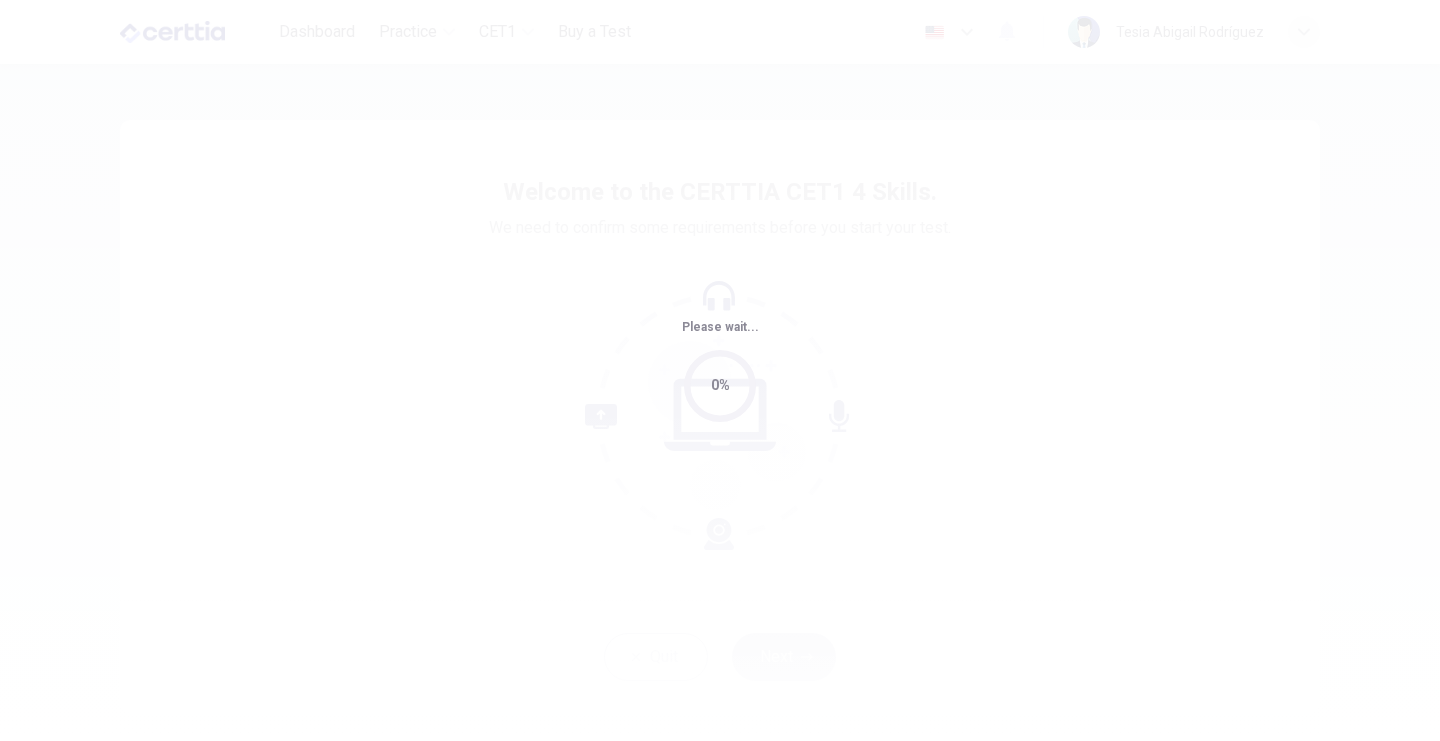 scroll, scrollTop: 0, scrollLeft: 0, axis: both 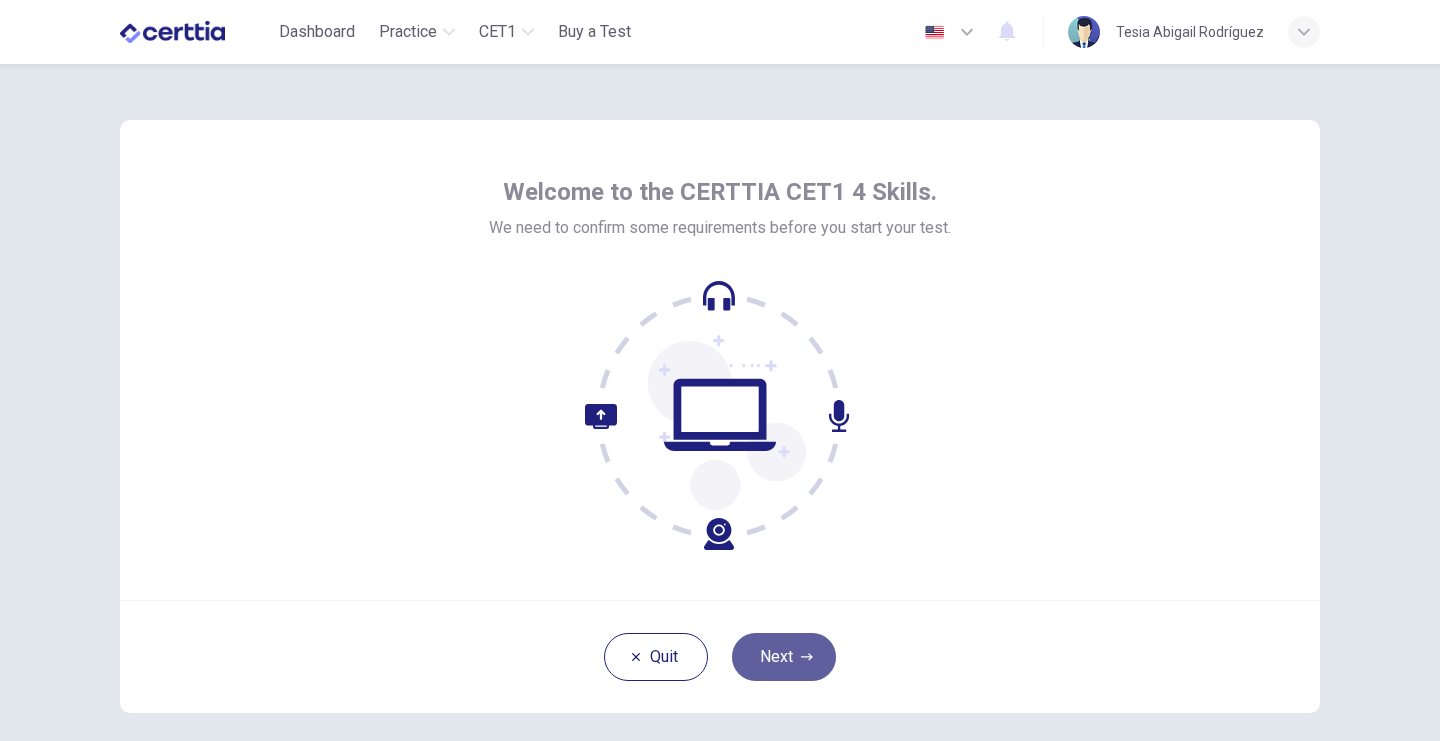 click on "Next" at bounding box center (784, 657) 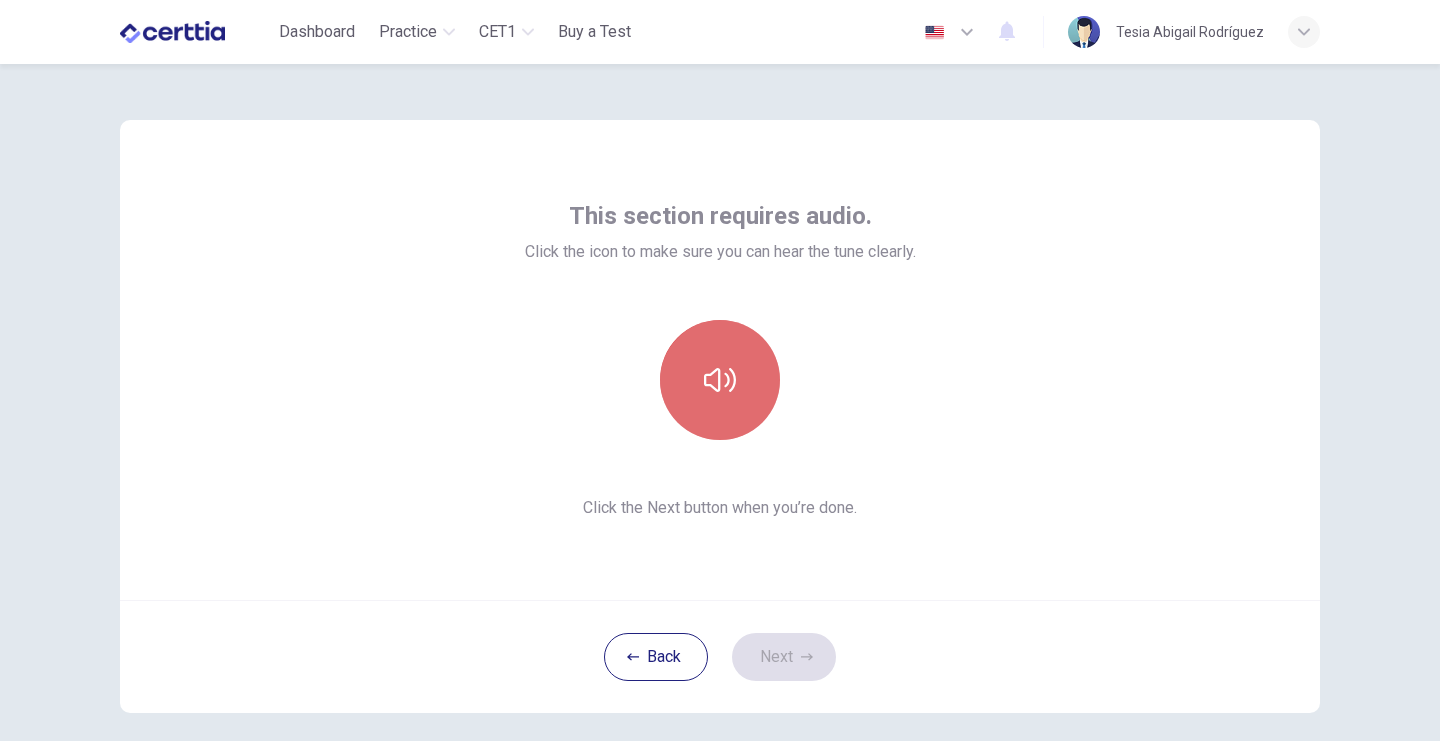 click at bounding box center [720, 380] 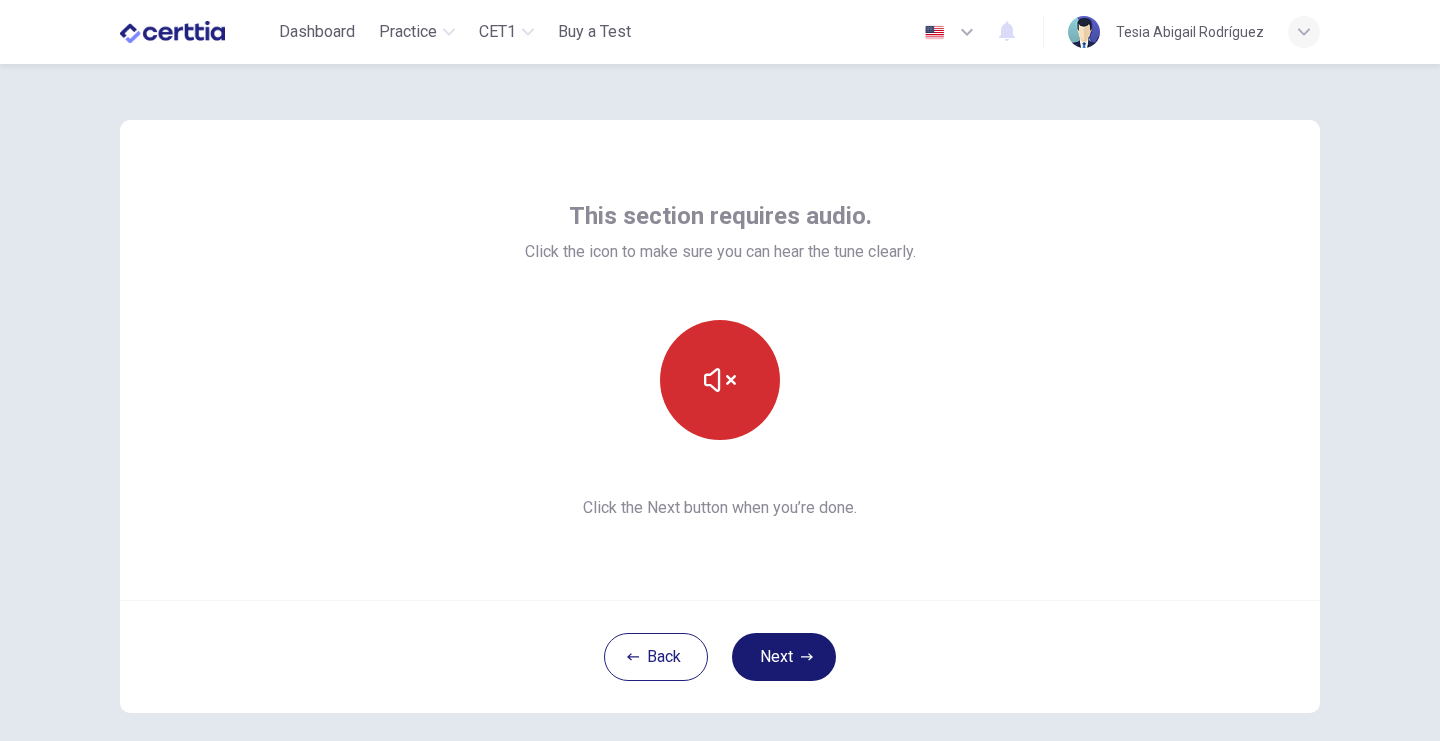 click on "Next" at bounding box center [784, 657] 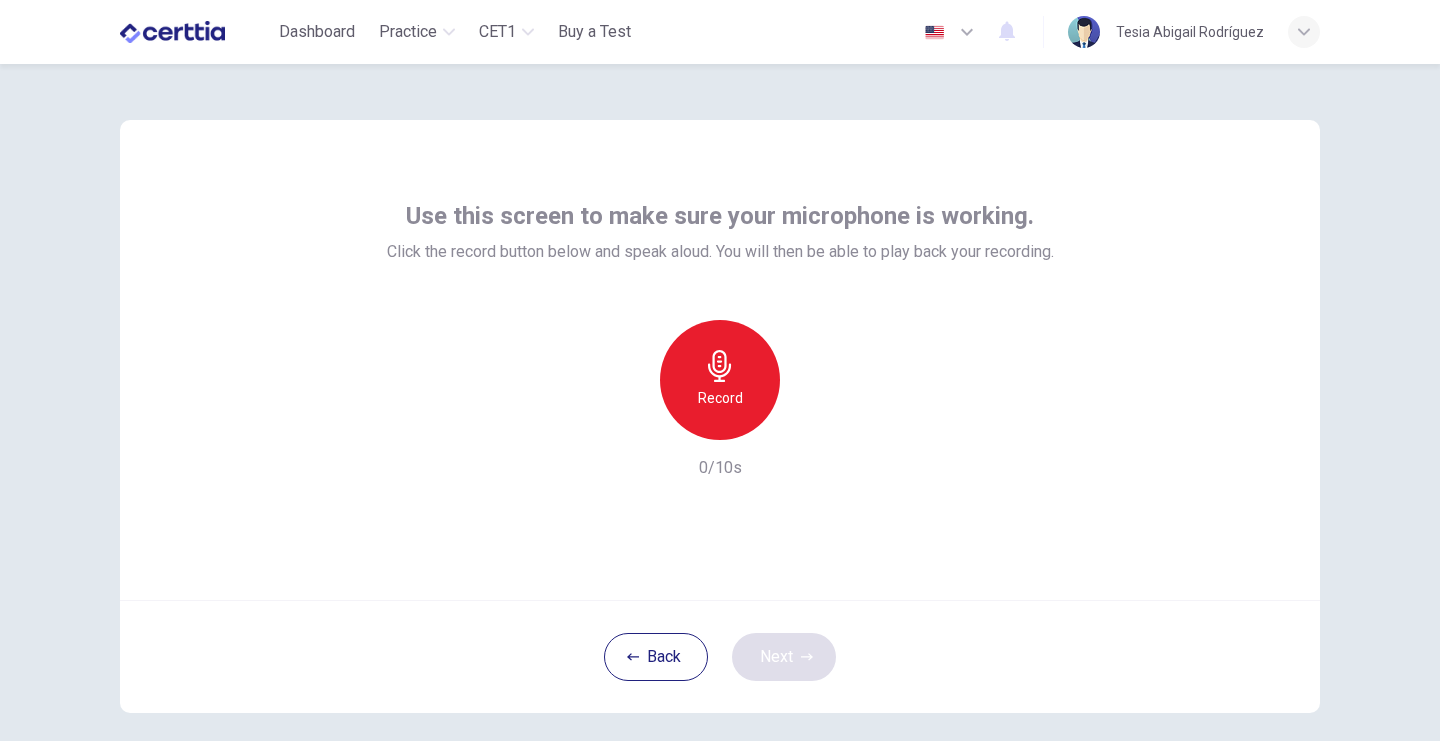 click on "Record" at bounding box center [720, 398] 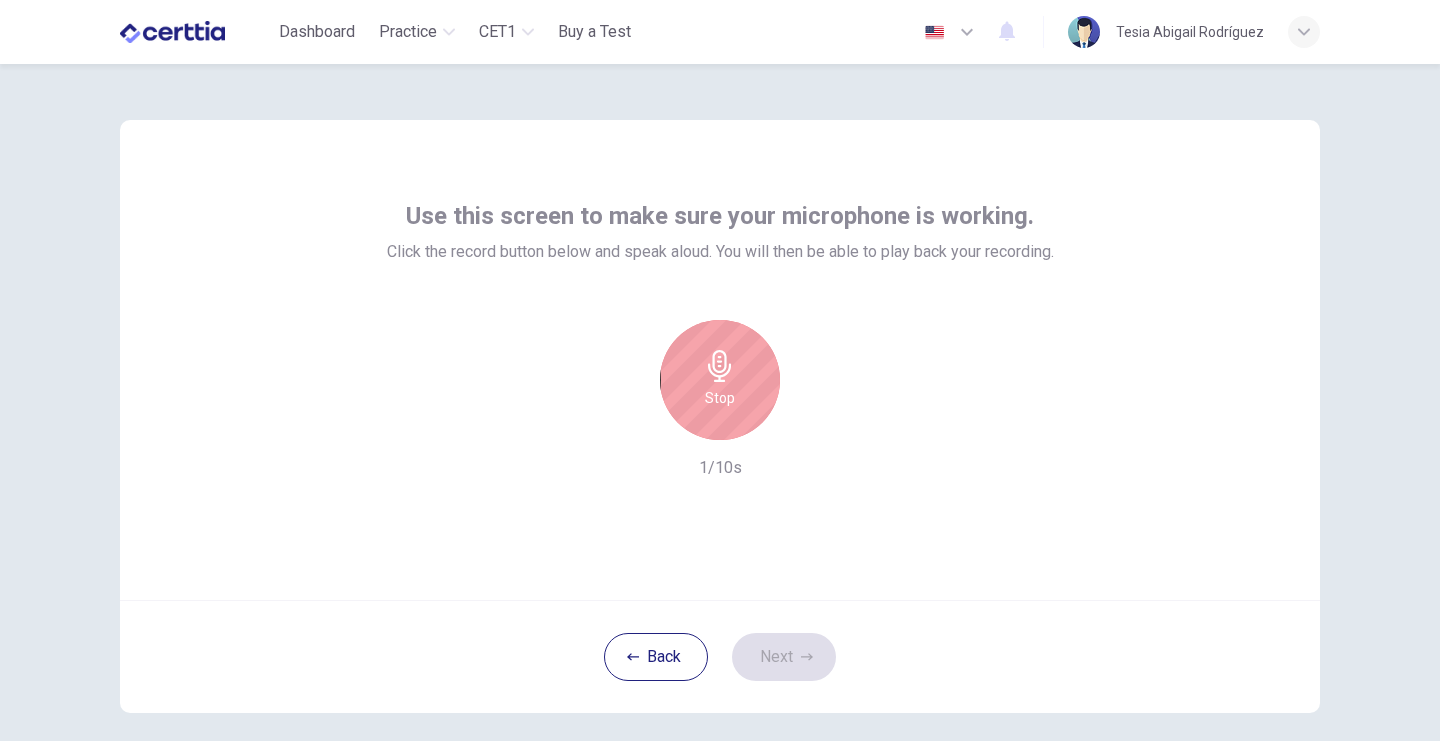 click on "Stop 1/10s" at bounding box center (720, 400) 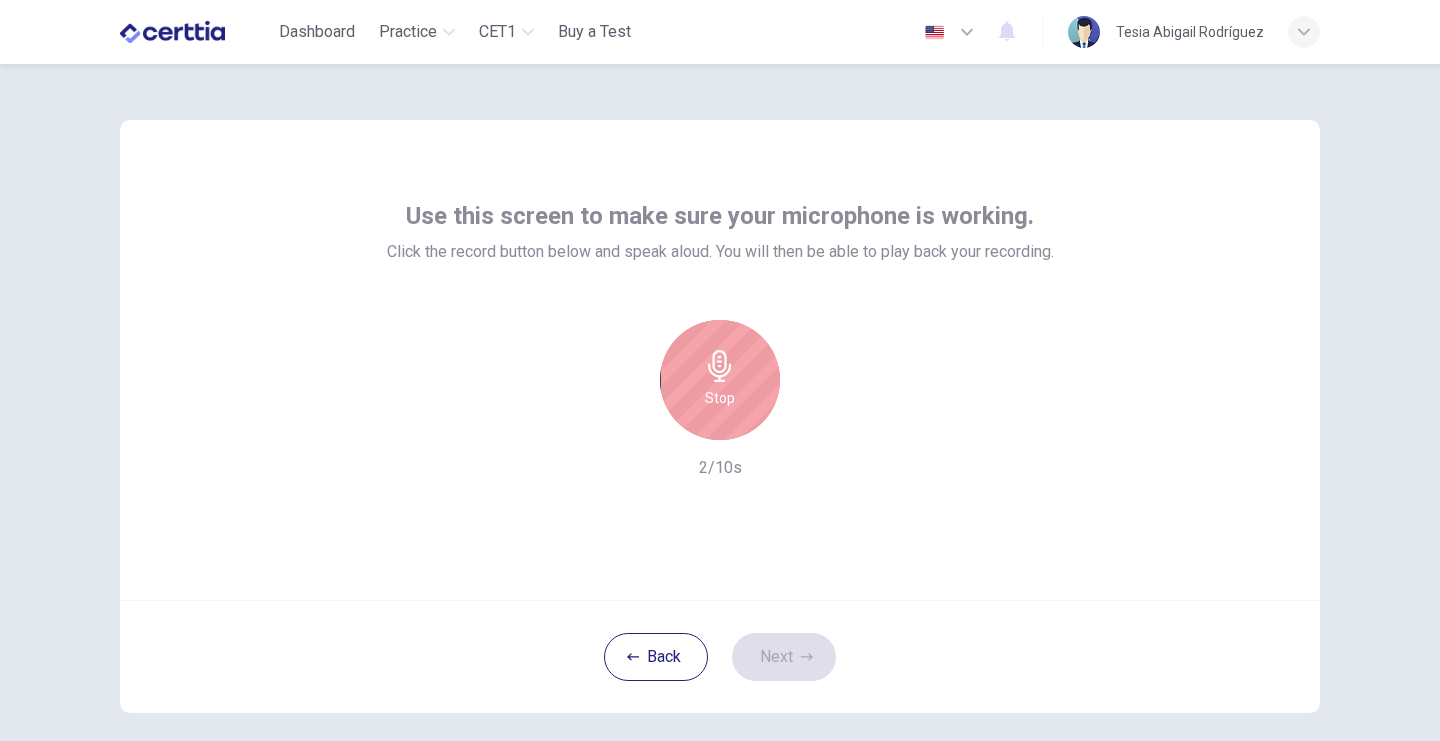 click on "Stop 2/10s" at bounding box center (720, 400) 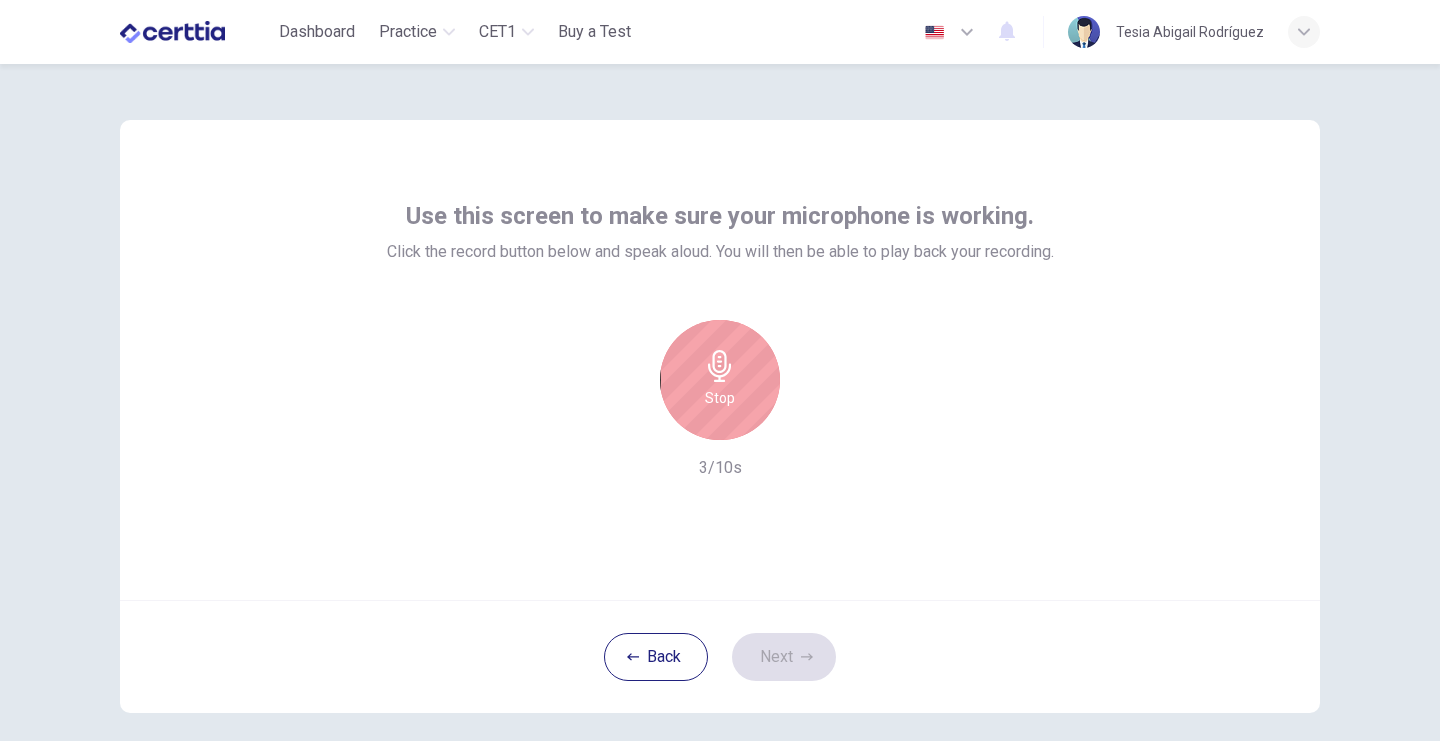 click on "Stop 3/10s" at bounding box center (720, 400) 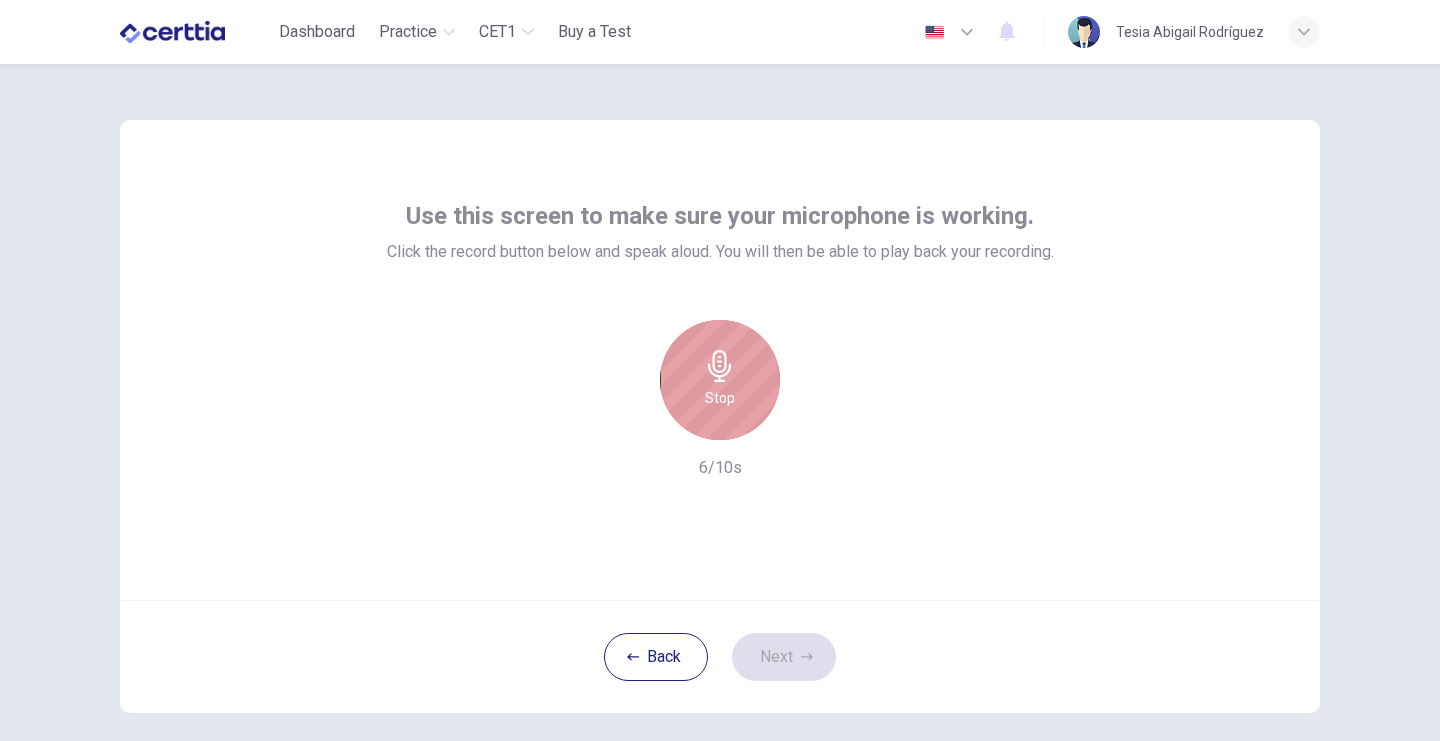 click on "Stop" at bounding box center (720, 398) 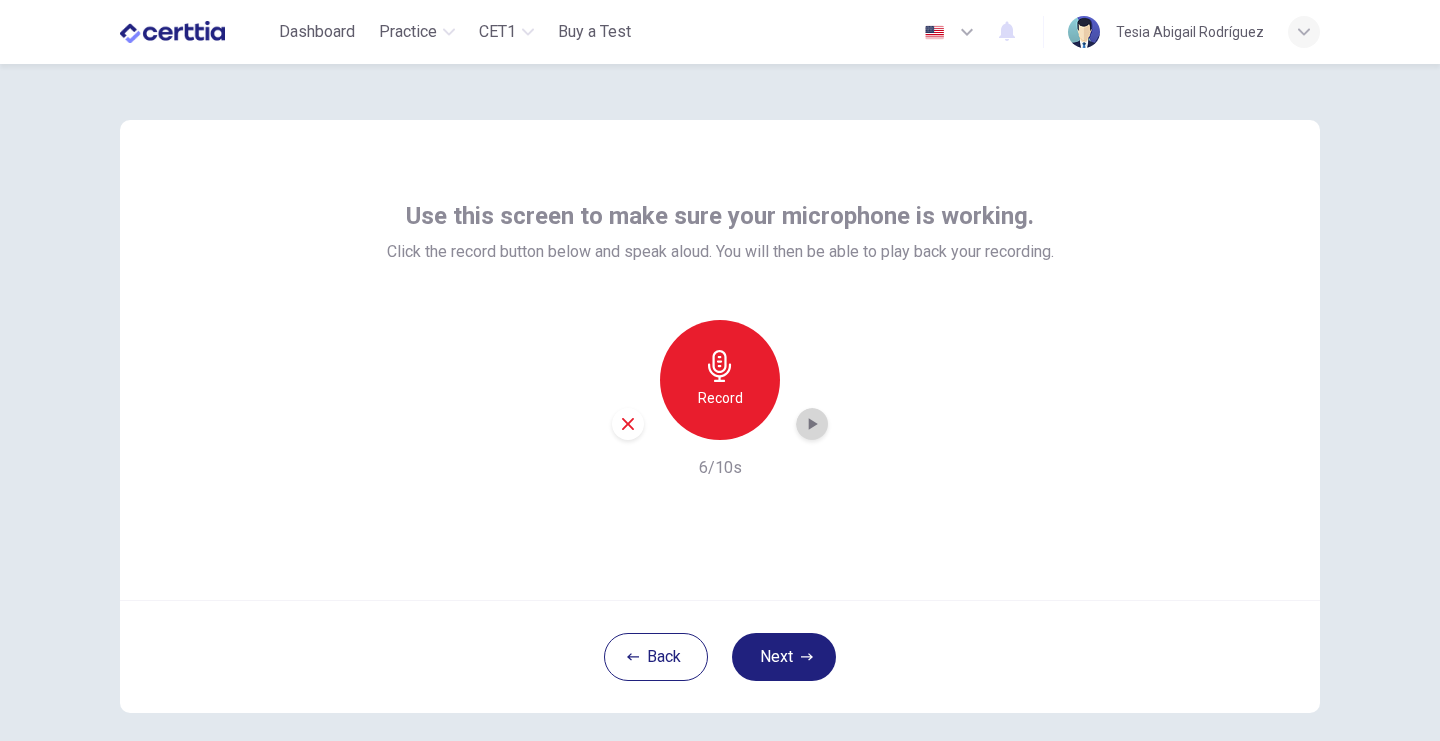 click at bounding box center (812, 424) 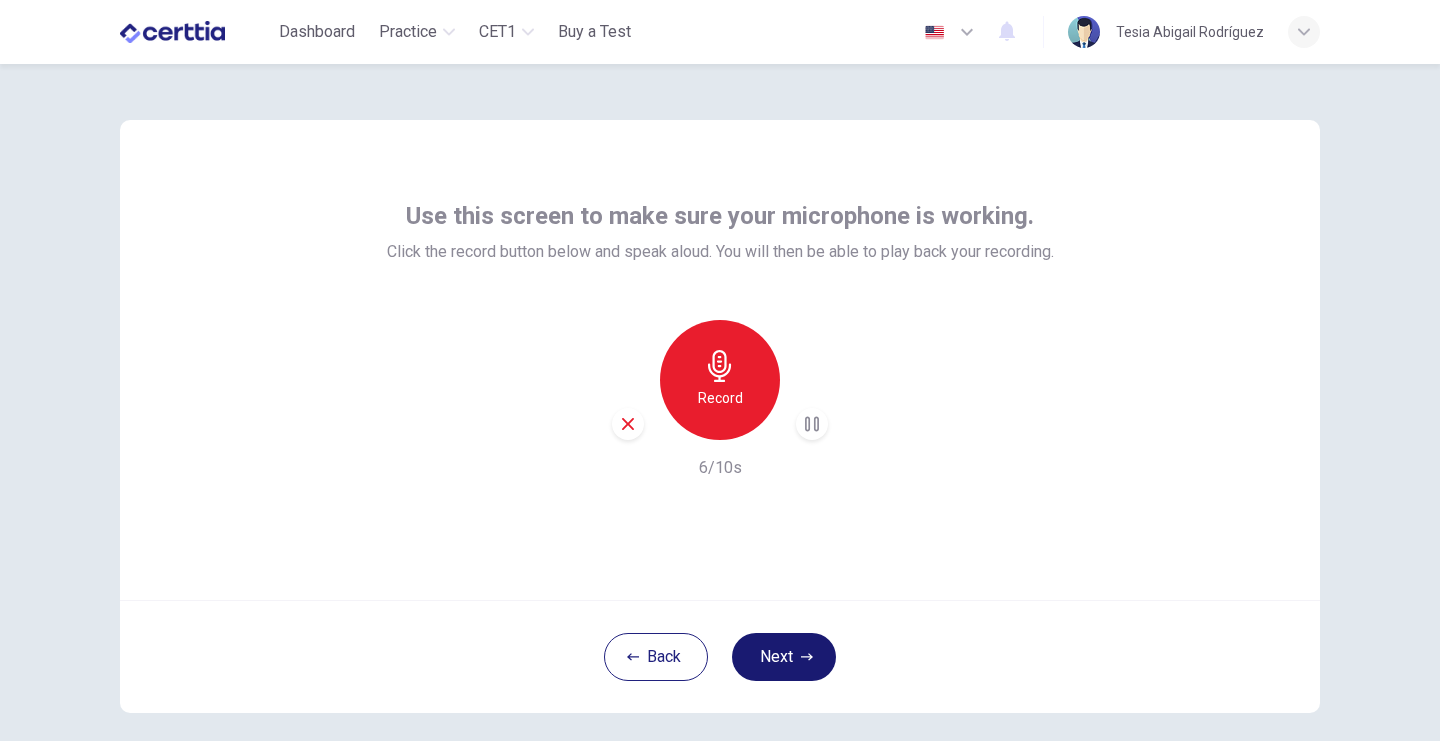 click on "Next" at bounding box center (784, 657) 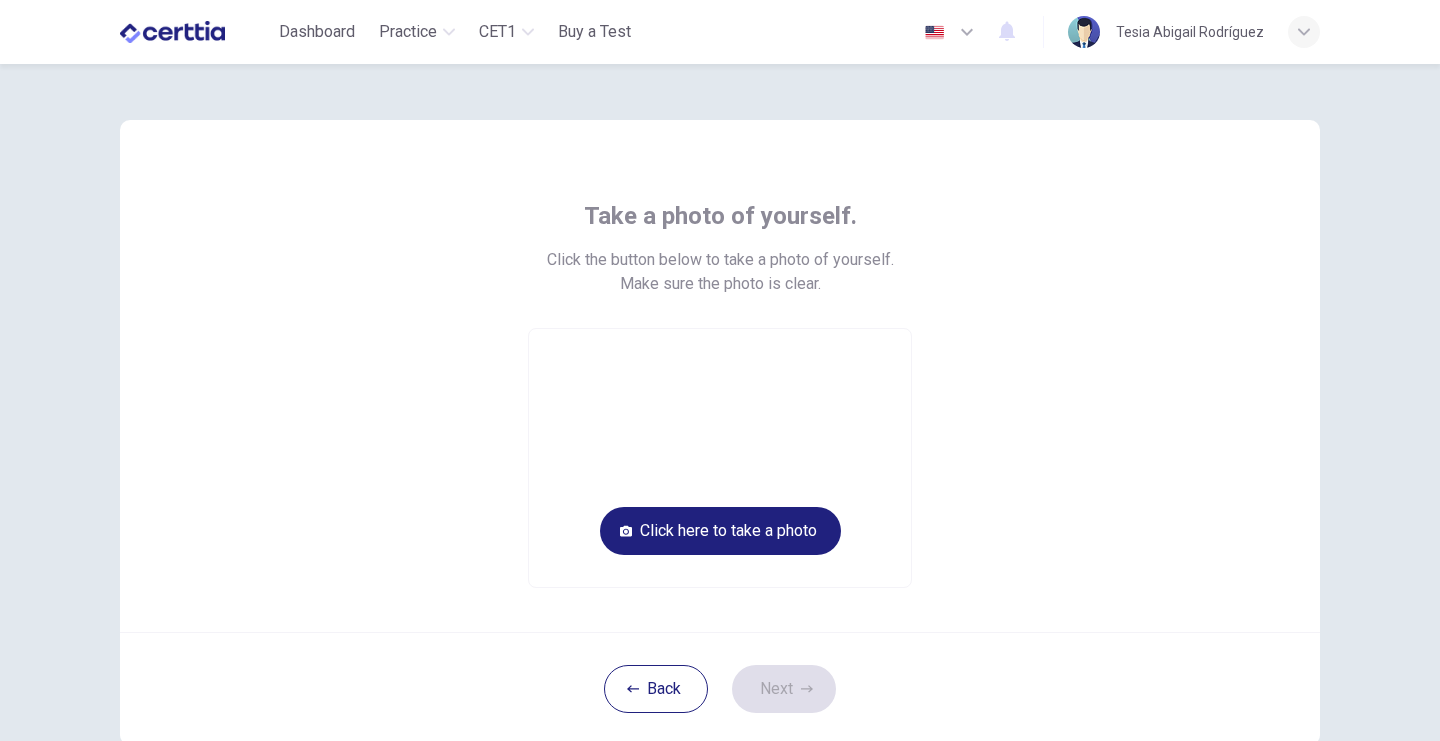 click on "Take a photo of yourself. Click the button below to take a photo of yourself. Make sure the photo is clear. Click here to take a photo" at bounding box center [720, 394] 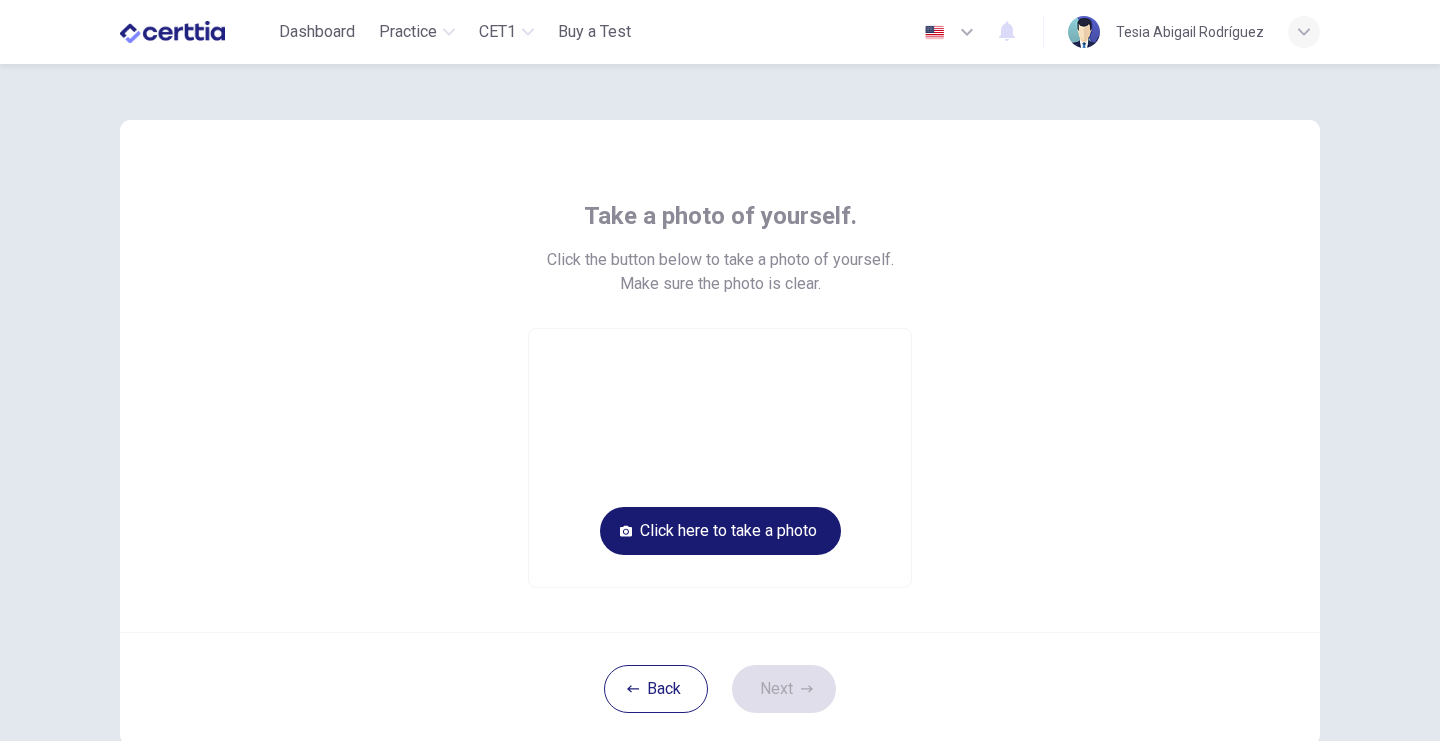 click on "Click here to take a photo" at bounding box center (720, 531) 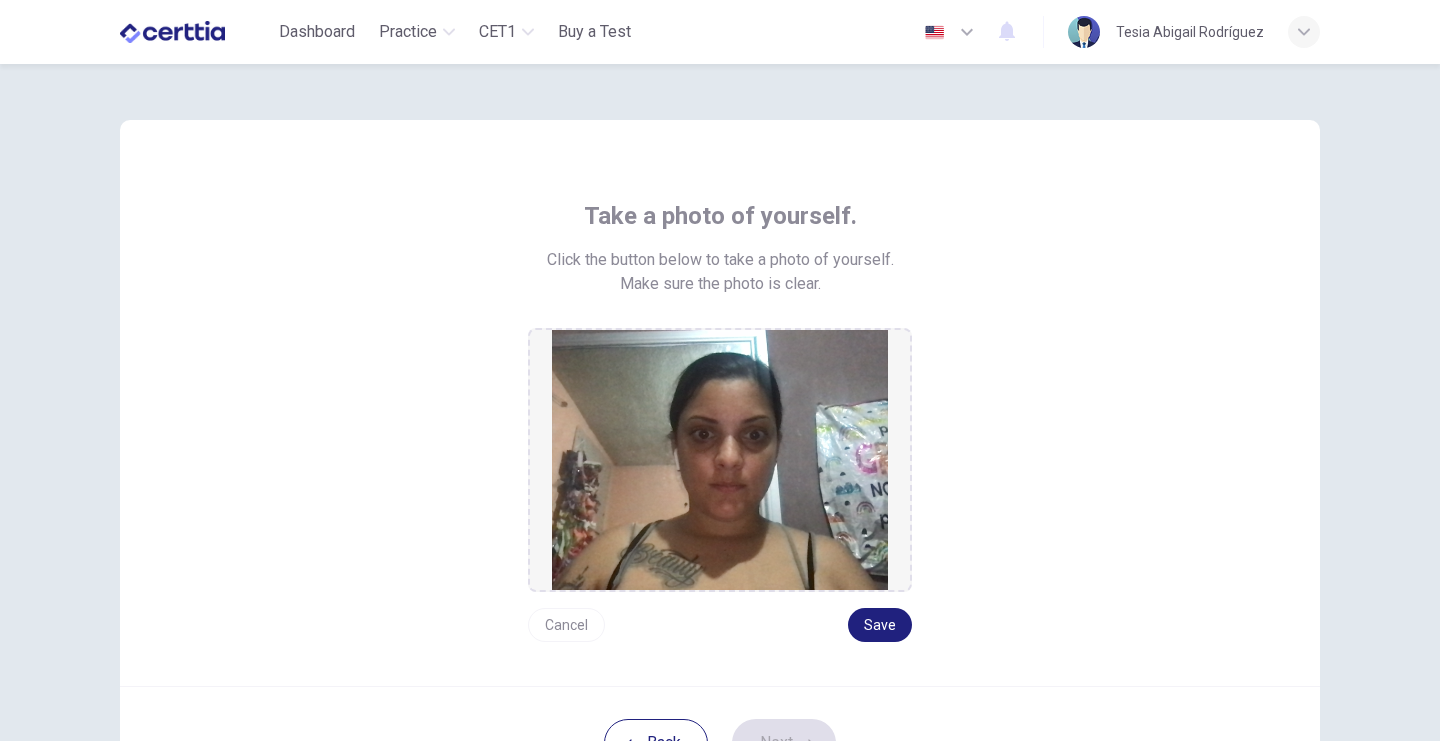 click on "Cancel" at bounding box center (566, 625) 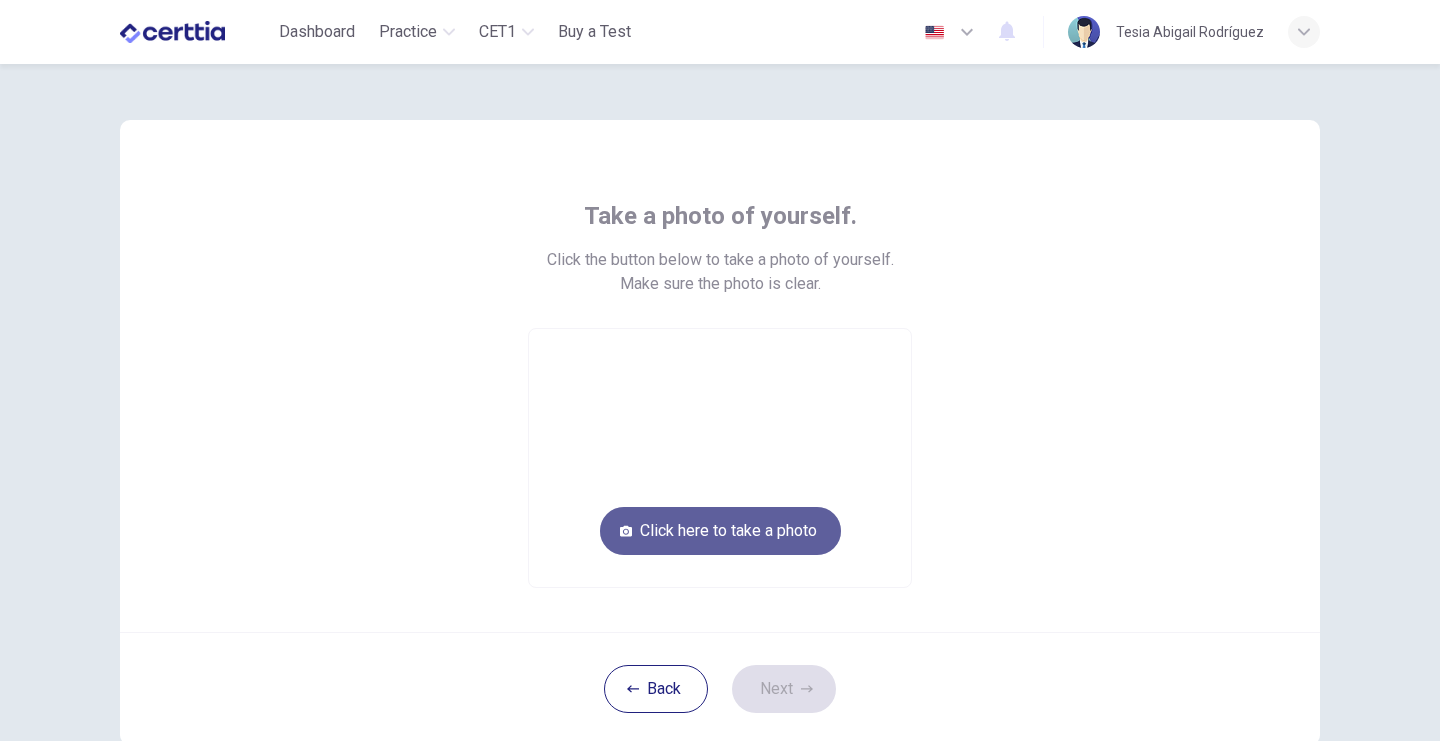 click on "Click here to take a photo" at bounding box center [720, 531] 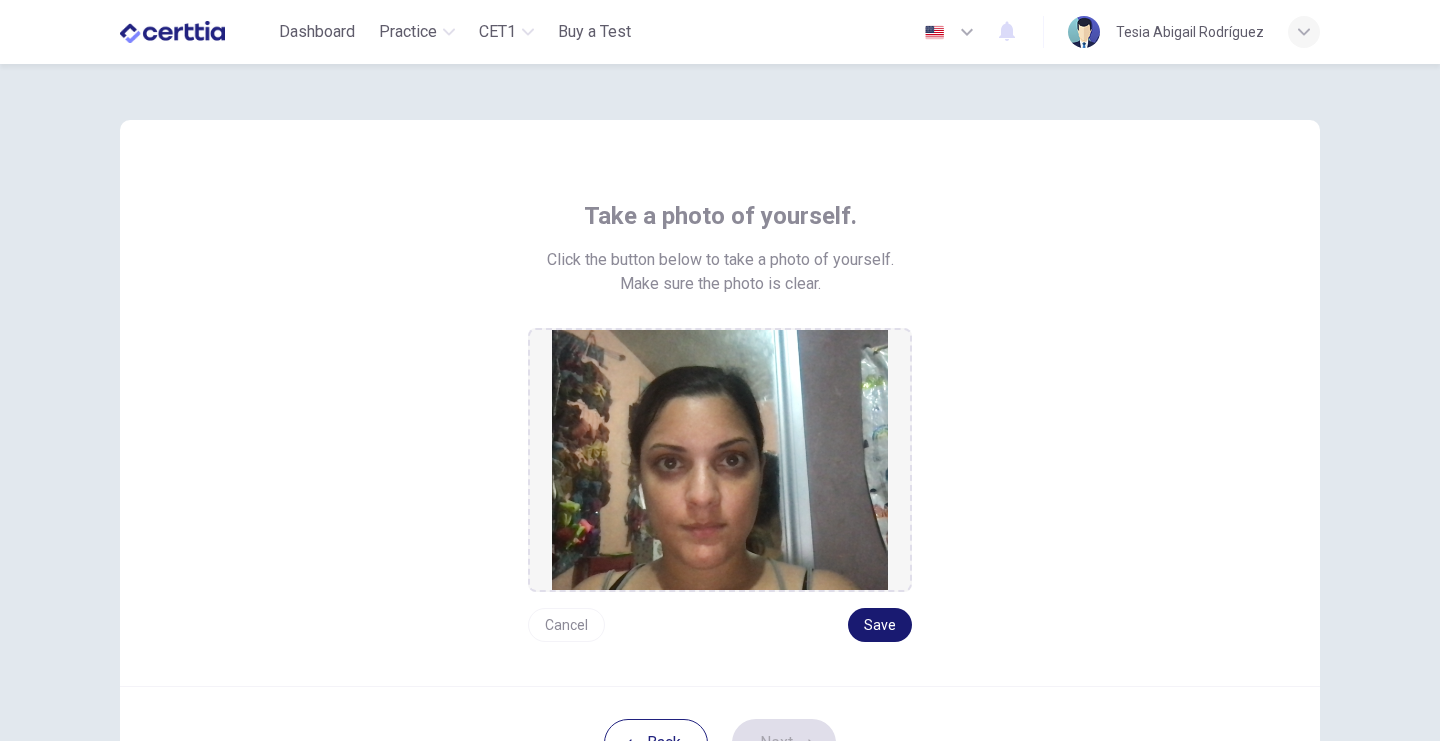 click on "Save" at bounding box center (880, 625) 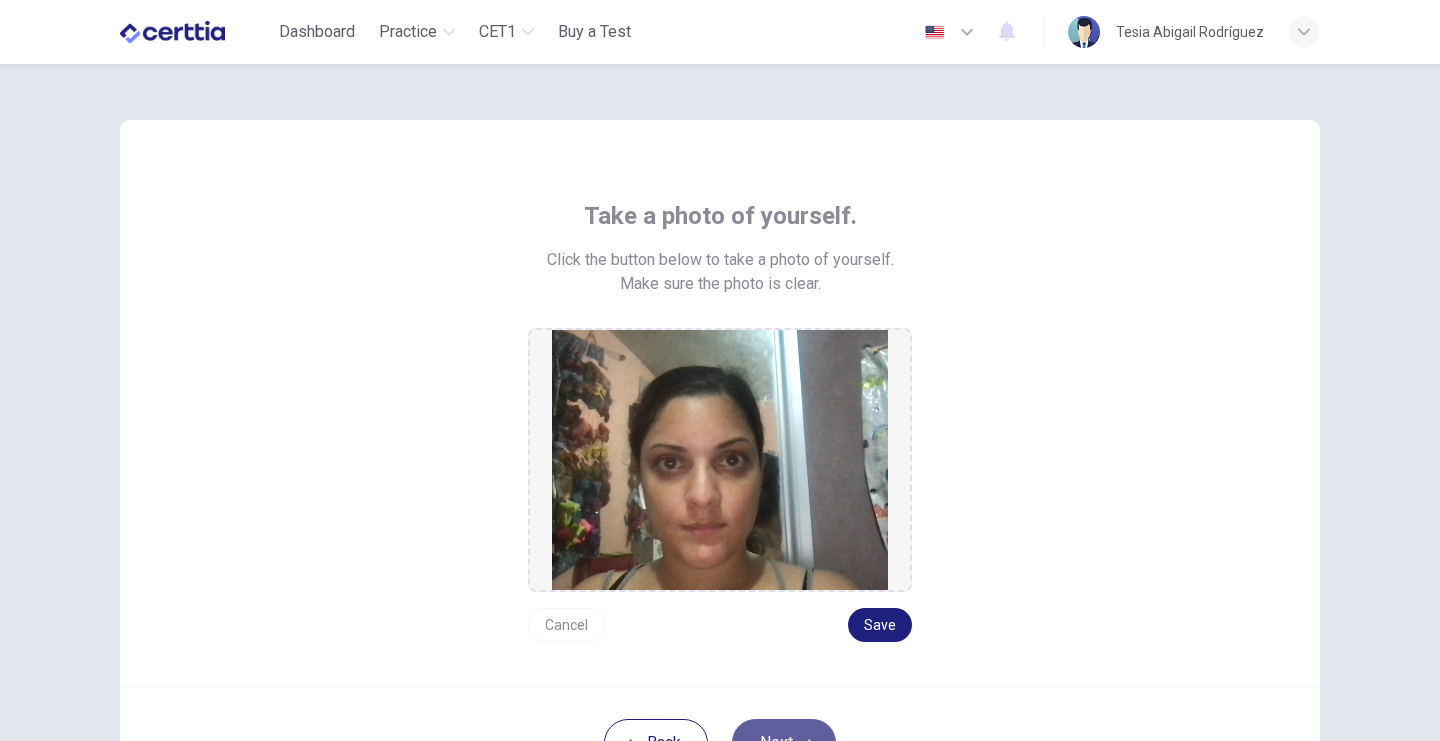 click on "Next" at bounding box center [784, 743] 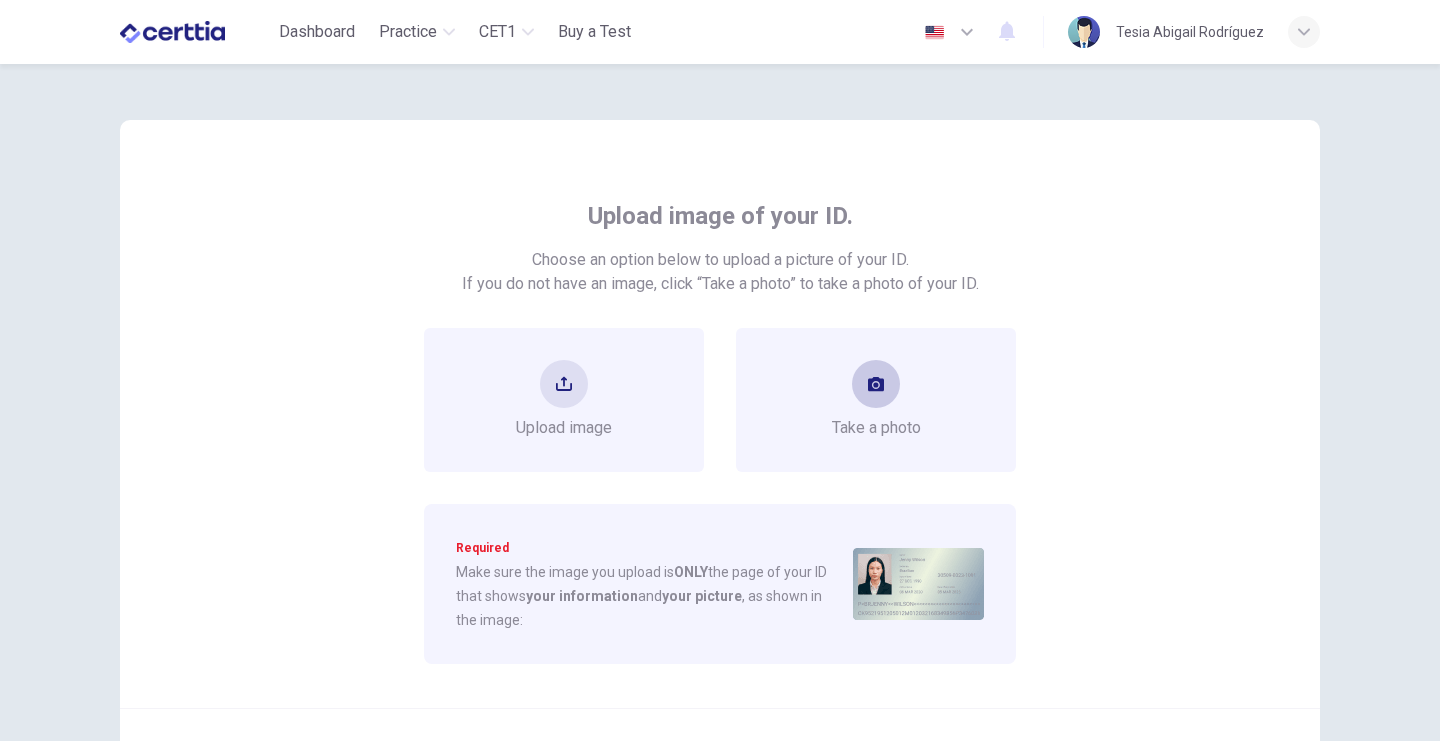 click on "Take a photo" at bounding box center [564, 428] 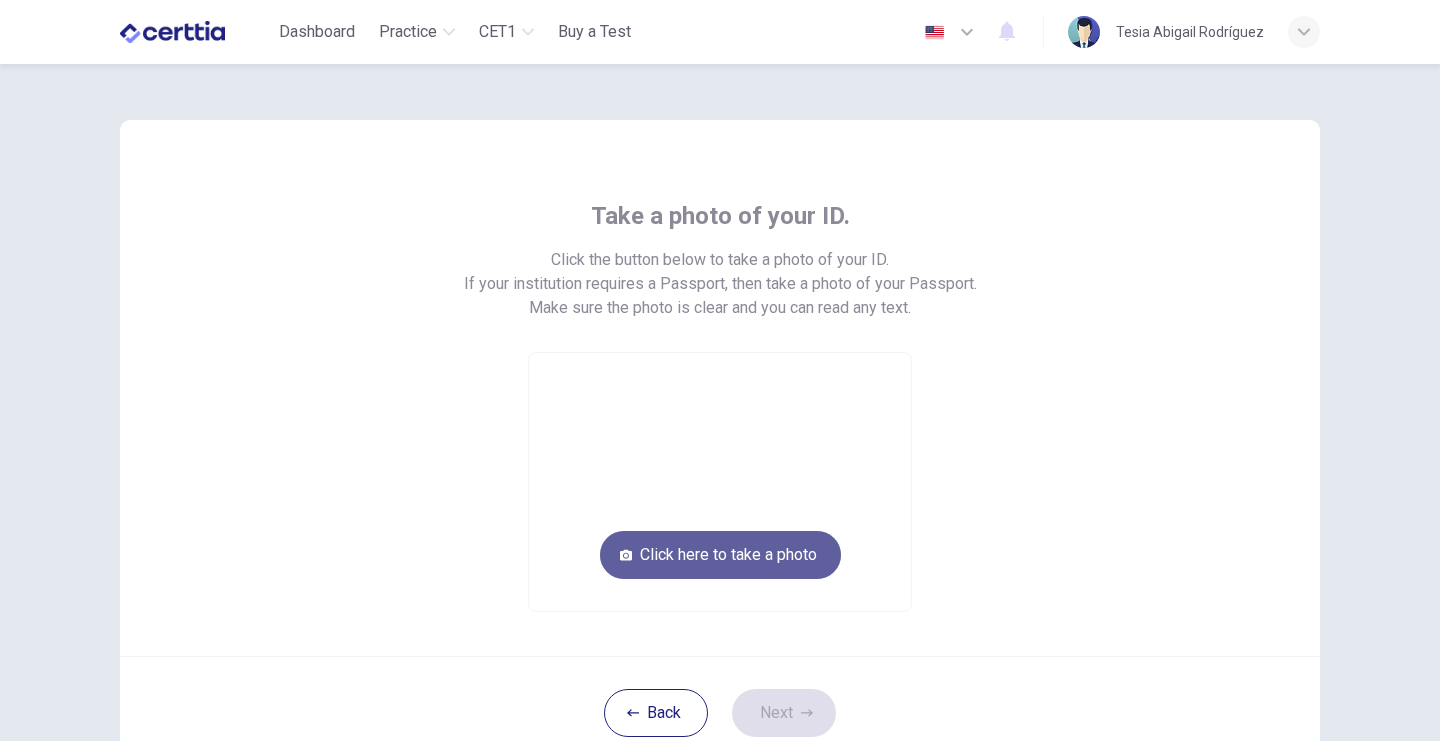 click on "Click here to take a photo" at bounding box center [720, 555] 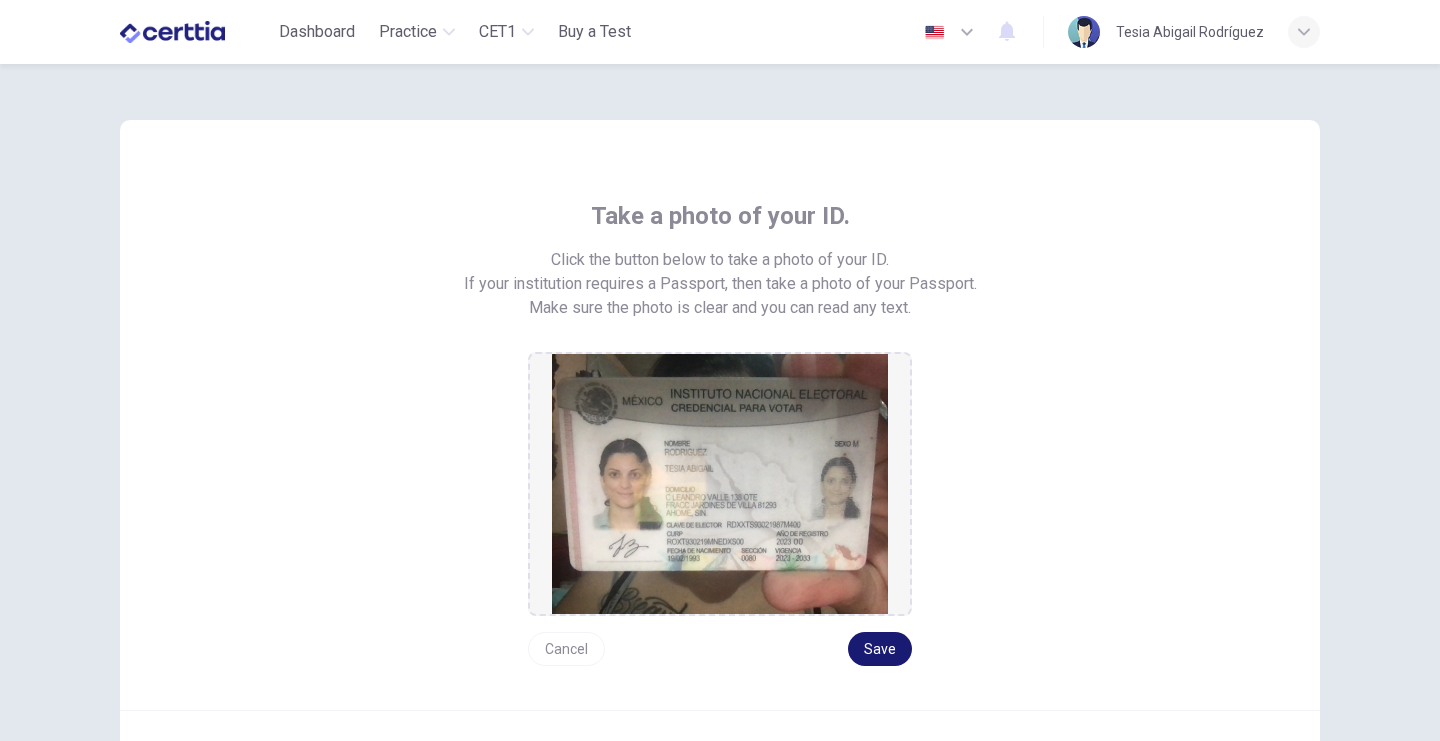 click on "Save" at bounding box center (880, 649) 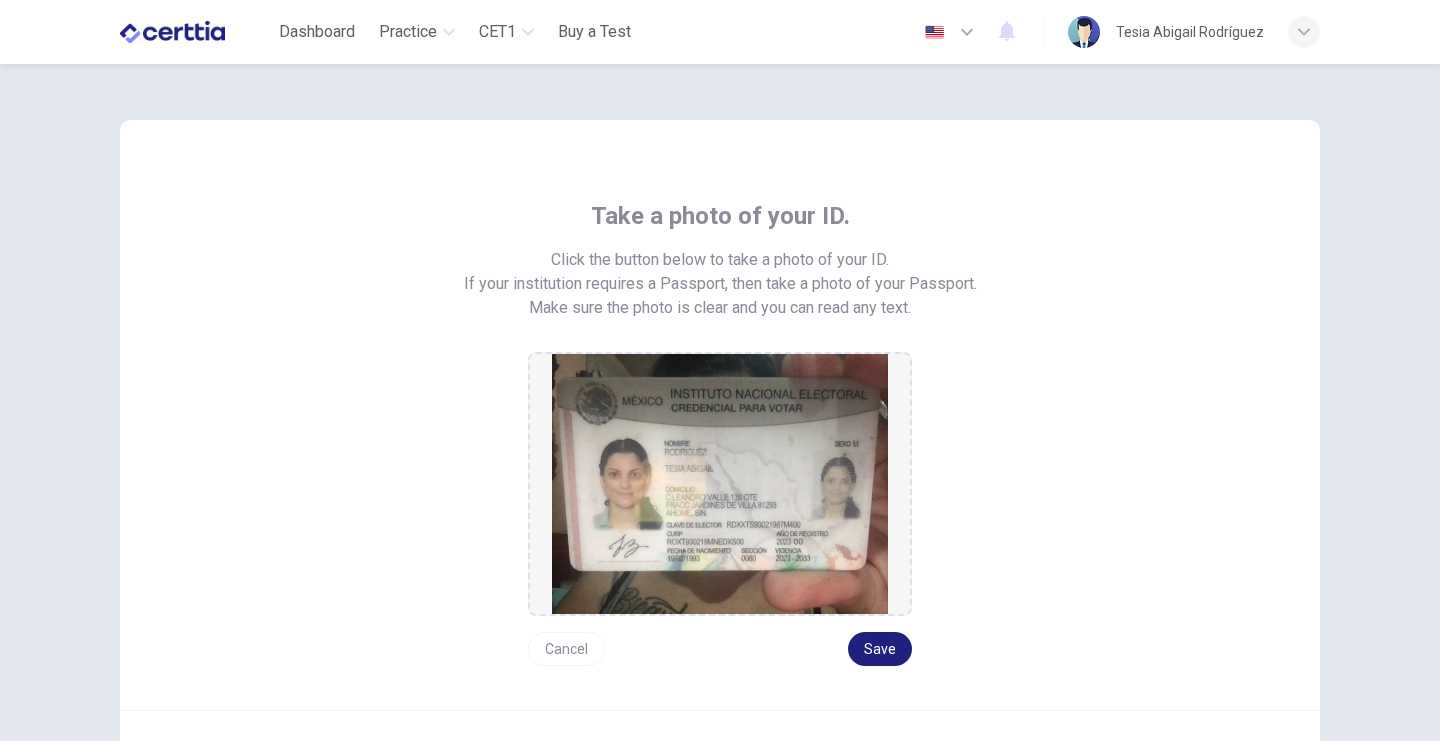 click on "Take a photo of your ID. Click the button below to take a photo of your ID.   If your institution requires a Passport, then take a photo of your Passport. Make sure the photo is clear and you can read any text. Cancel Save" at bounding box center [720, 415] 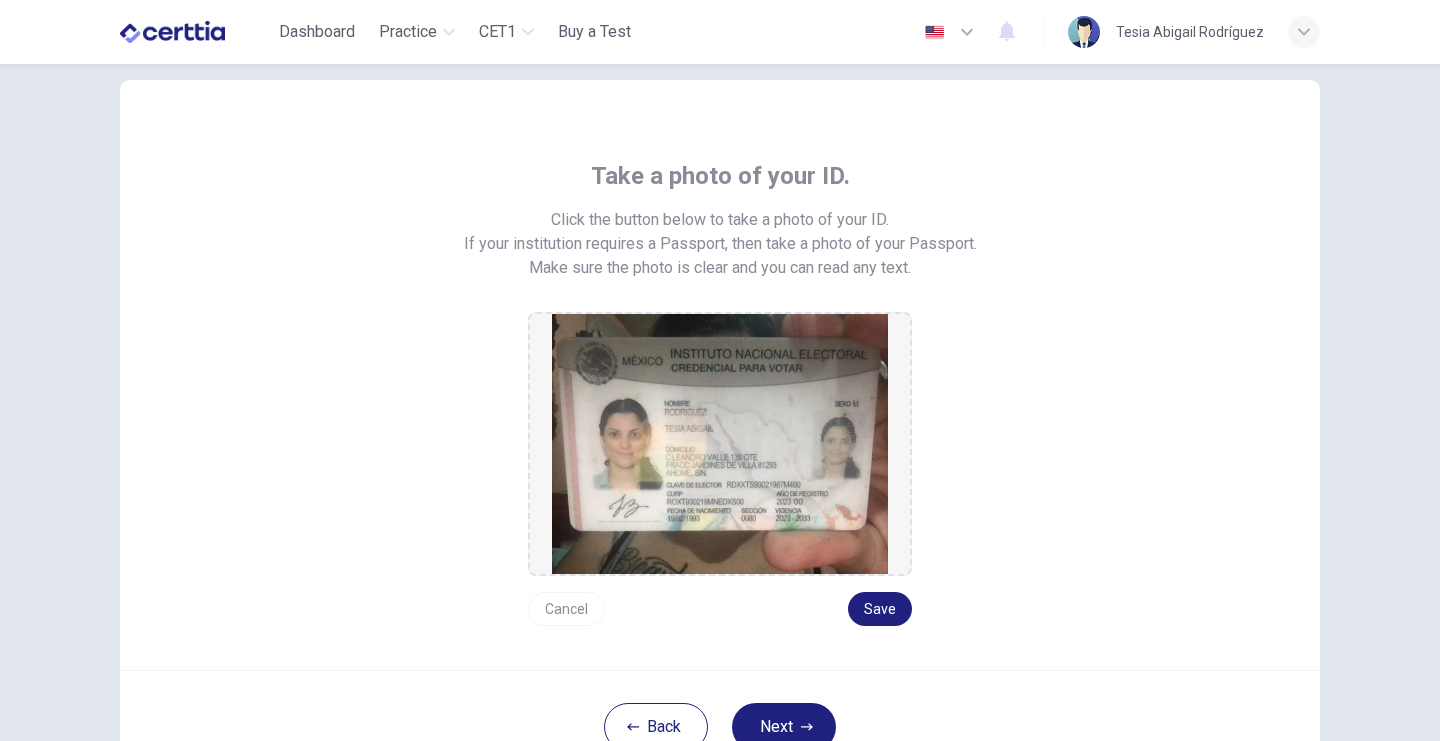 scroll, scrollTop: 80, scrollLeft: 0, axis: vertical 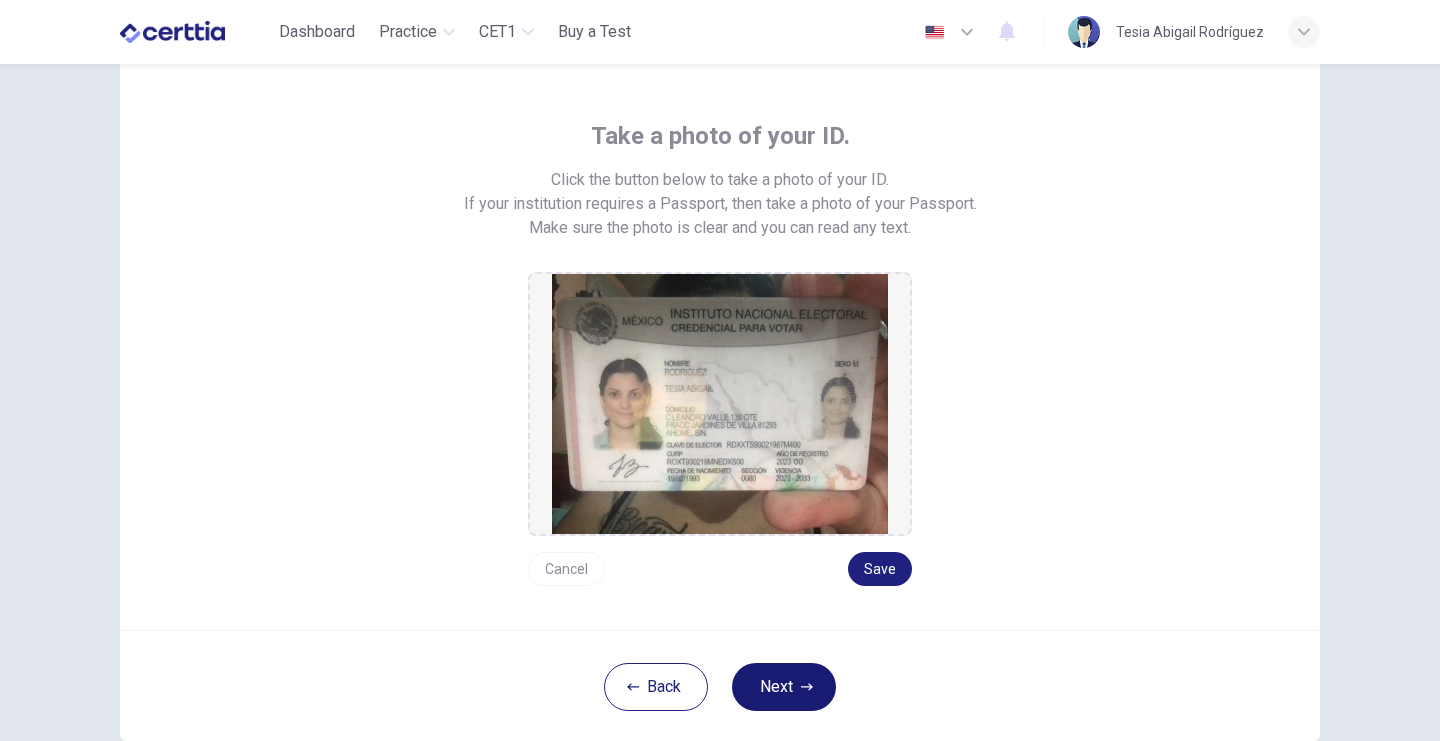 click on "Next" at bounding box center [784, 687] 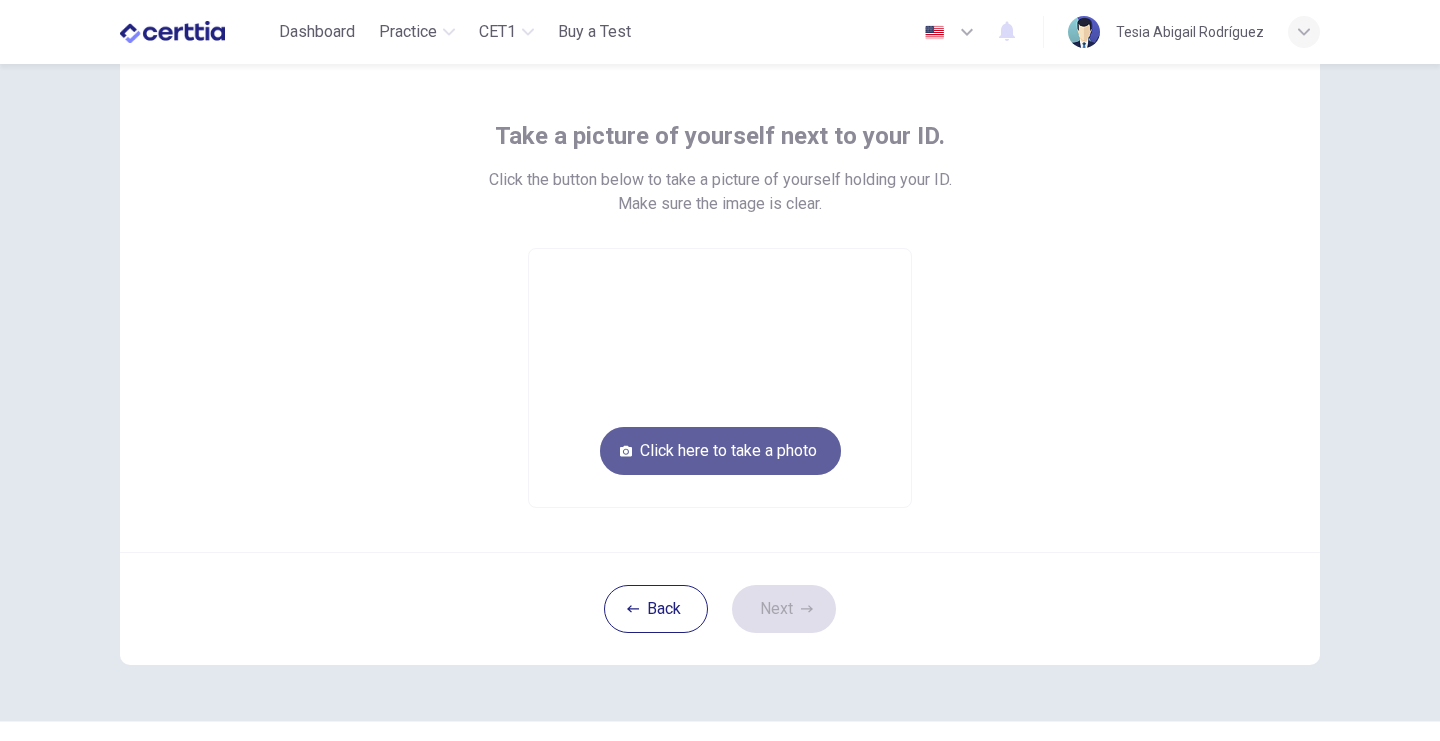 click on "Click here to take a photo" at bounding box center (720, 451) 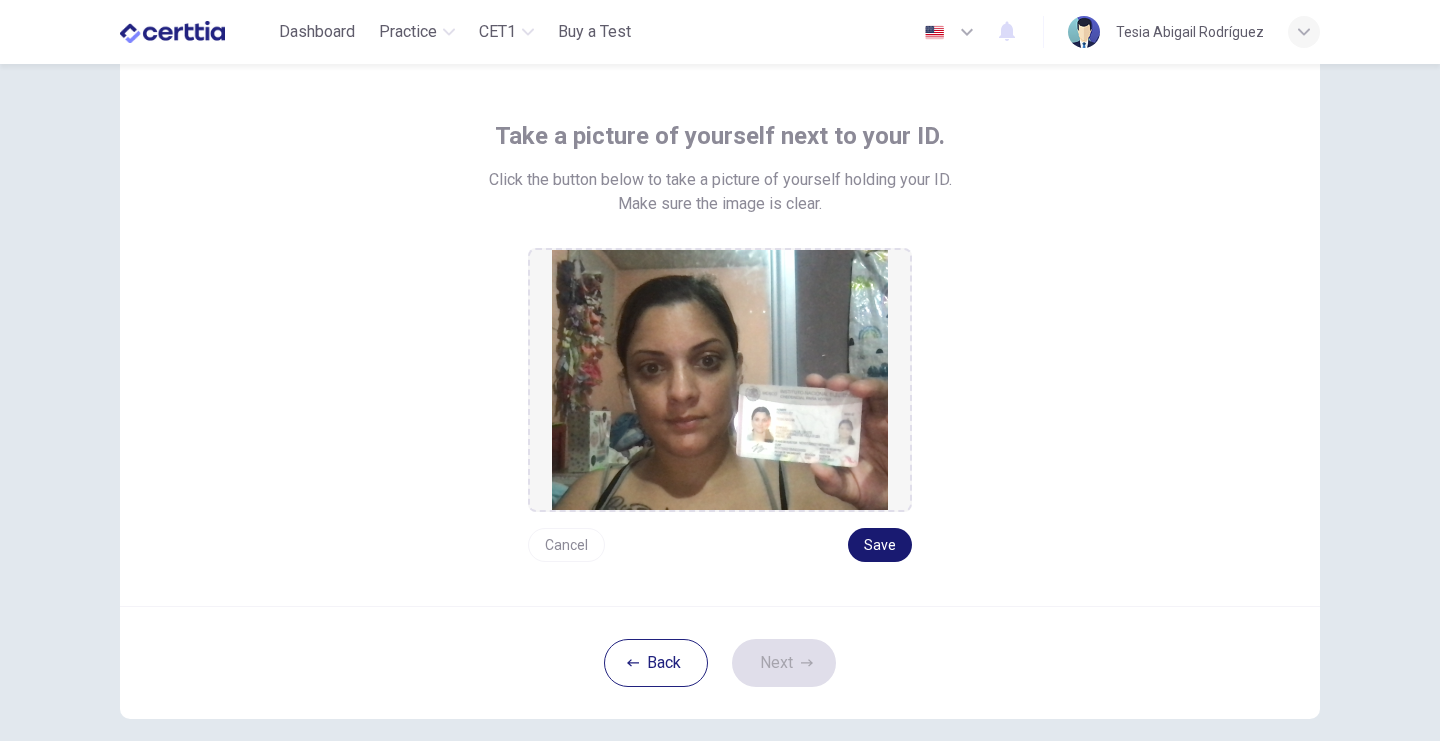 click on "Save" at bounding box center [880, 545] 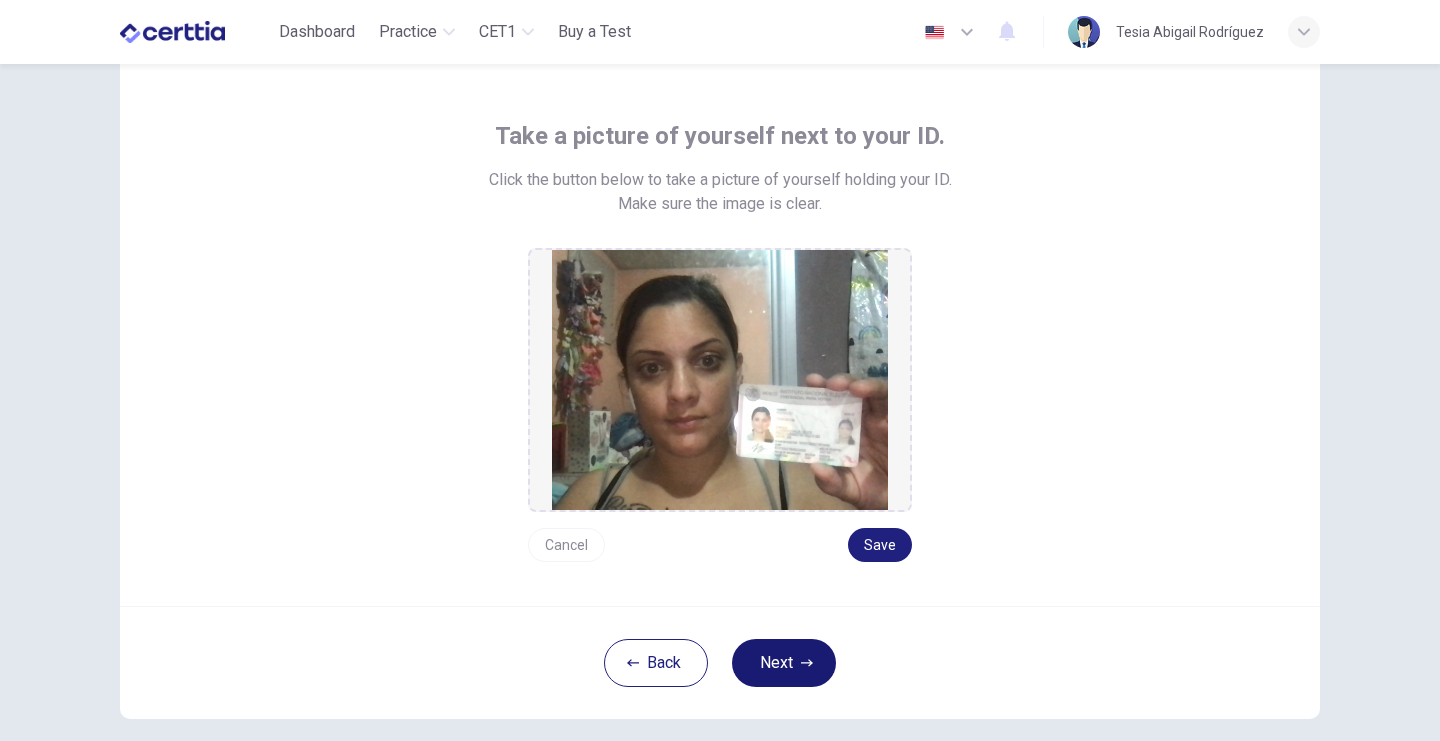 click on "Next" at bounding box center (784, 663) 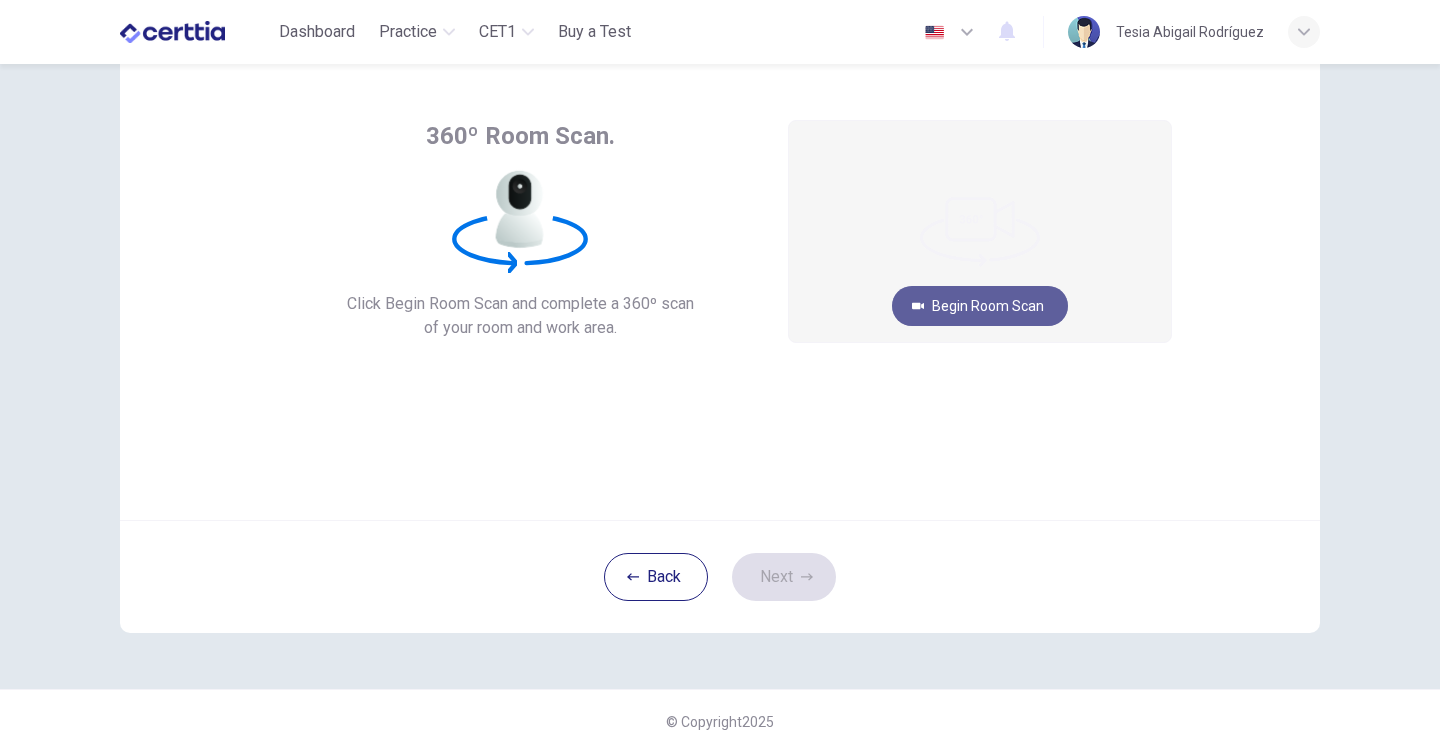 click on "Begin Room Scan" at bounding box center (980, 306) 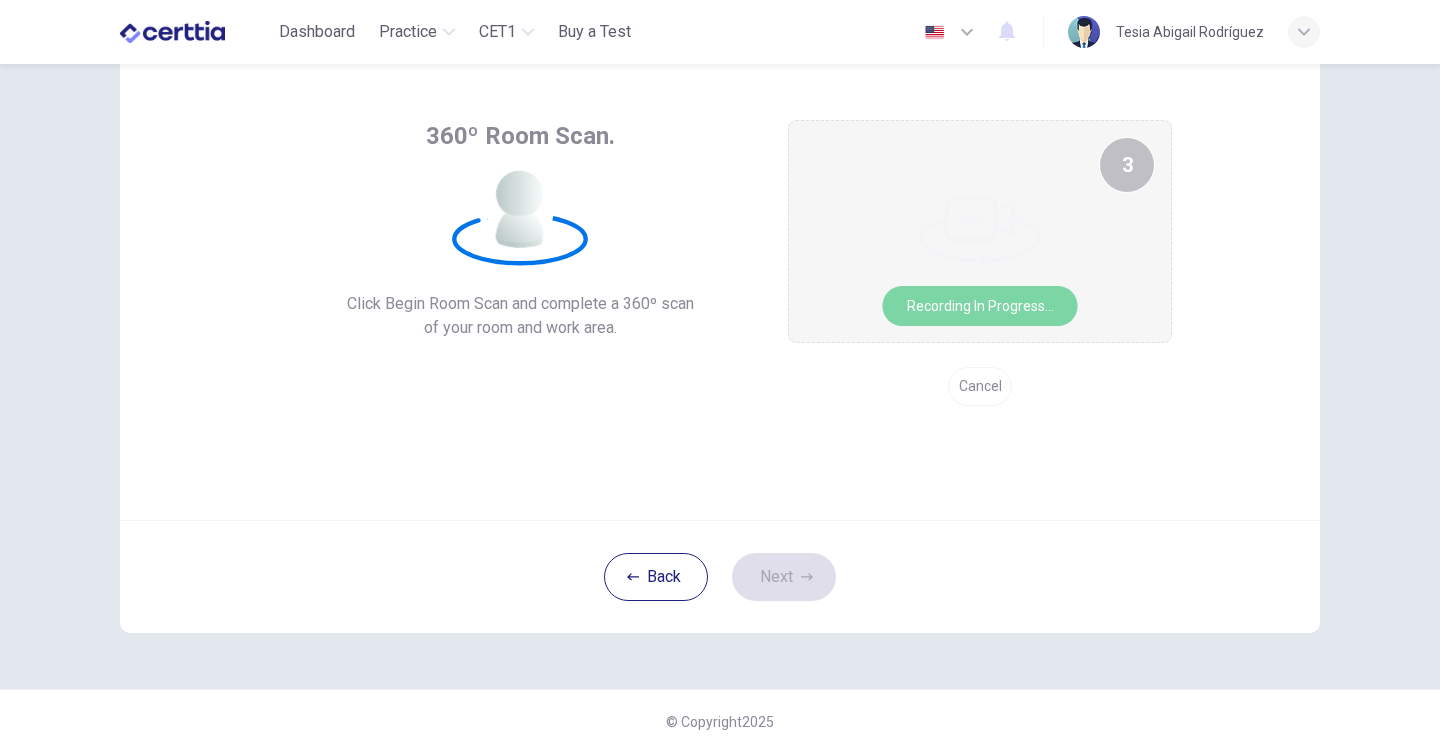 drag, startPoint x: 981, startPoint y: 319, endPoint x: 1015, endPoint y: 319, distance: 34 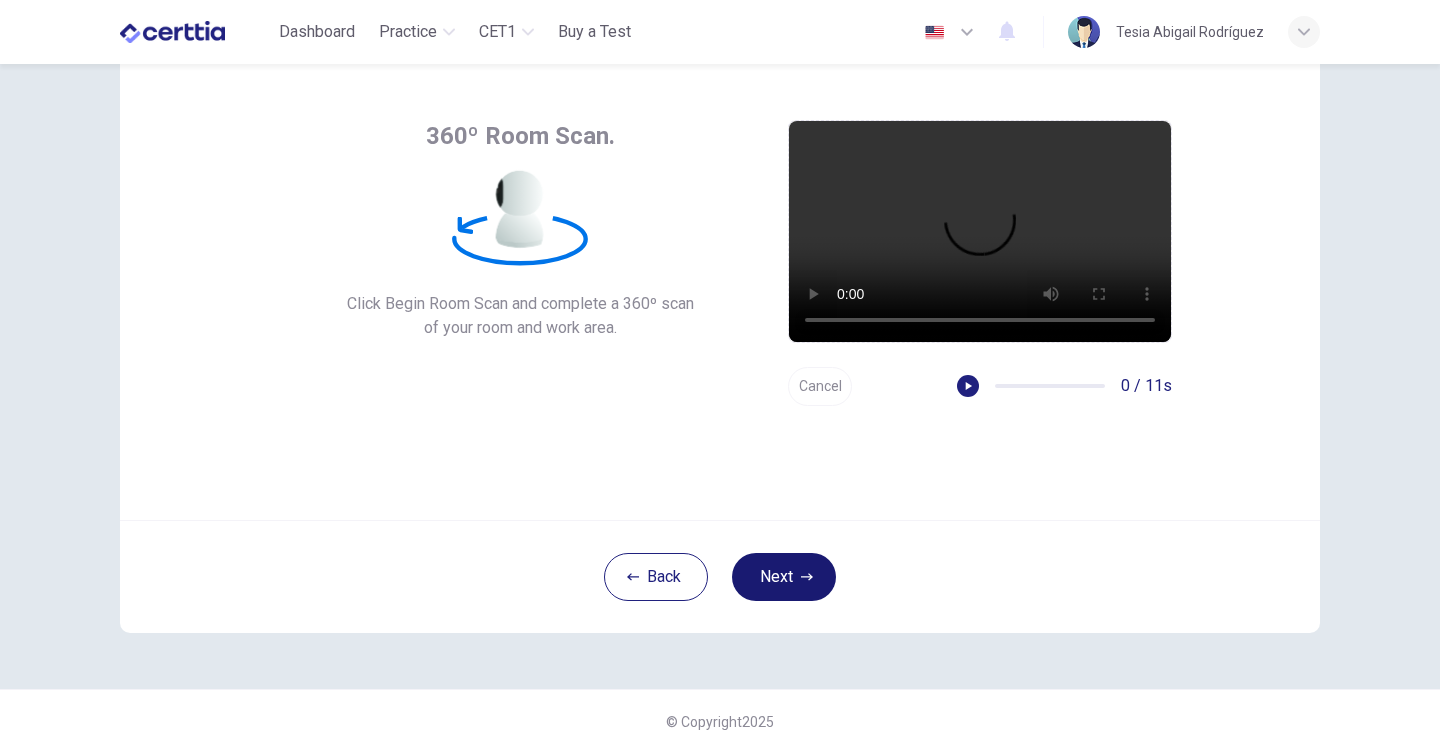 click on "Next" at bounding box center [784, 577] 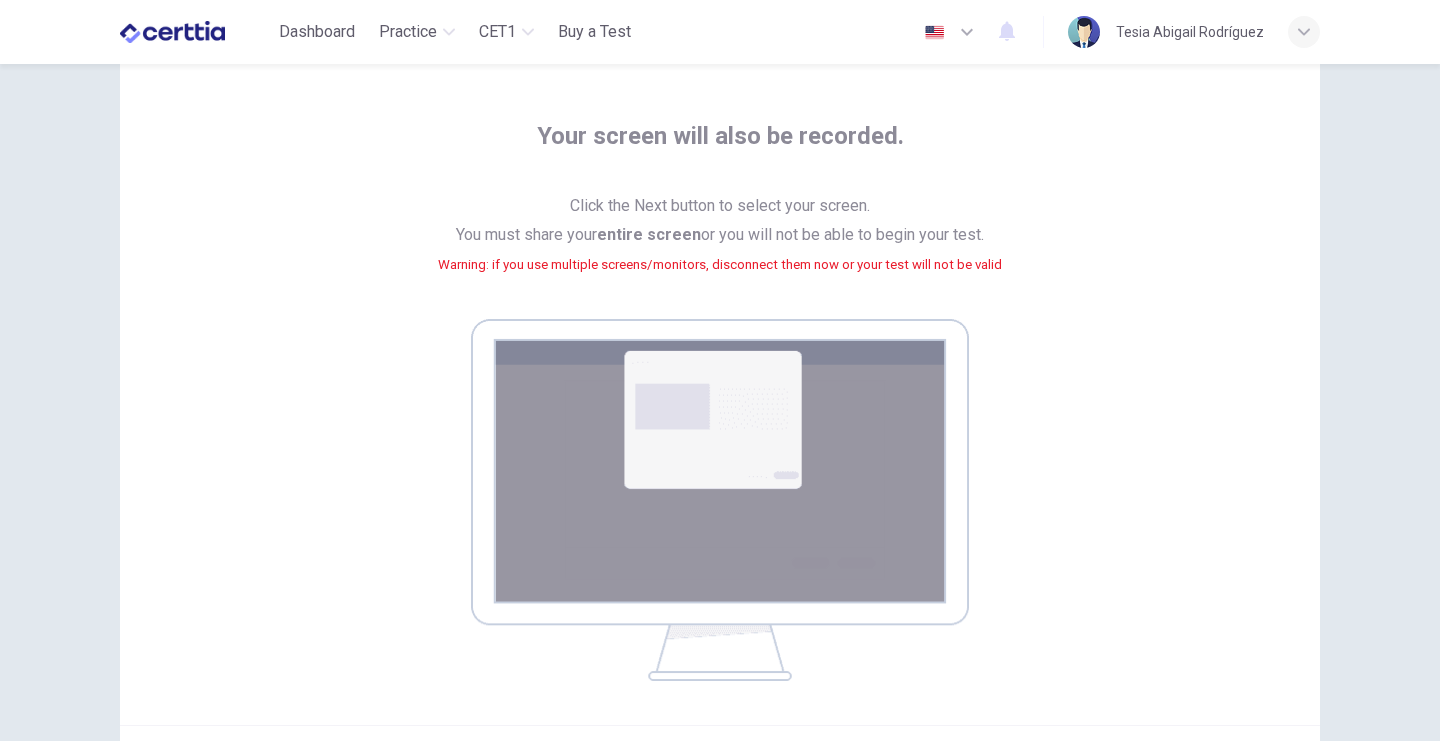 click on "Your screen will also be recorded. Click the Next button to select your screen.  You must share your  entire screen  or you will not be able to begin your test.    Warning: if you use multiple screens/monitors, disconnect them now or your test will not be valid" at bounding box center [720, 400] 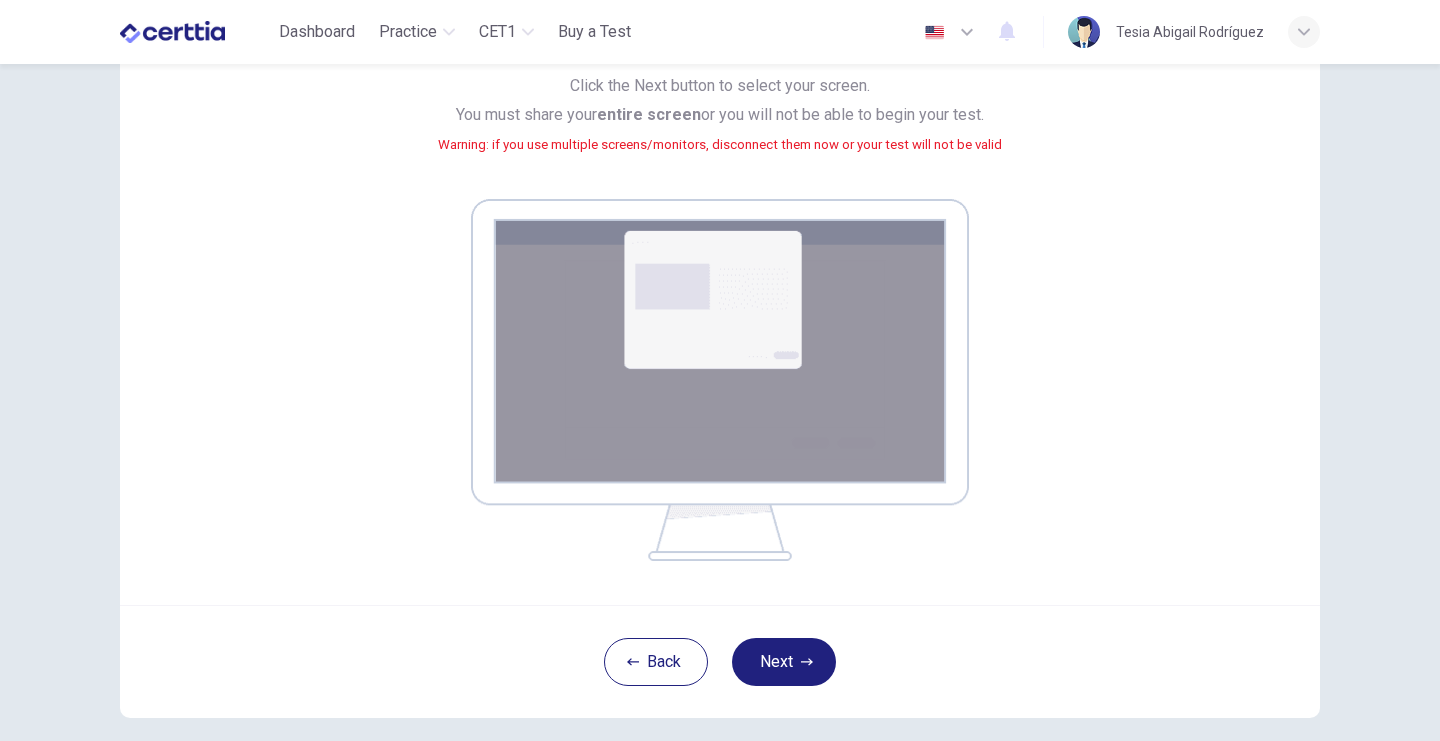 scroll, scrollTop: 240, scrollLeft: 0, axis: vertical 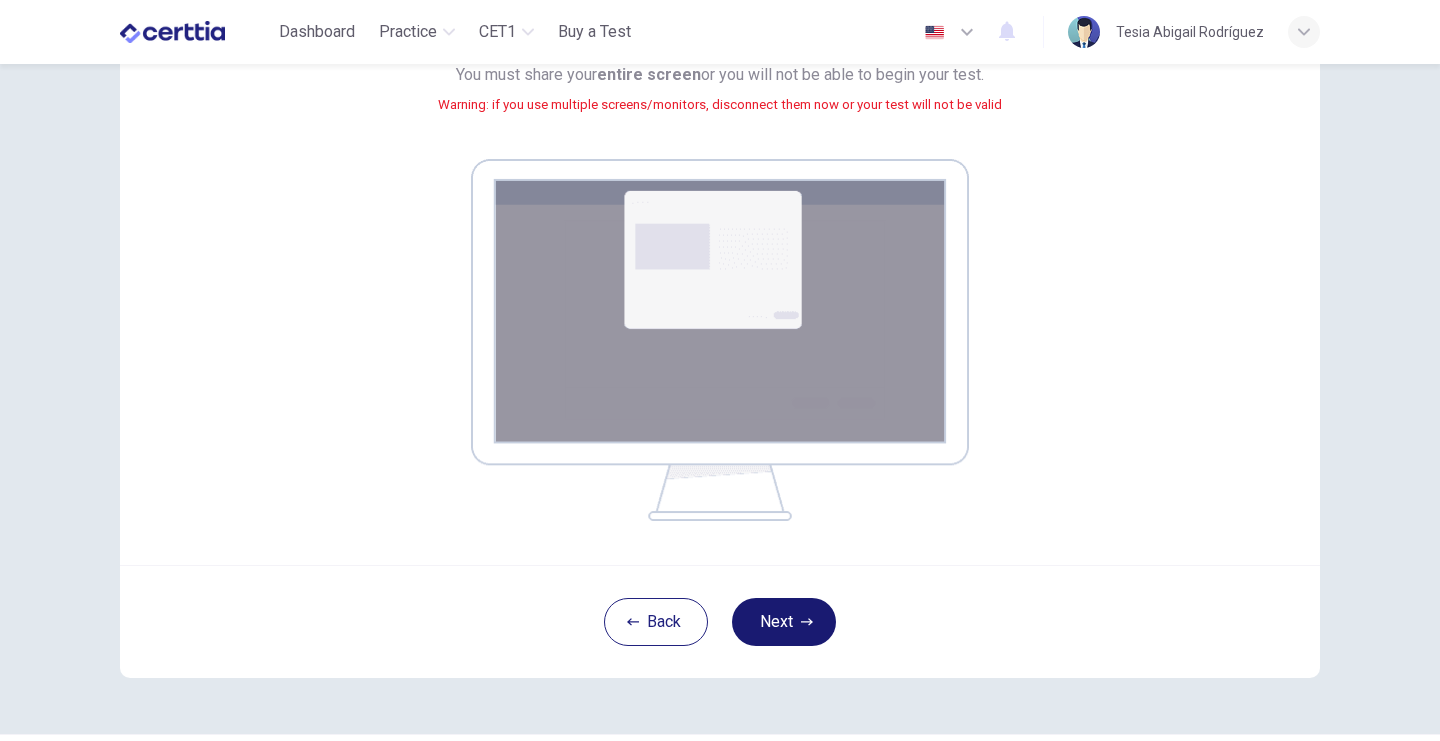 click on "Next" at bounding box center [784, 622] 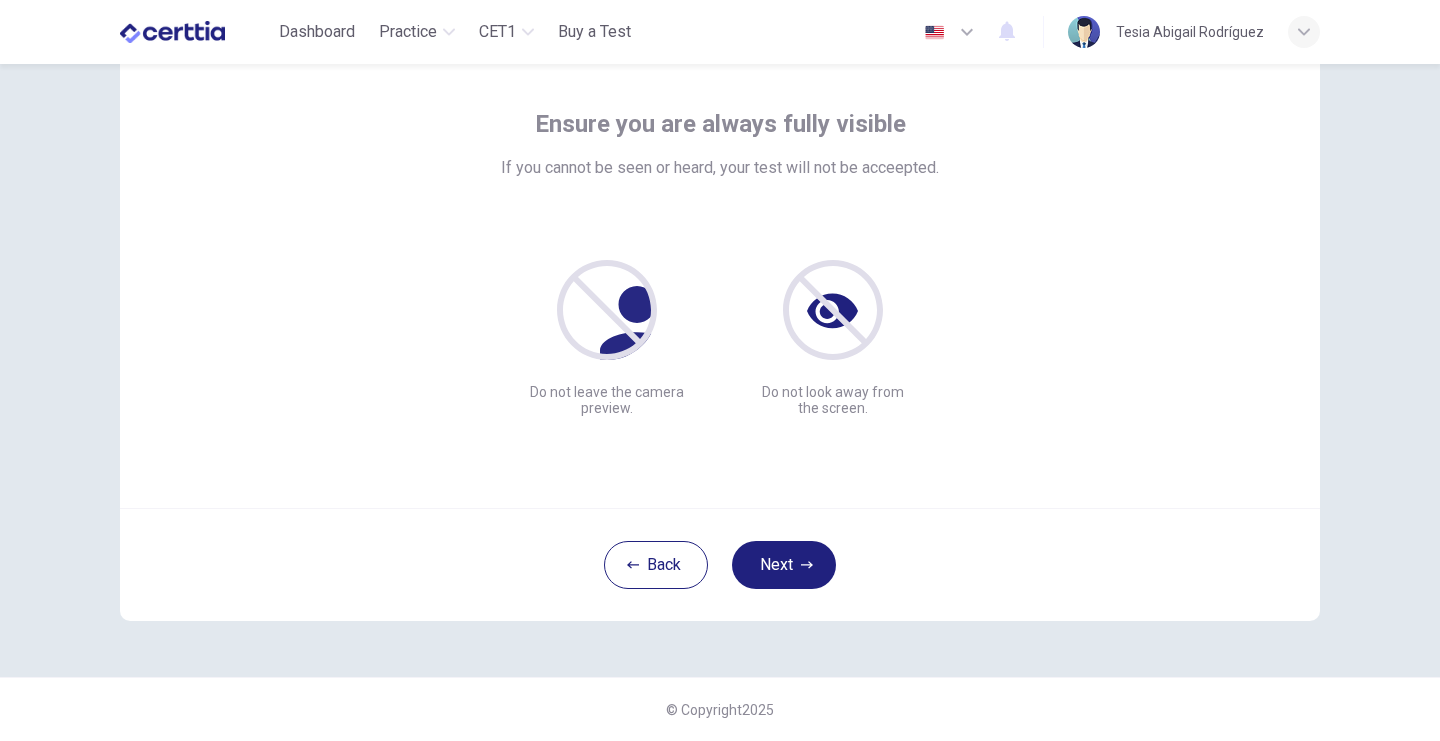 click on "Ensure you are always fully visible If you cannot be seen or heard, your test will not be acceepted. Do not leave the camera preview. Do not look away from the screen." at bounding box center (720, 268) 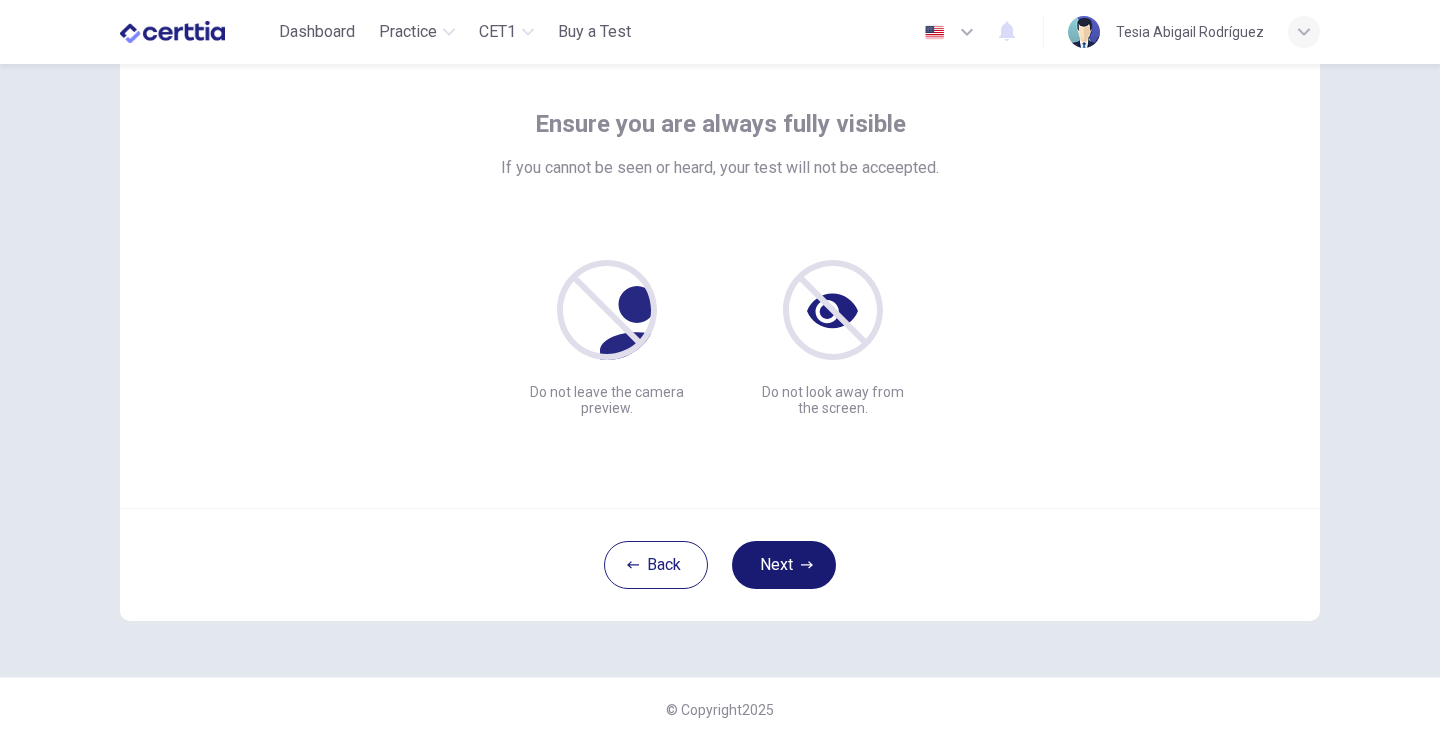 click on "Next" at bounding box center [784, 565] 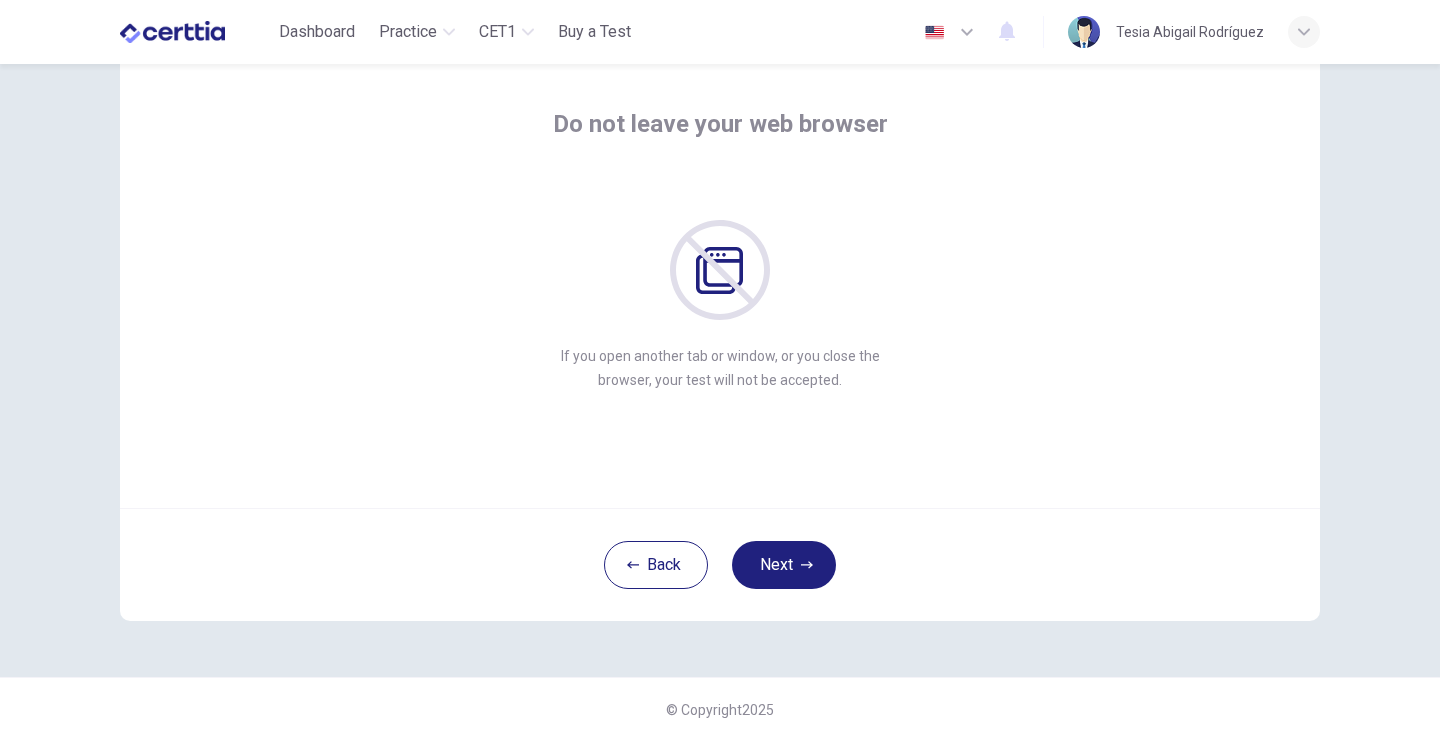 click on "Do not leave your web browser If you open another tab or window, or you close the browser, your test will not be accepted. If you open another tab or window, or you close the browser, your test will not be accepted." at bounding box center [720, 268] 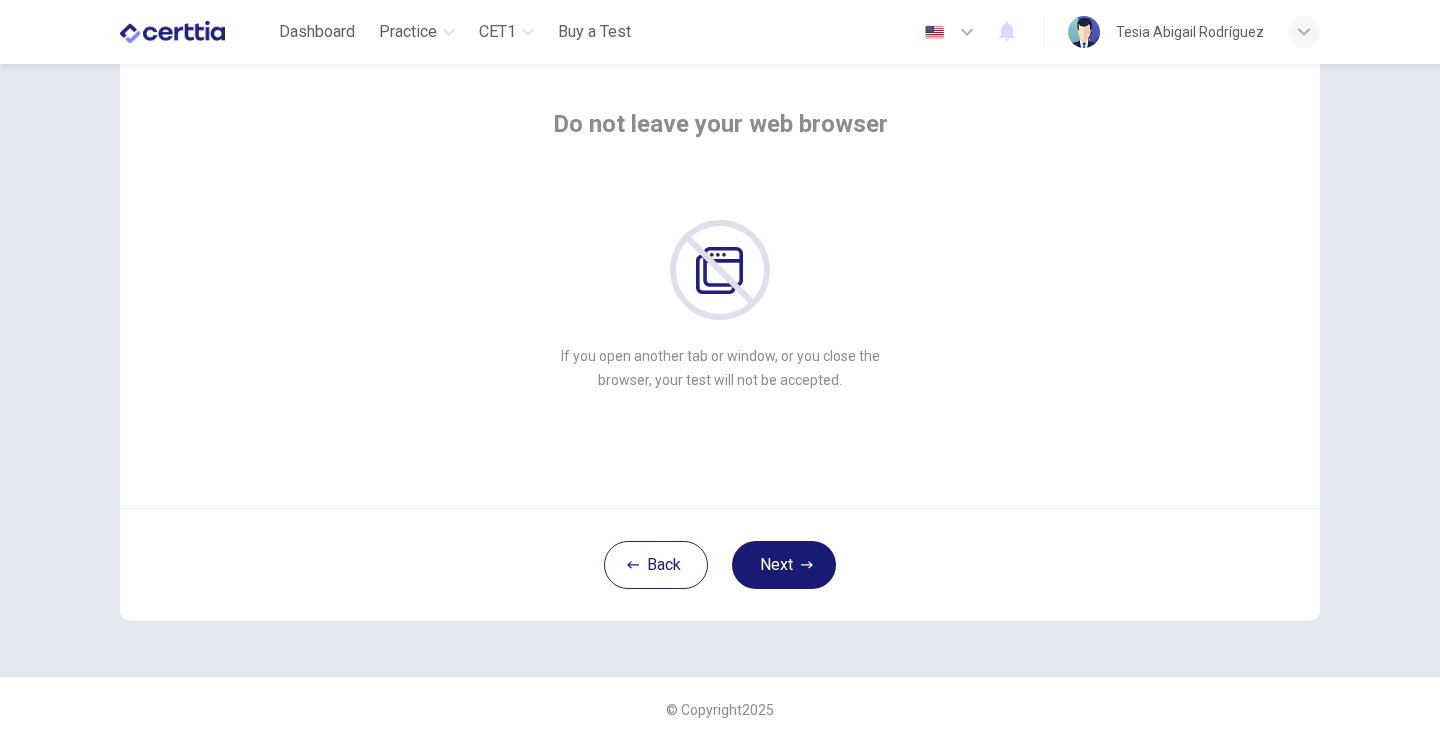click on "Next" at bounding box center (784, 565) 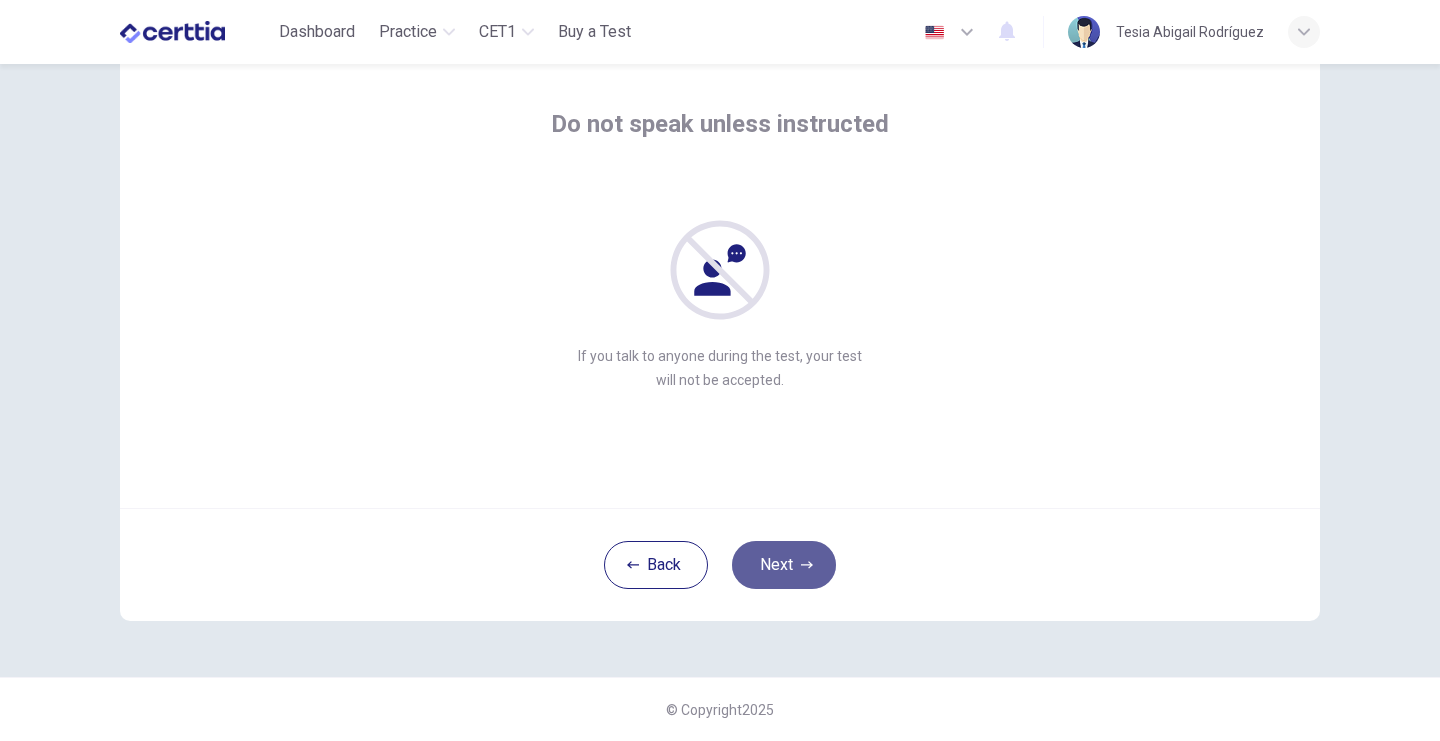 click on "Next" at bounding box center [784, 565] 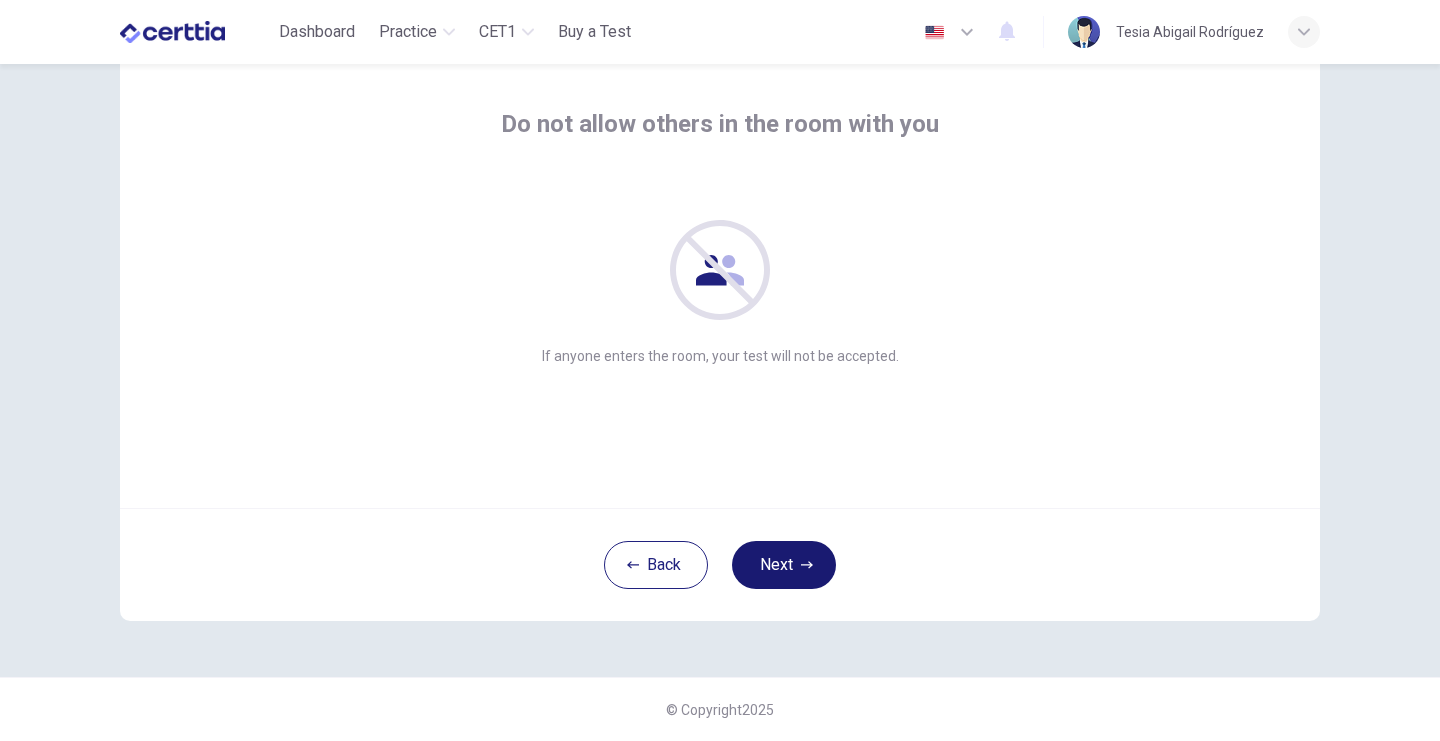 click on "Next" at bounding box center (784, 565) 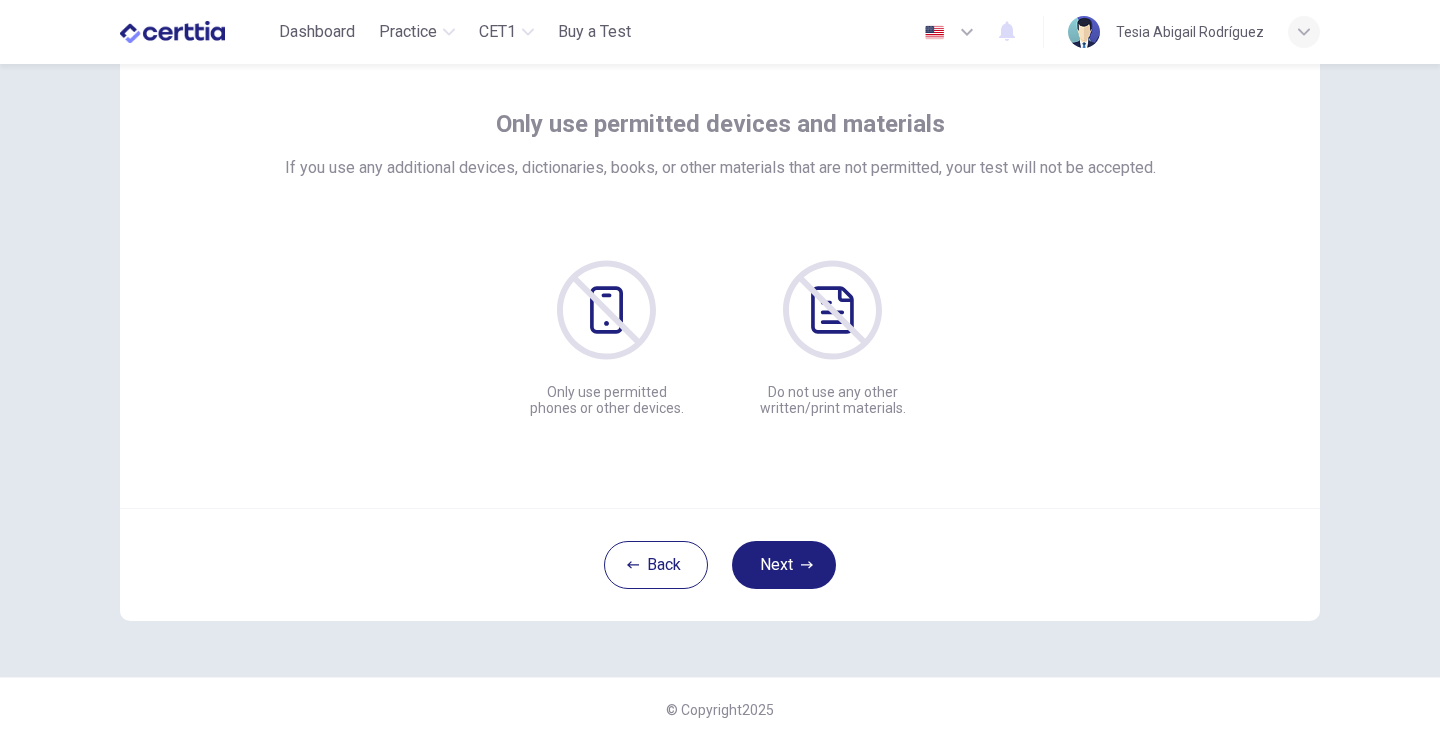 click on "Only use permitted phones or other devices." at bounding box center [607, 400] 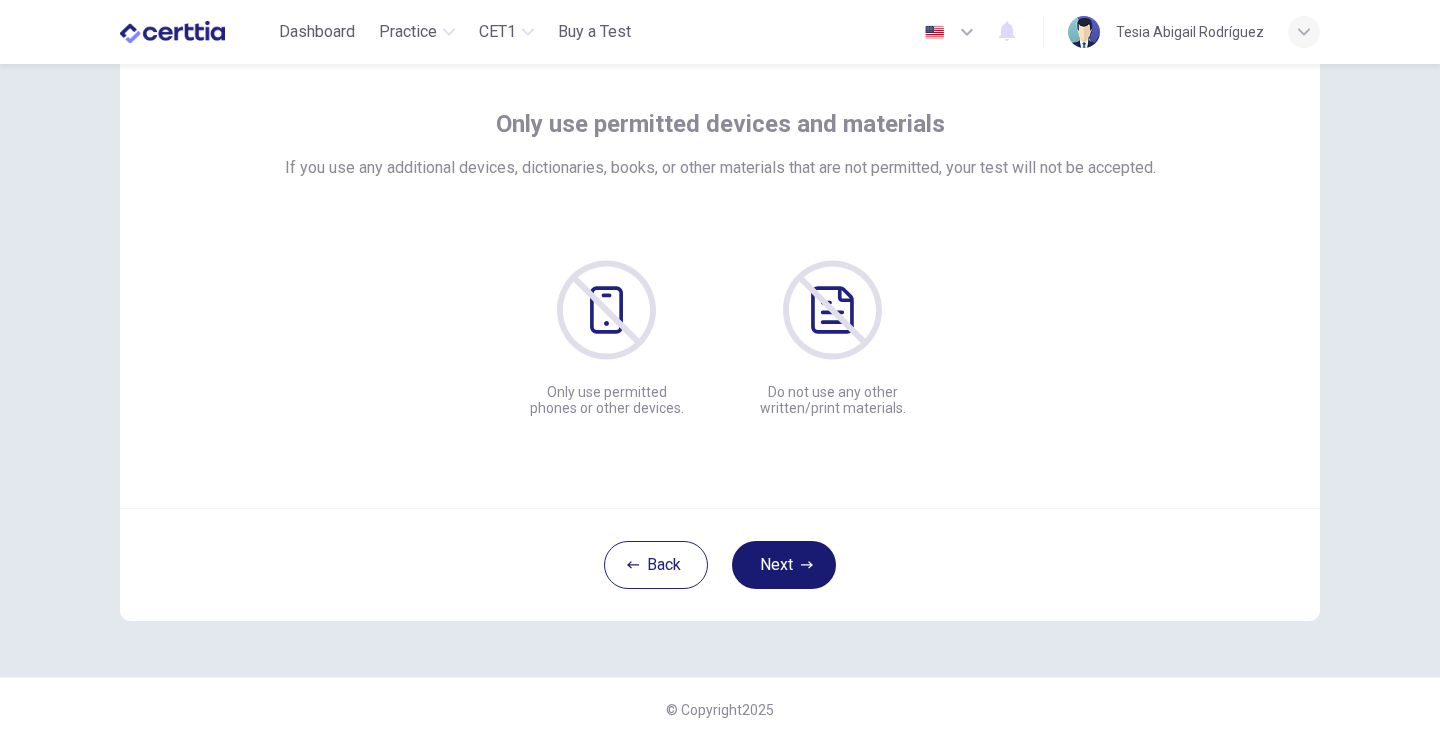 click on "Next" at bounding box center [784, 565] 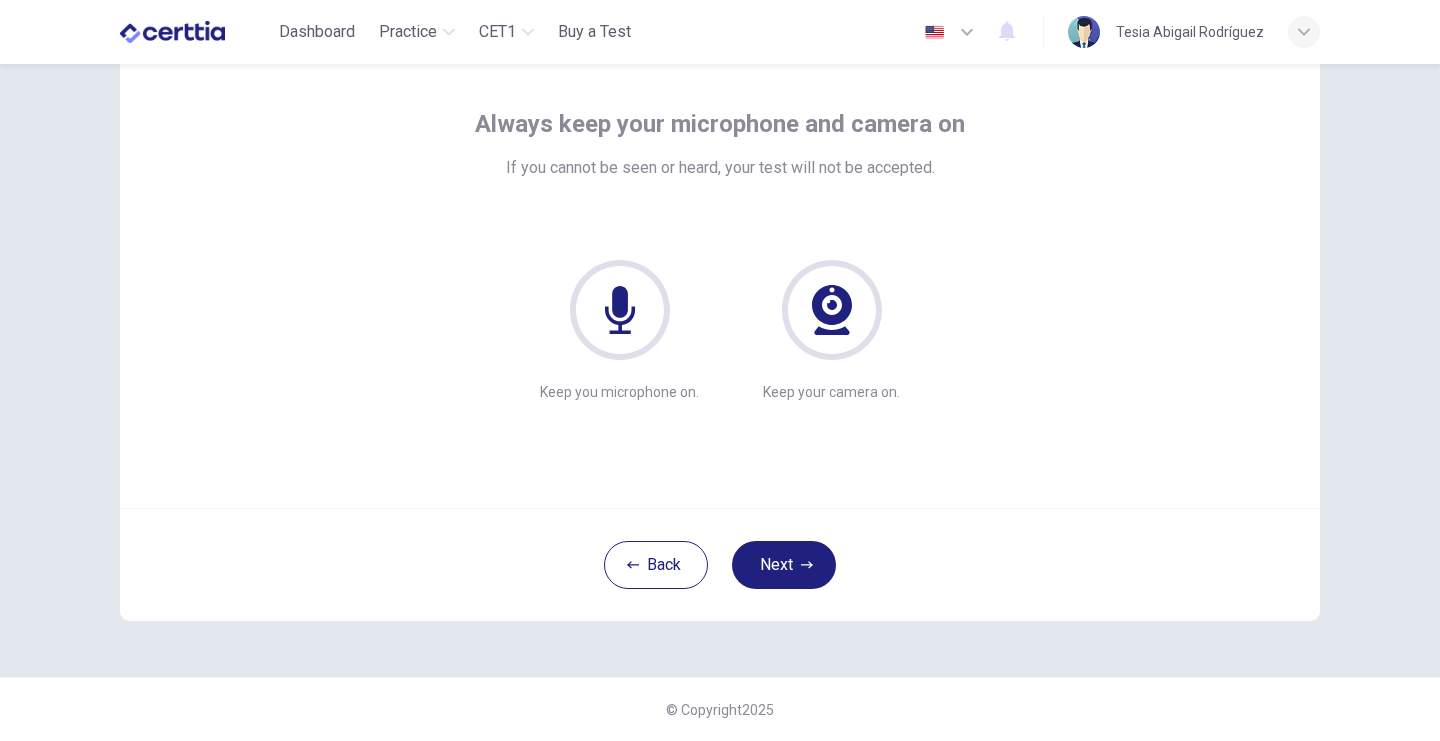 click on "Keep you microphone on. Keep your camera on." at bounding box center (720, 298) 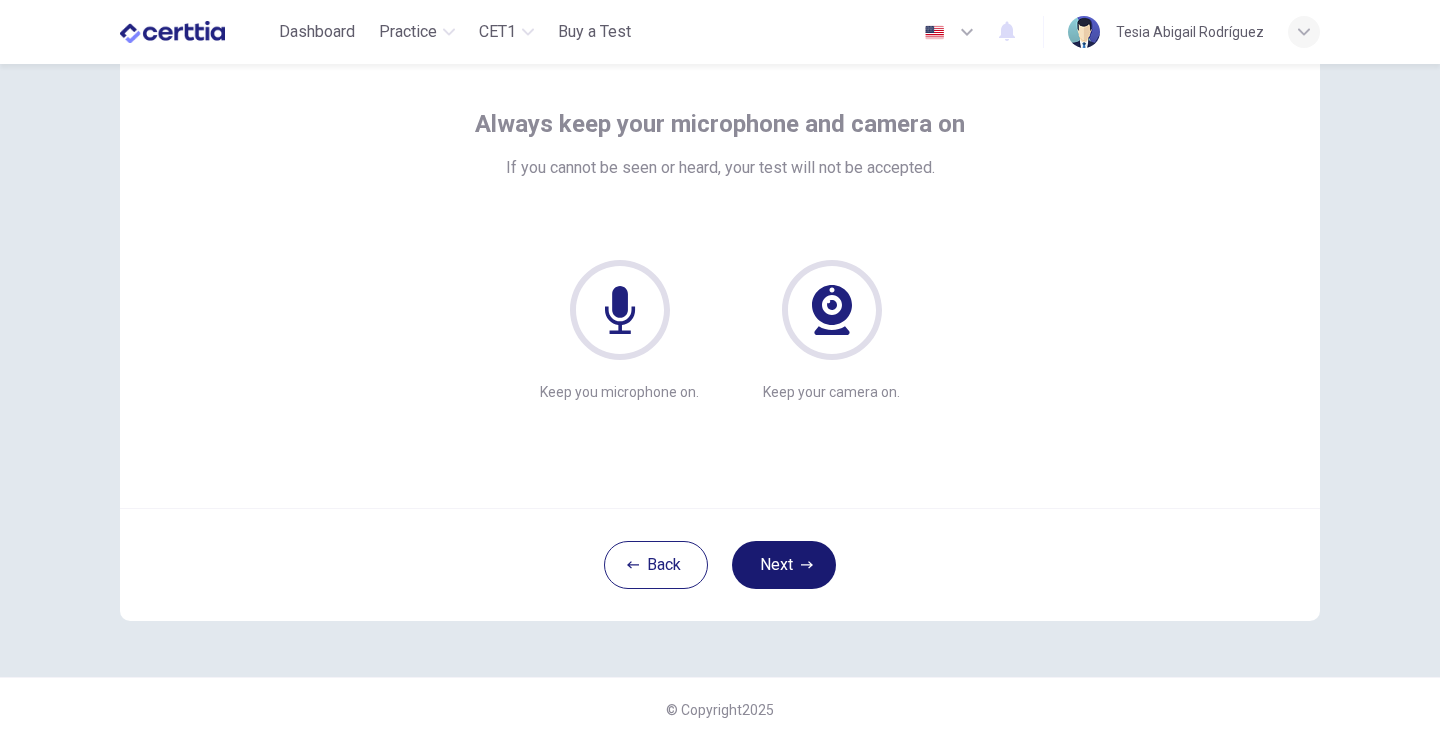 click on "Next" at bounding box center (784, 565) 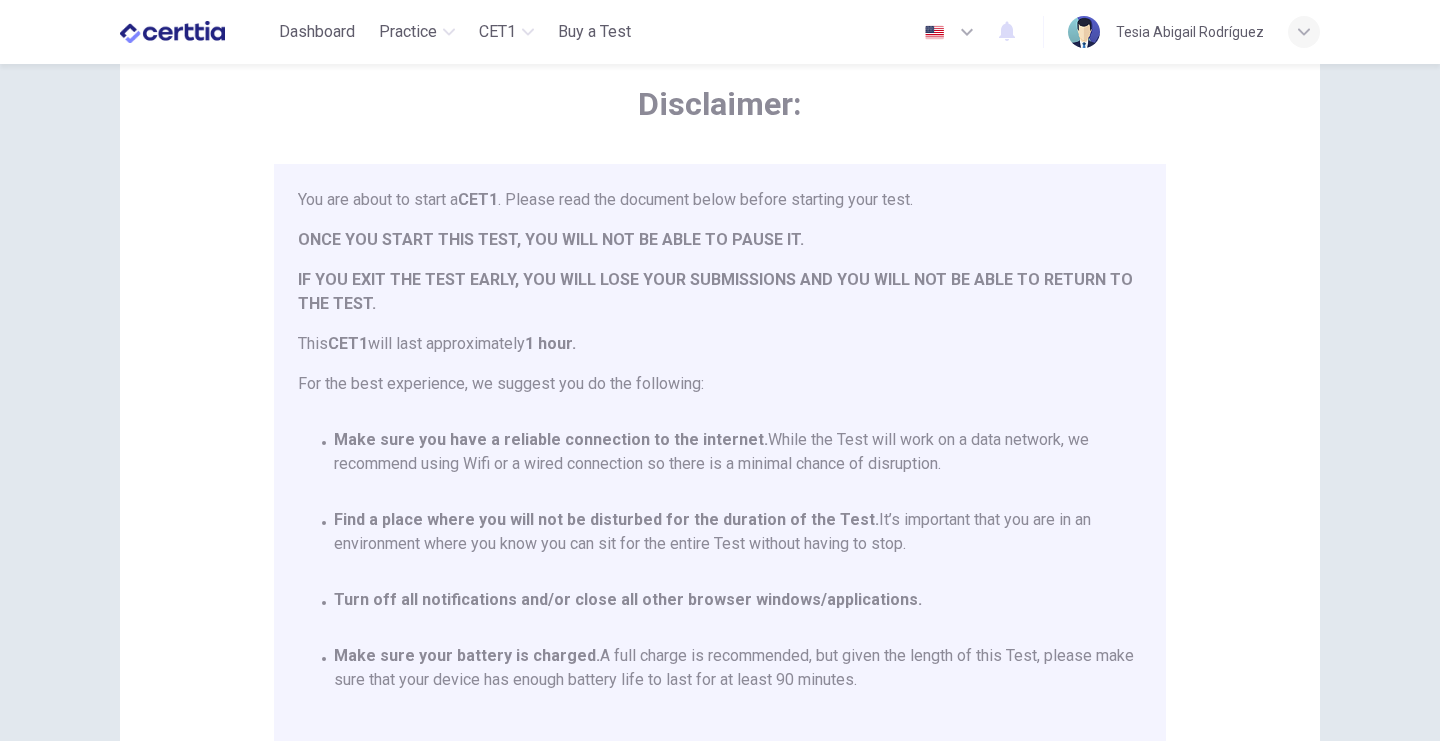 click on "You are about to start a  CET1 . Please read the document below before starting your test. ONCE YOU START THIS TEST, YOU WILL NOT BE ABLE TO PAUSE IT. IF YOU EXIT THE TEST EARLY, YOU WILL LOSE YOUR SUBMISSIONS AND YOU WILL NOT BE ABLE TO RETURN TO THE TEST. This  CET1  will last approximately  1 hour. For the best experience, we suggest you do the following: Make sure you have a reliable connection to the internet.  While the Test will work on a data network, we recommend using Wifi or a wired connection so there is a minimal chance of disruption. Find a place where you will not be disturbed for the duration of the Test.  It’s important that you are in an environment where you know you can sit for the entire Test without having to stop. Turn off all notifications and/or close all other browser windows/applications. Make sure your battery is charged.  A full charge is recommended, but given the length of this Test, please make sure that your device has enough battery life to last for at least  90 minutes." at bounding box center [724, 453] 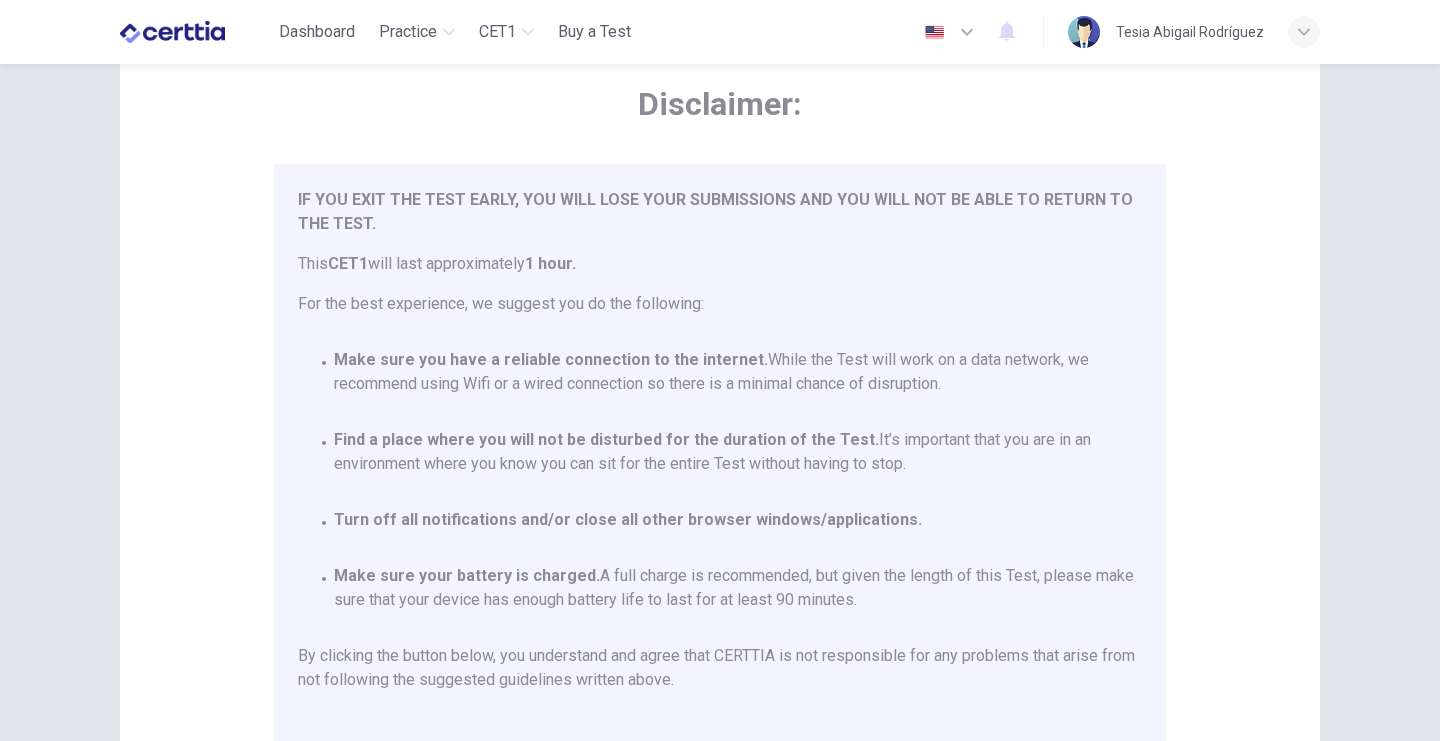 scroll, scrollTop: 117, scrollLeft: 0, axis: vertical 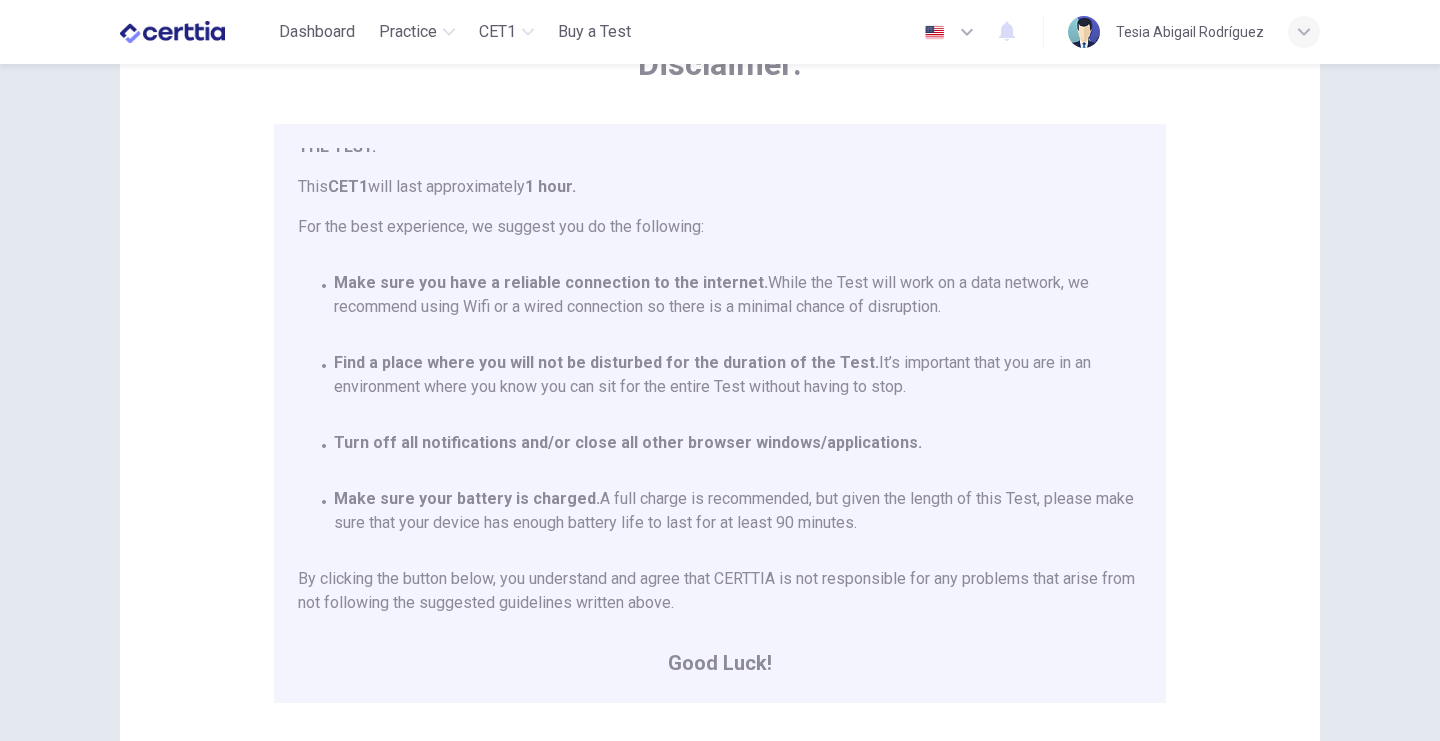 click on "You are about to start a  CET1 . Please read the document below before starting your test. ONCE YOU START THIS TEST, YOU WILL NOT BE ABLE TO PAUSE IT. IF YOU EXIT THE TEST EARLY, YOU WILL LOSE YOUR SUBMISSIONS AND YOU WILL NOT BE ABLE TO RETURN TO THE TEST. This  CET1  will last approximately  1 hour. For the best experience, we suggest you do the following: Make sure you have a reliable connection to the internet.  While the Test will work on a data network, we recommend using Wifi or a wired connection so there is a minimal chance of disruption. Find a place where you will not be disturbed for the duration of the Test.  It’s important that you are in an environment where you know you can sit for the entire Test without having to stop. Turn off all notifications and/or close all other browser windows/applications. Make sure your battery is charged.  A full charge is recommended, but given the length of this Test, please make sure that your device has enough battery life to last for at least  90 minutes." at bounding box center [724, 413] 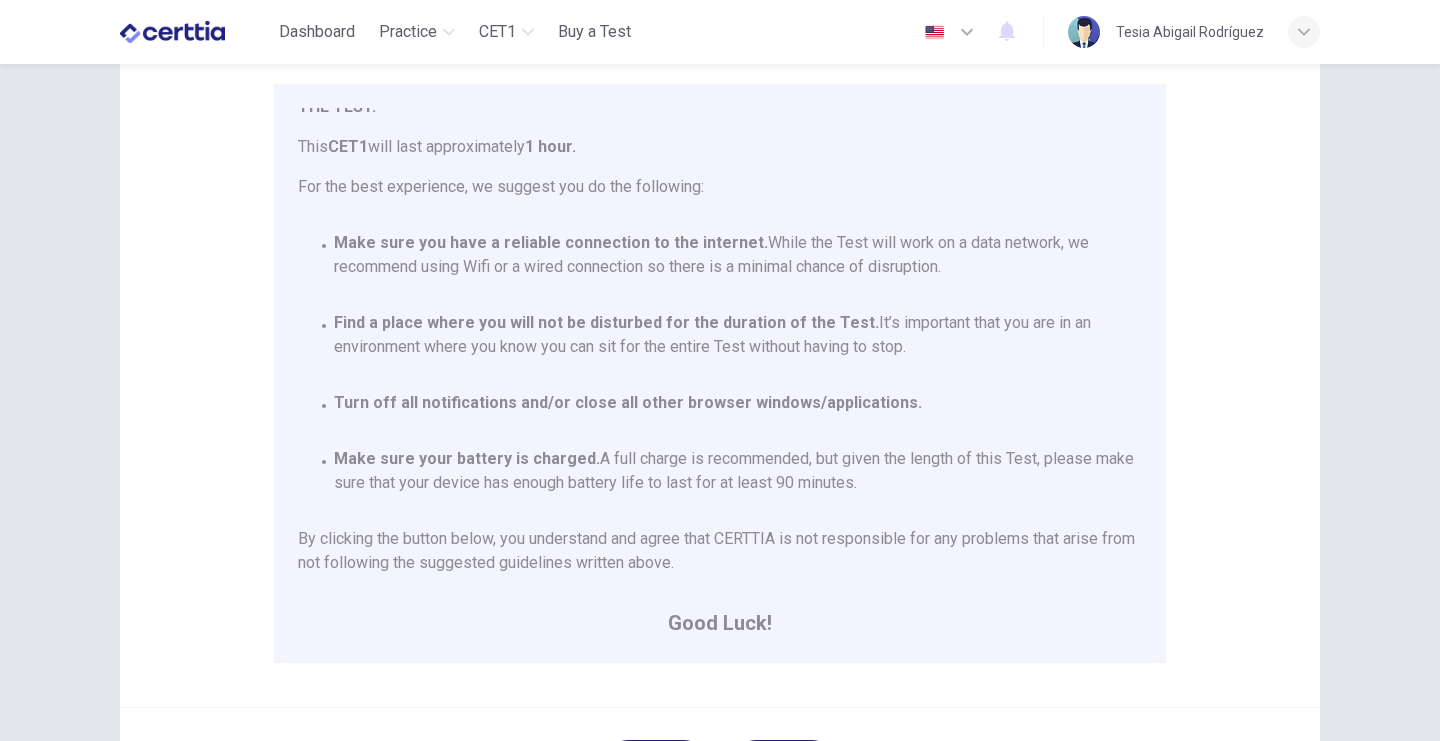 click on "Turn off all notifications and/or close all other browser windows/applications." at bounding box center (720, 403) 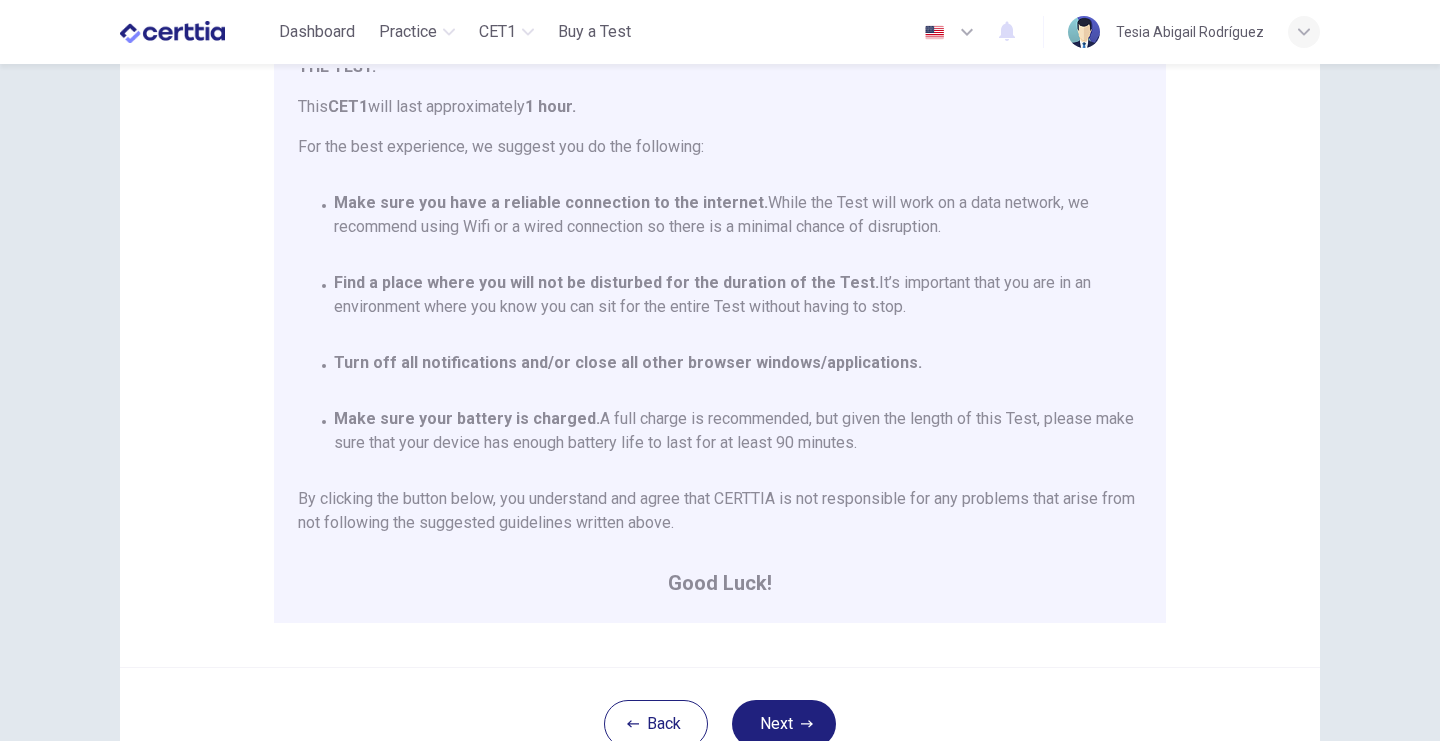 scroll, scrollTop: 252, scrollLeft: 0, axis: vertical 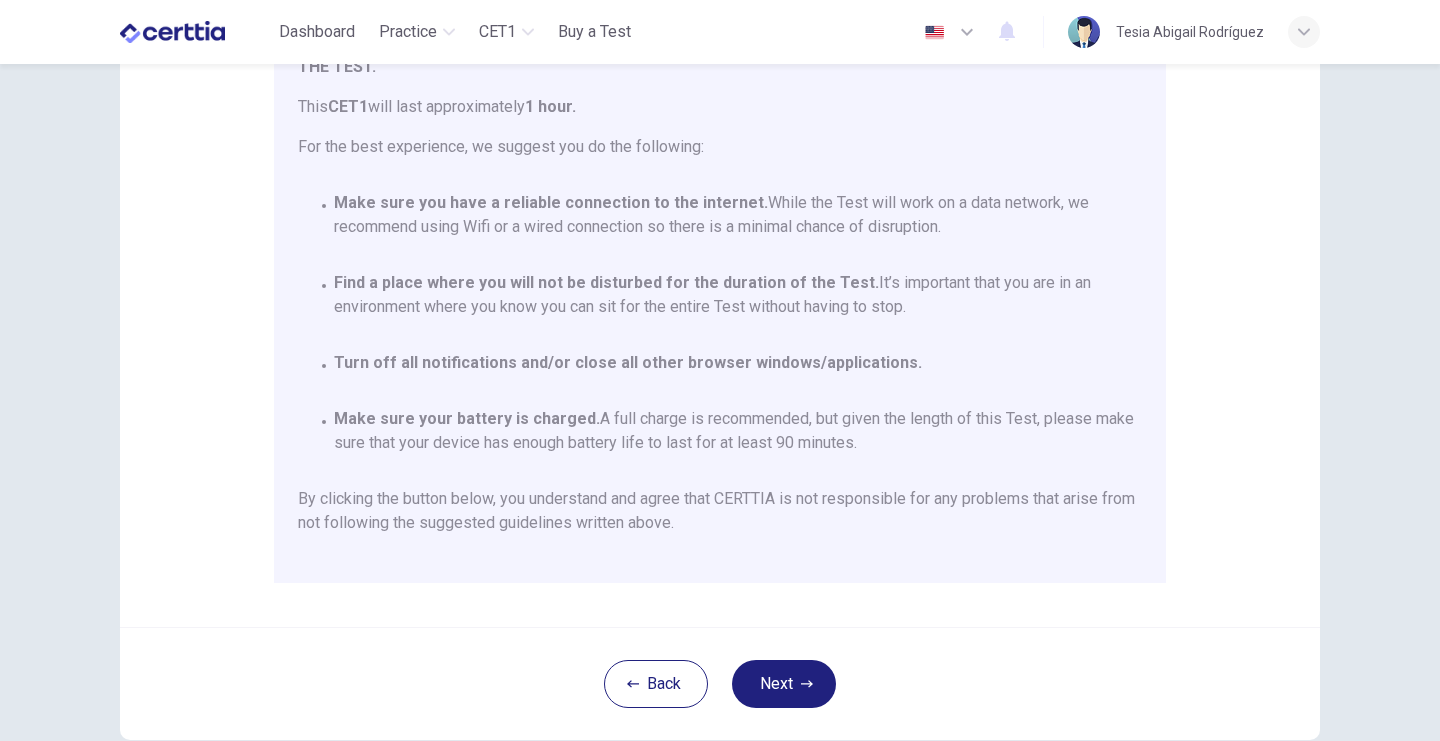 click on "You are about to start a  CET1 . Please read the document below before starting your test. ONCE YOU START THIS TEST, YOU WILL NOT BE ABLE TO PAUSE IT. IF YOU EXIT THE TEST EARLY, YOU WILL LOSE YOUR SUBMISSIONS AND YOU WILL NOT BE ABLE TO RETURN TO THE TEST. This  CET1  will last approximately  1 hour. For the best experience, we suggest you do the following: Make sure you have a reliable connection to the internet.  While the Test will work on a data network, we recommend using Wifi or a wired connection so there is a minimal chance of disruption. Find a place where you will not be disturbed for the duration of the Test.  It’s important that you are in an environment where you know you can sit for the entire Test without having to stop. Turn off all notifications and/or close all other browser windows/applications. Make sure your battery is charged.  A full charge is recommended, but given the length of this Test, please make sure that your device has enough battery life to last for at least  90 minutes." at bounding box center (724, 293) 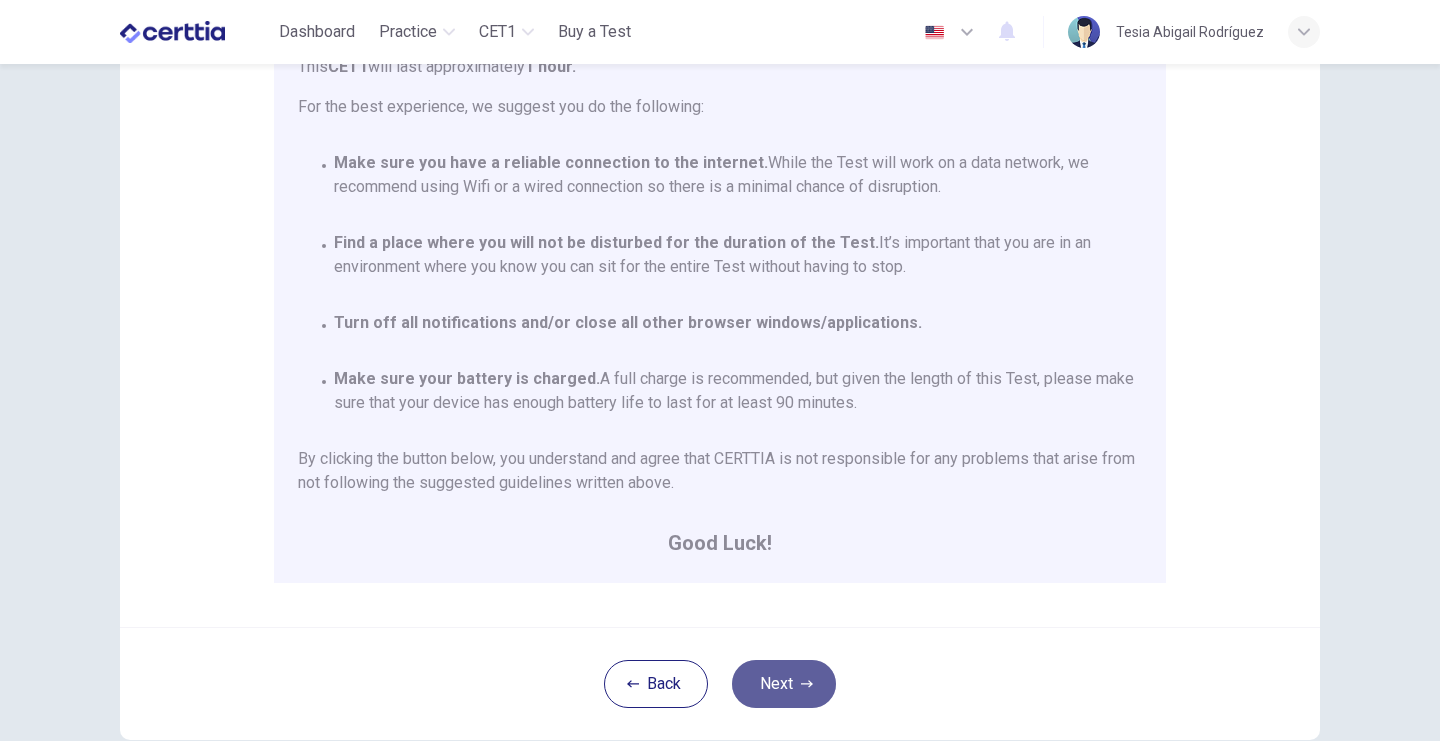 click on "Next" at bounding box center [784, 684] 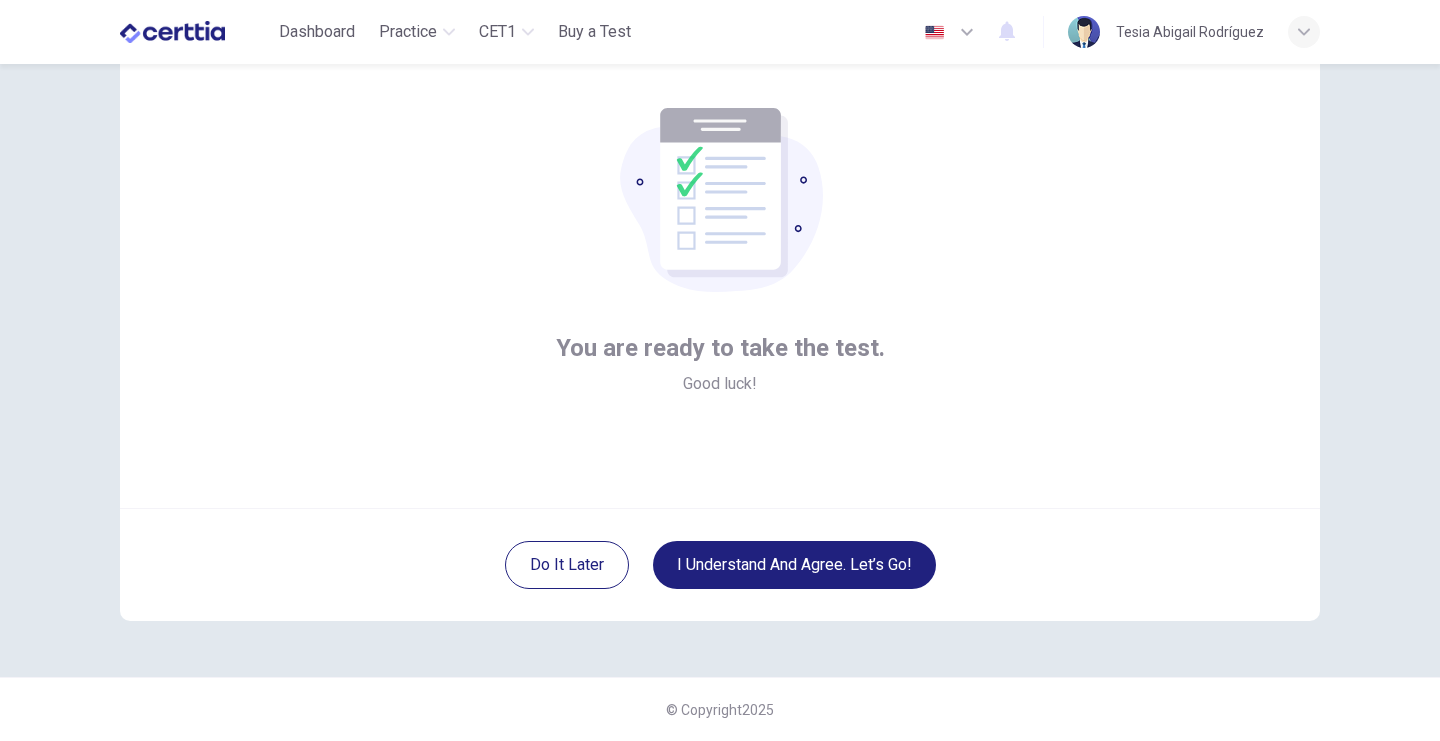 click on "You are ready to take the test. Good luck!" at bounding box center [720, 364] 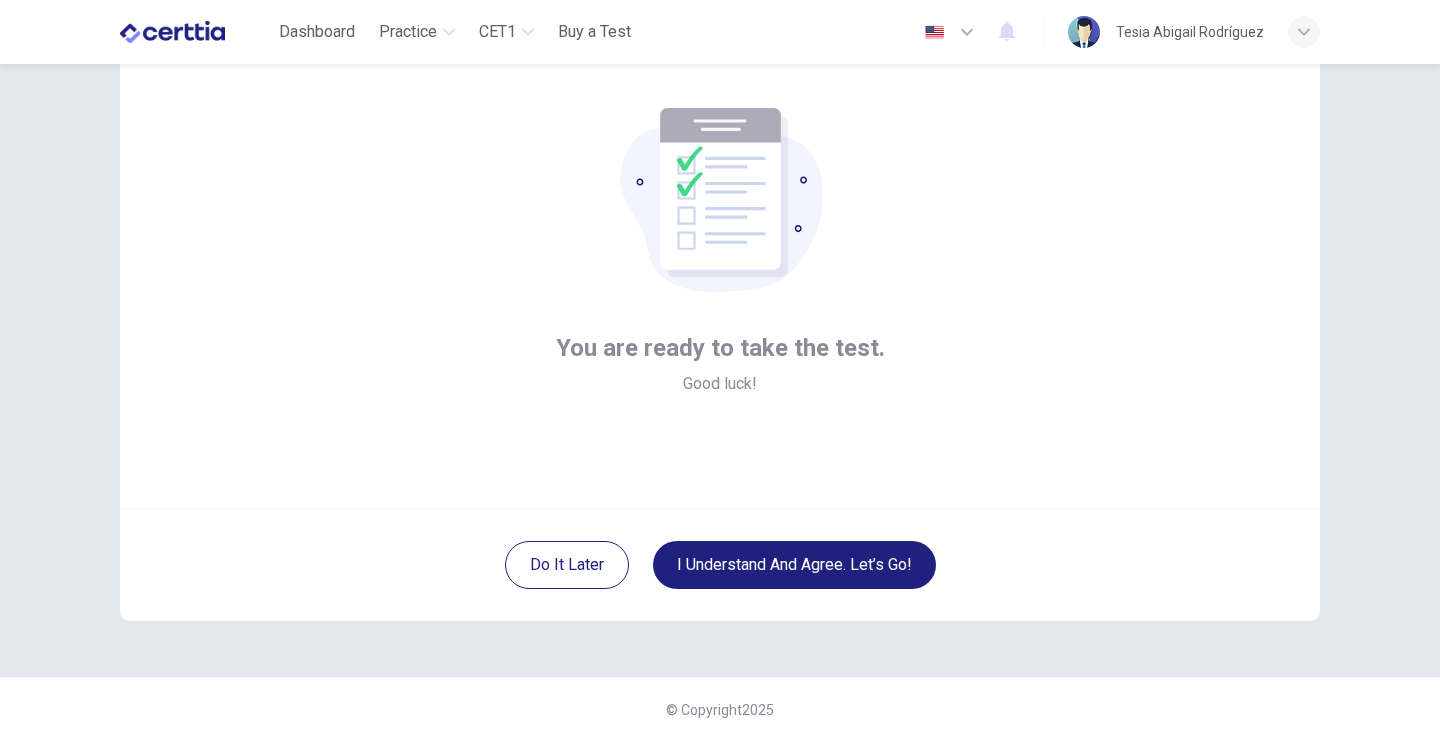 click on "You are ready to take the test. Good luck!" at bounding box center (720, 268) 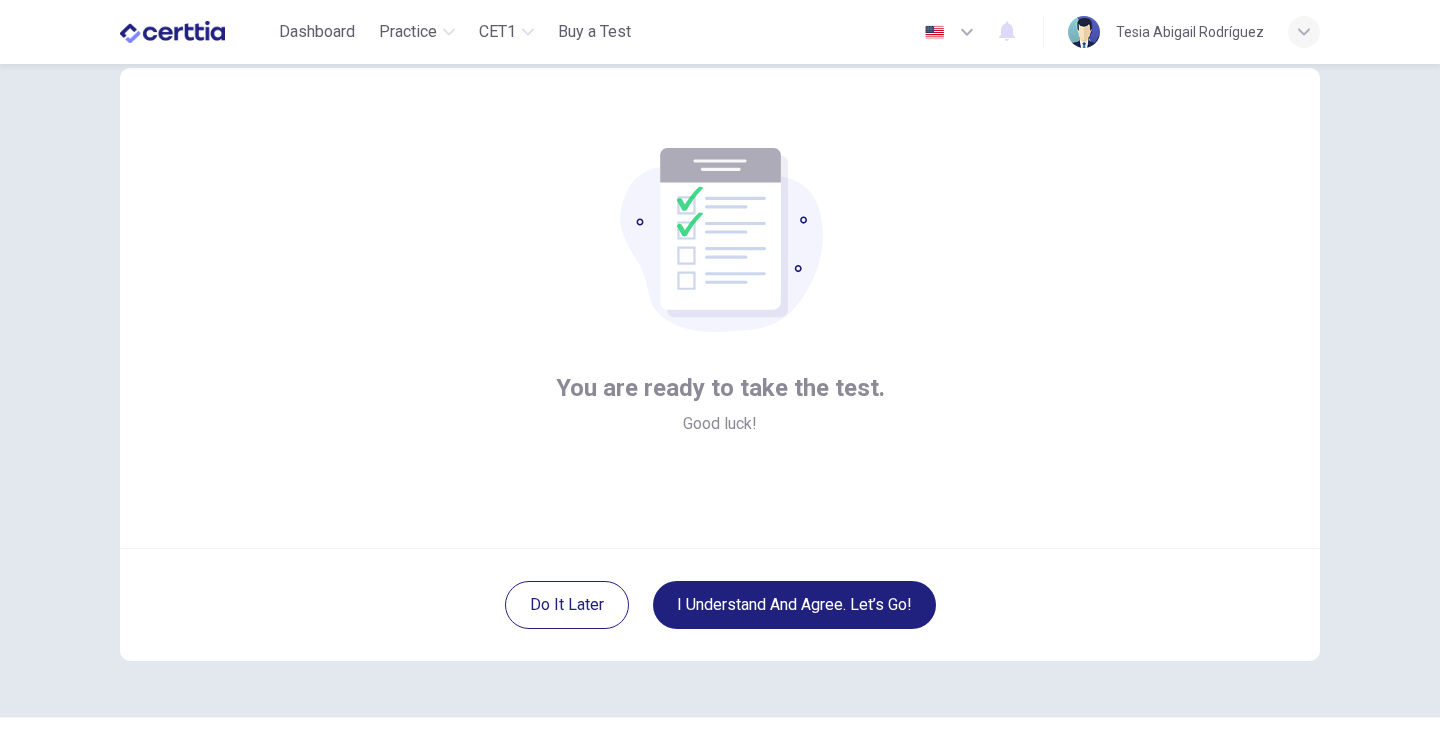 scroll, scrollTop: 12, scrollLeft: 0, axis: vertical 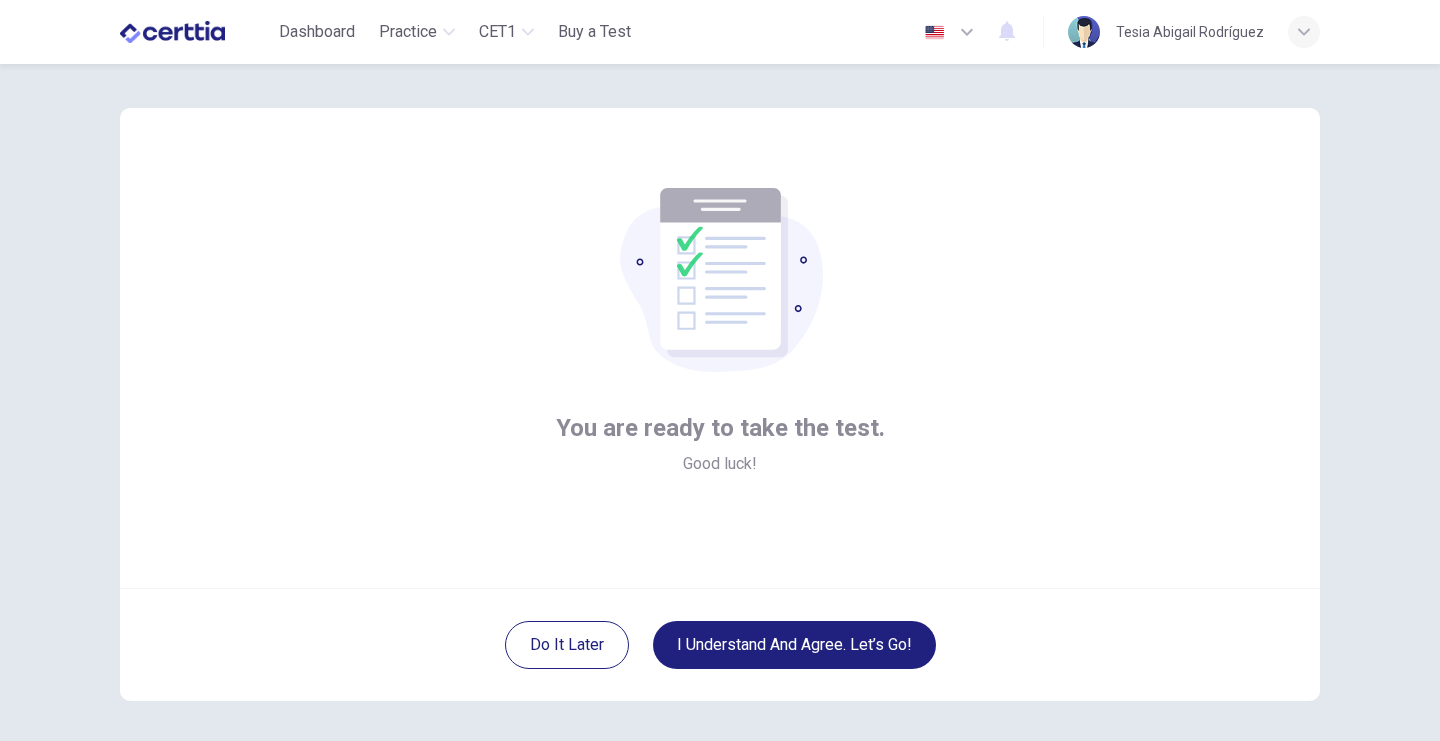 click on "Do it later I understand and agree. Let’s go!" at bounding box center [720, 644] 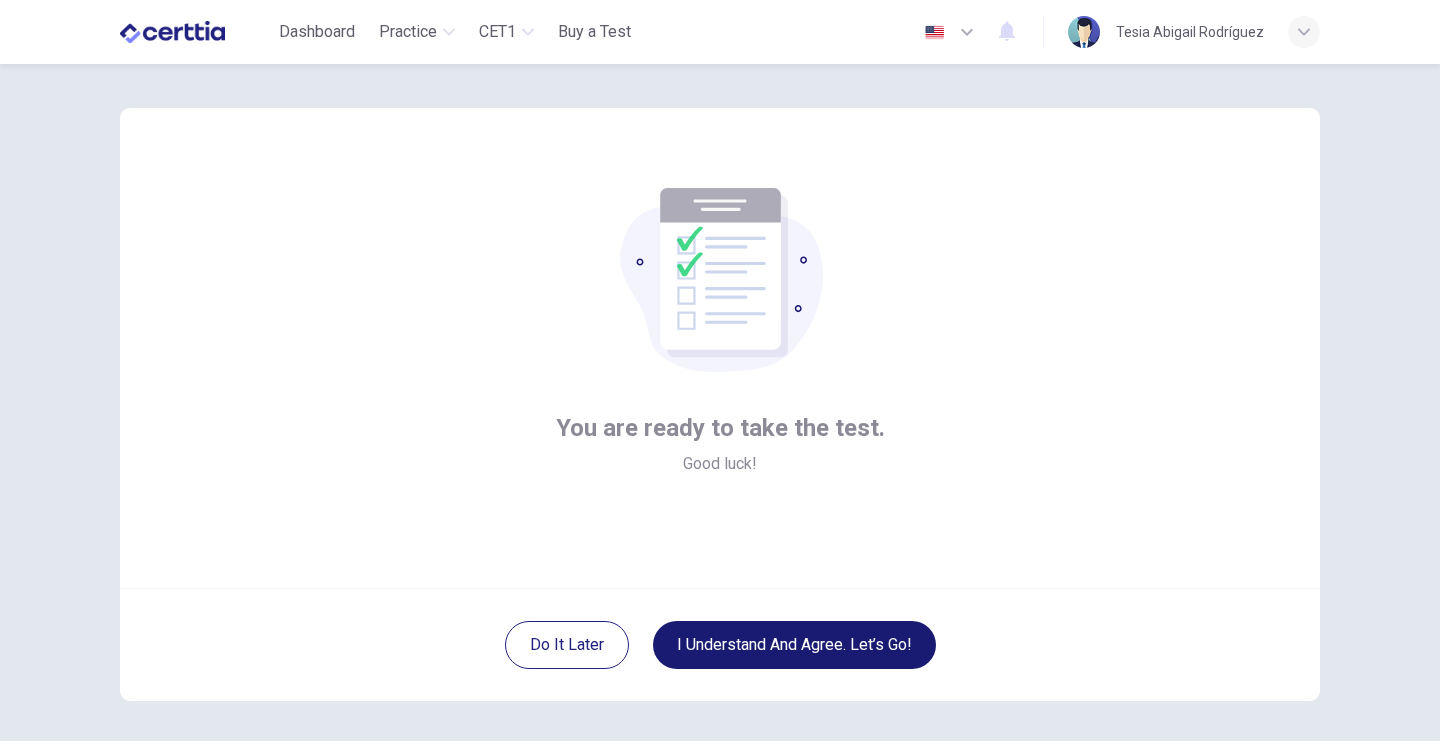 click on "I understand and agree. Let’s go!" at bounding box center (794, 645) 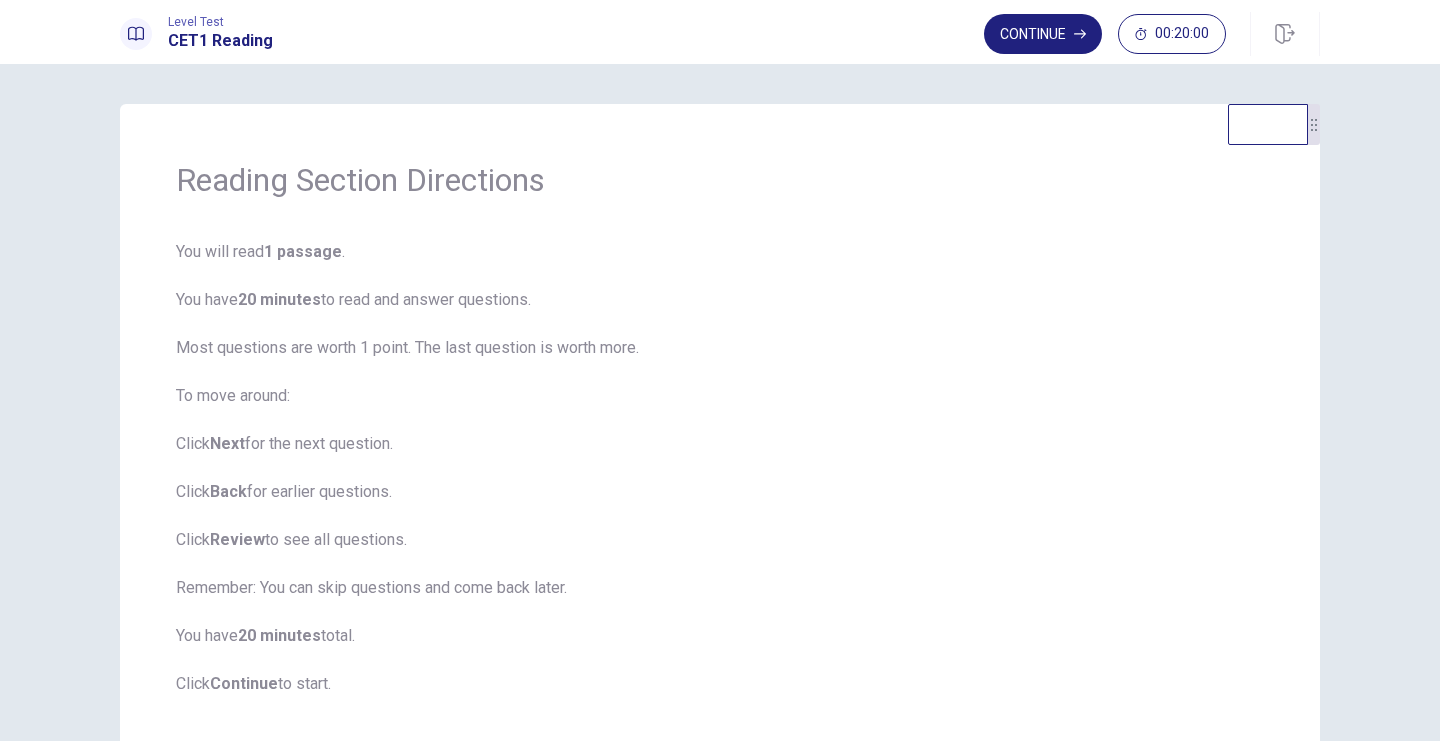 click on "You will read  1 passage .
You have  20 minutes  to read and answer questions.
Most questions are worth 1 point. The last question is worth more.
To move around:
Click  Next  for the next question.
Click  Back  for earlier questions.
Click  Review  to see all questions.
Remember: You can skip questions and come back later.
You have  20 minutes  total.
Click  Continue  to start." at bounding box center [720, 468] 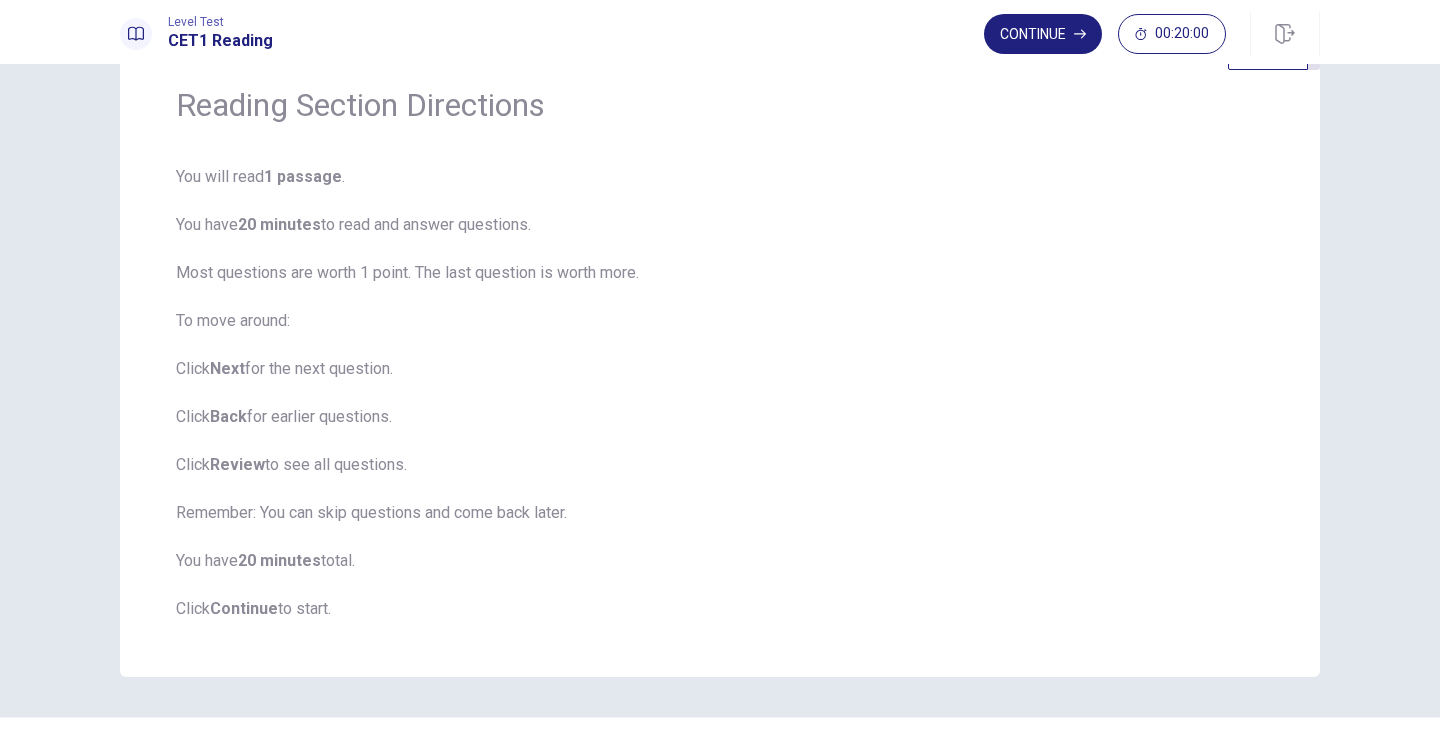 scroll, scrollTop: 35, scrollLeft: 0, axis: vertical 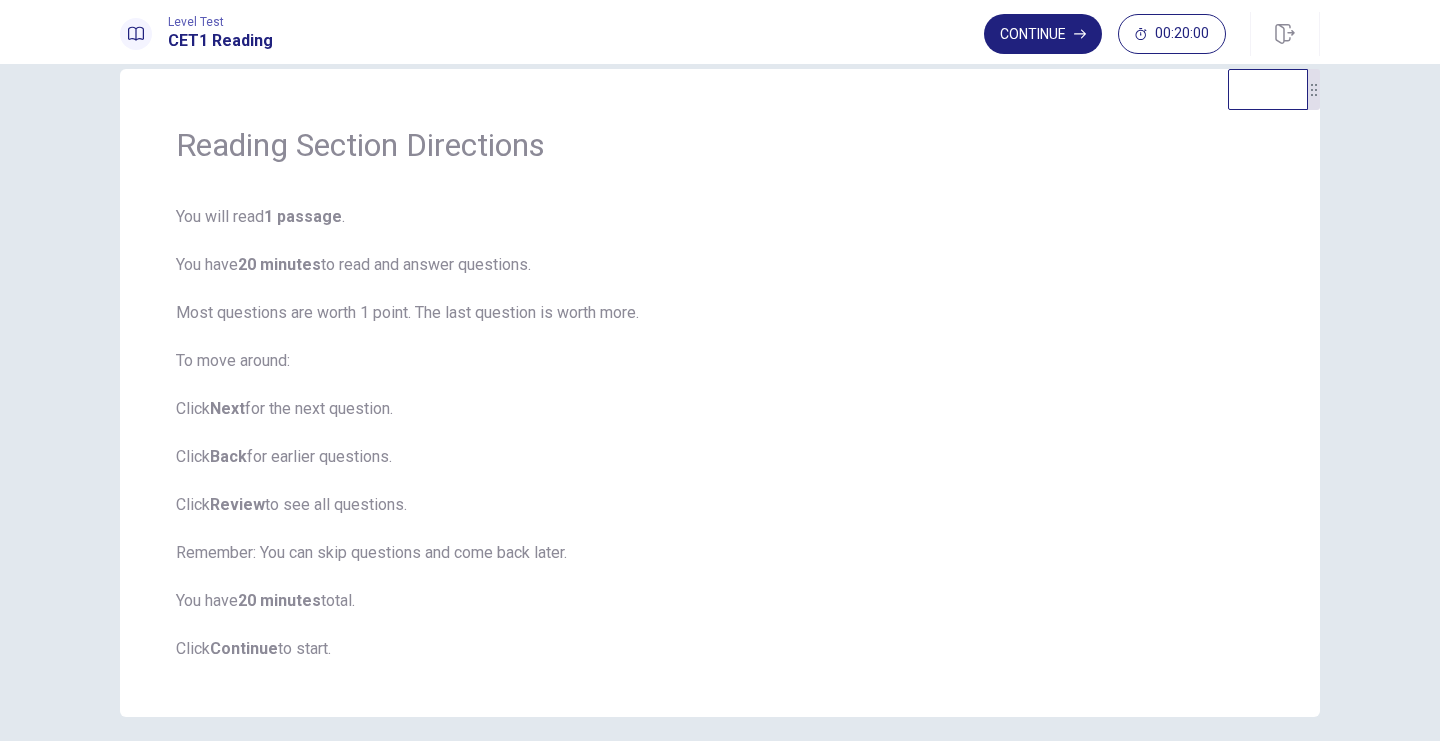 click on "You will read  1 passage .
You have  20 minutes  to read and answer questions.
Most questions are worth 1 point. The last question is worth more.
To move around:
Click  Next  for the next question.
Click  Back  for earlier questions.
Click  Review  to see all questions.
Remember: You can skip questions and come back later.
You have  20 minutes  total.
Click  Continue  to start." at bounding box center [720, 433] 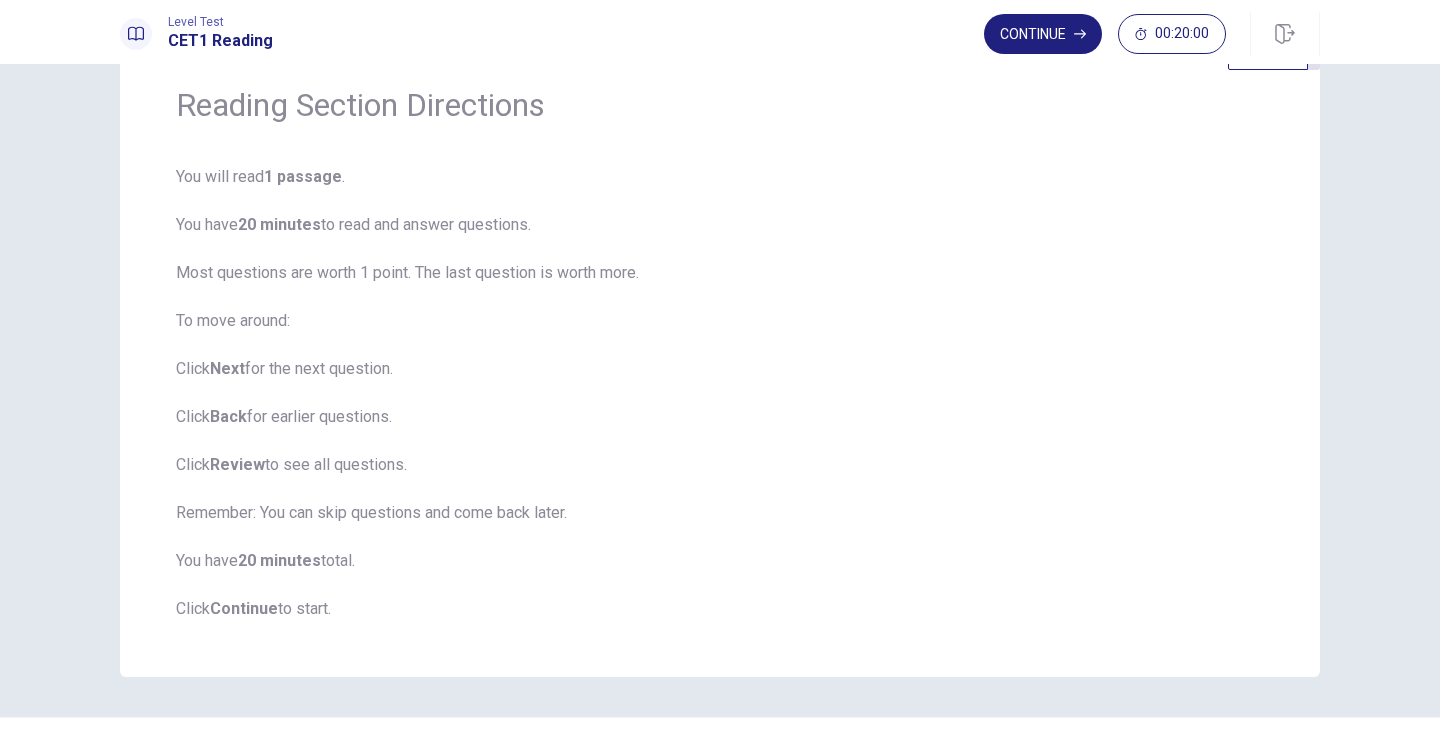 scroll, scrollTop: 115, scrollLeft: 0, axis: vertical 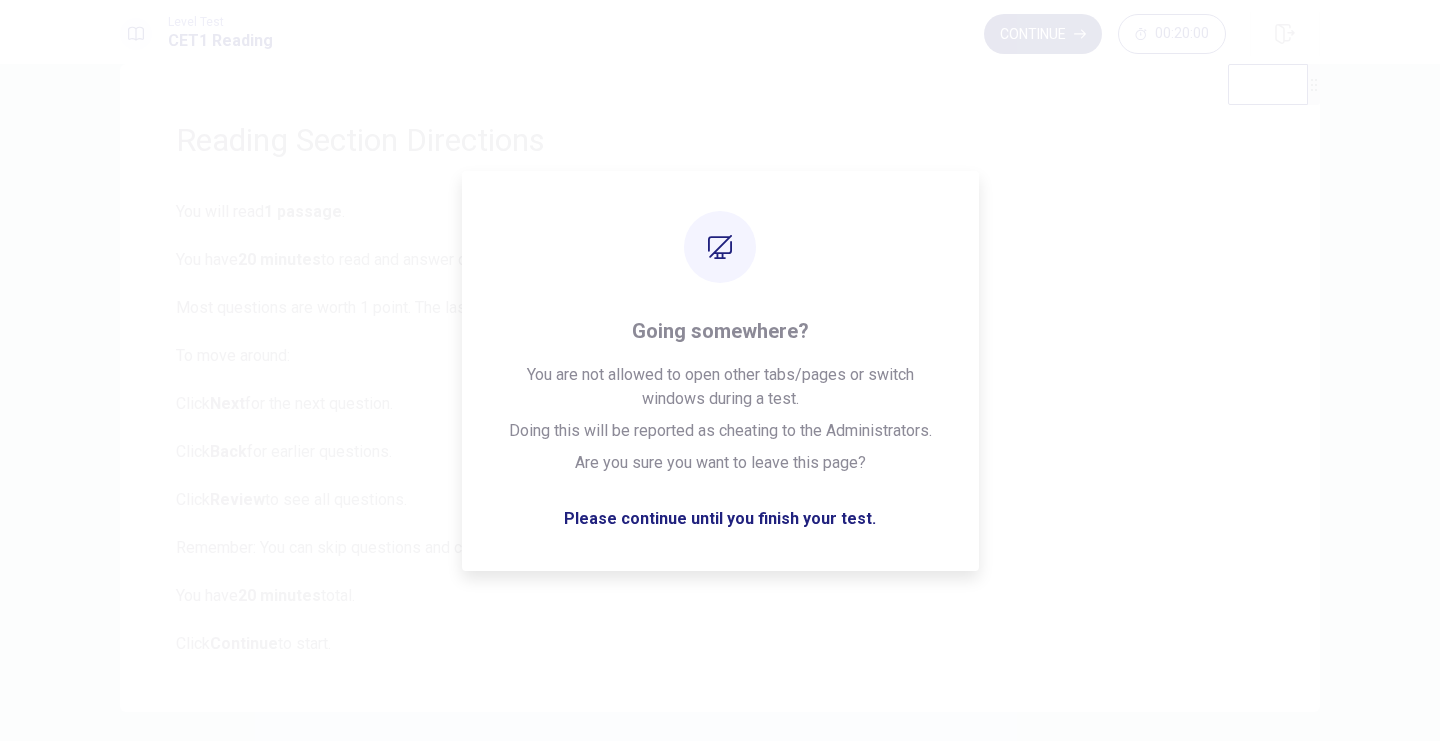 click on "Continue" at bounding box center (1043, 34) 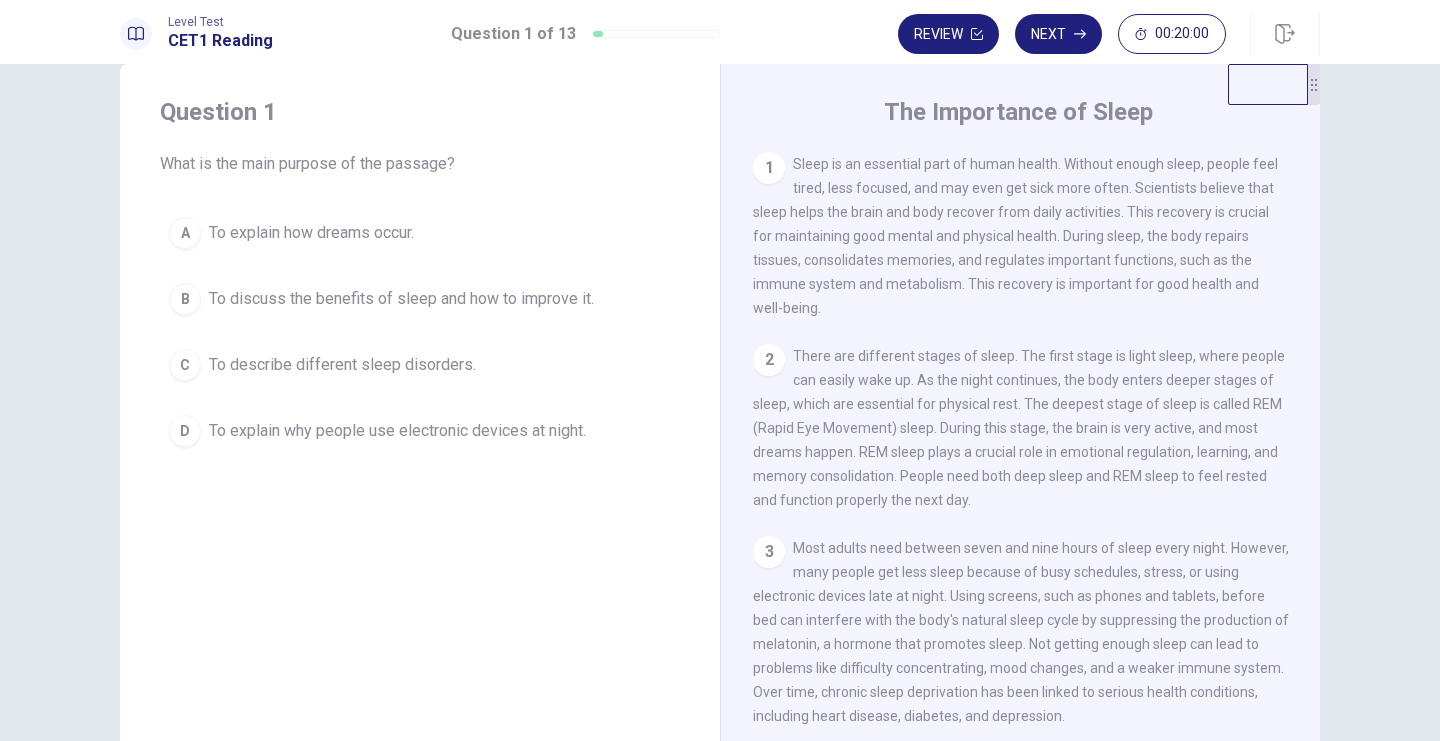 click on "Question 1 What is the main purpose of the passage? A To explain how dreams occur.
B To discuss the benefits of sleep and how to improve it.
C To describe different sleep disorders.
D To explain why people use electronic devices at night." at bounding box center [420, 276] 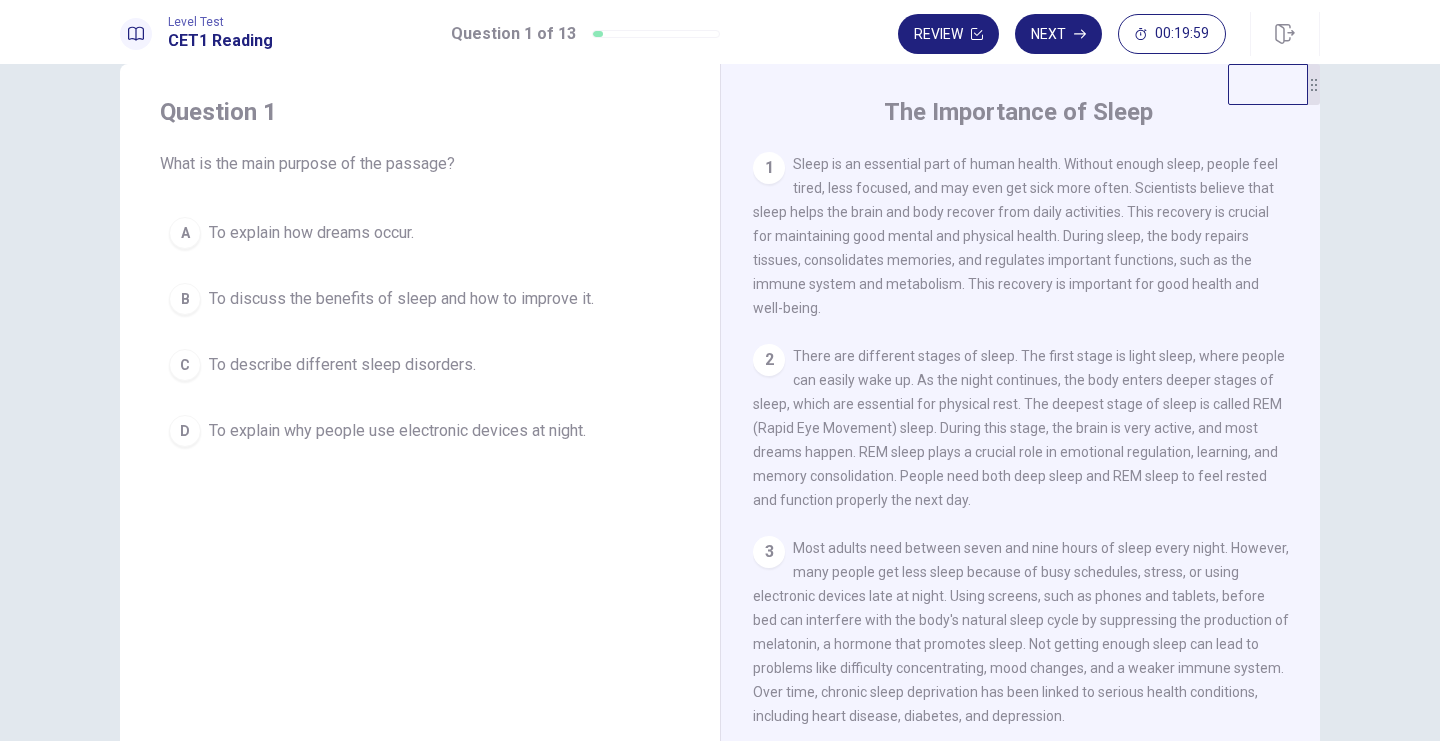 click on "A To explain how dreams occur." at bounding box center (420, 233) 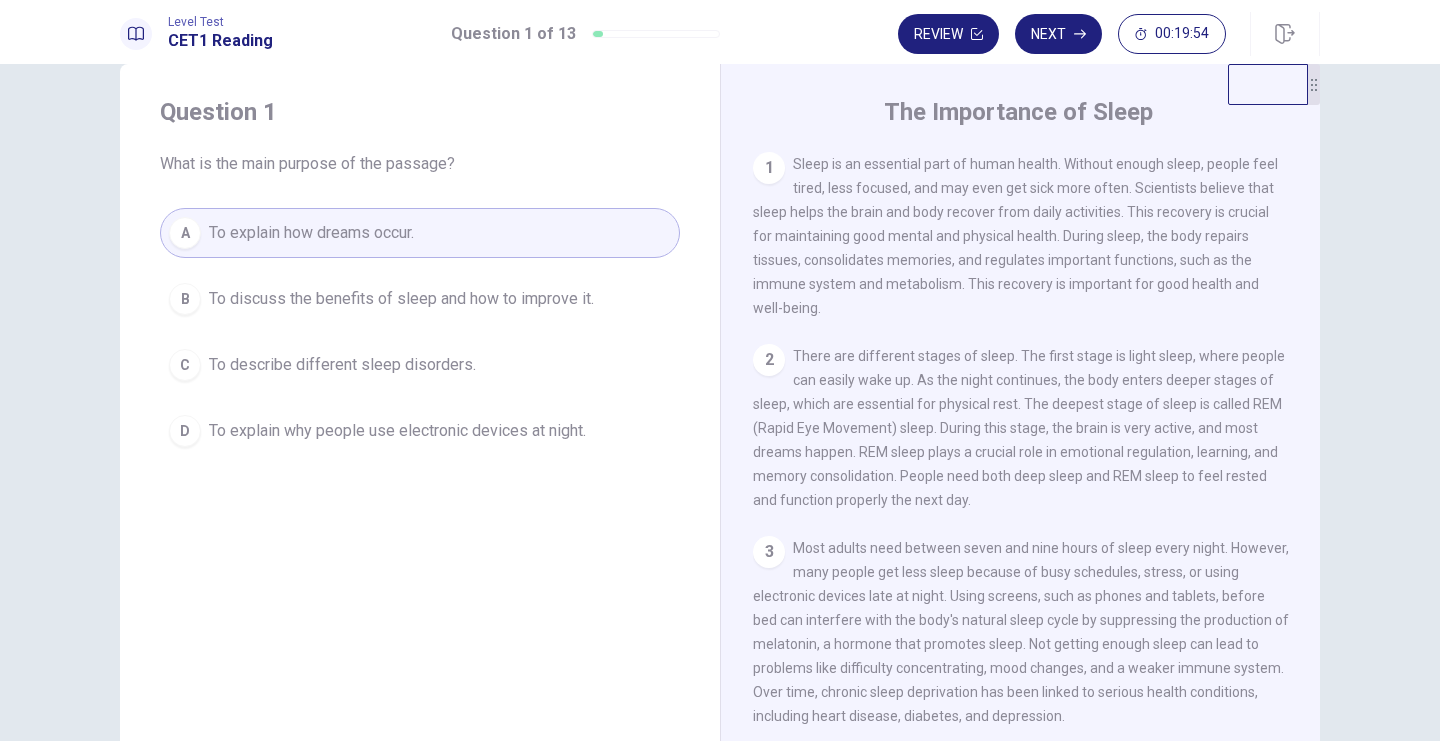 click on "There are different stages of sleep. The first stage is light sleep, where people can easily wake up. As the night continues, the body enters deeper stages of sleep, which are essential for physical rest. The deepest stage of sleep is called REM (Rapid Eye Movement) sleep. During this stage, the brain is very active, and most dreams happen. REM sleep plays a crucial role in emotional regulation, learning, and memory consolidation. People need both deep sleep and REM sleep to feel rested and function properly the next day." at bounding box center [1015, 236] 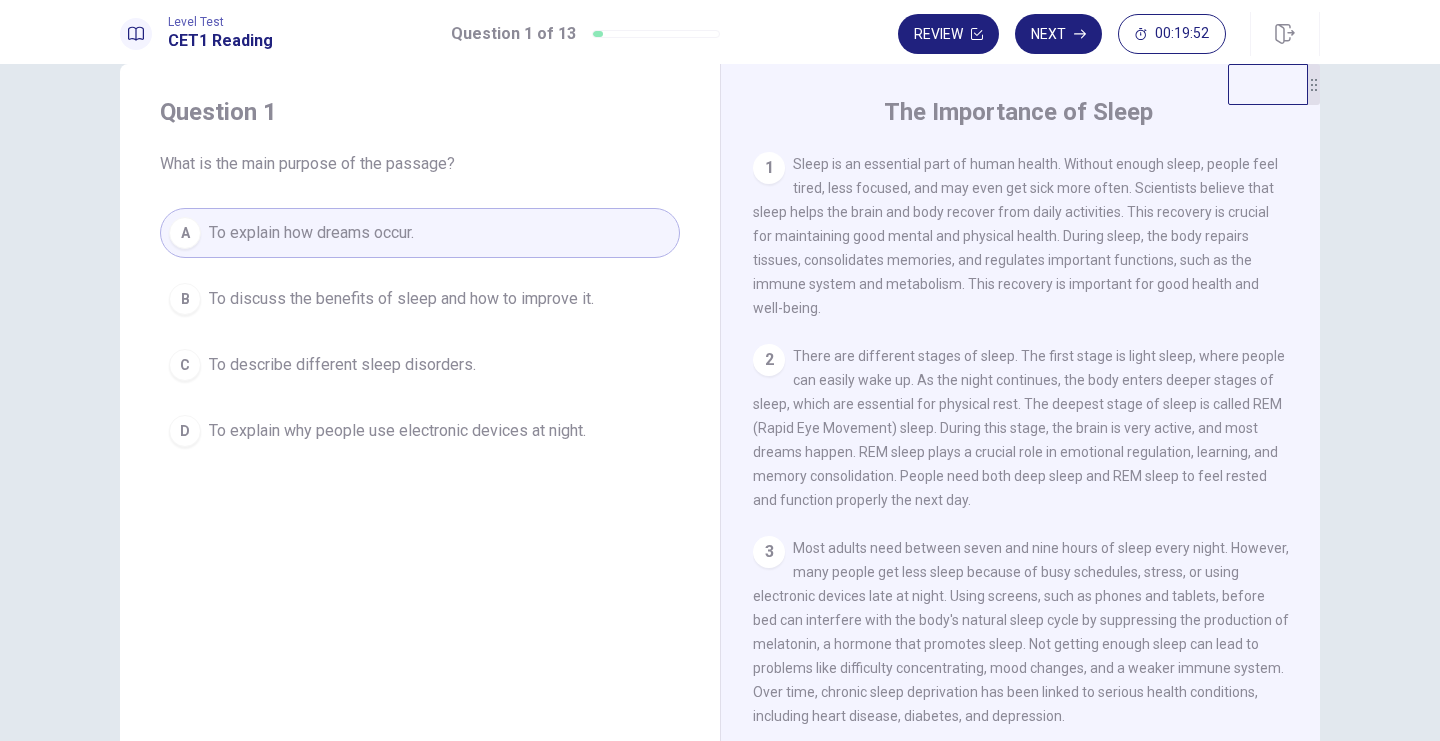 click on "2 There are different stages of sleep. The first stage is light sleep, where people can easily wake up. As the night continues, the body enters deeper stages of sleep, which are essential for physical rest. The deepest stage of sleep is called REM (Rapid Eye Movement) sleep. During this stage, the brain is very active, and most dreams happen. REM sleep plays a crucial role in emotional regulation, learning, and memory consolidation. People need both deep sleep and REM sleep to feel rested and function properly the next day." at bounding box center [1021, 428] 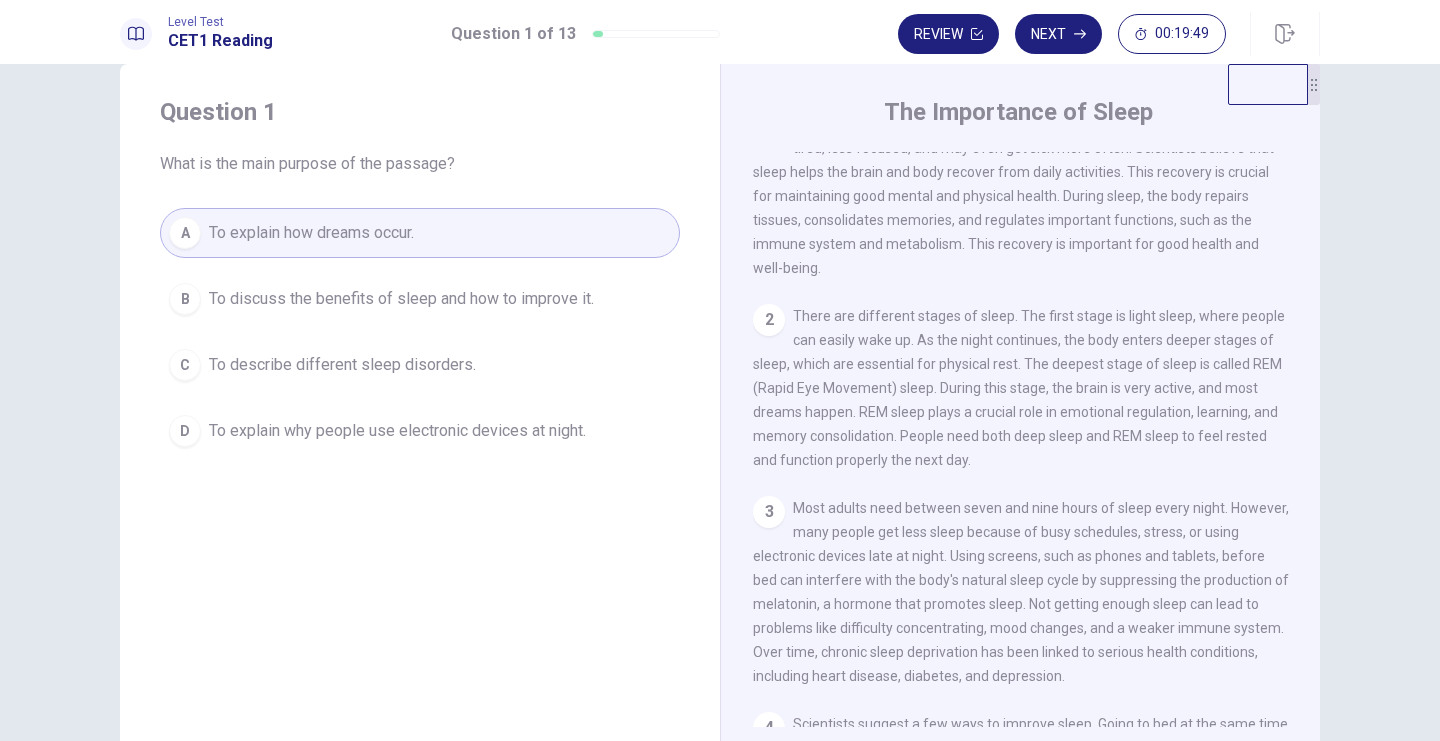 click on "There are different stages of sleep. The first stage is light sleep, where people can easily wake up. As the night continues, the body enters deeper stages of sleep, which are essential for physical rest. The deepest stage of sleep is called REM (Rapid Eye Movement) sleep. During this stage, the brain is very active, and most dreams happen. REM sleep plays a crucial role in emotional regulation, learning, and memory consolidation. People need both deep sleep and REM sleep to feel rested and function properly the next day." at bounding box center [1015, 196] 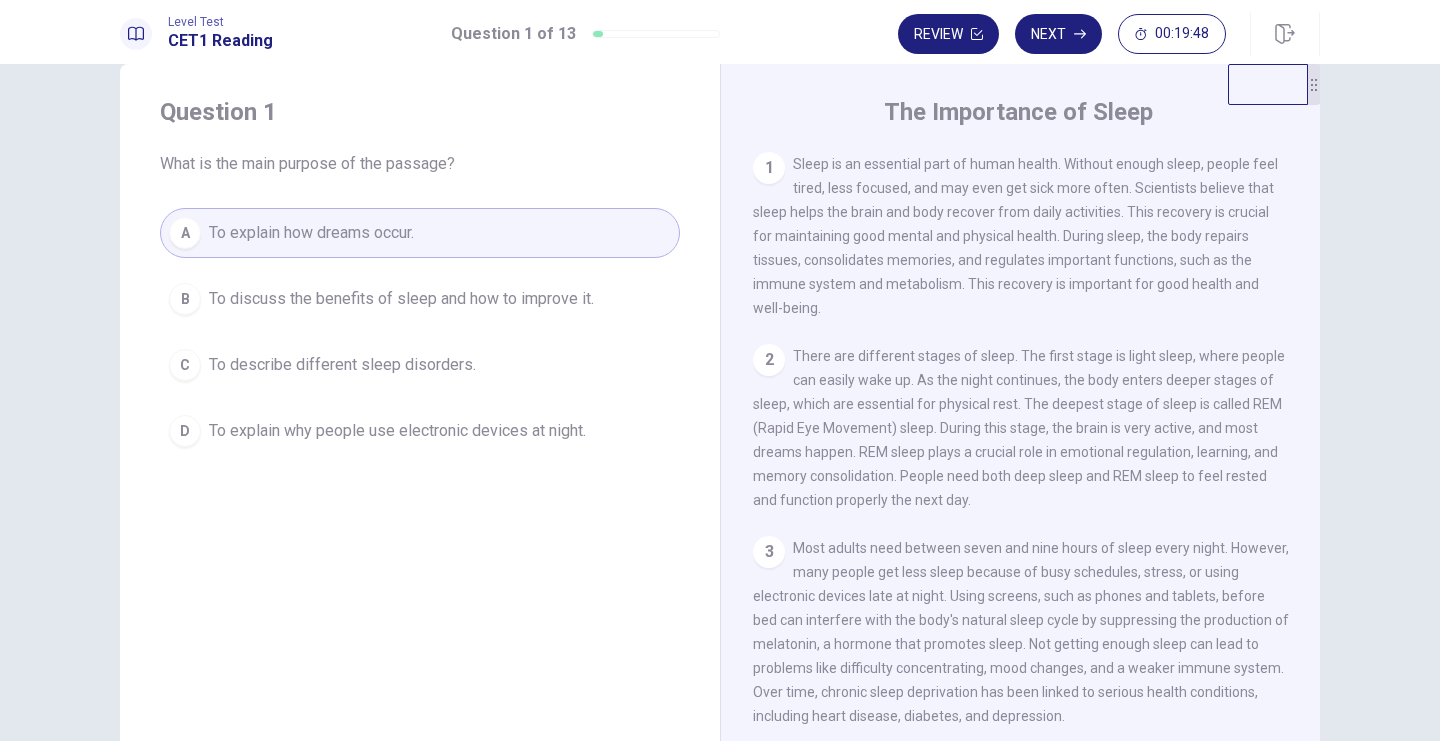 scroll, scrollTop: 0, scrollLeft: 0, axis: both 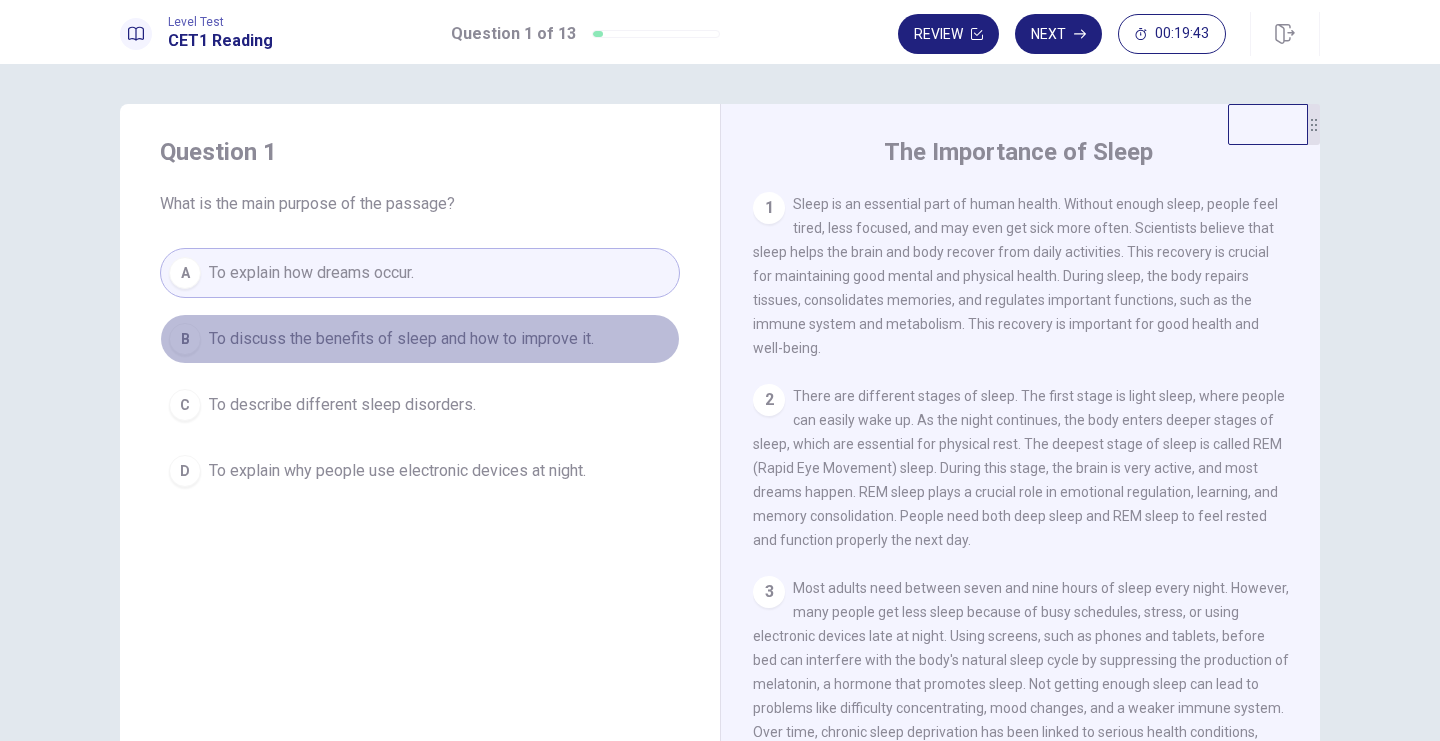click on "To discuss the benefits of sleep and how to improve it." at bounding box center [401, 339] 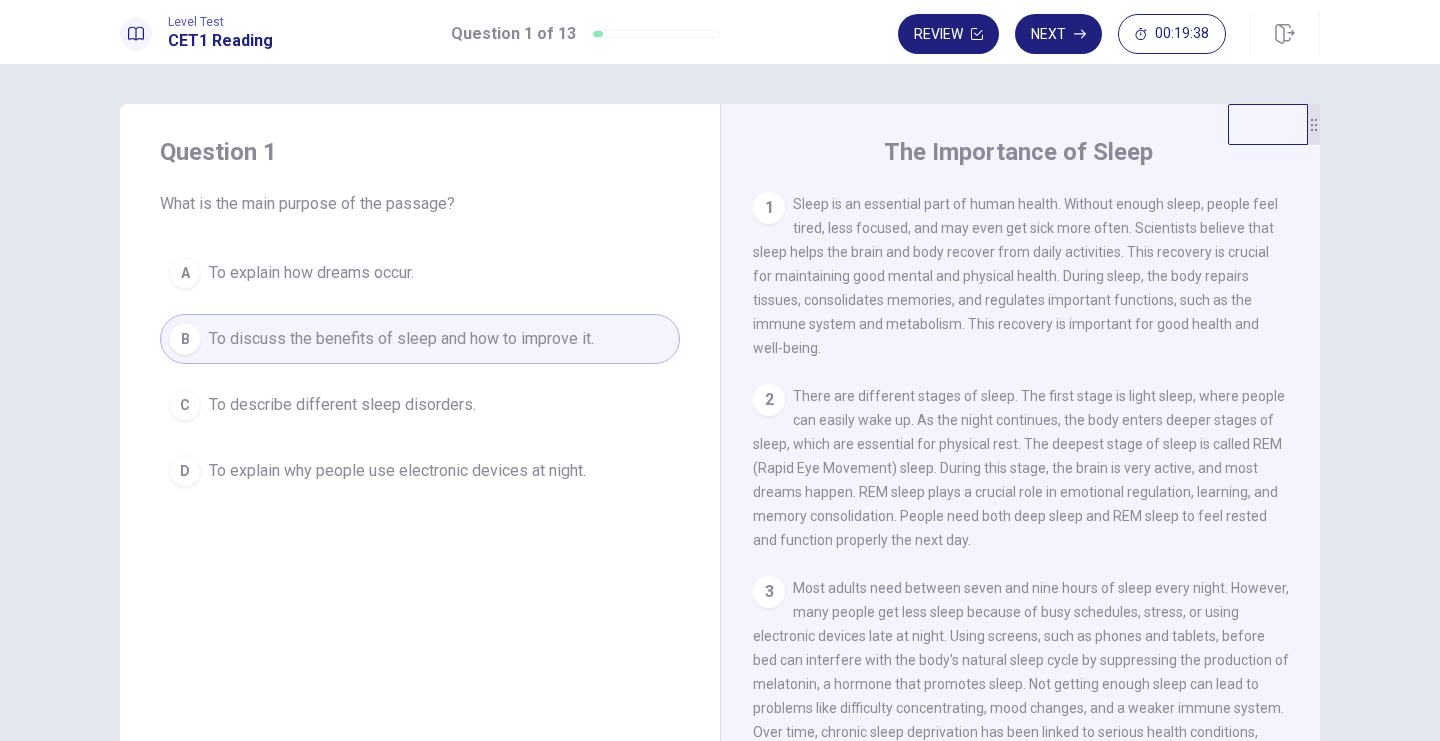 click on "1 Sleep is an essential part of human health. Without enough sleep, people feel tired, less focused, and may even get sick more often. Scientists believe that sleep helps the brain and body recover from daily activities. This recovery is crucial for maintaining good mental and physical health. During sleep, the body repairs tissues, consolidates memories, and regulates important functions, such as the immune system and metabolism. This recovery is important for good health and well-being. 2 There are different stages of sleep. The first stage is light sleep, where people can easily wake up. As the night continues, the body enters deeper stages of sleep, which are essential for physical rest. The deepest stage of sleep is called REM (Rapid Eye Movement) sleep. During this stage, the brain is very active, and most dreams happen. REM sleep plays a crucial role in emotional regulation, learning, and memory consolidation. People need both deep sleep and REM sleep to feel rested and function properly the next day." at bounding box center (1034, 479) 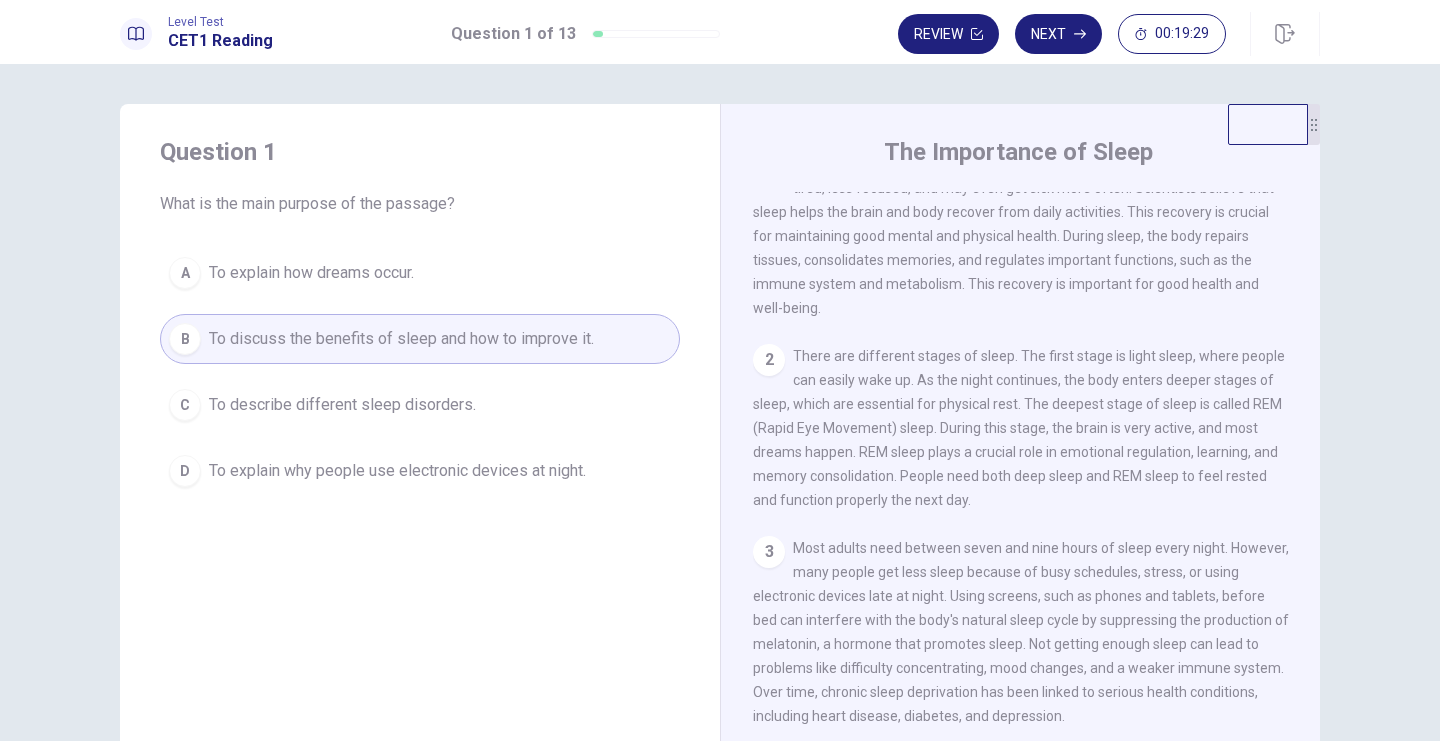 scroll, scrollTop: 0, scrollLeft: 0, axis: both 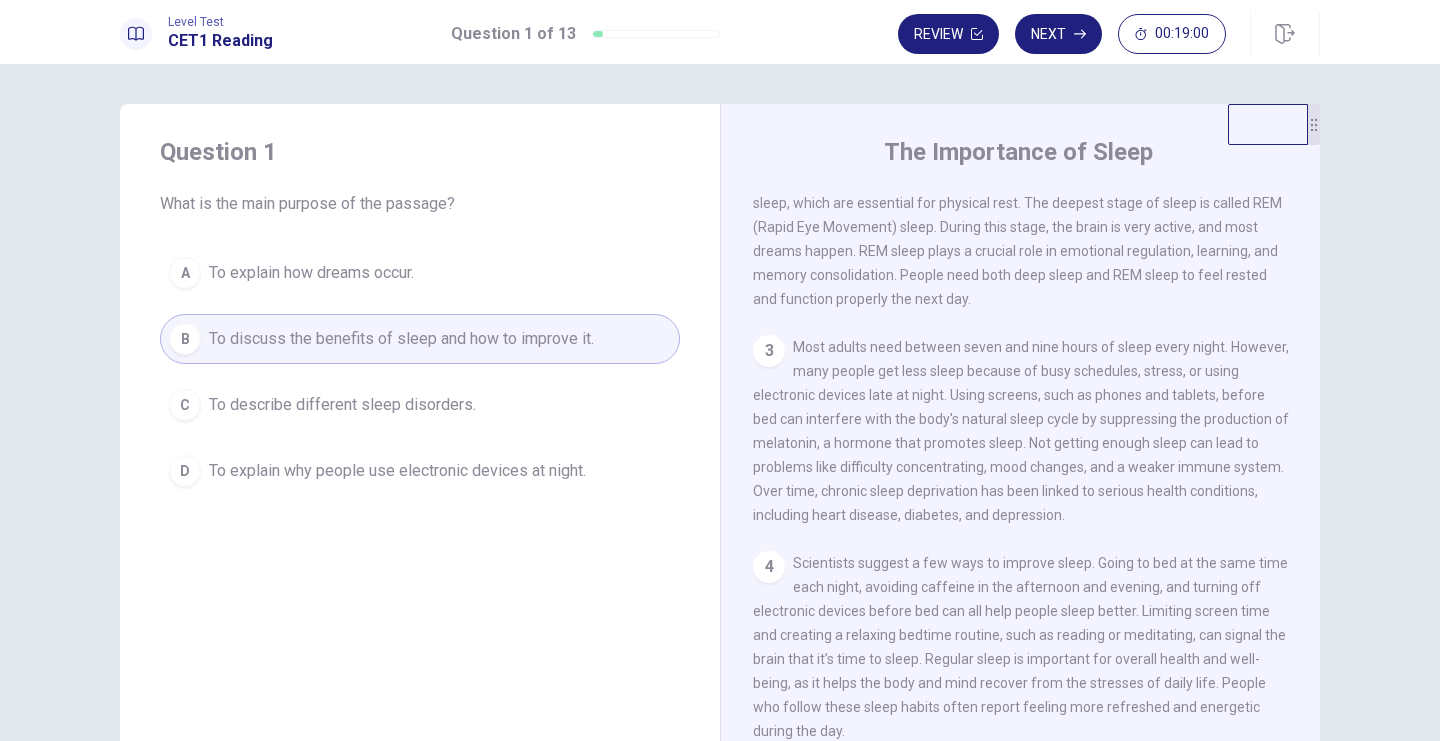 click on "3 Most adults need between seven and nine hours of sleep every night. However, many people get less sleep because of busy schedules, stress, or using electronic devices late at night. Using screens, such as phones and tablets, before bed can interfere with the body's natural sleep cycle by suppressing the production of melatonin, a hormone that promotes sleep. Not getting enough sleep can lead to problems like difficulty concentrating, mood changes, and a weaker immune system. Over time, chronic sleep deprivation has been linked to serious health conditions, including heart disease, diabetes, and depression." at bounding box center [1021, 431] 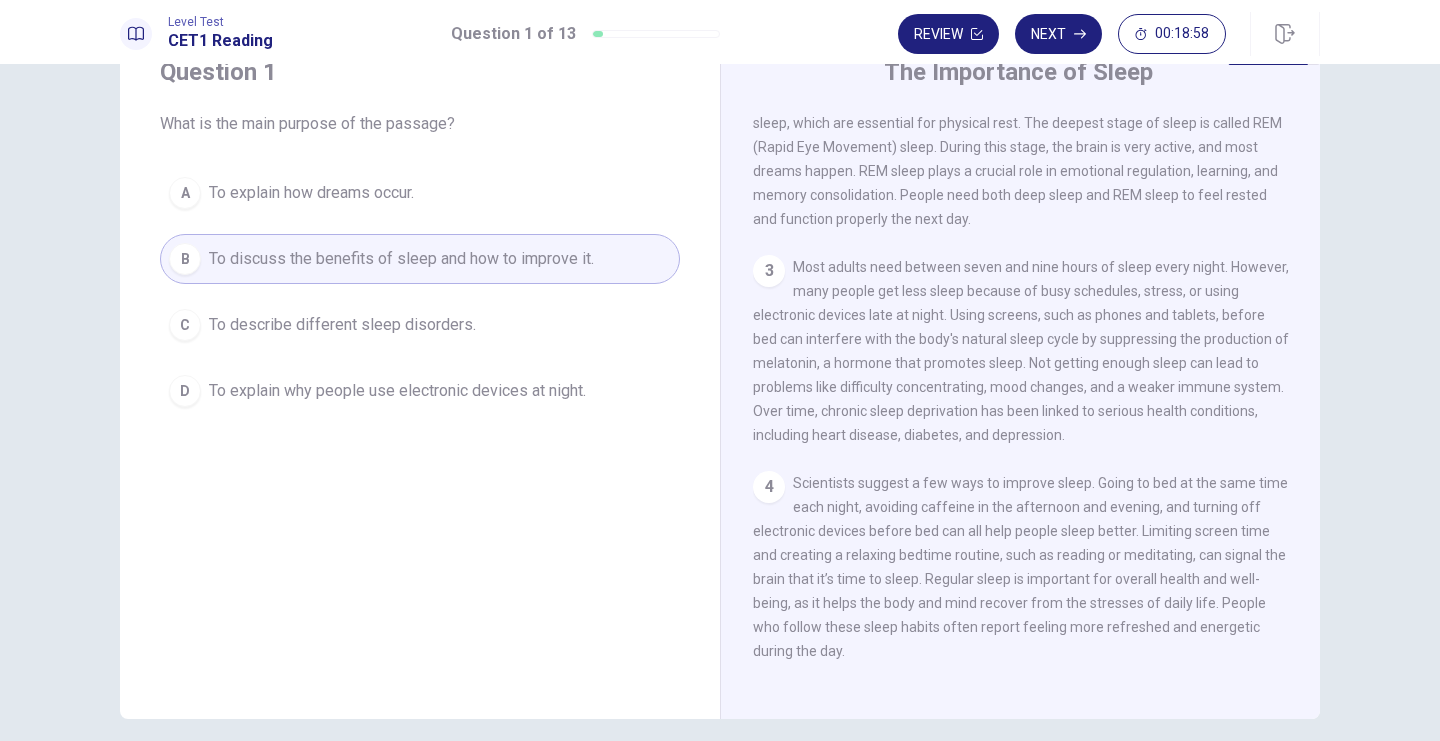 scroll, scrollTop: 120, scrollLeft: 0, axis: vertical 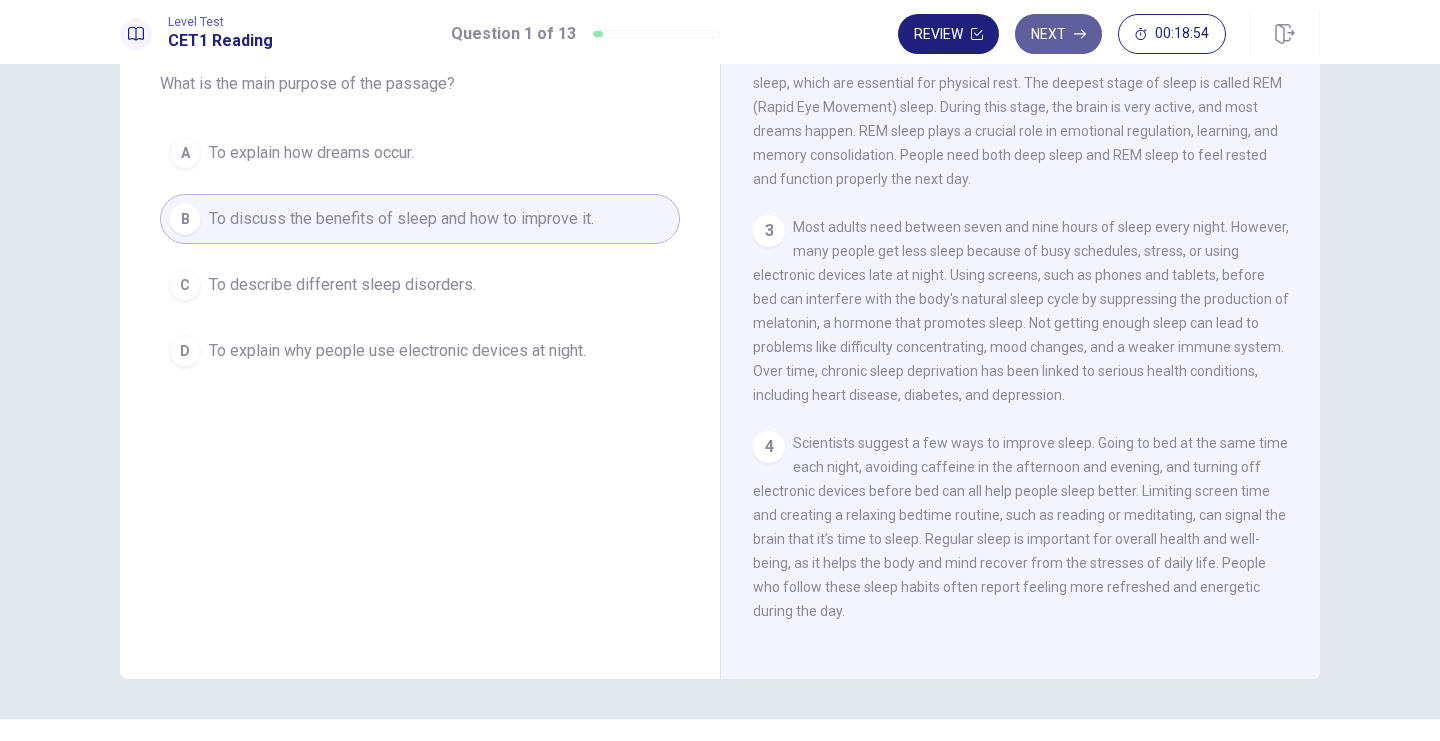 click on "Next" at bounding box center [1058, 34] 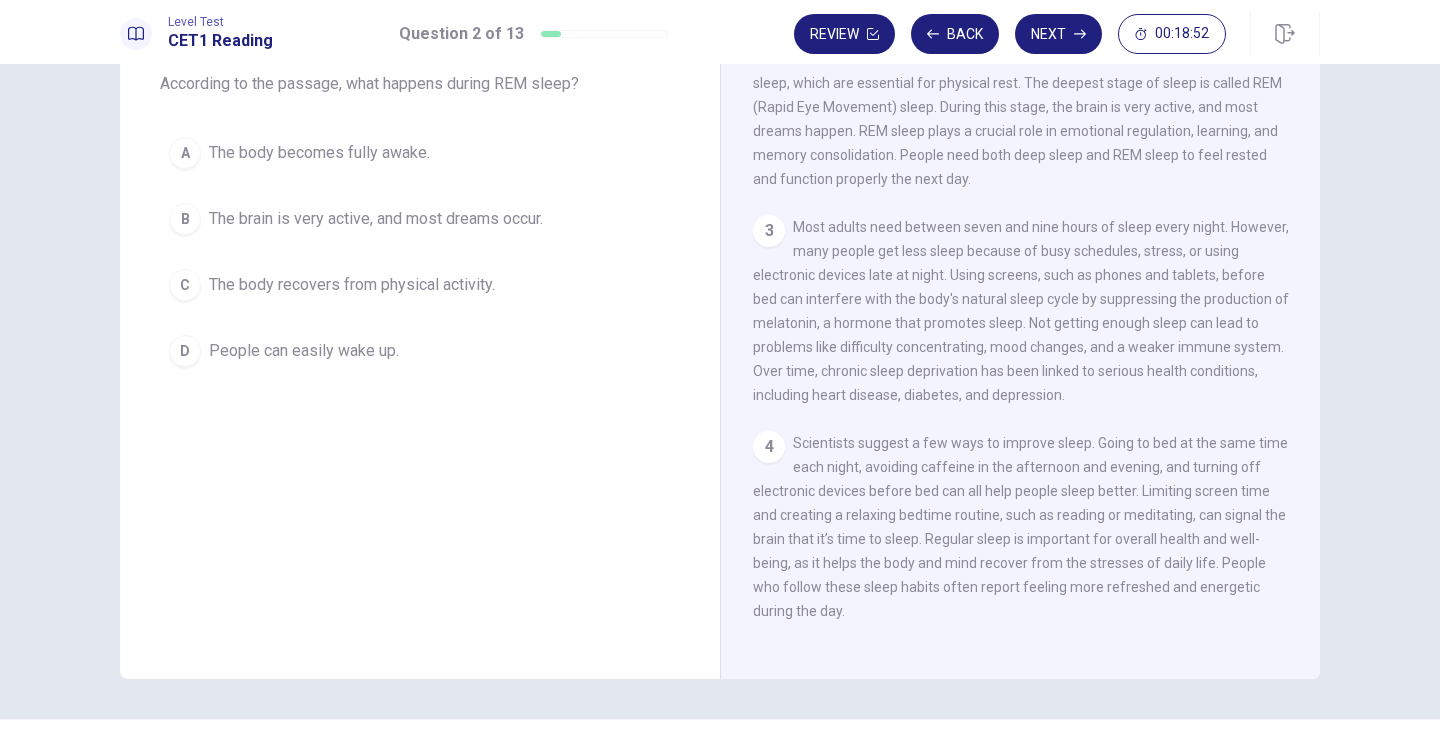 click on "Question 2 According to the passage, what happens during REM sleep? A The body becomes fully awake.
B The brain is very active, and most dreams occur.
C The body recovers from physical activity.
D People can easily wake up." at bounding box center [420, 196] 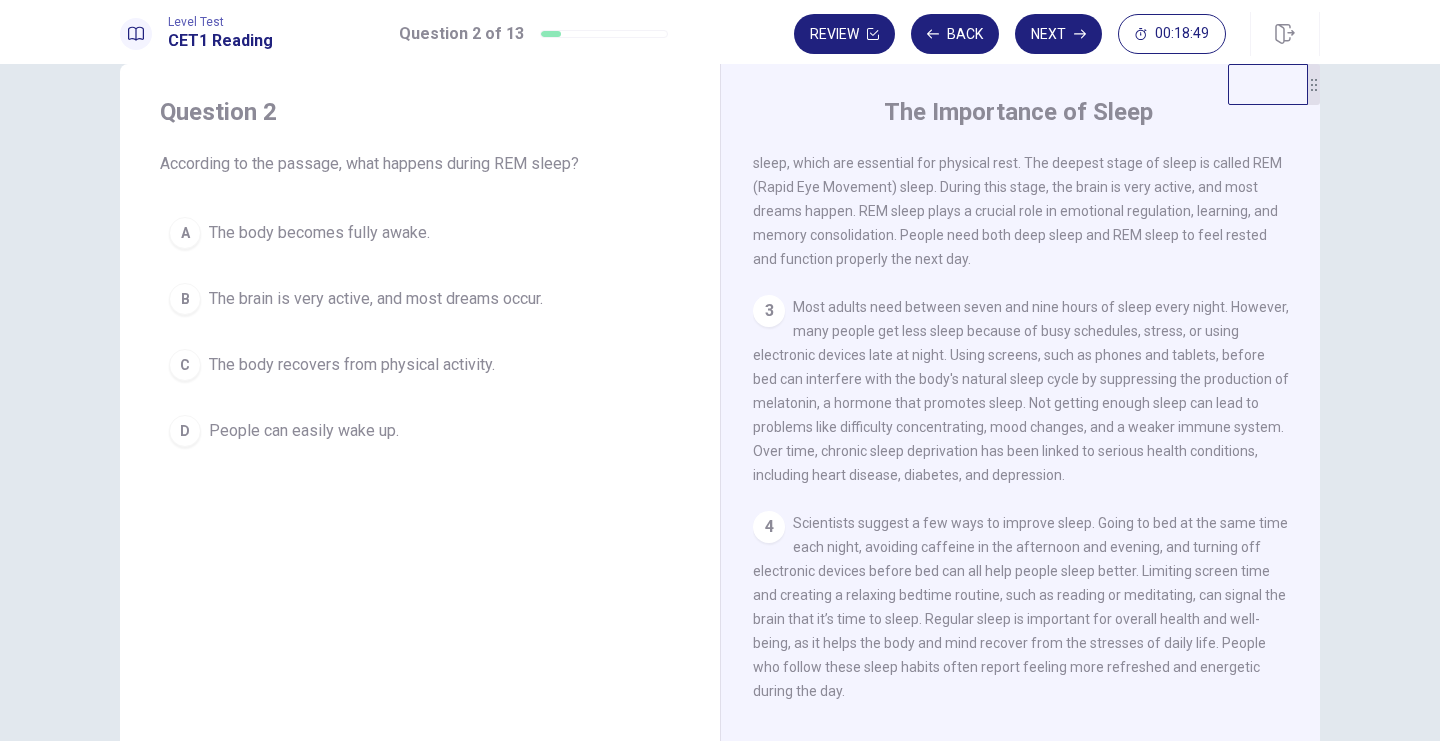 click on "Most adults need between seven and nine hours of sleep every night. However, many people get less sleep because of busy schedules, stress, or using electronic devices late at night. Using screens, such as phones and tablets, before bed can interfere with the body's natural sleep cycle by suppressing the production of melatonin, a hormone that promotes sleep. Not getting enough sleep can lead to problems like difficulty concentrating, mood changes, and a weaker immune system. Over time, chronic sleep deprivation has been linked to serious health conditions, including heart disease, diabetes, and depression." at bounding box center [1015, -5] 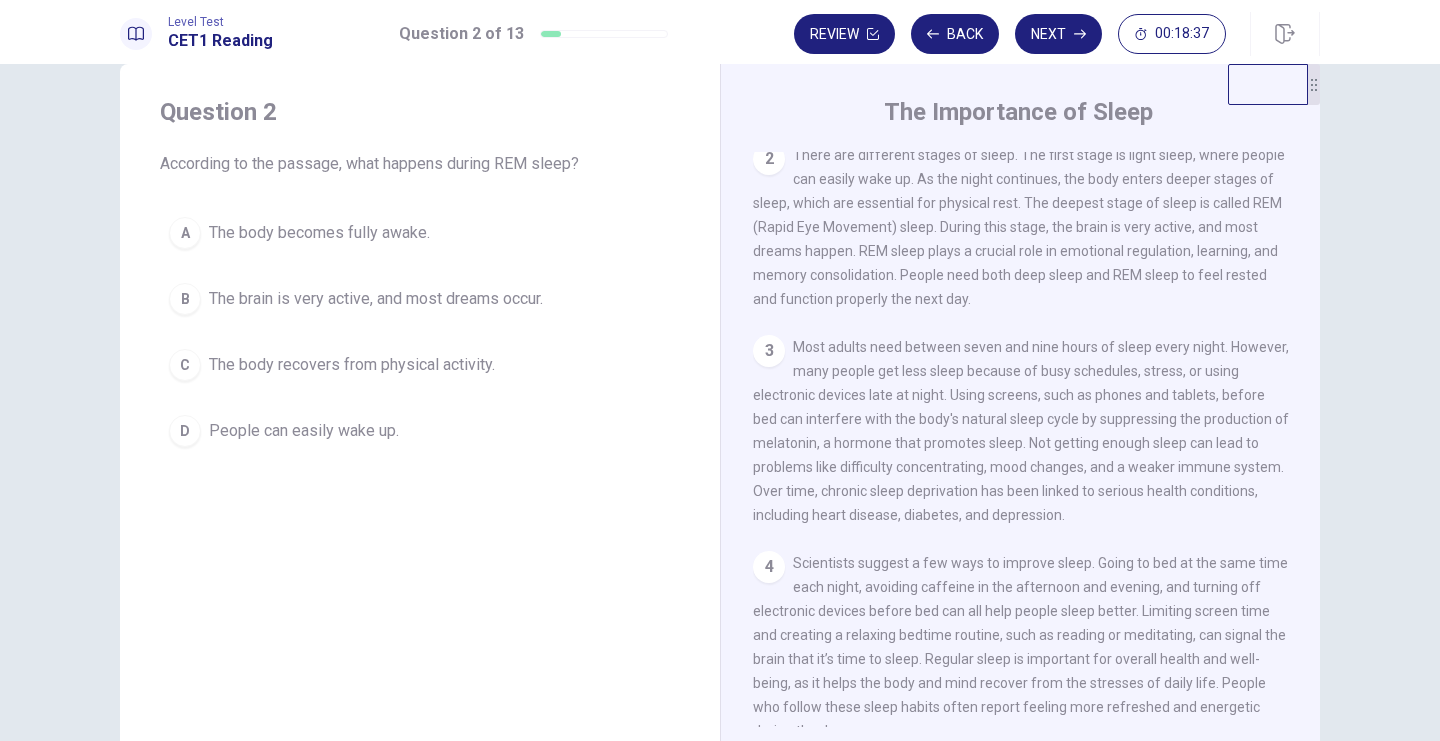 click on "The brain is very active, and most dreams occur." at bounding box center (319, 233) 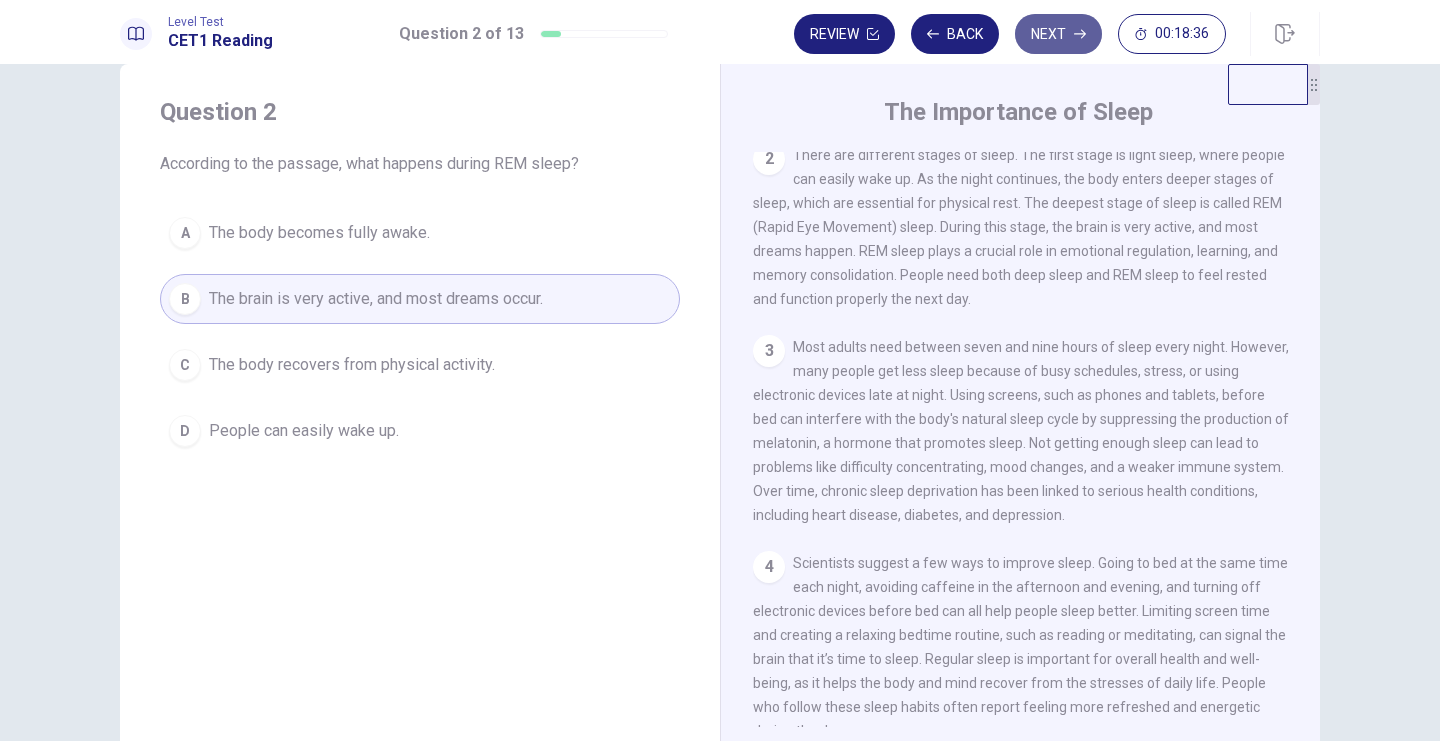 click on "Next" at bounding box center (1058, 34) 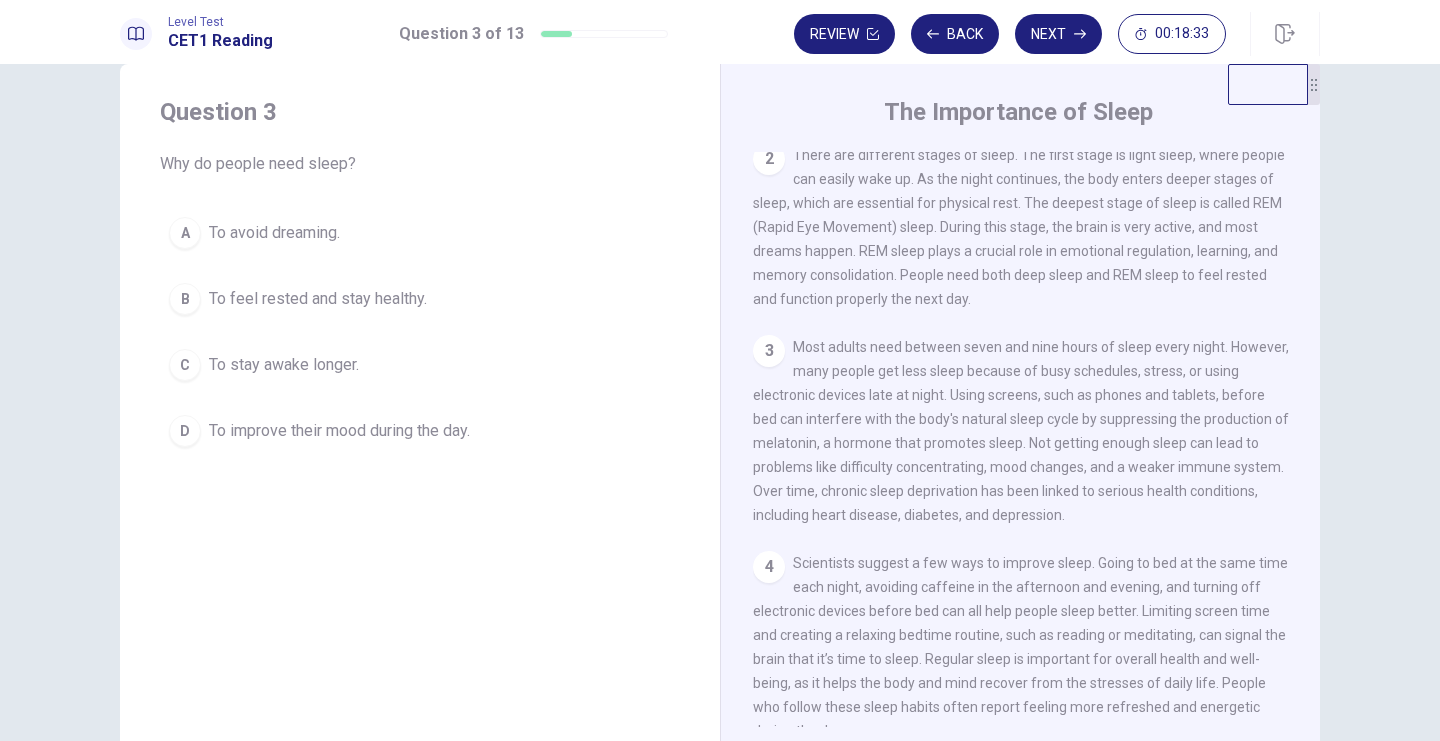 click on "3 Most adults need between seven and nine hours of sleep every night. However, many people get less sleep because of busy schedules, stress, or using electronic devices late at night. Using screens, such as phones and tablets, before bed can interfere with the body's natural sleep cycle by suppressing the production of melatonin, a hormone that promotes sleep. Not getting enough sleep can lead to problems like difficulty concentrating, mood changes, and a weaker immune system. Over time, chronic sleep deprivation has been linked to serious health conditions, including heart disease, diabetes, and depression." at bounding box center [1021, 431] 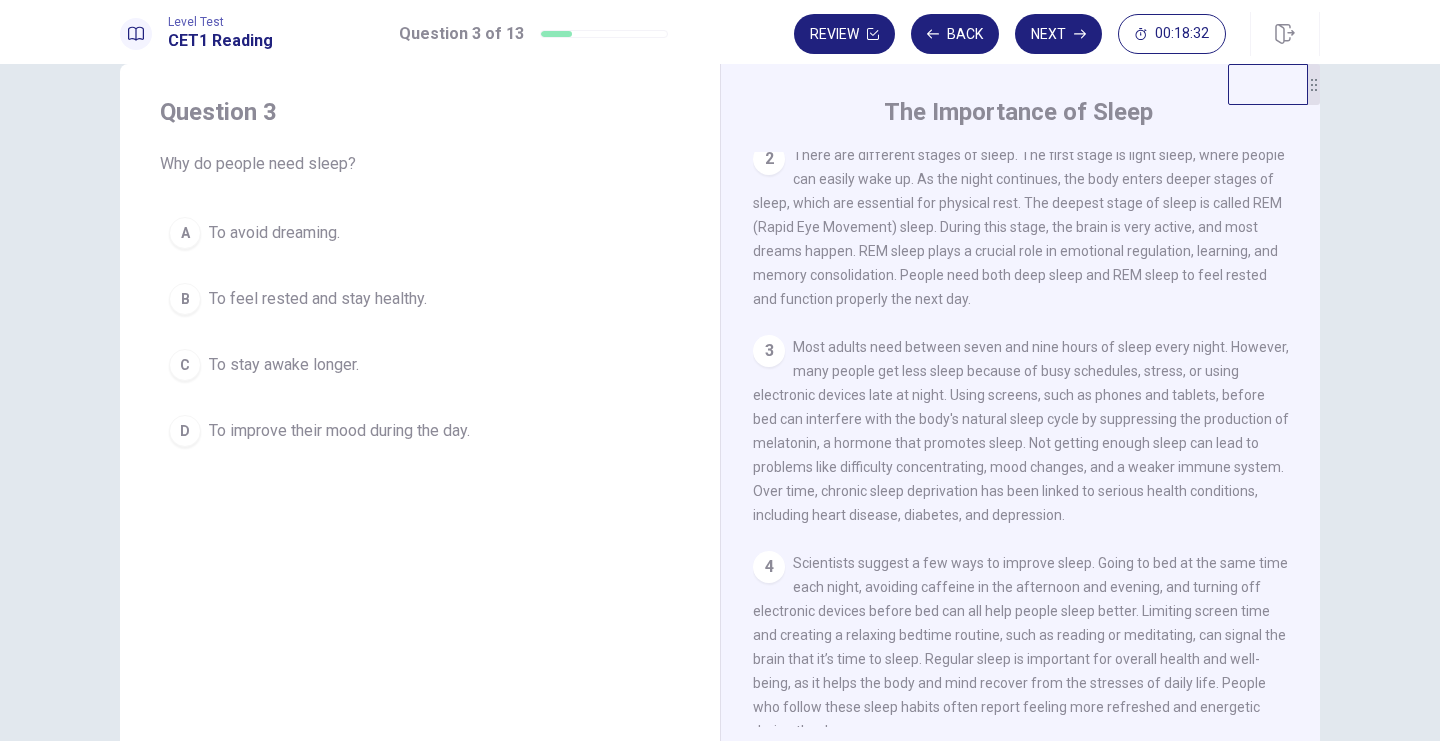 scroll, scrollTop: 241, scrollLeft: 0, axis: vertical 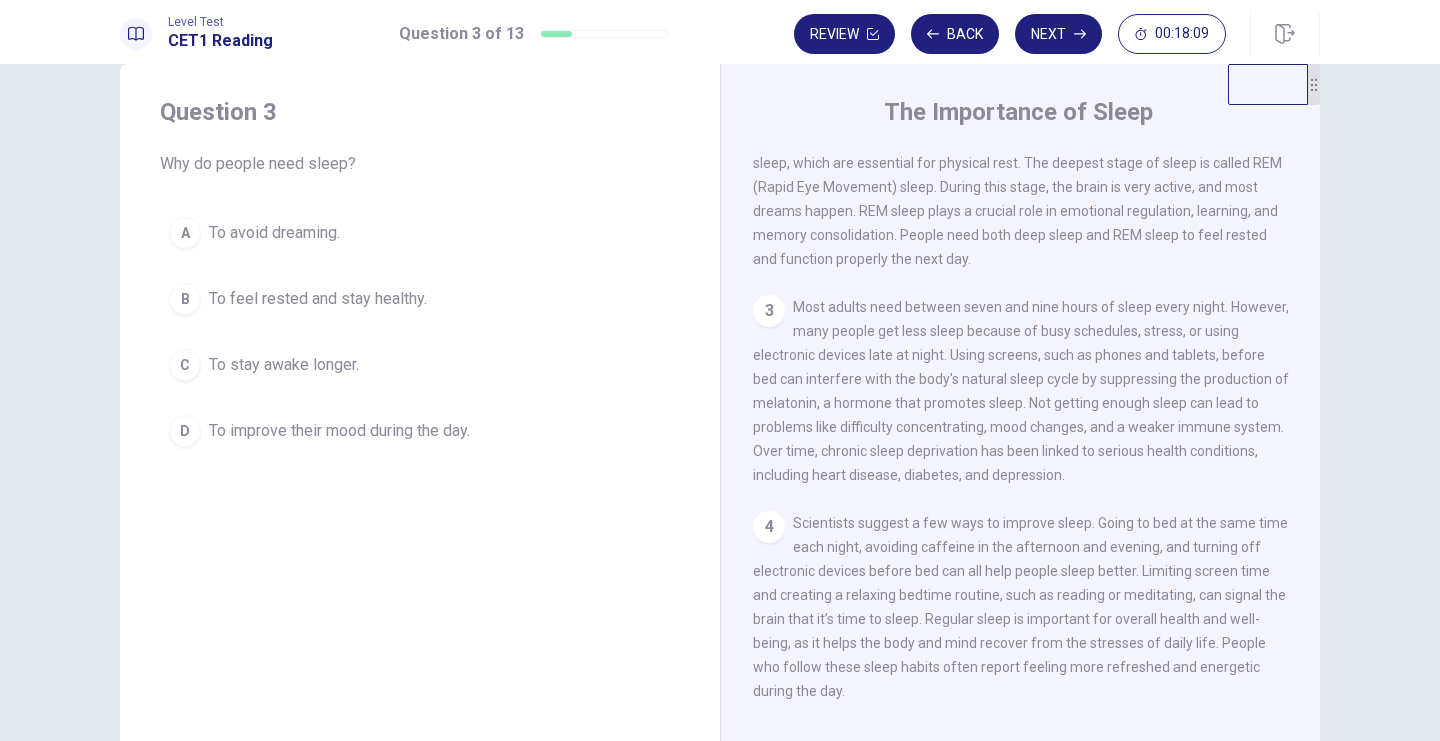 click on "To feel rested and stay healthy." at bounding box center (274, 233) 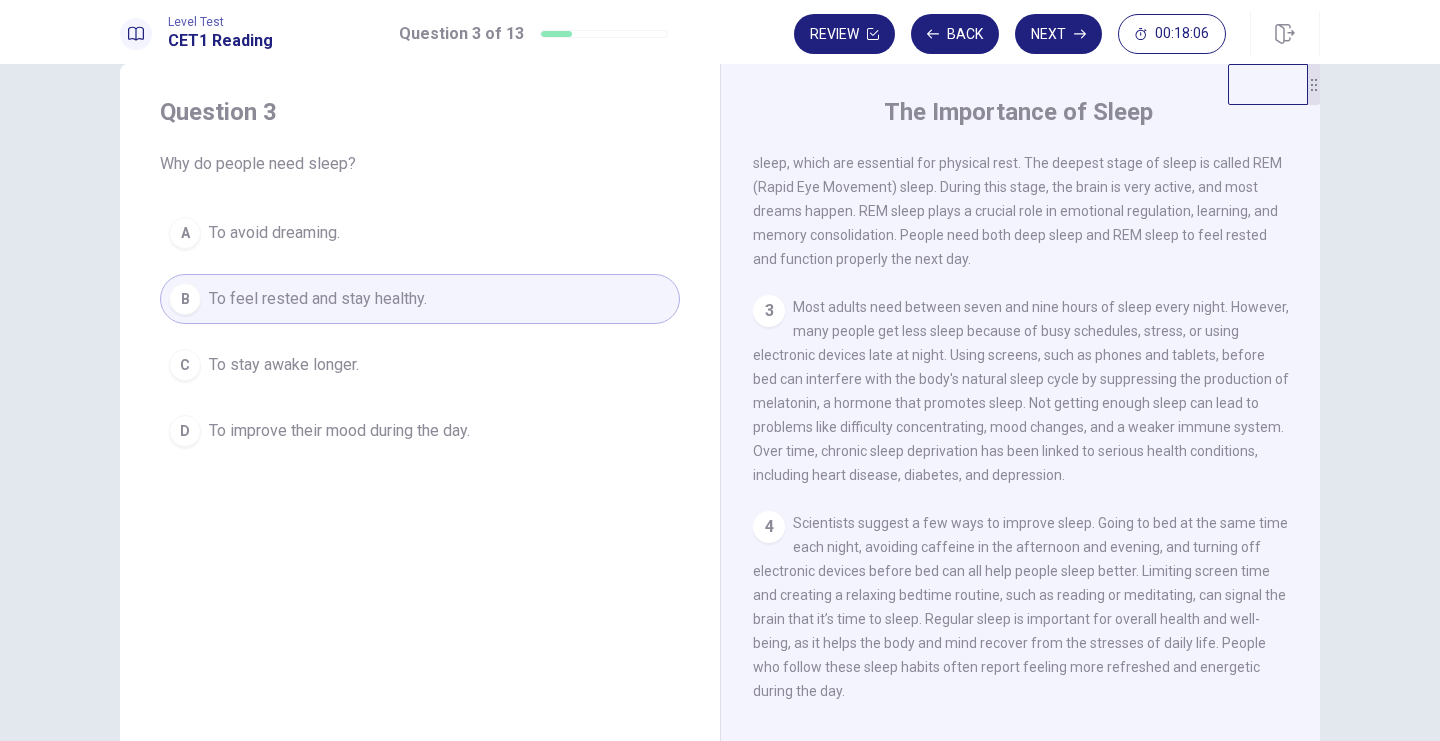 click on "Scientists suggest a few ways to improve sleep. Going to bed at the same time each night, avoiding caffeine in the afternoon and evening, and turning off electronic devices before bed can all help people sleep better. Limiting screen time and creating a relaxing bedtime routine, such as reading or meditating, can signal the brain that it’s time to sleep. Regular sleep is important for overall health and well-being, as it helps the body and mind recover from the stresses of daily life. People who follow these sleep habits often report feeling more refreshed and energetic during the day." at bounding box center (1015, -5) 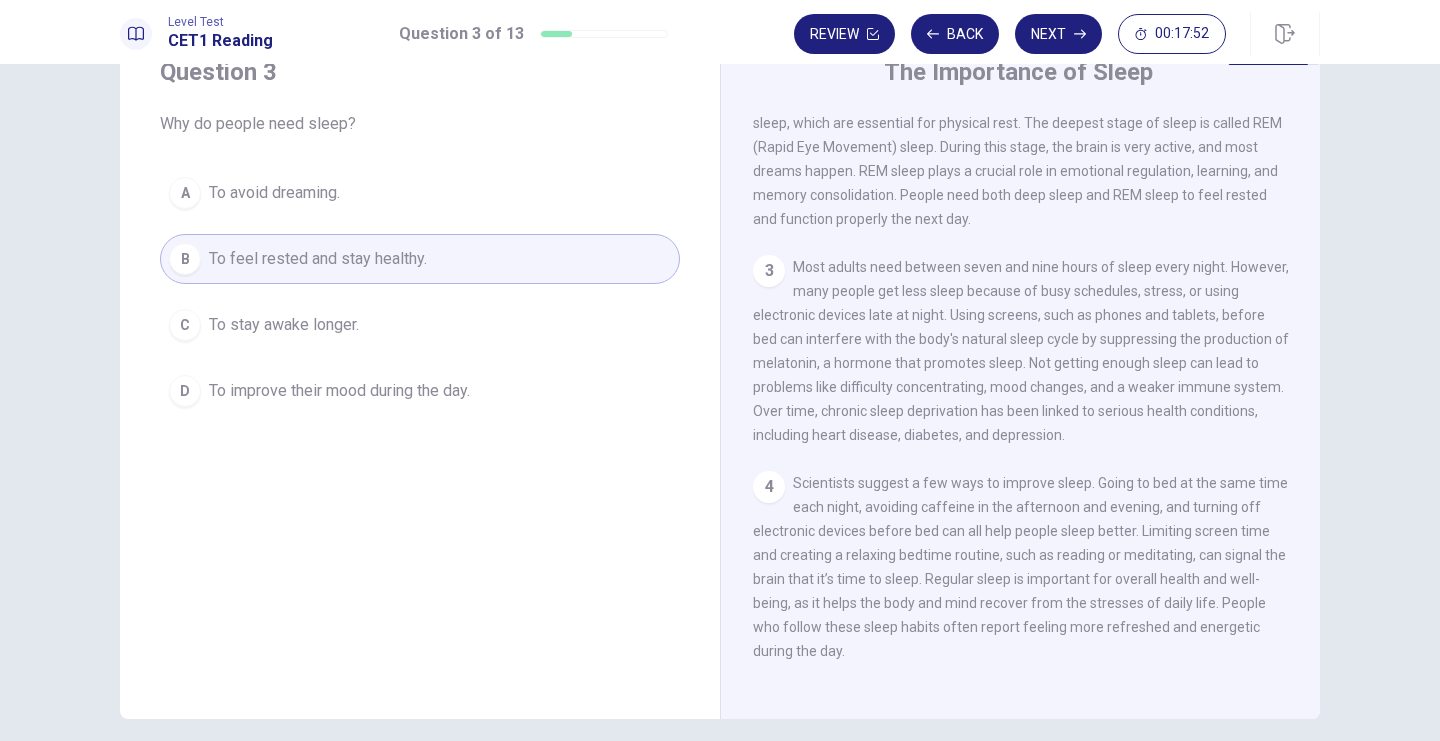 click on "Most adults need between seven and nine hours of sleep every night. However, many people get less sleep because of busy schedules, stress, or using electronic devices late at night. Using screens, such as phones and tablets, before bed can interfere with the body's natural sleep cycle by suppressing the production of melatonin, a hormone that promotes sleep. Not getting enough sleep can lead to problems like difficulty concentrating, mood changes, and a weaker immune system. Over time, chronic sleep deprivation has been linked to serious health conditions, including heart disease, diabetes, and depression." at bounding box center (1015, -45) 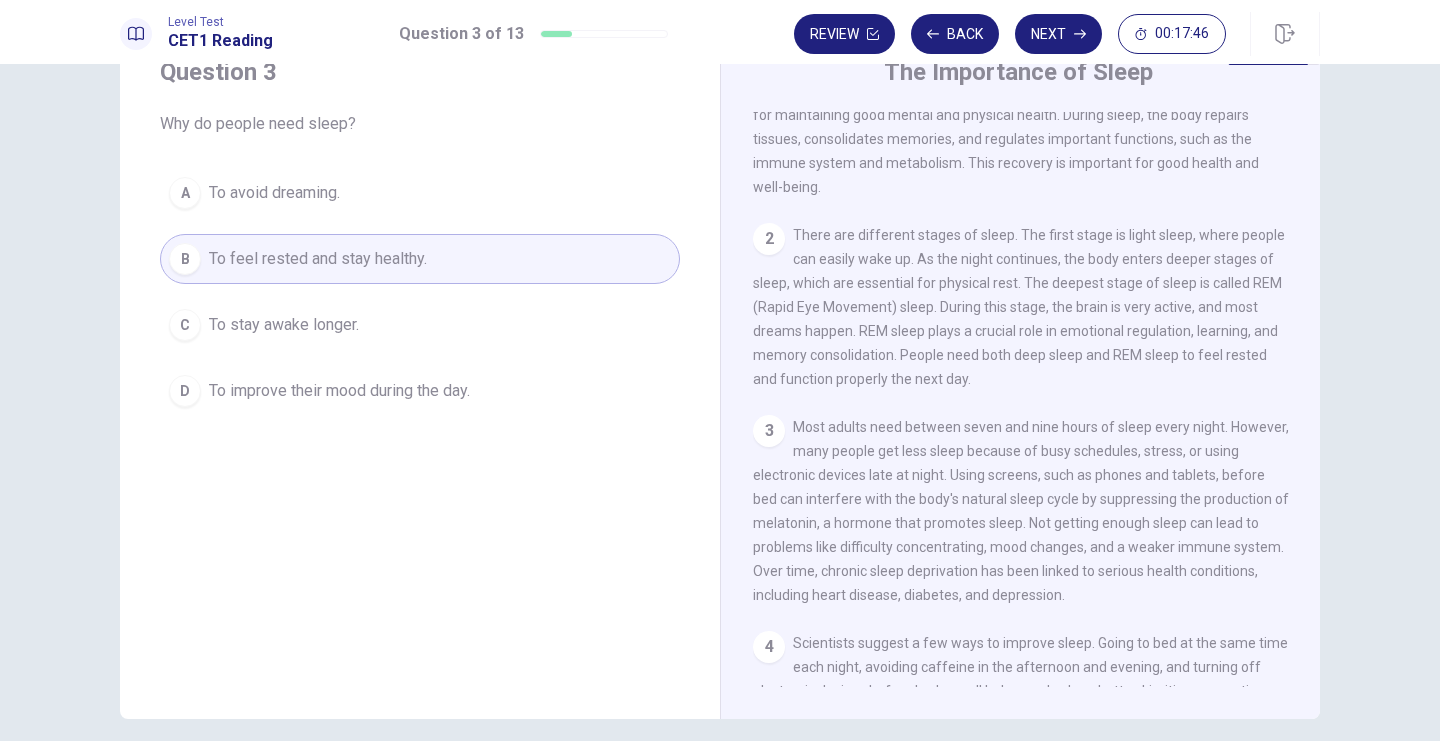 scroll, scrollTop: 41, scrollLeft: 0, axis: vertical 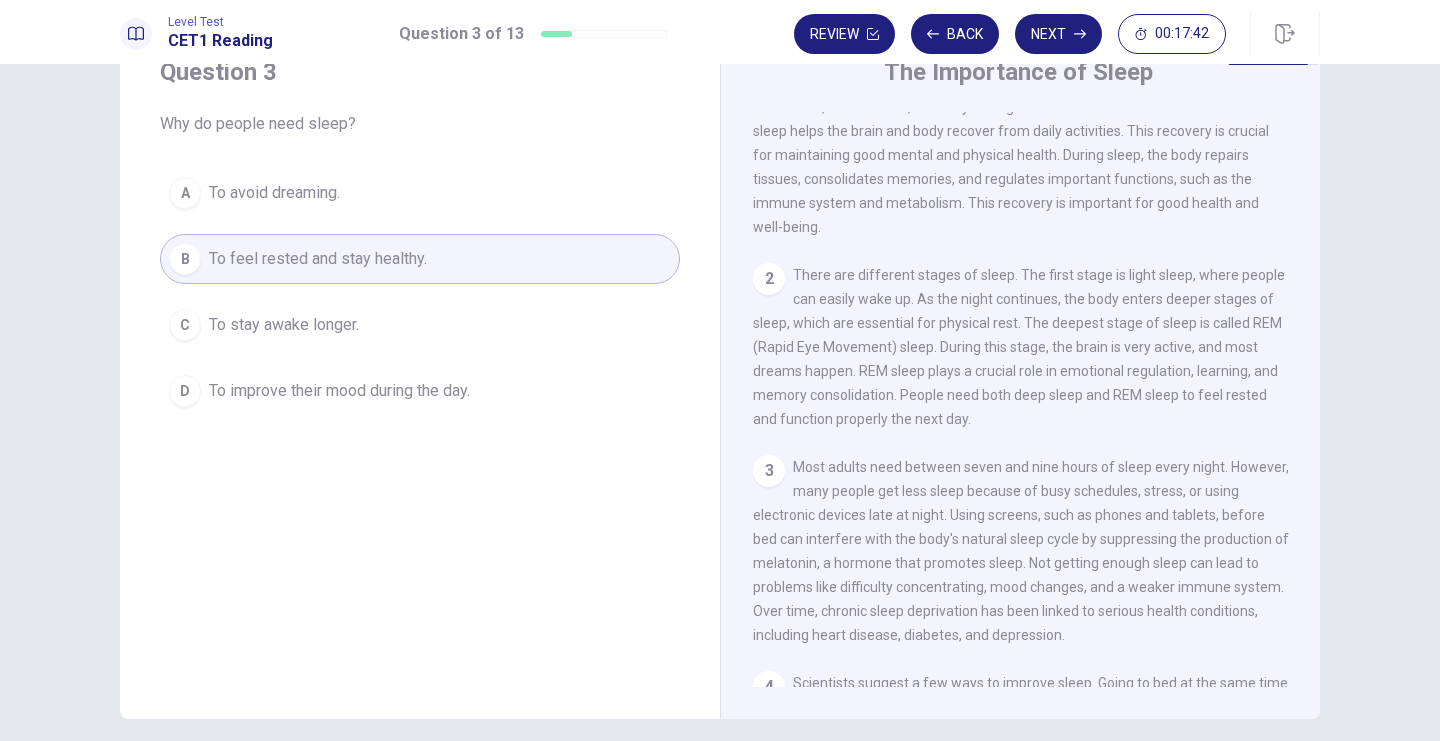 click on "1 Sleep is an essential part of human health. Without enough sleep, people feel tired, less focused, and may even get sick more often. Scientists believe that sleep helps the brain and body recover from daily activities. This recovery is crucial for maintaining good mental and physical health. During sleep, the body repairs tissues, consolidates memories, and regulates important functions, such as the immune system and metabolism. This recovery is important for good health and well-being." at bounding box center [1021, 155] 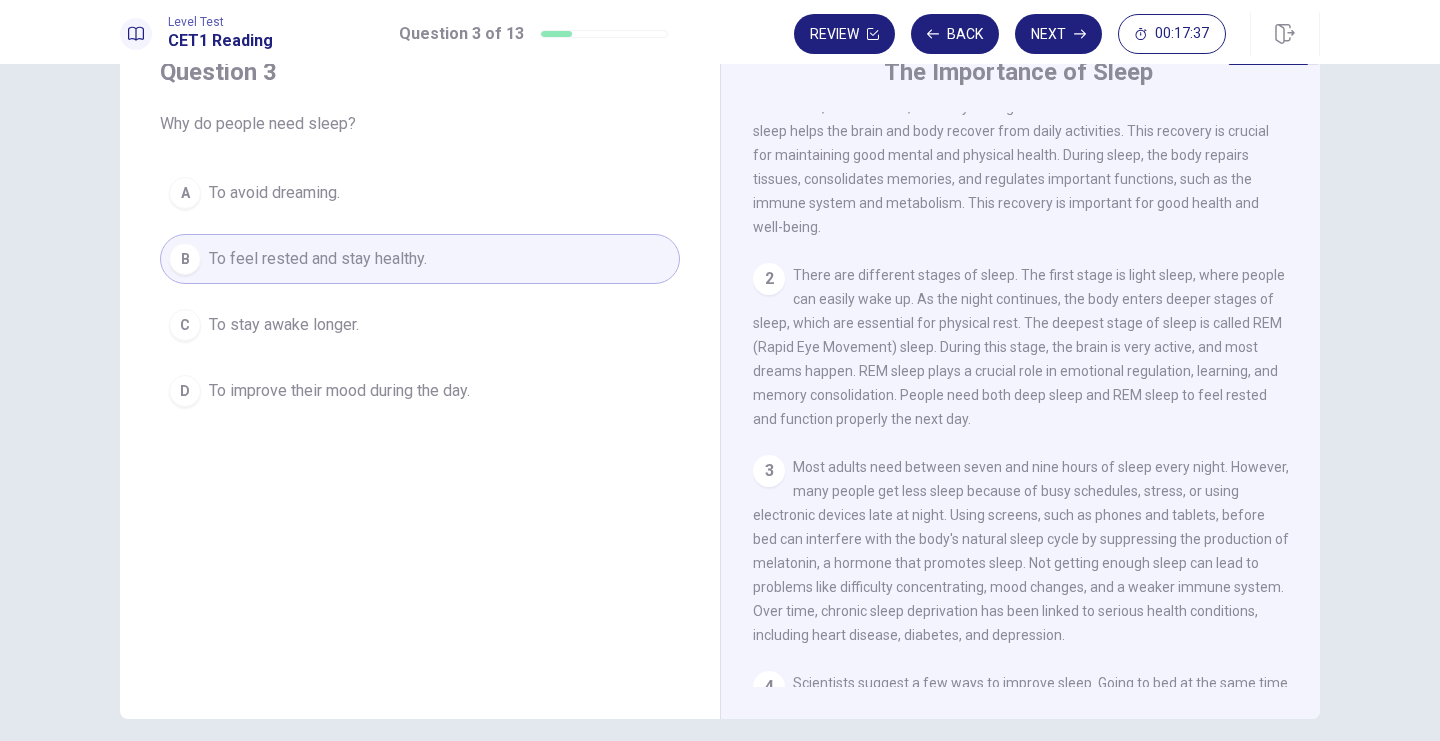 click on "1 Sleep is an essential part of human health. Without enough sleep, people feel tired, less focused, and may even get sick more often. Scientists believe that sleep helps the brain and body recover from daily activities. This recovery is crucial for maintaining good mental and physical health. During sleep, the body repairs tissues, consolidates memories, and regulates important functions, such as the immune system and metabolism. This recovery is important for good health and well-being. 2 There are different stages of sleep. The first stage is light sleep, where people can easily wake up. As the night continues, the body enters deeper stages of sleep, which are essential for physical rest. The deepest stage of sleep is called REM (Rapid Eye Movement) sleep. During this stage, the brain is very active, and most dreams happen. REM sleep plays a crucial role in emotional regulation, learning, and memory consolidation. People need both deep sleep and REM sleep to feel rested and function properly the next day." at bounding box center [1034, 399] 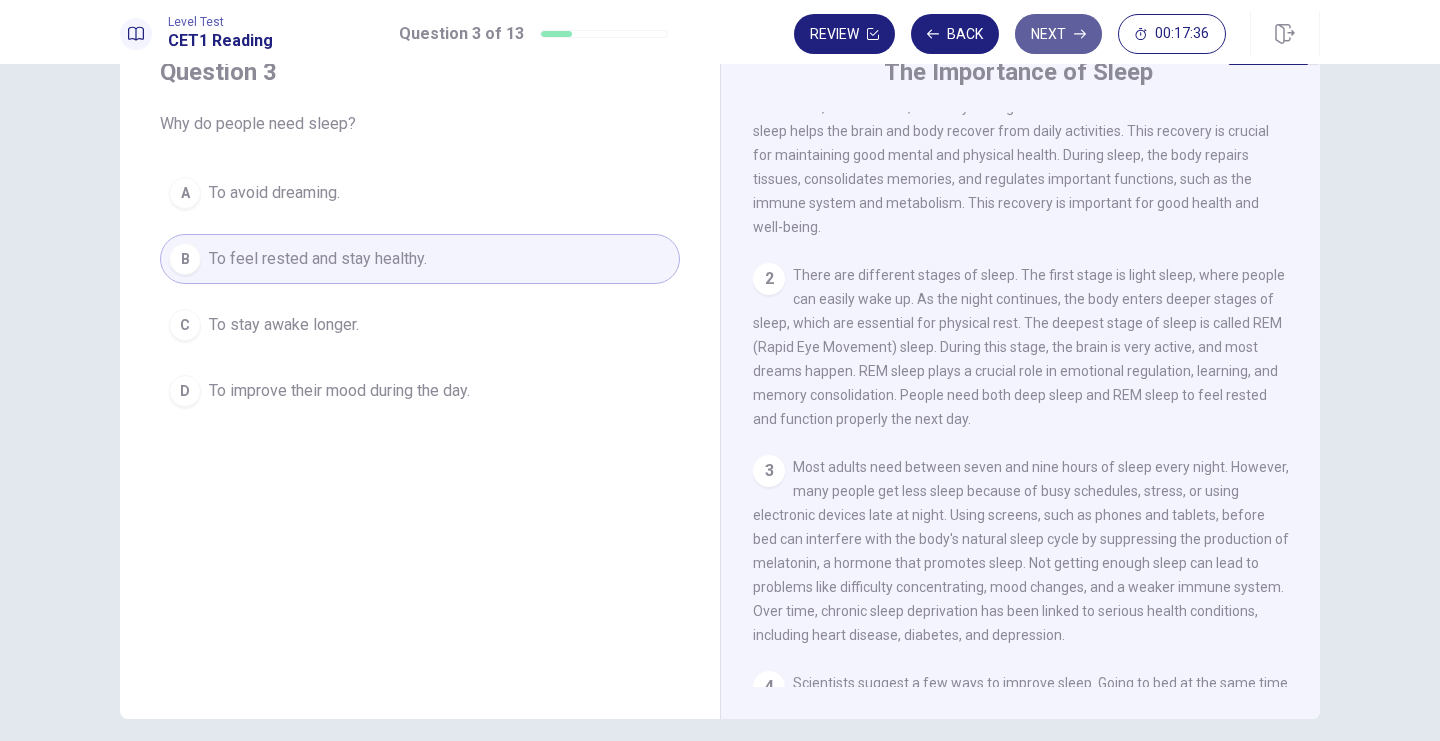 click on "Next" at bounding box center (1058, 34) 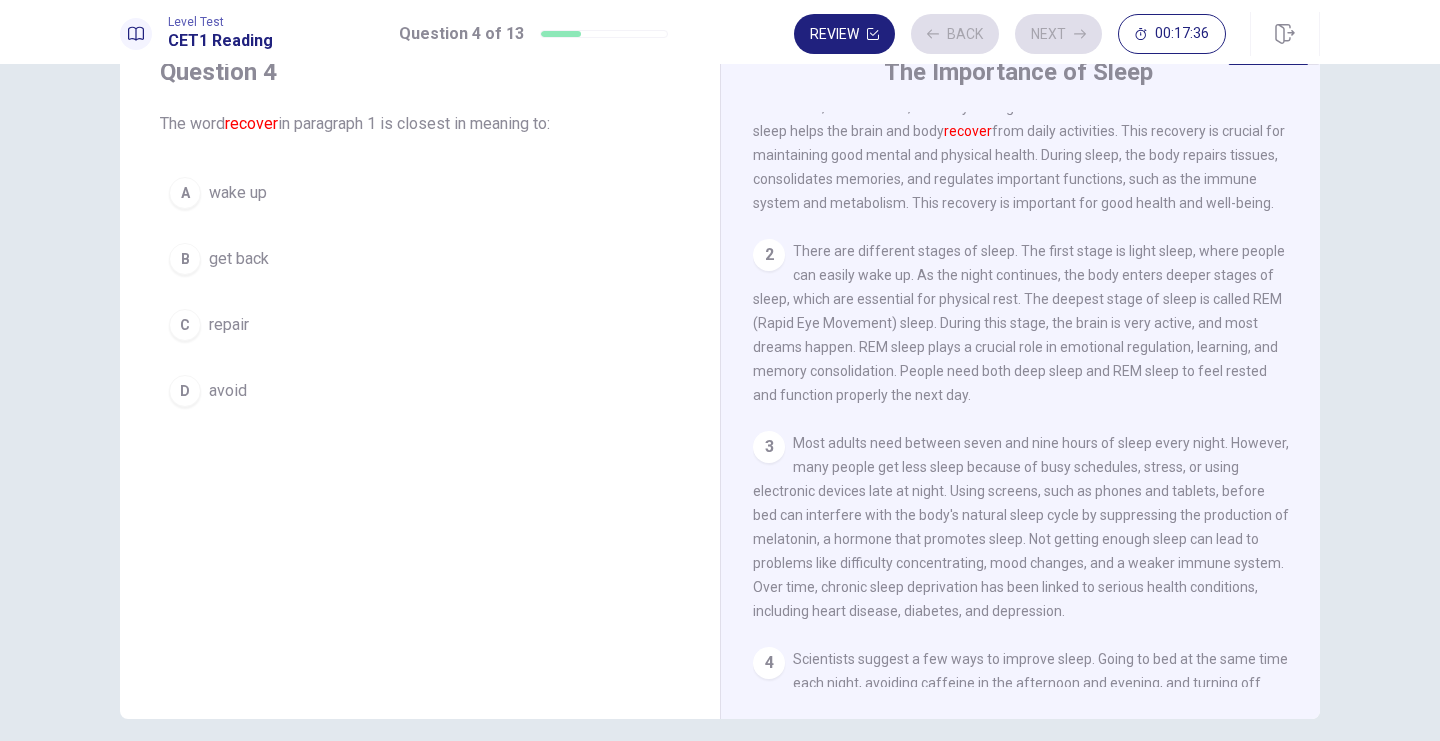 scroll, scrollTop: 0, scrollLeft: 0, axis: both 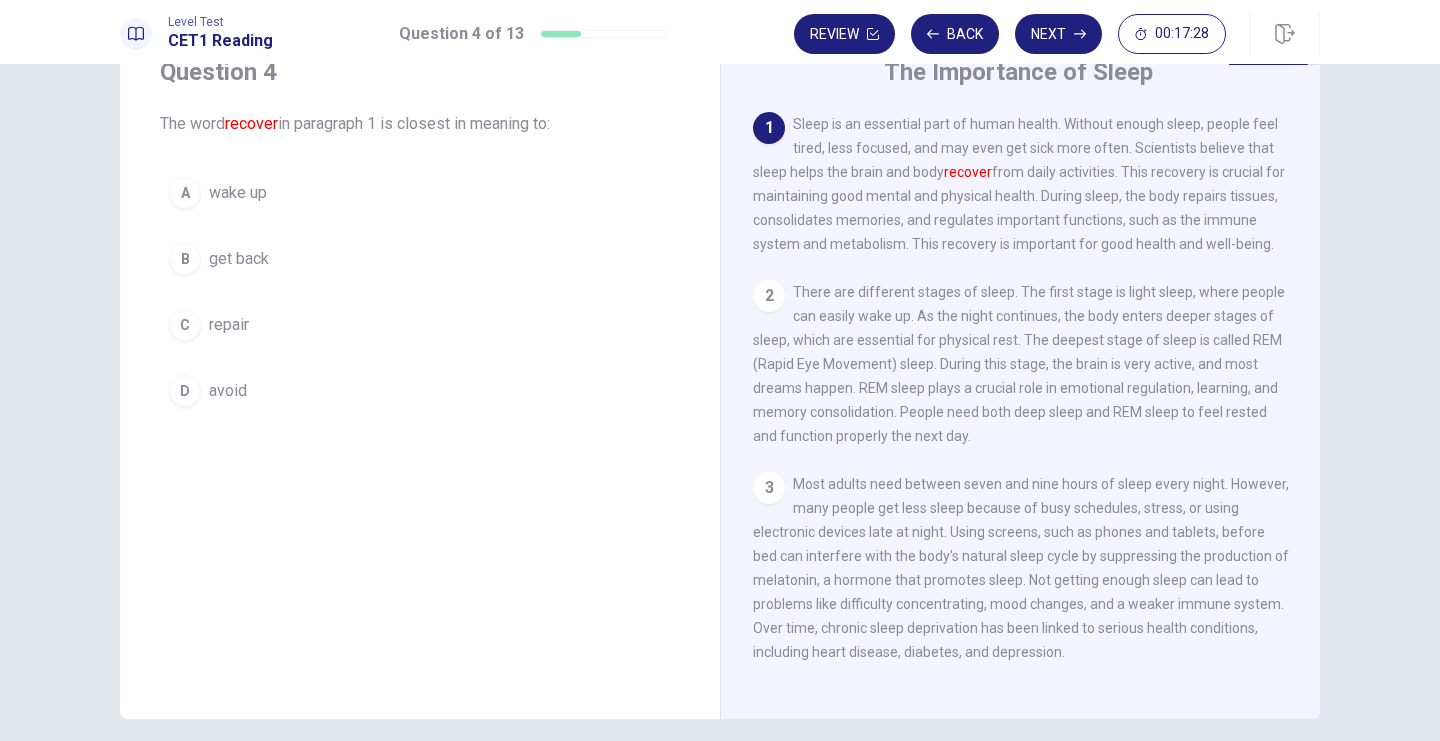 click on "repair" at bounding box center (238, 193) 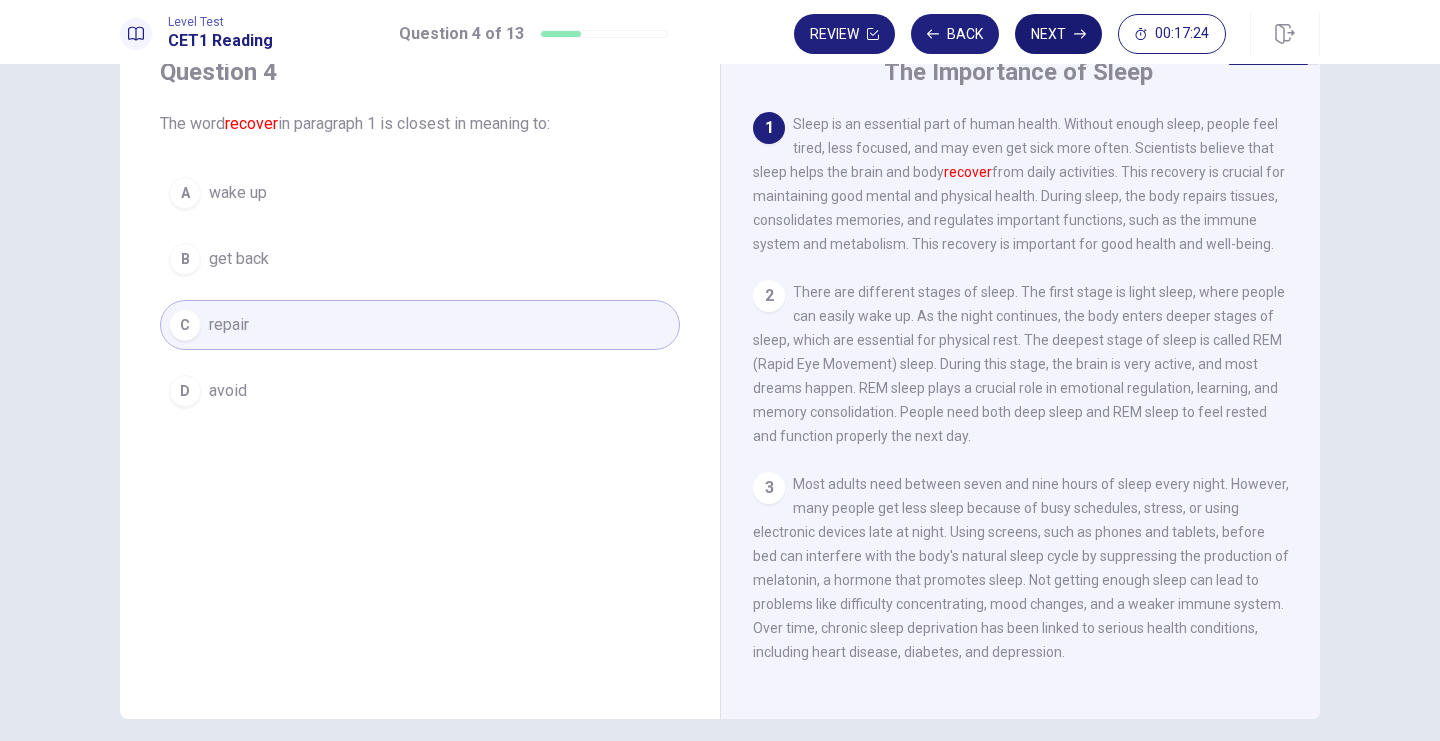click on "Next" at bounding box center (1058, 34) 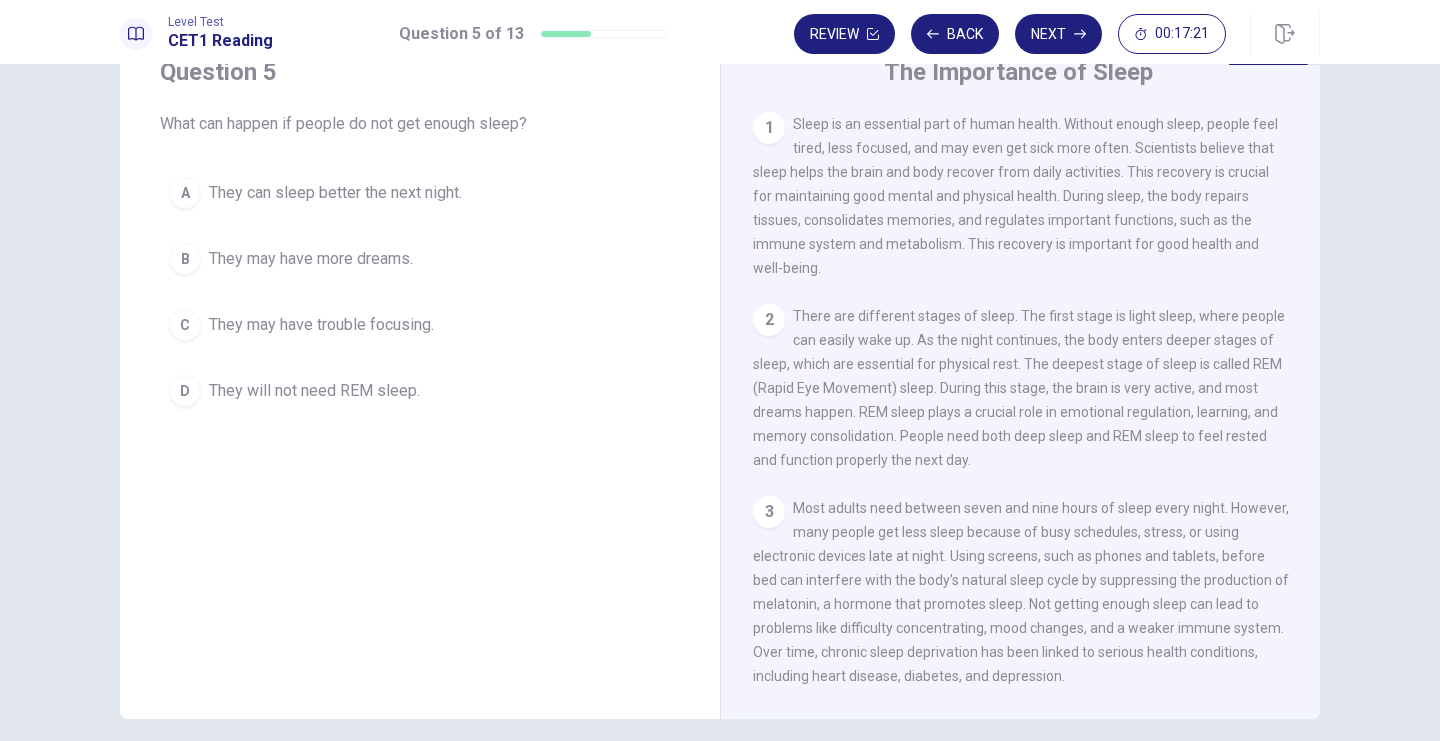 click on "1 Sleep is an essential part of human health. Without enough sleep, people feel tired, less focused, and may even get sick more often. Scientists believe that sleep helps the brain and body recover from daily activities. This recovery is crucial for maintaining good mental and physical health. During sleep, the body repairs tissues, consolidates memories, and regulates important functions, such as the immune system and metabolism. This recovery is important for good health and well-being. 2 There are different stages of sleep. The first stage is light sleep, where people can easily wake up. As the night continues, the body enters deeper stages of sleep, which are essential for physical rest. The deepest stage of sleep is called REM (Rapid Eye Movement) sleep. During this stage, the brain is very active, and most dreams happen. REM sleep plays a crucial role in emotional regulation, learning, and memory consolidation. People need both deep sleep and REM sleep to feel rested and function properly the next day." at bounding box center (1034, 399) 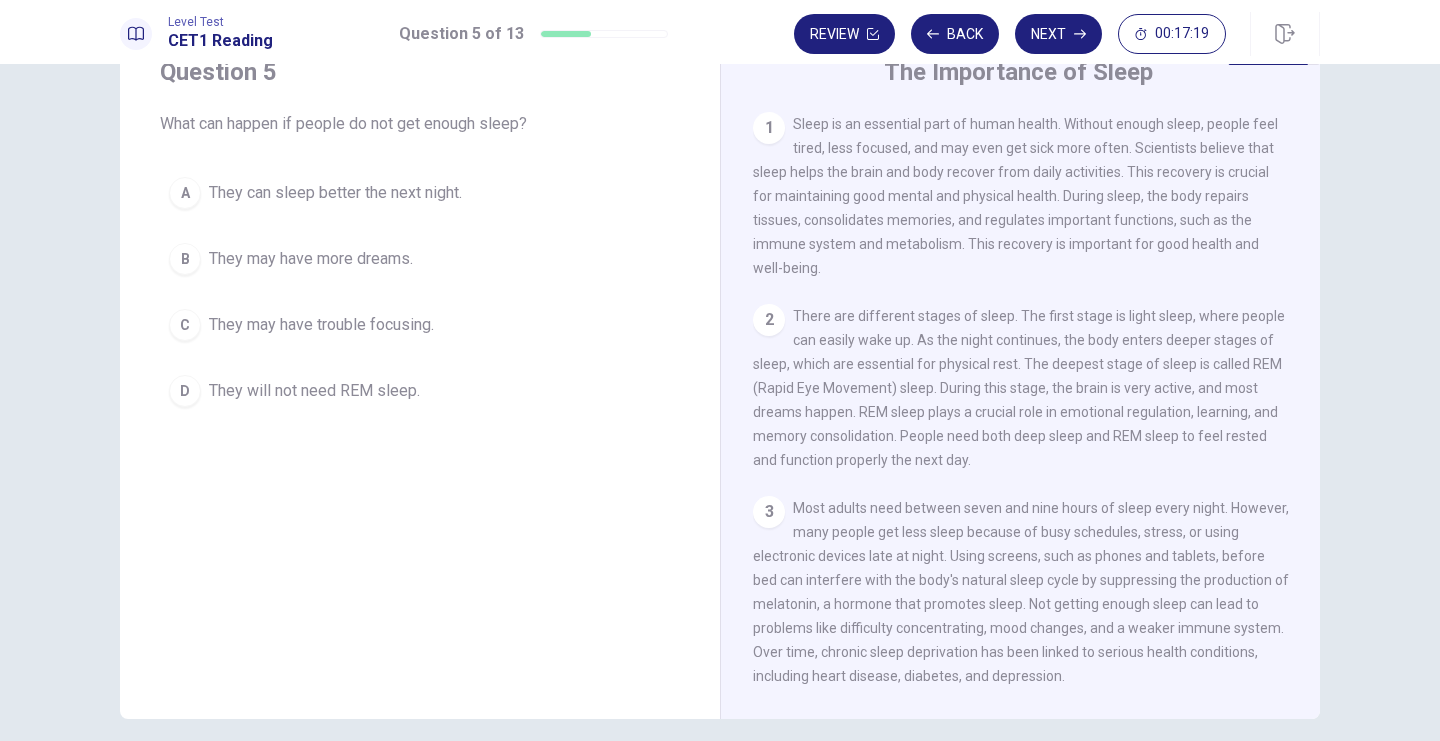 scroll, scrollTop: 40, scrollLeft: 0, axis: vertical 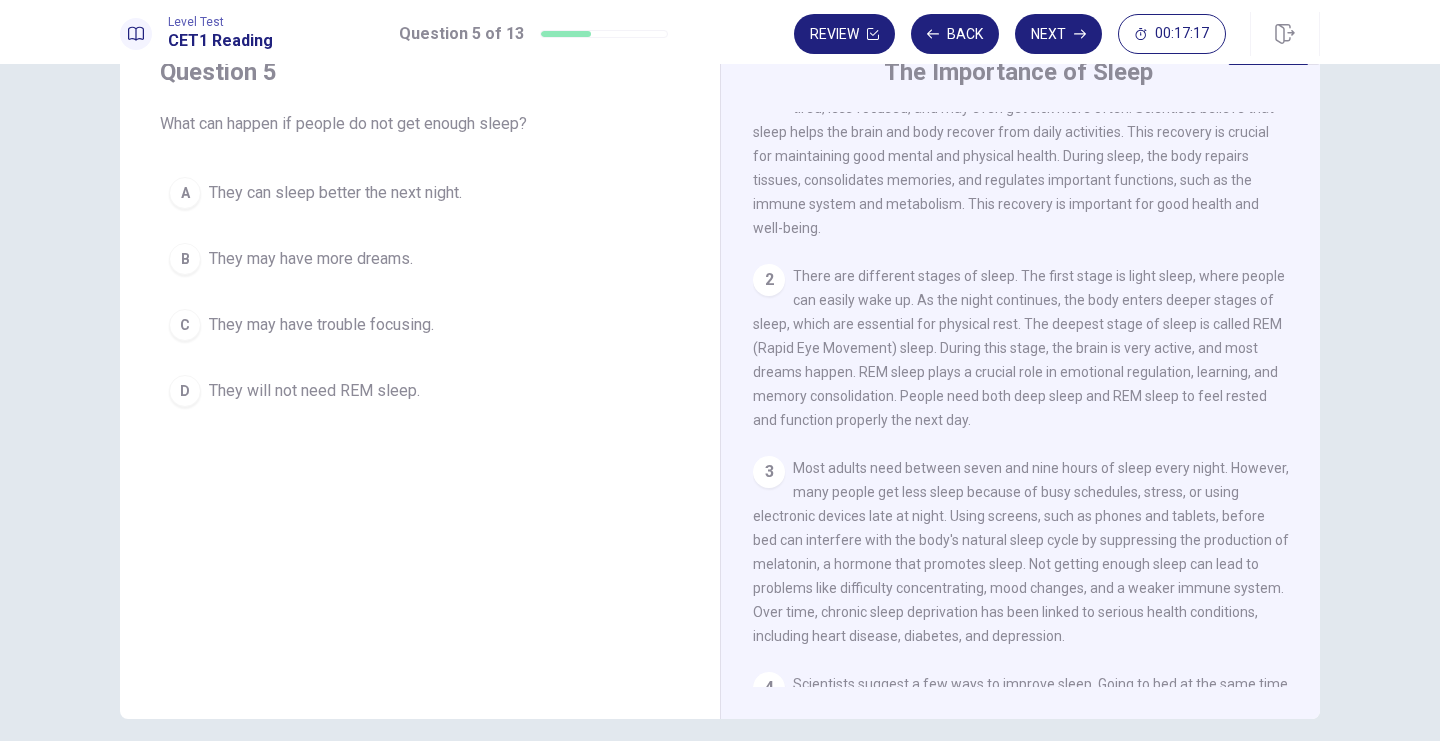 click on "They may have trouble focusing." at bounding box center [335, 193] 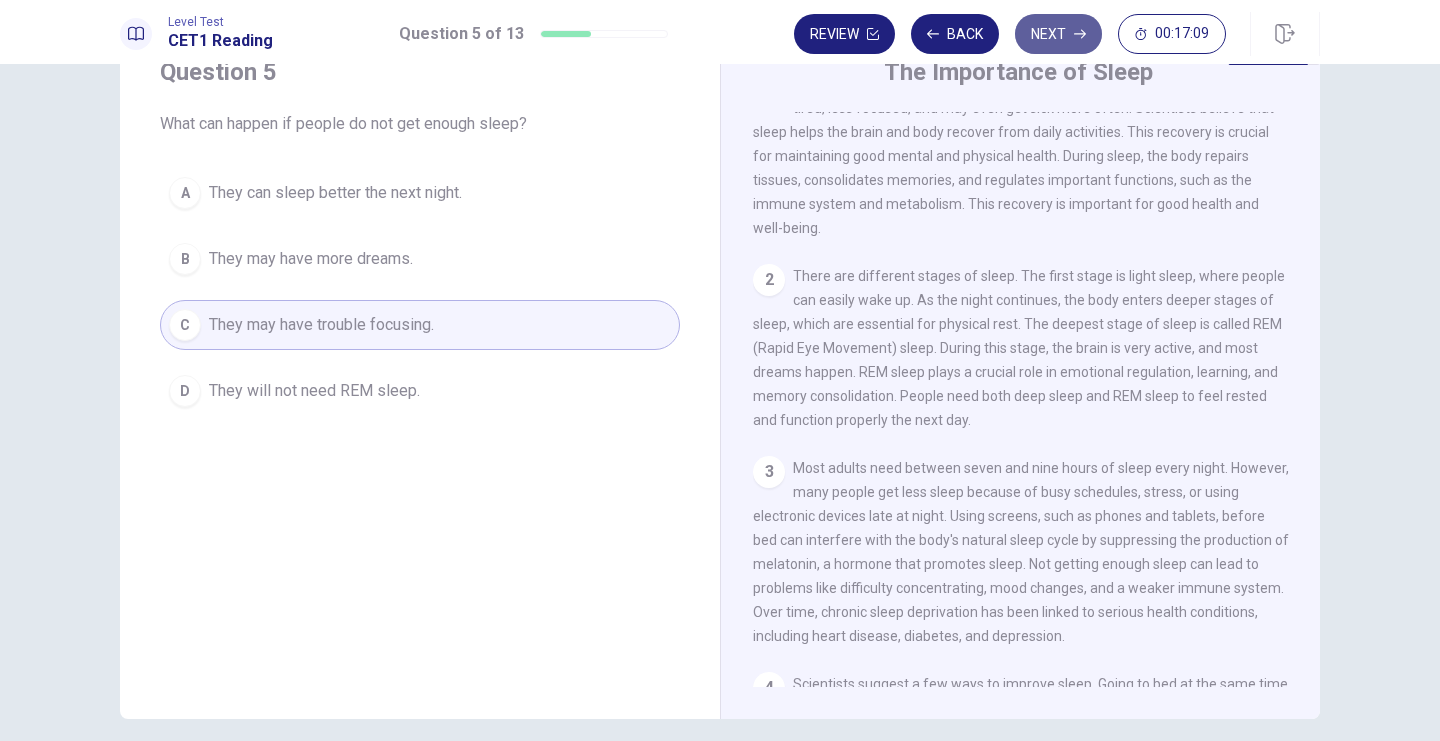click on "Next" at bounding box center (1058, 34) 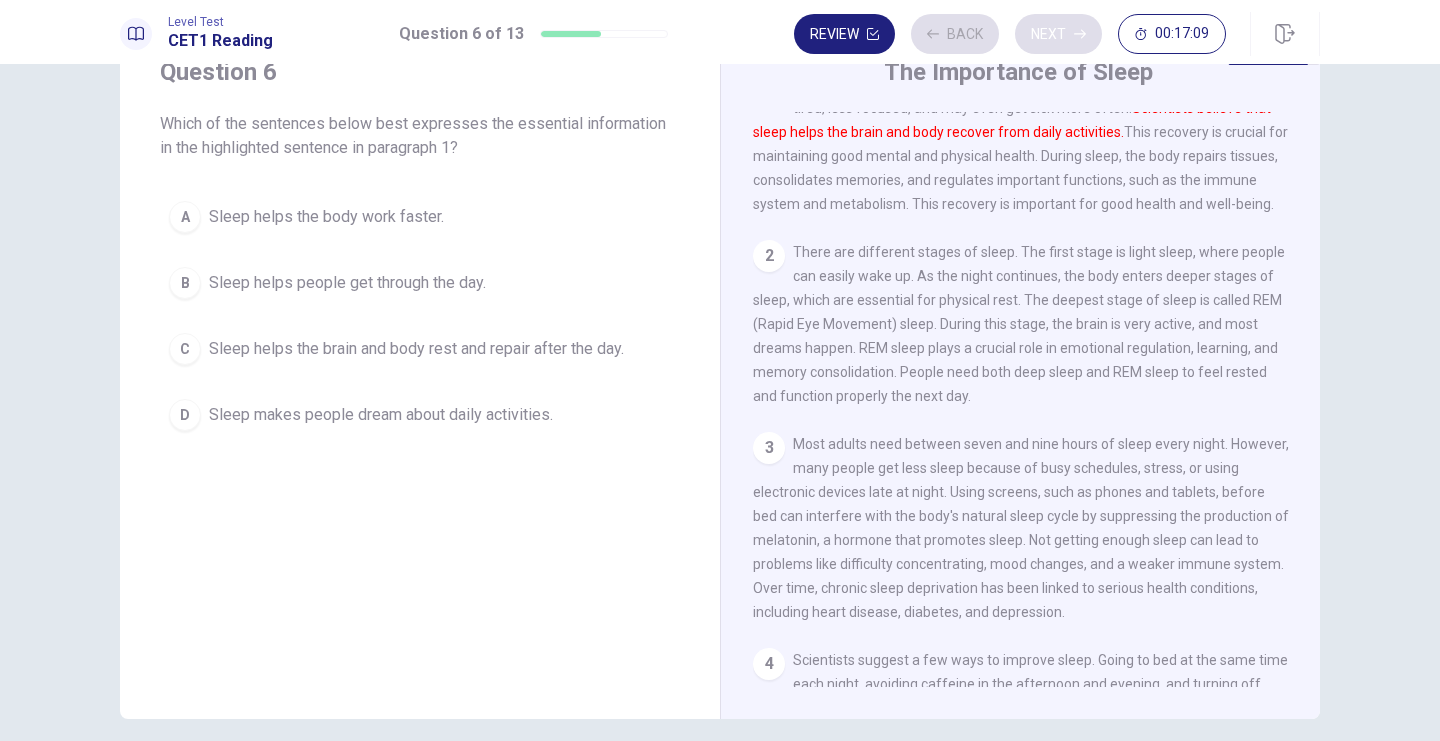 scroll, scrollTop: 0, scrollLeft: 0, axis: both 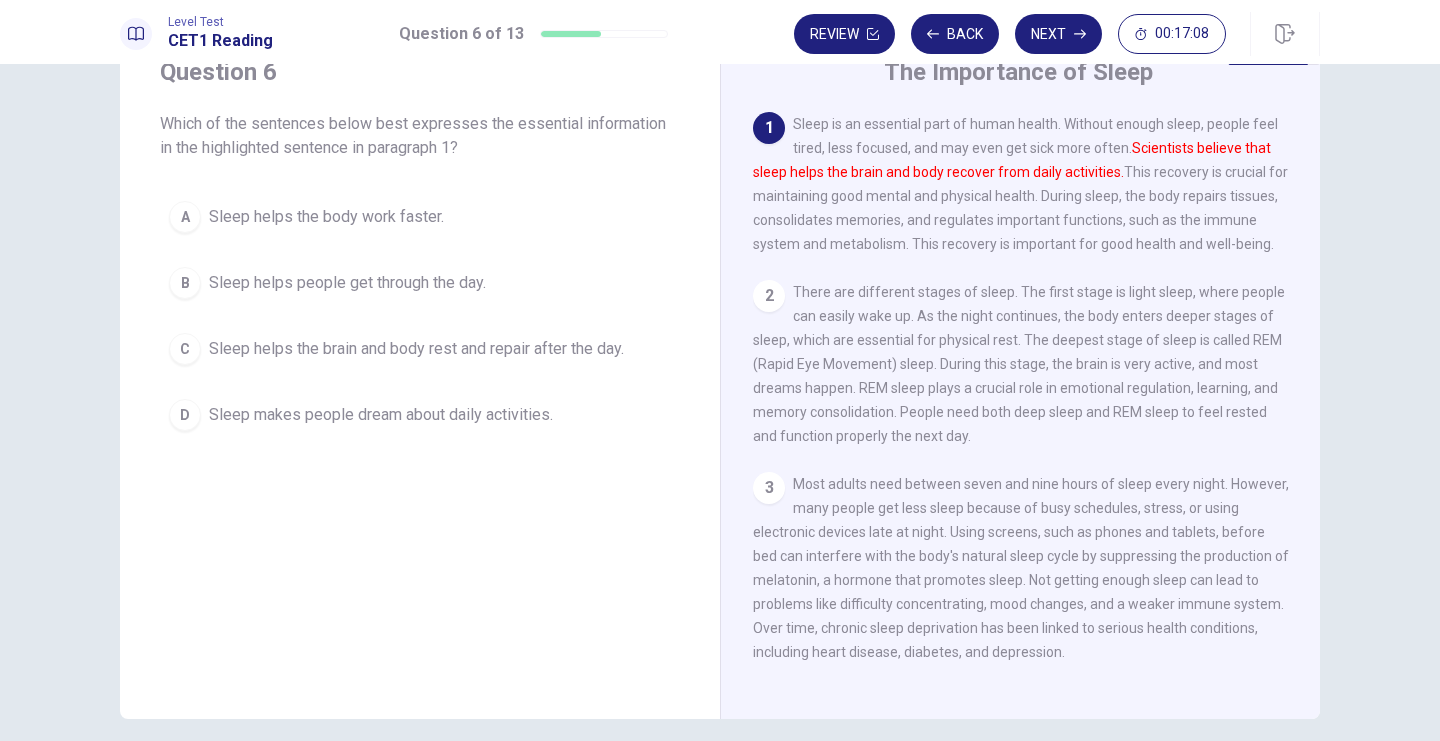 click on "Sleep is an essential part of human health. Without enough sleep, people feel tired, less focused, and may even get sick more often.  Scientists believe that sleep helps the brain and body recover from daily activities.  This recovery is crucial for maintaining good mental and physical health. During sleep, the body repairs tissues, consolidates memories, and regulates important functions, such as the immune system and metabolism. This recovery is important for good health and well-being." at bounding box center [1020, 184] 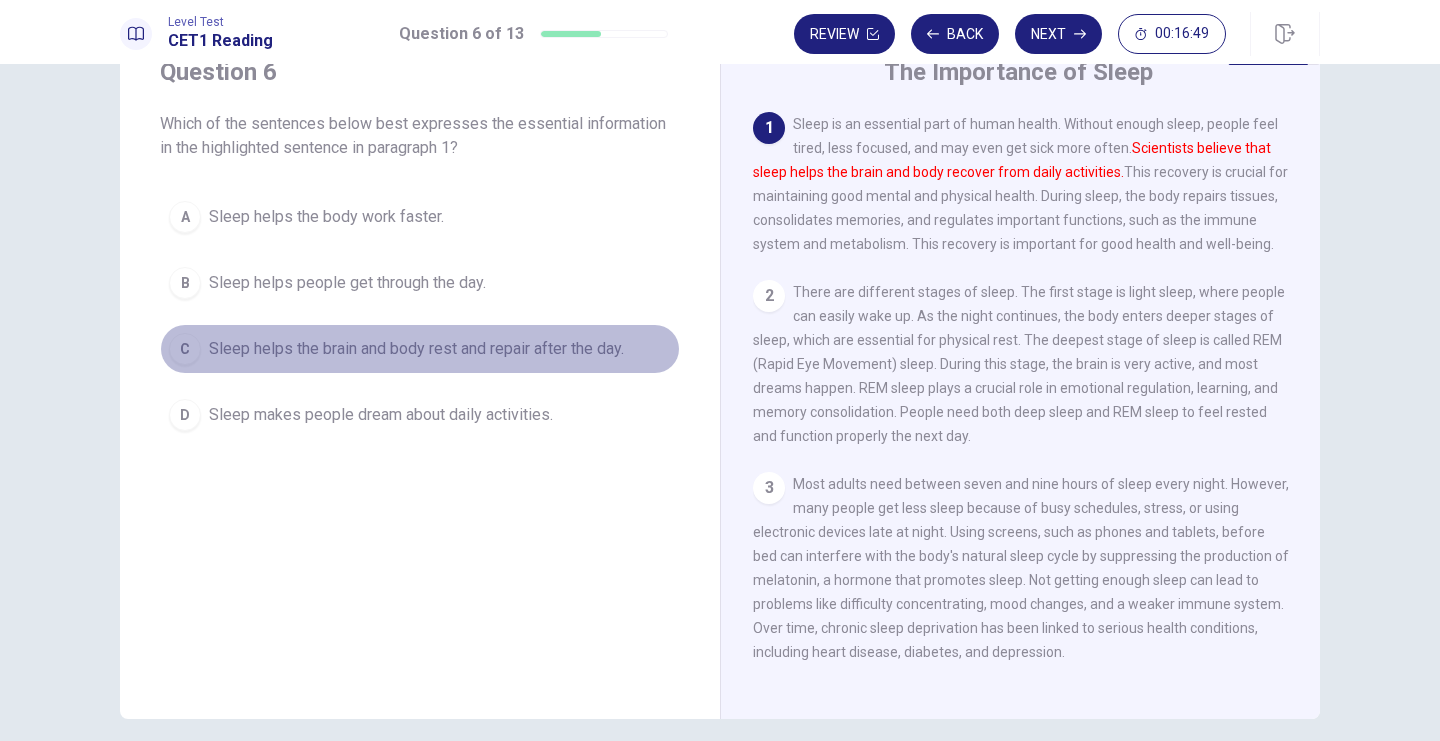 click on "Sleep helps the brain and body rest and repair after the day." at bounding box center (326, 217) 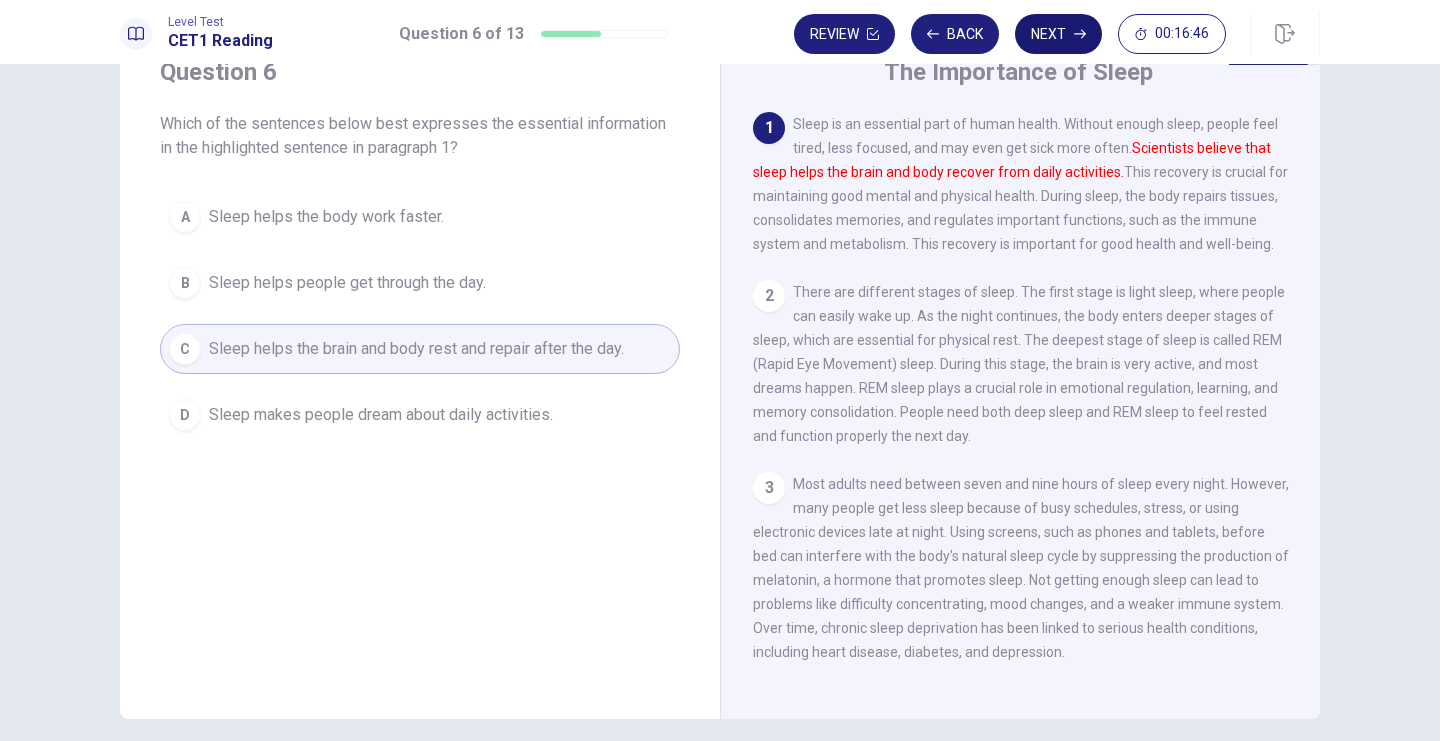 click on "Next" at bounding box center [1058, 34] 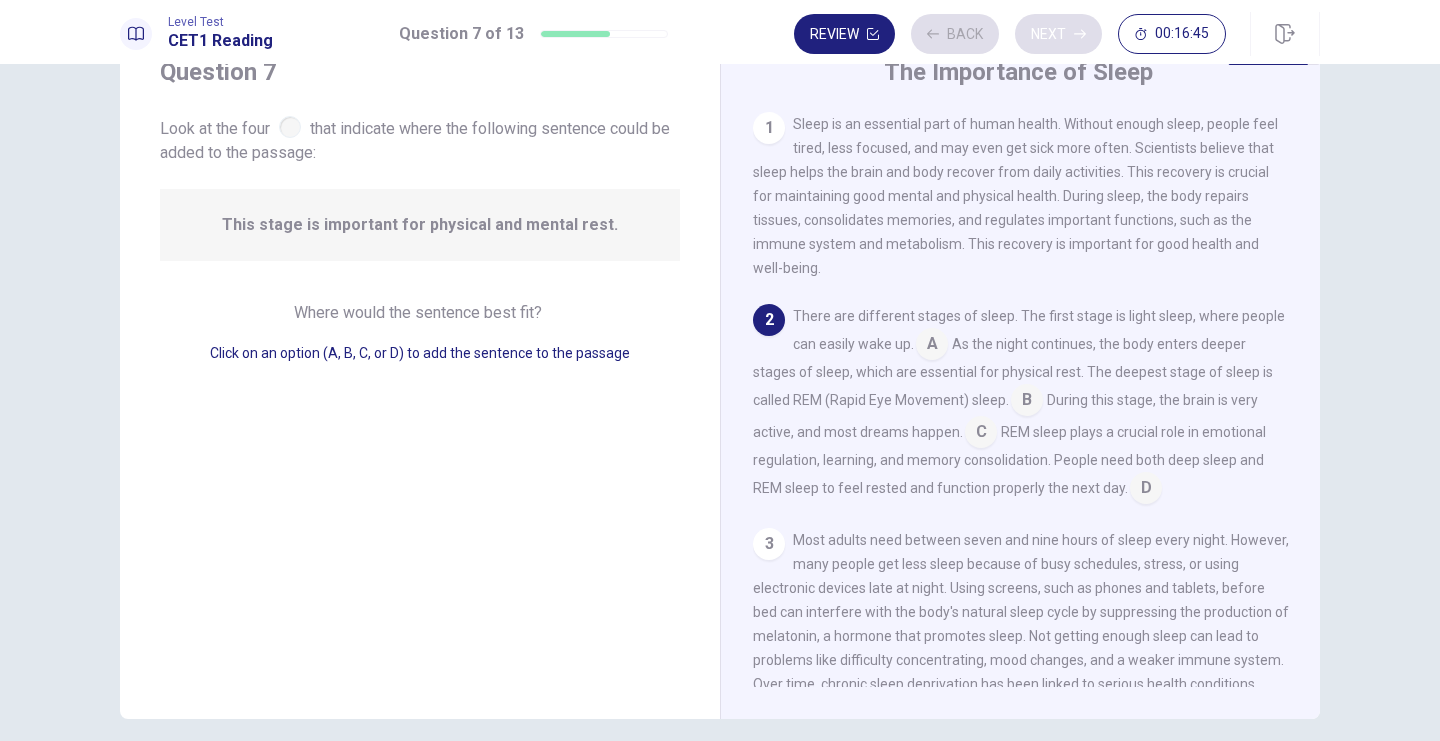 scroll, scrollTop: 17, scrollLeft: 0, axis: vertical 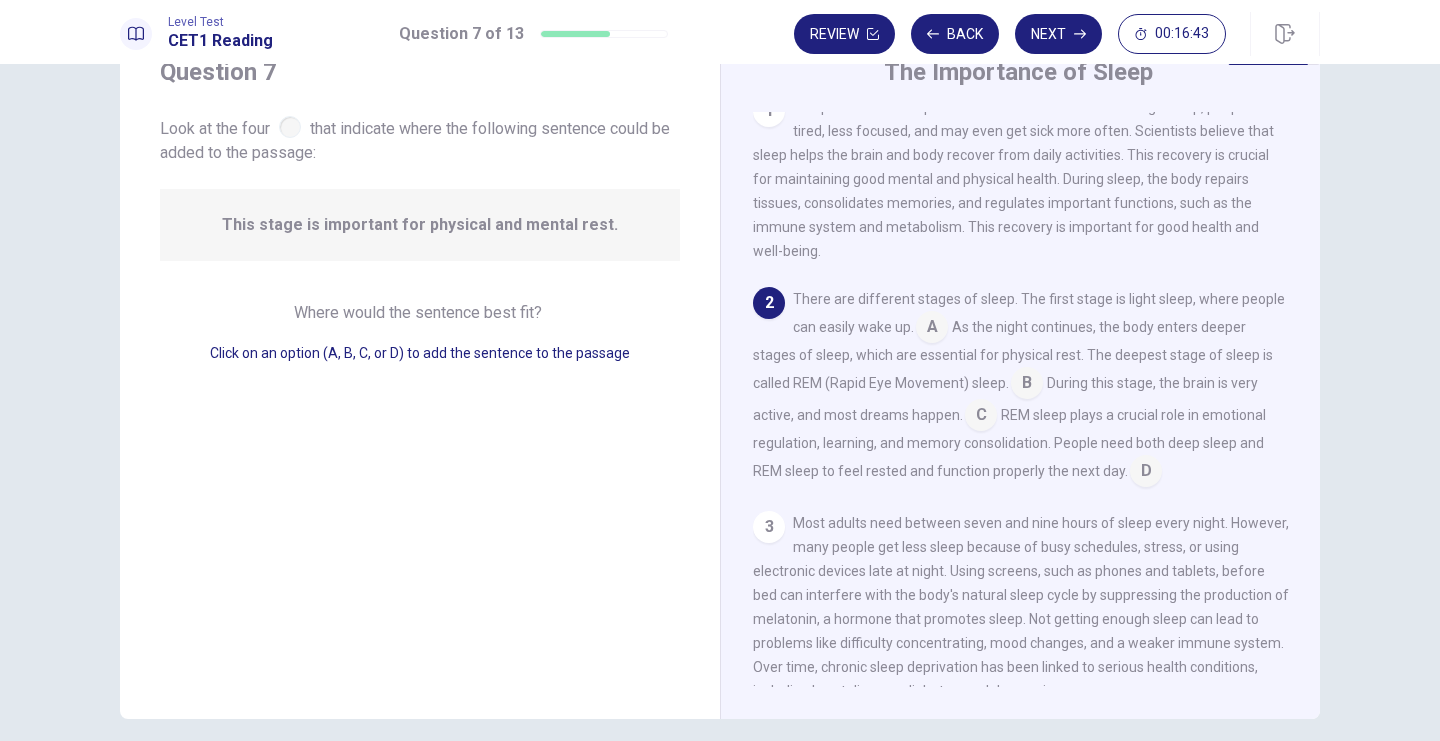 click on "1 Sleep is an essential part of human health. Without enough sleep, people feel tired, less focused, and may even get sick more often. Scientists believe that sleep helps the brain and body recover from daily activities. This recovery is crucial for maintaining good mental and physical health. During sleep, the body repairs tissues, consolidates memories, and regulates important functions, such as the immune system and metabolism. This recovery is important for good health and well-being." at bounding box center [1021, 179] 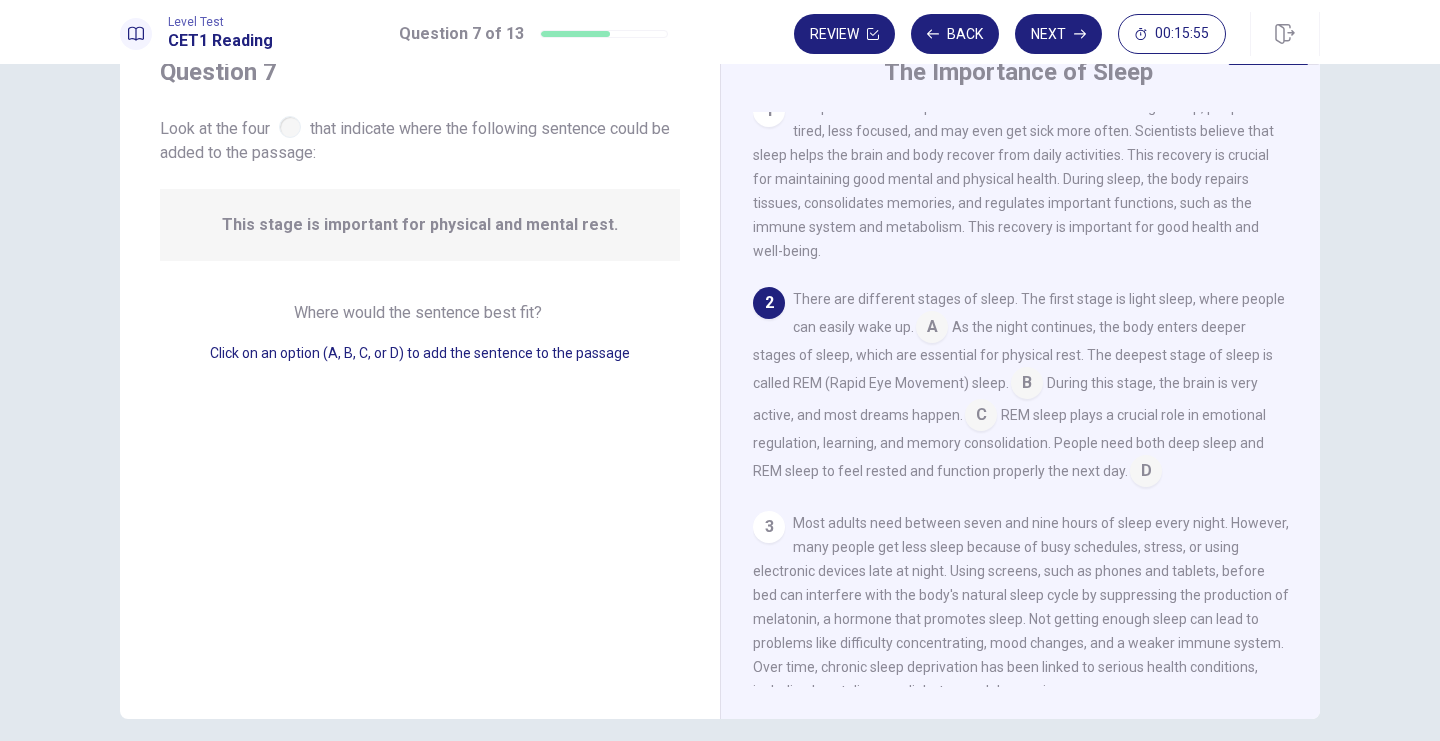 click at bounding box center [932, 329] 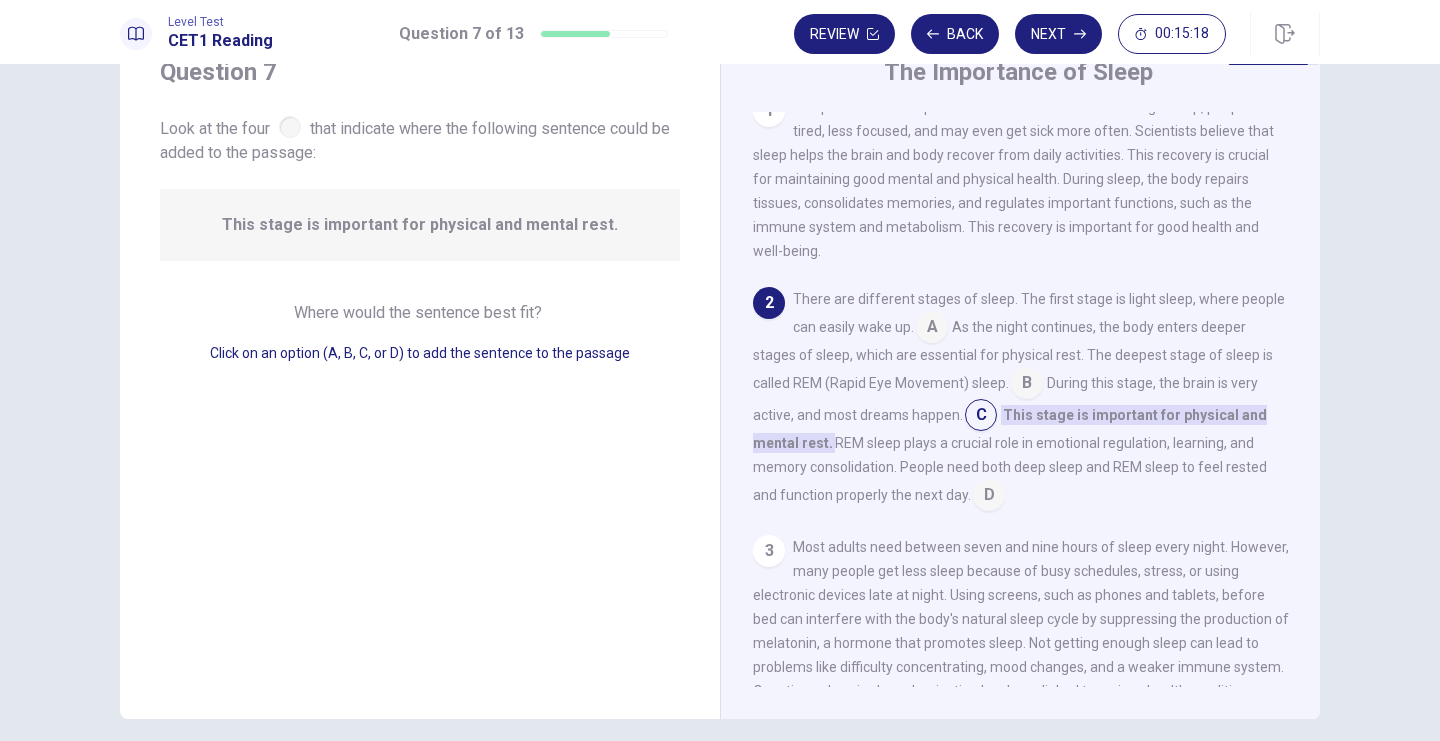 scroll, scrollTop: 21, scrollLeft: 0, axis: vertical 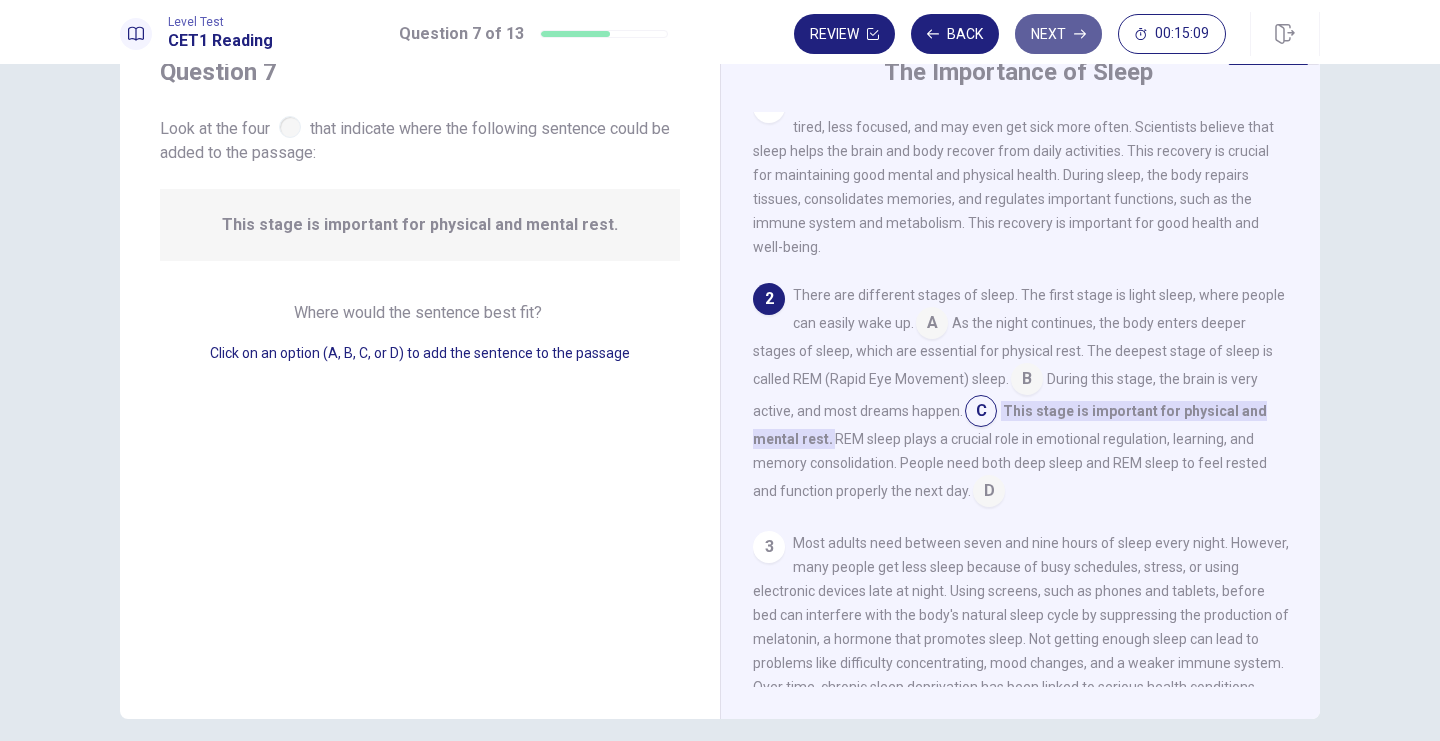 click on "Next" at bounding box center [1058, 34] 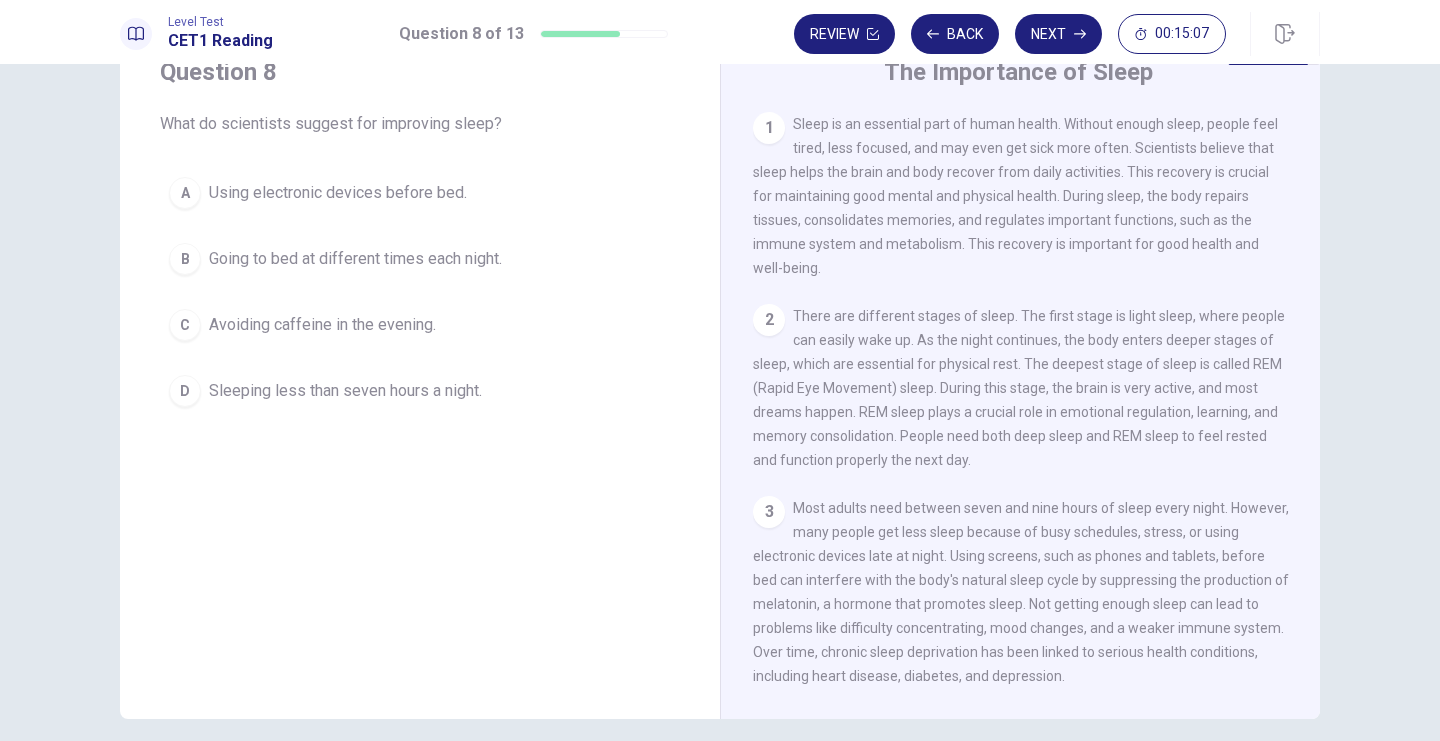 click on "There are different stages of sleep. The first stage is light sleep, where people can easily wake up. As the night continues, the body enters deeper stages of sleep, which are essential for physical rest. The deepest stage of sleep is called REM (Rapid Eye Movement) sleep. During this stage, the brain is very active, and most dreams happen. REM sleep plays a crucial role in emotional regulation, learning, and memory consolidation. People need both deep sleep and REM sleep to feel rested and function properly the next day." at bounding box center [1015, 196] 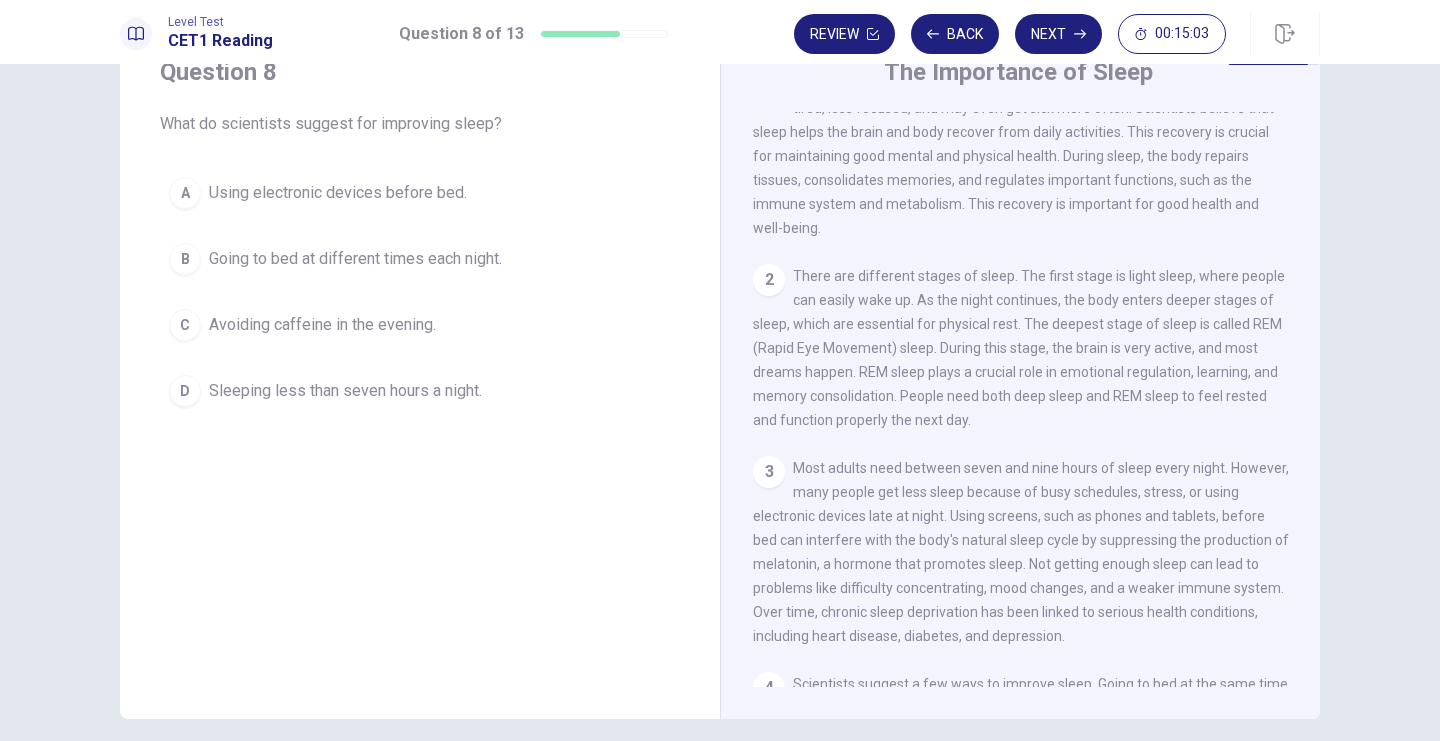 scroll, scrollTop: 80, scrollLeft: 0, axis: vertical 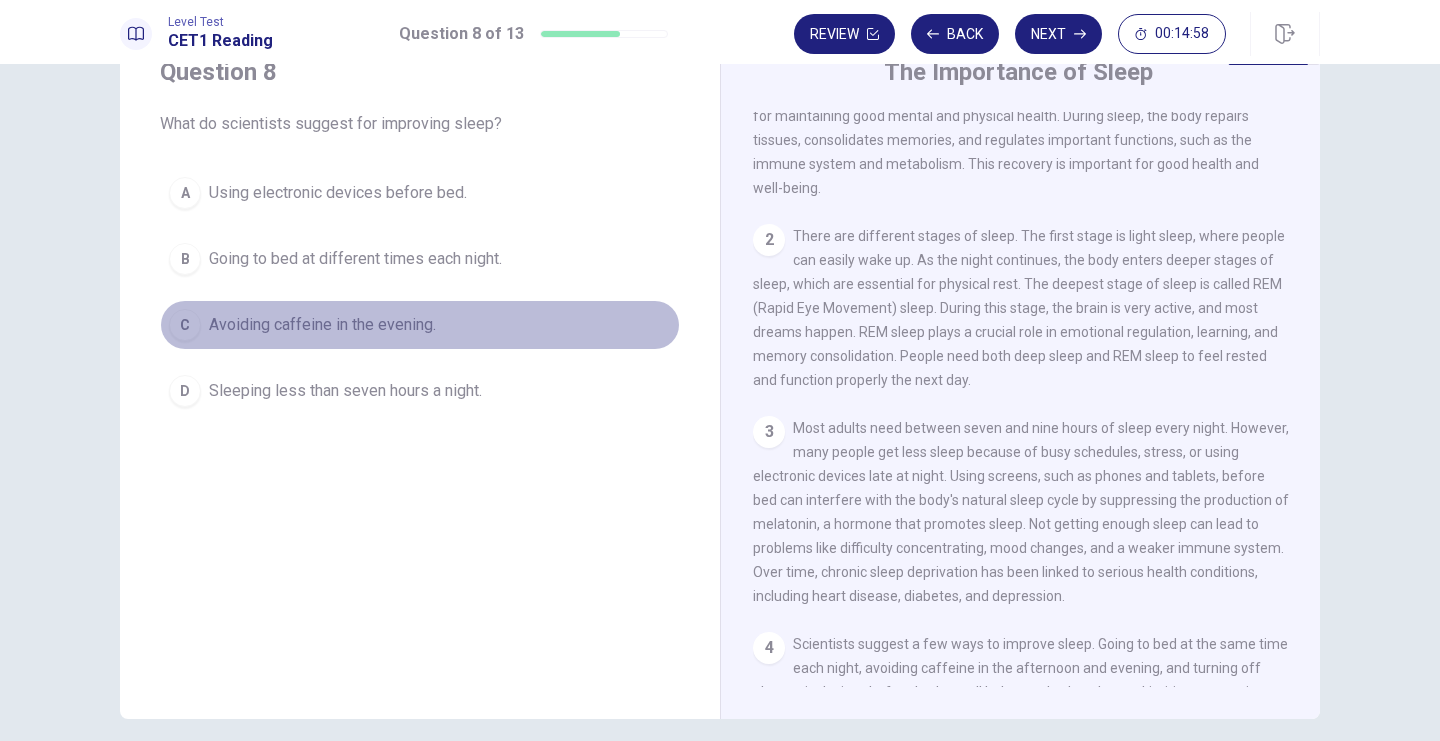 click on "Avoiding caffeine in the evening." at bounding box center [338, 193] 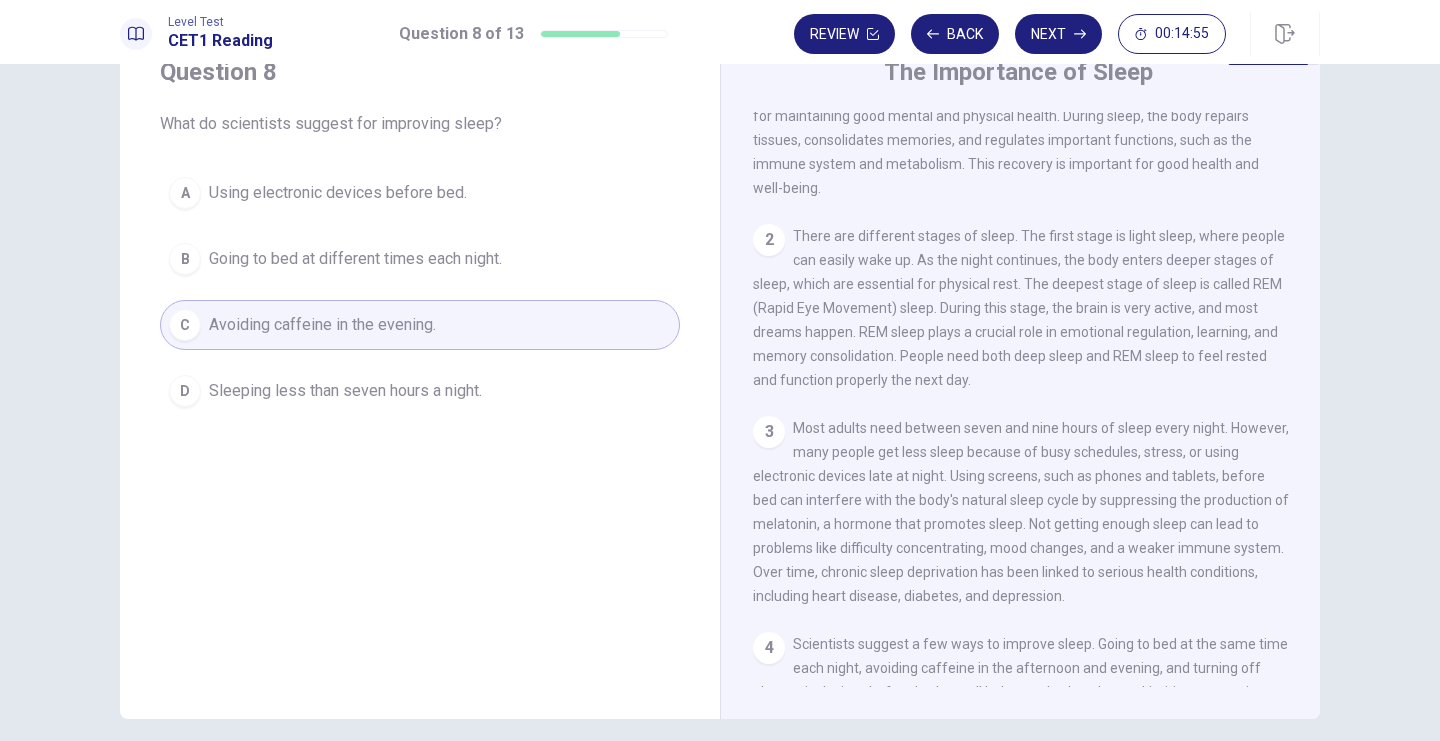 click on "1 Sleep is an essential part of human health. Without enough sleep, people feel tired, less focused, and may even get sick more often. Scientists believe that sleep helps the brain and body recover from daily activities. This recovery is crucial for maintaining good mental and physical health. During sleep, the body repairs tissues, consolidates memories, and regulates important functions, such as the immune system and metabolism. This recovery is important for good health and well-being. 2 There are different stages of sleep. The first stage is light sleep, where people can easily wake up. As the night continues, the body enters deeper stages of sleep, which are essential for physical rest. The deepest stage of sleep is called REM (Rapid Eye Movement) sleep. During this stage, the brain is very active, and most dreams happen. REM sleep plays a crucial role in emotional regulation, learning, and memory consolidation. People need both deep sleep and REM sleep to feel rested and function properly the next day." at bounding box center (1034, 399) 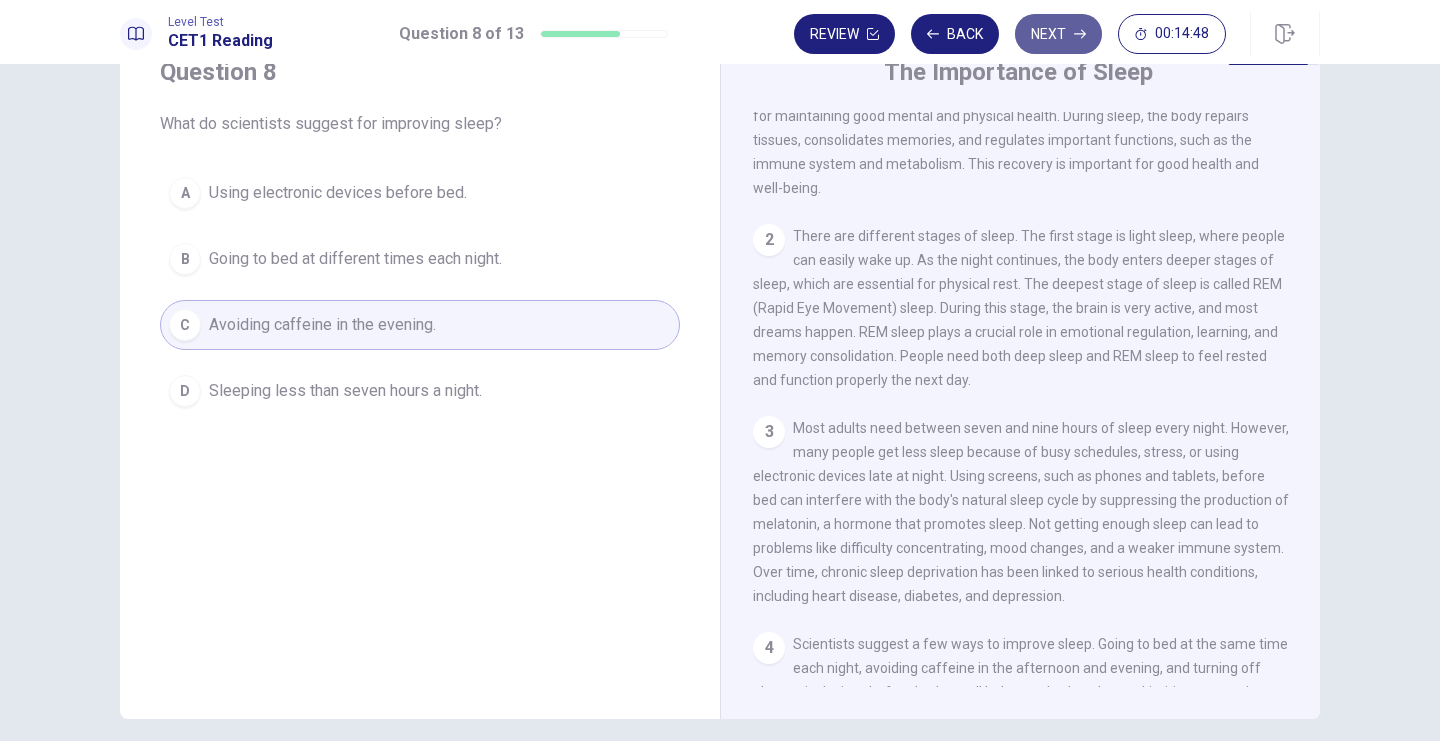 click on "Next" at bounding box center [1058, 34] 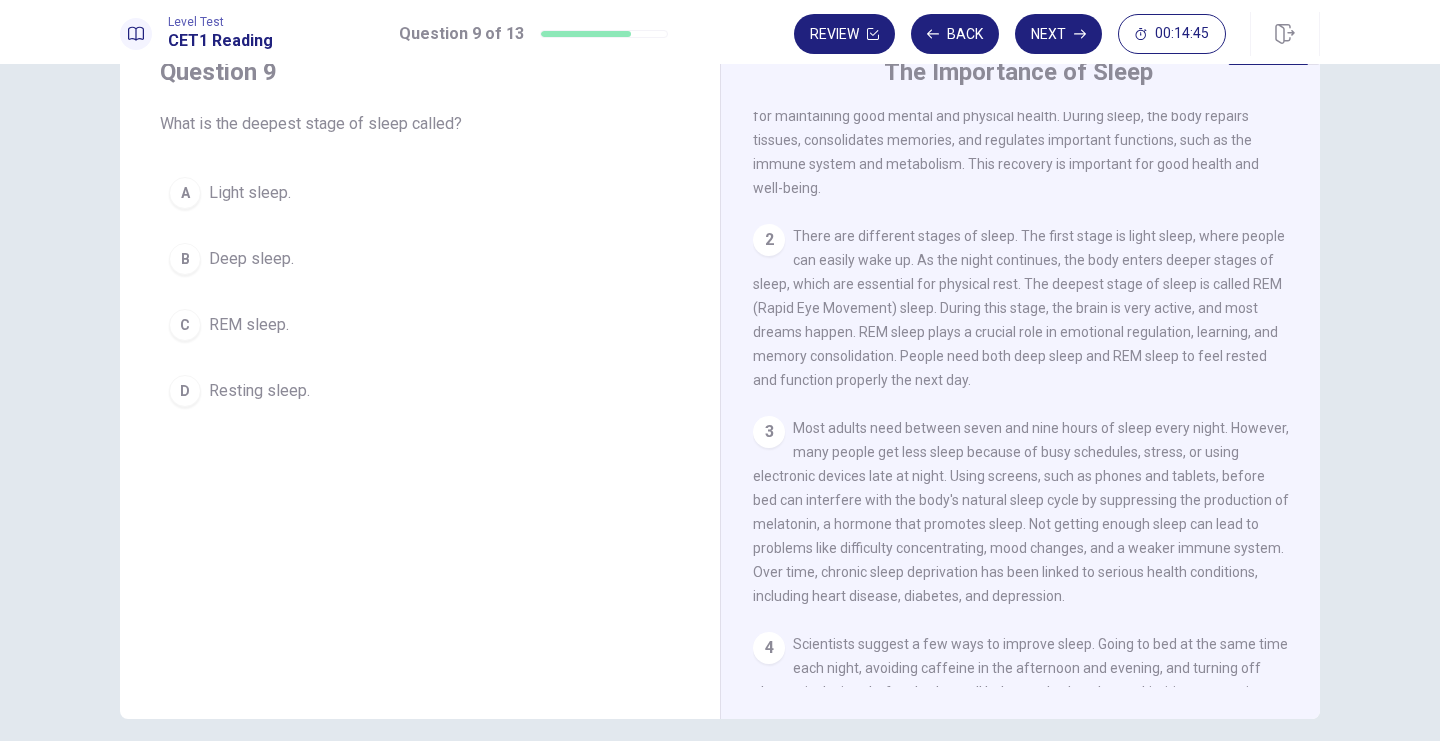 click on "There are different stages of sleep. The first stage is light sleep, where people can easily wake up. As the night continues, the body enters deeper stages of sleep, which are essential for physical rest. The deepest stage of sleep is called REM (Rapid Eye Movement) sleep. During this stage, the brain is very active, and most dreams happen. REM sleep plays a crucial role in emotional regulation, learning, and memory consolidation. People need both deep sleep and REM sleep to feel rested and function properly the next day." at bounding box center [1015, 116] 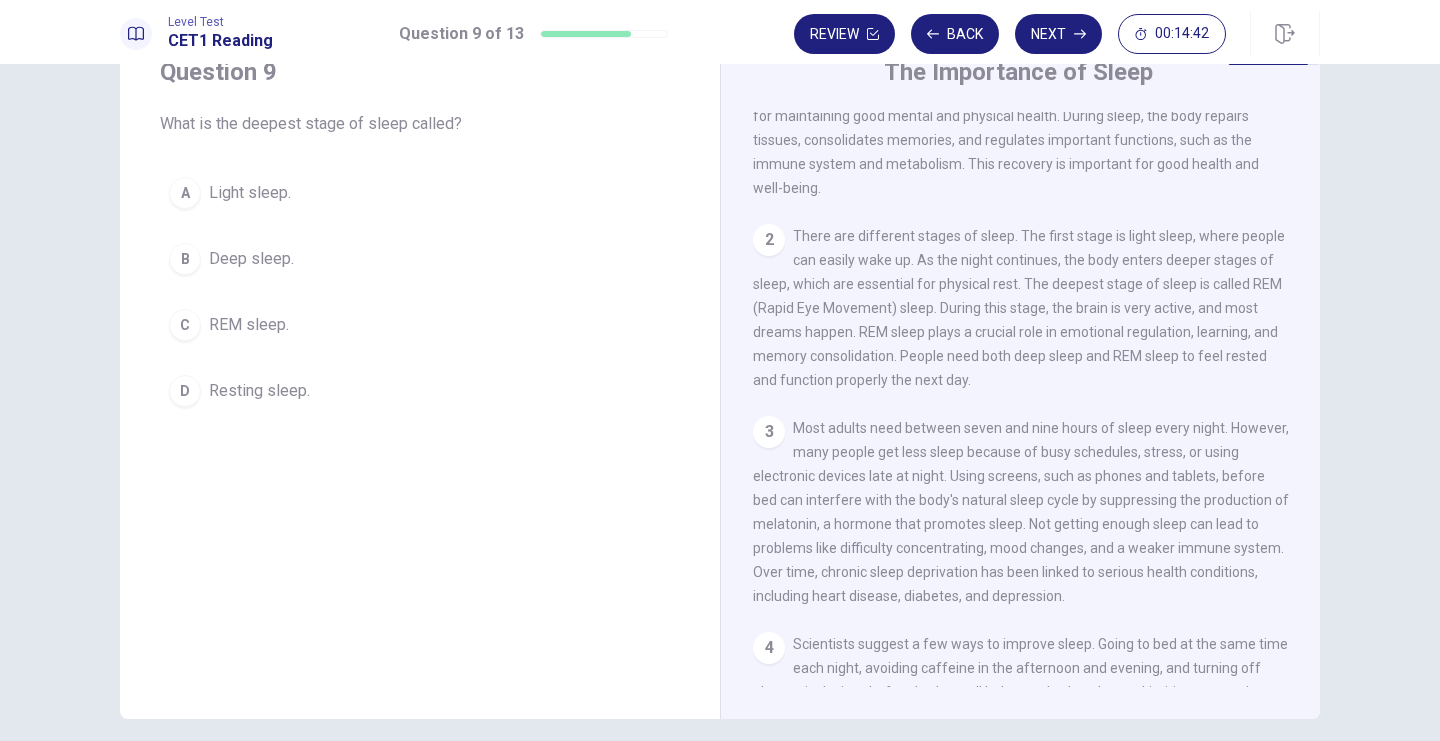 click on "B" at bounding box center [185, 193] 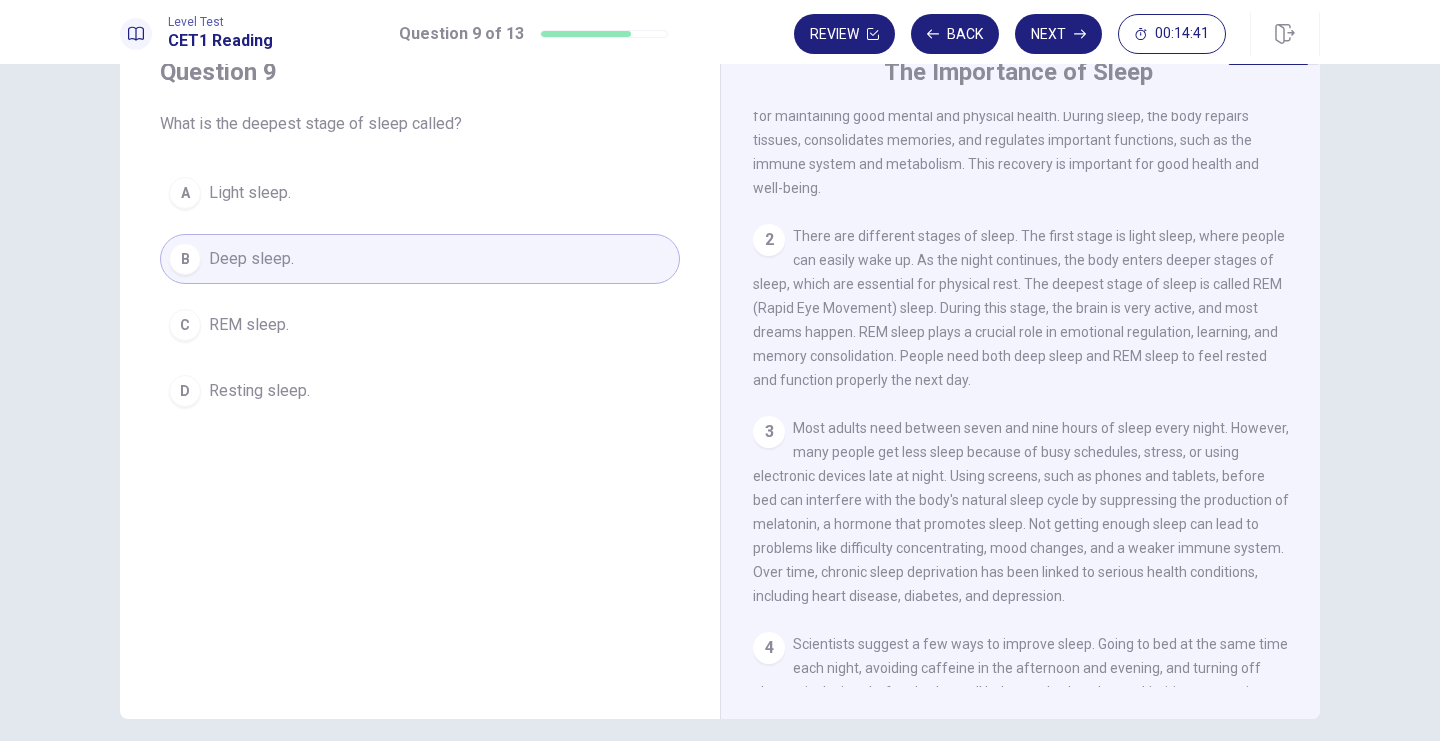 click on "There are different stages of sleep. The first stage is light sleep, where people can easily wake up. As the night continues, the body enters deeper stages of sleep, which are essential for physical rest. The deepest stage of sleep is called REM (Rapid Eye Movement) sleep. During this stage, the brain is very active, and most dreams happen. REM sleep plays a crucial role in emotional regulation, learning, and memory consolidation. People need both deep sleep and REM sleep to feel rested and function properly the next day." at bounding box center [1015, 116] 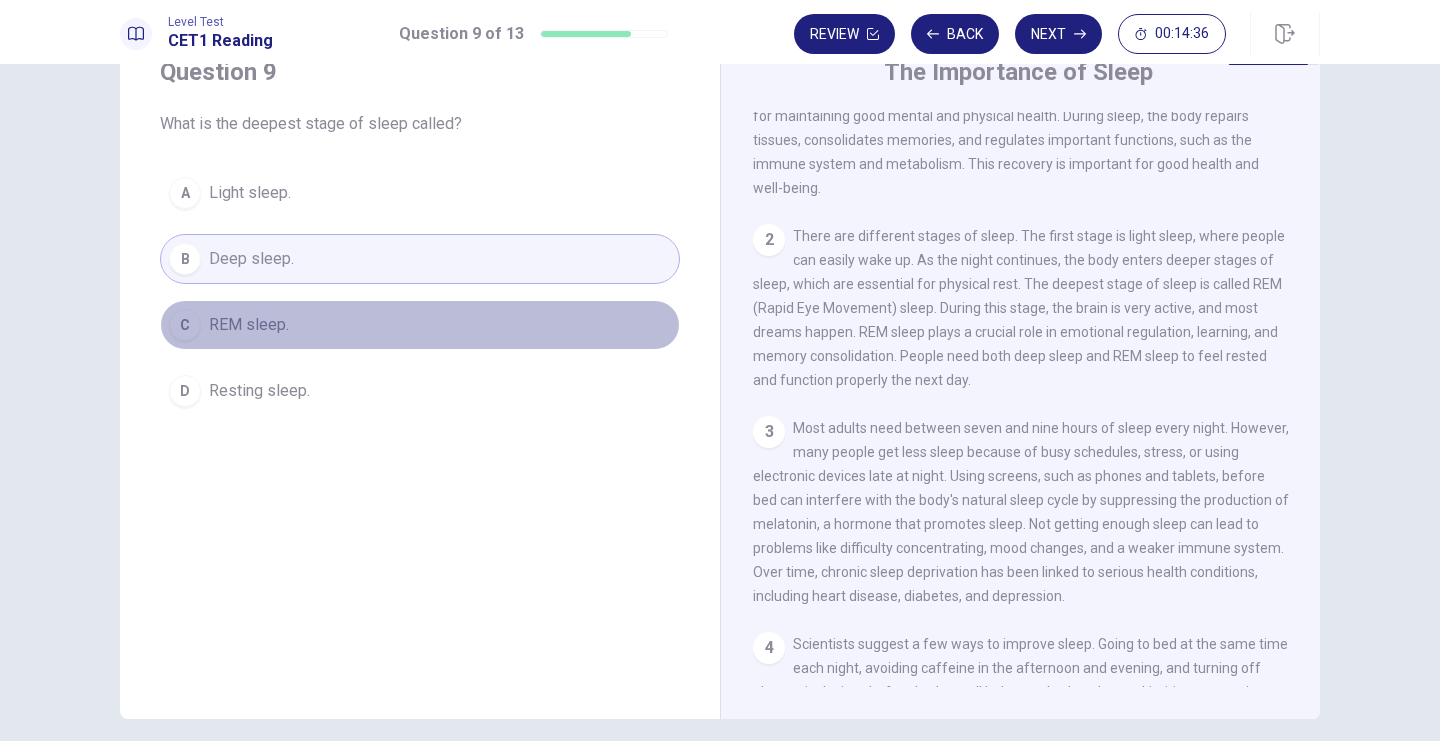 click on "REM sleep." at bounding box center [250, 193] 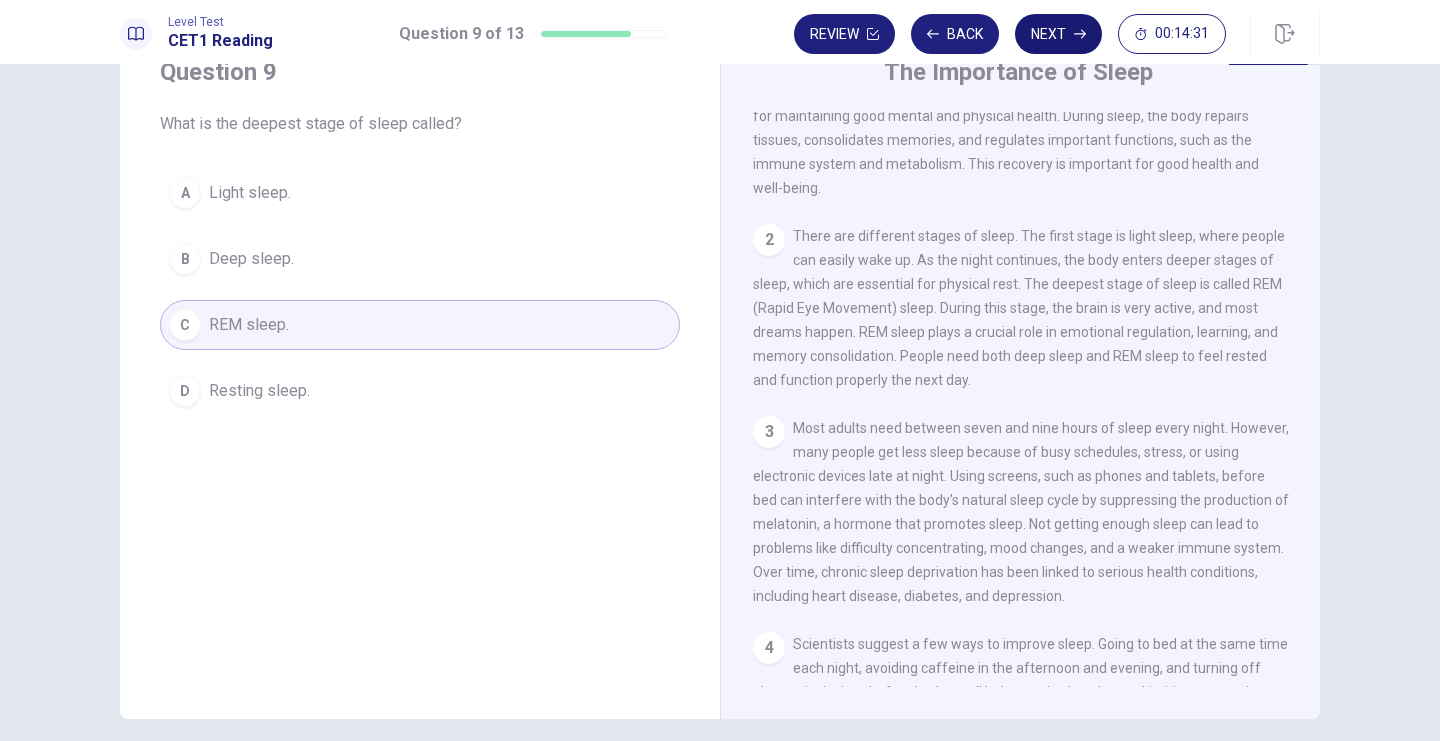 click on "Next" at bounding box center [1058, 34] 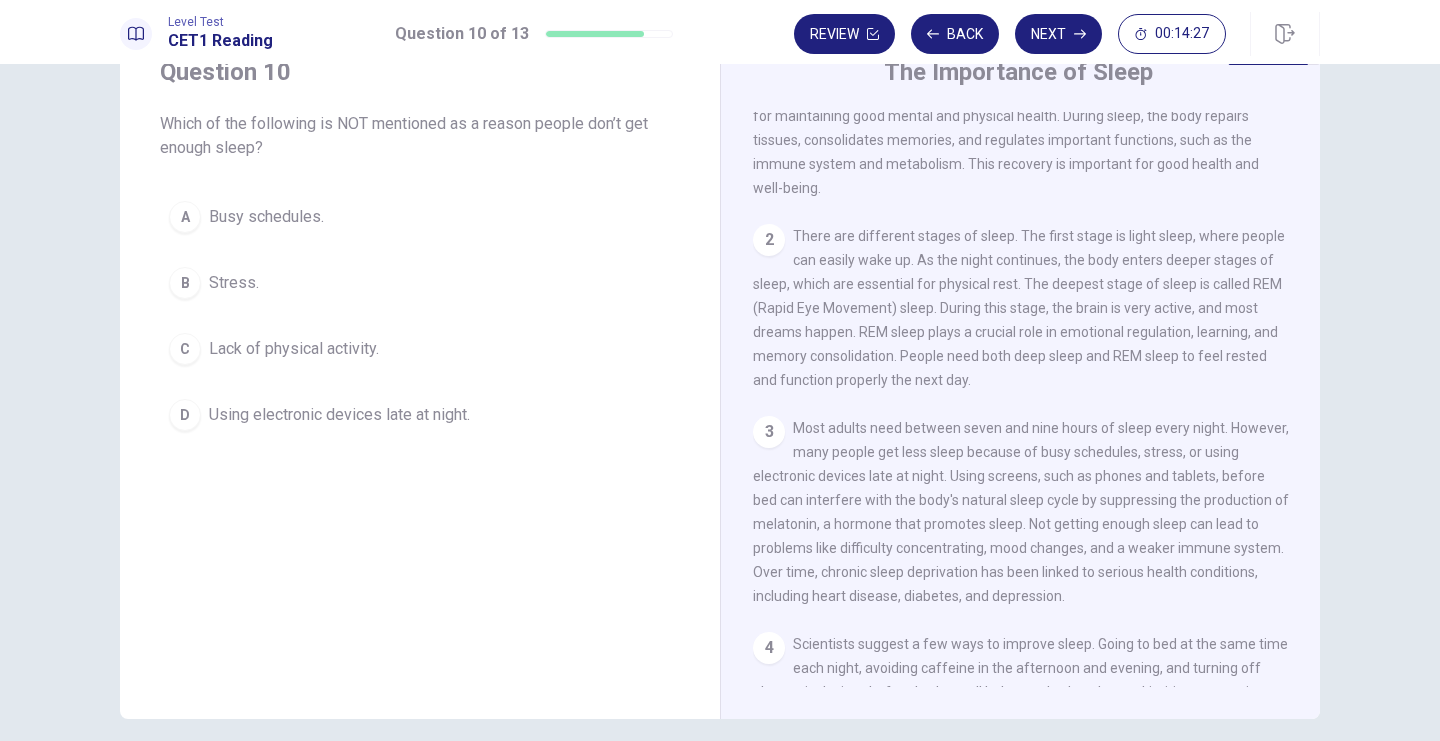 click on "1 Sleep is an essential part of human health. Without enough sleep, people feel tired, less focused, and may even get sick more often. Scientists believe that sleep helps the brain and body recover from daily activities. This recovery is crucial for maintaining good mental and physical health. During sleep, the body repairs tissues, consolidates memories, and regulates important functions, such as the immune system and metabolism. This recovery is important for good health and well-being." at bounding box center (1021, 116) 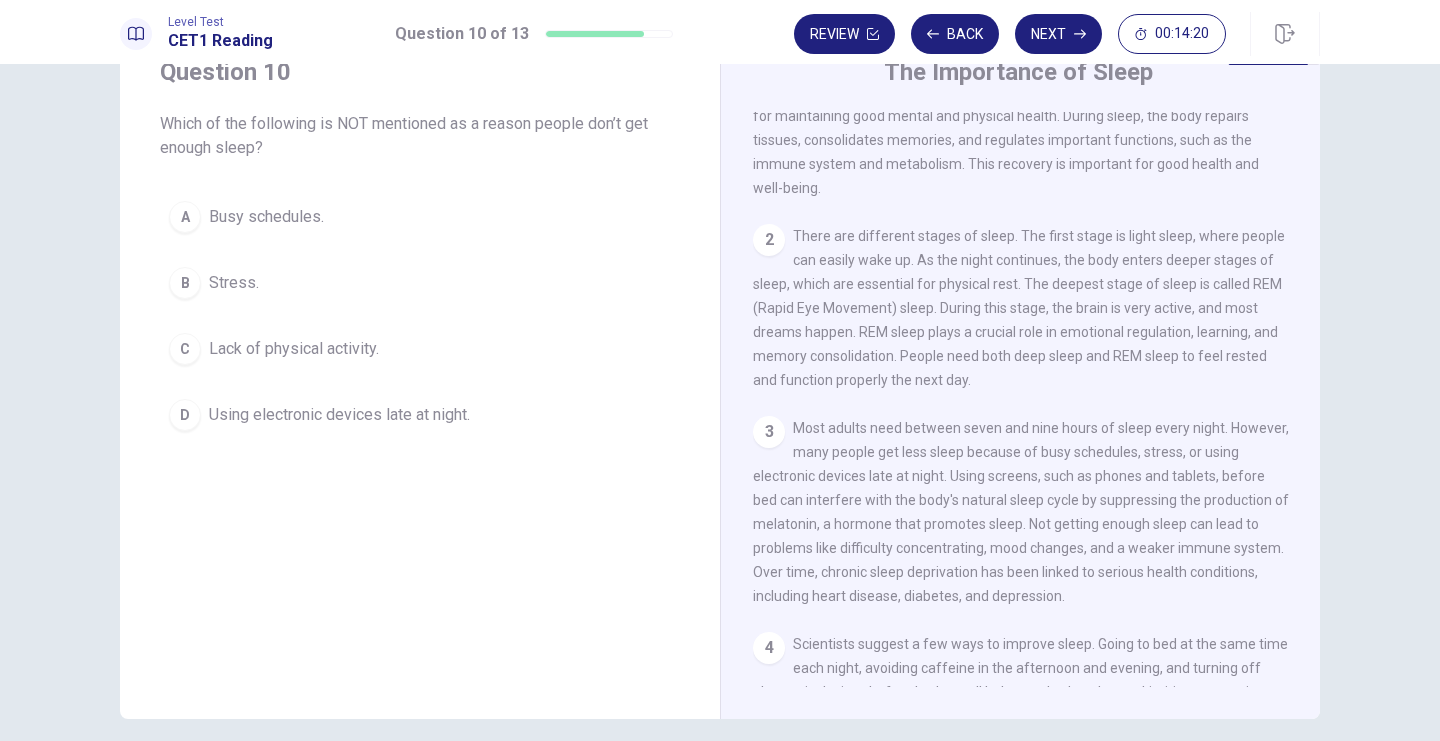 click on "There are different stages of sleep. The first stage is light sleep, where people can easily wake up. As the night continues, the body enters deeper stages of sleep, which are essential for physical rest. The deepest stage of sleep is called REM (Rapid Eye Movement) sleep. During this stage, the brain is very active, and most dreams happen. REM sleep plays a crucial role in emotional regulation, learning, and memory consolidation. People need both deep sleep and REM sleep to feel rested and function properly the next day." at bounding box center (1015, 116) 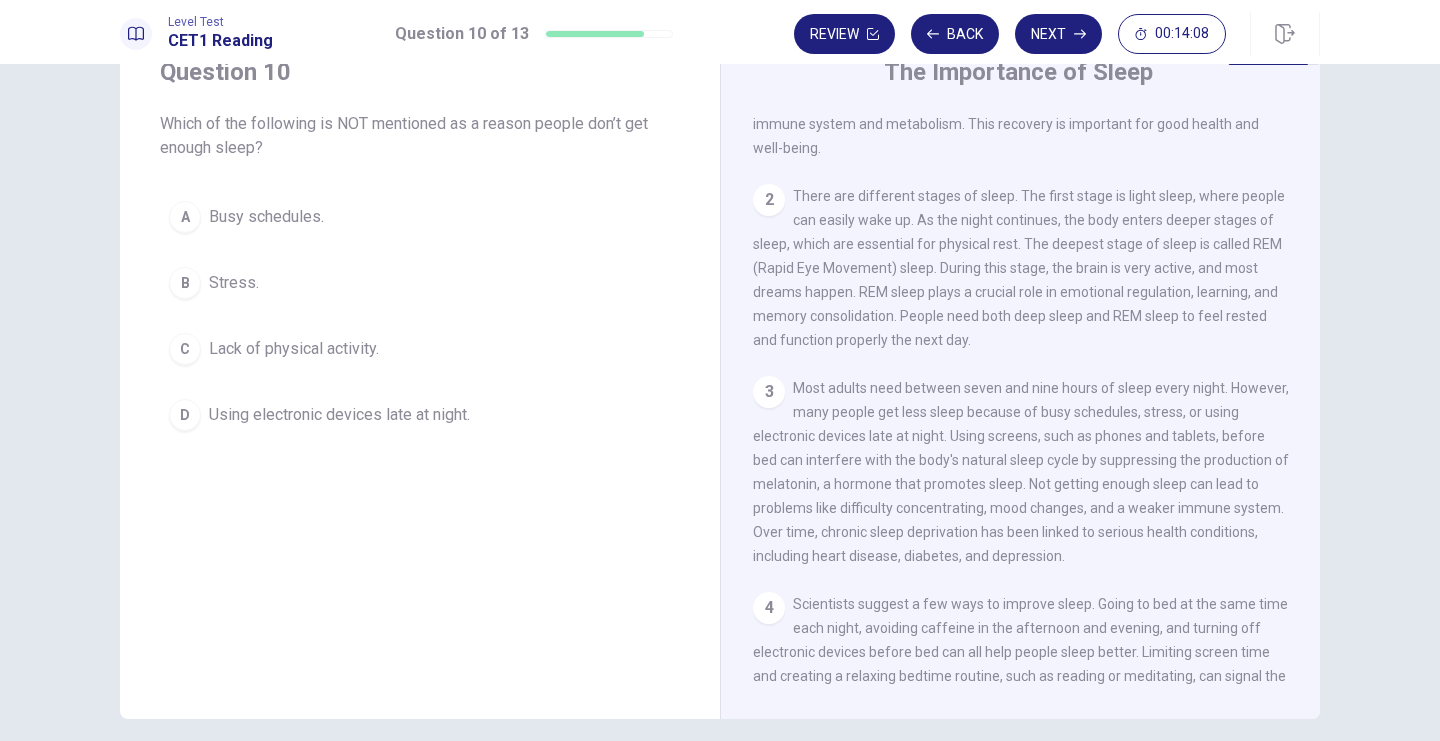 click on "3 Most adults need between seven and nine hours of sleep every night. However, many people get less sleep because of busy schedules, stress, or using electronic devices late at night. Using screens, such as phones and tablets, before bed can interfere with the body's natural sleep cycle by suppressing the production of melatonin, a hormone that promotes sleep. Not getting enough sleep can lead to problems like difficulty concentrating, mood changes, and a weaker immune system. Over time, chronic sleep deprivation has been linked to serious health conditions, including heart disease, diabetes, and depression." at bounding box center [1021, 472] 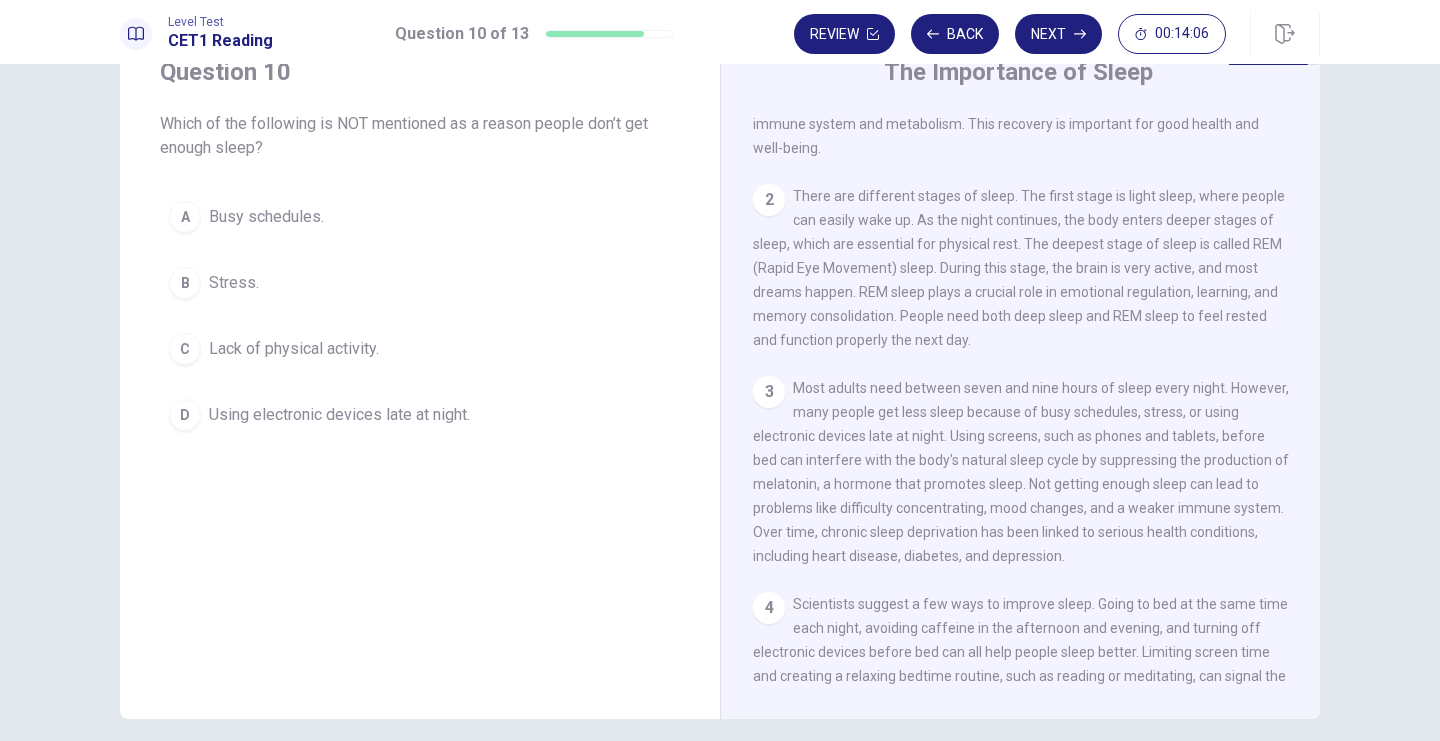 click on "3 Most adults need between seven and nine hours of sleep every night. However, many people get less sleep because of busy schedules, stress, or using electronic devices late at night. Using screens, such as phones and tablets, before bed can interfere with the body's natural sleep cycle by suppressing the production of melatonin, a hormone that promotes sleep. Not getting enough sleep can lead to problems like difficulty concentrating, mood changes, and a weaker immune system. Over time, chronic sleep deprivation has been linked to serious health conditions, including heart disease, diabetes, and depression." at bounding box center (1021, 472) 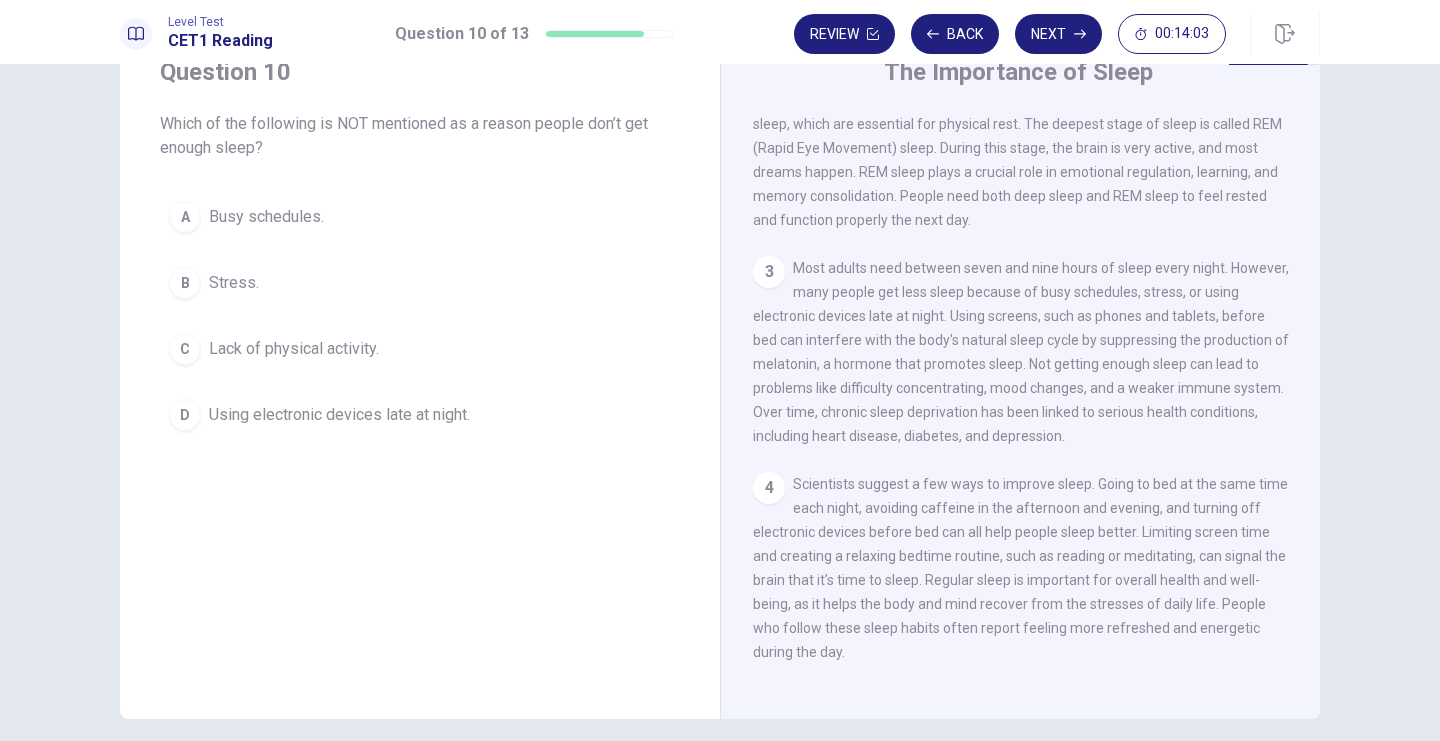 scroll, scrollTop: 241, scrollLeft: 0, axis: vertical 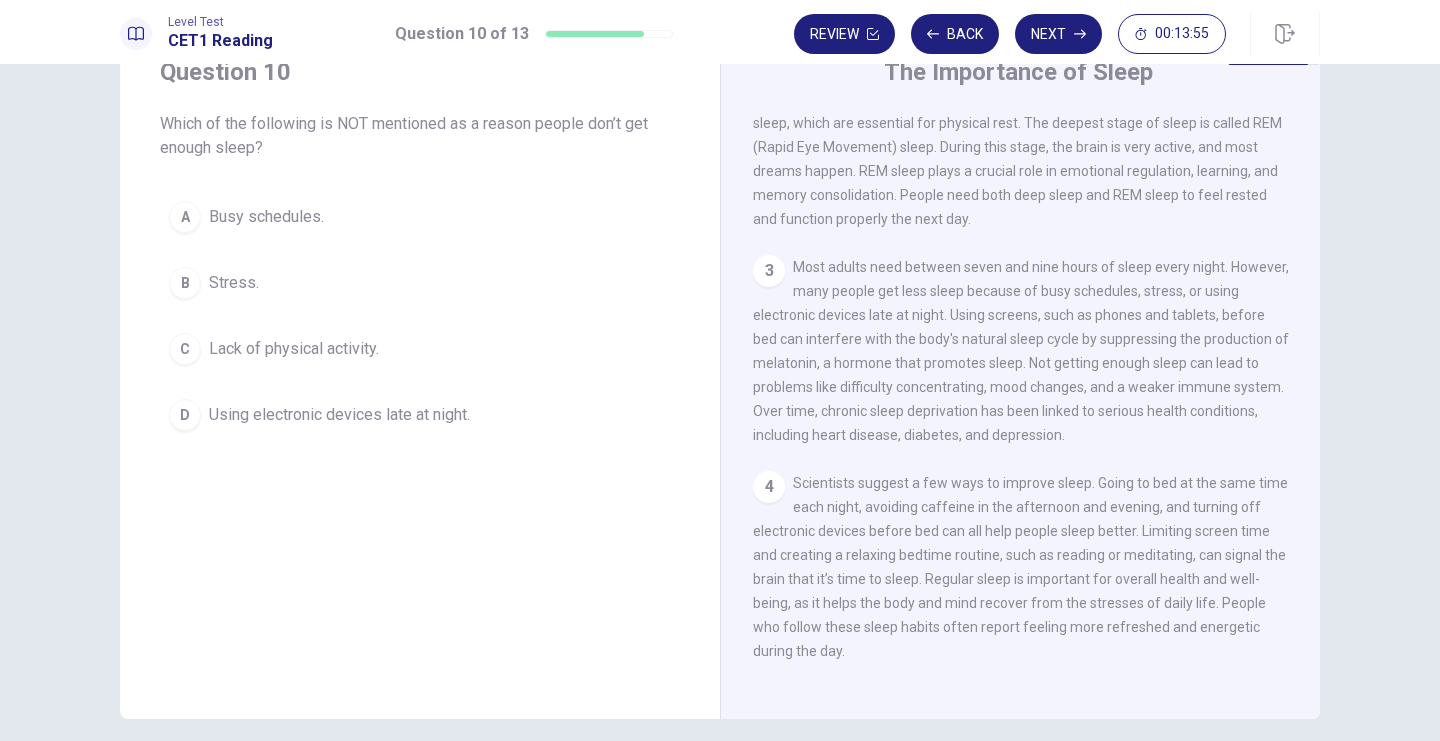 click on "Lack of physical activity." at bounding box center (266, 217) 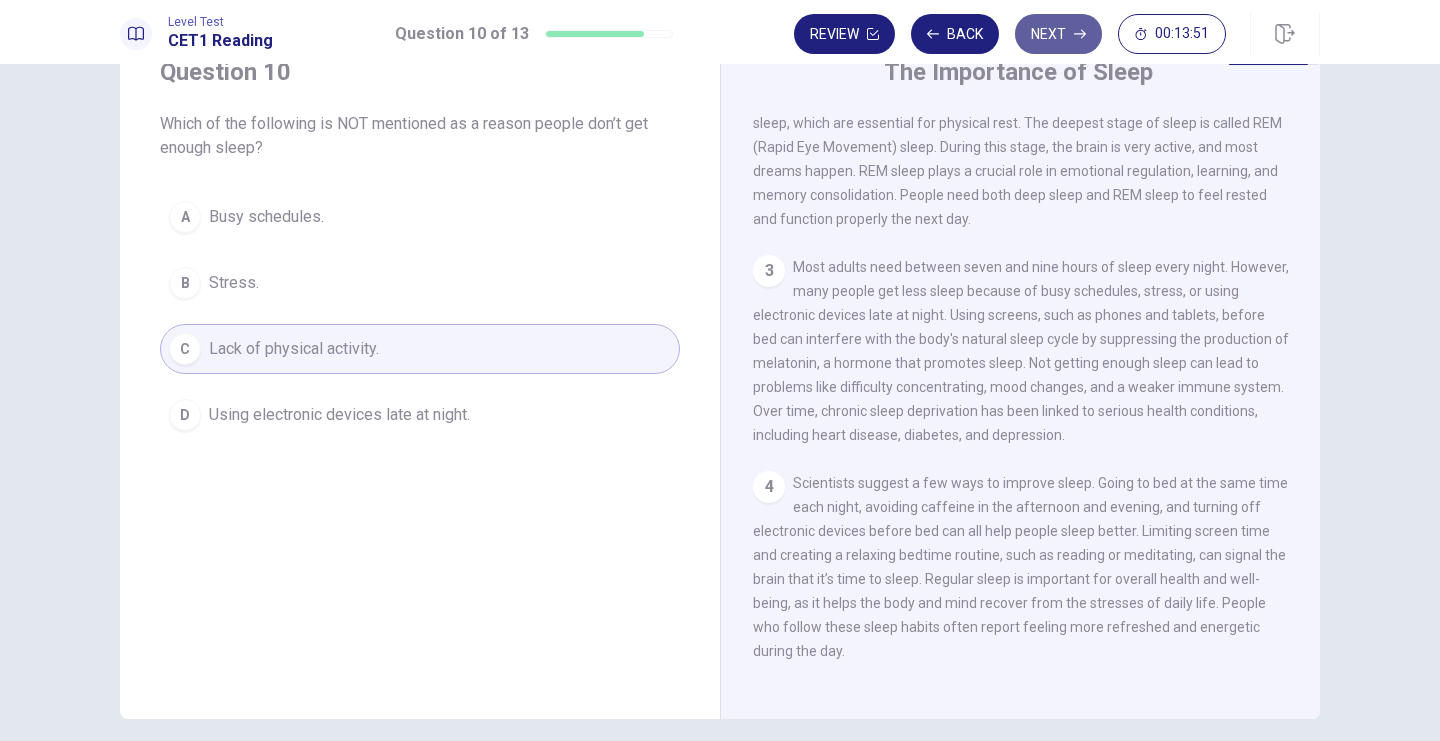 click on "Next" at bounding box center [1058, 34] 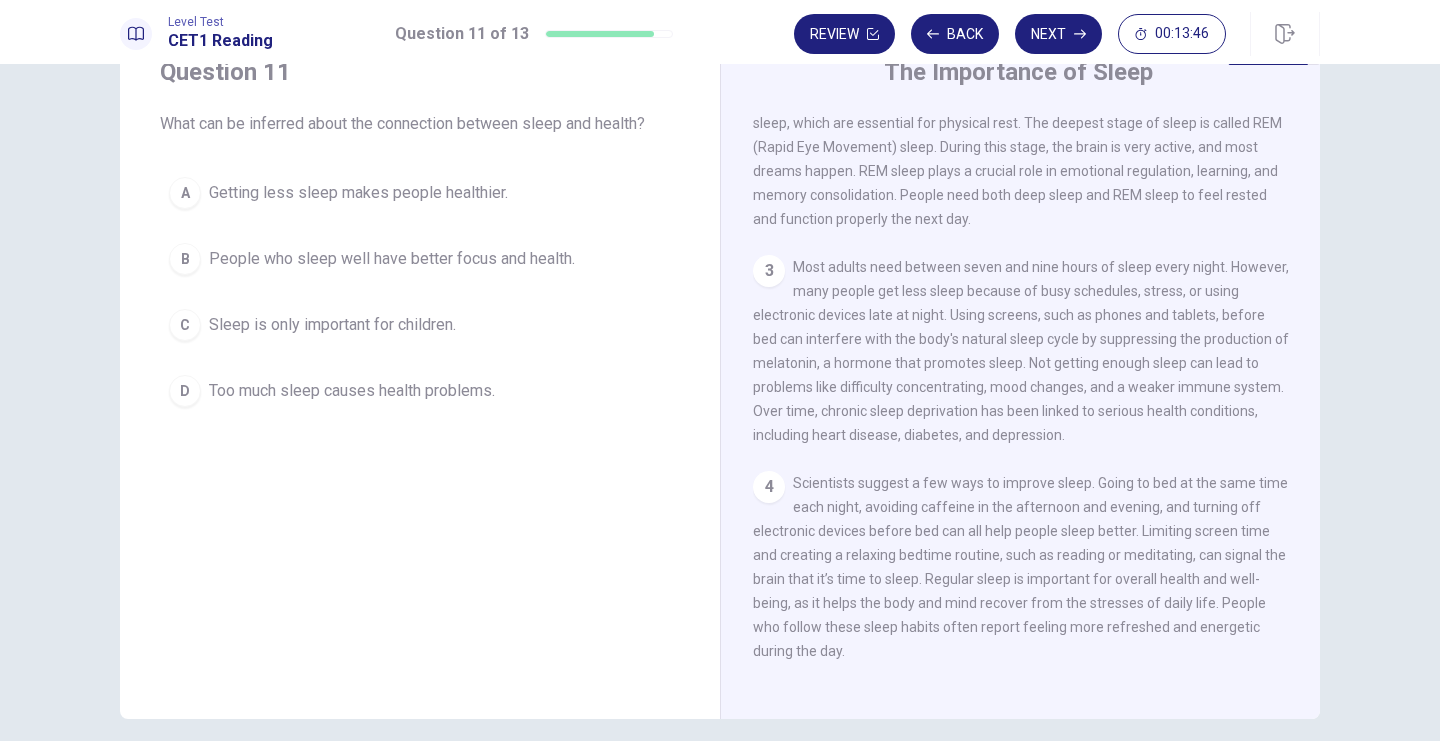 click on "Most adults need between seven and nine hours of sleep every night. However, many people get less sleep because of busy schedules, stress, or using electronic devices late at night. Using screens, such as phones and tablets, before bed can interfere with the body's natural sleep cycle by suppressing the production of melatonin, a hormone that promotes sleep. Not getting enough sleep can lead to problems like difficulty concentrating, mood changes, and a weaker immune system. Over time, chronic sleep deprivation has been linked to serious health conditions, including heart disease, diabetes, and depression." at bounding box center (1015, -45) 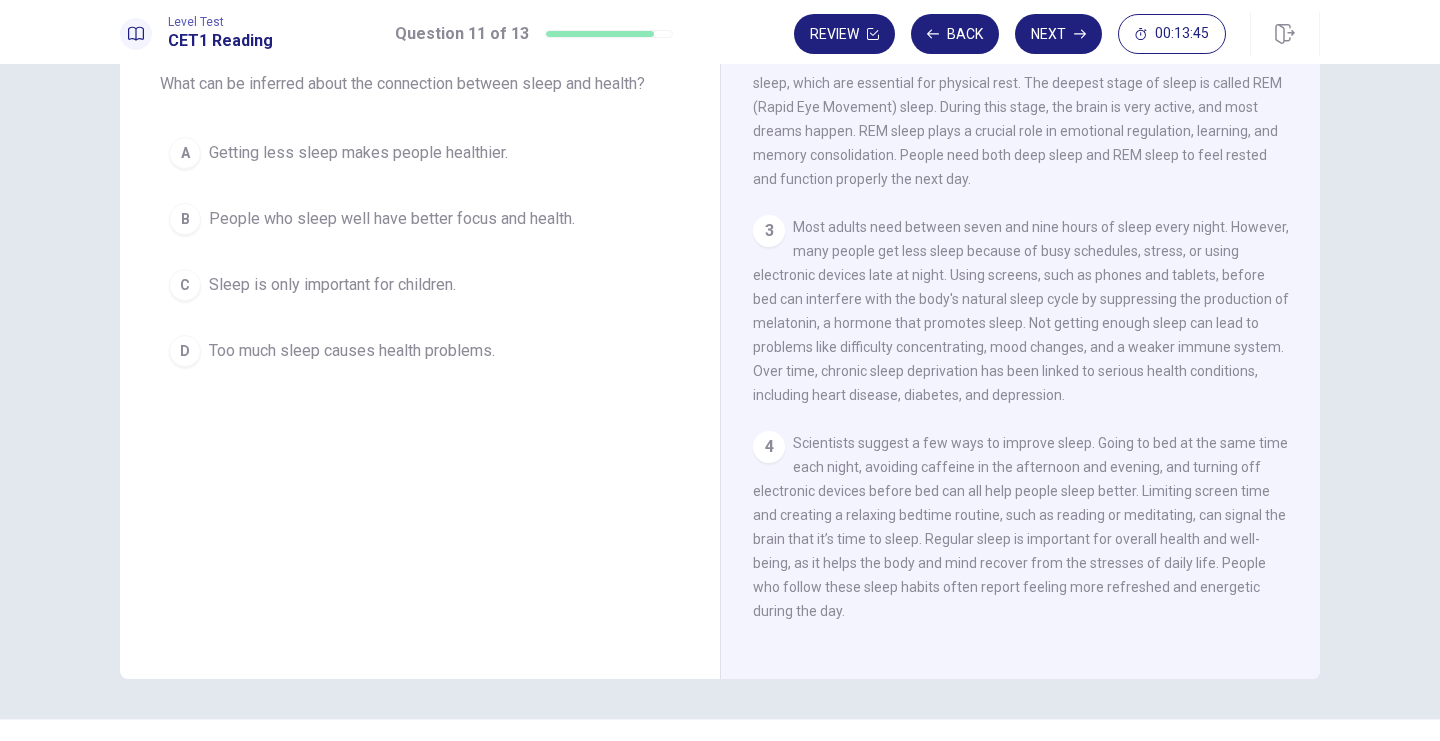 scroll, scrollTop: 160, scrollLeft: 0, axis: vertical 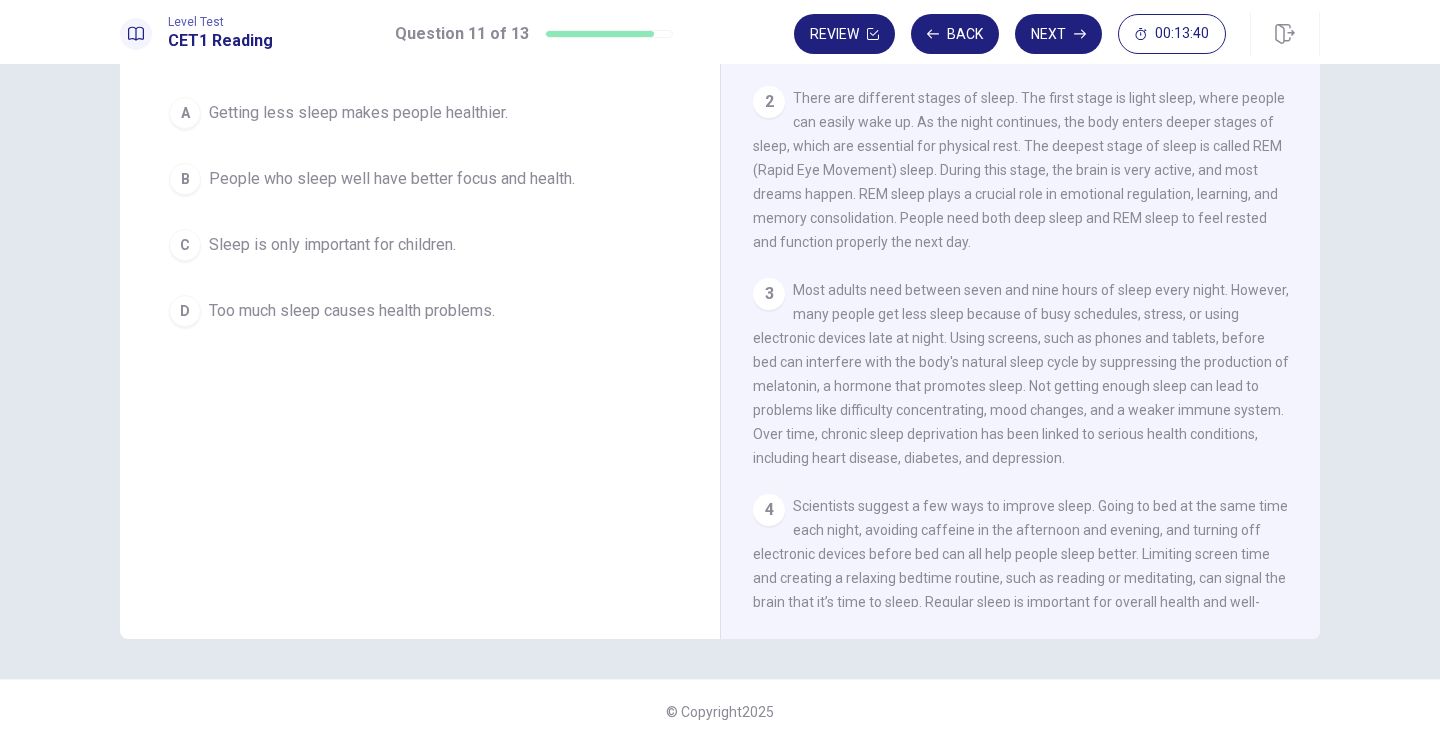 drag, startPoint x: 1310, startPoint y: 224, endPoint x: 1304, endPoint y: 119, distance: 105.17129 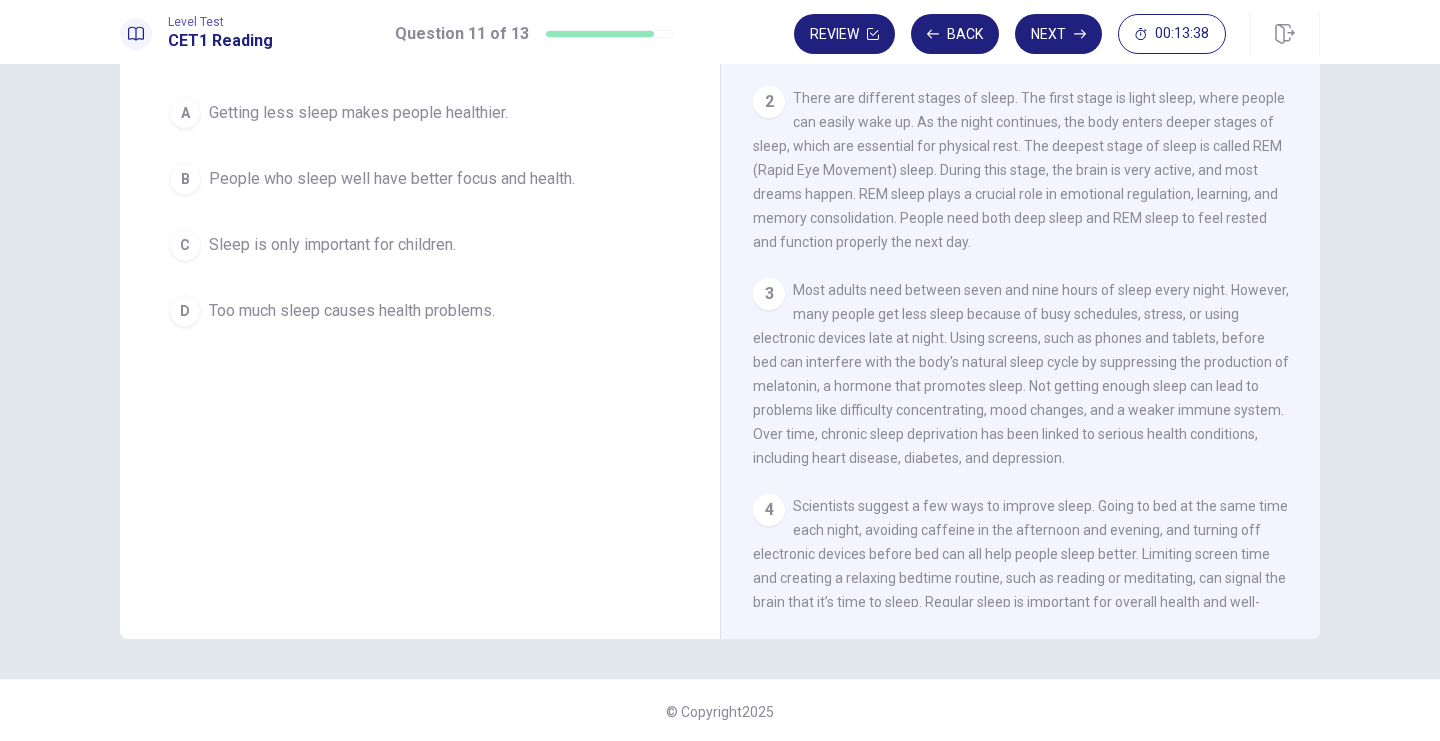 scroll, scrollTop: 0, scrollLeft: 0, axis: both 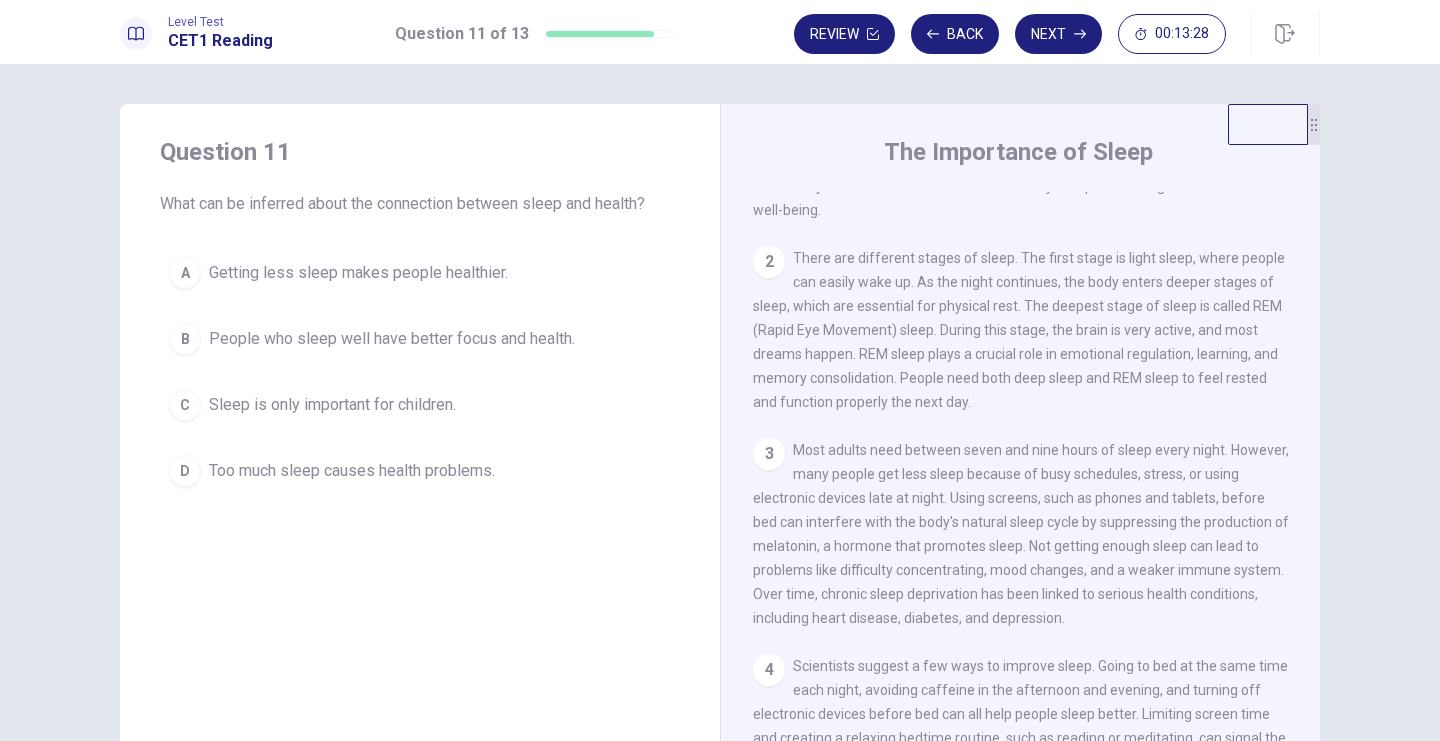 click on "People who sleep well have better focus and health." at bounding box center (358, 273) 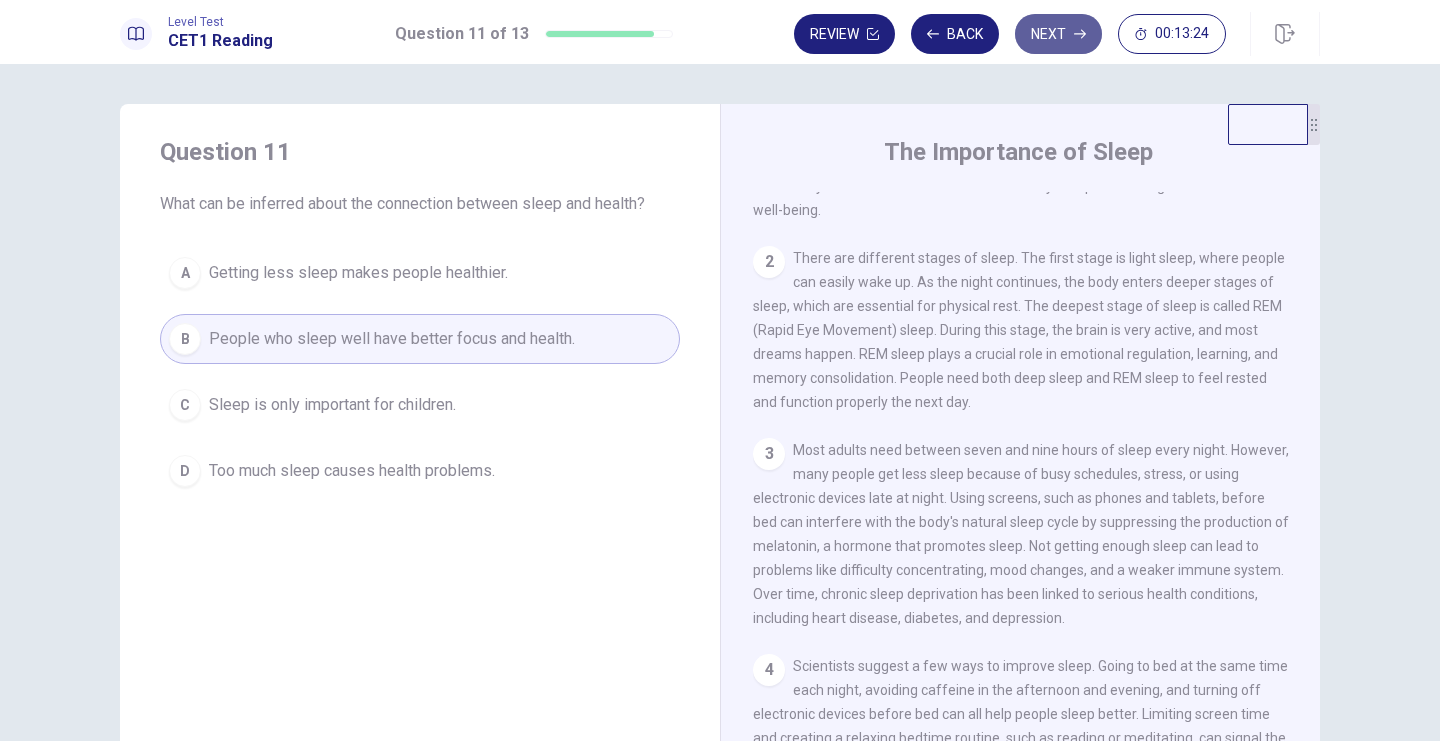 click on "Next" at bounding box center (1058, 34) 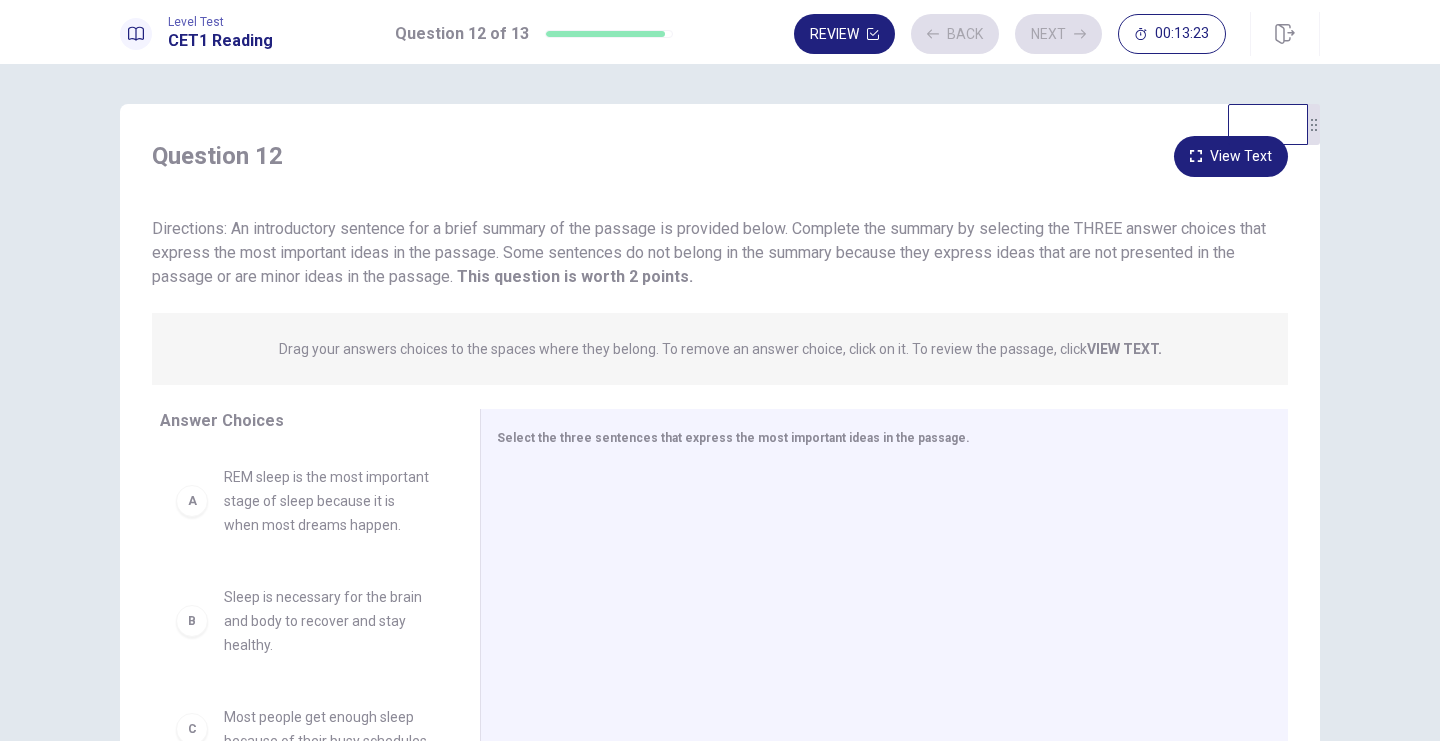 click on "Directions: An introductory sentence for a brief summary of the passage is provided below. Complete the summary by selecting the THREE answer choices that express the most important ideas in the passage. Some sentences do not belong in the summary because they express ideas that are not presented in the passage or are minor ideas in the passage.   This question is worth 2 points." at bounding box center (709, 252) 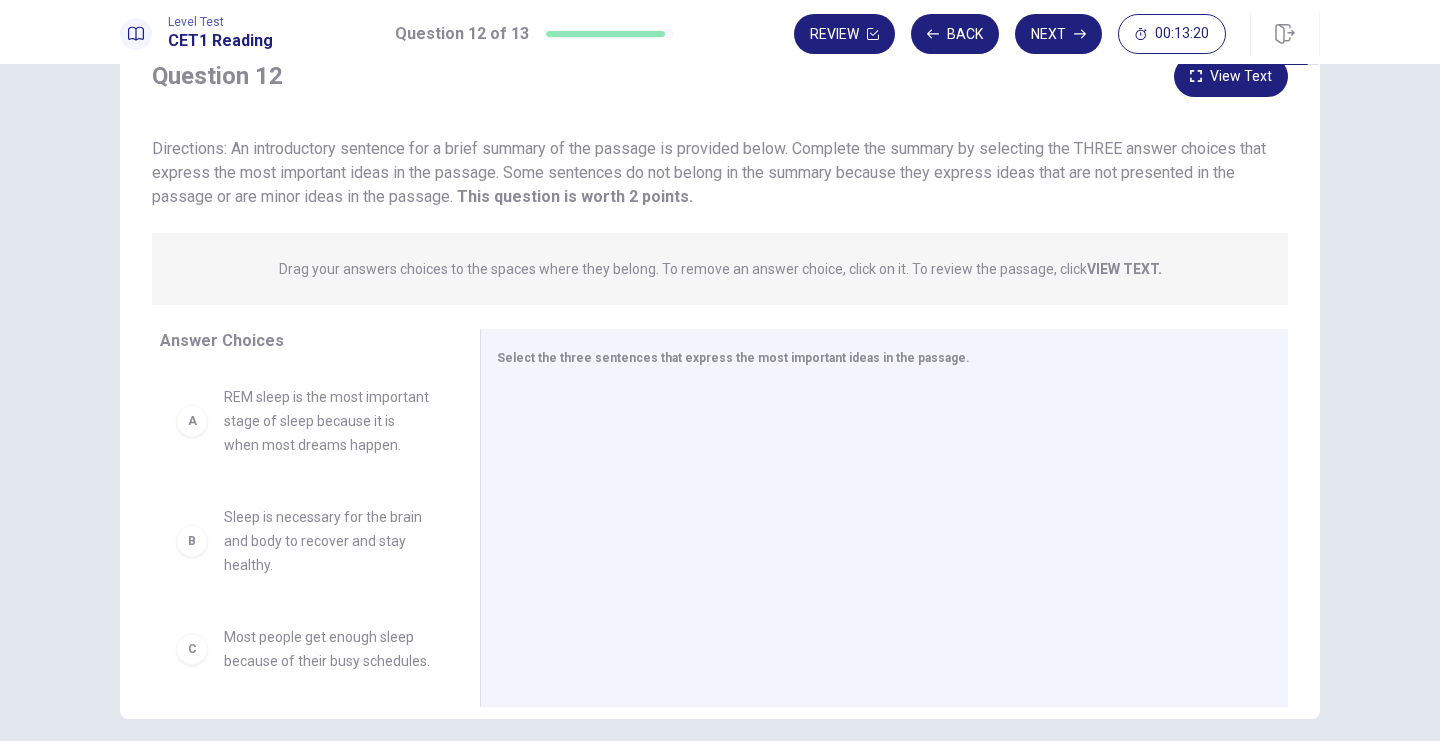 scroll, scrollTop: 120, scrollLeft: 0, axis: vertical 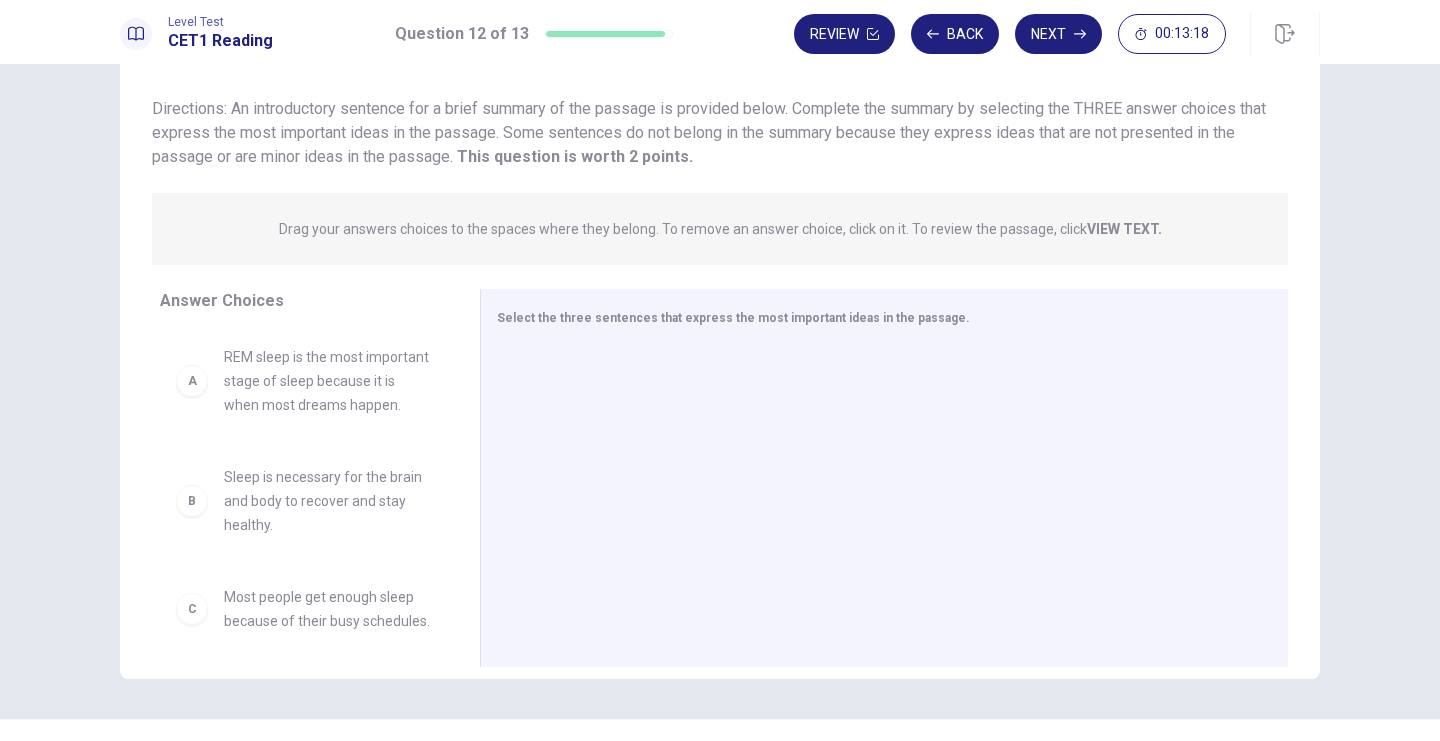 click on "Drag your answers choices to the spaces where they belong. To remove an answer choice, click on it. To review the passage, click   VIEW TEXT. Click on the answer choices below to select your answers. To remove an answer choice, go to the Answers tab and click on it. To review the passage, click the PASSAGE tab." at bounding box center (720, 229) 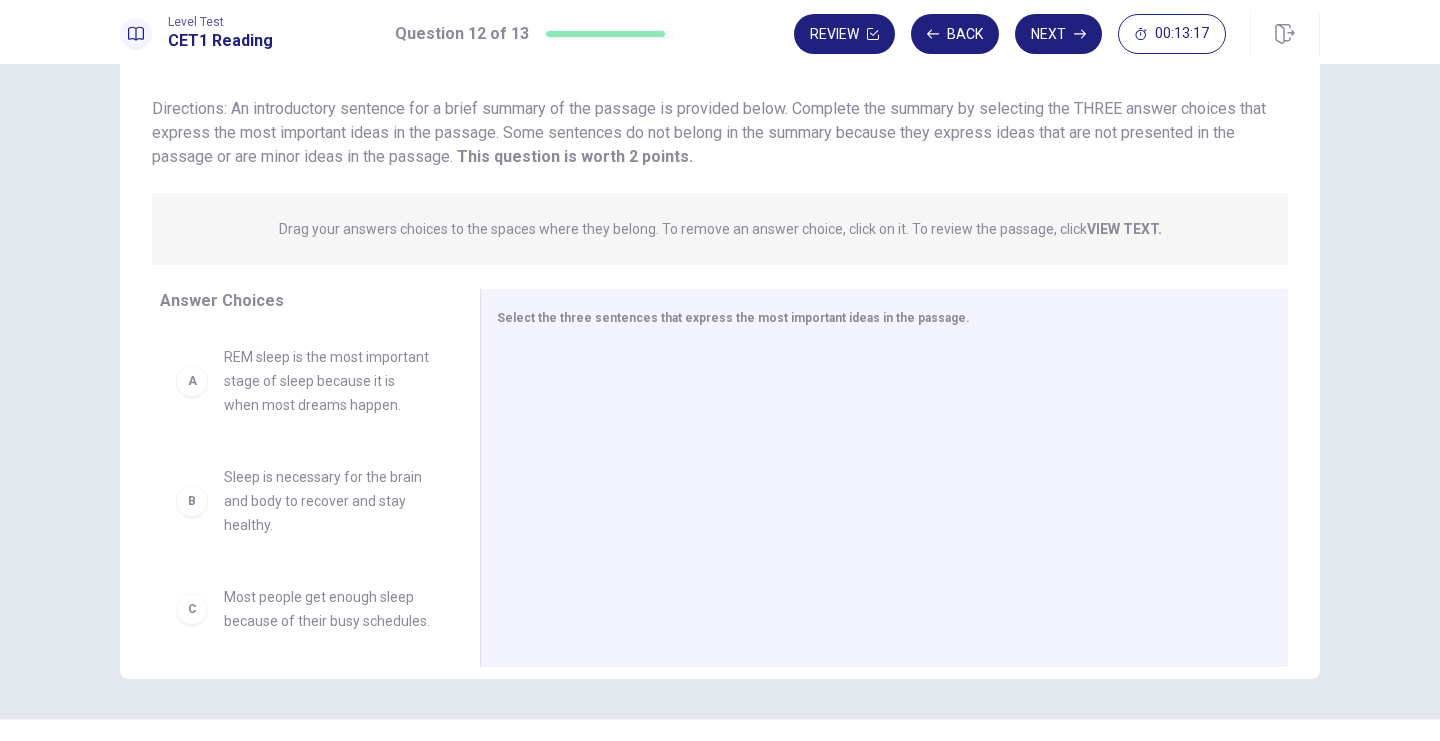scroll, scrollTop: 80, scrollLeft: 0, axis: vertical 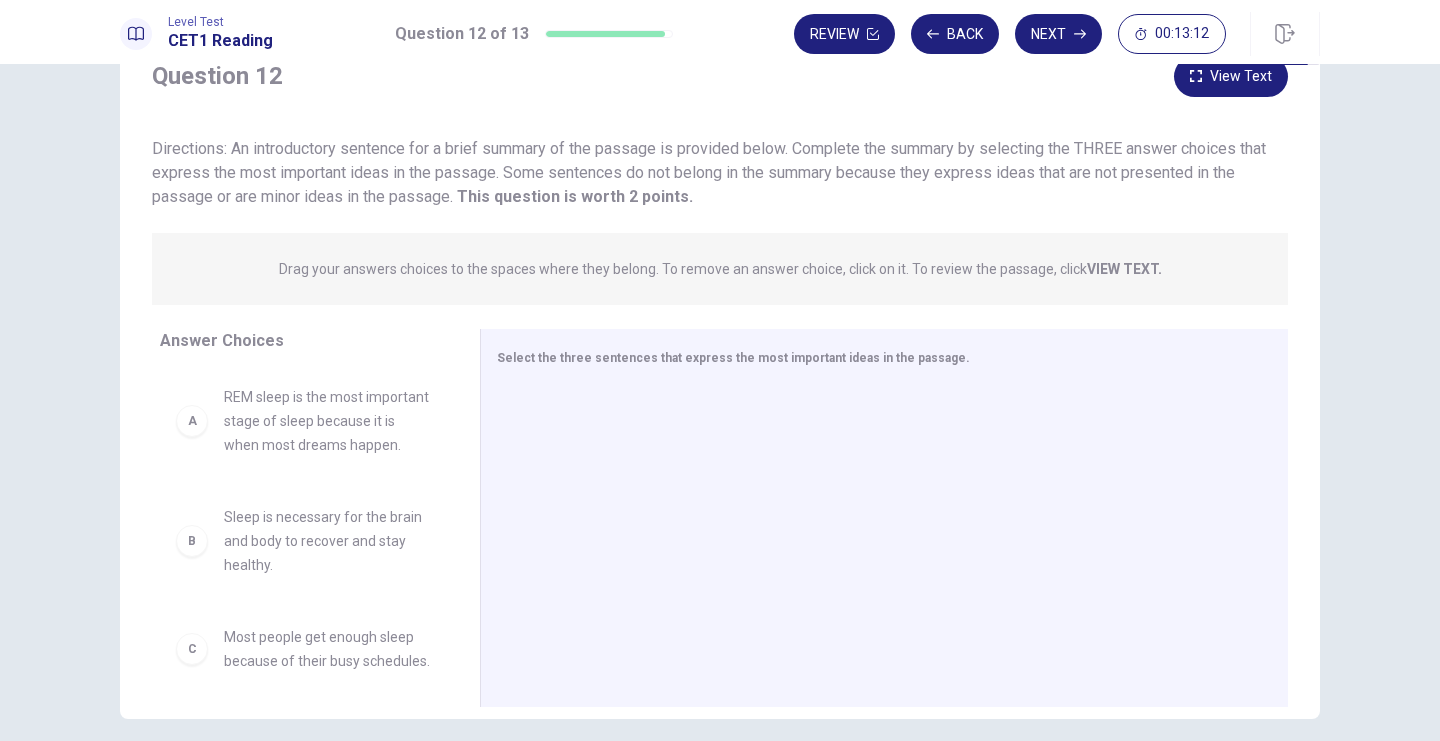 click on "Directions: An introductory sentence for a brief summary of the passage is provided below. Complete the summary by selecting the THREE answer choices that express the most important ideas in the passage. Some sentences do not belong in the summary because they express ideas that are not presented in the passage or are minor ideas in the passage.   This question is worth 2 points. This question is worth 2 points." at bounding box center (720, 173) 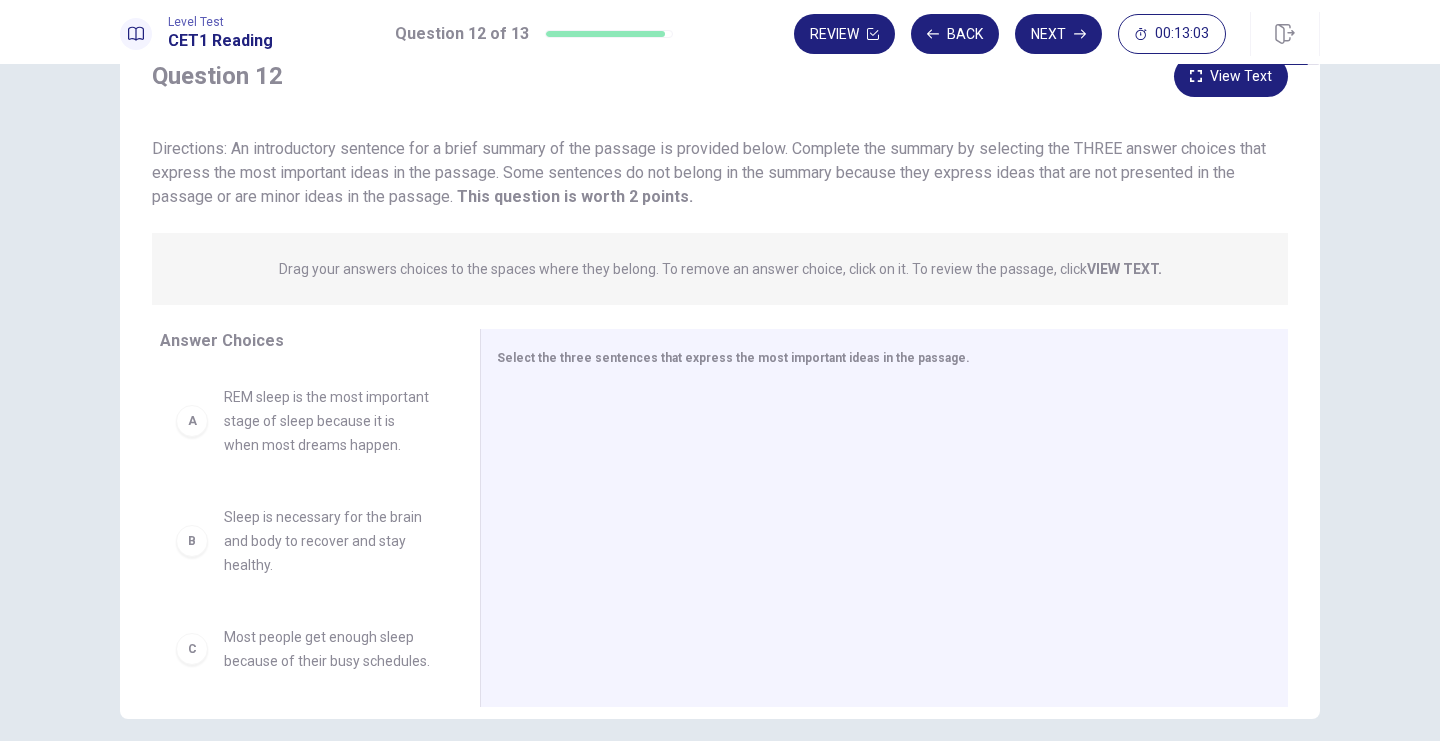 click on "Directions: An introductory sentence for a brief summary of the passage is provided below. Complete the summary by selecting the THREE answer choices that express the most important ideas in the passage. Some sentences do not belong in the summary because they express ideas that are not presented in the passage or are minor ideas in the passage.   This question is worth 2 points. This question is worth 2 points." at bounding box center [720, 173] 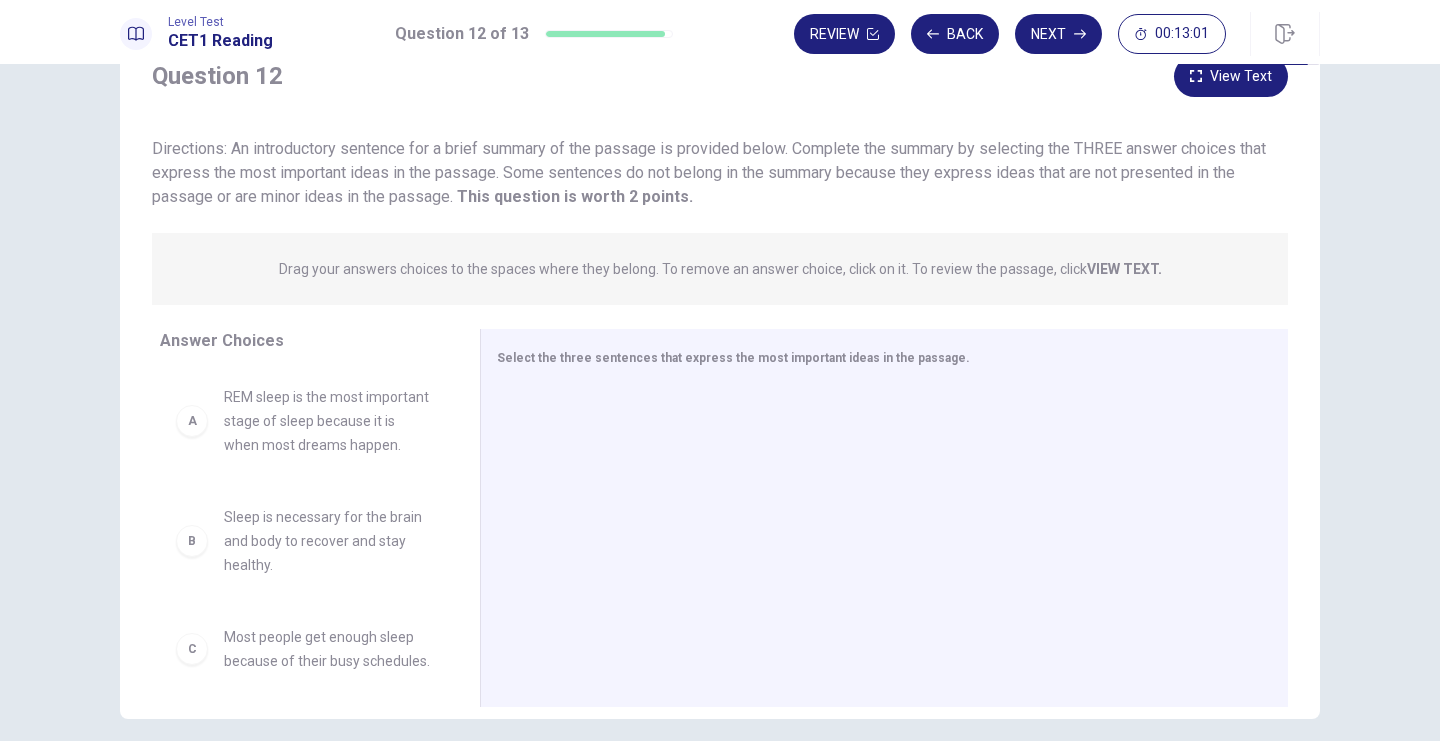 click on "Question 12 View Text Directions: An introductory sentence for a brief summary of the passage is provided below. Complete the summary by selecting the THREE answer choices that express the most important ideas in the passage. Some sentences do not belong in the summary because they express ideas that are not presented in the passage or are minor ideas in the passage.   This question is worth 2 points. This question is worth 2 points. Drag your answers choices to the spaces where they belong. To remove an answer choice, click on it. To review the passage, click   VIEW TEXT. Click on the answer choices below to select your answers. To remove an answer choice, go to the Answers tab and click on it. To review the passage, click the PASSAGE tab. Choices Answers A REM sleep is the most important stage of sleep because it is when most dreams happen.
B Sleep is necessary for the brain and body to recover and stay healthy.
C Most people get enough sleep because of their busy schedules.
D E F Answer Choices A B" at bounding box center [720, 386] 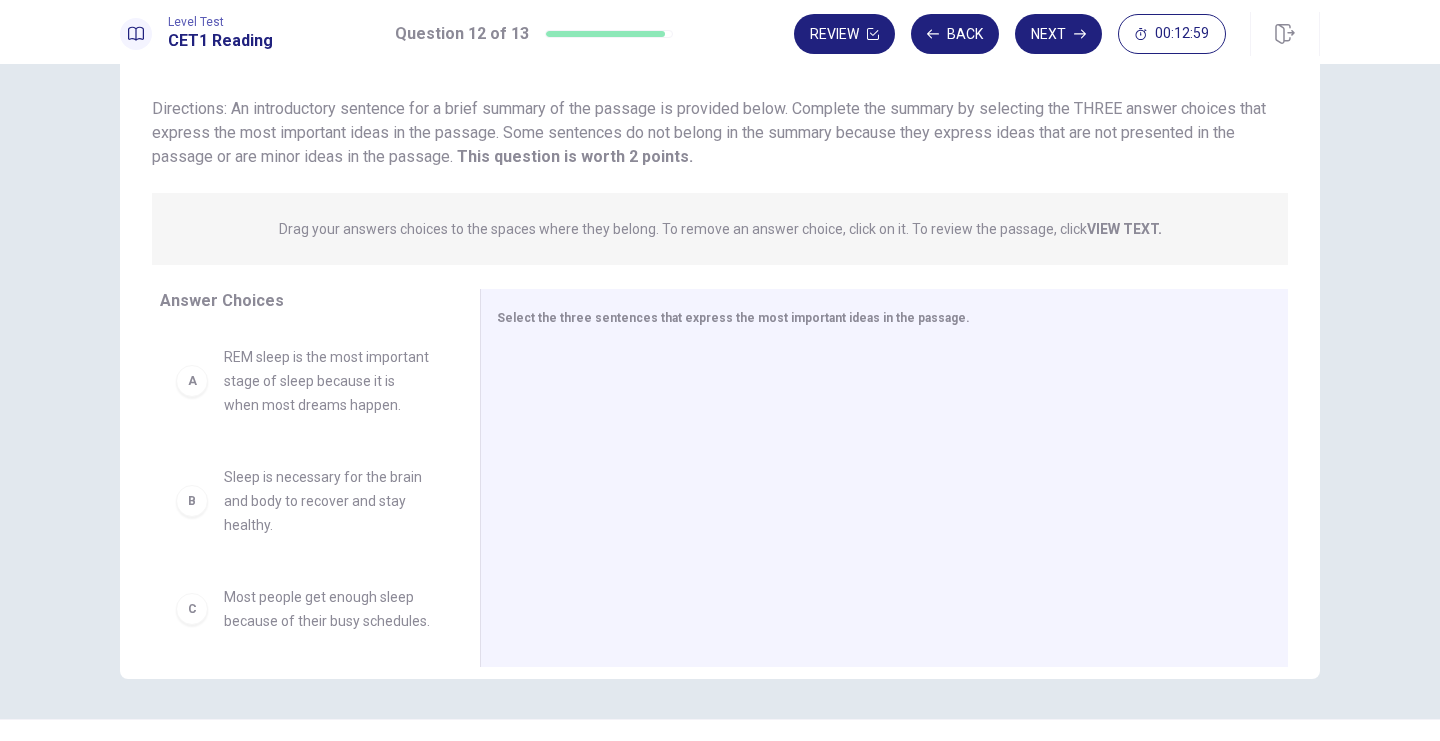 scroll, scrollTop: 160, scrollLeft: 0, axis: vertical 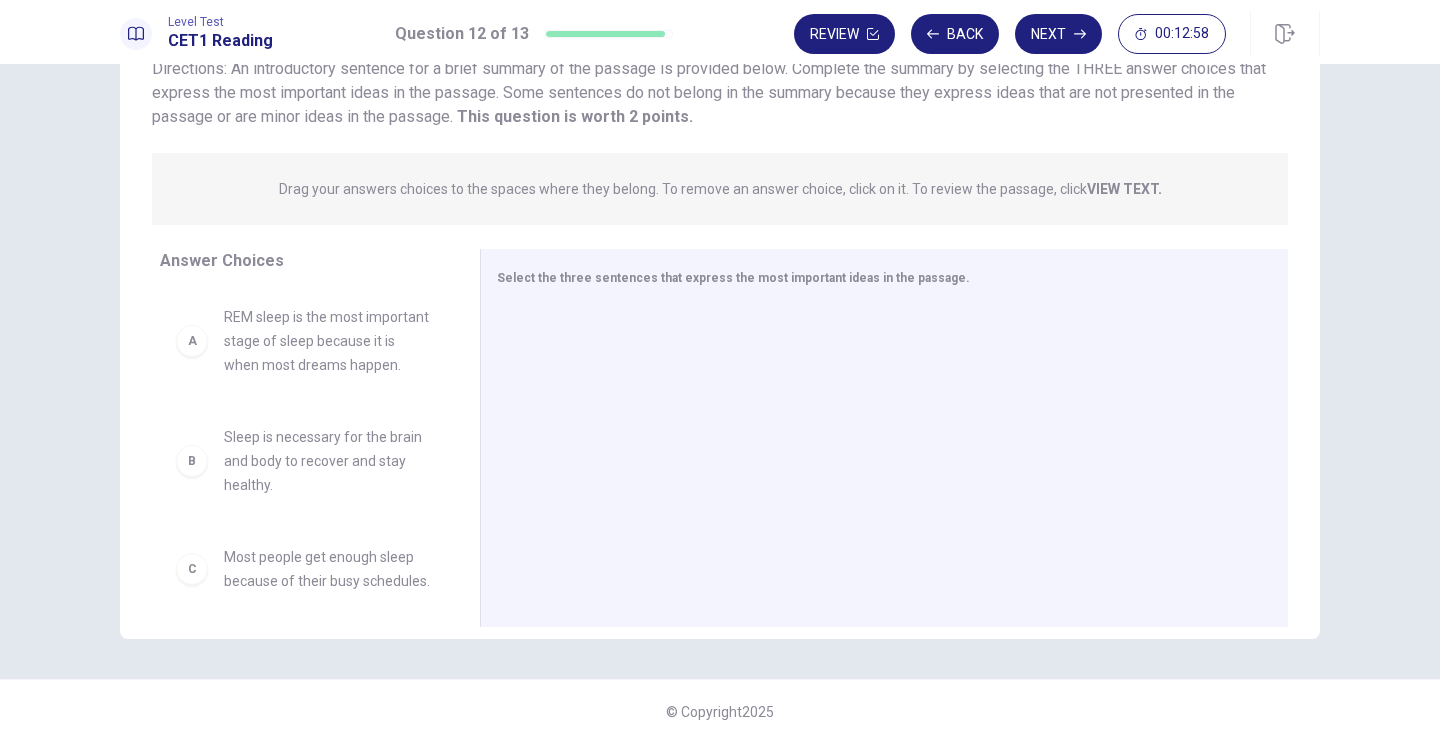 click on "Drag your answers choices to the spaces where they belong. To remove an answer choice, click on it. To review the passage, click   VIEW TEXT. Click on the answer choices below to select your answers. To remove an answer choice, go to the Answers tab and click on it. To review the passage, click the PASSAGE tab." at bounding box center [720, 189] 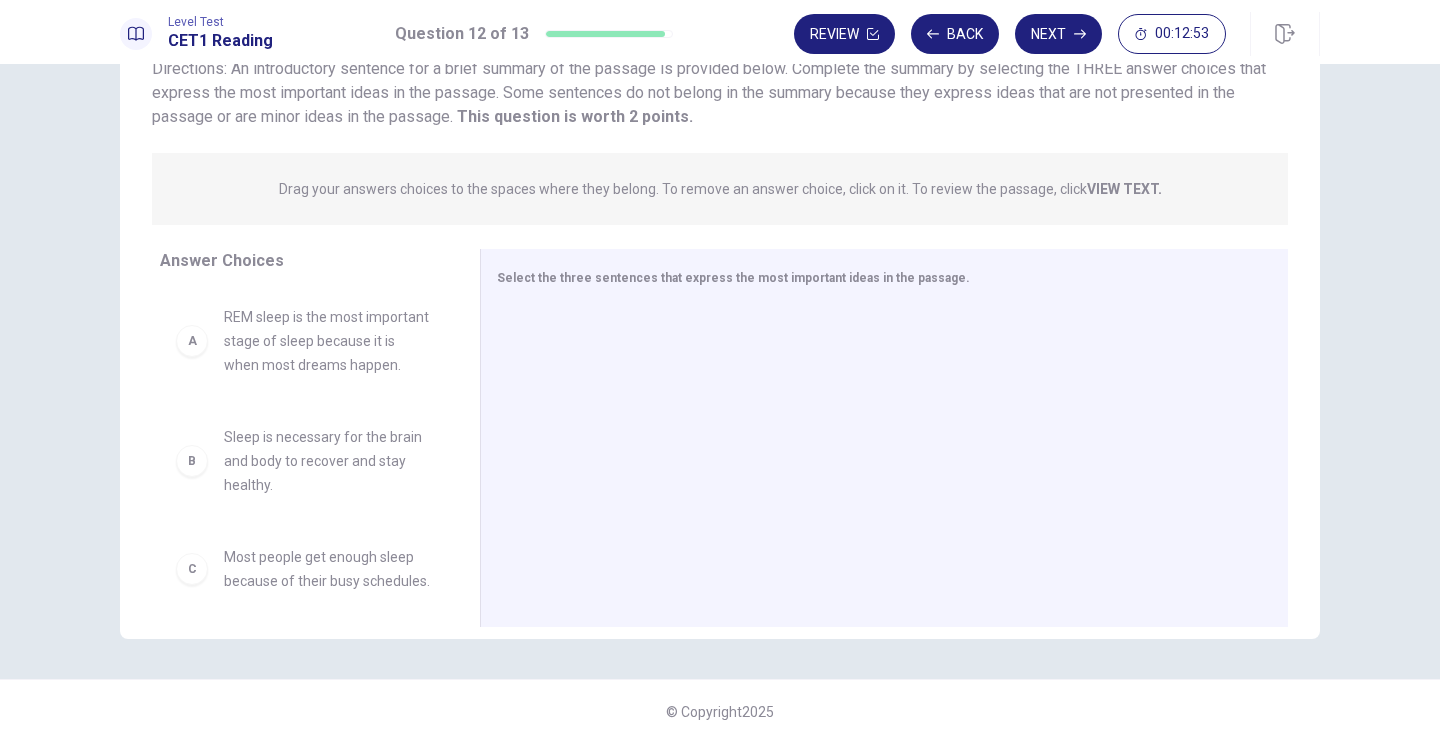 click on "REM sleep is the most important stage of sleep because it is when most dreams happen." at bounding box center (328, 341) 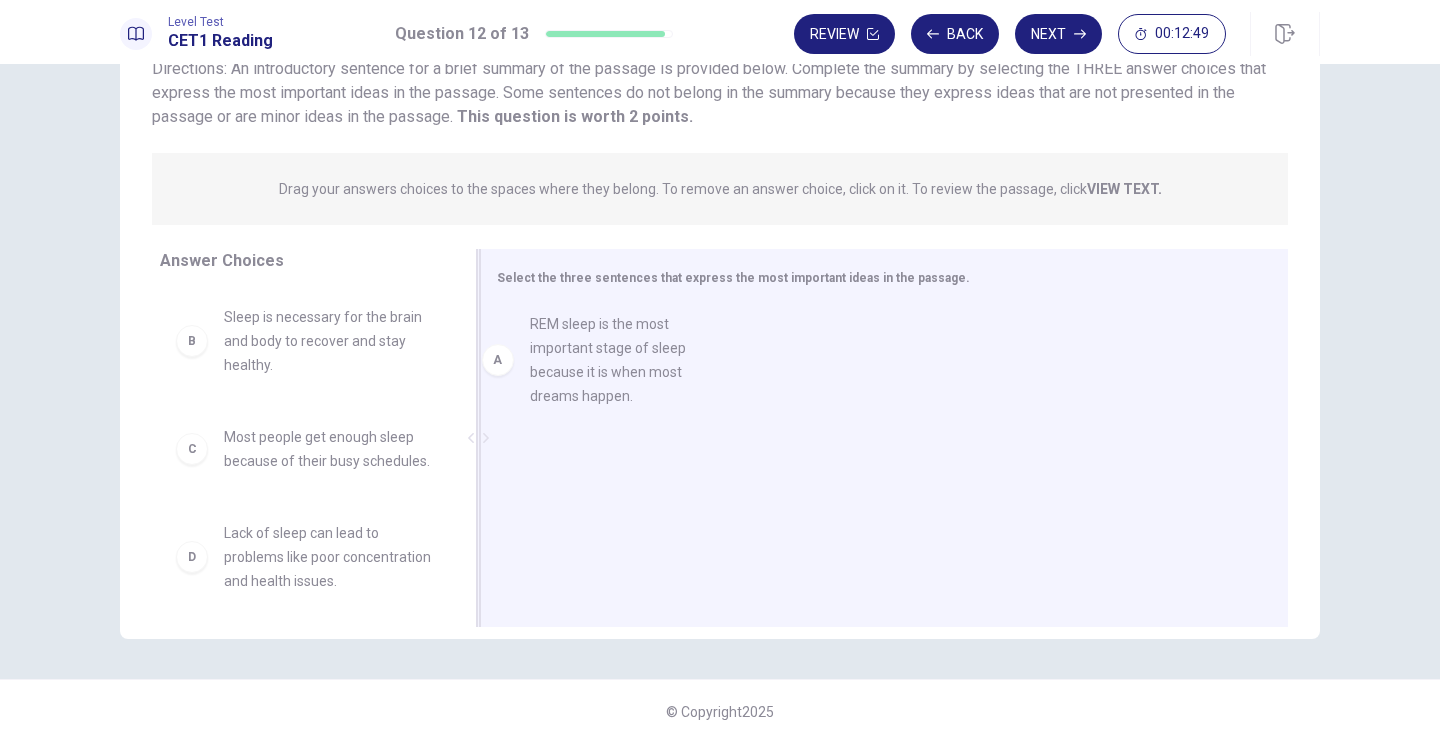 drag, startPoint x: 269, startPoint y: 342, endPoint x: 641, endPoint y: 348, distance: 372.04837 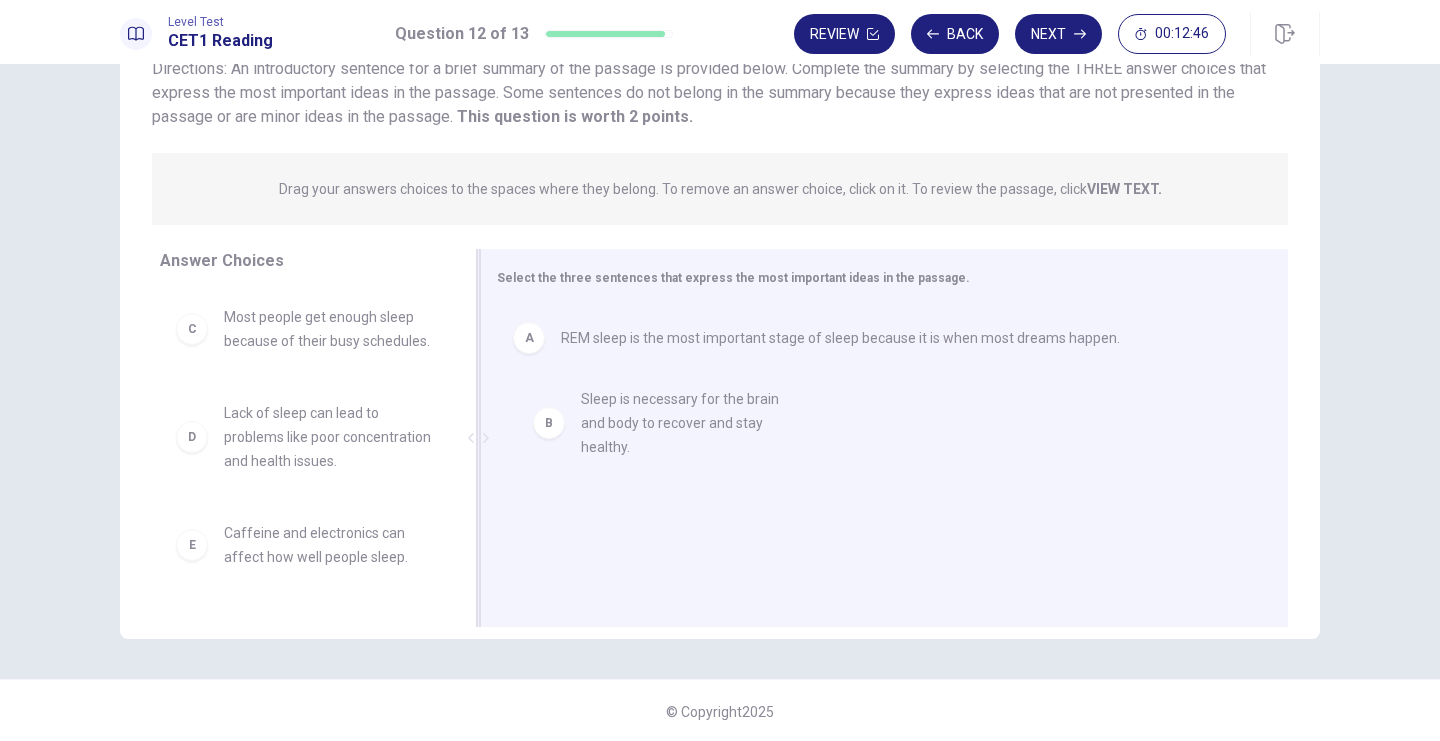drag, startPoint x: 284, startPoint y: 338, endPoint x: 665, endPoint y: 418, distance: 389.30835 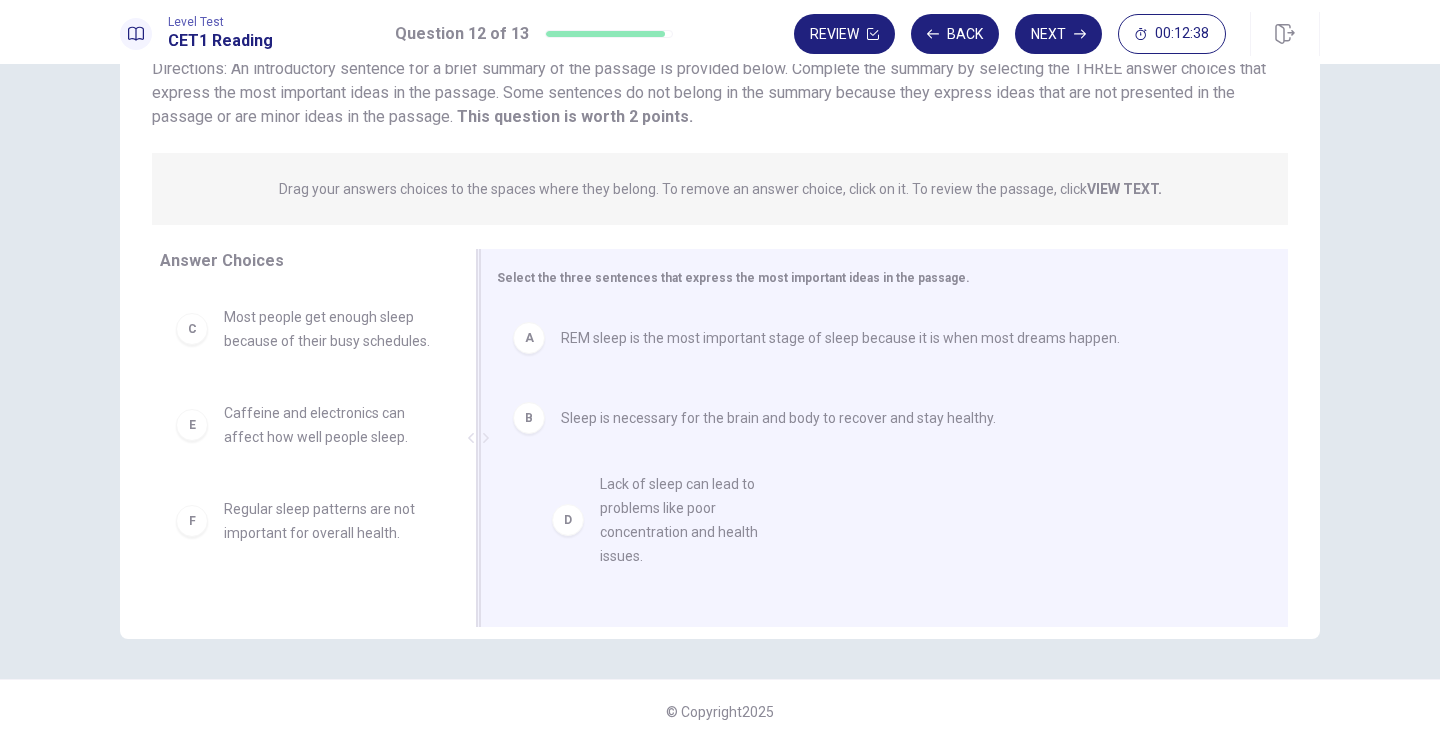 drag, startPoint x: 275, startPoint y: 448, endPoint x: 660, endPoint y: 496, distance: 387.98068 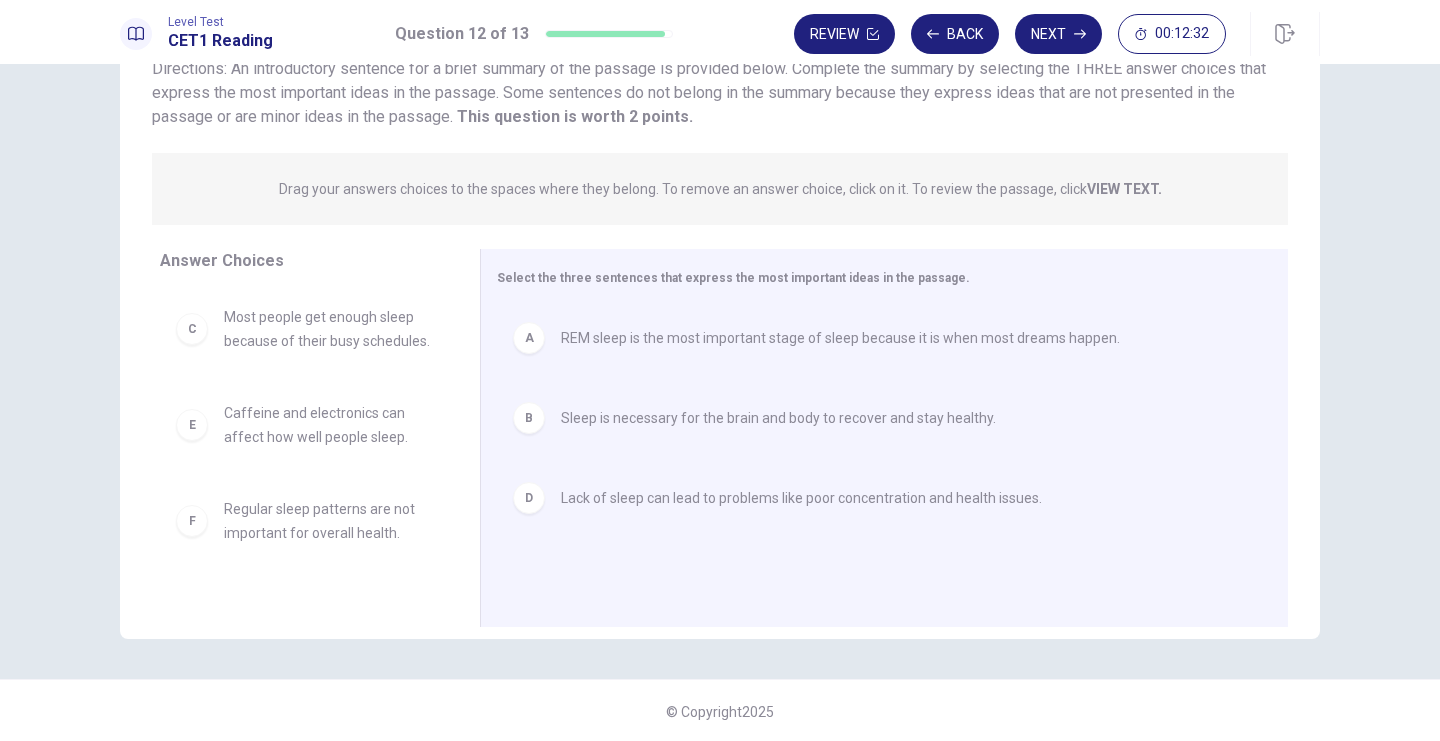 click on "Drag your answers choices to the spaces where they belong. To remove an answer choice, click on it. To review the passage, click   VIEW TEXT. Click on the answer choices below to select your answers. To remove an answer choice, go to the Answers tab and click on it. To review the passage, click the PASSAGE tab." at bounding box center [720, 189] 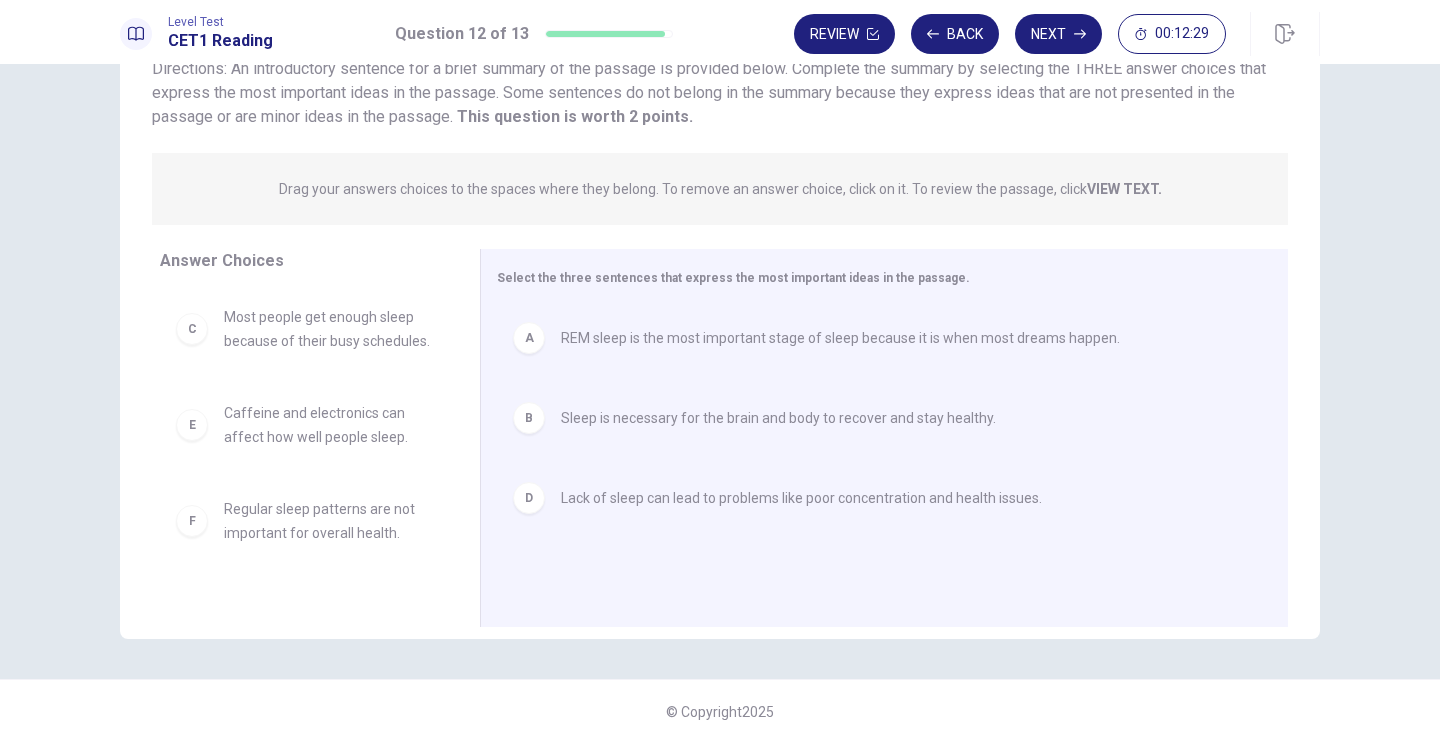 click on "Question 12 View Text Directions: An introductory sentence for a brief summary of the passage is provided below. Complete the summary by selecting the THREE answer choices that express the most important ideas in the passage. Some sentences do not belong in the summary because they express ideas that are not presented in the passage or are minor ideas in the passage.   This question is worth 2 points. This question is worth 2 points. Drag your answers choices to the spaces where they belong. To remove an answer choice, click on it. To review the passage, click   VIEW TEXT. Click on the answer choices below to select your answers. To remove an answer choice, go to the Answers tab and click on it. To review the passage, click the PASSAGE tab. Choices Answers C Most people get enough sleep because of their busy schedules.
E Caffeine and electronics can affect how well people sleep.
F Regular sleep patterns are not important for overall health. A B D Answer Choices C E F A B D" at bounding box center [720, 301] 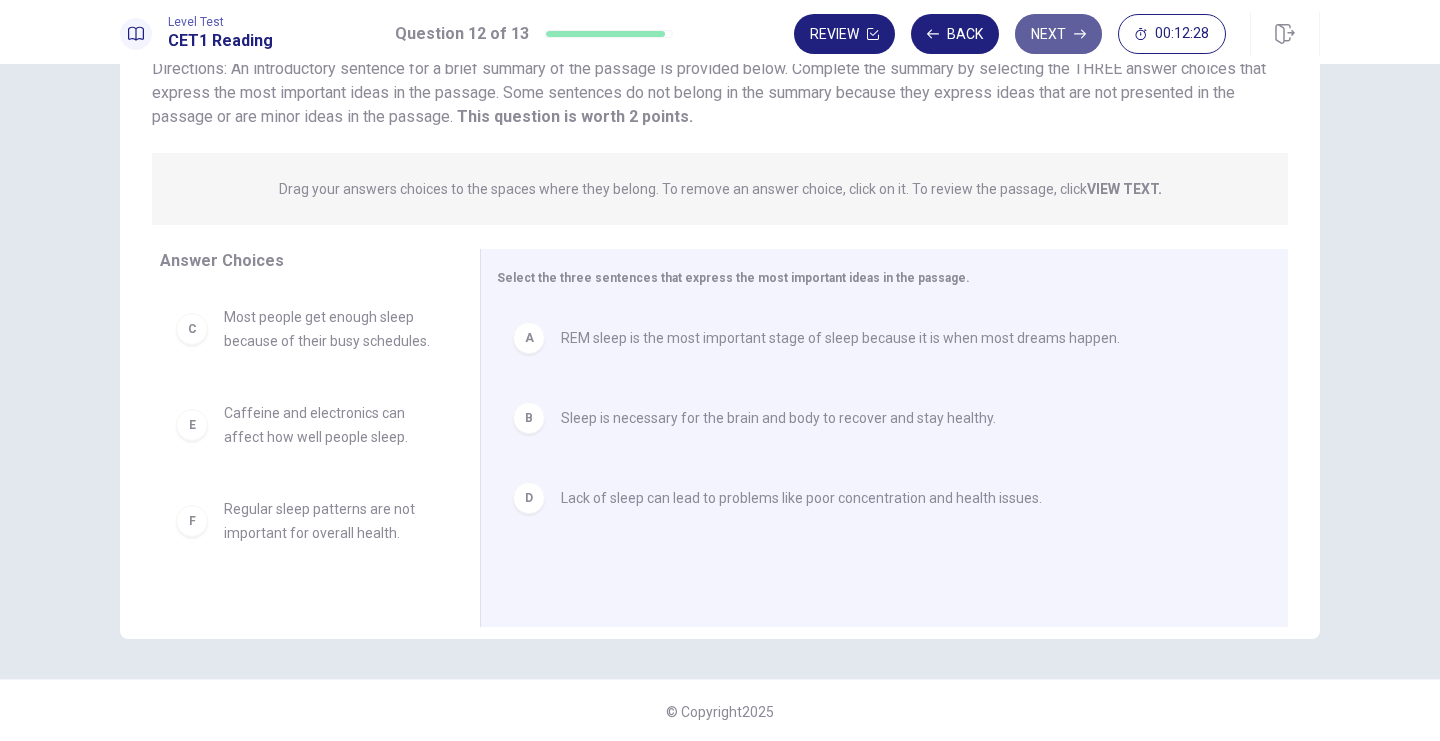 click on "Next" at bounding box center (1058, 34) 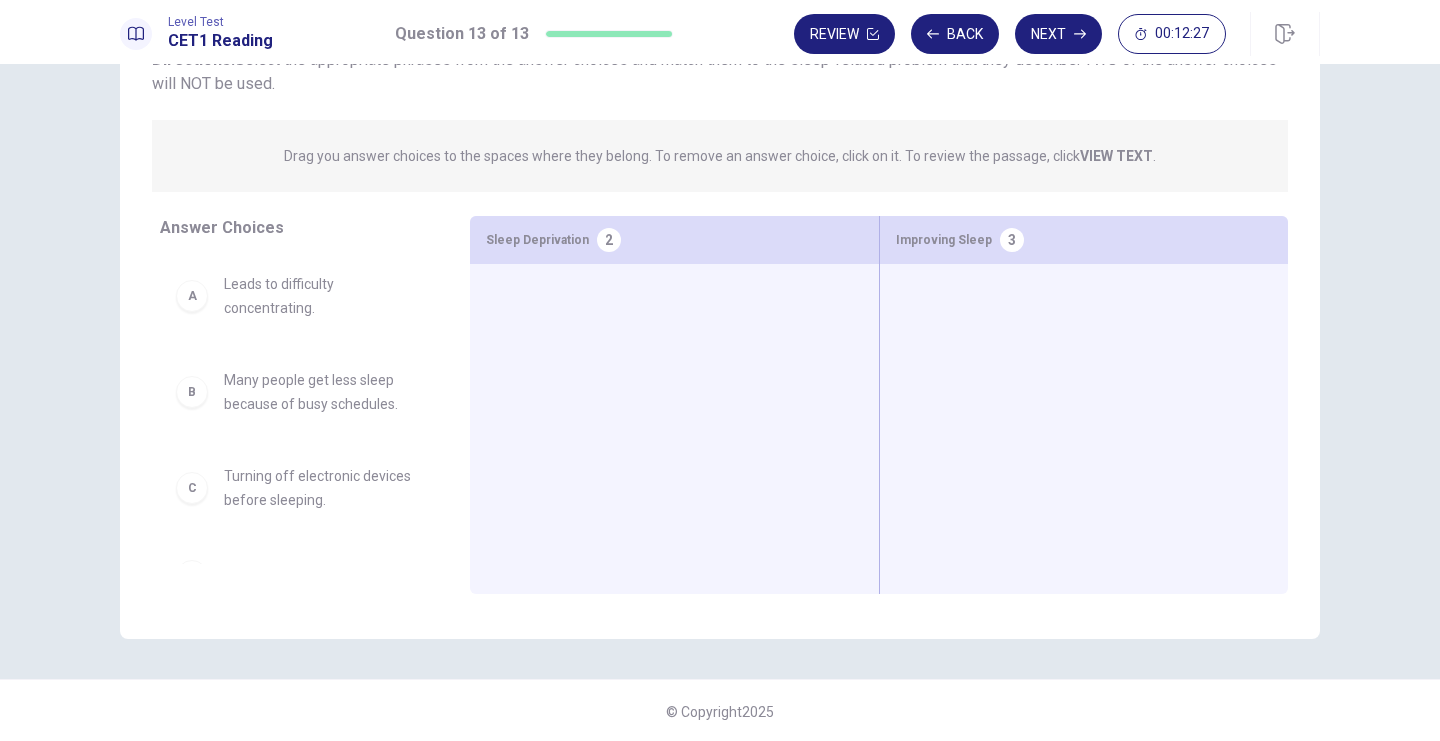 click on "Drag you answer choices to the spaces where they belong. To remove an answer choice, click on it. To review the passage, click  VIEW TEXT ." at bounding box center (720, 156) 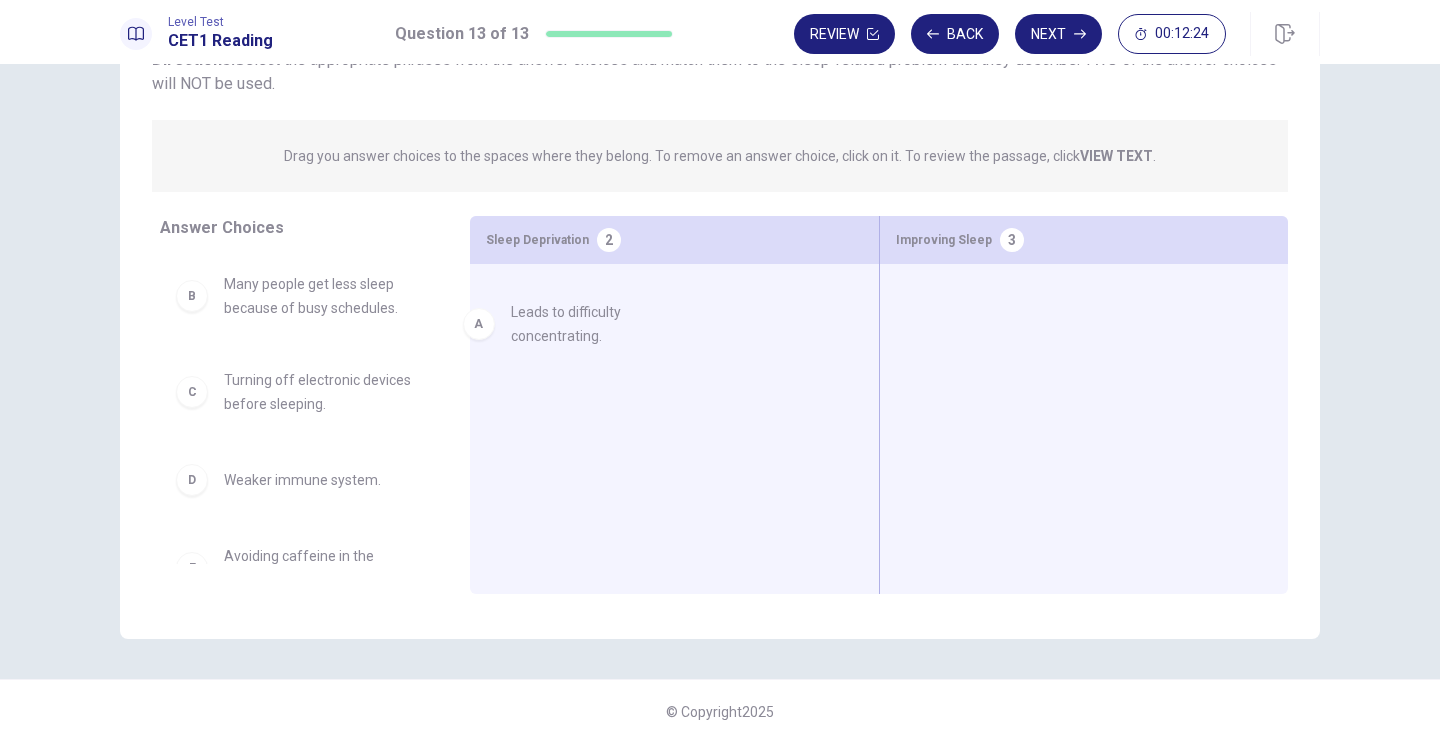 drag, startPoint x: 235, startPoint y: 298, endPoint x: 565, endPoint y: 324, distance: 331.02264 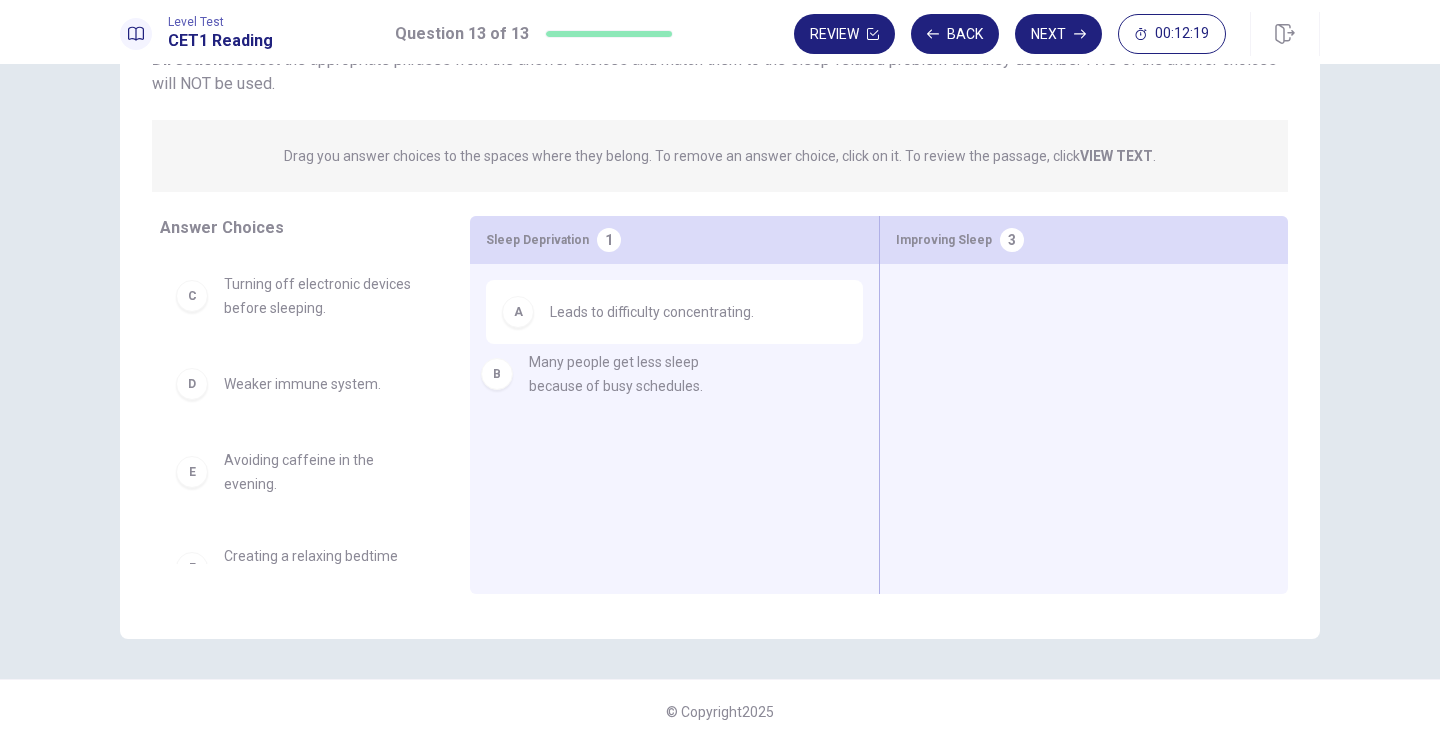 drag, startPoint x: 290, startPoint y: 292, endPoint x: 615, endPoint y: 376, distance: 335.6799 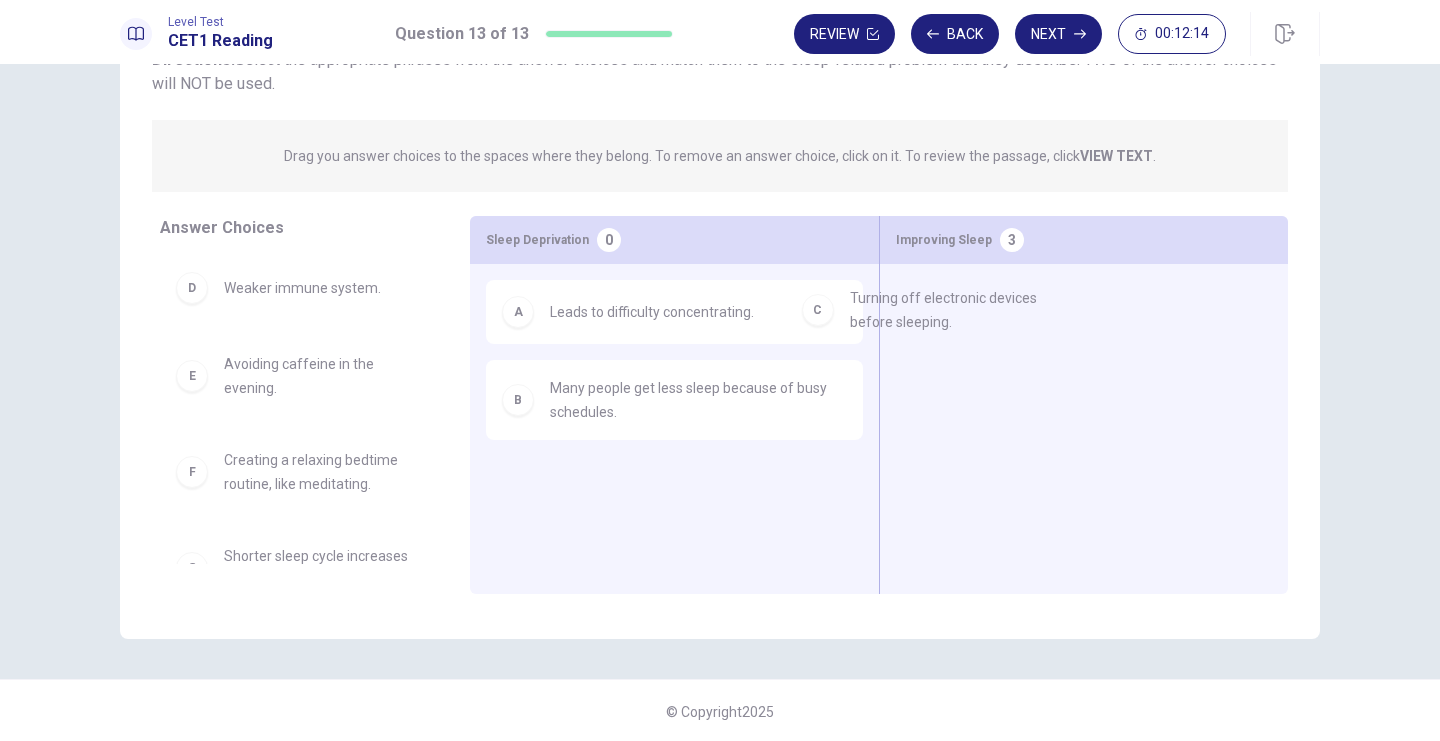 drag, startPoint x: 250, startPoint y: 298, endPoint x: 884, endPoint y: 302, distance: 634.01263 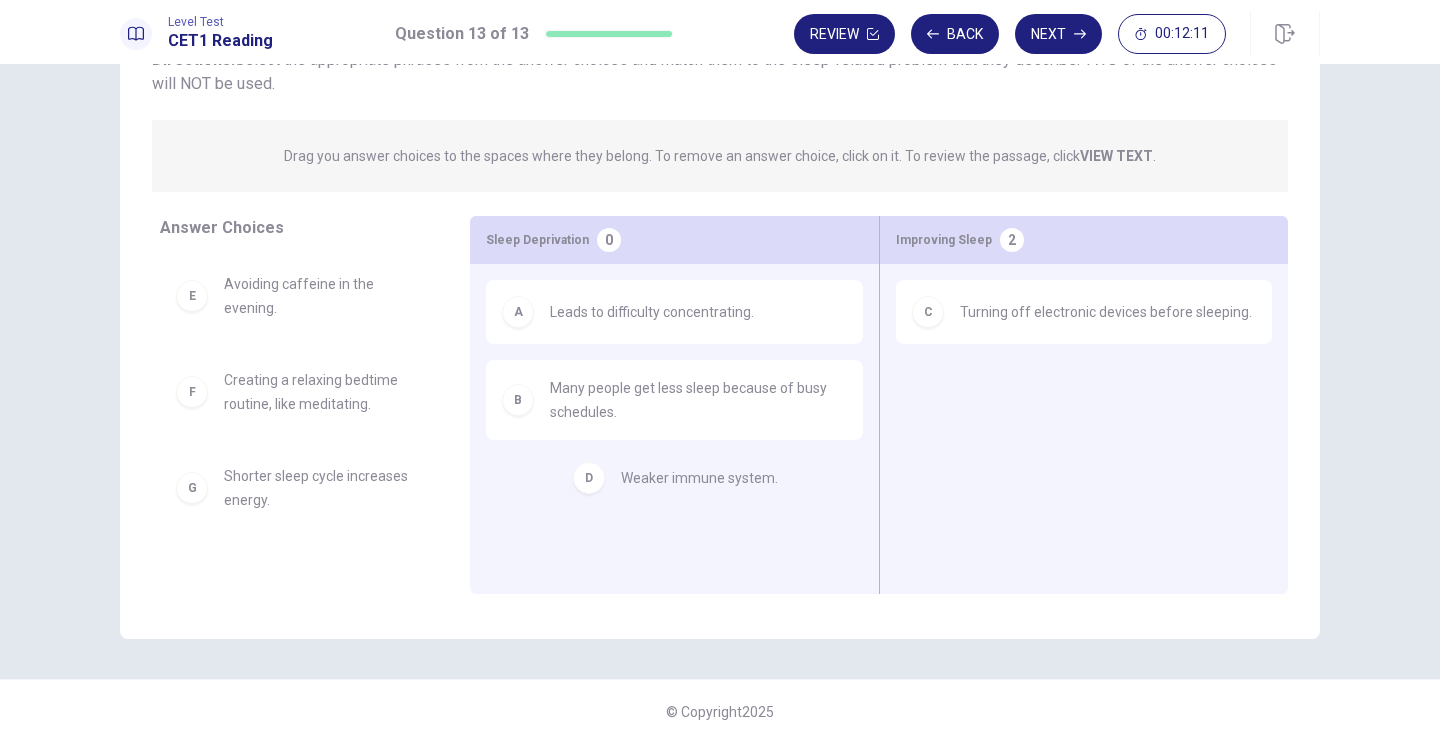 drag, startPoint x: 306, startPoint y: 296, endPoint x: 712, endPoint y: 487, distance: 448.68362 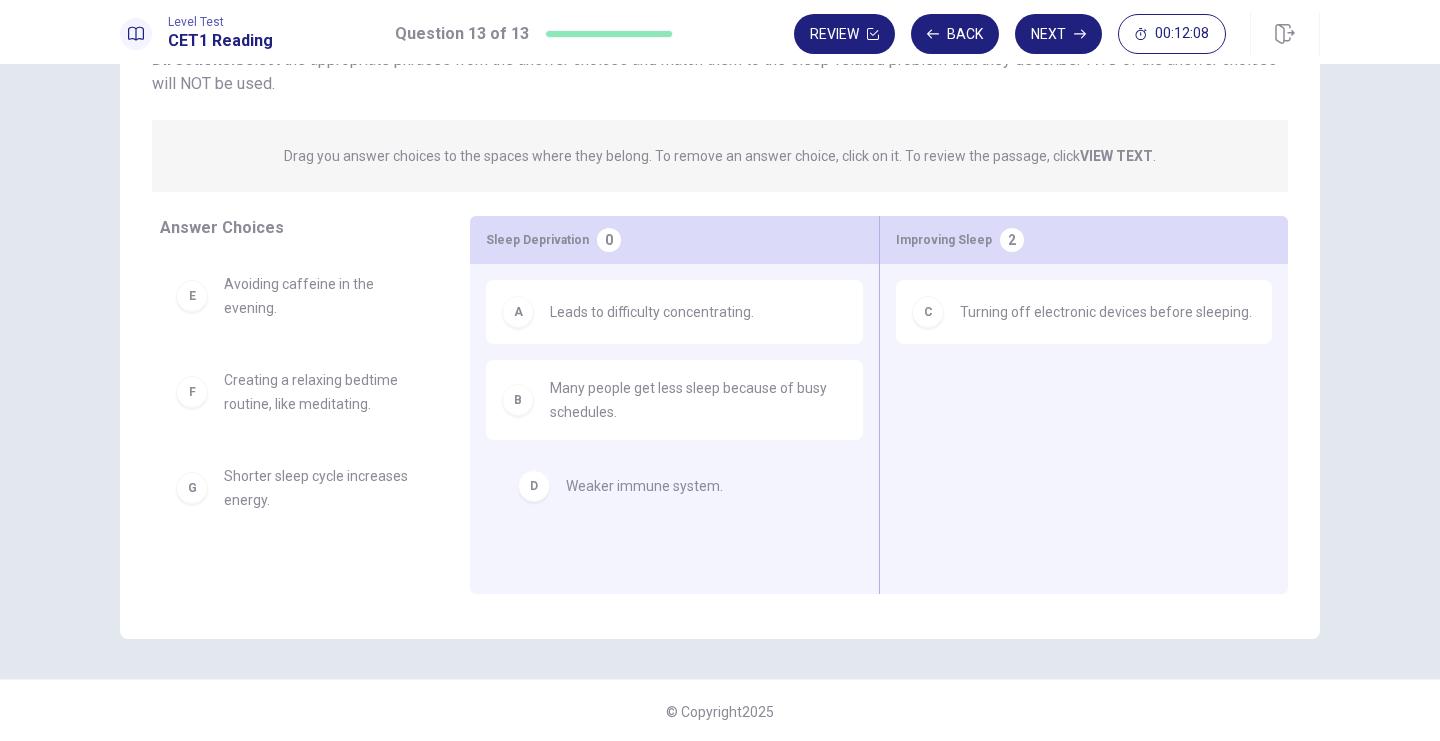 drag, startPoint x: 262, startPoint y: 298, endPoint x: 628, endPoint y: 500, distance: 418.04306 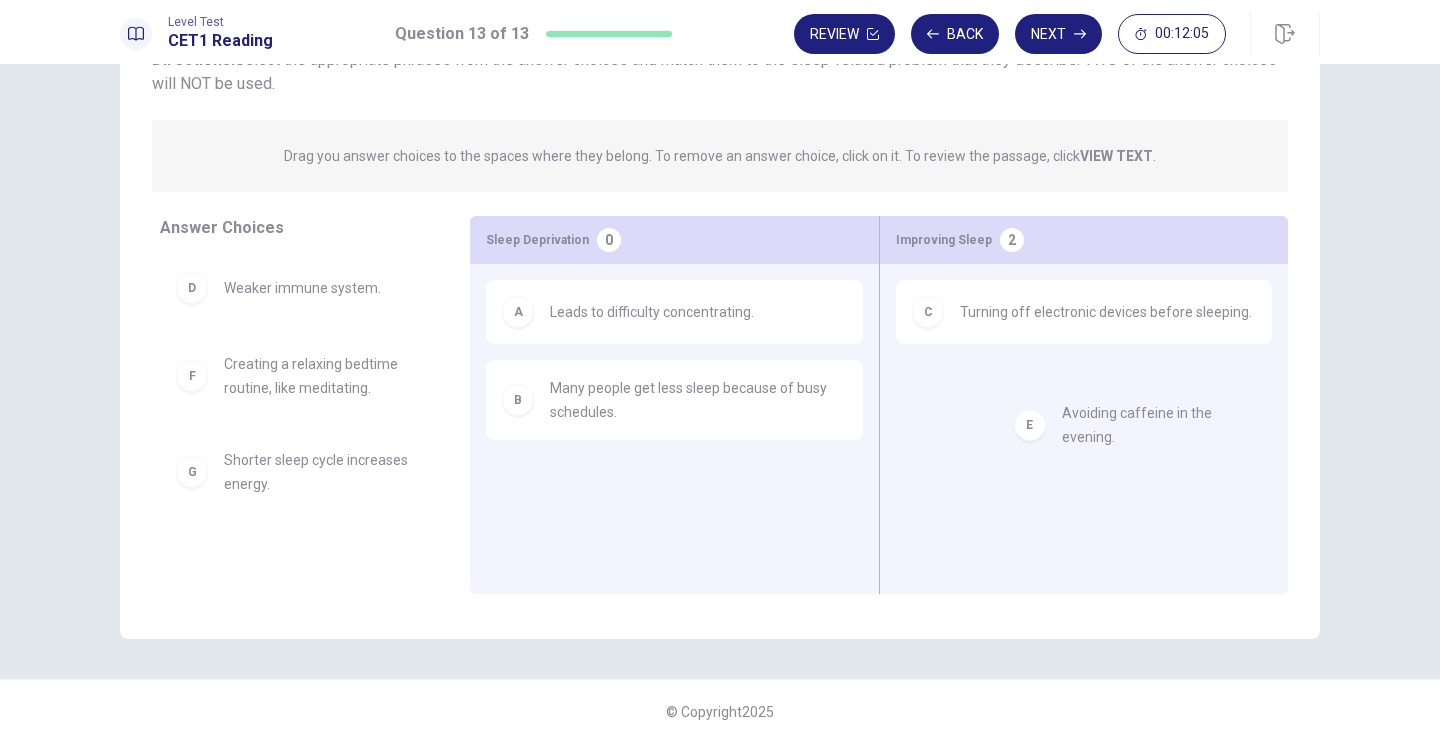 drag, startPoint x: 258, startPoint y: 376, endPoint x: 1080, endPoint y: 402, distance: 822.4111 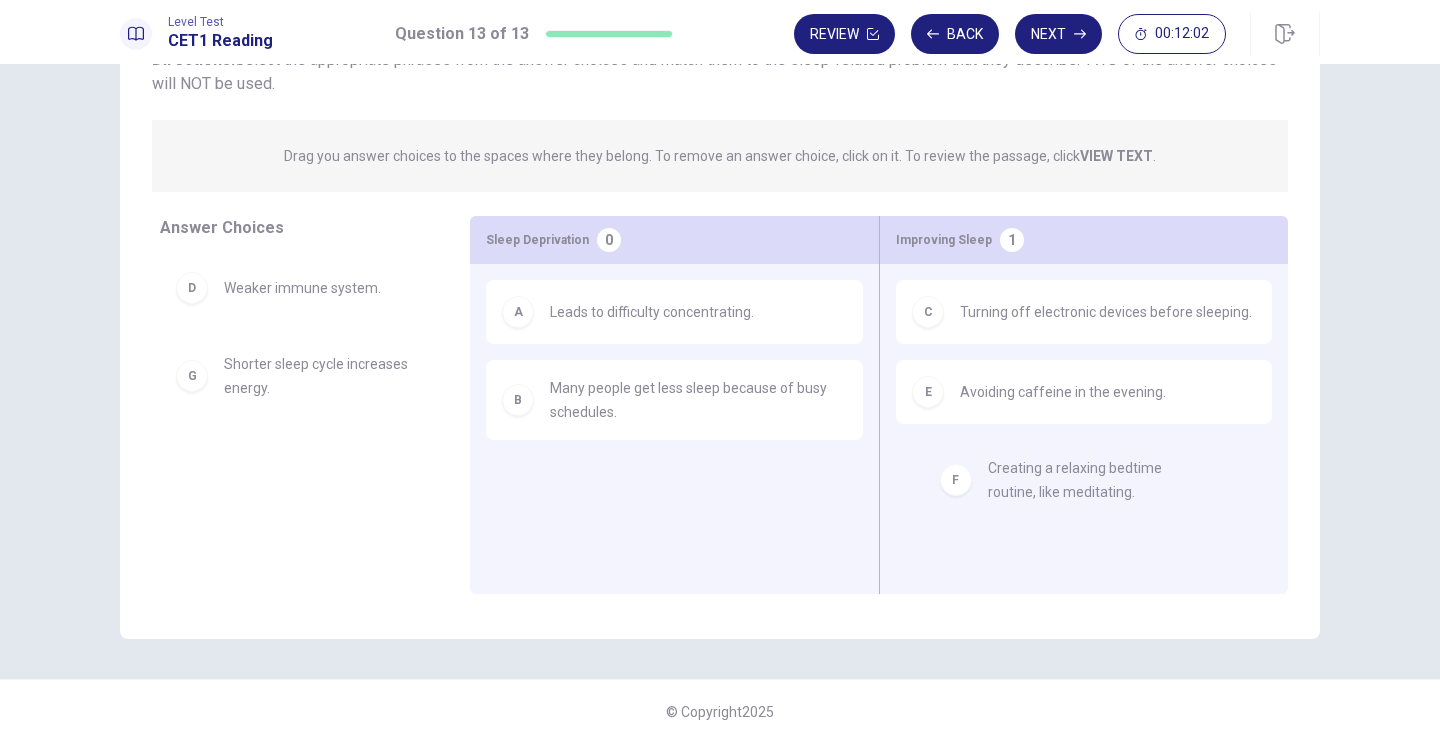 drag, startPoint x: 242, startPoint y: 374, endPoint x: 1013, endPoint y: 470, distance: 776.9537 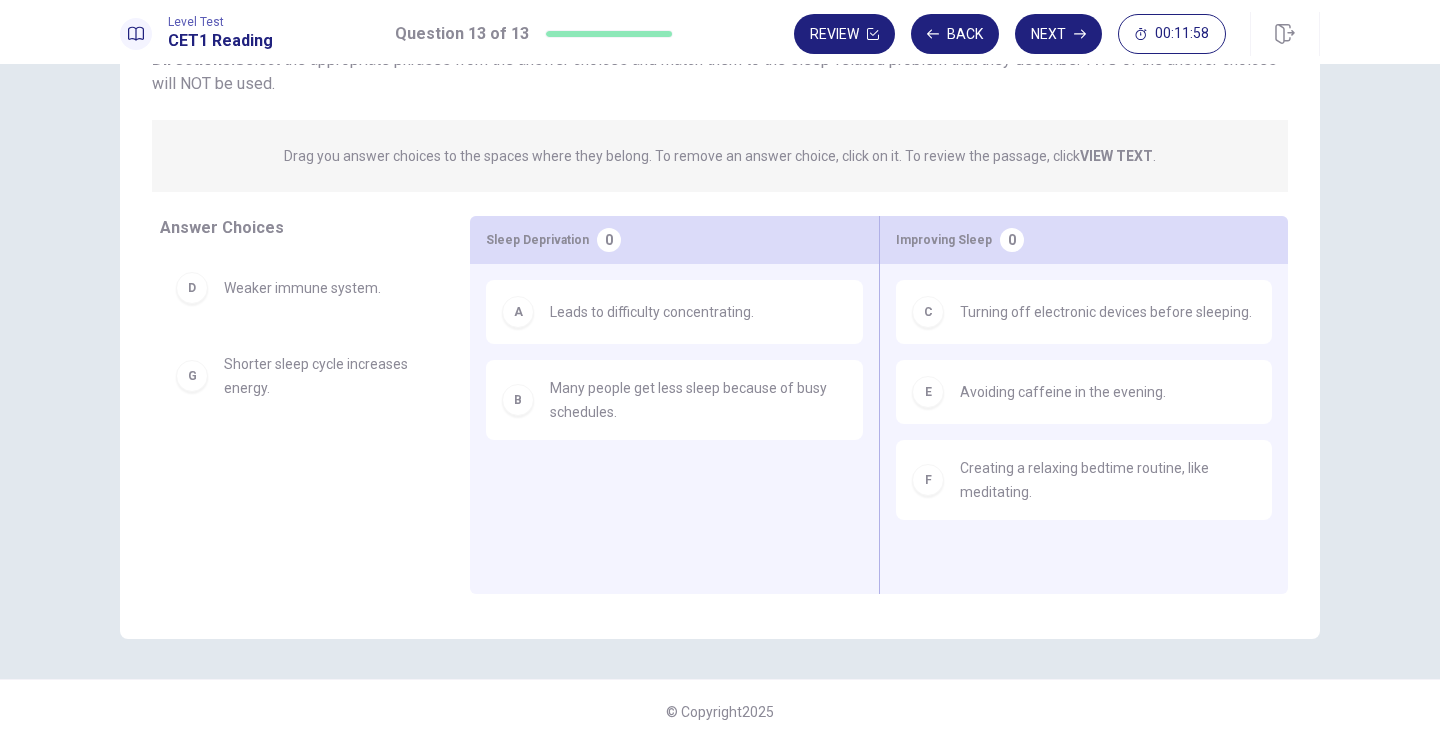 click on "Question 13 View text Directions:  Select the appropriate phrases from the answer choices and match them to the sleep-related problem that they describe. TWO of the answer choices will NOT be used.  Drag you answer choices to the spaces where they belong. To remove an answer choice, click on it. To review the passage, click  VIEW TEXT . Choices Answers D Weaker immune system.
Sleep Deprivation   0  Improving Sleep 0 G Shorter sleep cycle increases energy. Sleep Deprivation   0  Improving Sleep 0 Sleep Deprivation   2 A Leads to difficulty concentrating.
B  Many people get less sleep because of busy schedules.  Improving Sleep 3 C Turning off electronic devices before sleeping.
E Avoiding caffeine in the evening.
F Creating a relaxing bedtime routine, like meditating. Answer Choices D Weaker immune system.
G Shorter sleep cycle increases energy. Sleep Deprivation   0 A Leads to difficulty concentrating.
B  Many people get less sleep because of busy schedules.  Improving Sleep 0 C E F" at bounding box center [720, 285] 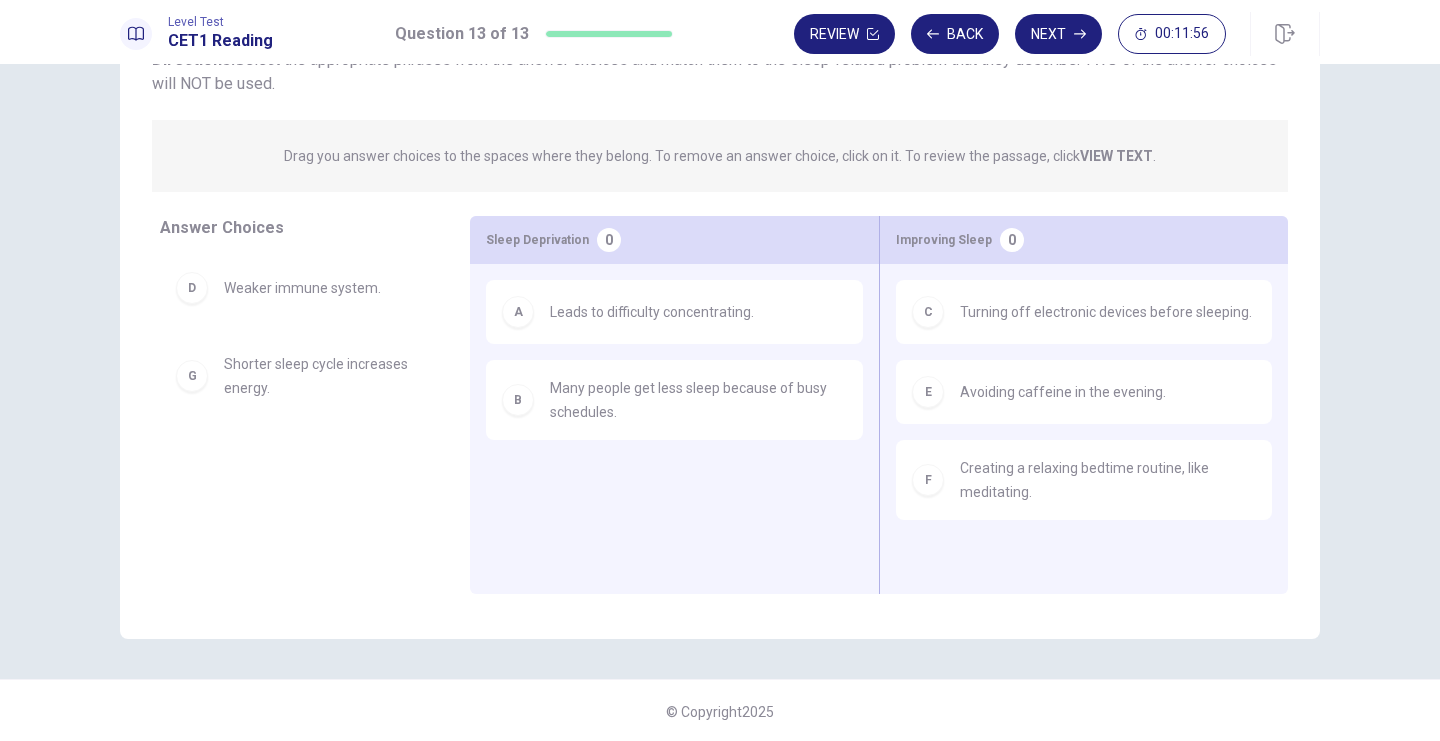 scroll, scrollTop: 0, scrollLeft: 0, axis: both 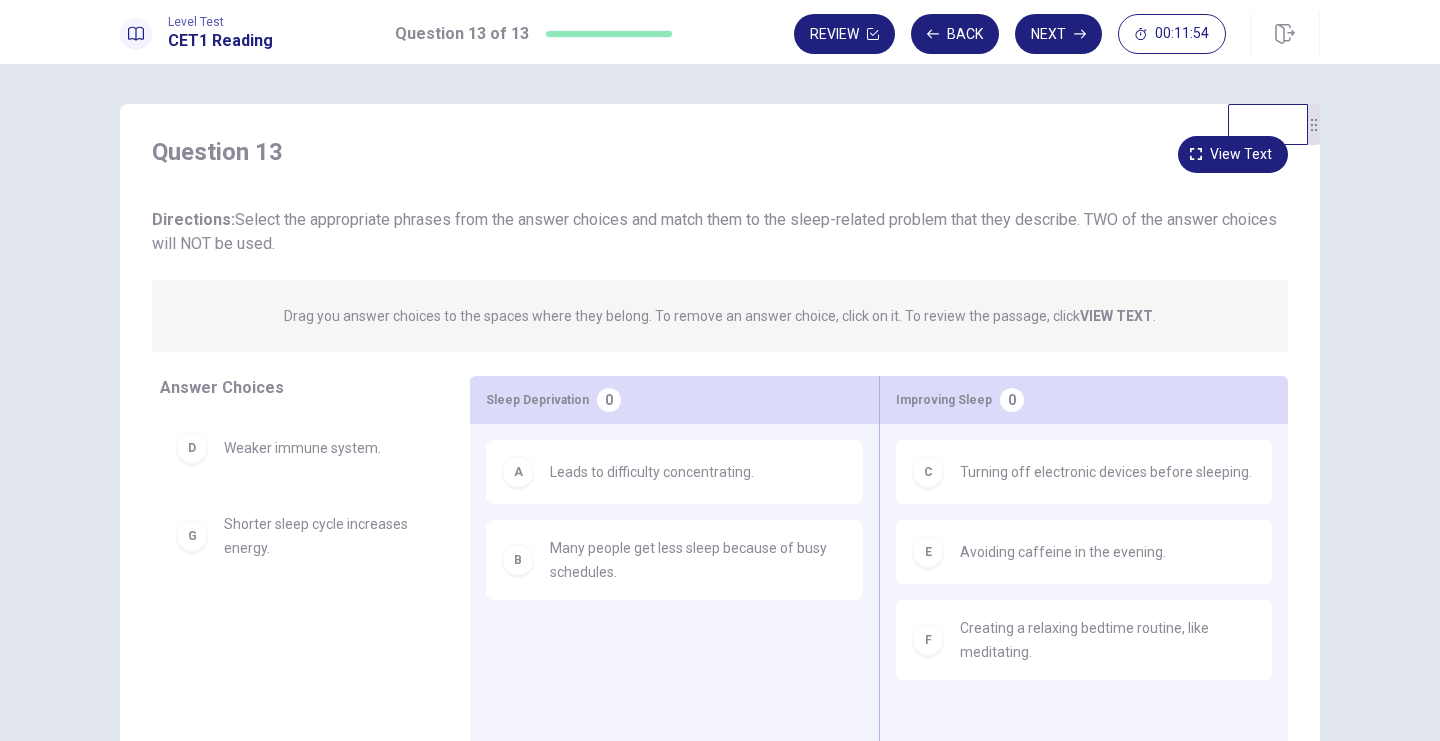 click on "Question 13 View text Directions:  Select the appropriate phrases from the answer choices and match them to the sleep-related problem that they describe. TWO of the answer choices will NOT be used.  Drag you answer choices to the spaces where they belong. To remove an answer choice, click on it. To review the passage, click  VIEW TEXT . Choices Answers D Weaker immune system.
Sleep Deprivation   0  Improving Sleep 0 G Shorter sleep cycle increases energy. Sleep Deprivation   0  Improving Sleep 0 Sleep Deprivation   2 A Leads to difficulty concentrating.
B  Many people get less sleep because of busy schedules.  Improving Sleep 3 C Turning off electronic devices before sleeping.
E Avoiding caffeine in the evening.
F Creating a relaxing bedtime routine, like meditating. Answer Choices D Weaker immune system.
G Shorter sleep cycle increases energy. Sleep Deprivation   0 A Leads to difficulty concentrating.
B  Many people get less sleep because of busy schedules.  Improving Sleep 0 C E F" at bounding box center (720, 445) 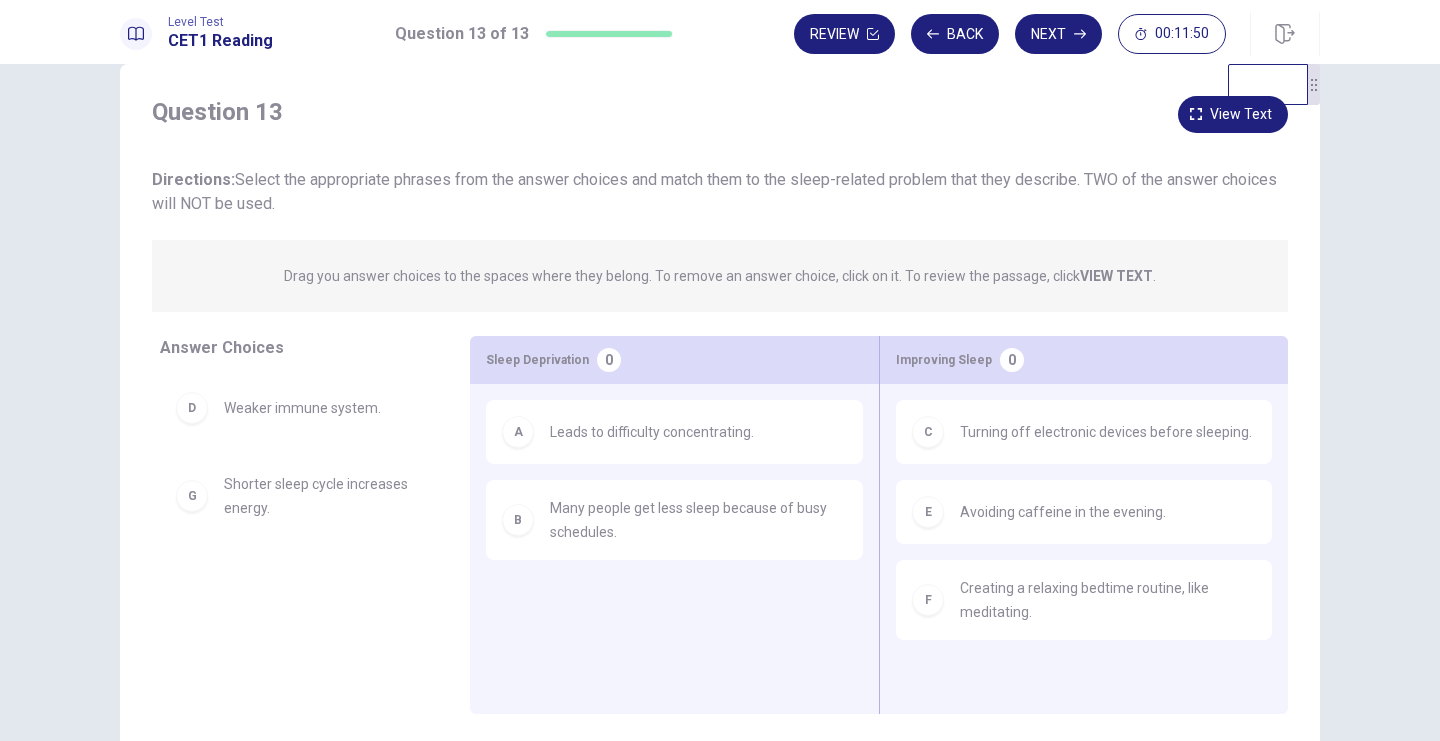 click on "Directions:  Select the appropriate phrases from the answer choices and match them to the sleep-related problem that they describe. TWO of the answer choices will NOT be used." at bounding box center [720, 192] 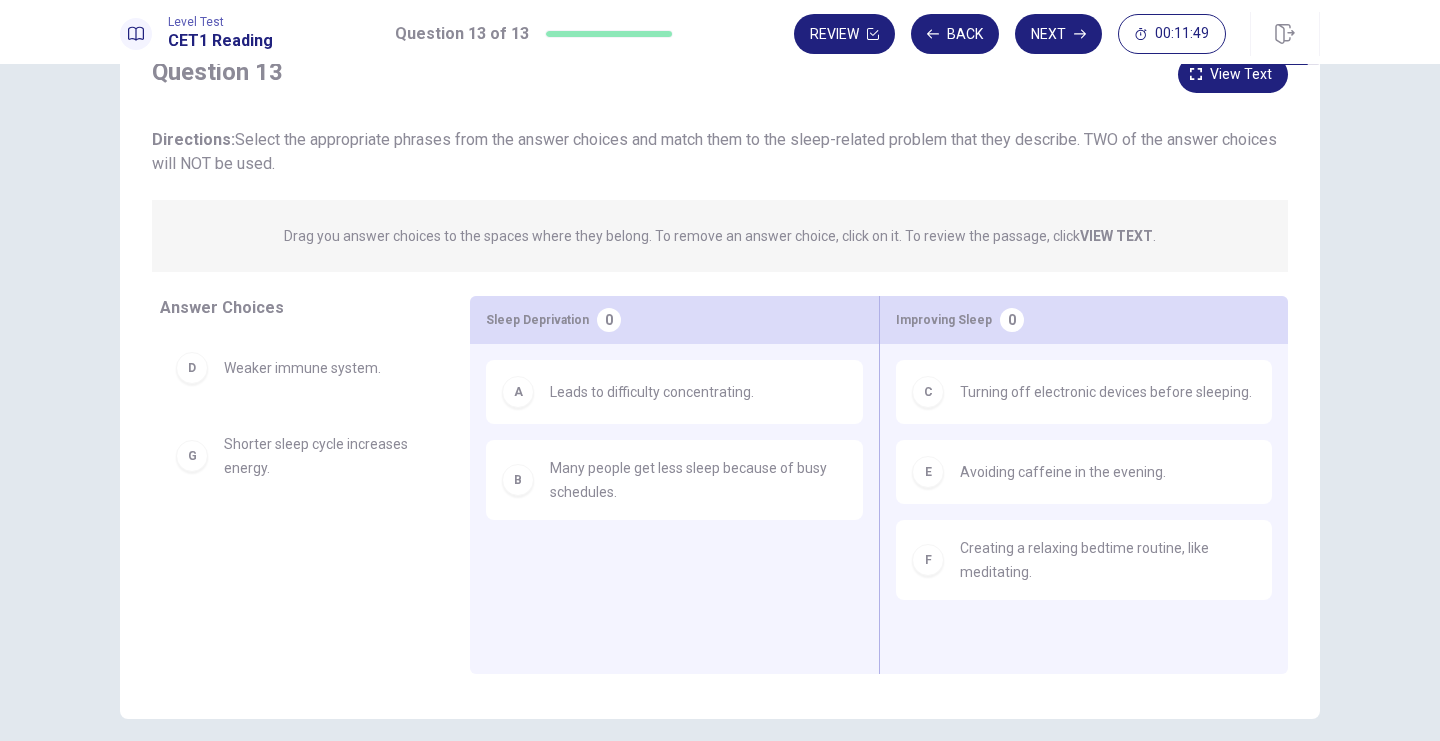 scroll, scrollTop: 120, scrollLeft: 0, axis: vertical 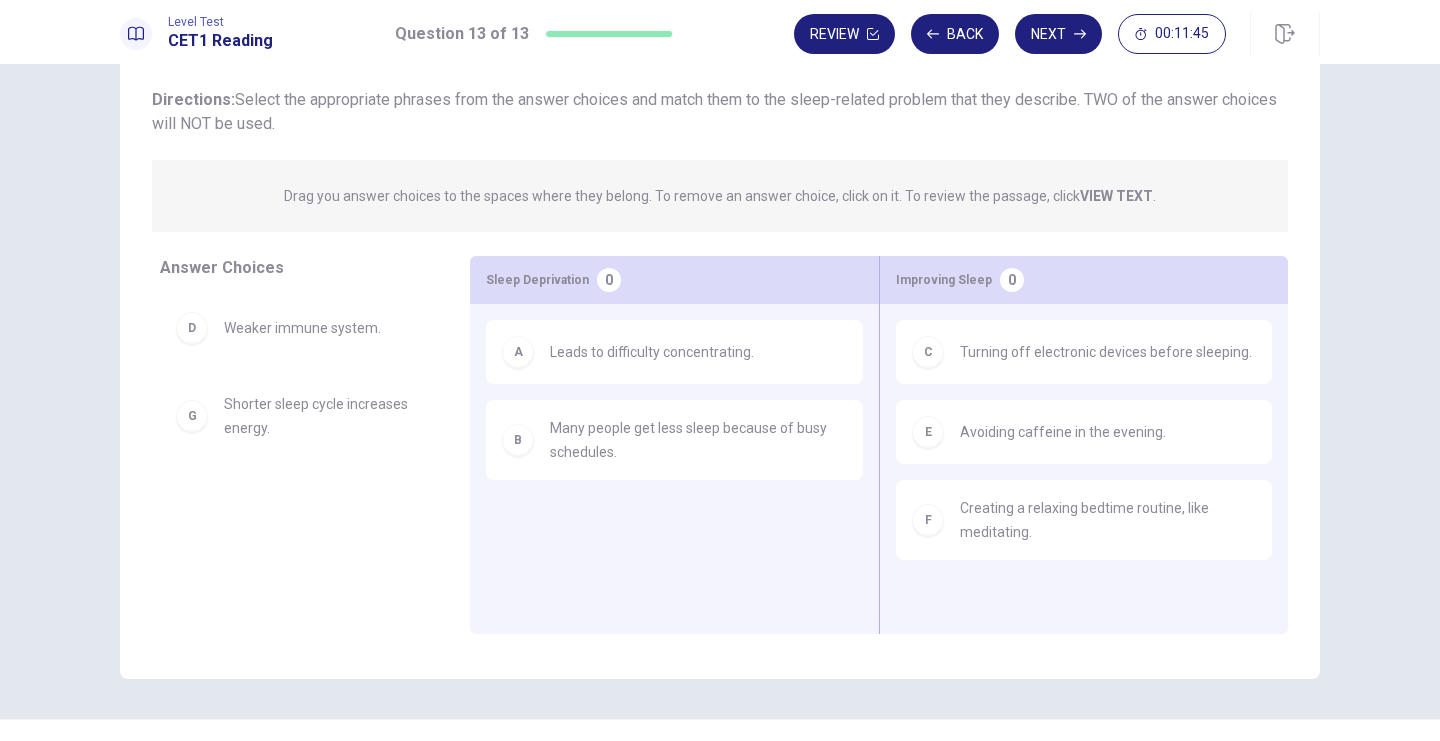 click on "Improving Sleep 0" at bounding box center [1084, 280] 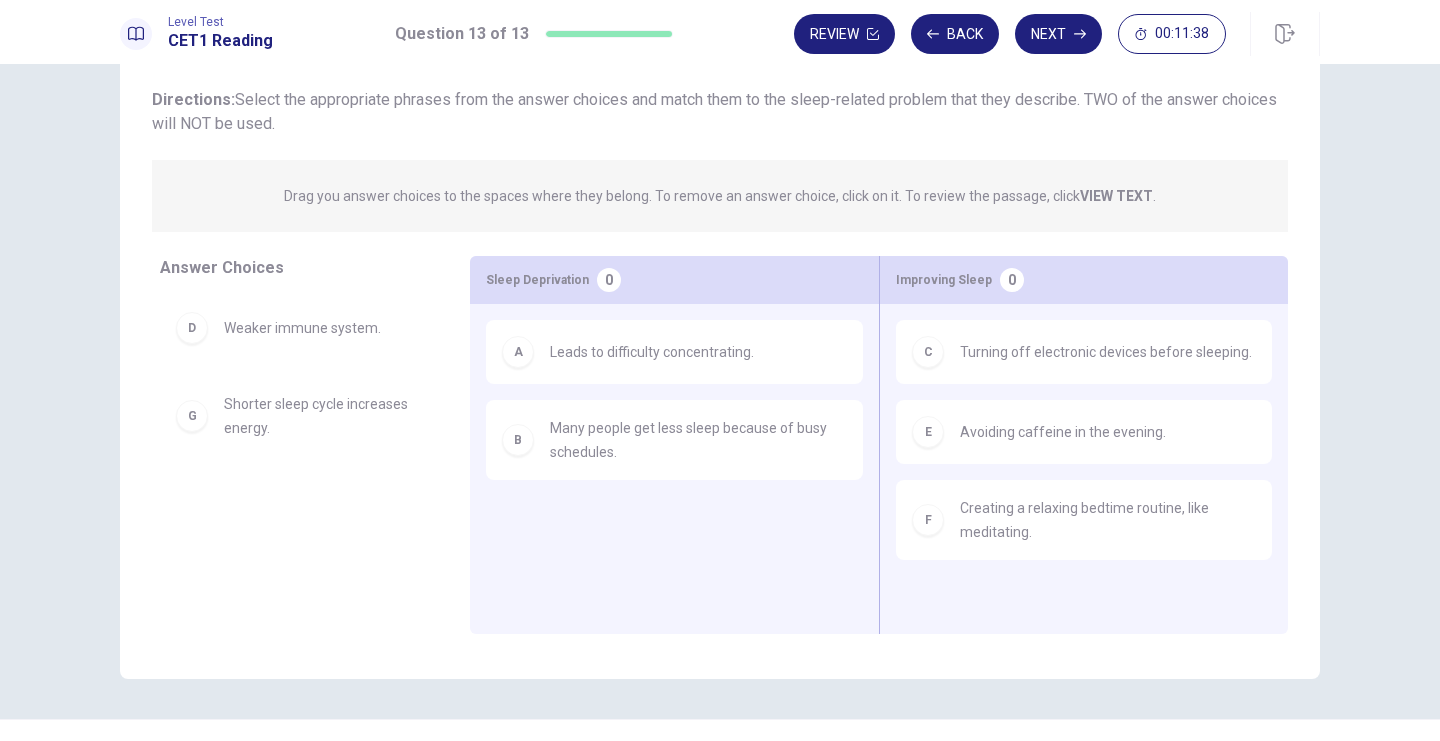 click on "Drag you answer choices to the spaces where they belong. To remove an answer choice, click on it. To review the passage, click  VIEW TEXT ." at bounding box center [720, 196] 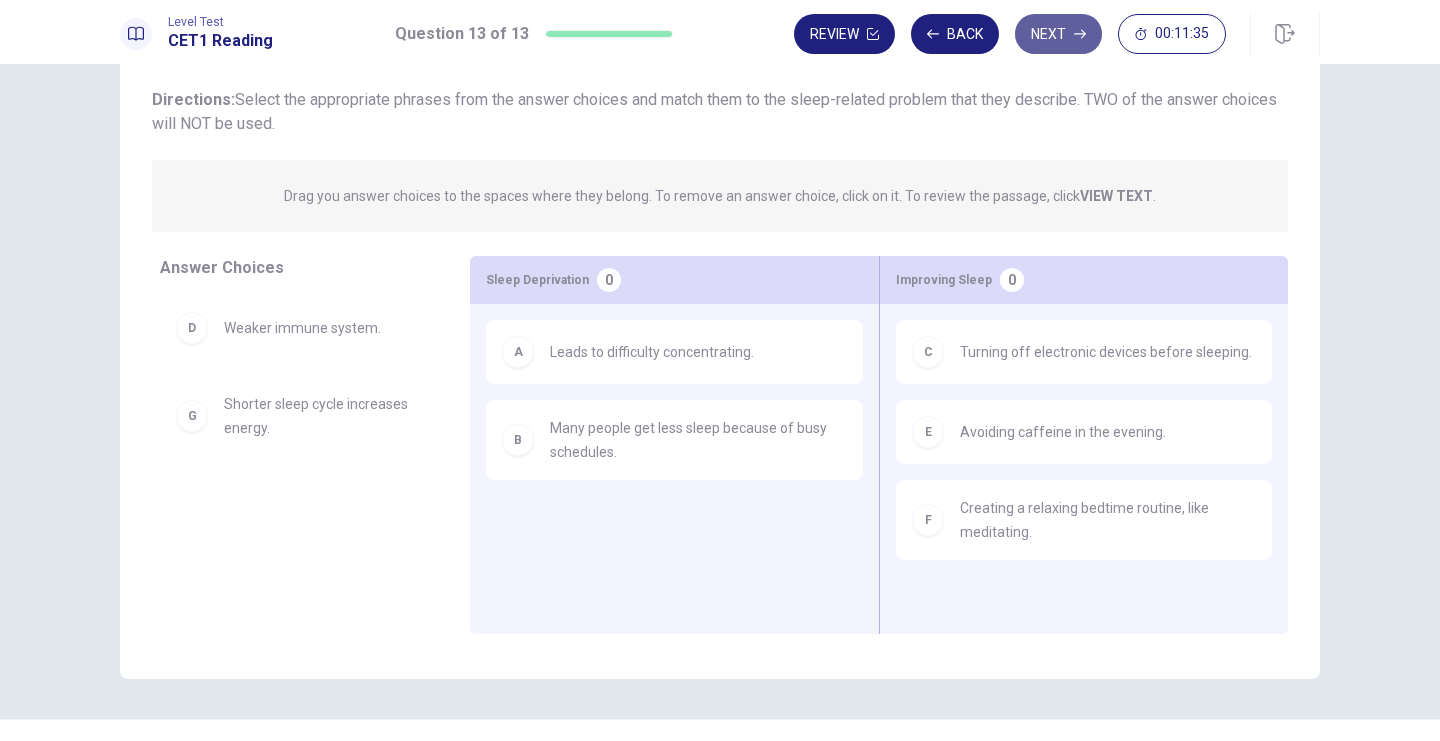 click on "Next" at bounding box center [1058, 34] 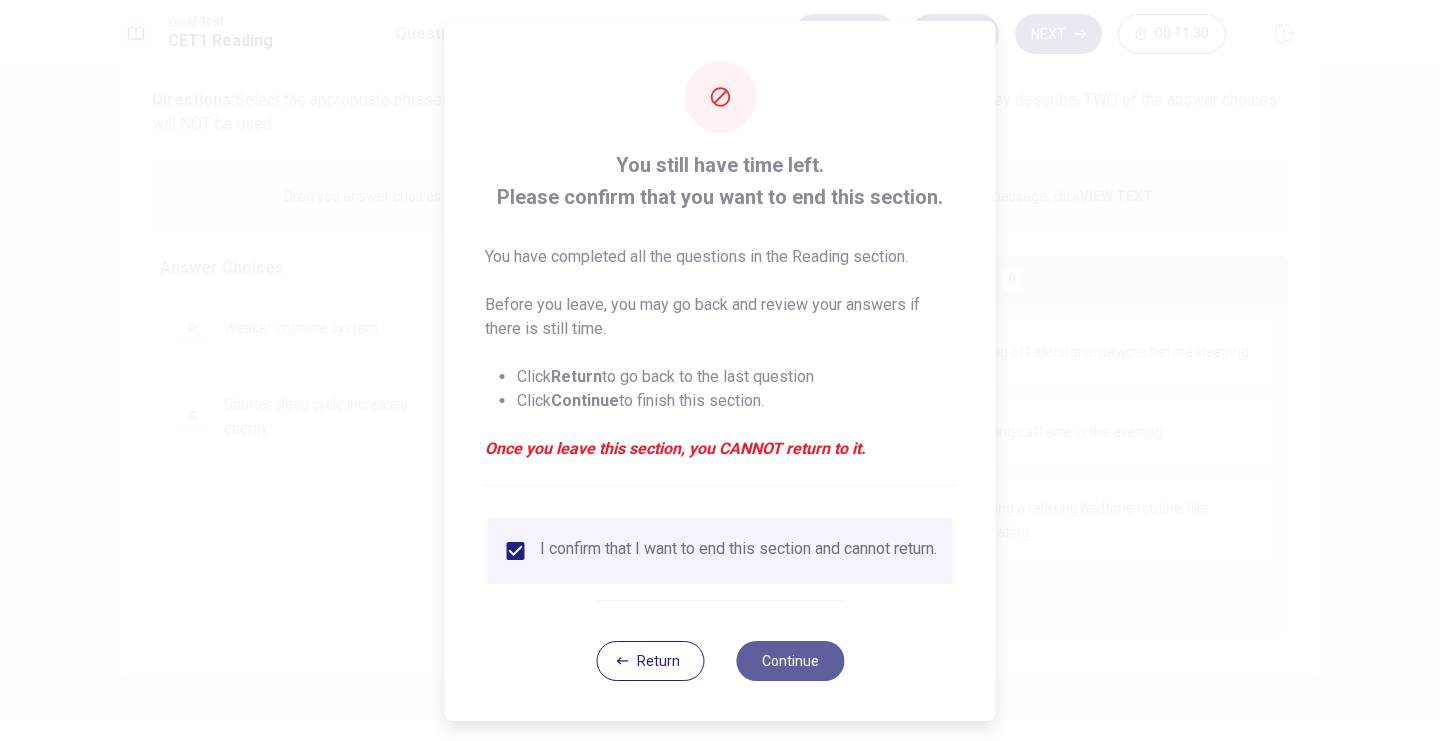 click on "Continue" at bounding box center [790, 661] 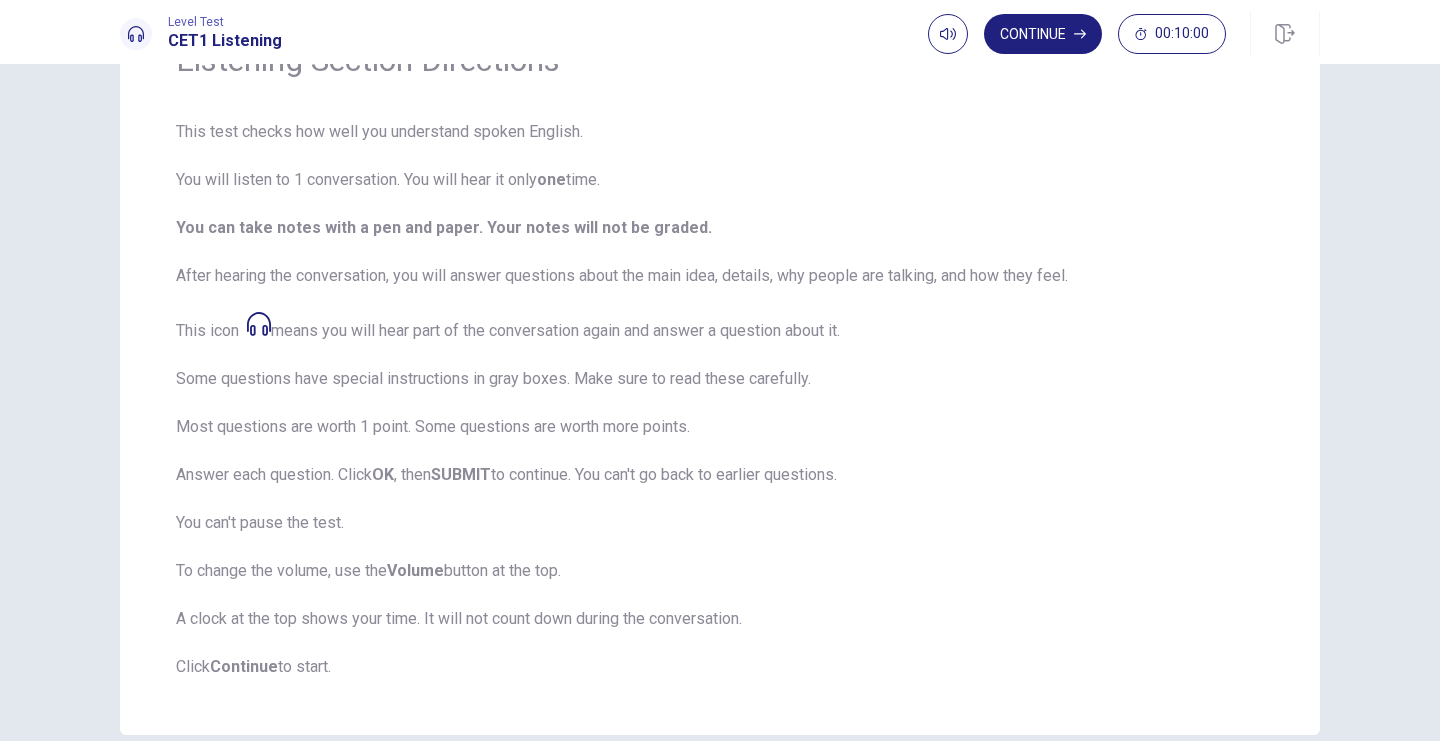 click on "This test checks how well you understand spoken English.
You will listen to 1 conversation. You will hear it only  one  time.
You can take notes with a pen and paper. Your notes will not be graded.
After hearing the conversation, you will answer questions about the main idea, details, why people are talking, and how they feel.
This icon    means you will hear part of the conversation again and answer a question about it.
Some questions have special instructions in gray boxes. Make sure to read these carefully.
Most questions are worth 1 point. Some questions are worth more points.
Answer each question. Click  OK , then  SUBMIT  to continue. You can't go back to earlier questions.
You can't pause the test.
To change the volume, use the  Volume  button at the top.
A clock at the top shows your time. It will not count down during the conversation.
Click  Continue  to start." at bounding box center [720, 399] 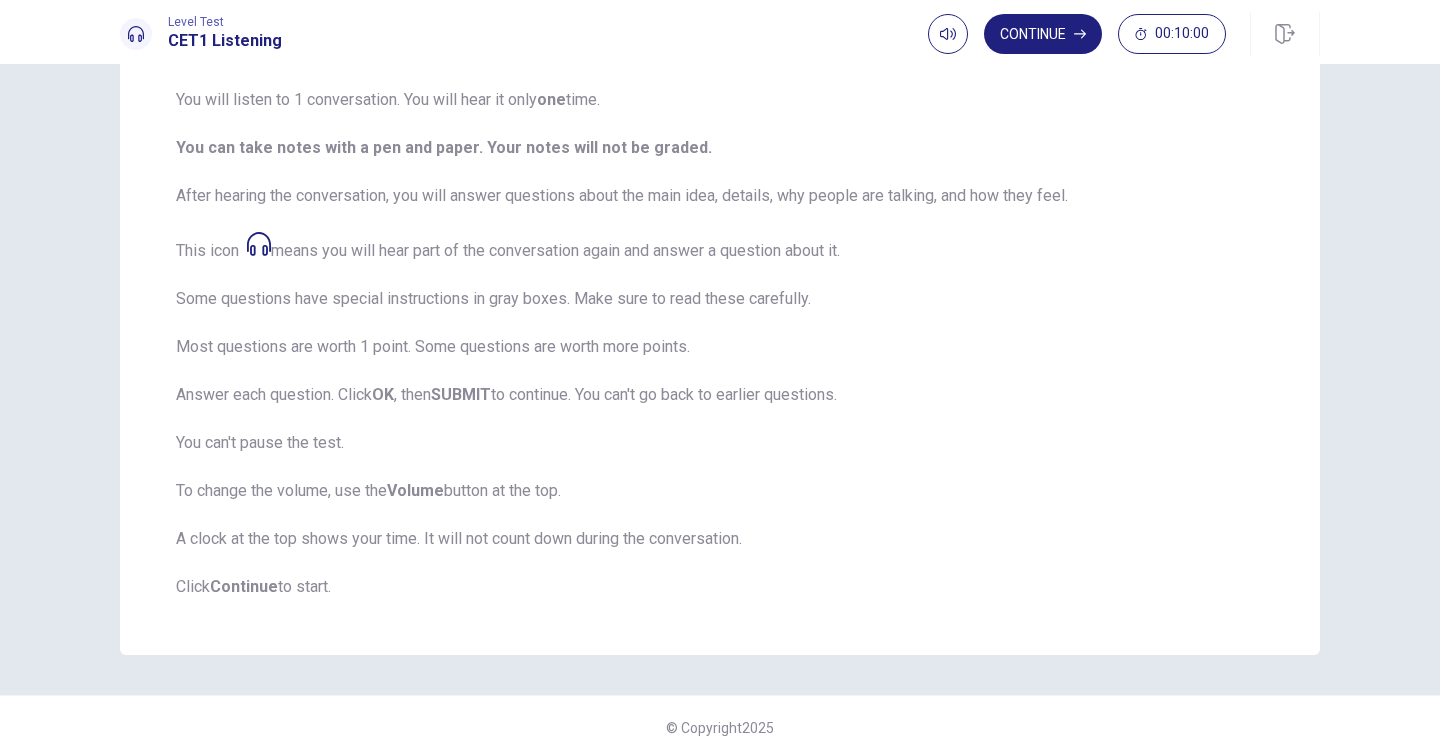 scroll, scrollTop: 218, scrollLeft: 0, axis: vertical 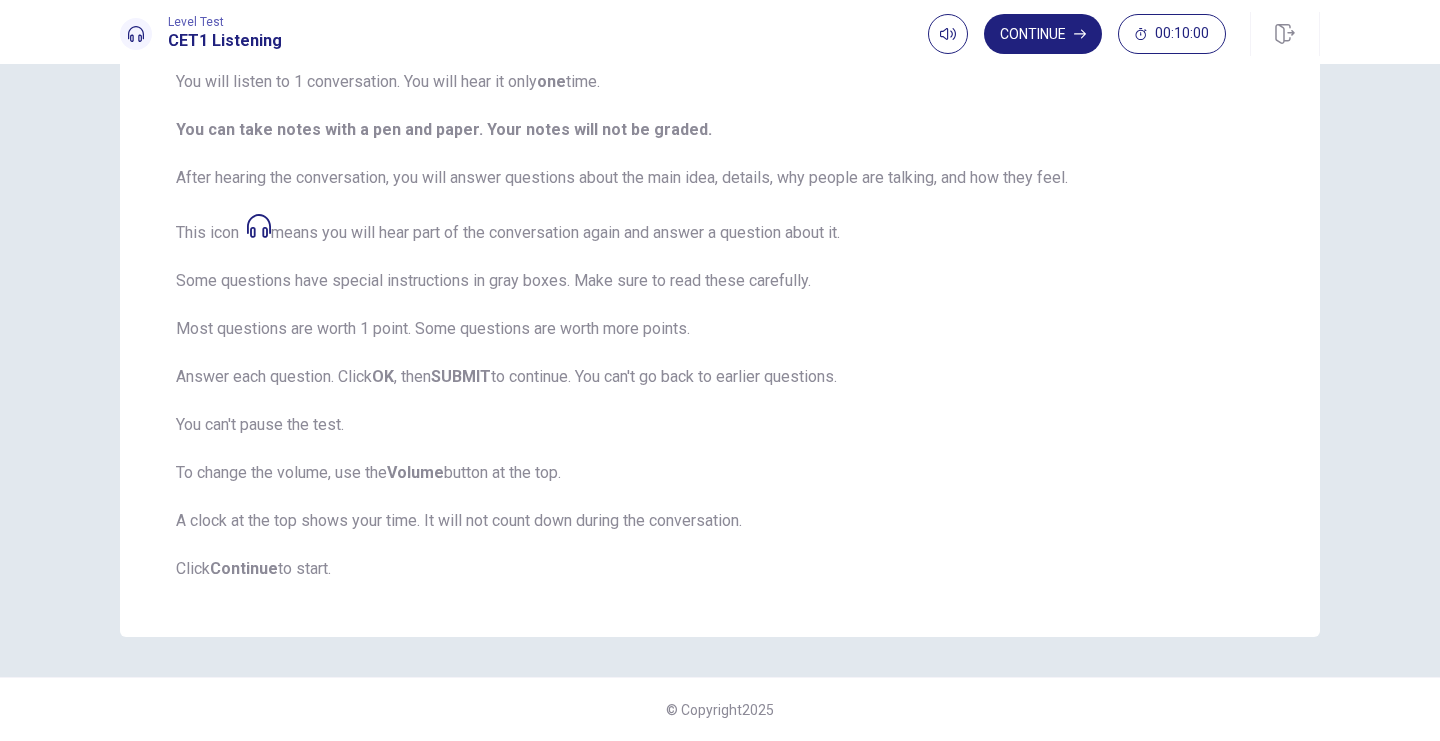 click on "This test checks how well you understand spoken English.
You will listen to 1 conversation. You will hear it only  one  time.
You can take notes with a pen and paper. Your notes will not be graded.
After hearing the conversation, you will answer questions about the main idea, details, why people are talking, and how they feel.
This icon    means you will hear part of the conversation again and answer a question about it.
Some questions have special instructions in gray boxes. Make sure to read these carefully.
Most questions are worth 1 point. Some questions are worth more points.
Answer each question. Click  OK , then  SUBMIT  to continue. You can't go back to earlier questions.
You can't pause the test.
To change the volume, use the  Volume  button at the top.
A clock at the top shows your time. It will not count down during the conversation.
Click  Continue  to start." at bounding box center [720, 301] 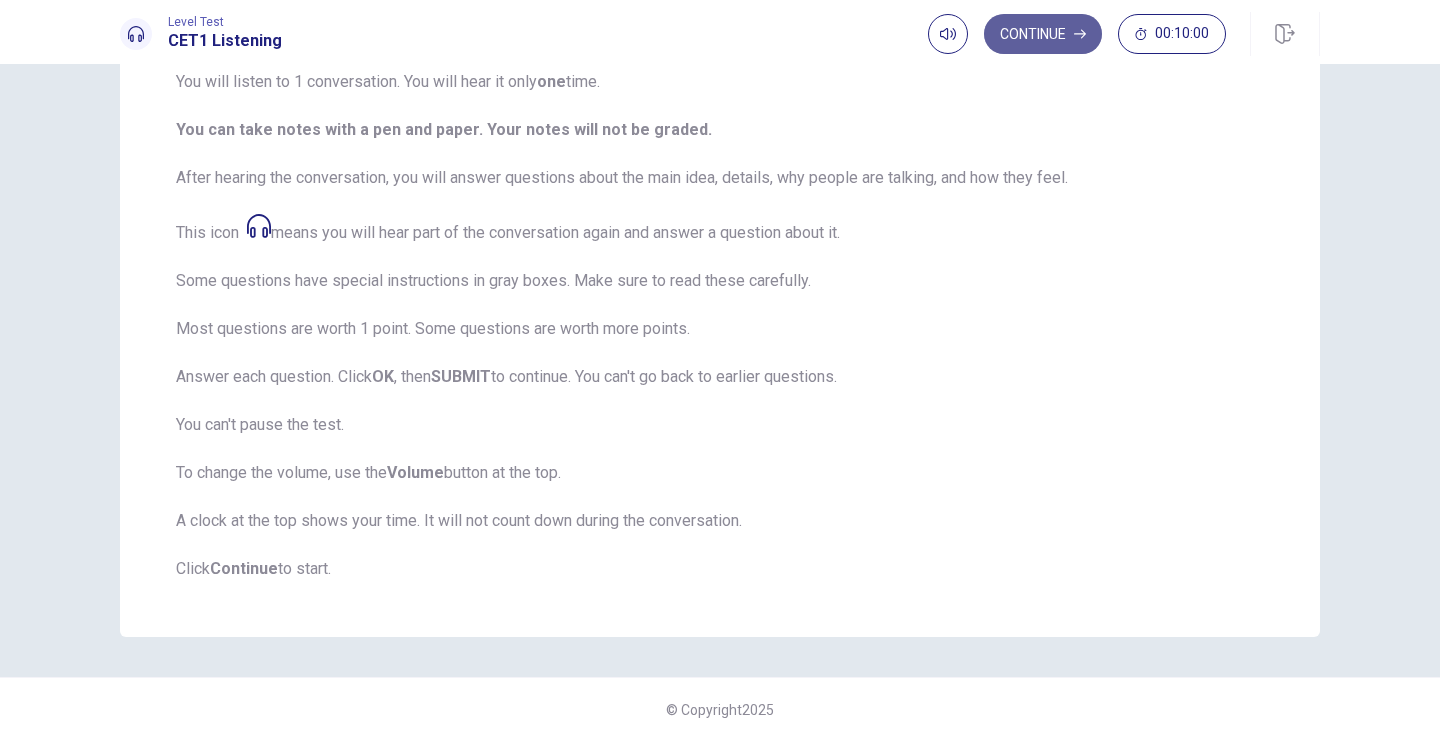 click on "Continue" at bounding box center [1043, 34] 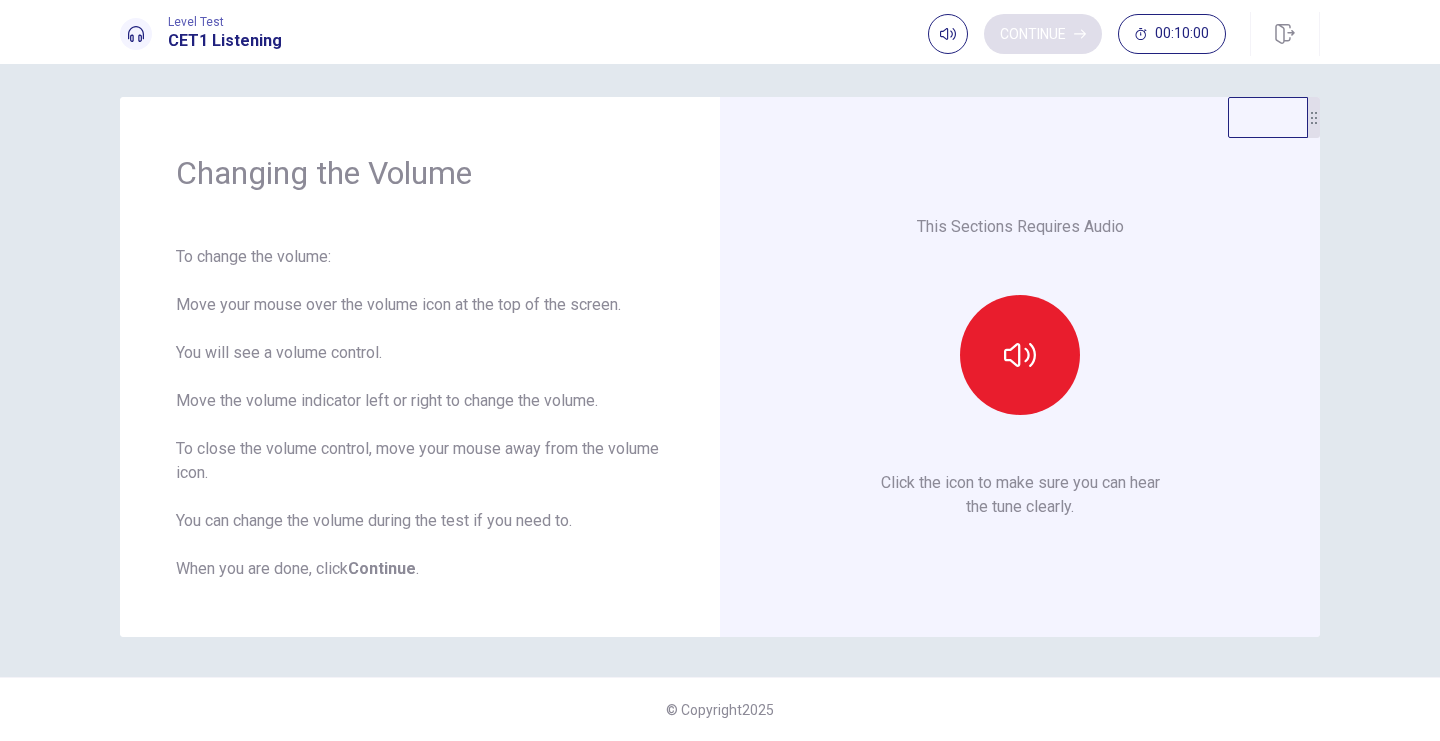 scroll, scrollTop: 7, scrollLeft: 0, axis: vertical 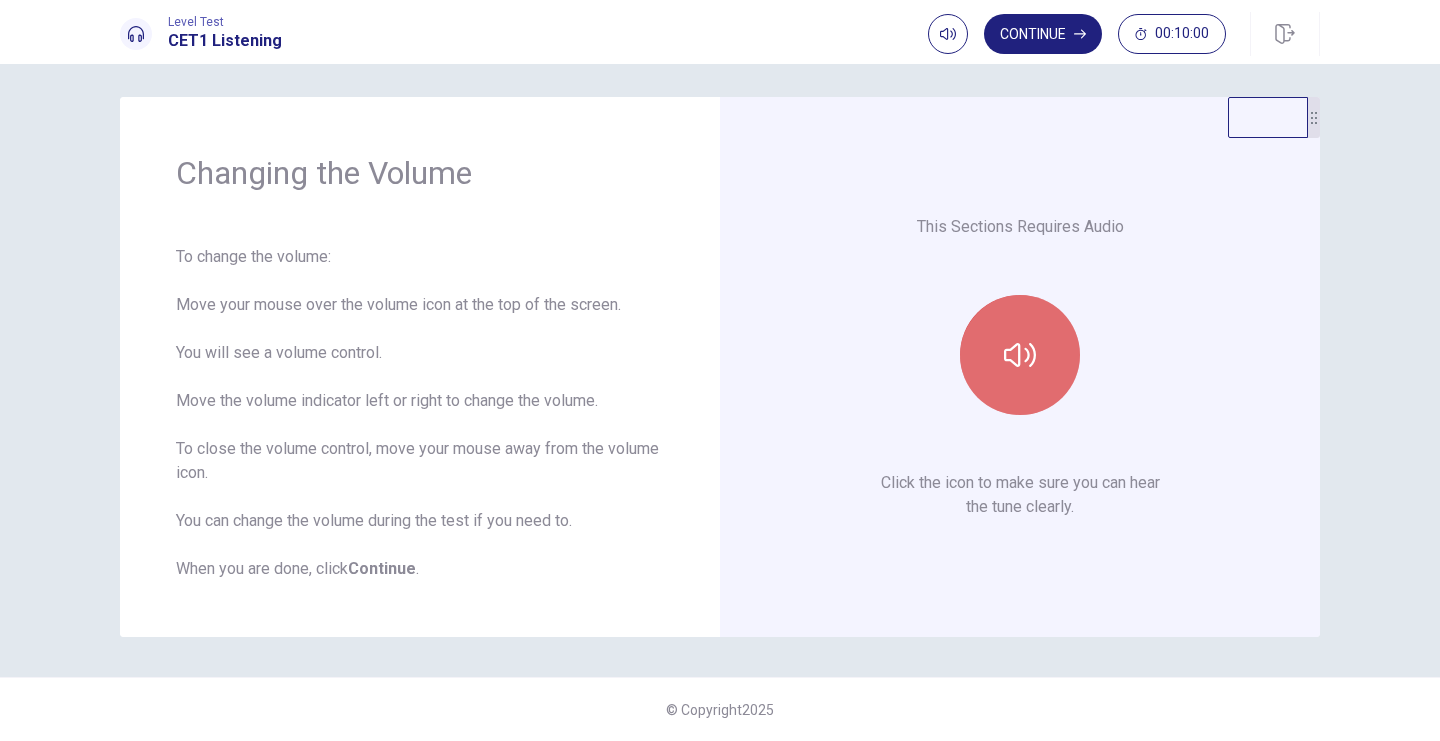click at bounding box center [1020, 355] 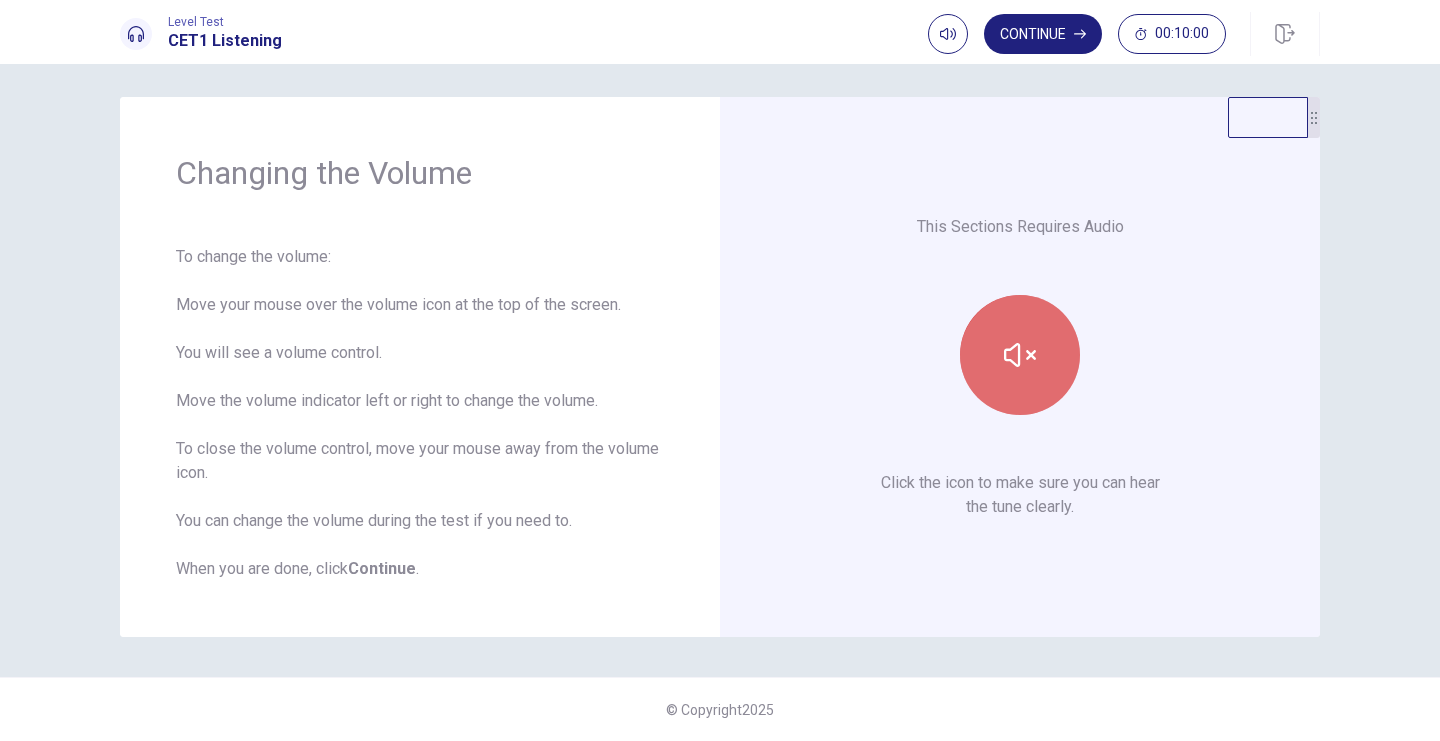 click at bounding box center [1020, 355] 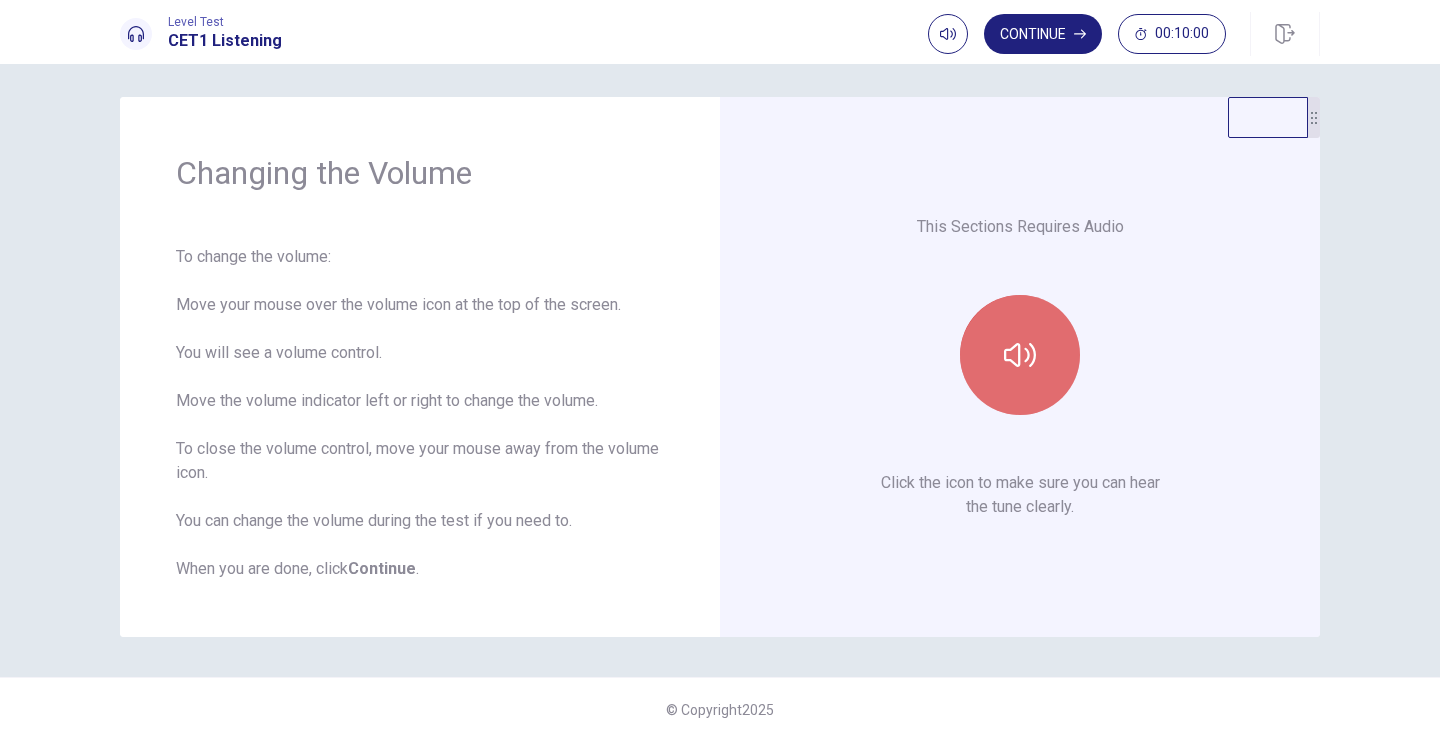 click at bounding box center [1020, 355] 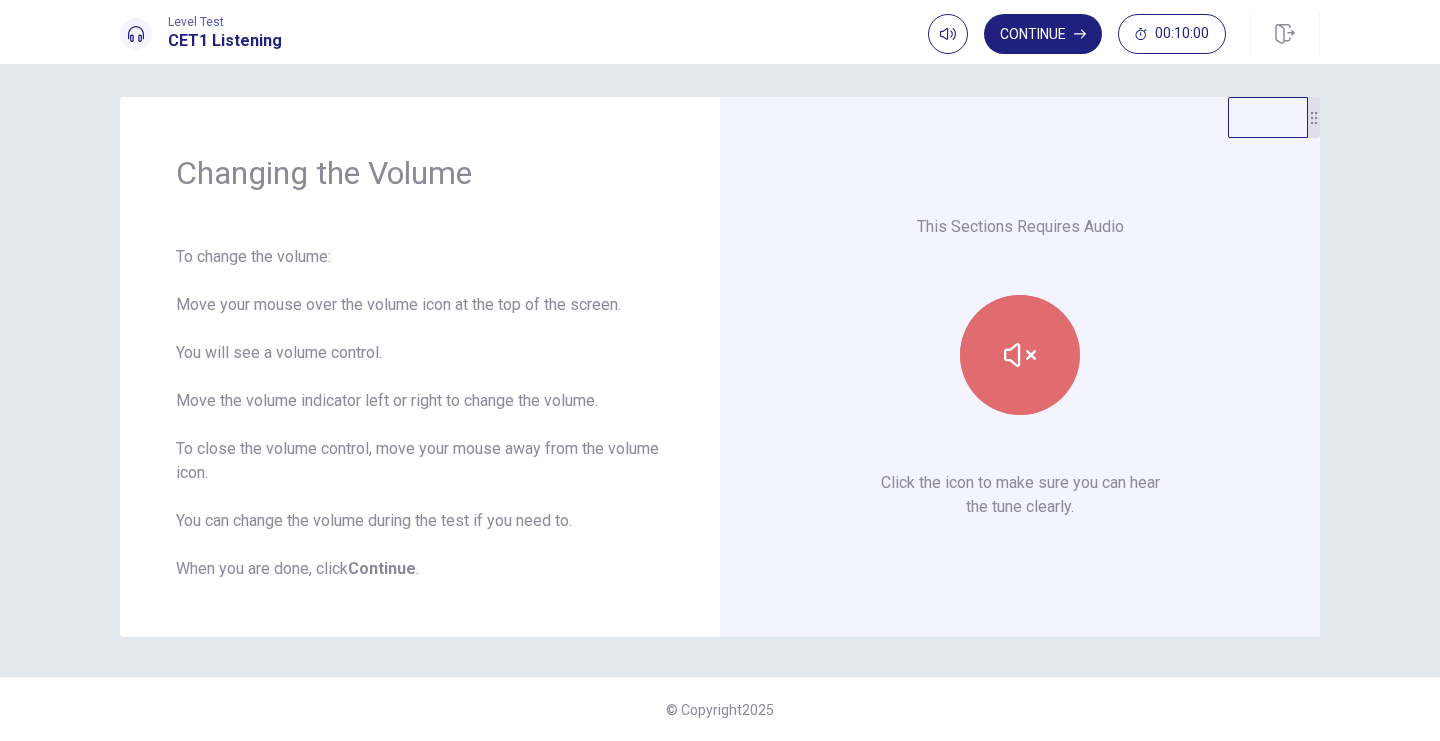 click at bounding box center [1020, 355] 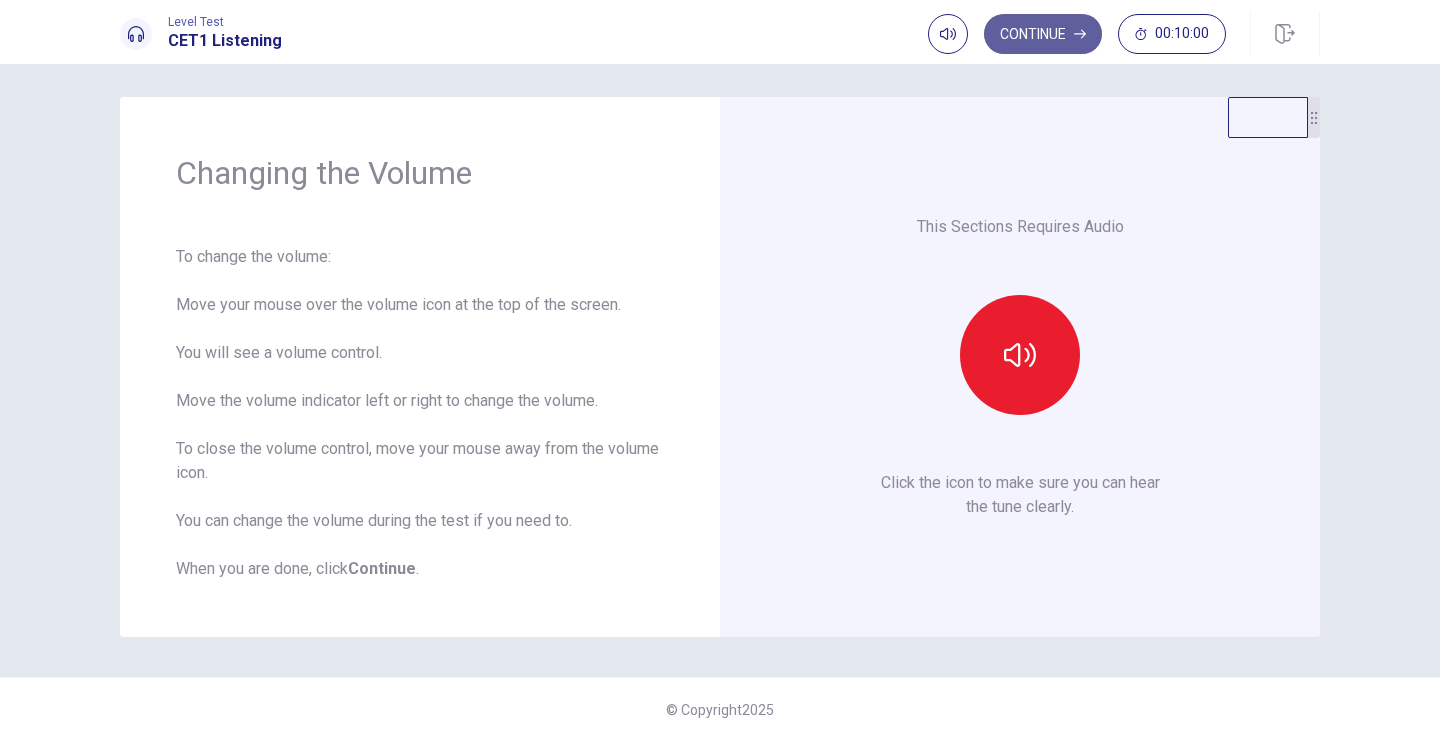 click on "Continue" at bounding box center (1043, 34) 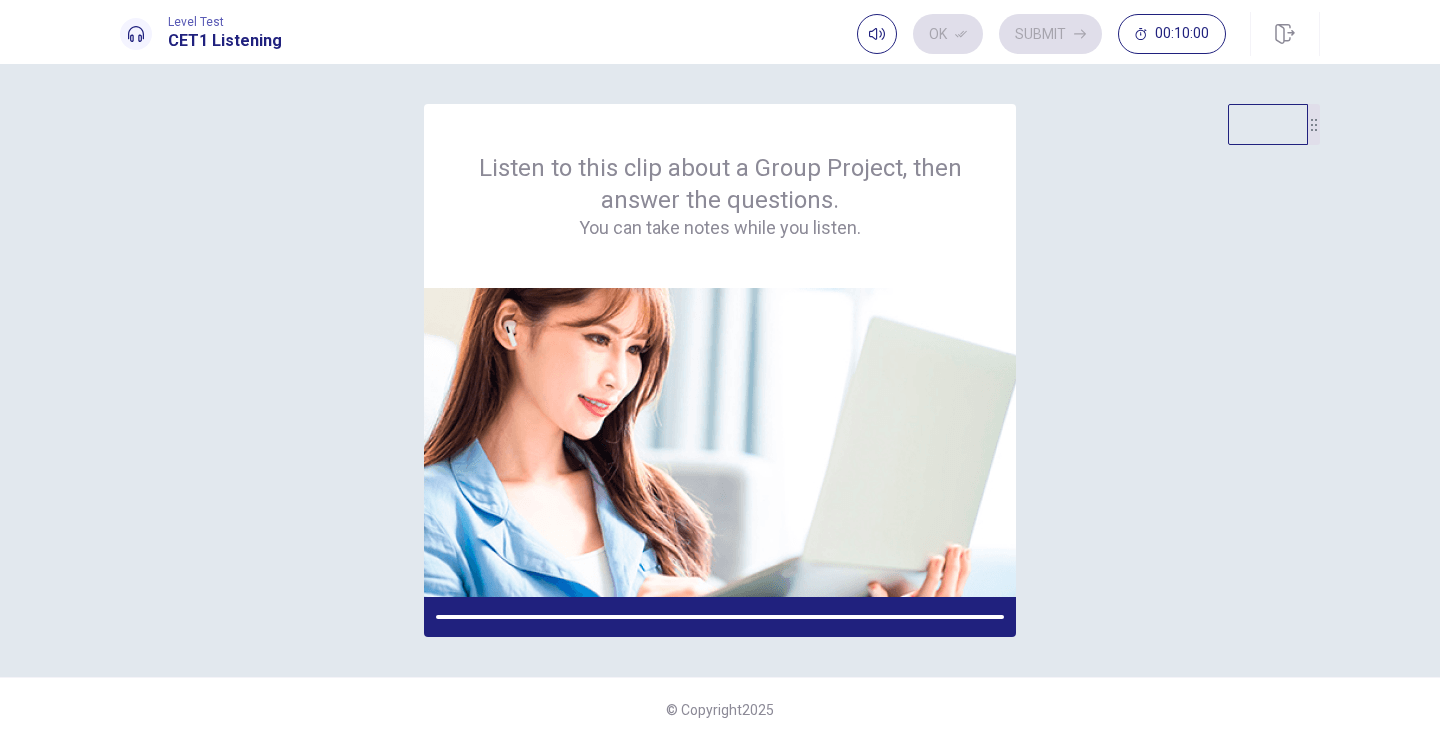 scroll, scrollTop: 0, scrollLeft: 0, axis: both 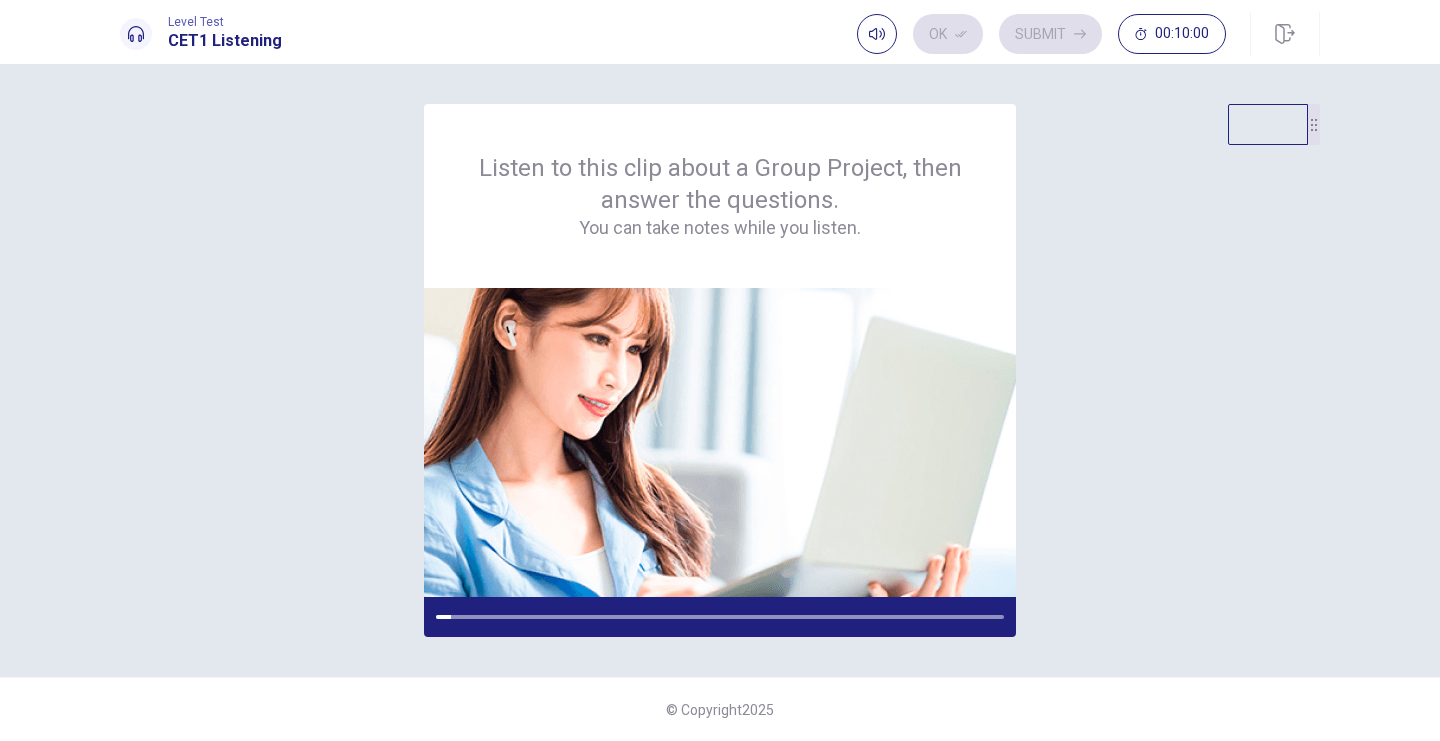 click on "Listen to this clip about a Group Project, then answer the questions.  You can take notes while you listen." at bounding box center (720, 370) 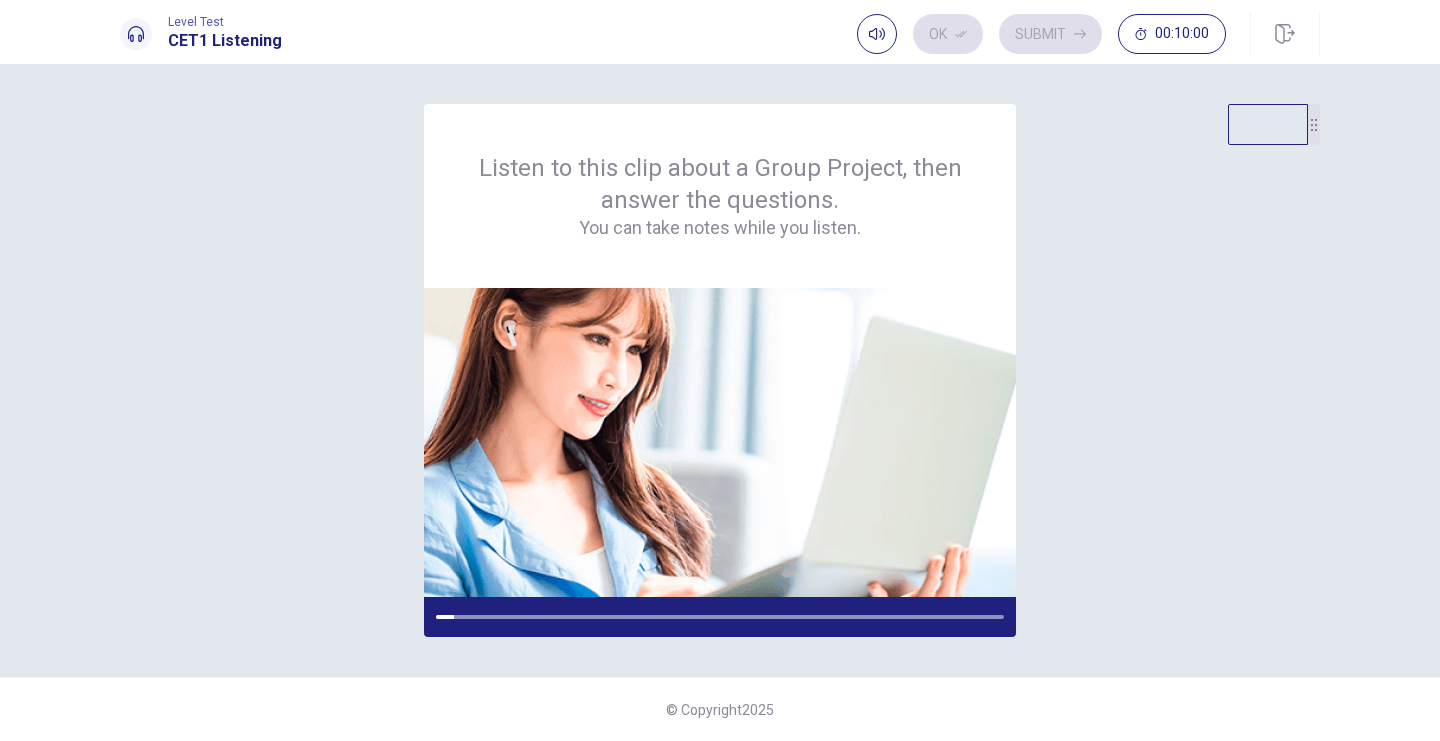 click on "Listen to this clip about a Group Project, then answer the questions.  You can take notes while you listen." at bounding box center [720, 370] 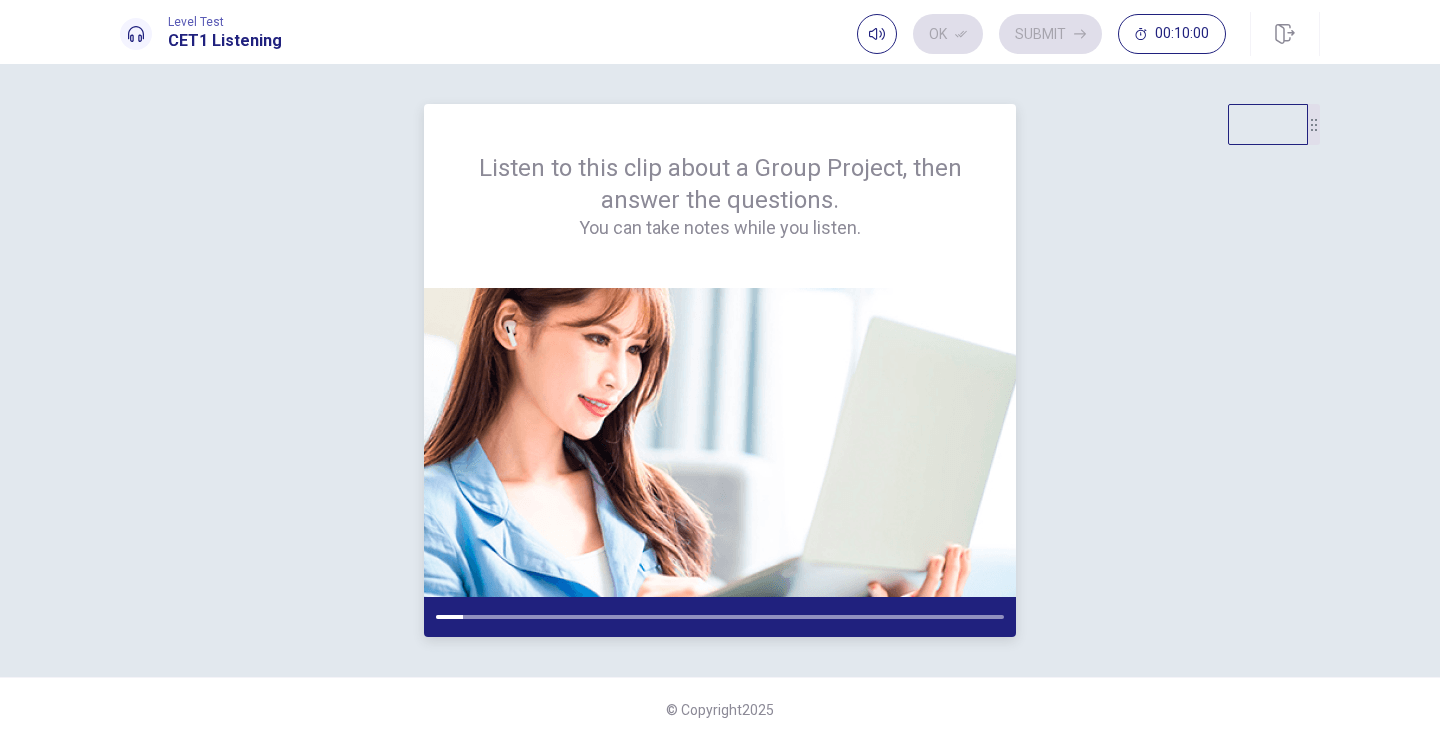 click on "You can take notes while you listen." at bounding box center (720, 228) 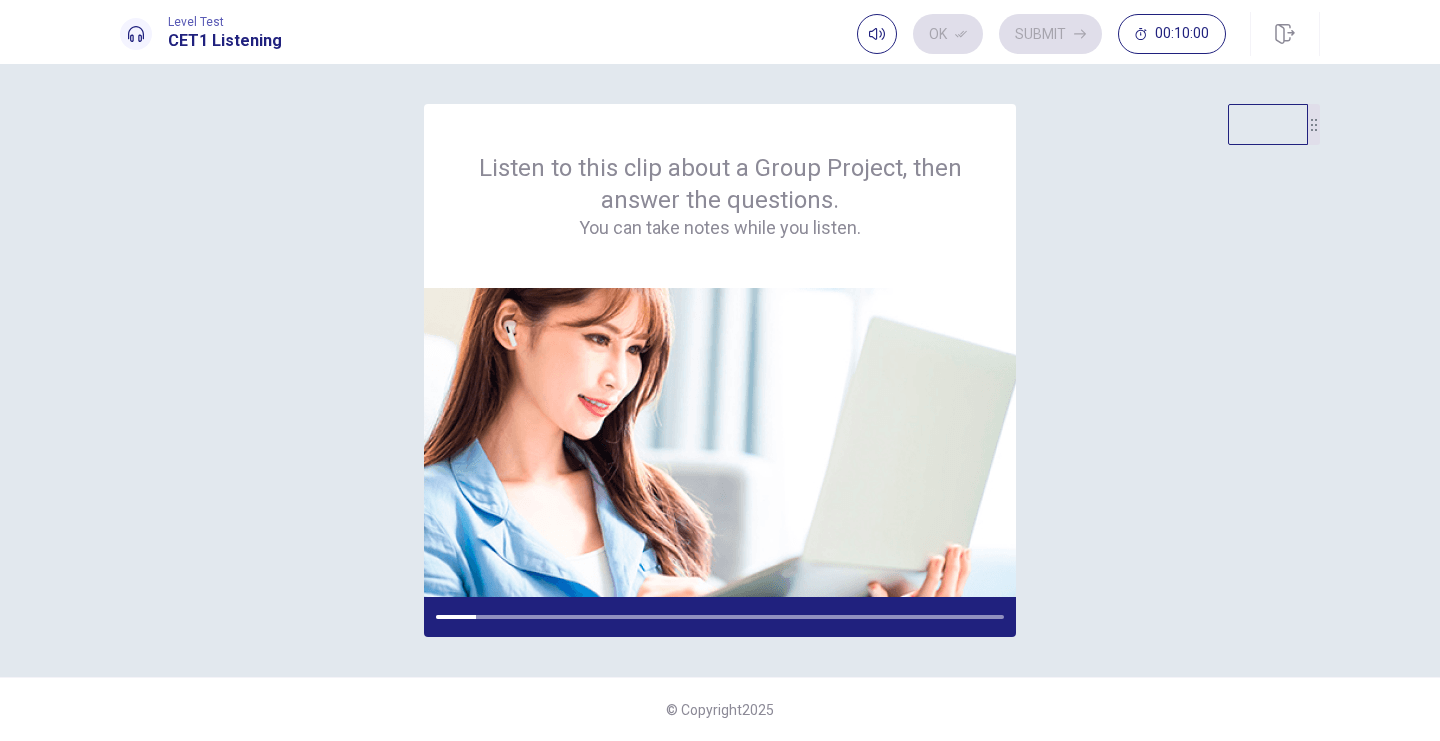 click on "Listen to this clip about a Group Project, then answer the questions.  You can take notes while you listen." at bounding box center [720, 370] 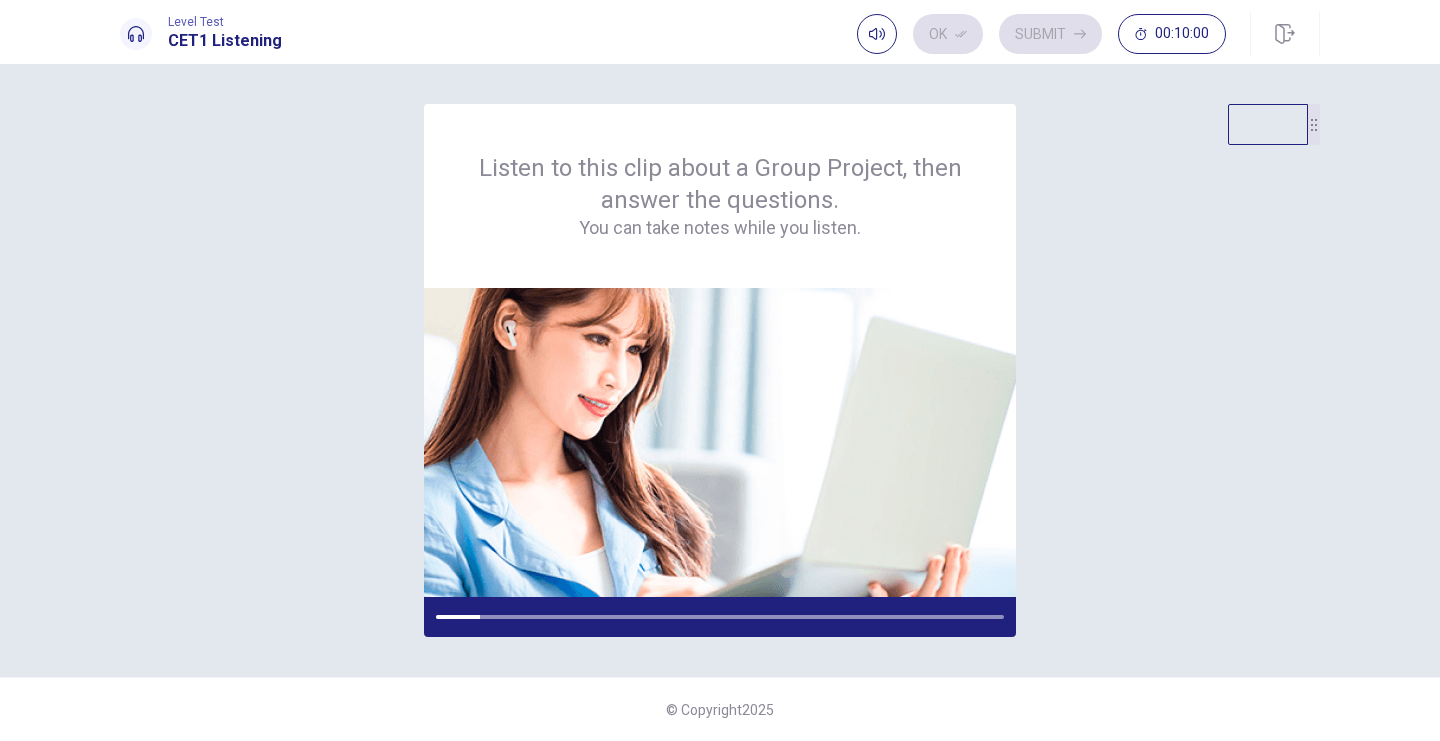 click on "Listen to this clip about a Group Project, then answer the questions.  You can take notes while you listen." at bounding box center [720, 370] 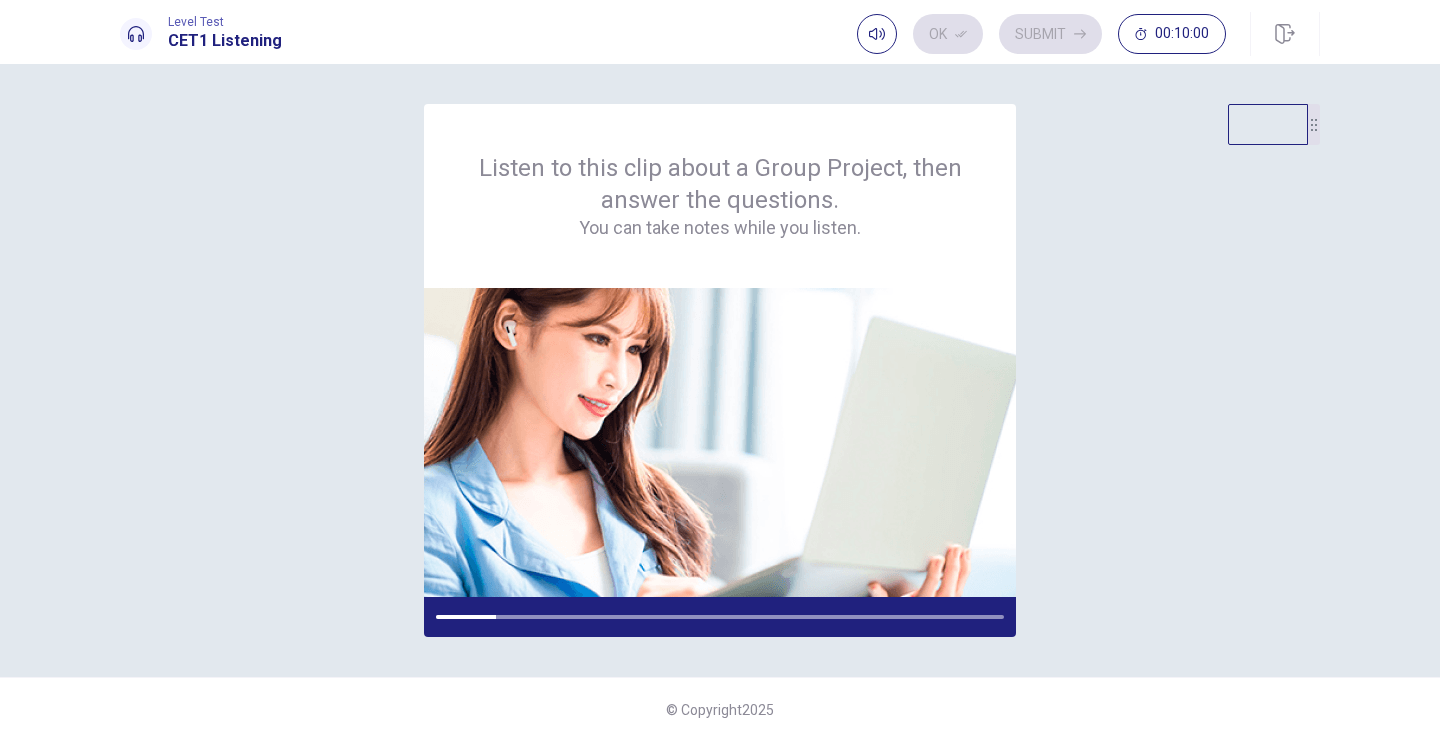 click on "Listen to this clip about a Group Project, then answer the questions.  You can take notes while you listen." at bounding box center [720, 370] 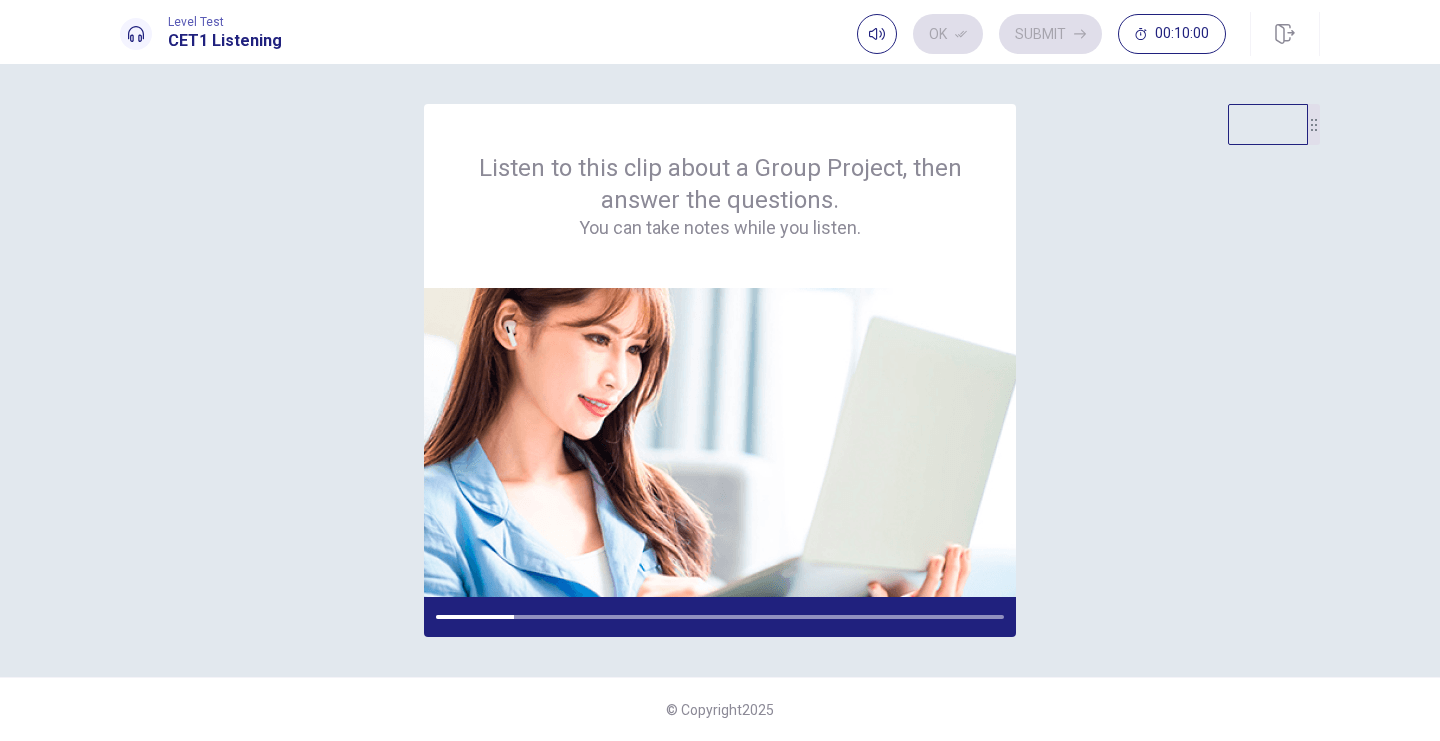 click on "Listen to this clip about a Group Project, then answer the questions.  You can take notes while you listen." at bounding box center [720, 370] 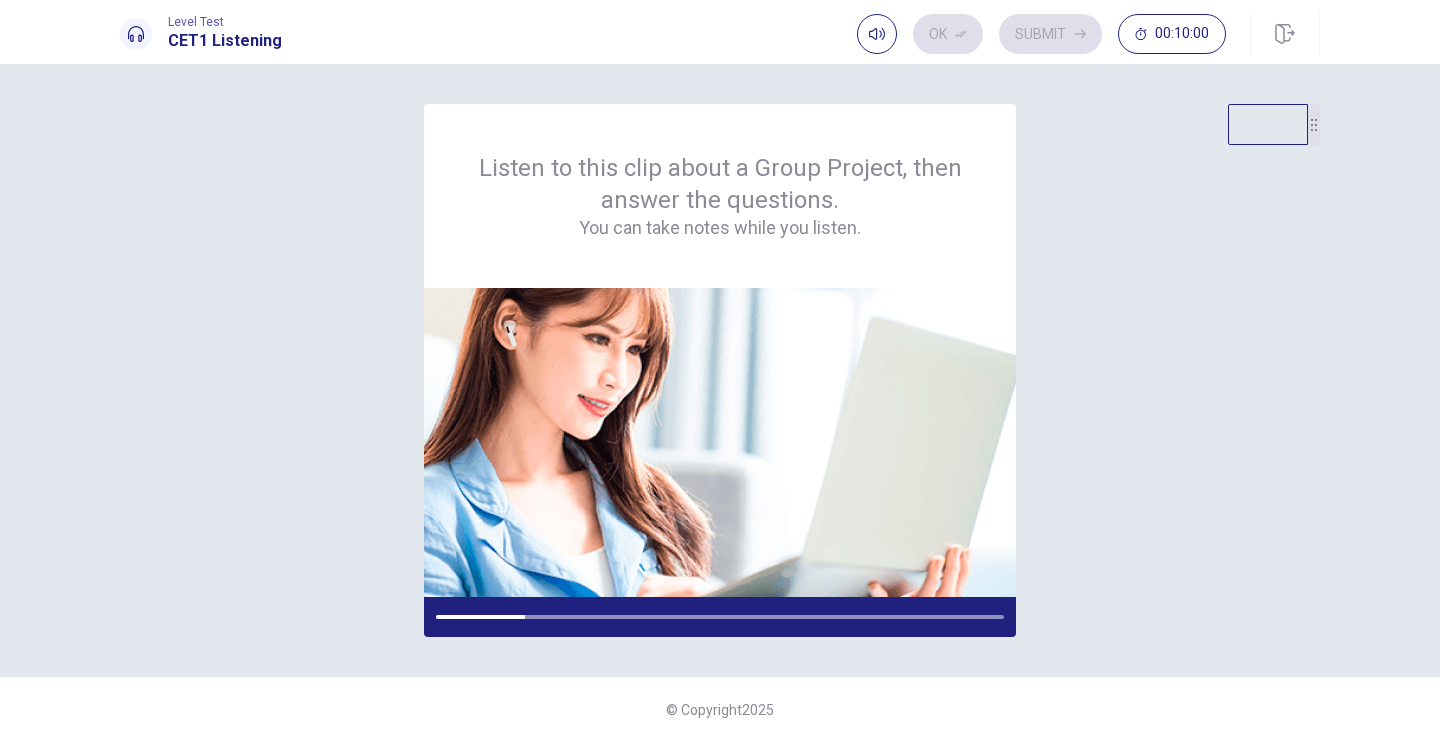 click on "Listen to this clip about a Group Project, then answer the questions.  You can take notes while you listen." at bounding box center [720, 370] 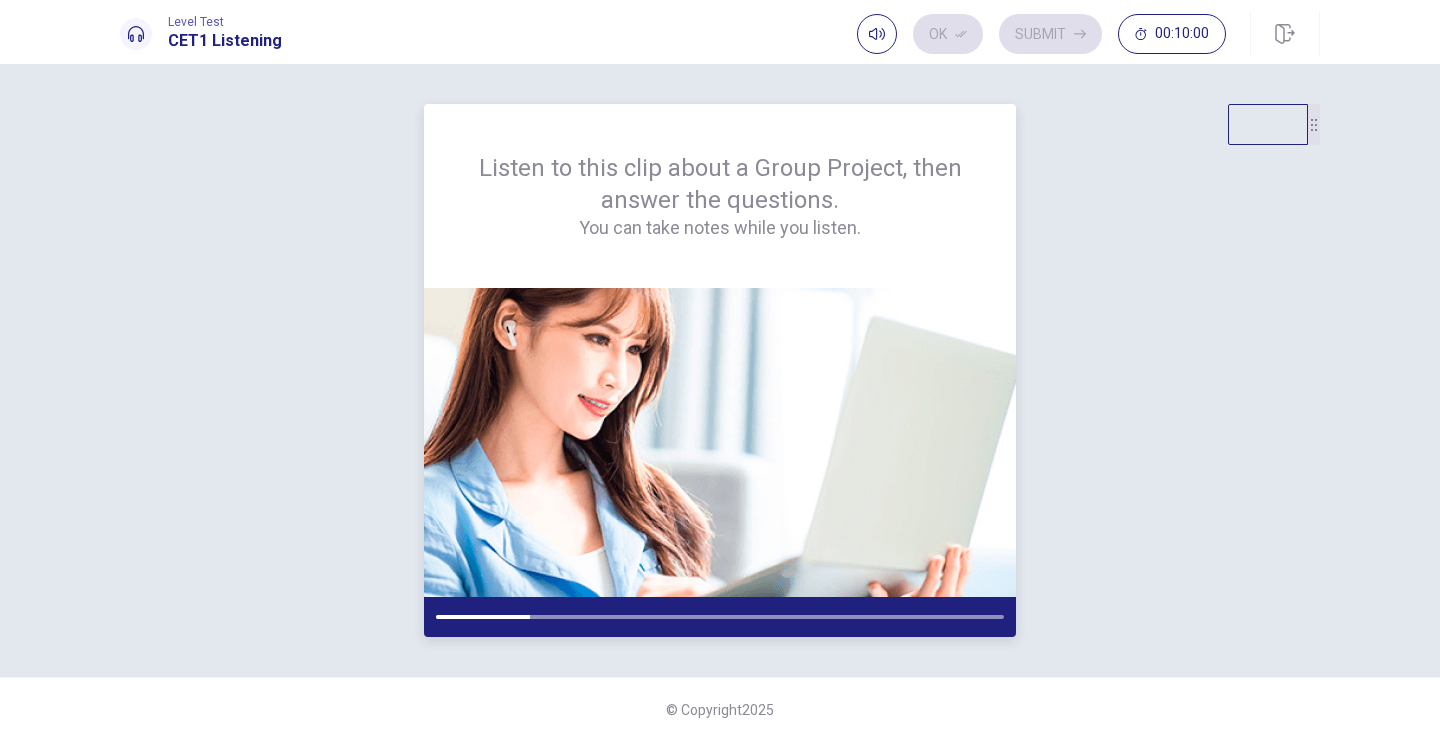 click on "Listen to this clip about a Group Project, then answer the questions.  You can take notes while you listen." at bounding box center [720, 196] 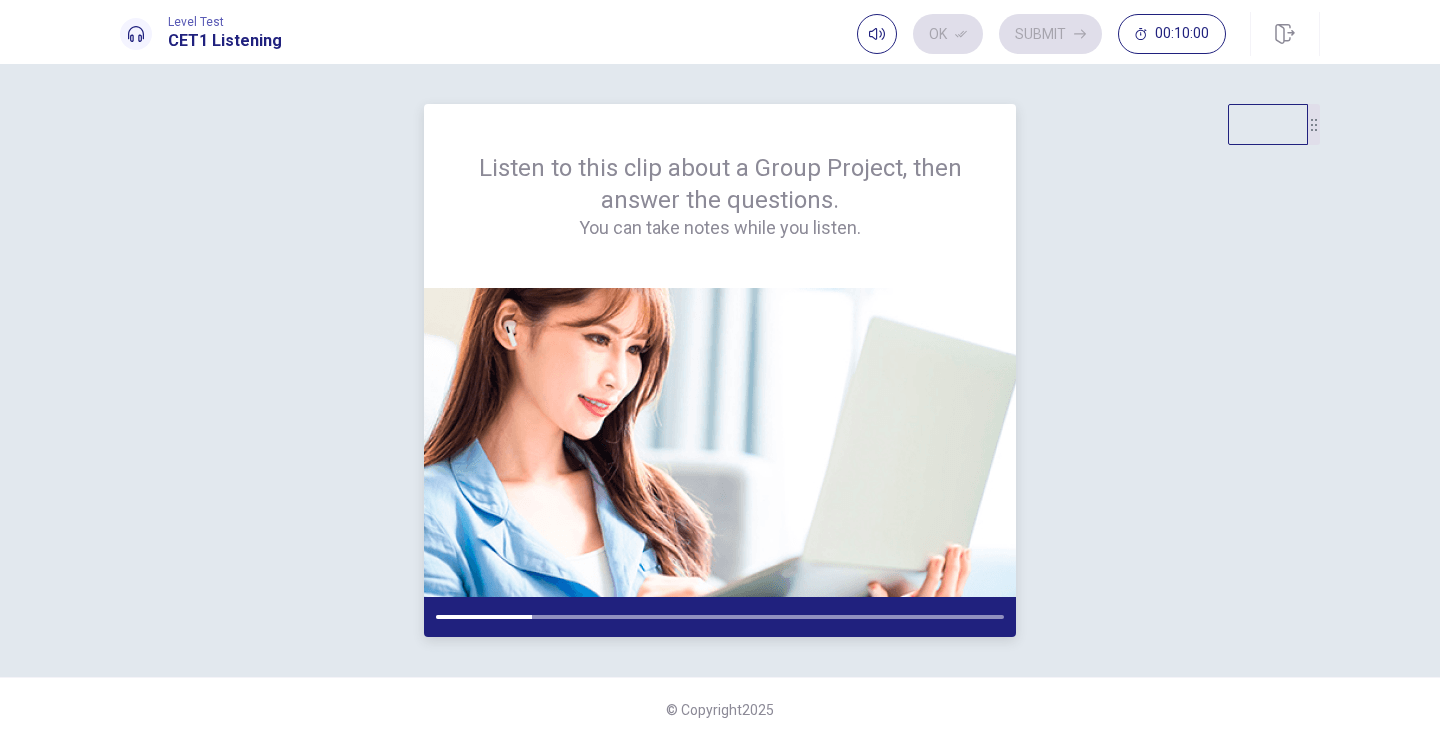 click on "Listen to this clip about a Group Project, then answer the questions.  You can take notes while you listen." at bounding box center (720, 196) 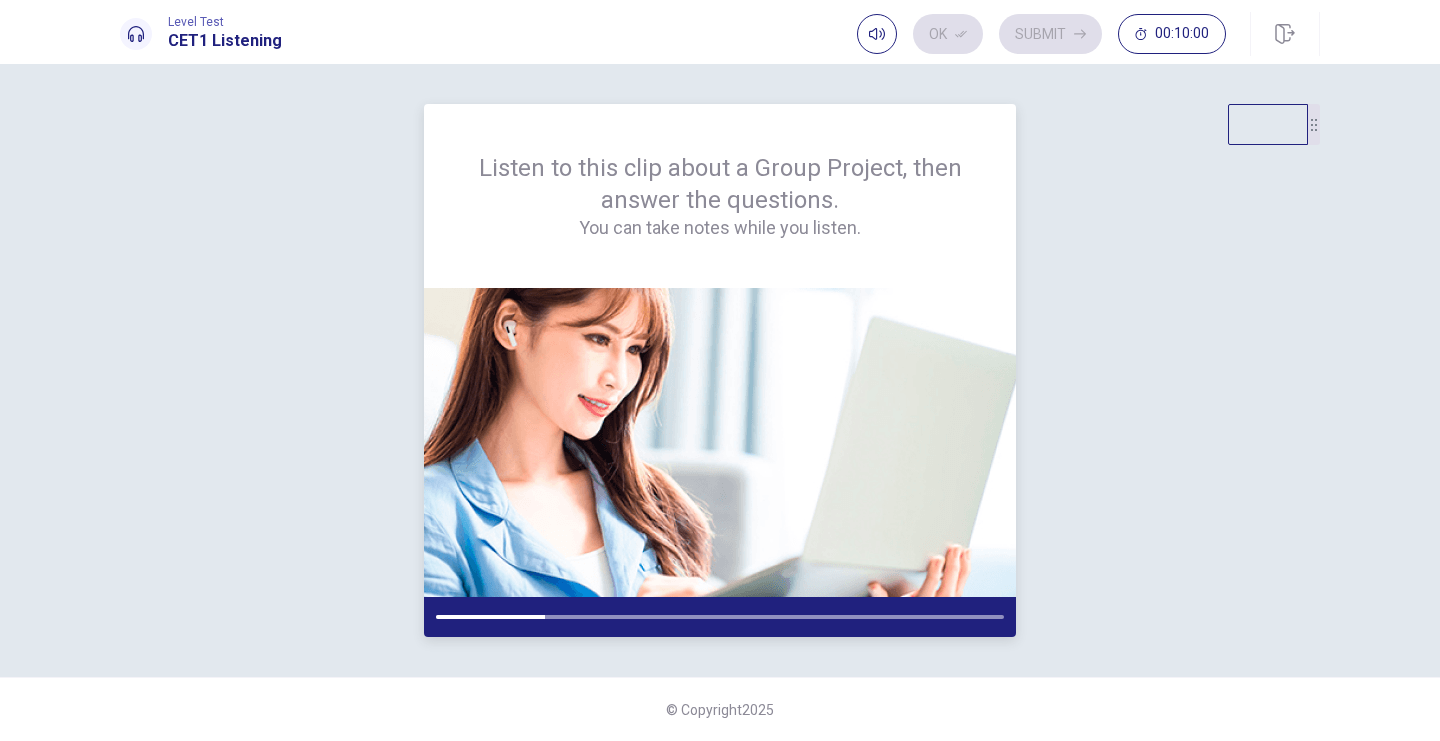 click on "Listen to this clip about a Group Project, then answer the questions.  You can take notes while you listen." at bounding box center [720, 196] 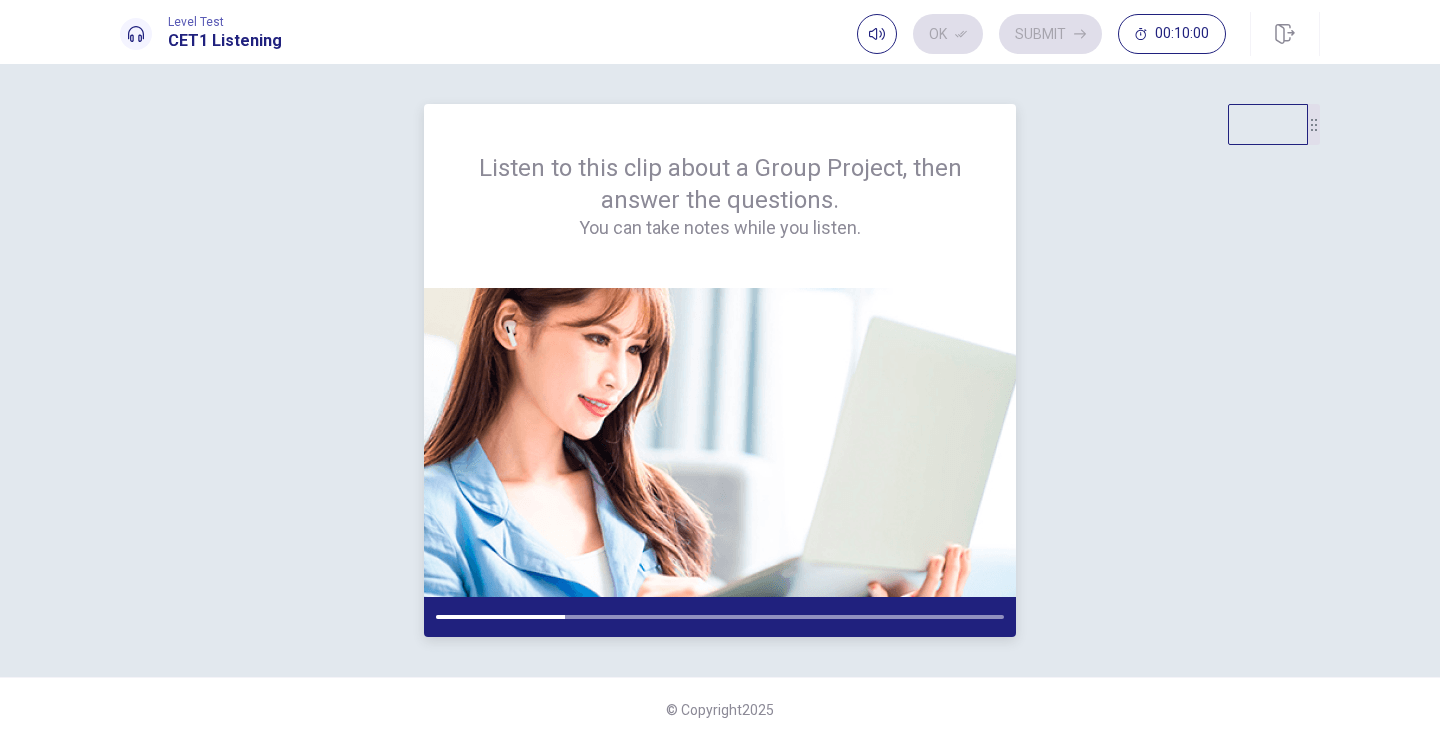 click on "Listen to this clip about a Group Project, then answer the questions.  You can take notes while you listen." at bounding box center [720, 196] 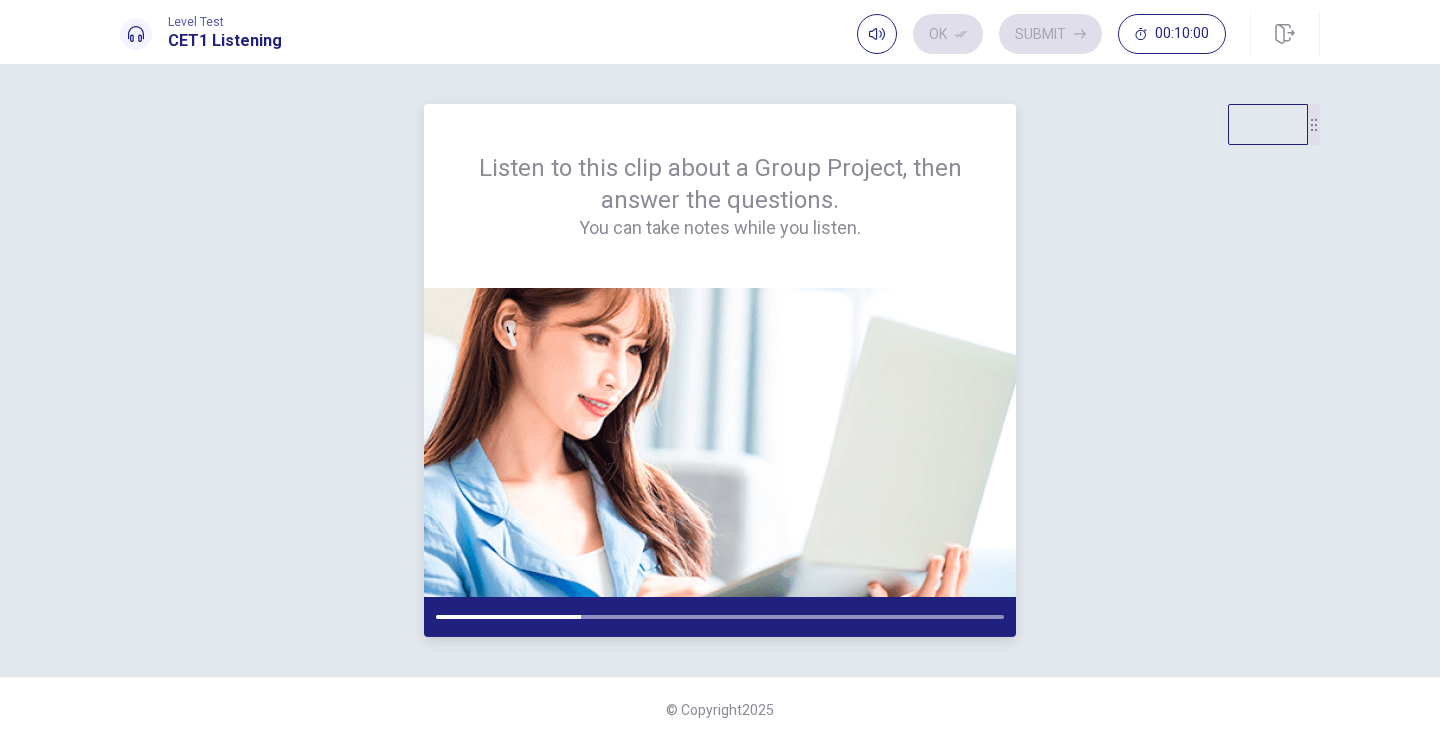 click on "Listen to this clip about a Group Project, then answer the questions.  You can take notes while you listen." at bounding box center (720, 196) 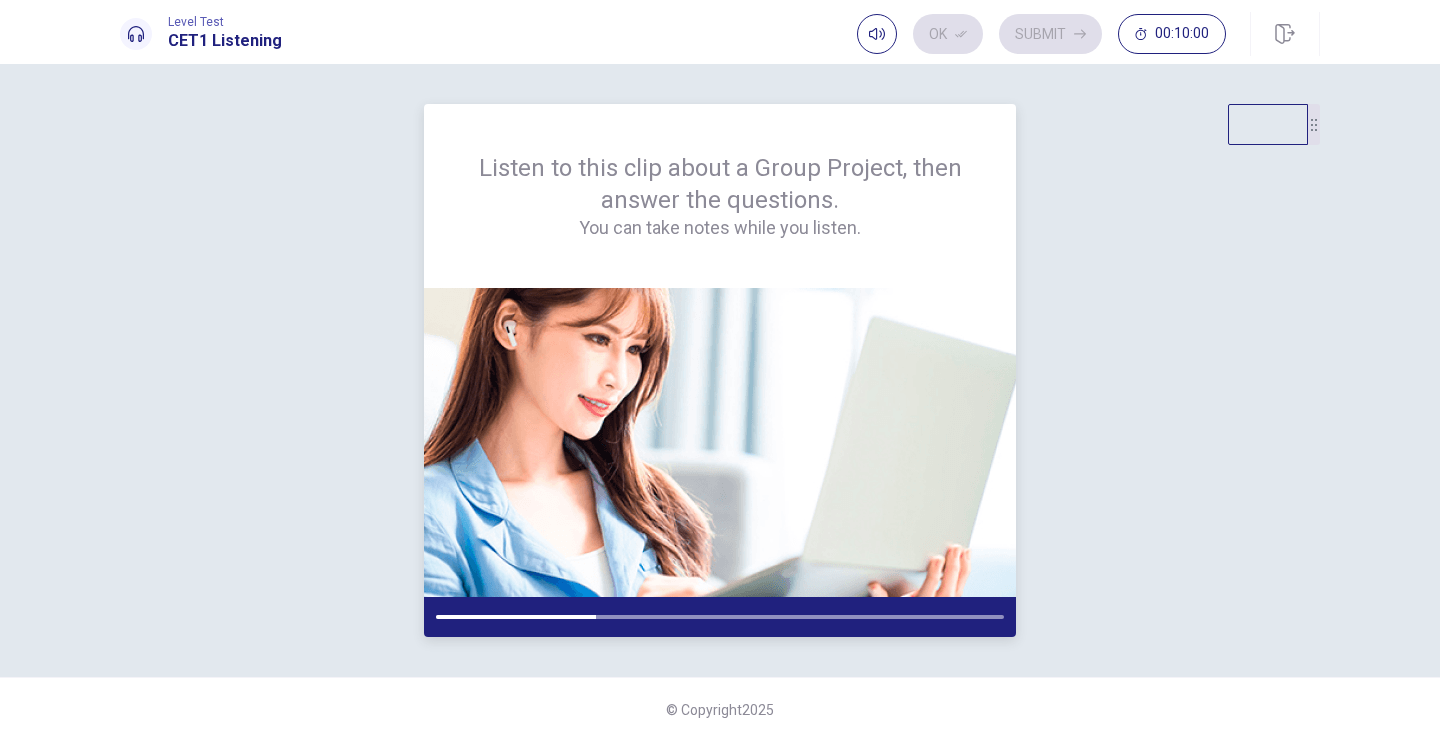 click on "Listen to this clip about a Group Project, then answer the questions.  You can take notes while you listen." at bounding box center (720, 196) 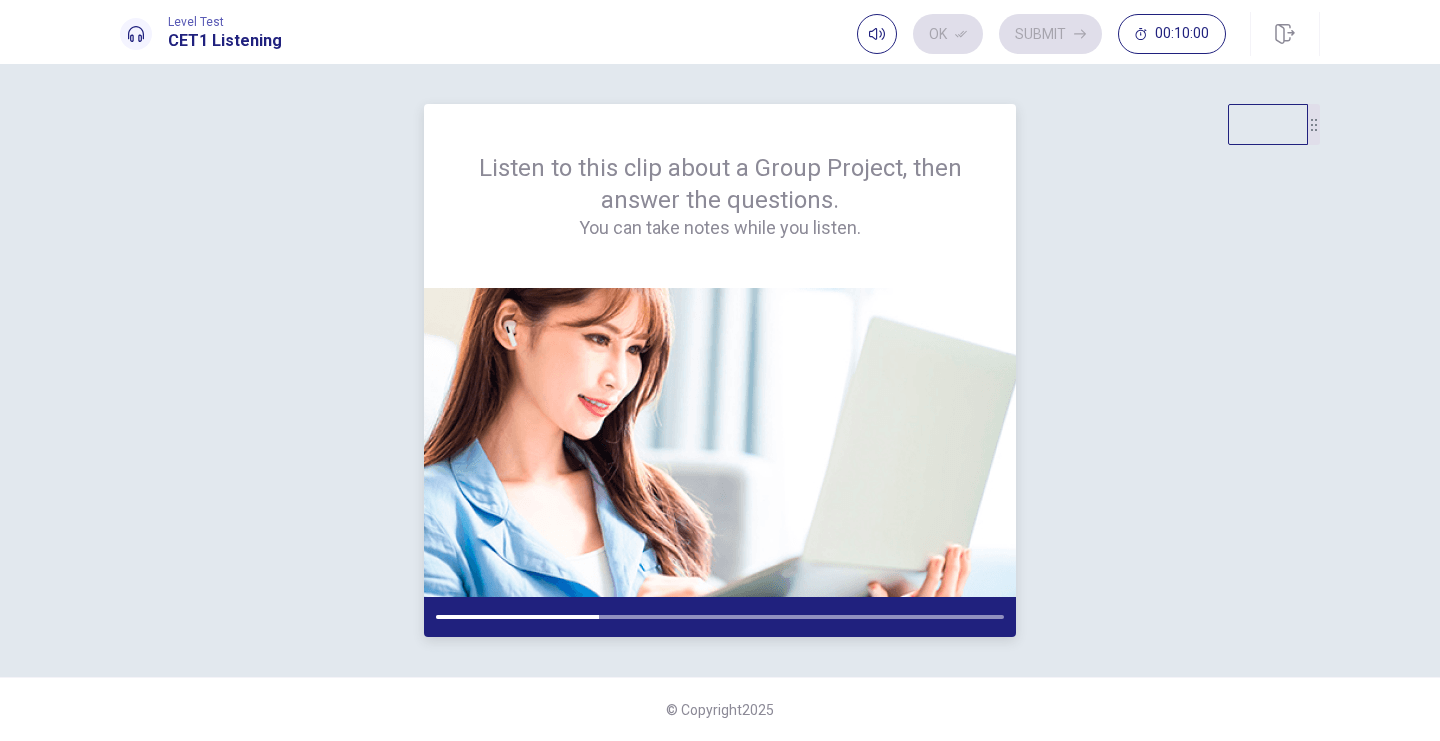 click on "Listen to this clip about a Group Project, then answer the questions.  You can take notes while you listen." at bounding box center (720, 196) 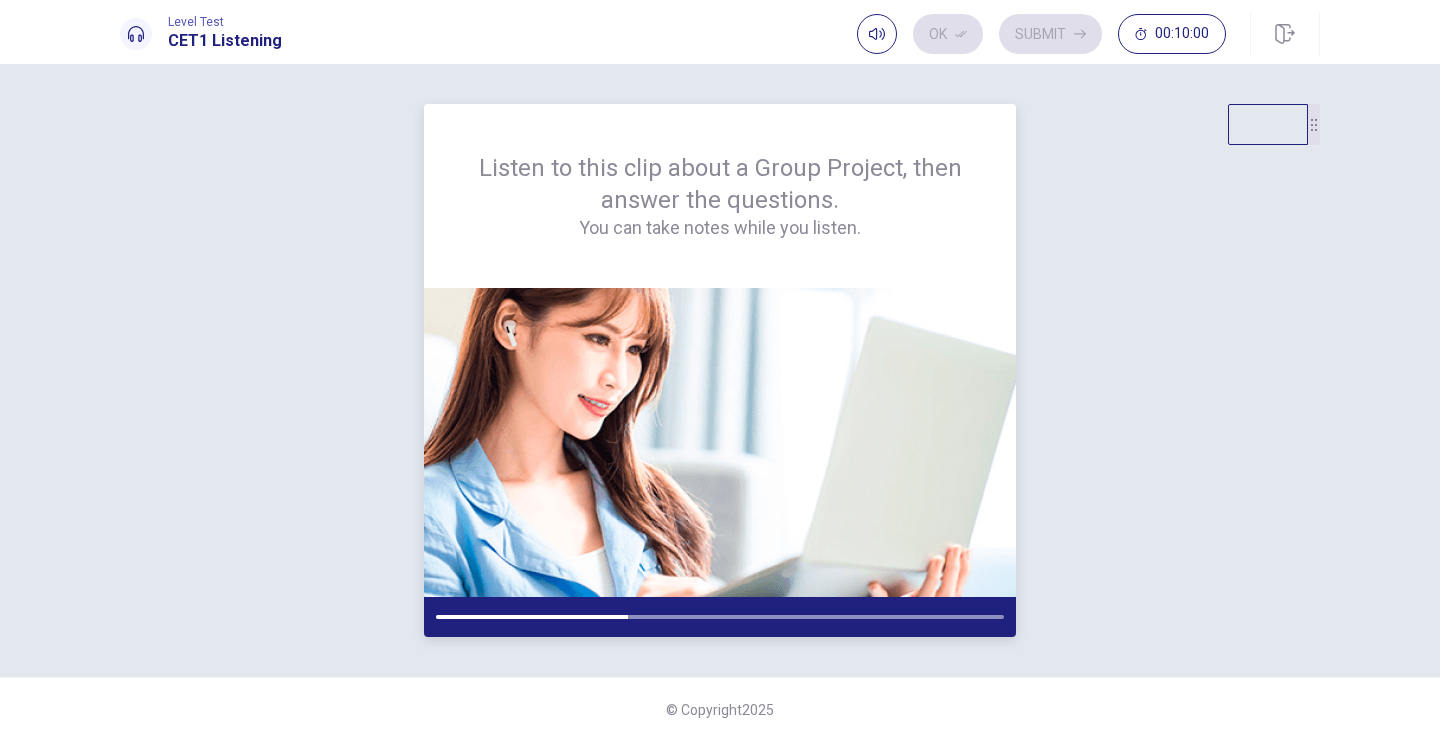 click on "Listen to this clip about a Group Project, then answer the questions.  You can take notes while you listen." at bounding box center (720, 196) 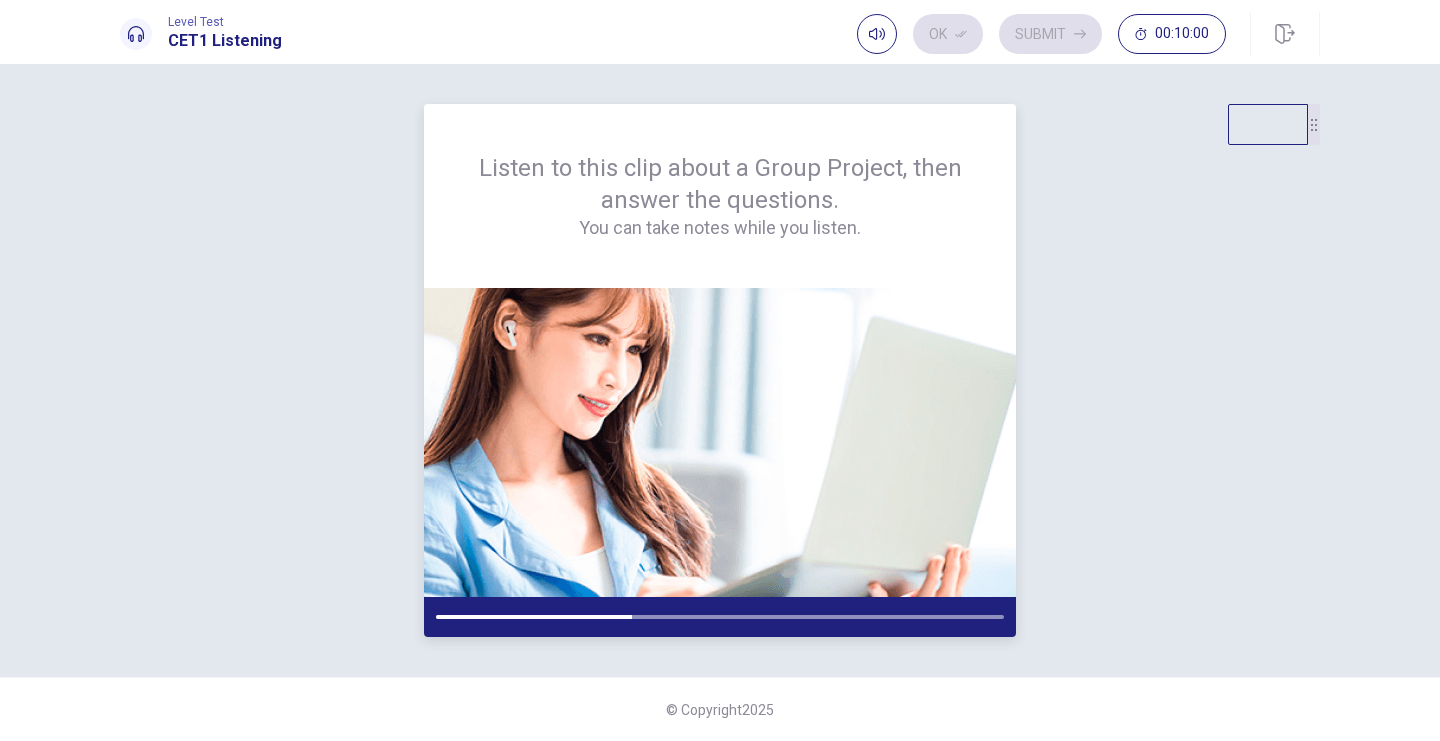 click on "You can take notes while you listen." at bounding box center (720, 228) 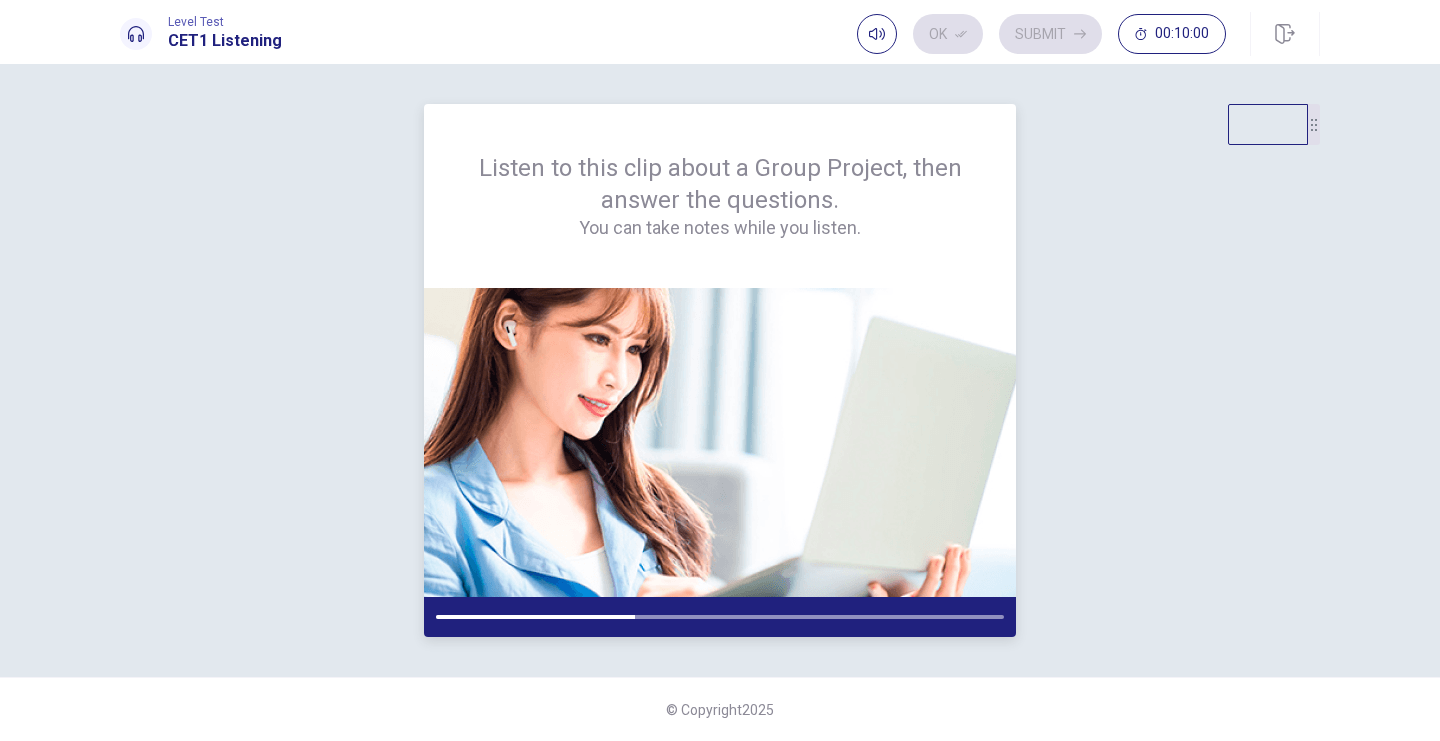 click on "You can take notes while you listen." at bounding box center [720, 228] 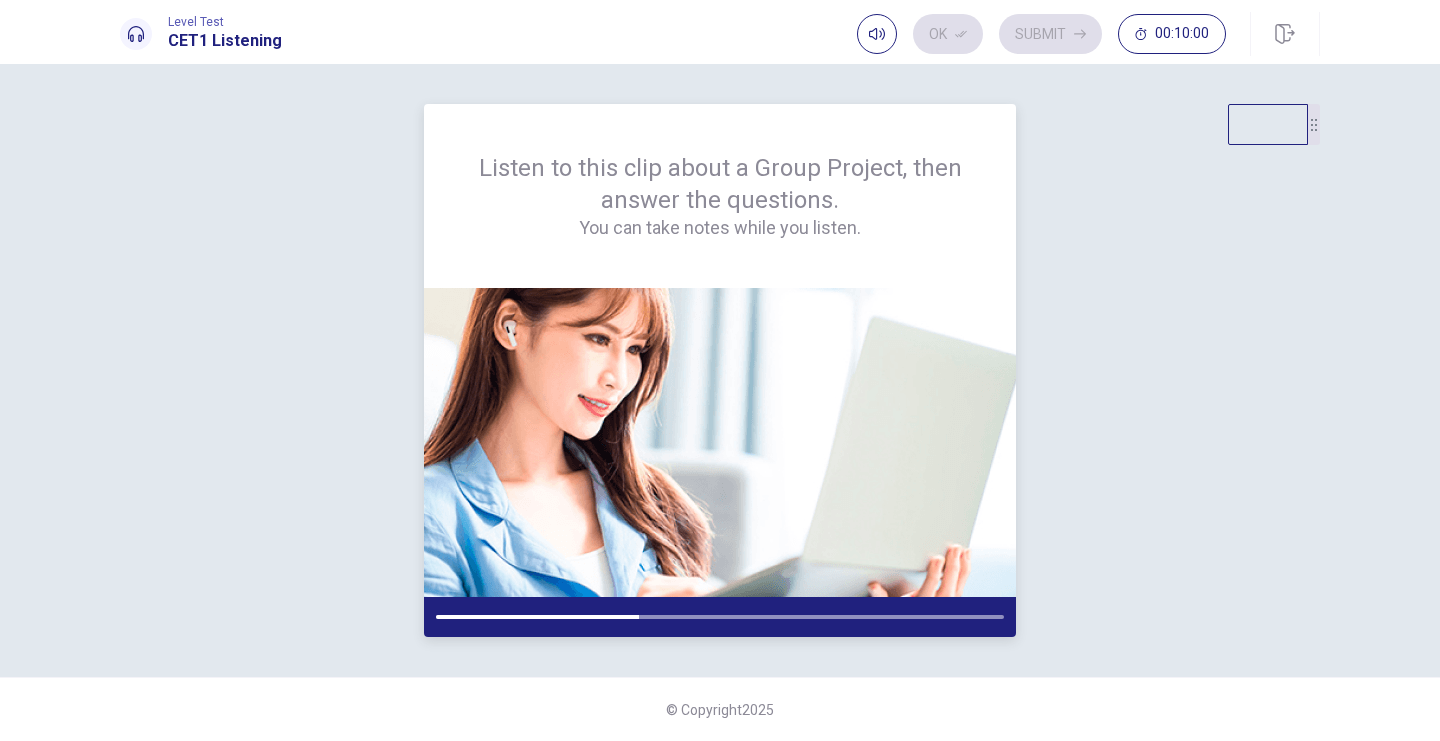 click on "You can take notes while you listen." at bounding box center [720, 228] 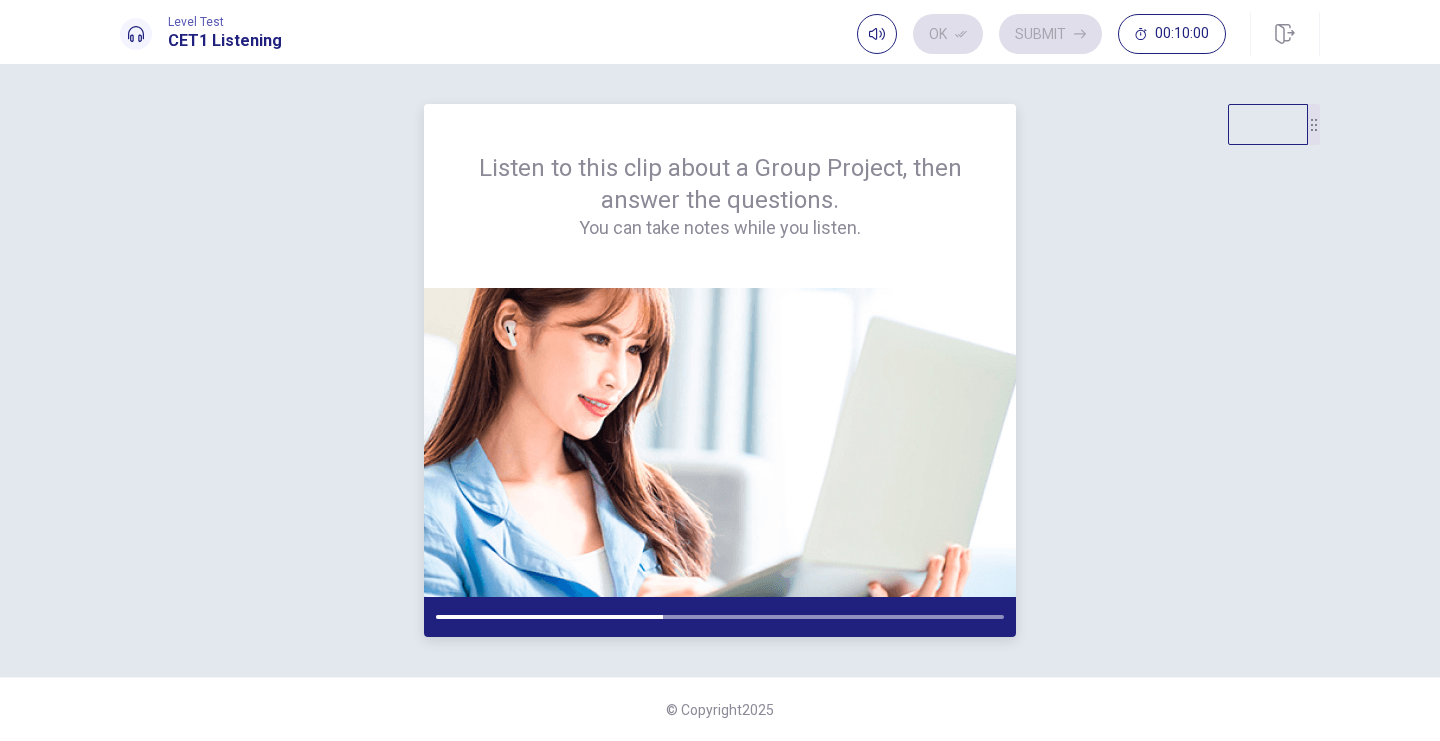click on "Listen to this clip about a Group Project, then answer the questions.  You can take notes while you listen." at bounding box center [720, 196] 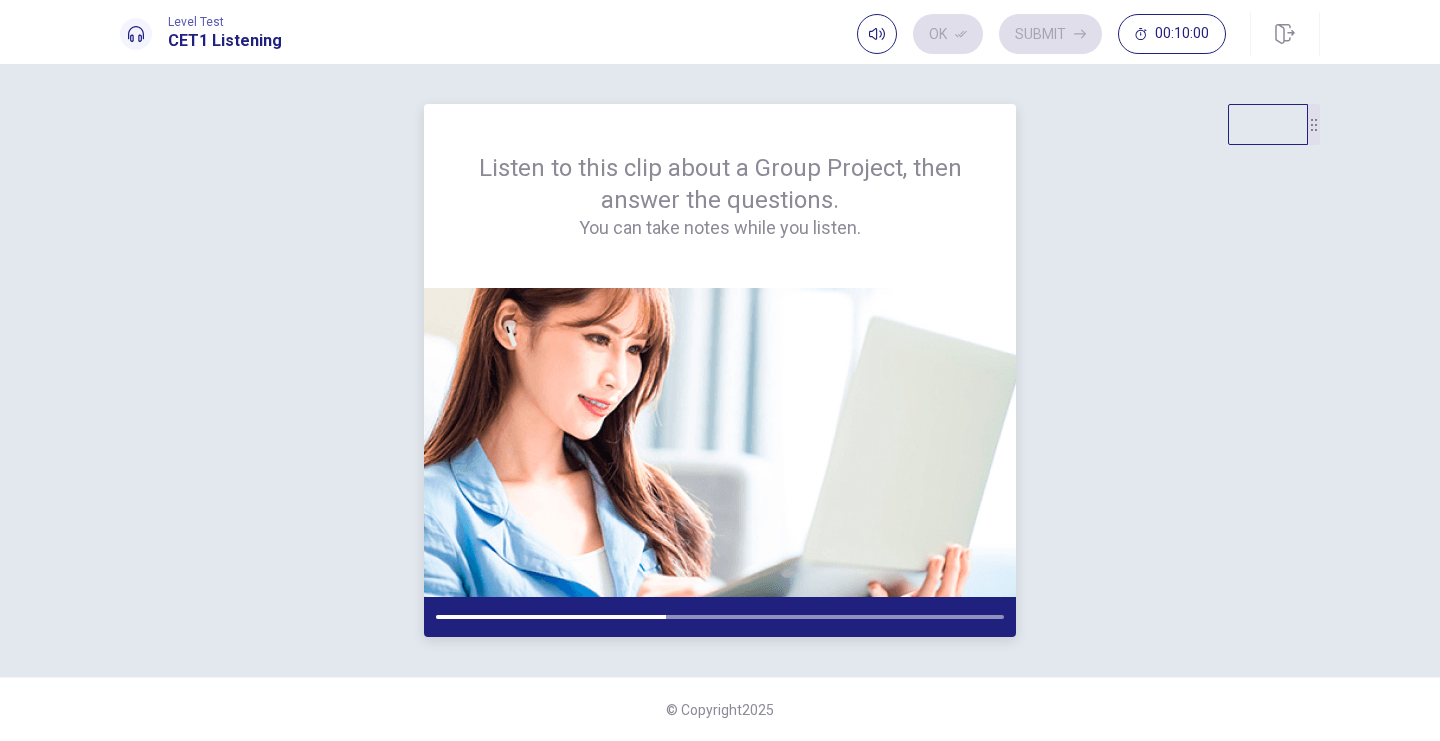 click on "Listen to this clip about a Group Project, then answer the questions.  You can take notes while you listen." at bounding box center [720, 196] 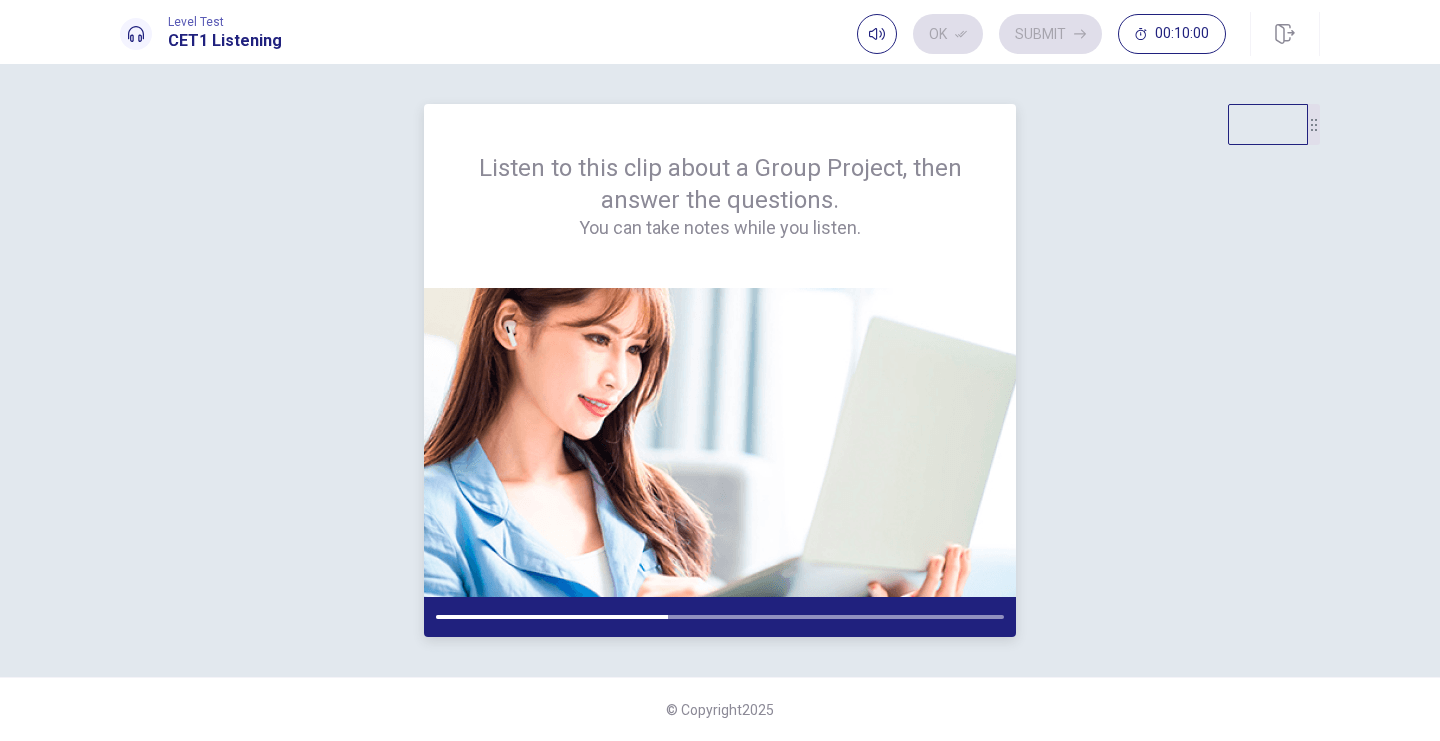 click on "Listen to this clip about a Group Project, then answer the questions.  You can take notes while you listen." at bounding box center [720, 196] 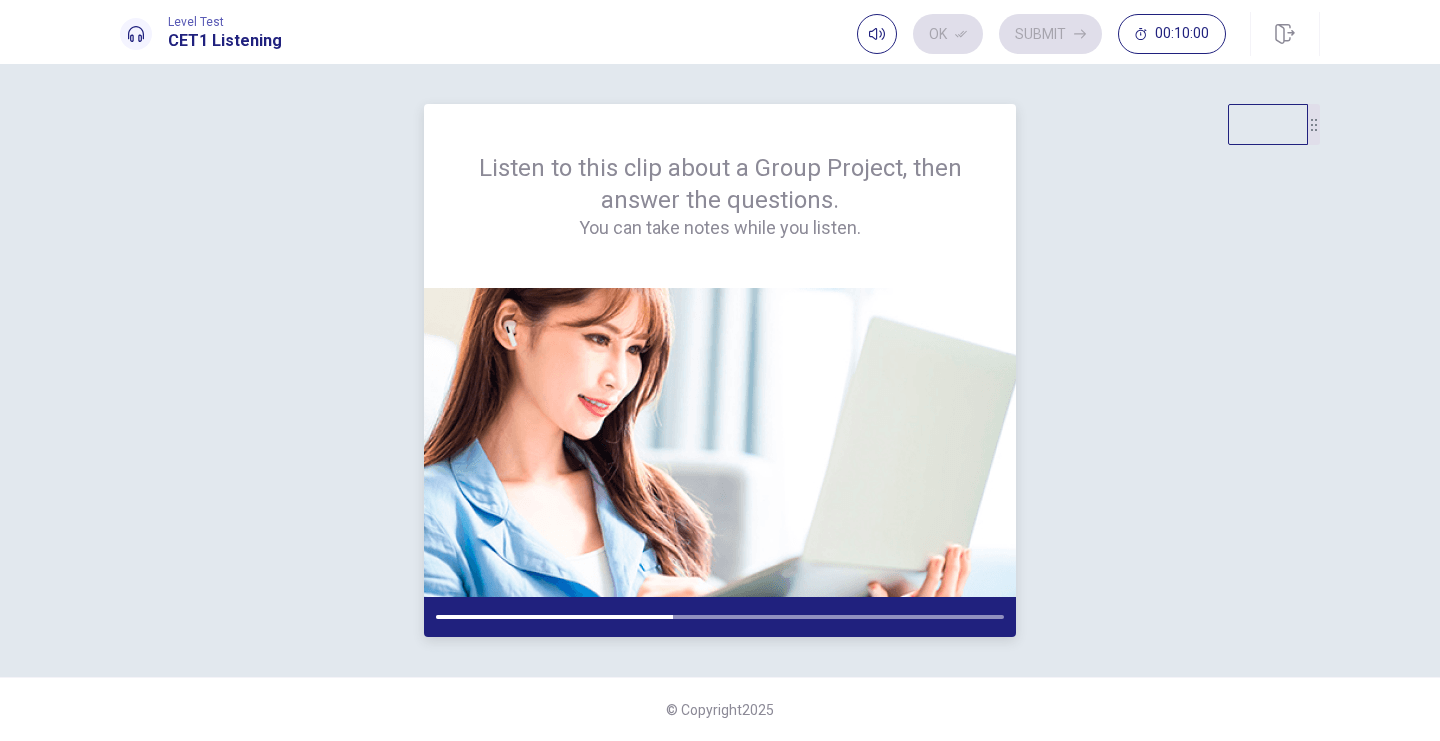 click on "Listen to this clip about a Group Project, then answer the questions.  You can take notes while you listen." at bounding box center [720, 196] 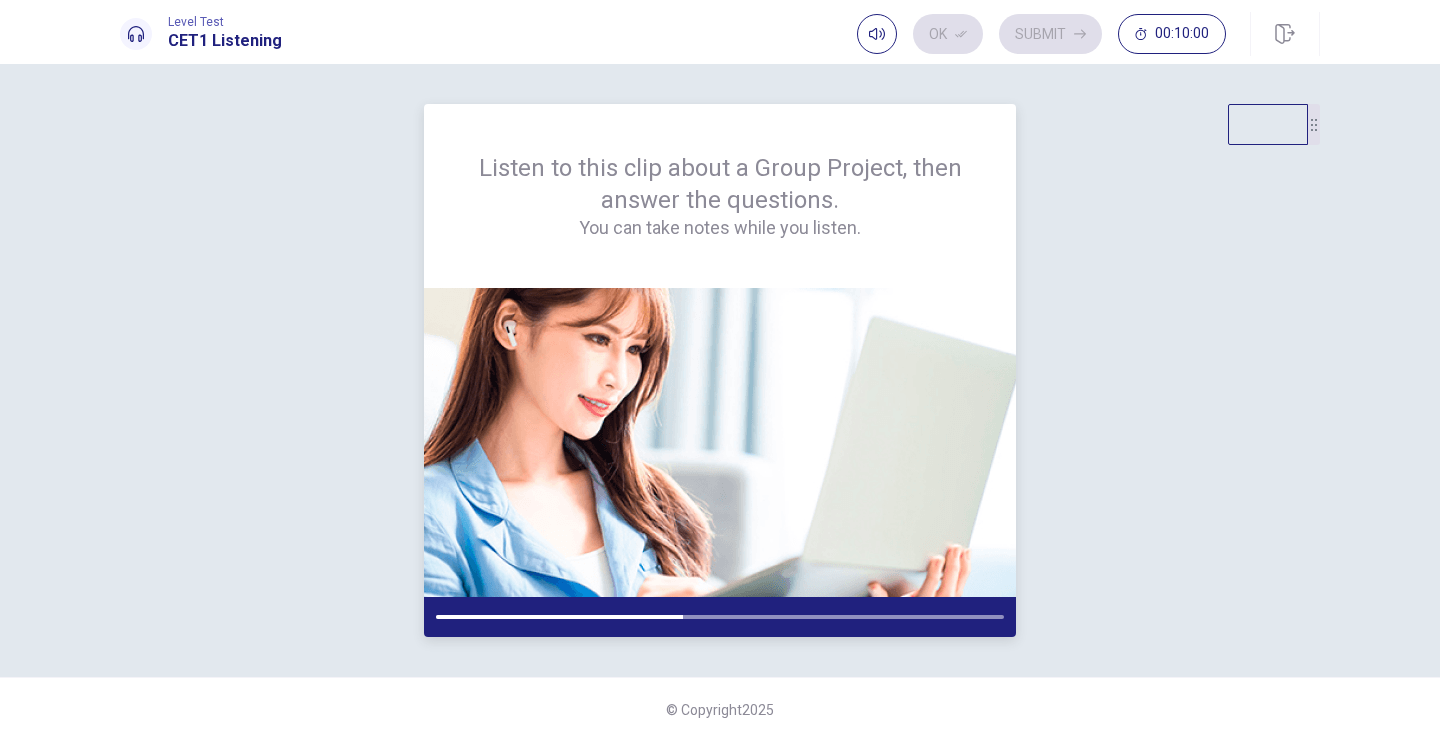 click on "Listen to this clip about a Group Project, then answer the questions.  You can take notes while you listen." at bounding box center [720, 196] 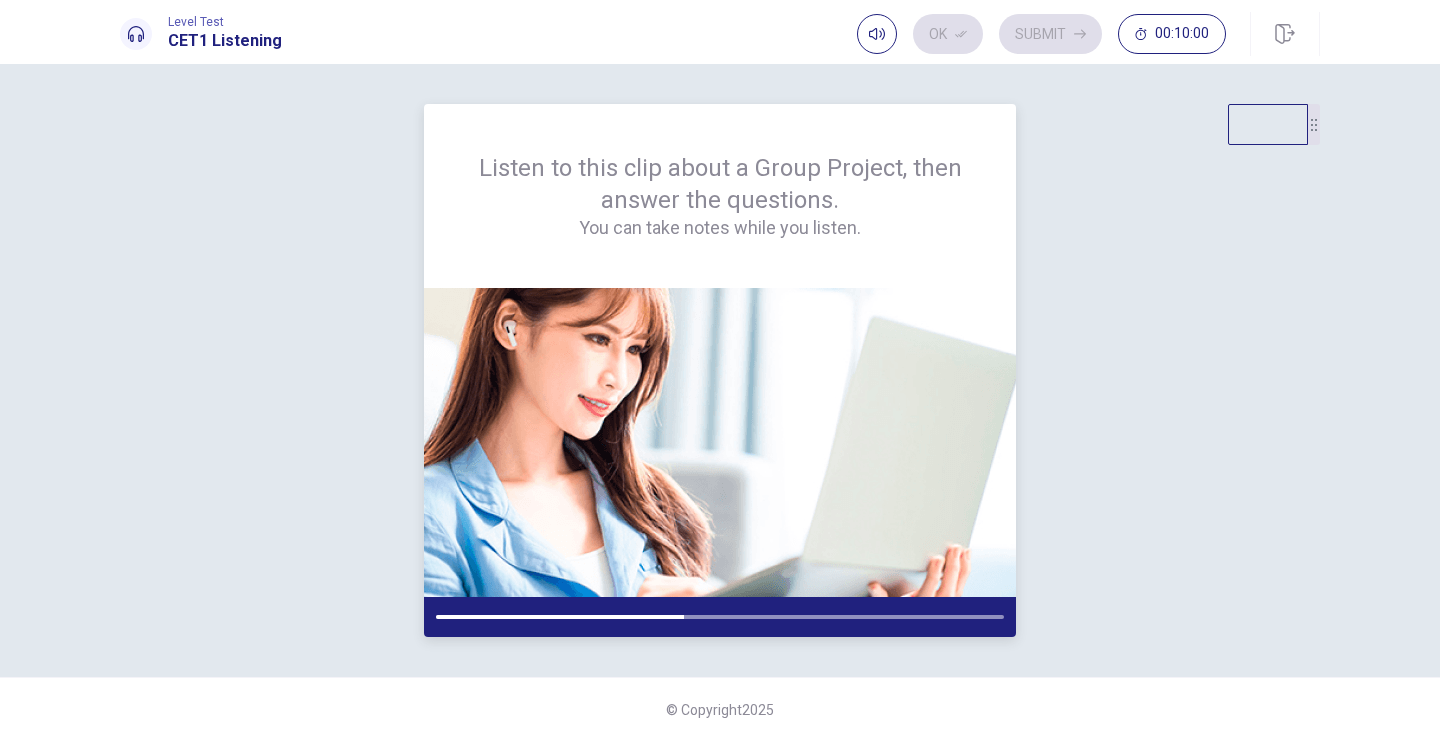 click on "You can take notes while you listen." at bounding box center (720, 228) 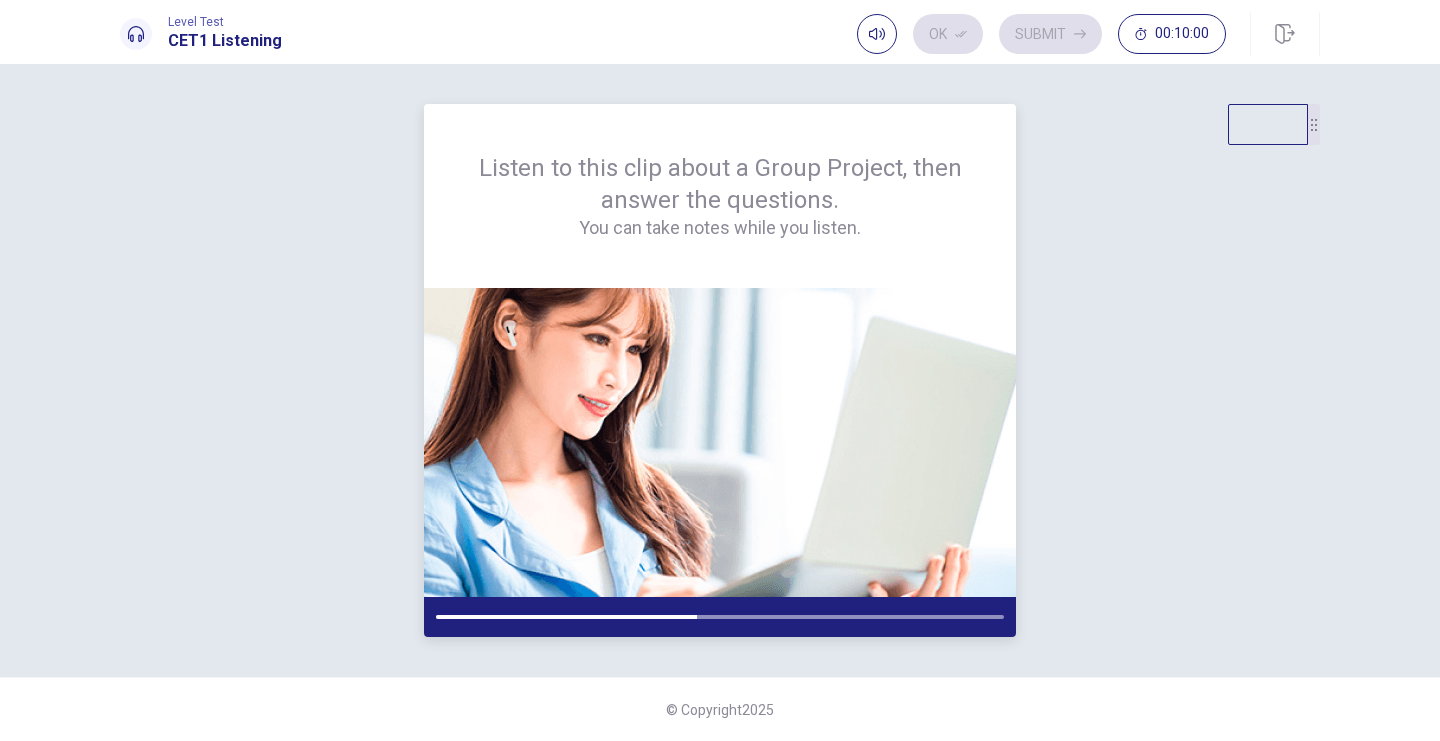 click on "Listen to this clip about a Group Project, then answer the questions.  You can take notes while you listen." at bounding box center [720, 196] 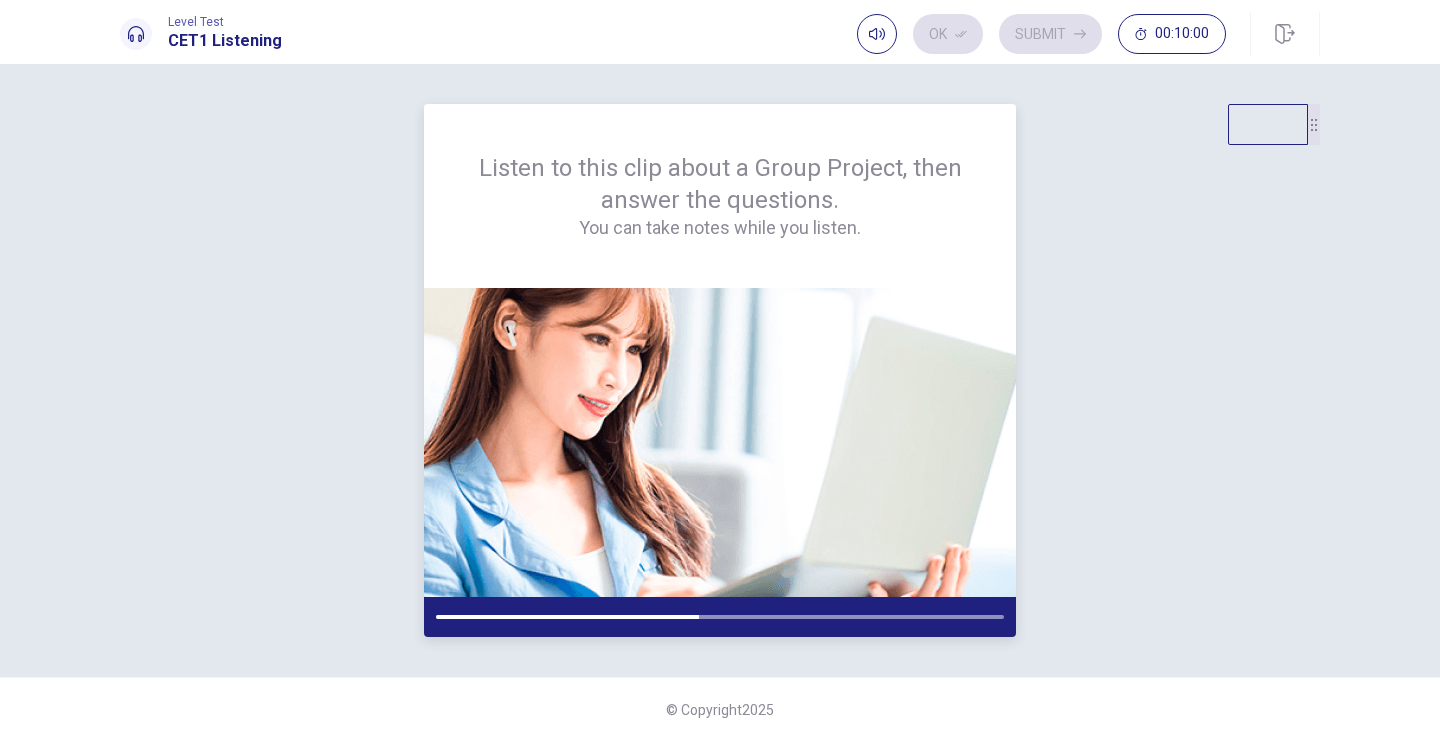 click on "Listen to this clip about a Group Project, then answer the questions.  You can take notes while you listen." at bounding box center (720, 196) 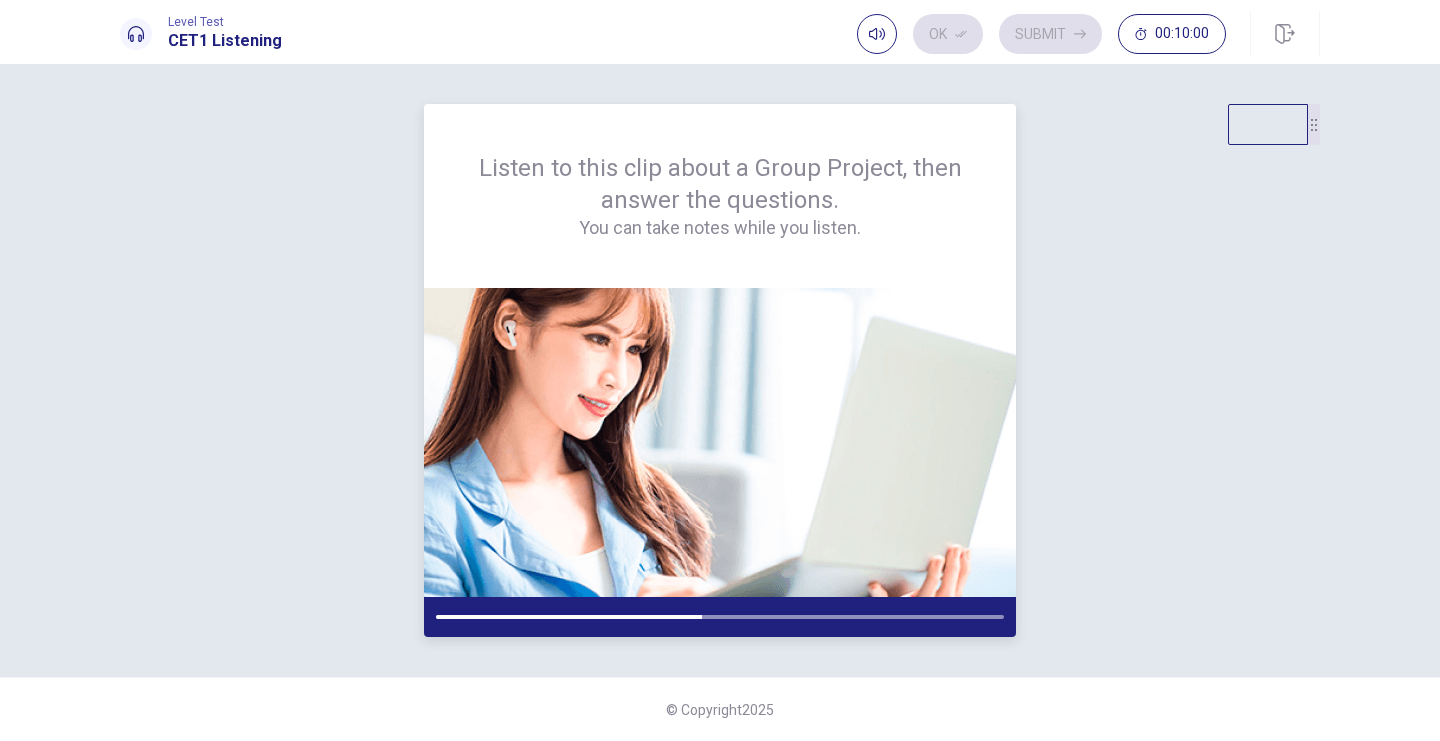 click on "Listen to this clip about a Group Project, then answer the questions.  You can take notes while you listen." at bounding box center (720, 196) 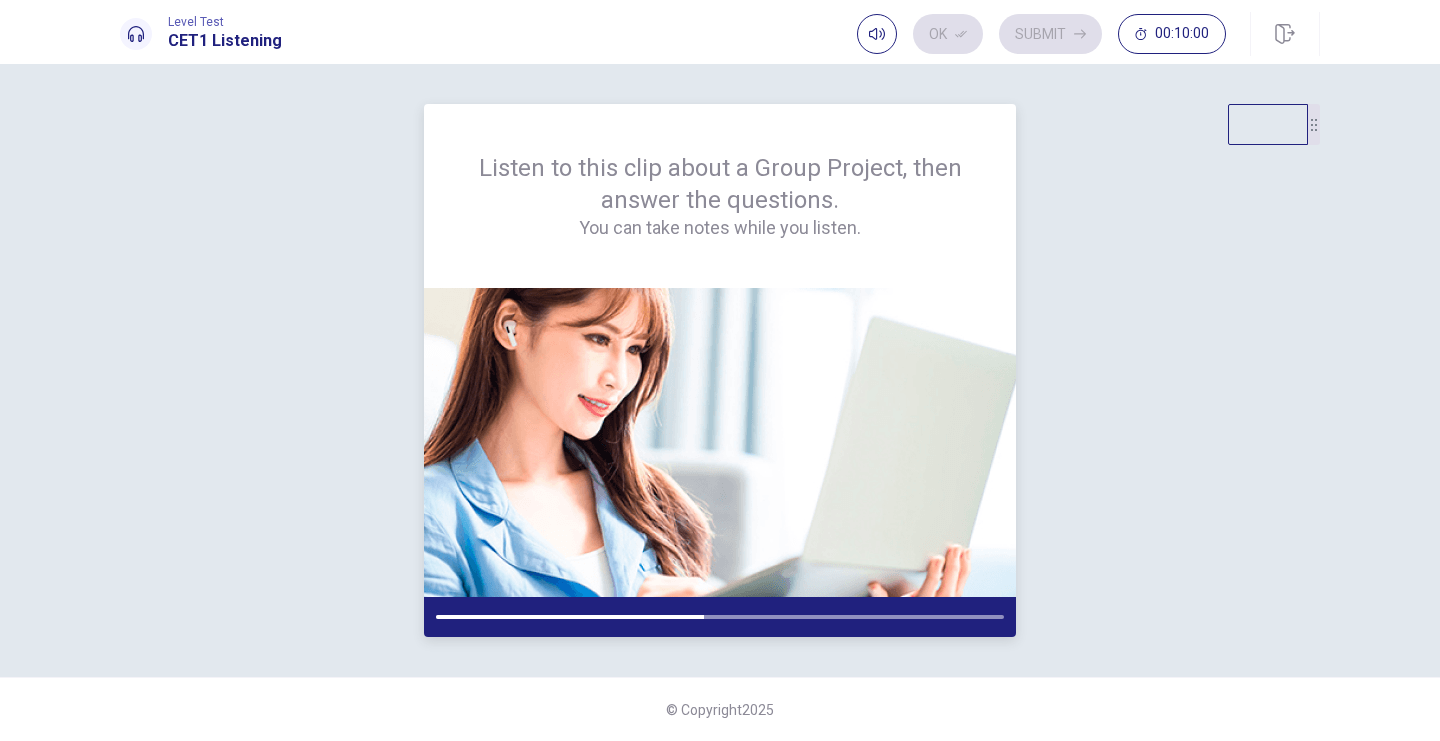 click on "Listen to this clip about a Group Project, then answer the questions.  You can take notes while you listen." at bounding box center [720, 196] 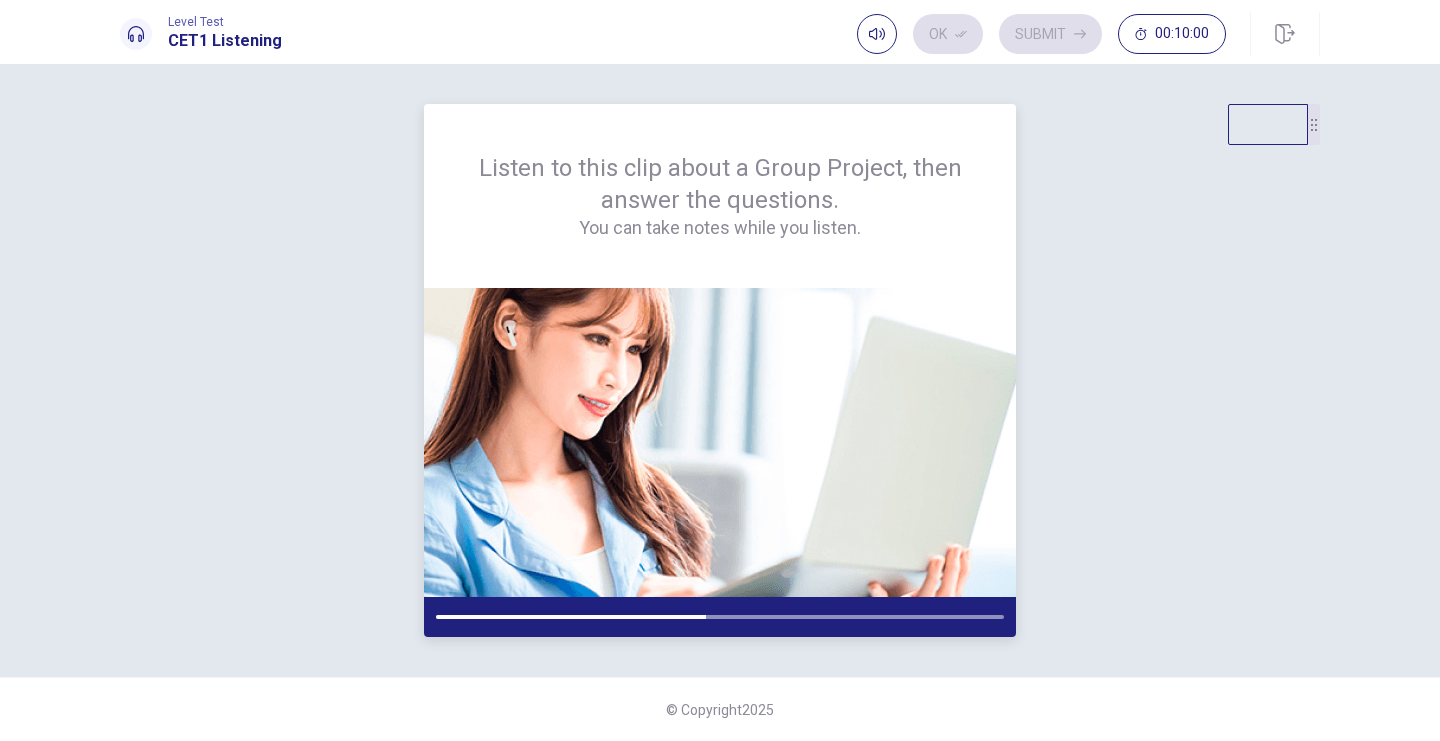 click on "You can take notes while you listen." at bounding box center (720, 228) 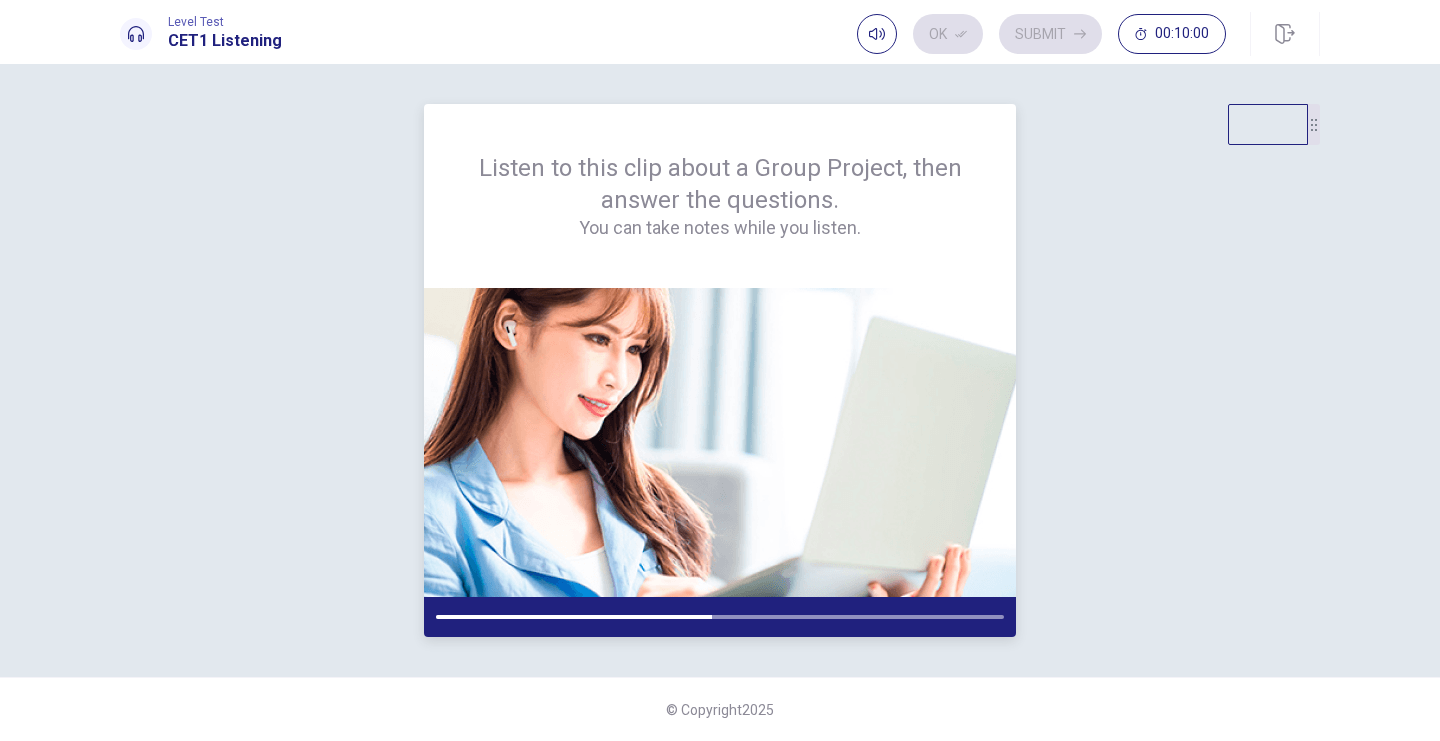 click on "You can take notes while you listen." at bounding box center (720, 228) 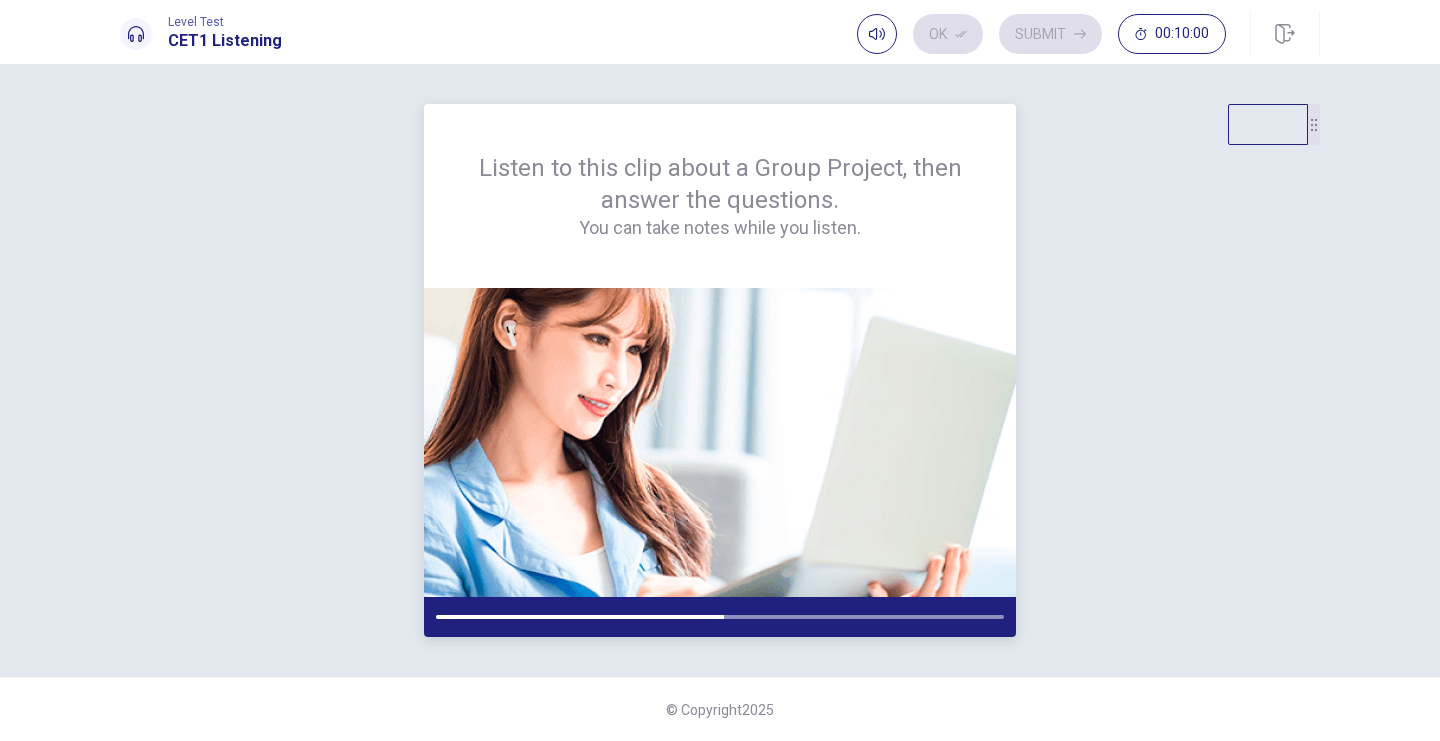 click on "You can take notes while you listen." at bounding box center (720, 228) 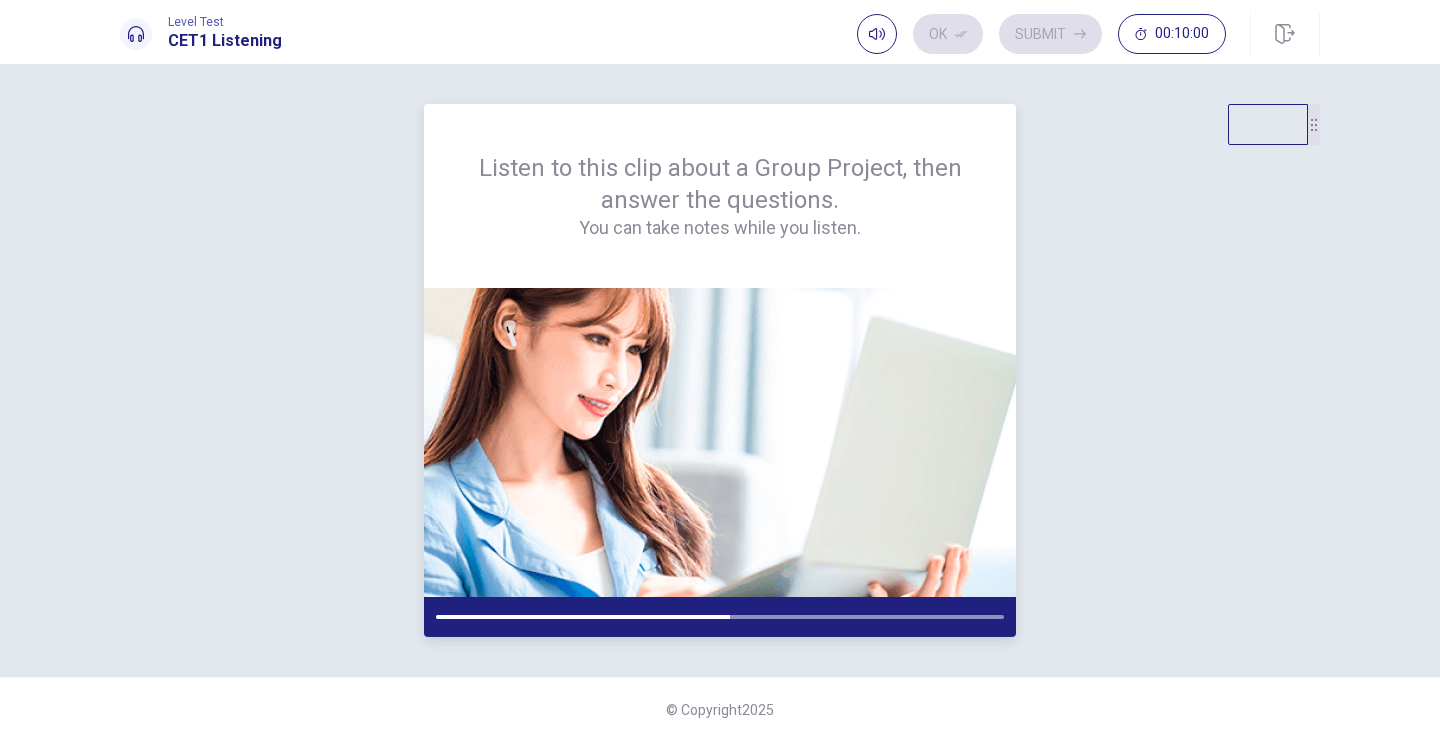 click on "You can take notes while you listen." at bounding box center (720, 228) 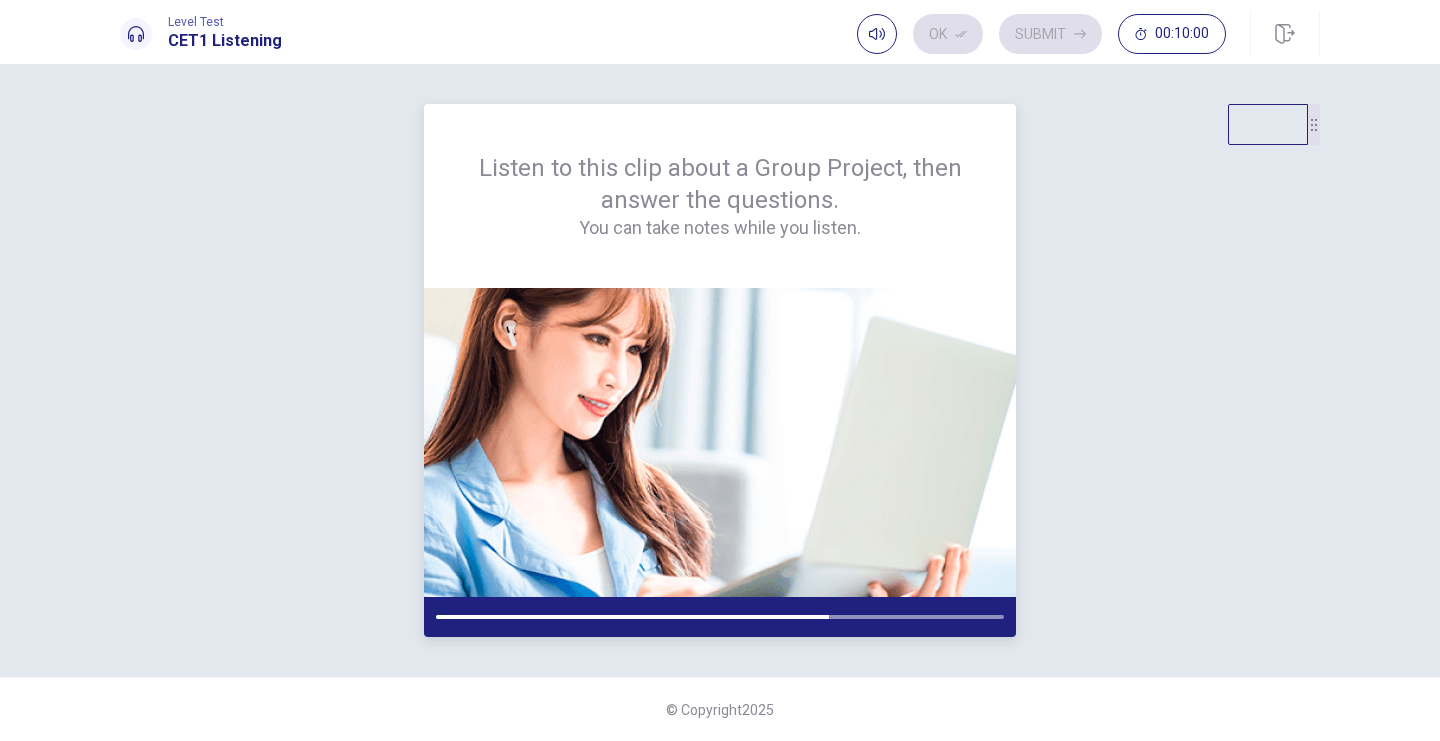 click on "Listen to this clip about a Group Project, then answer the questions.  You can take notes while you listen." at bounding box center (720, 196) 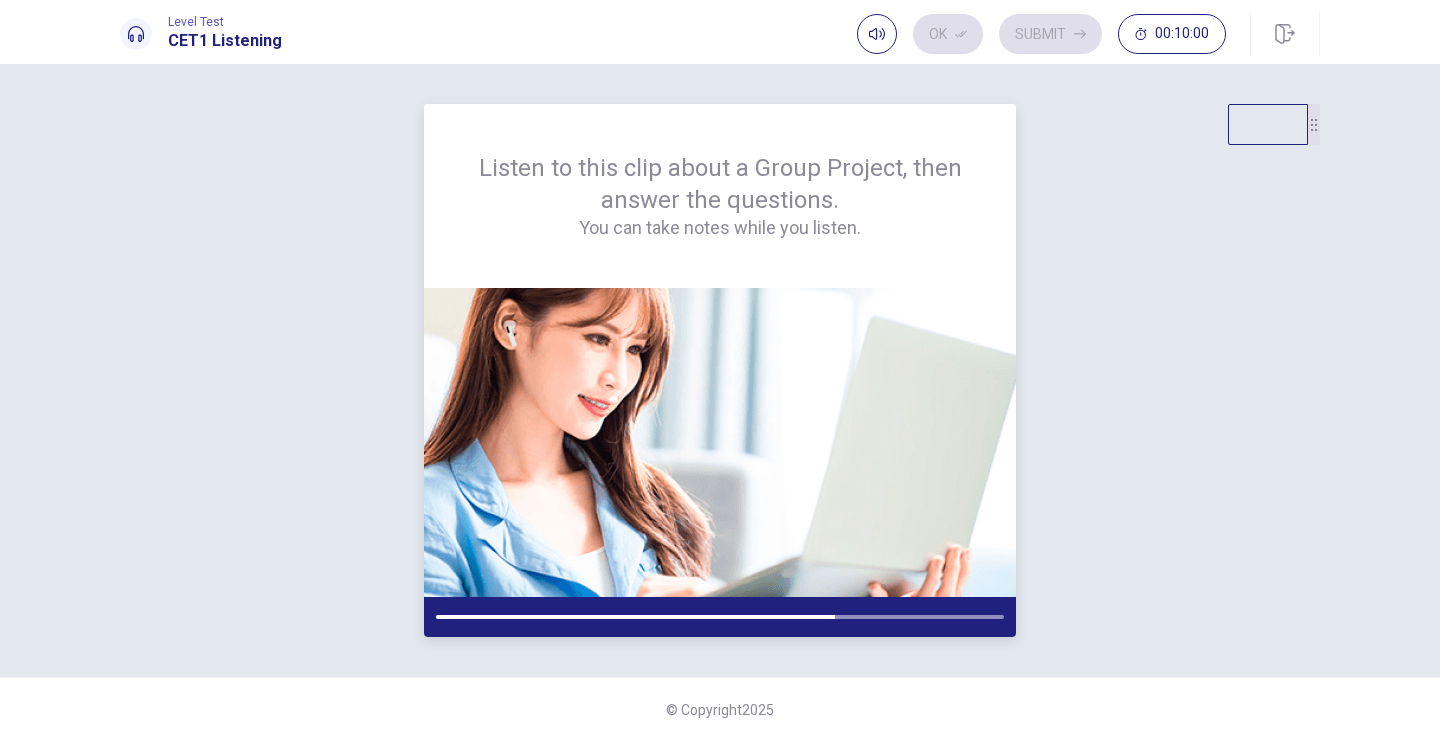 click on "You can take notes while you listen." at bounding box center [720, 228] 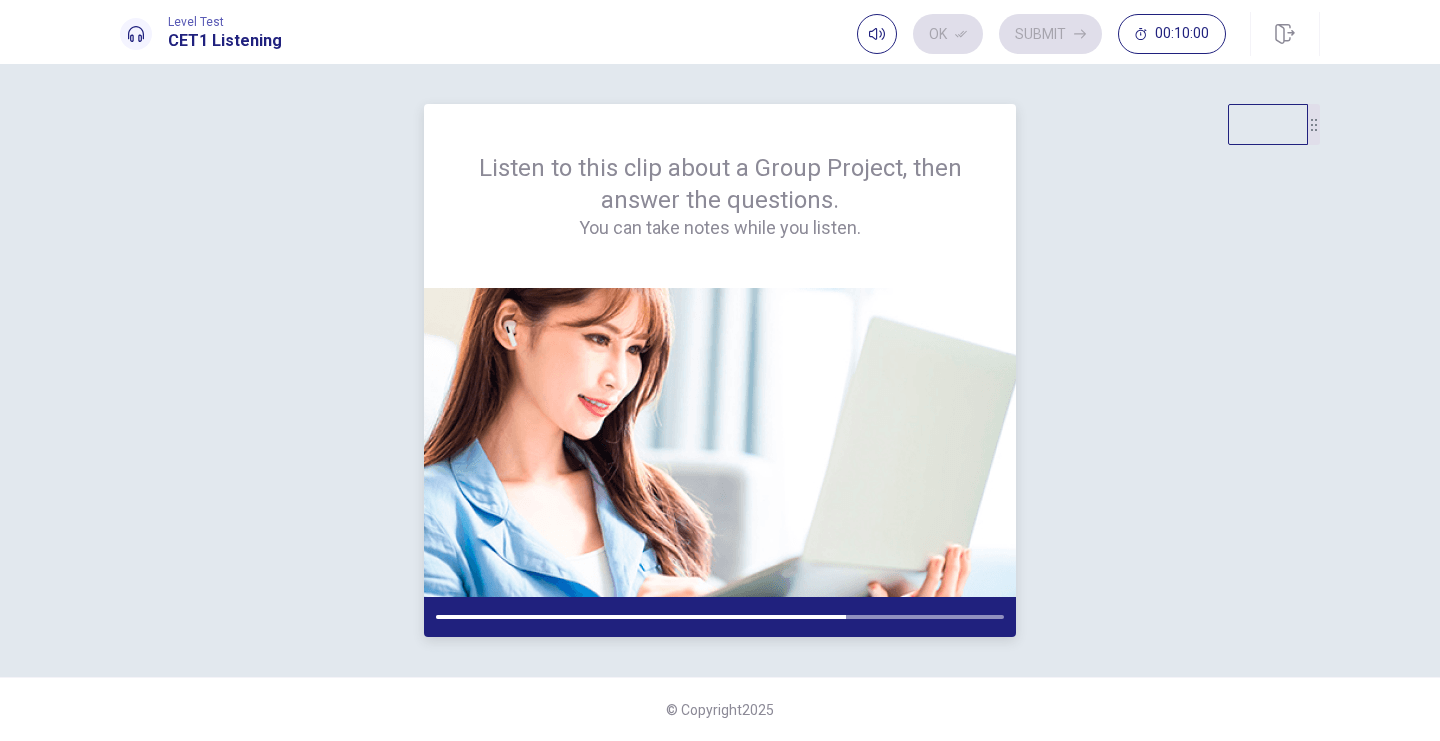 click on "Listen to this clip about a Group Project, then answer the questions.  You can take notes while you listen." at bounding box center [720, 196] 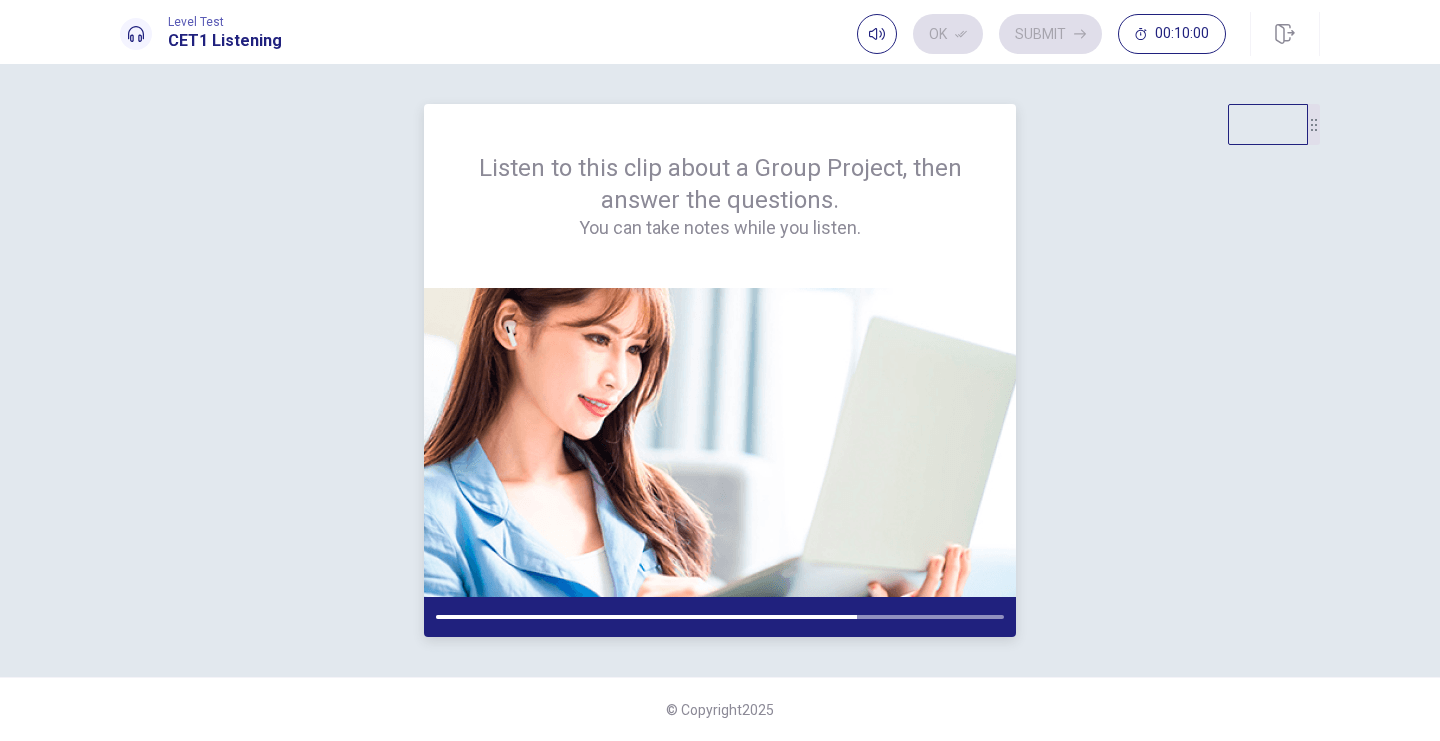 click on "You can take notes while you listen." at bounding box center (720, 228) 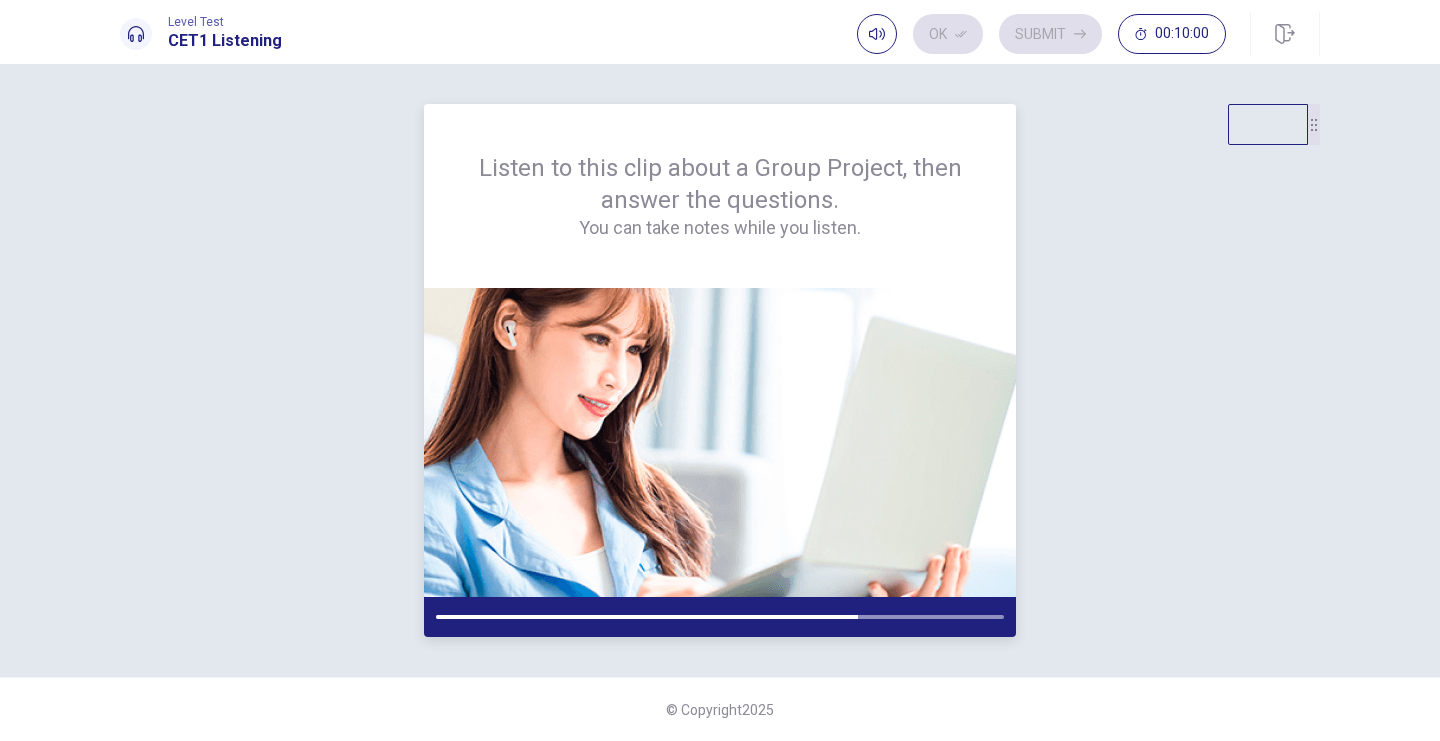click on "You can take notes while you listen." at bounding box center [720, 228] 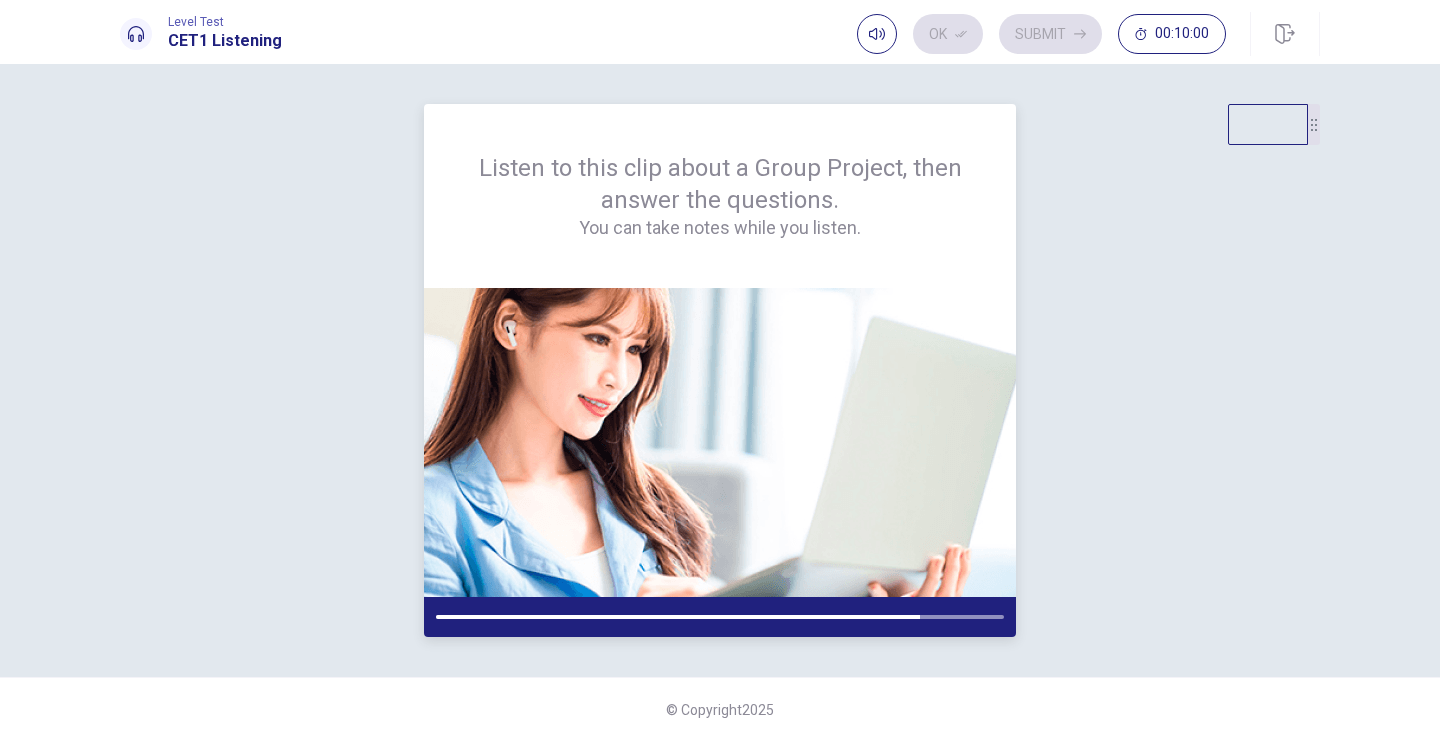 click on "You can take notes while you listen." at bounding box center [720, 228] 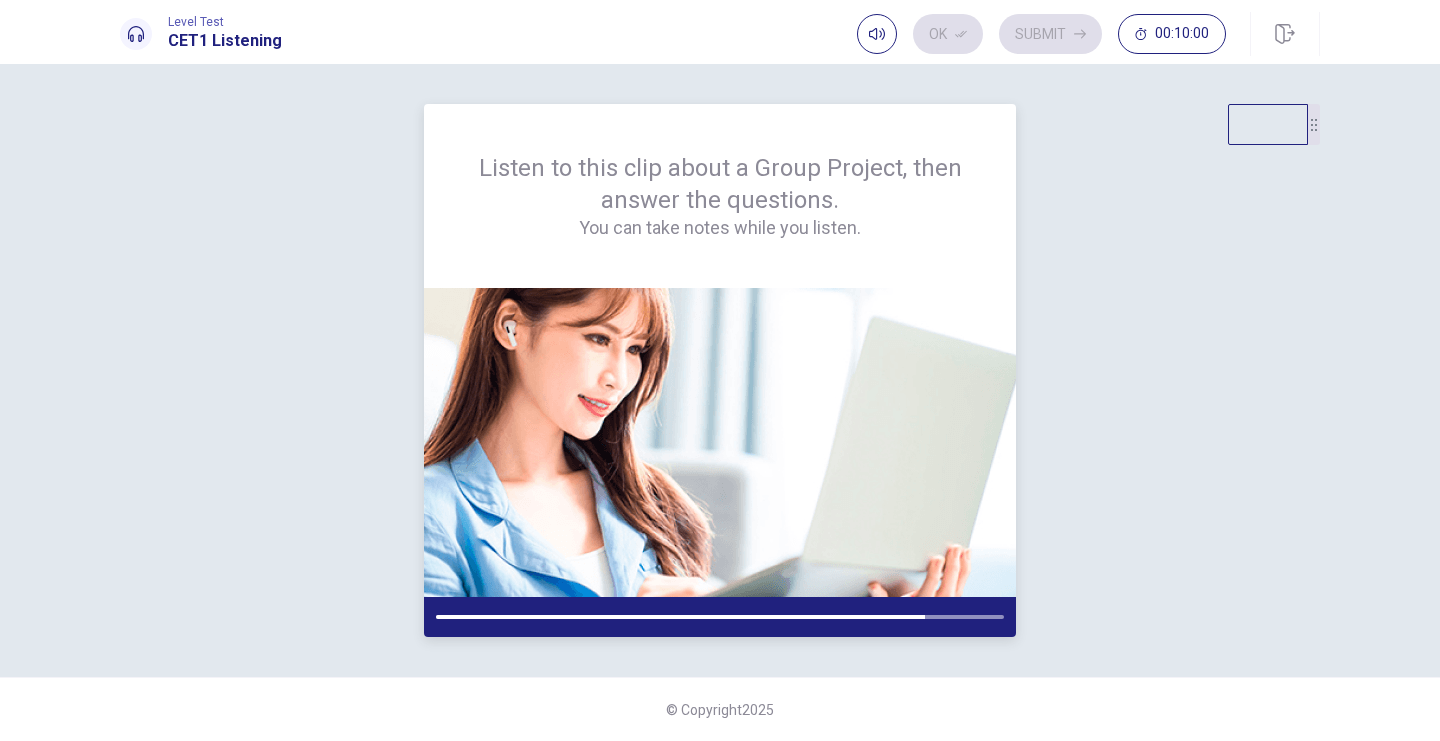 click on "You can take notes while you listen." at bounding box center [720, 228] 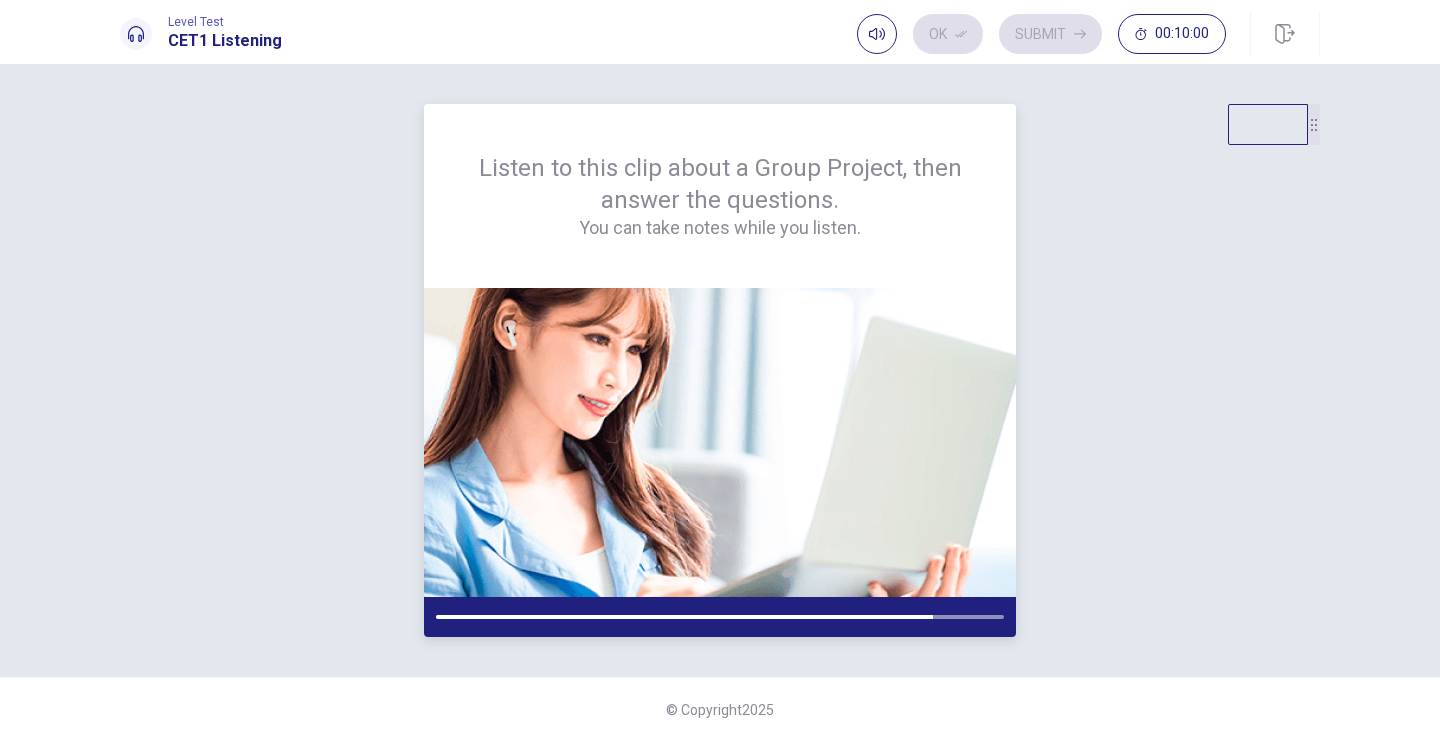 click on "Listen to this clip about a Group Project, then answer the questions.  You can take notes while you listen." at bounding box center [720, 196] 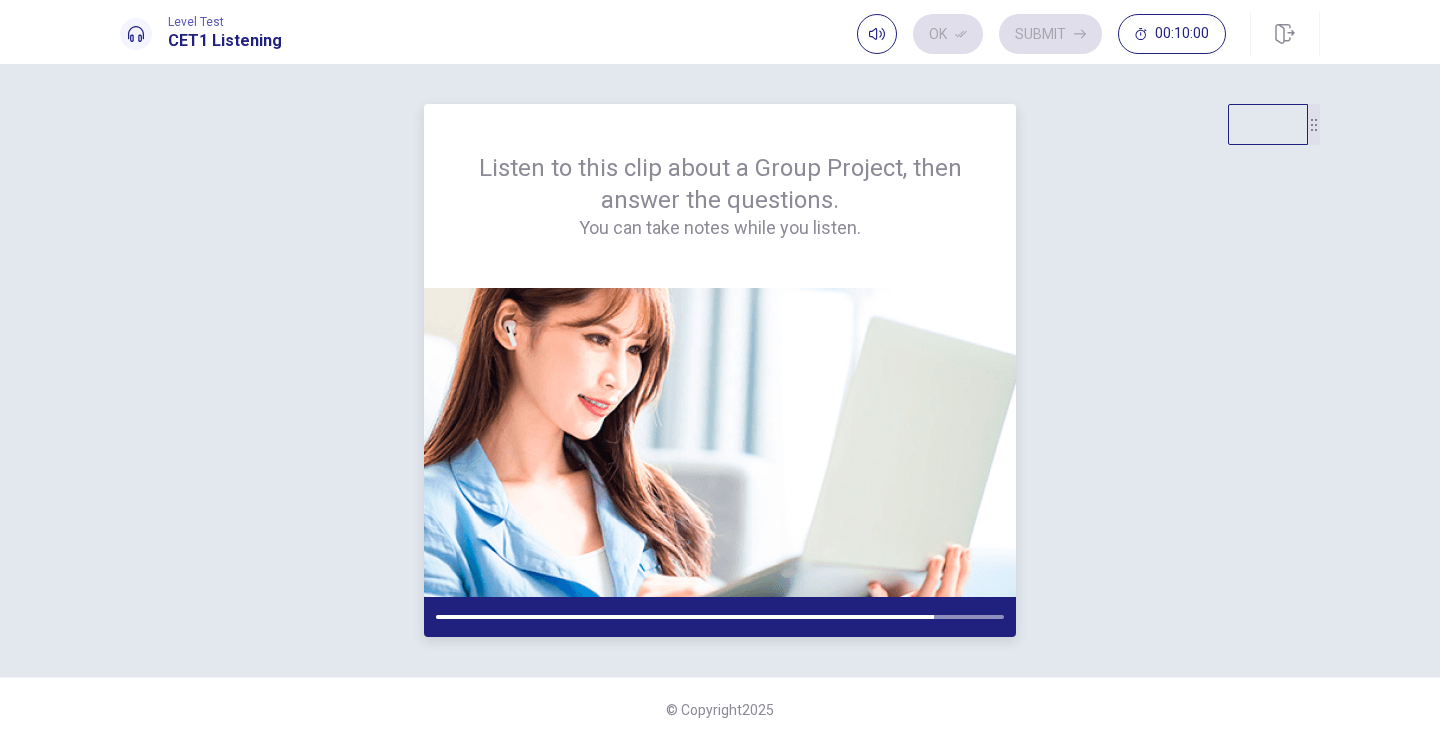 click on "Listen to this clip about a Group Project, then answer the questions.  You can take notes while you listen." at bounding box center (720, 196) 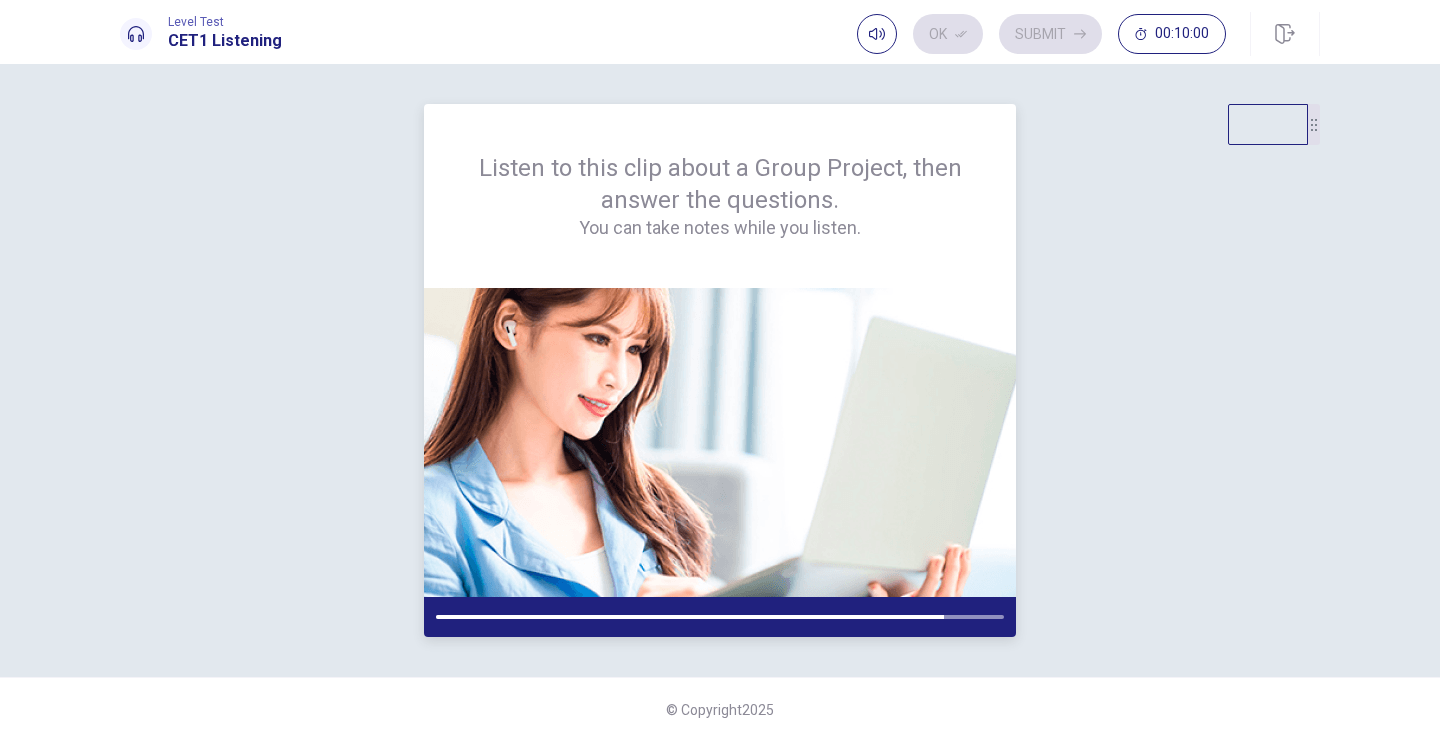 click on "Listen to this clip about a Group Project, then answer the questions.  You can take notes while you listen." at bounding box center [720, 196] 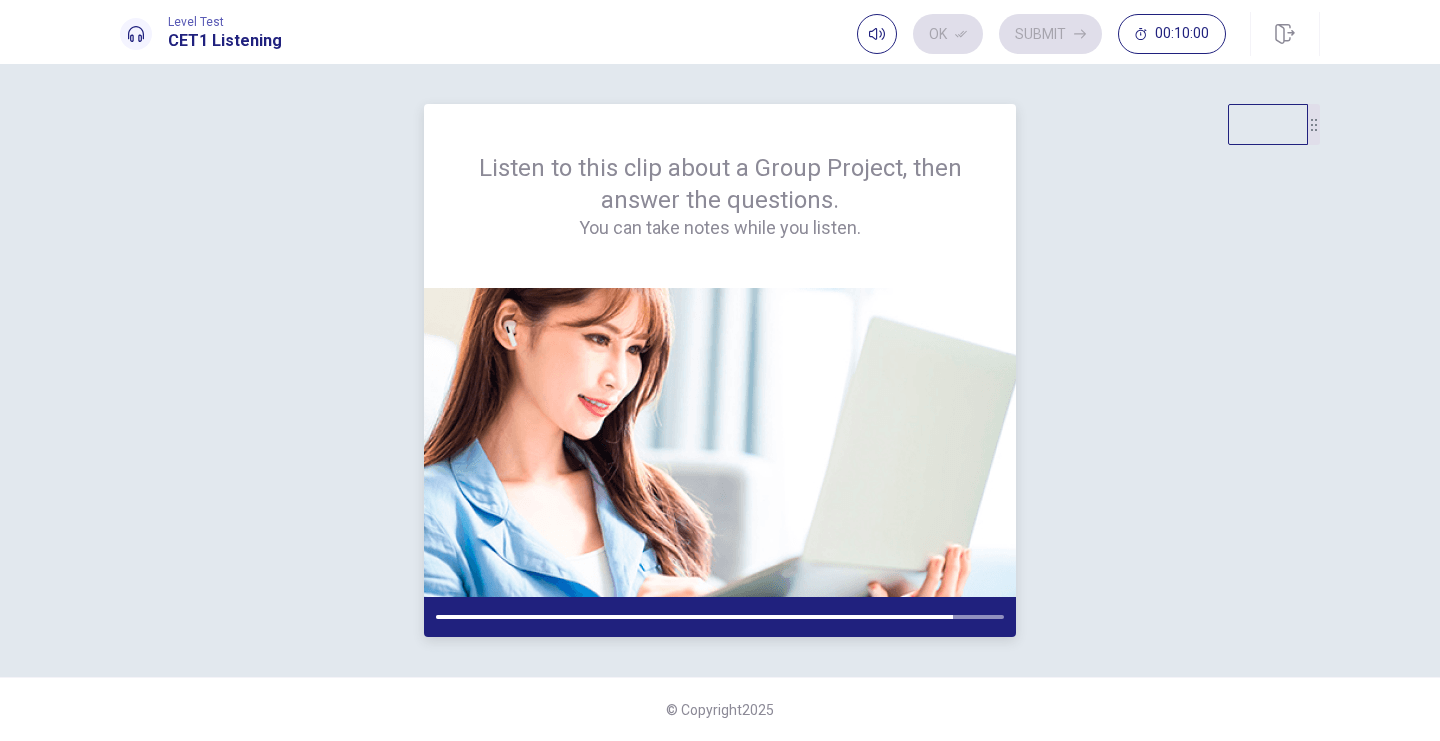 click on "Listen to this clip about a Group Project, then answer the questions.  You can take notes while you listen." at bounding box center (720, 196) 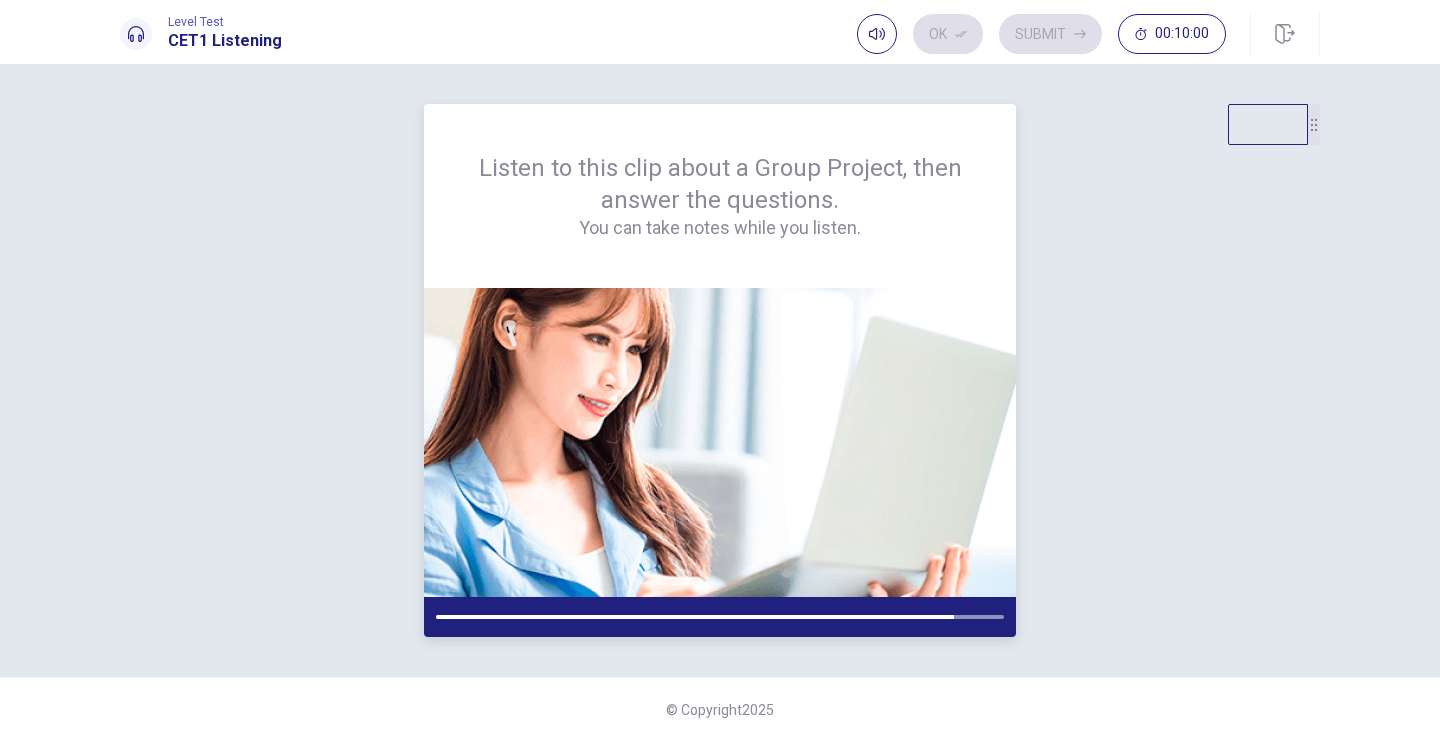 click on "You can take notes while you listen." at bounding box center (720, 228) 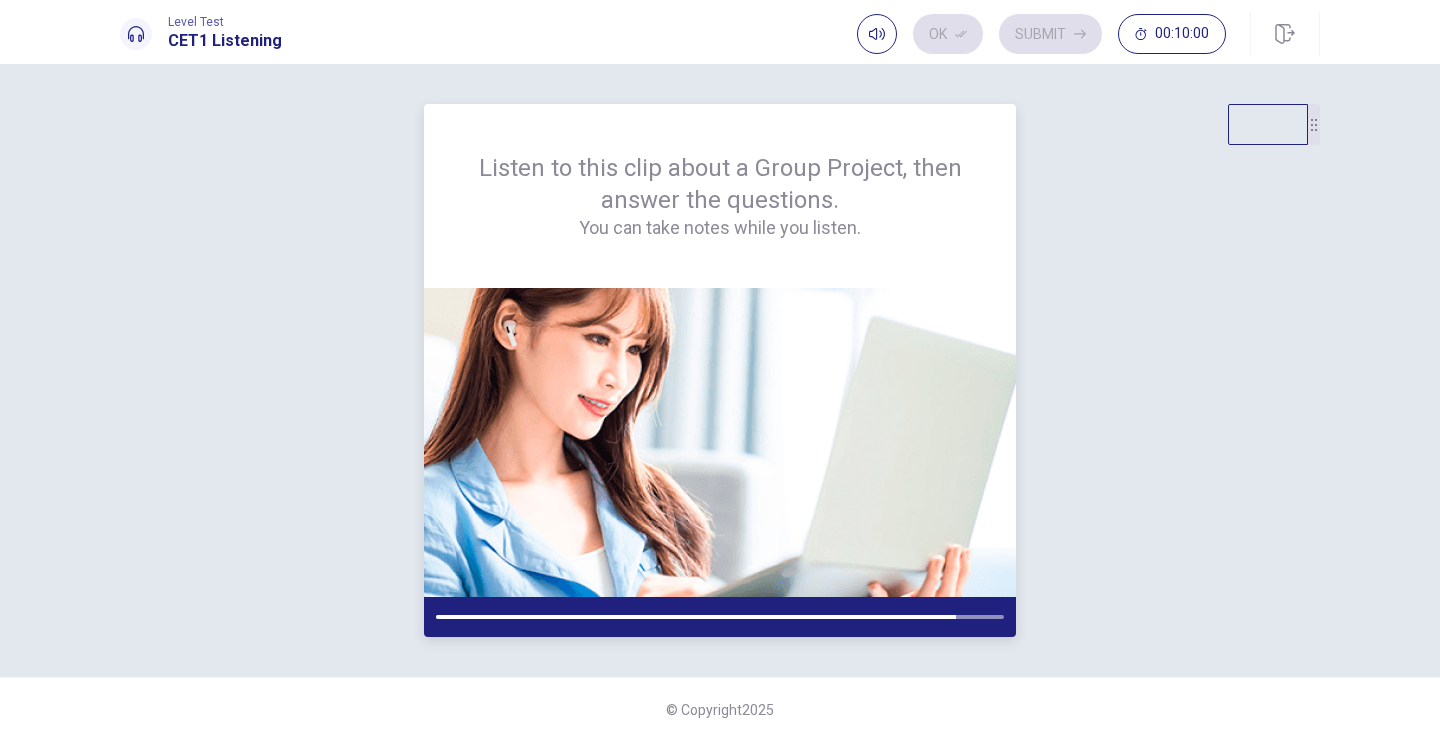 click on "Listen to this clip about a Group Project, then answer the questions.  You can take notes while you listen." at bounding box center [720, 196] 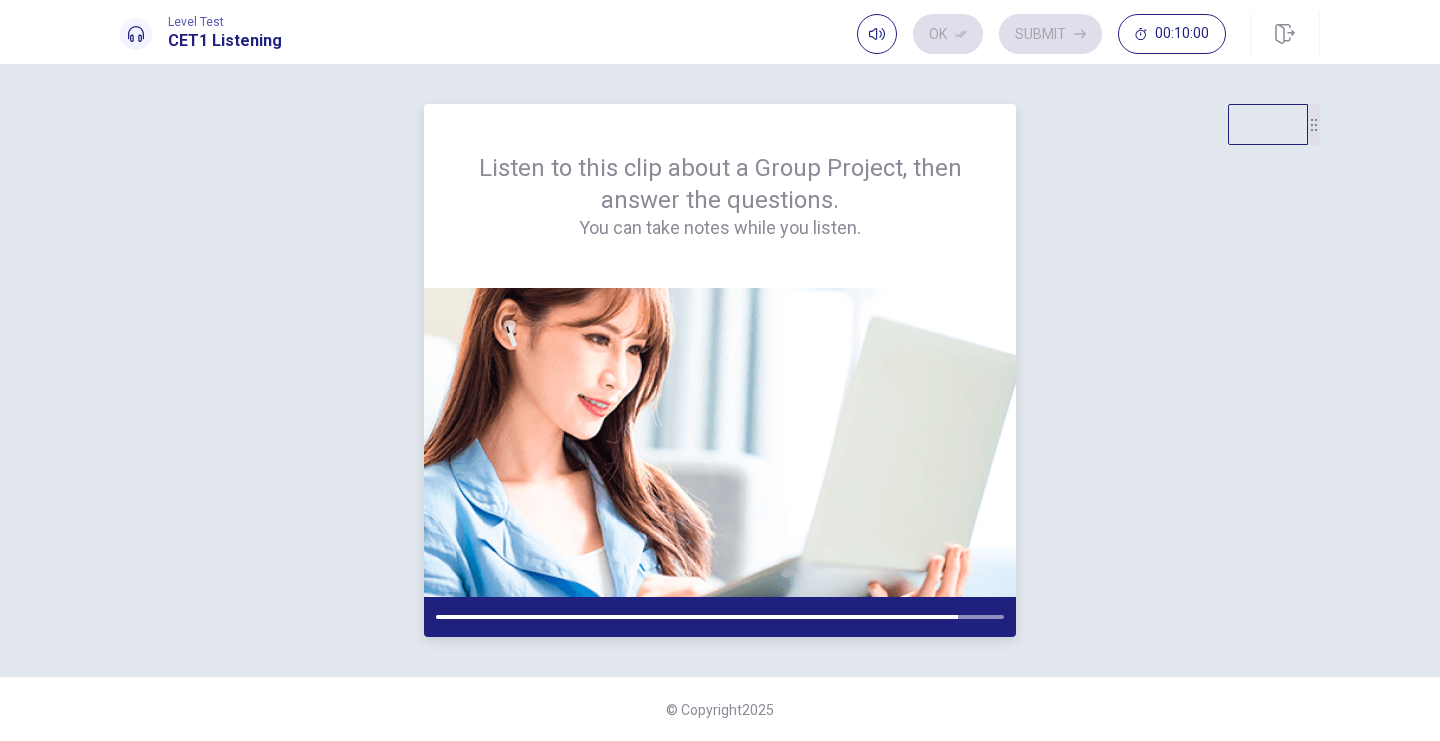 click on "Listen to this clip about a Group Project, then answer the questions.  You can take notes while you listen." at bounding box center [720, 196] 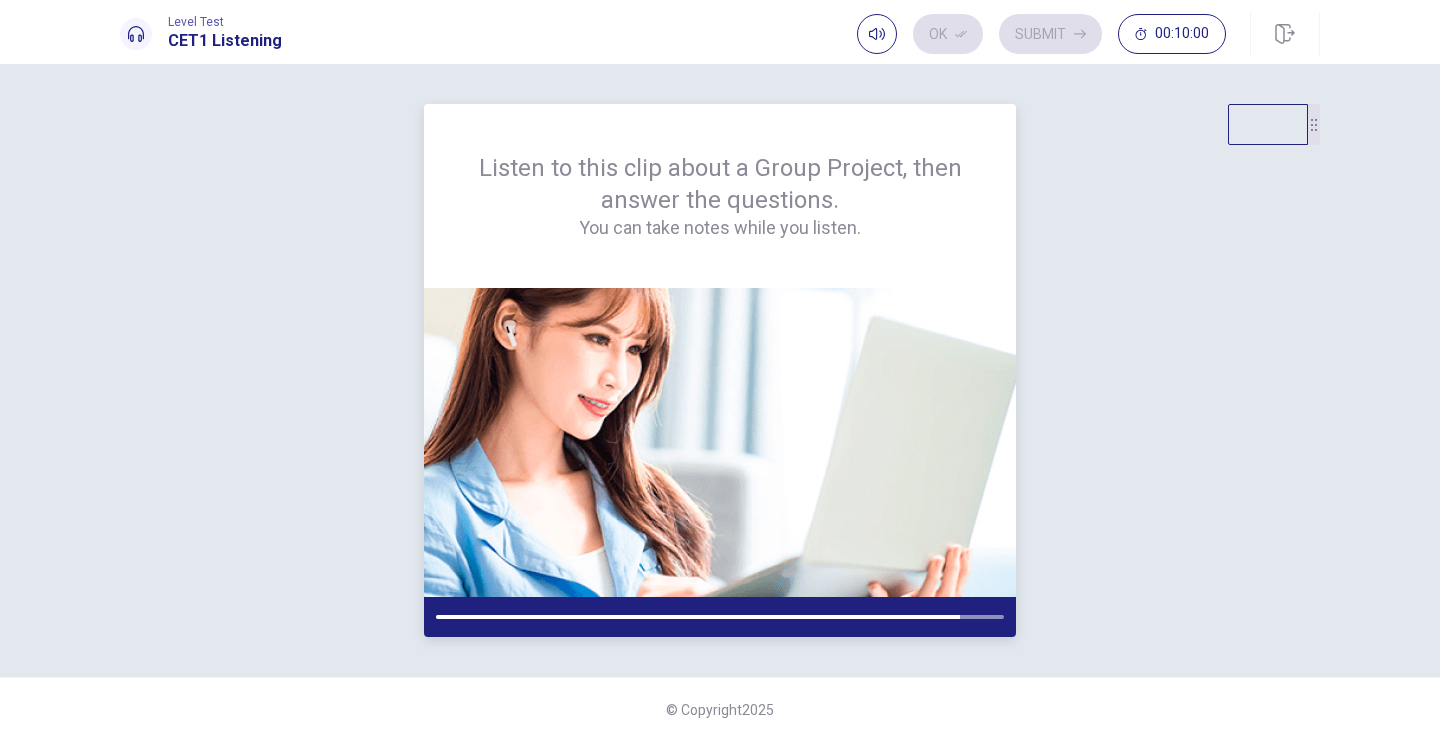 click on "Listen to this clip about a Group Project, then answer the questions.  You can take notes while you listen." at bounding box center [720, 196] 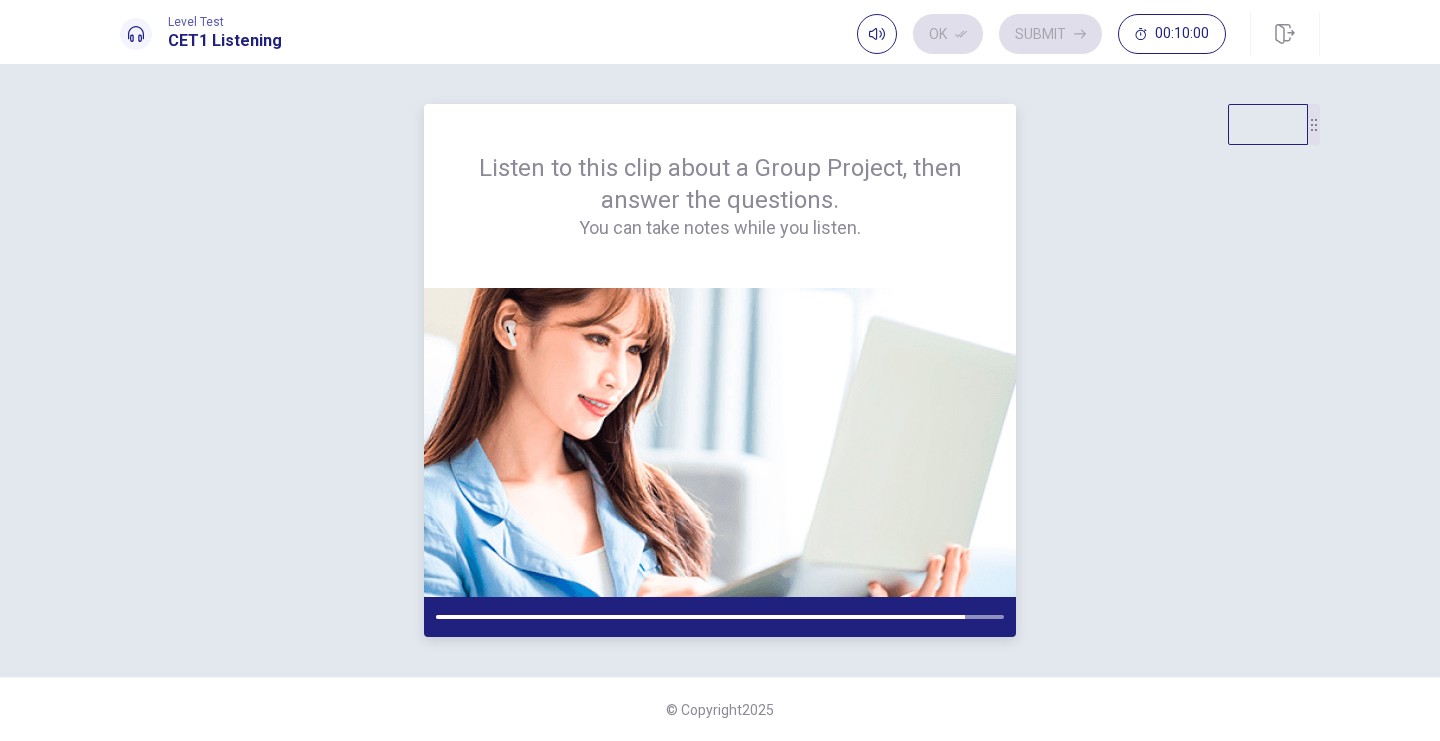 click on "Listen to this clip about a Group Project, then answer the questions.  You can take notes while you listen." at bounding box center (720, 196) 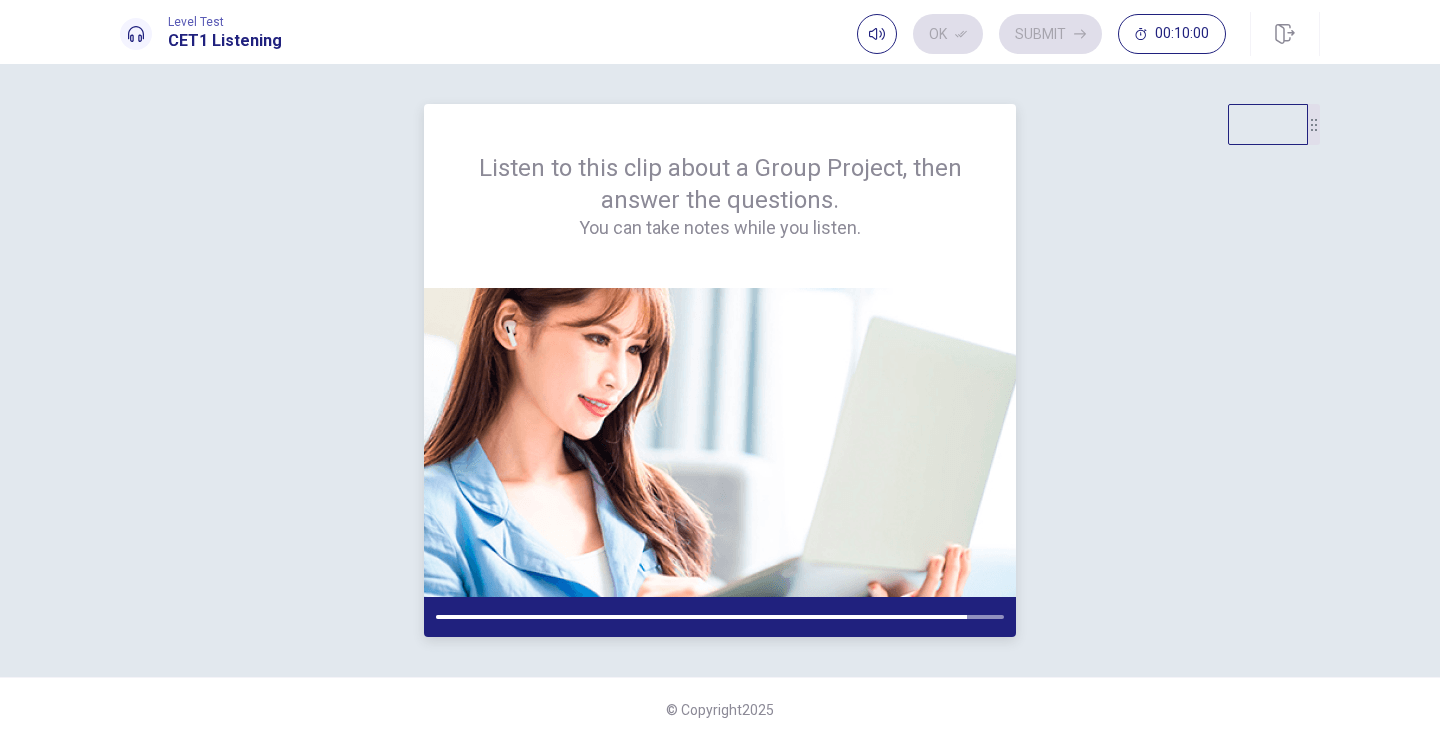 click on "Listen to this clip about a Group Project, then answer the questions.  You can take notes while you listen." at bounding box center [720, 196] 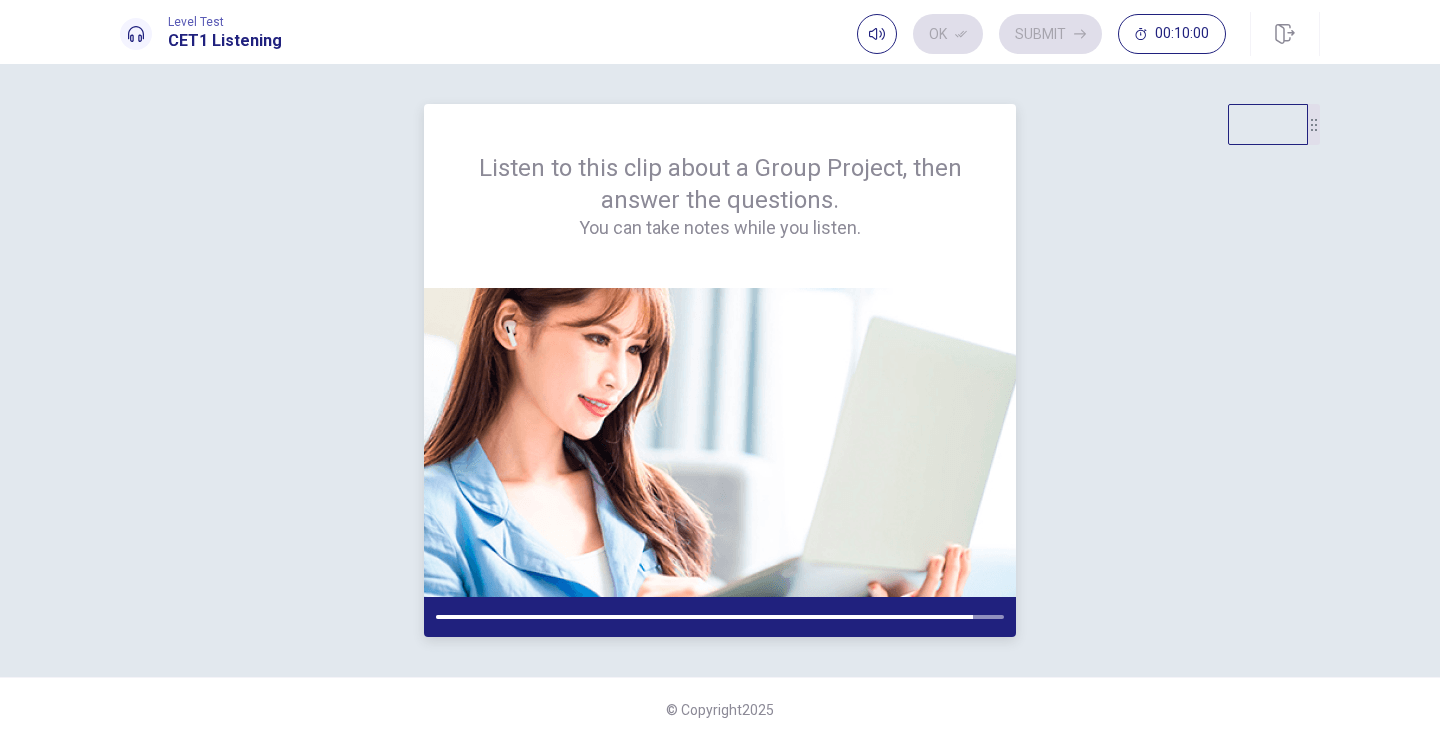 click on "Listen to this clip about a Group Project, then answer the questions.  You can take notes while you listen." at bounding box center [720, 196] 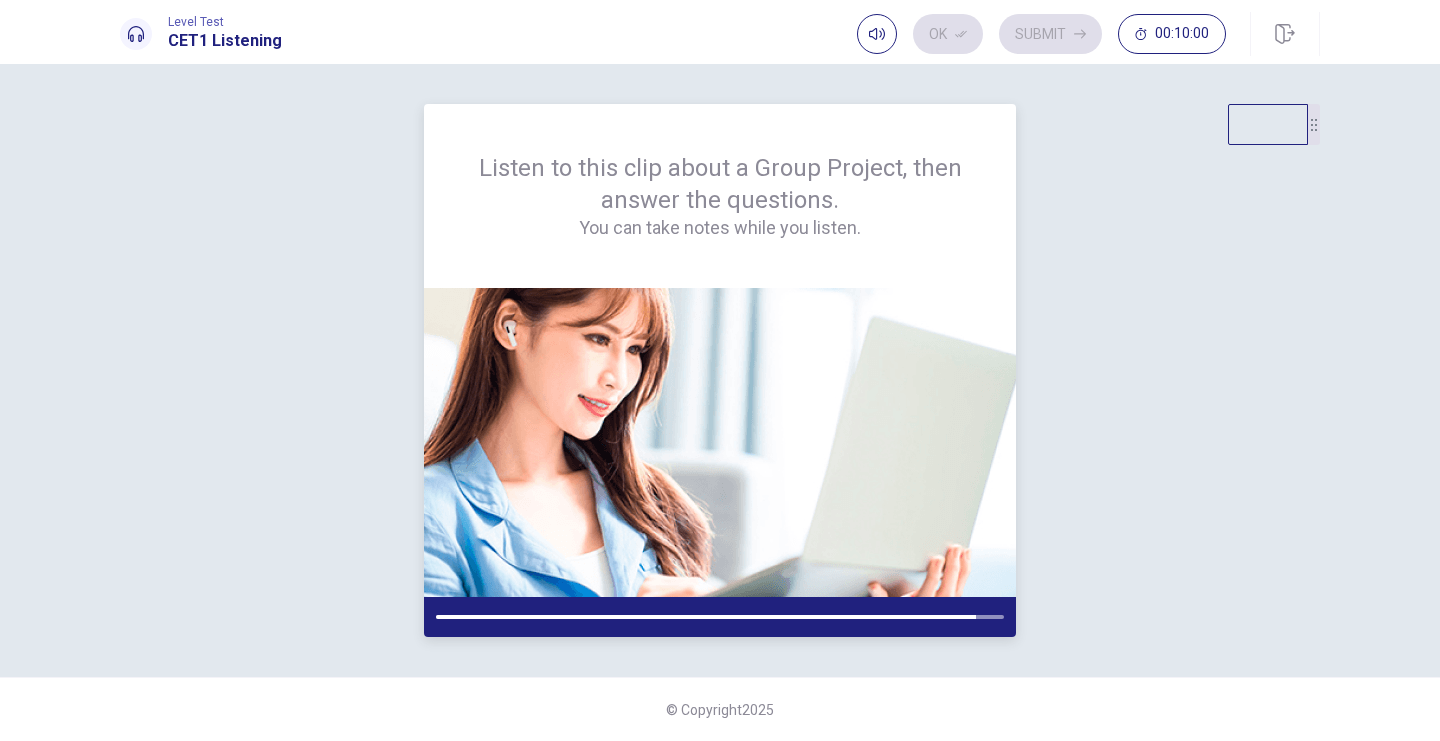 click on "You can take notes while you listen." at bounding box center (720, 228) 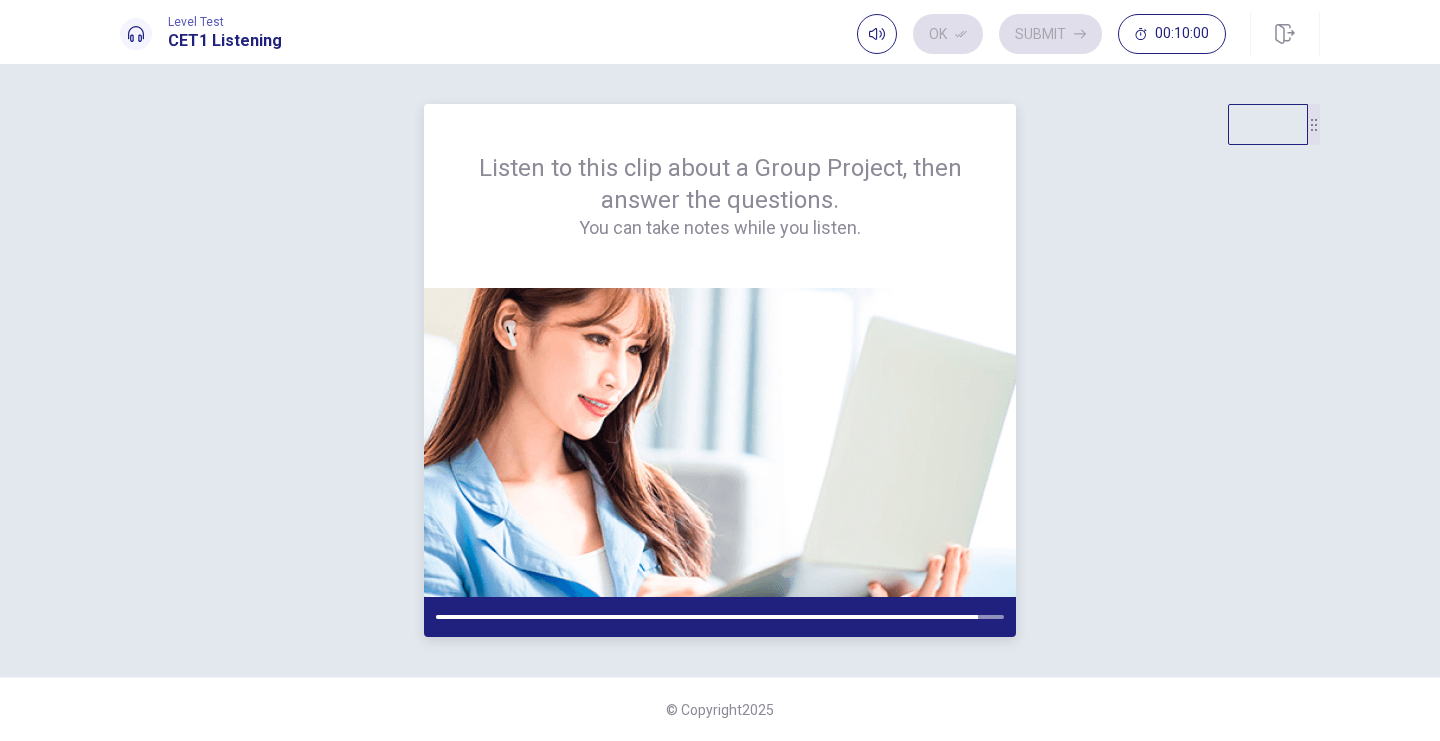 click on "You can take notes while you listen." at bounding box center [720, 228] 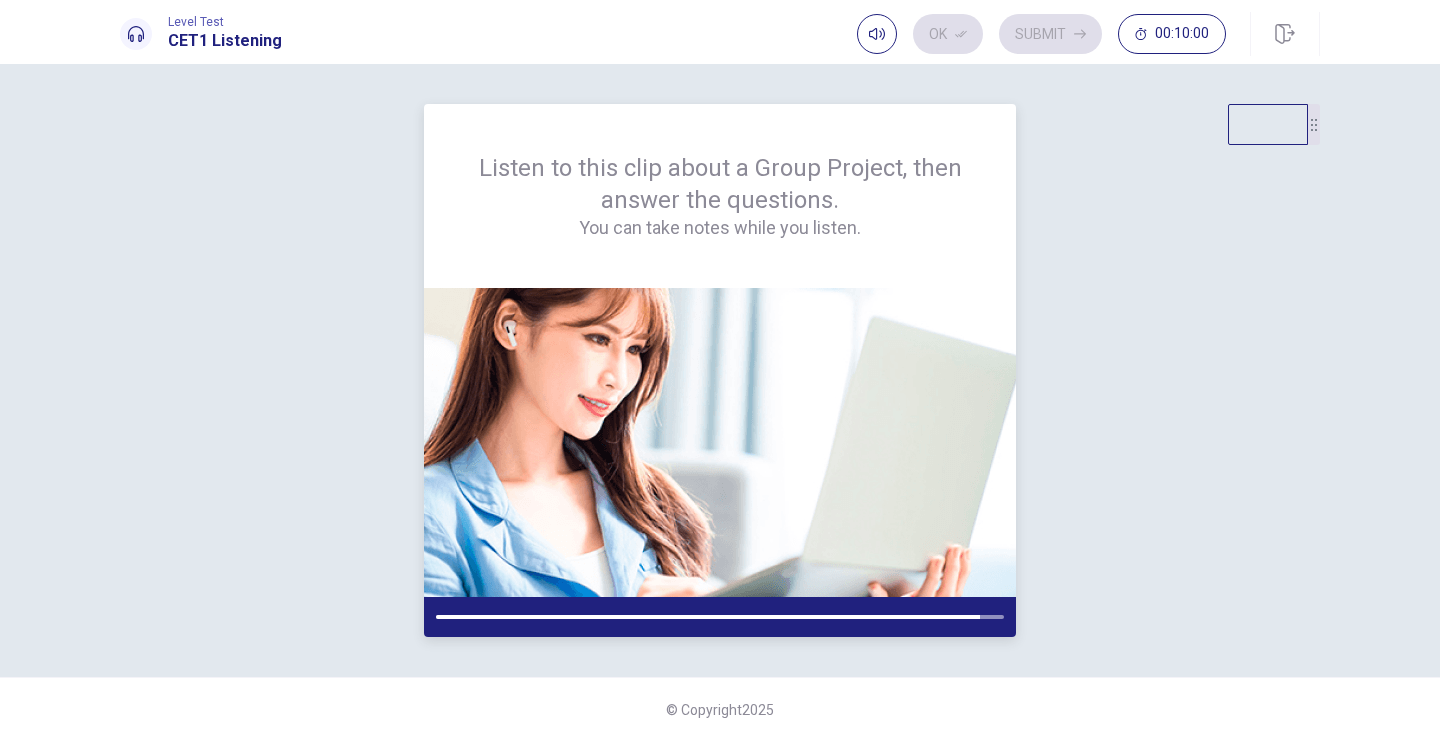 click on "Listen to this clip about a Group Project, then answer the questions.  You can take notes while you listen." at bounding box center (720, 196) 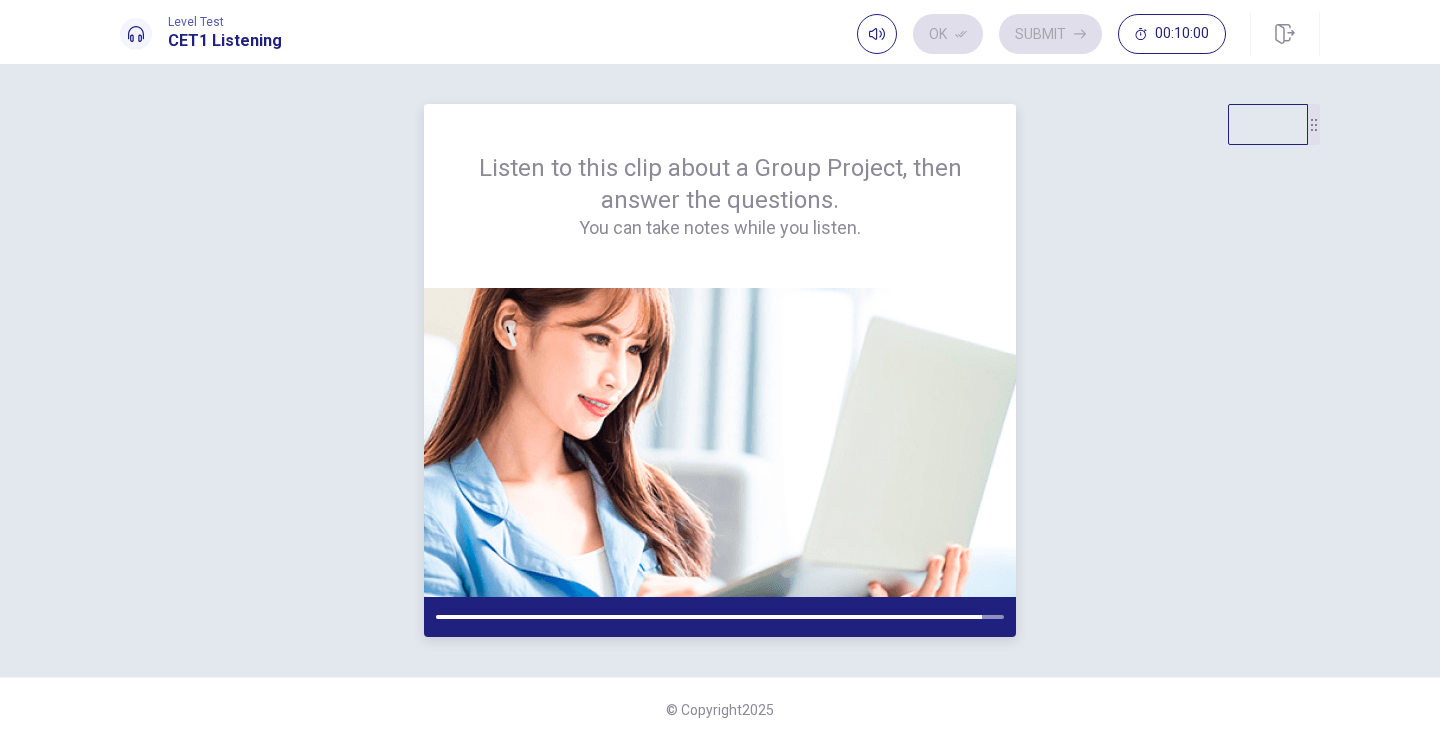 click on "Listen to this clip about a Group Project, then answer the questions.  You can take notes while you listen." at bounding box center (720, 196) 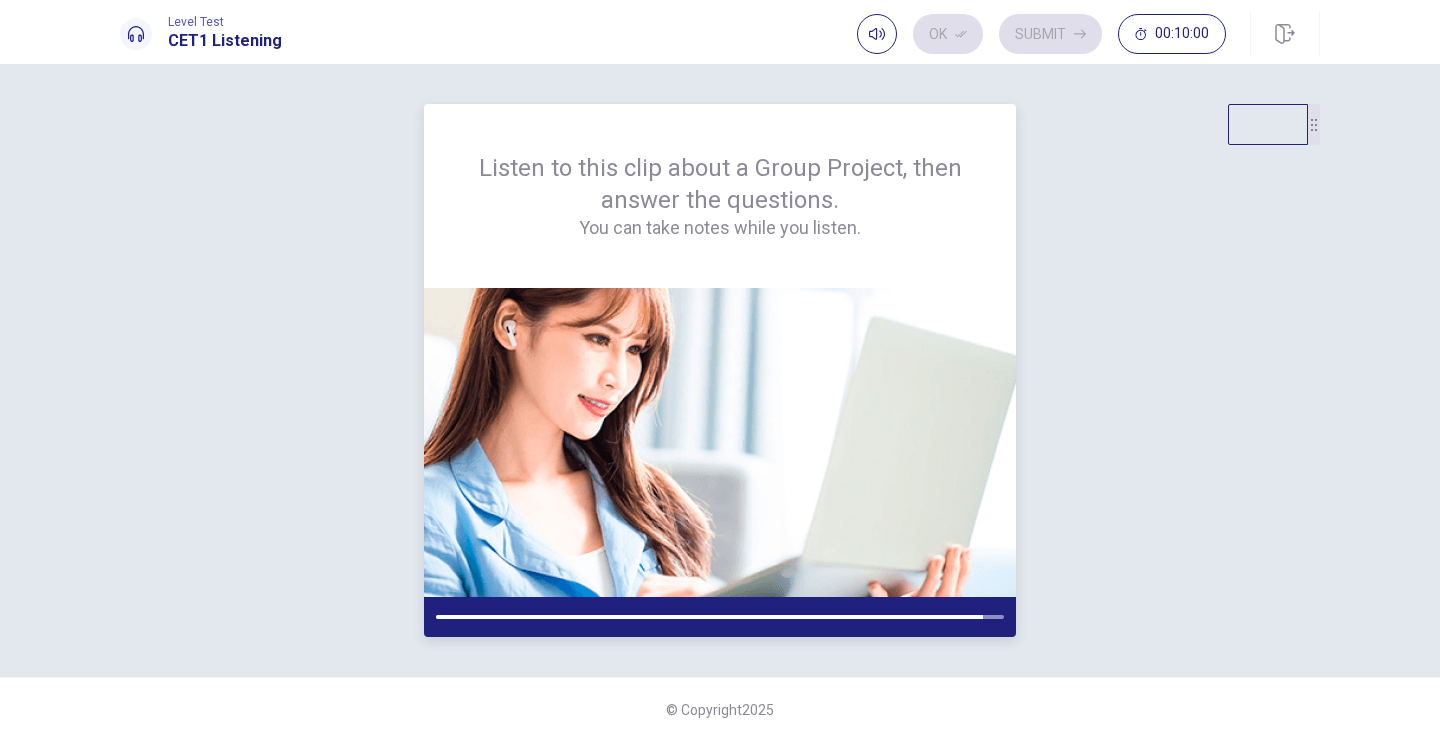 click on "Listen to this clip about a Group Project, then answer the questions.  You can take notes while you listen." at bounding box center [720, 196] 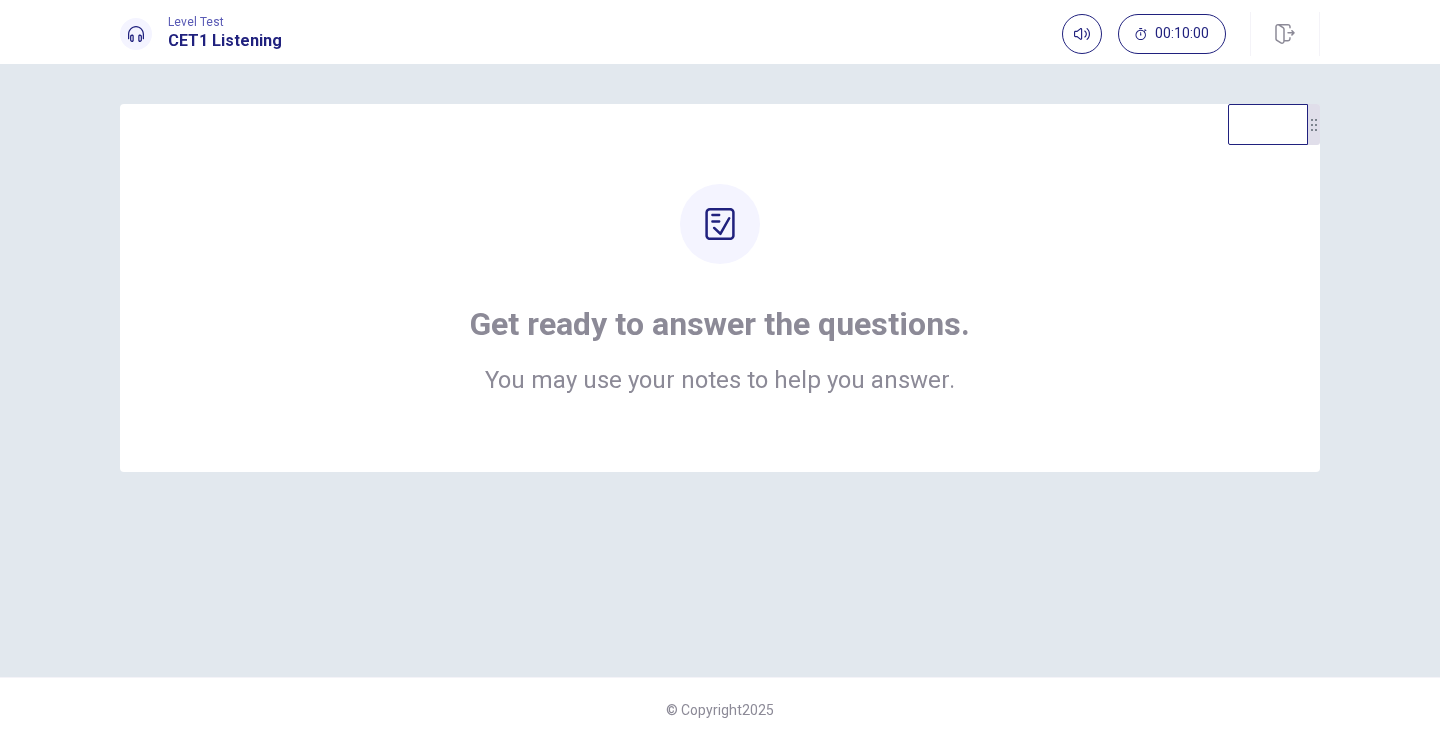 click on "Get ready to answer the questions. You may use your notes to help you answer." at bounding box center (720, 288) 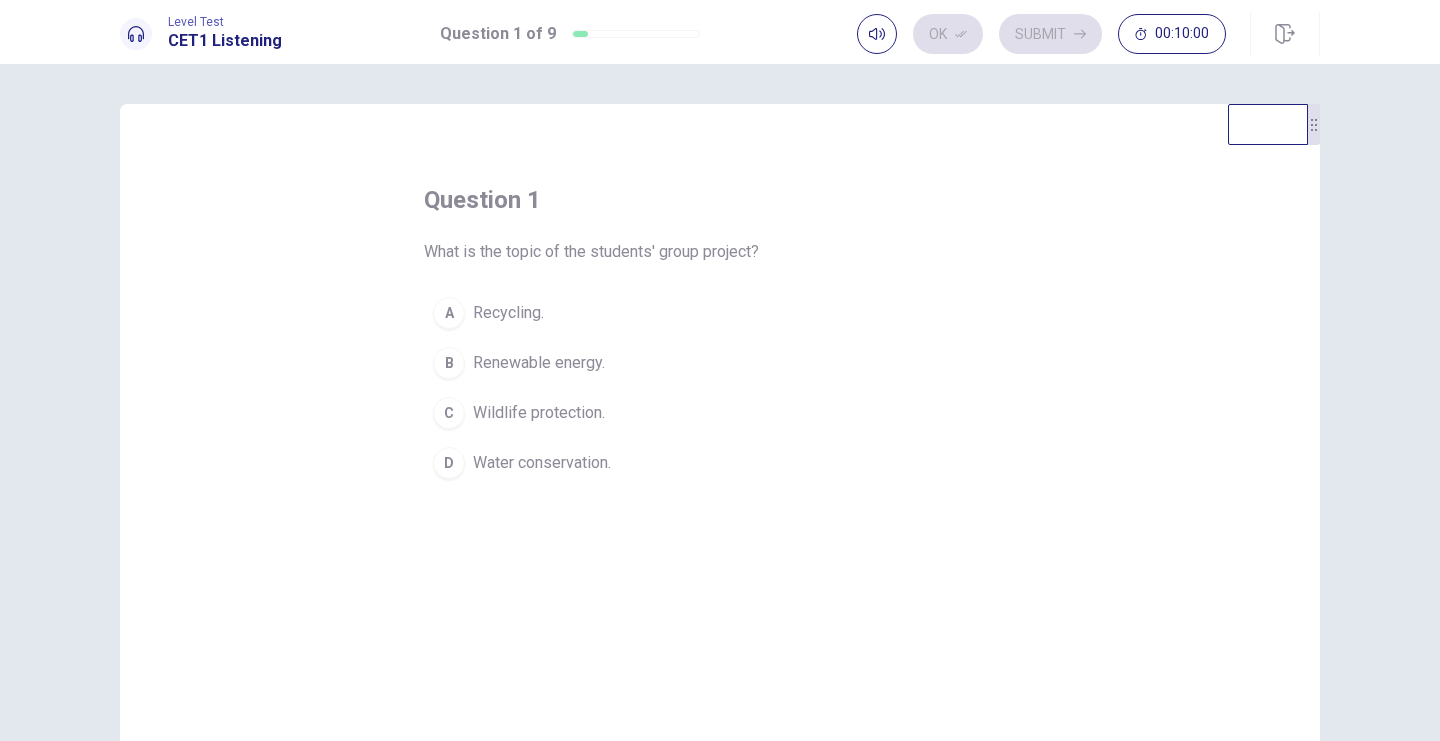 click on "question   1 What is the topic of the students' group project? A Recycling.
B Renewable energy.
C Wildlife protection. D Water conservation." at bounding box center [720, 336] 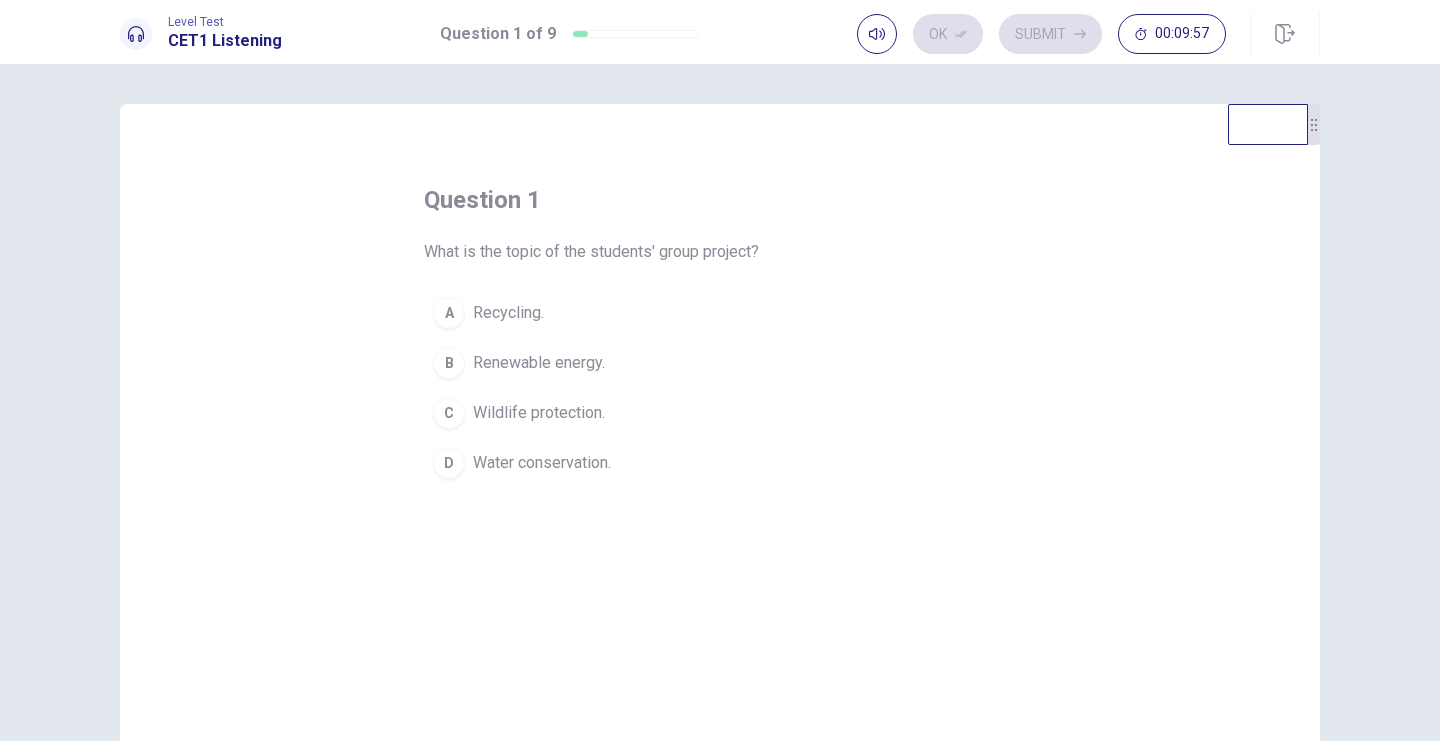 click on "Renewable energy." at bounding box center (508, 313) 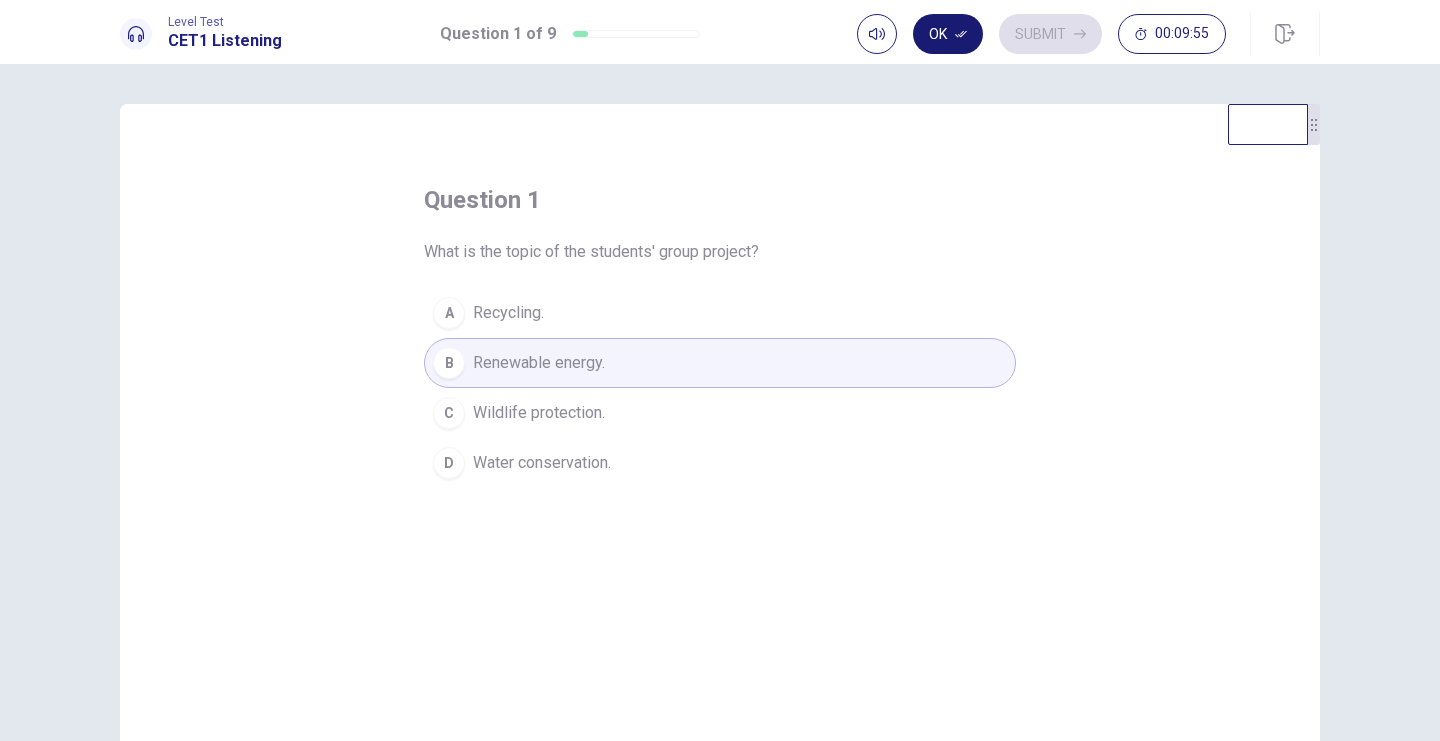 click on "Ok" at bounding box center [948, 34] 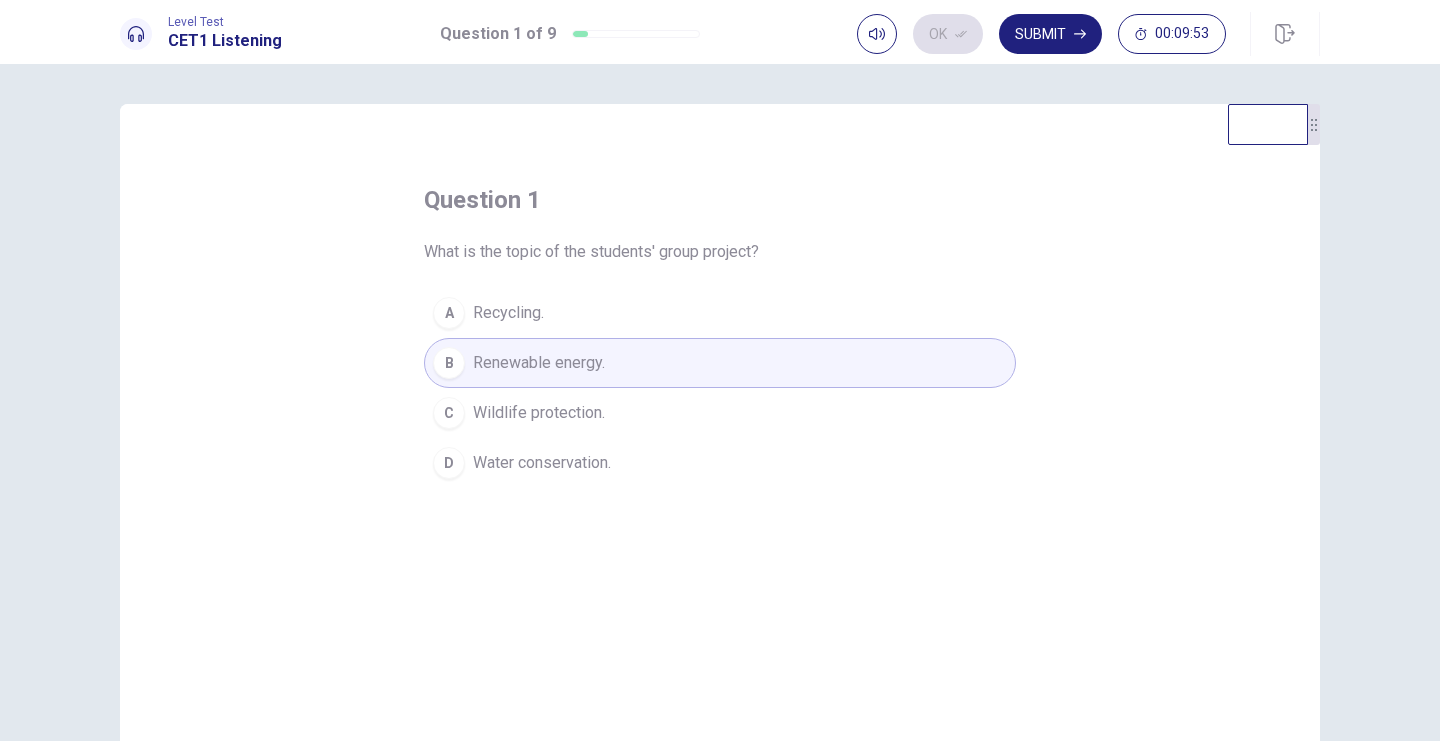 click on "question   1 What is the topic of the students' group project? A Recycling.
B Renewable energy.
C Wildlife protection. D Water conservation." at bounding box center [720, 451] 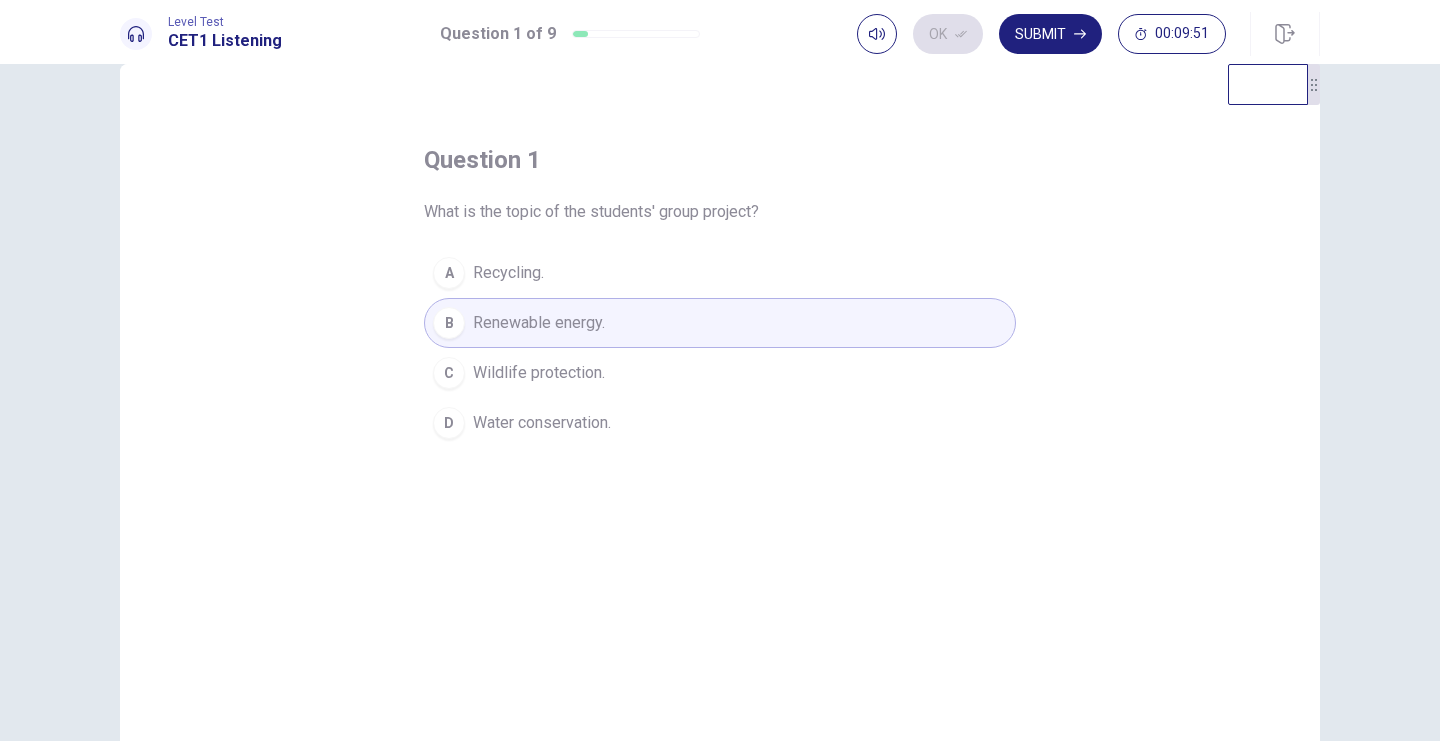 scroll, scrollTop: 0, scrollLeft: 0, axis: both 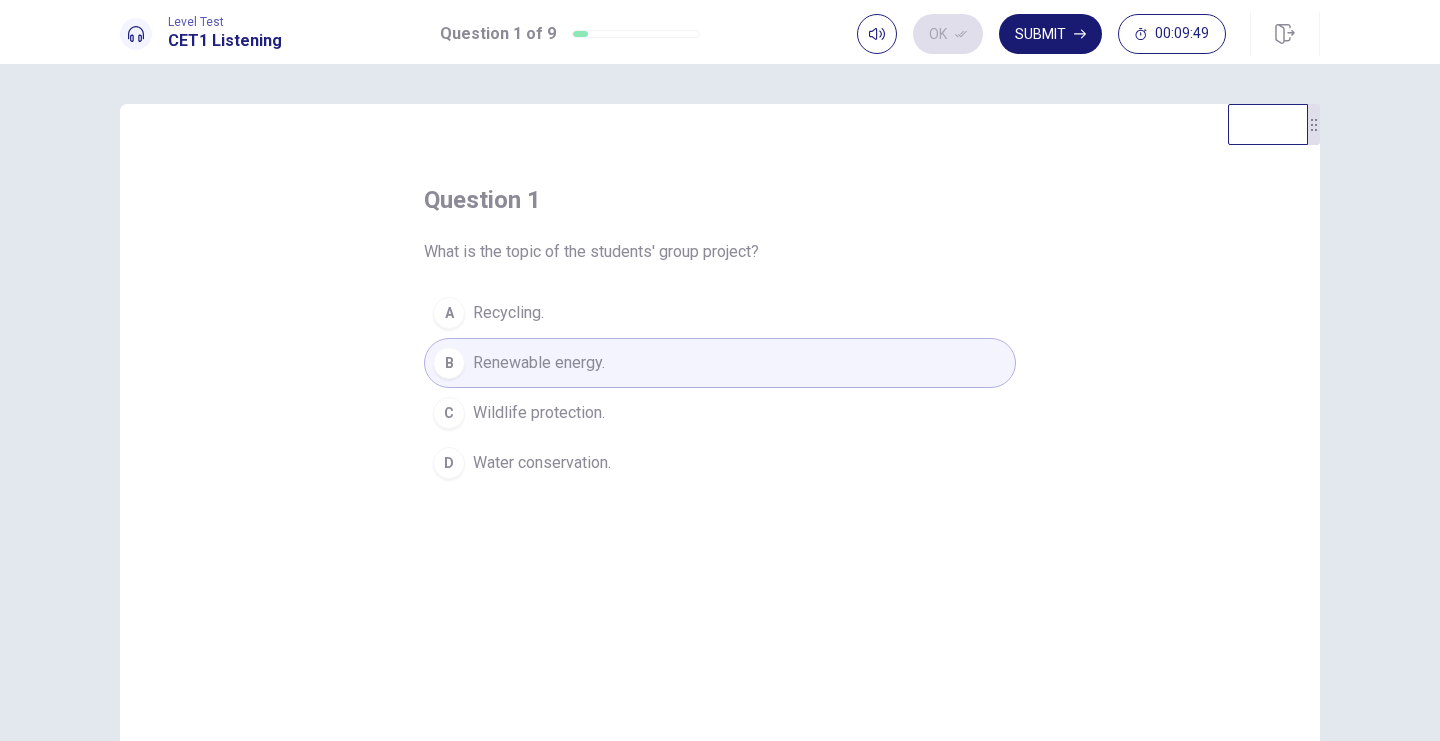 click on "Submit" at bounding box center (1050, 34) 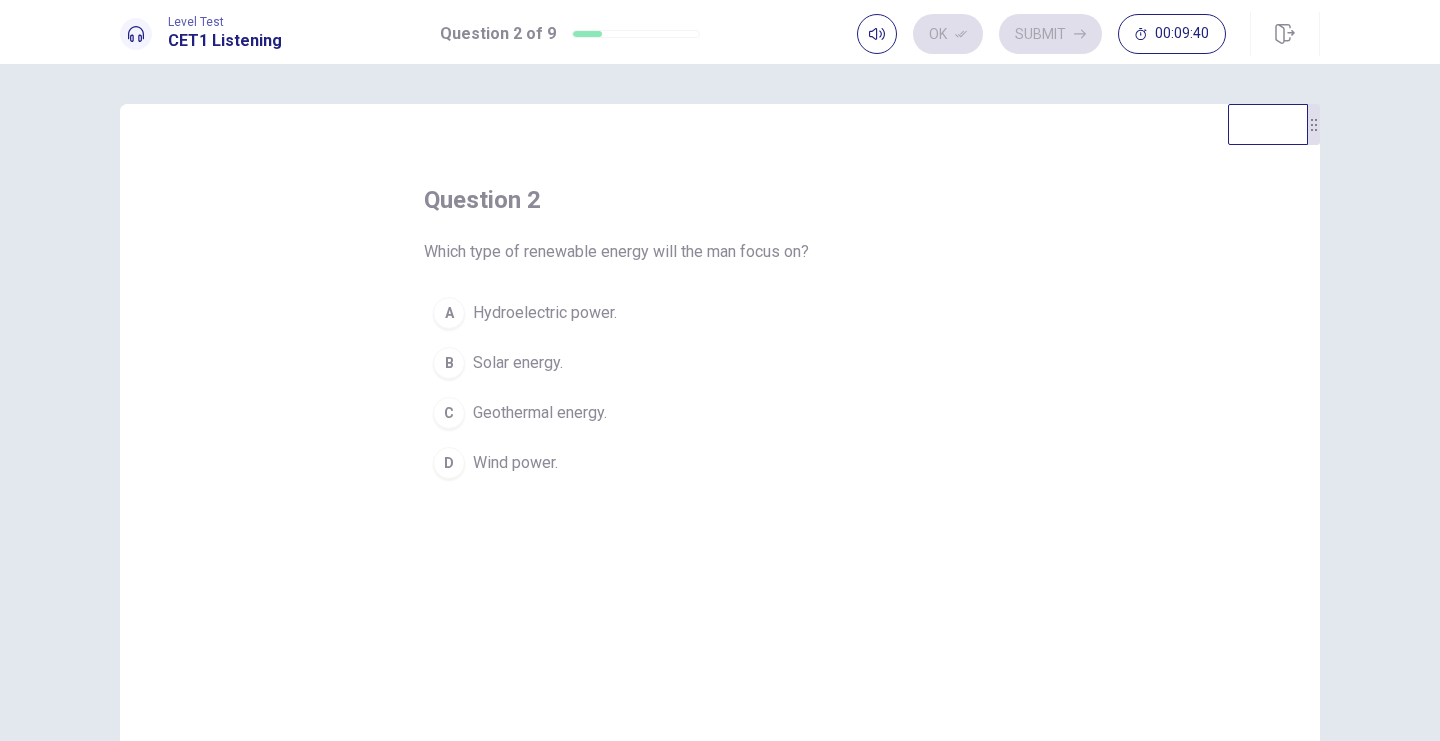 click on "Wind power." at bounding box center [545, 313] 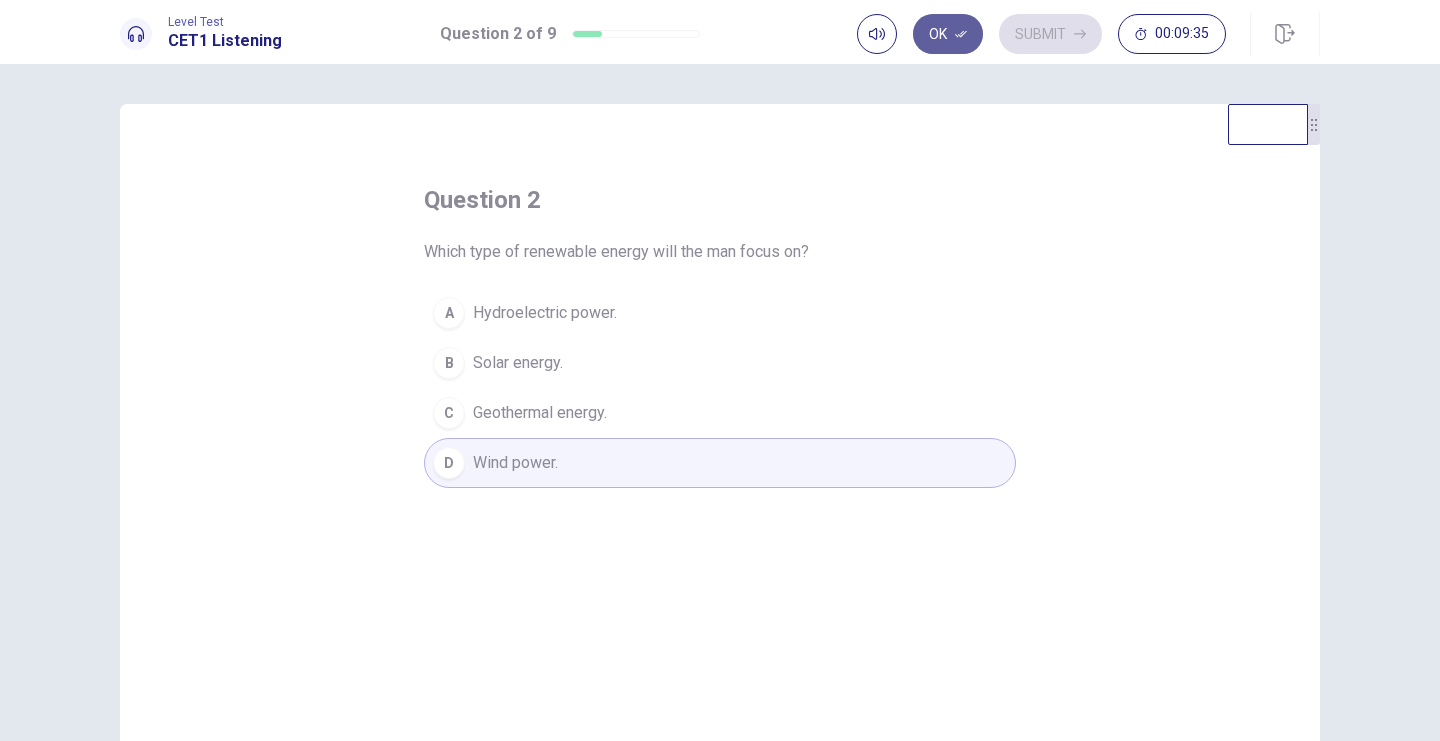 click at bounding box center (961, 34) 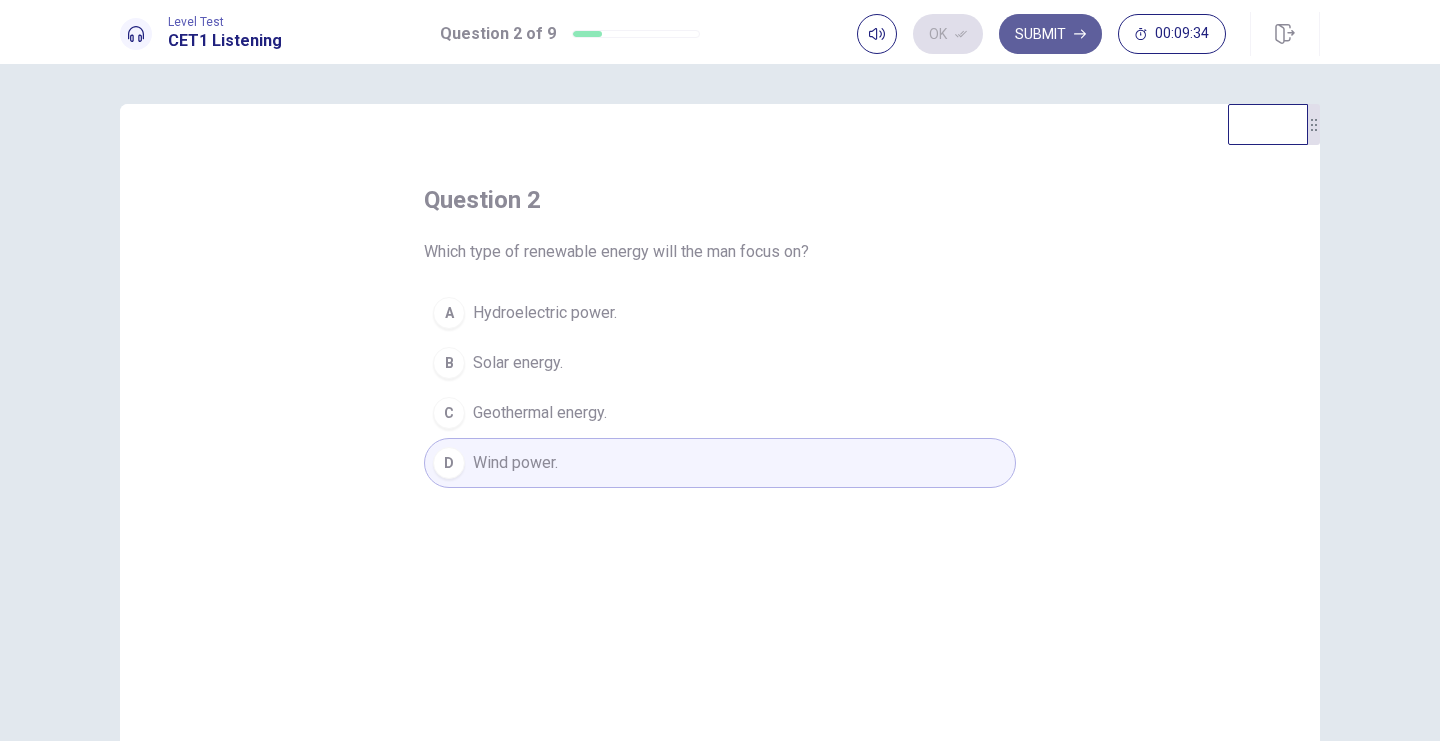 click at bounding box center (961, 34) 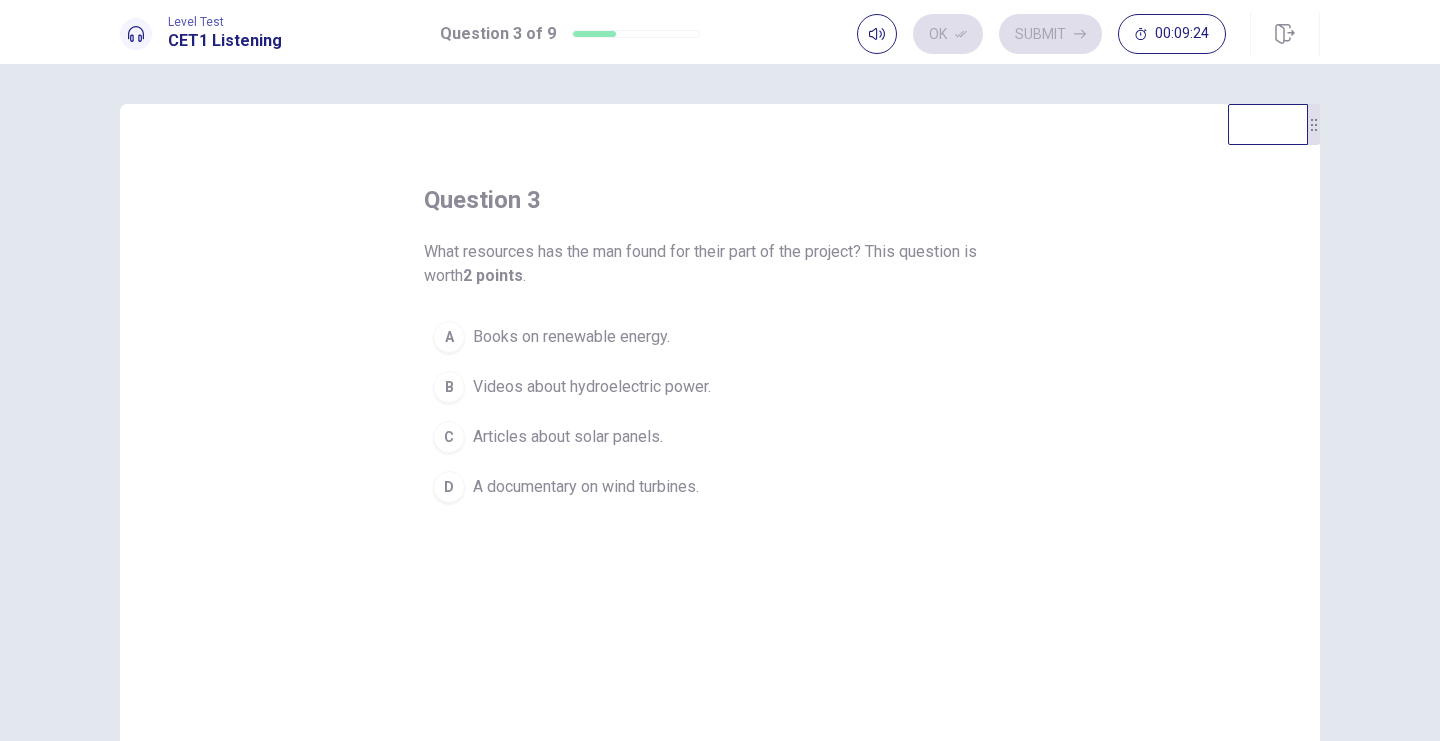click on "A documentary on wind turbines." at bounding box center [571, 337] 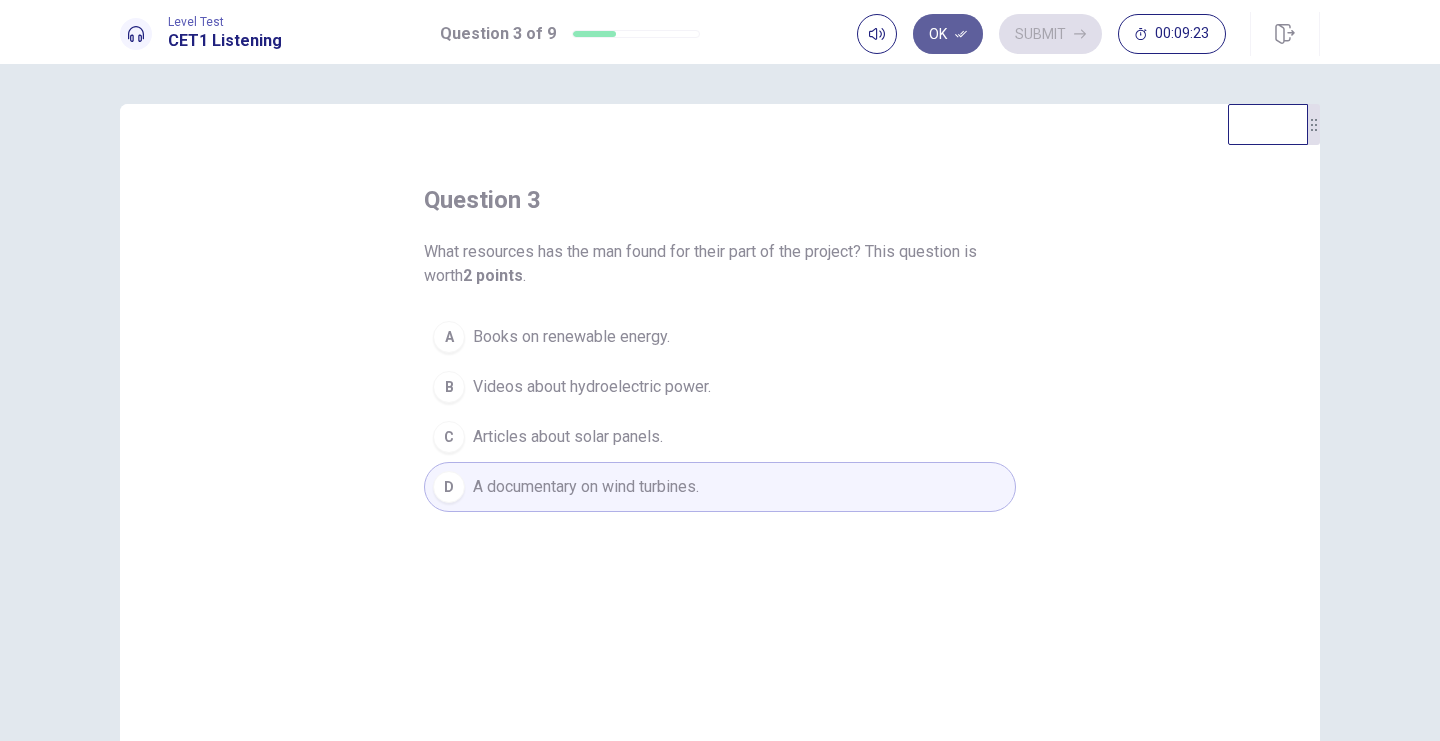 click on "Ok" at bounding box center (948, 34) 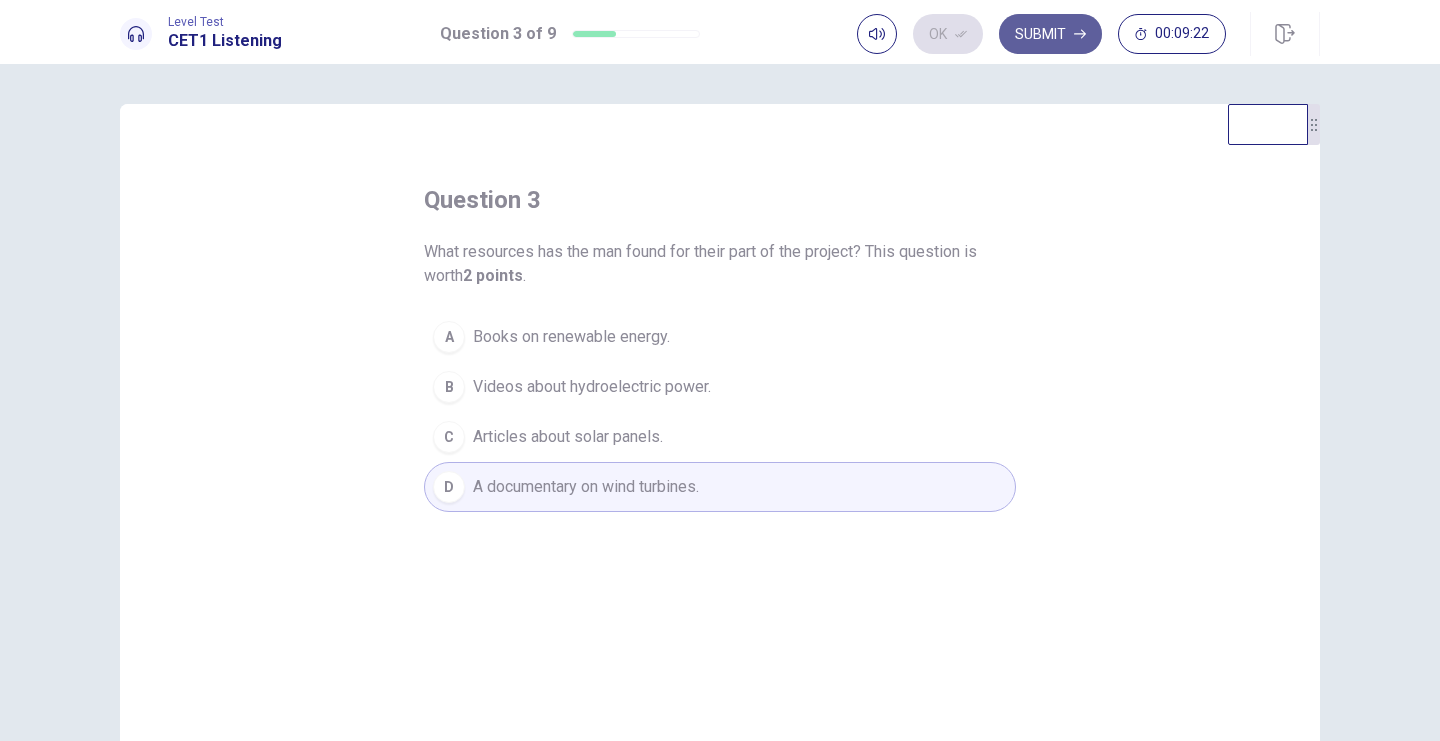 click on "Submit" at bounding box center [1050, 34] 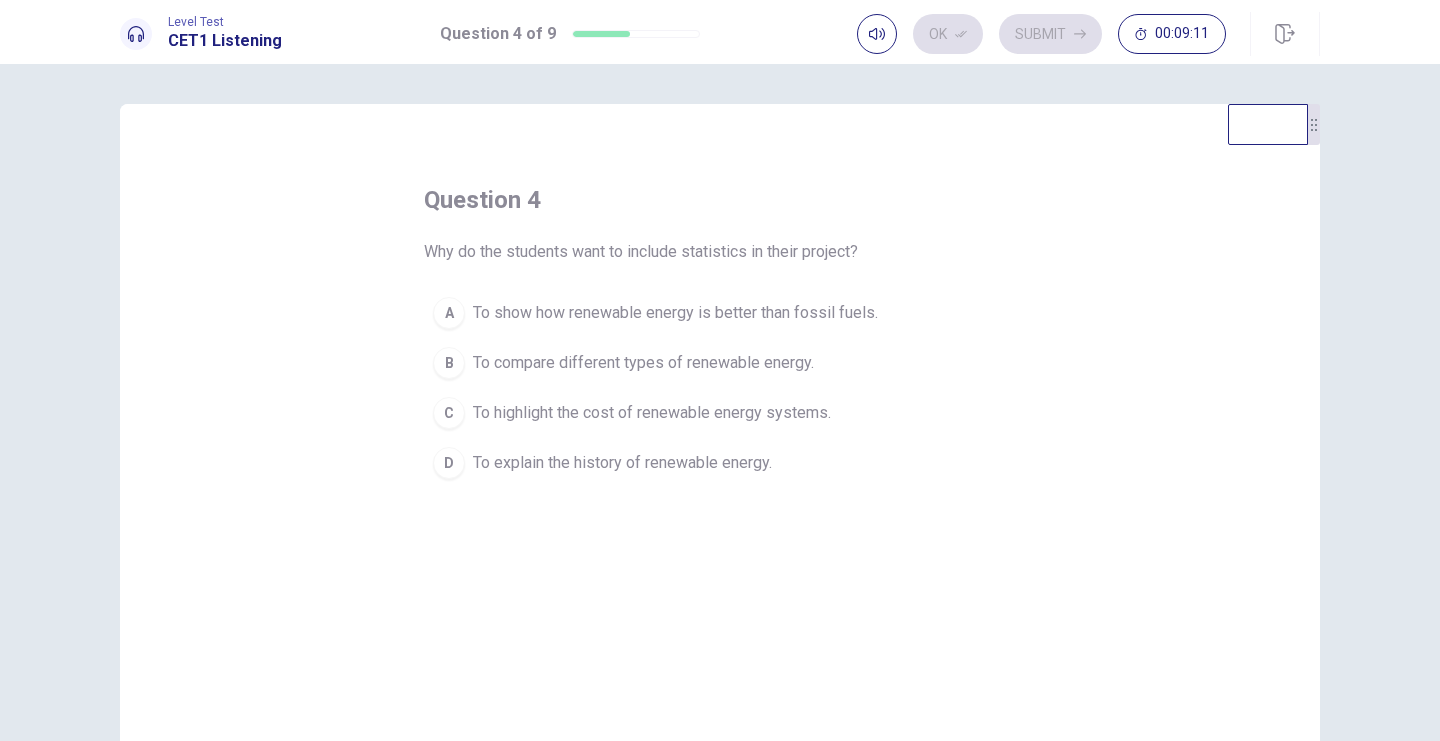 click on "To show how renewable energy is better than fossil fuels." at bounding box center (675, 313) 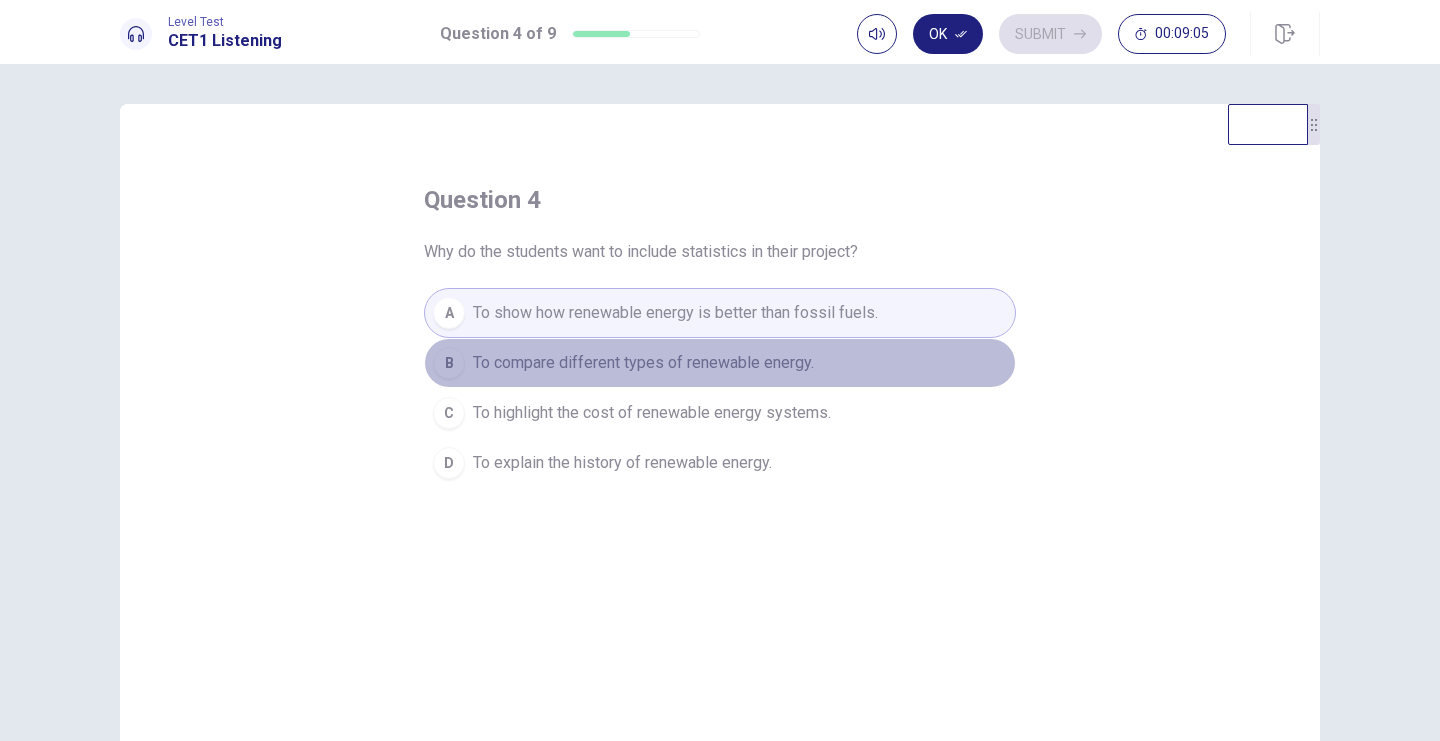click on "To compare different types of renewable energy." at bounding box center [643, 363] 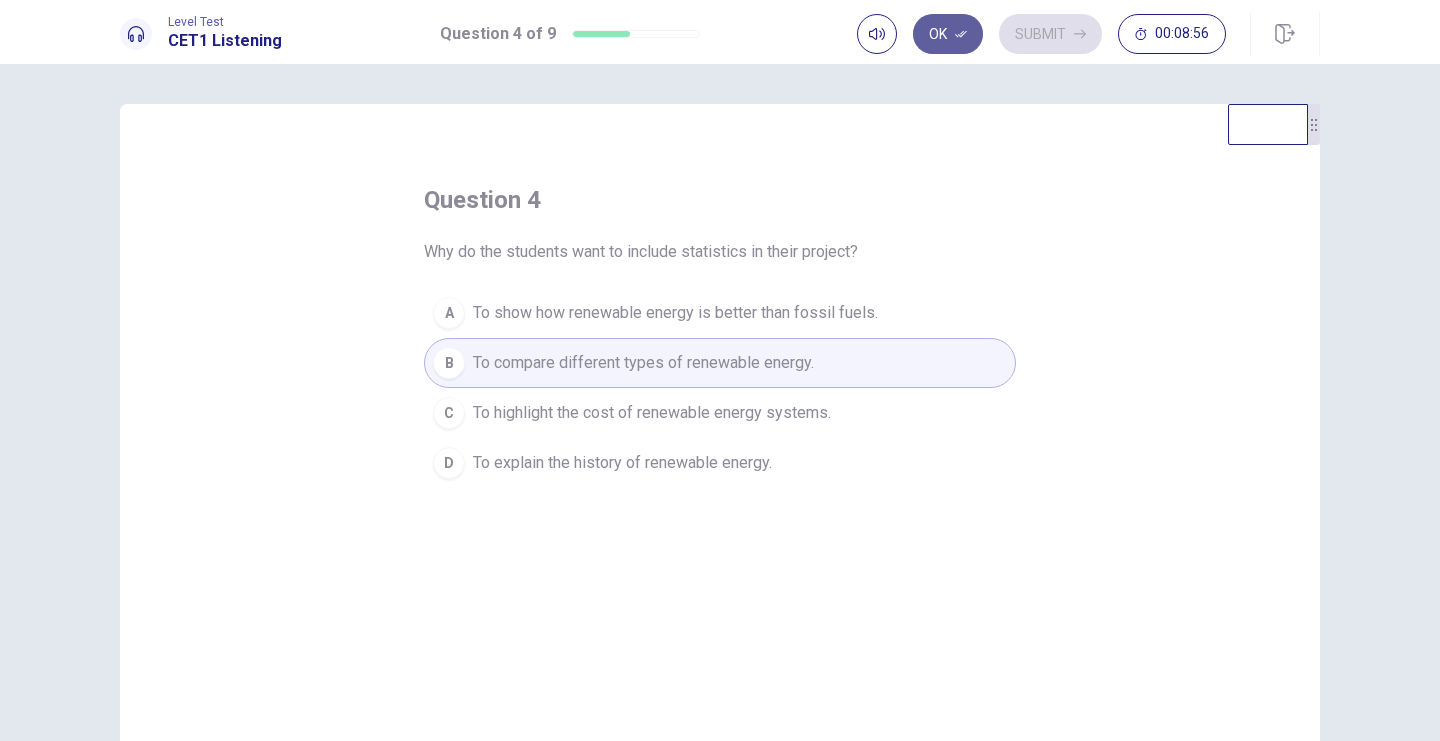 click at bounding box center (961, 34) 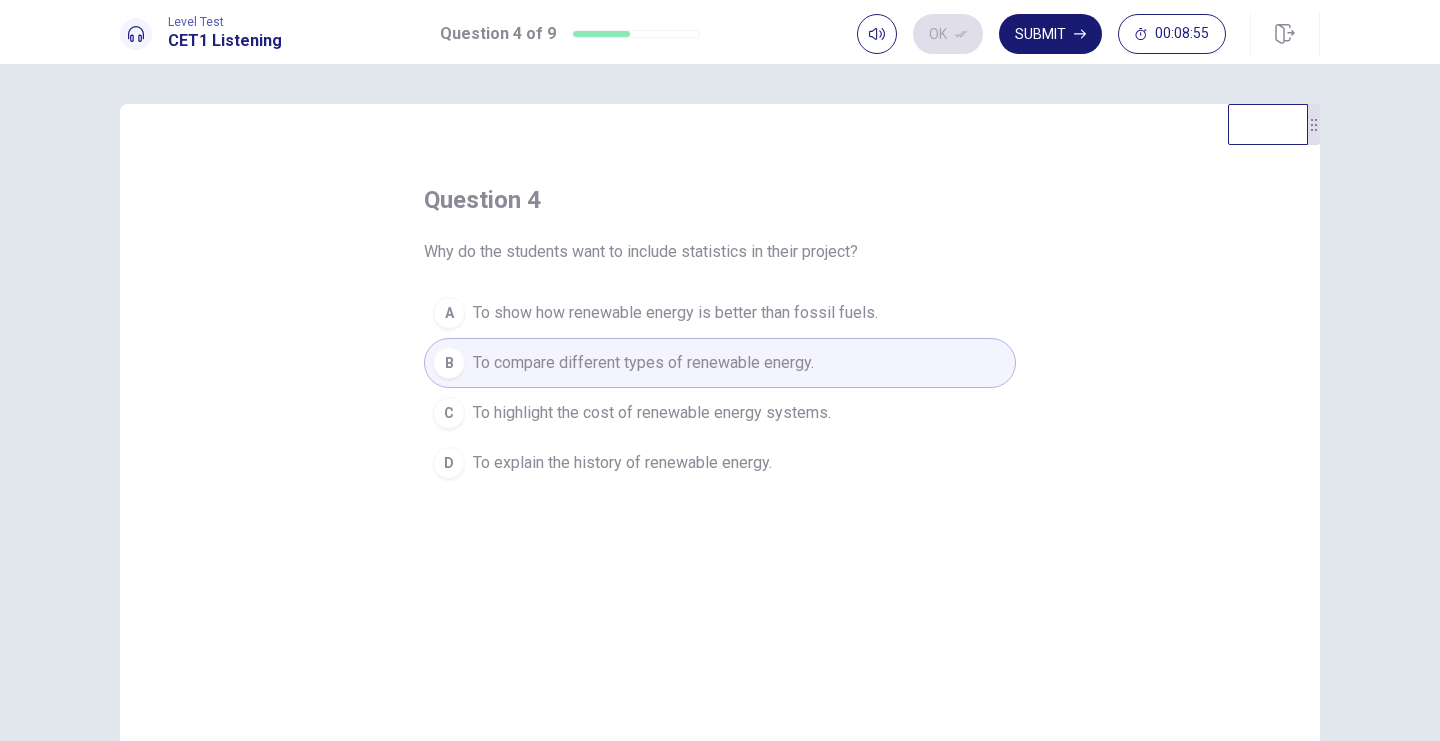 click on "Submit" at bounding box center [1050, 34] 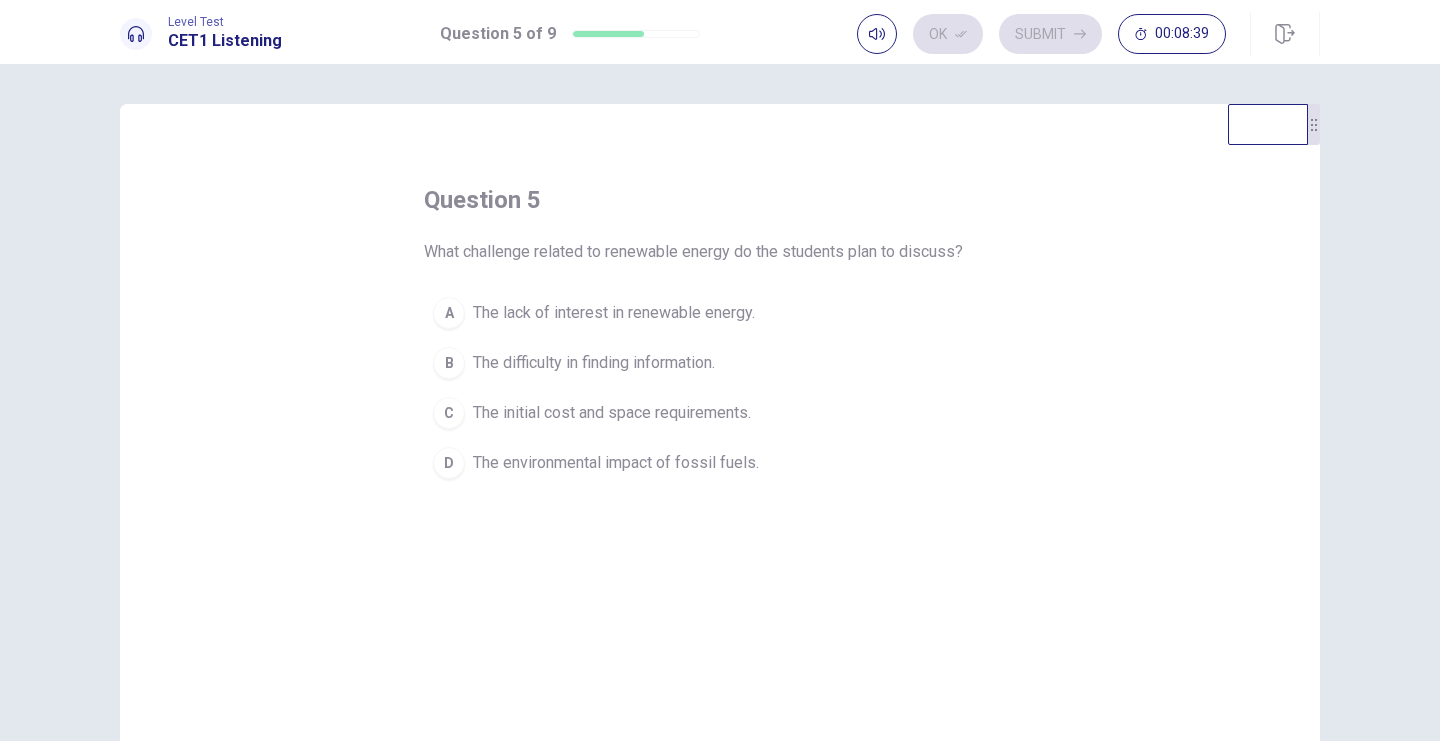 click on "The environmental impact of fossil fuels." at bounding box center (614, 313) 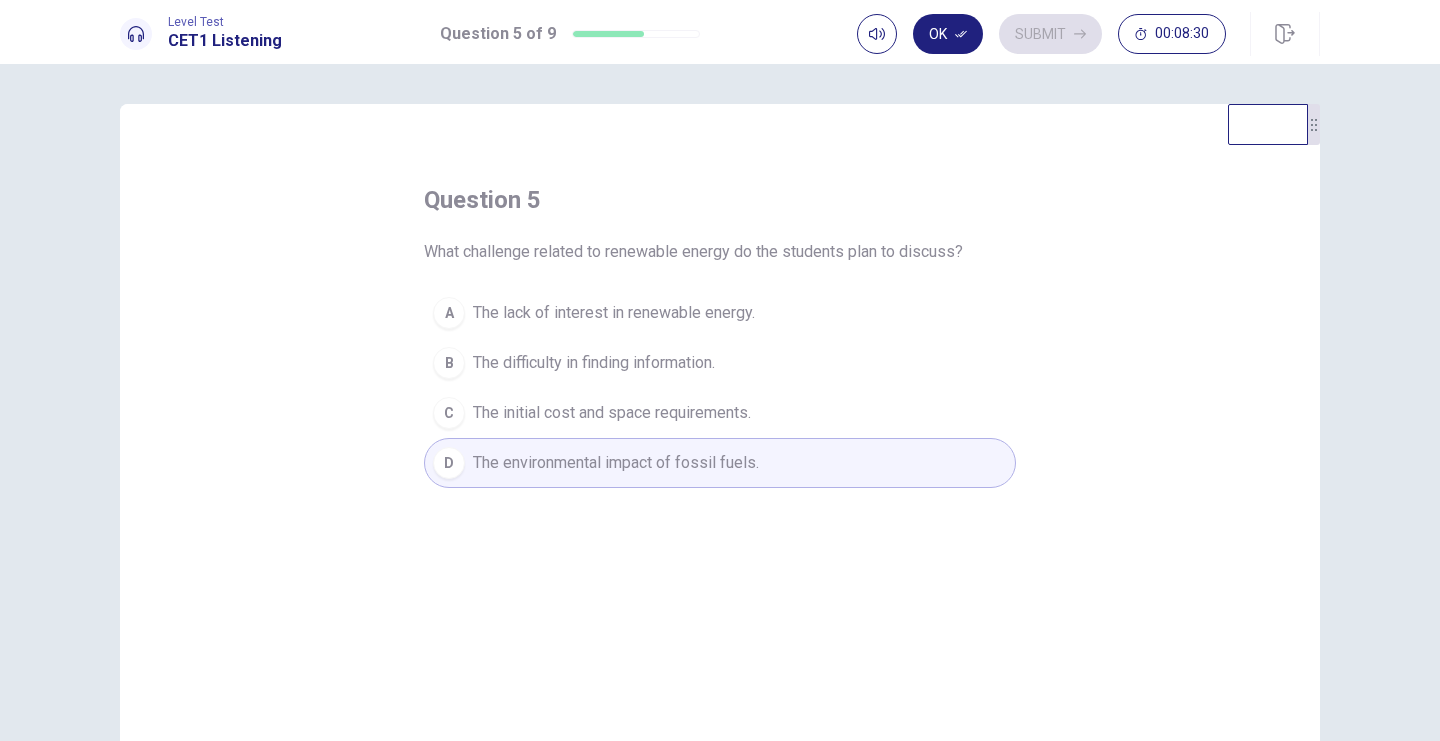 click on "The initial cost and space requirements." at bounding box center [614, 313] 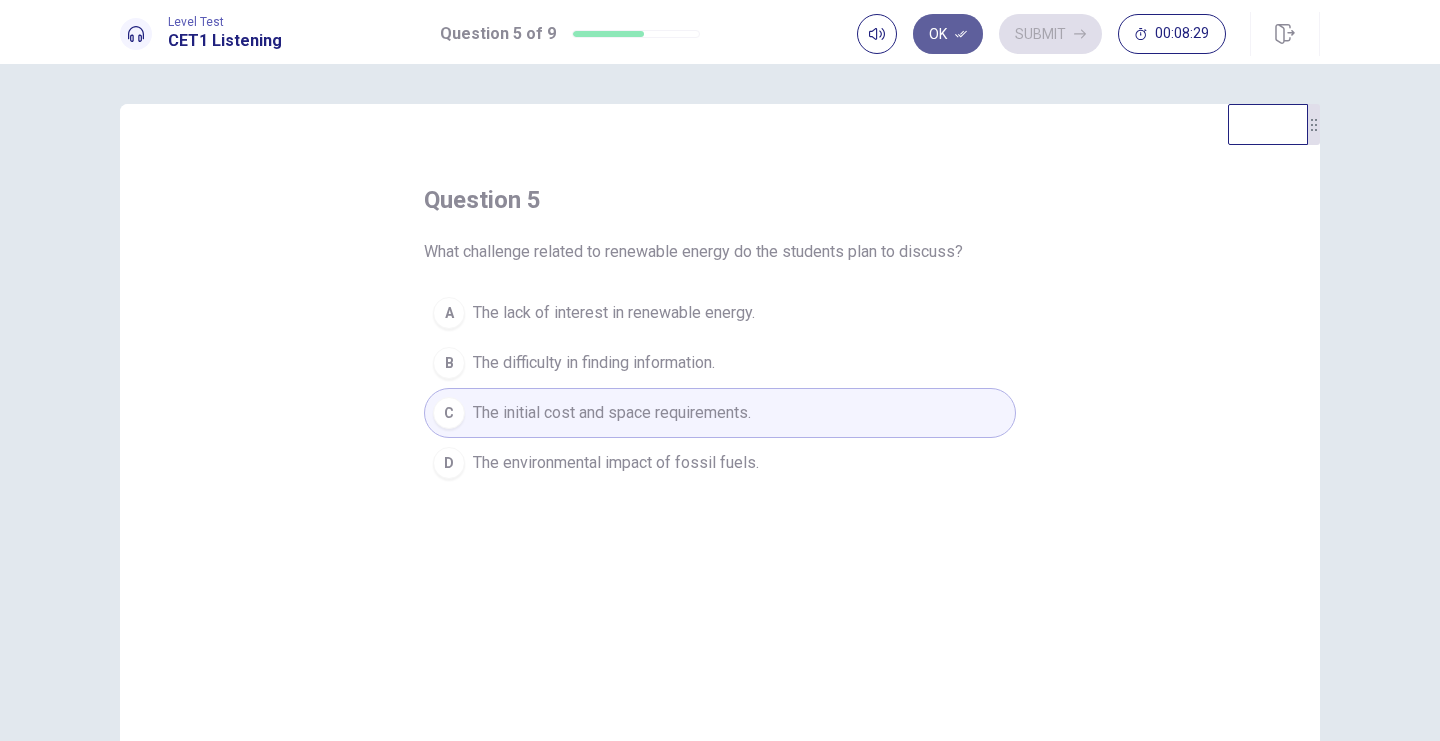 click on "Ok" at bounding box center (948, 34) 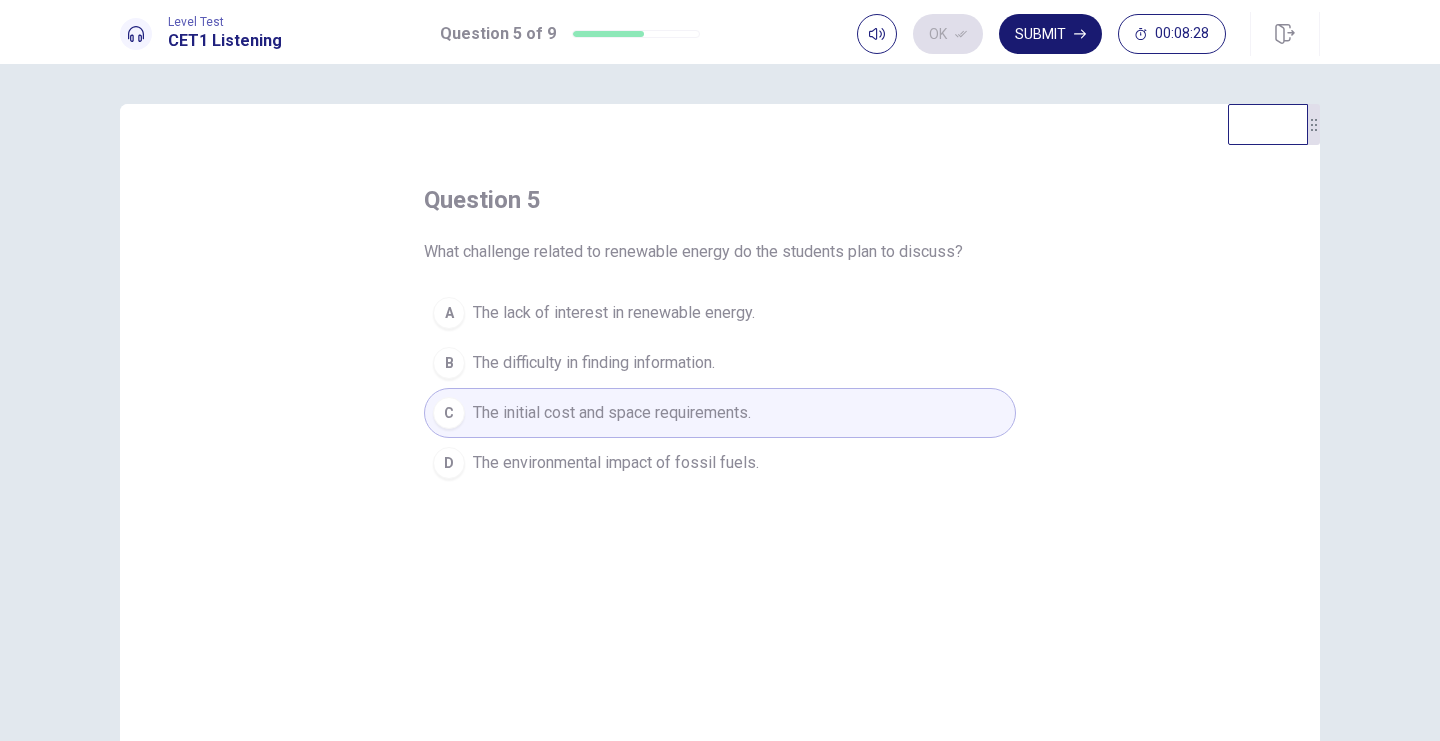 click on "Submit" at bounding box center (1050, 34) 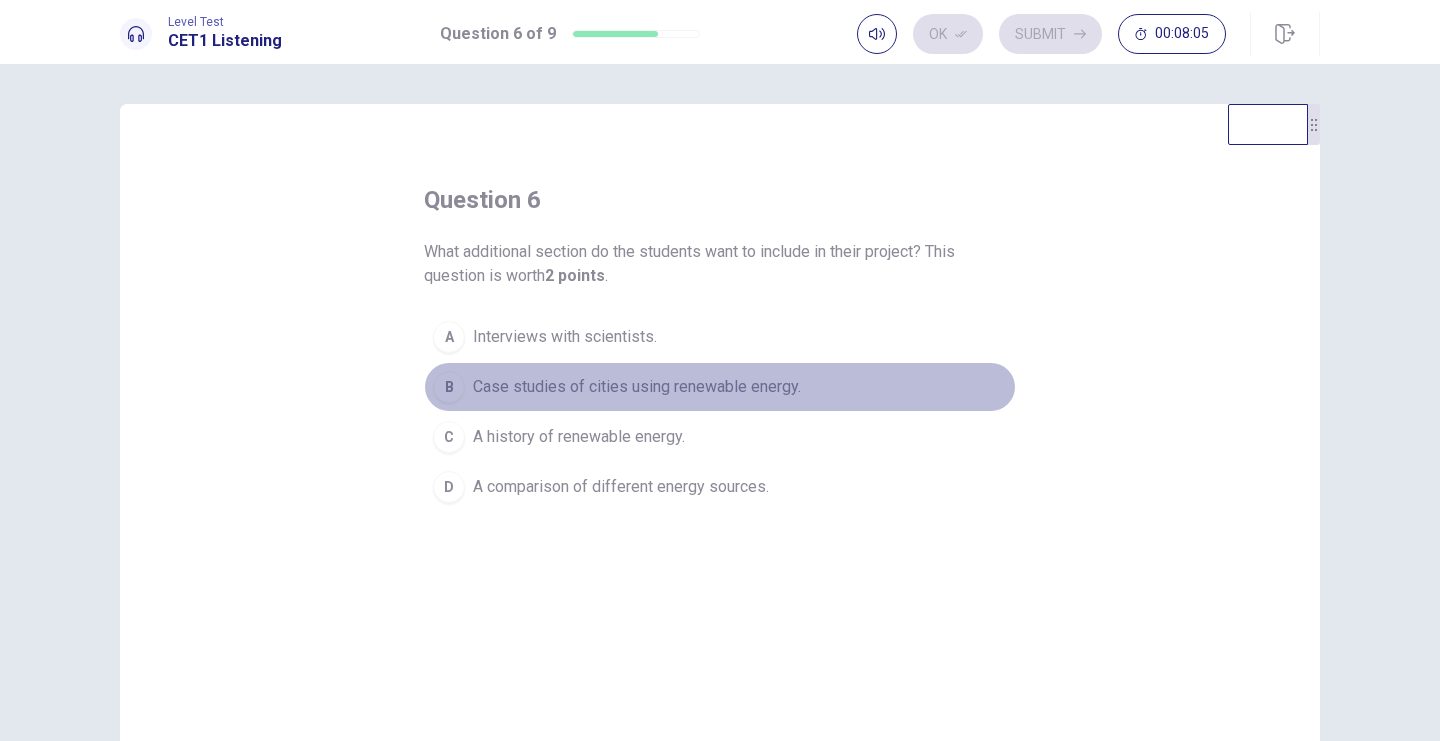 click on "Case studies of cities using renewable energy." at bounding box center [565, 337] 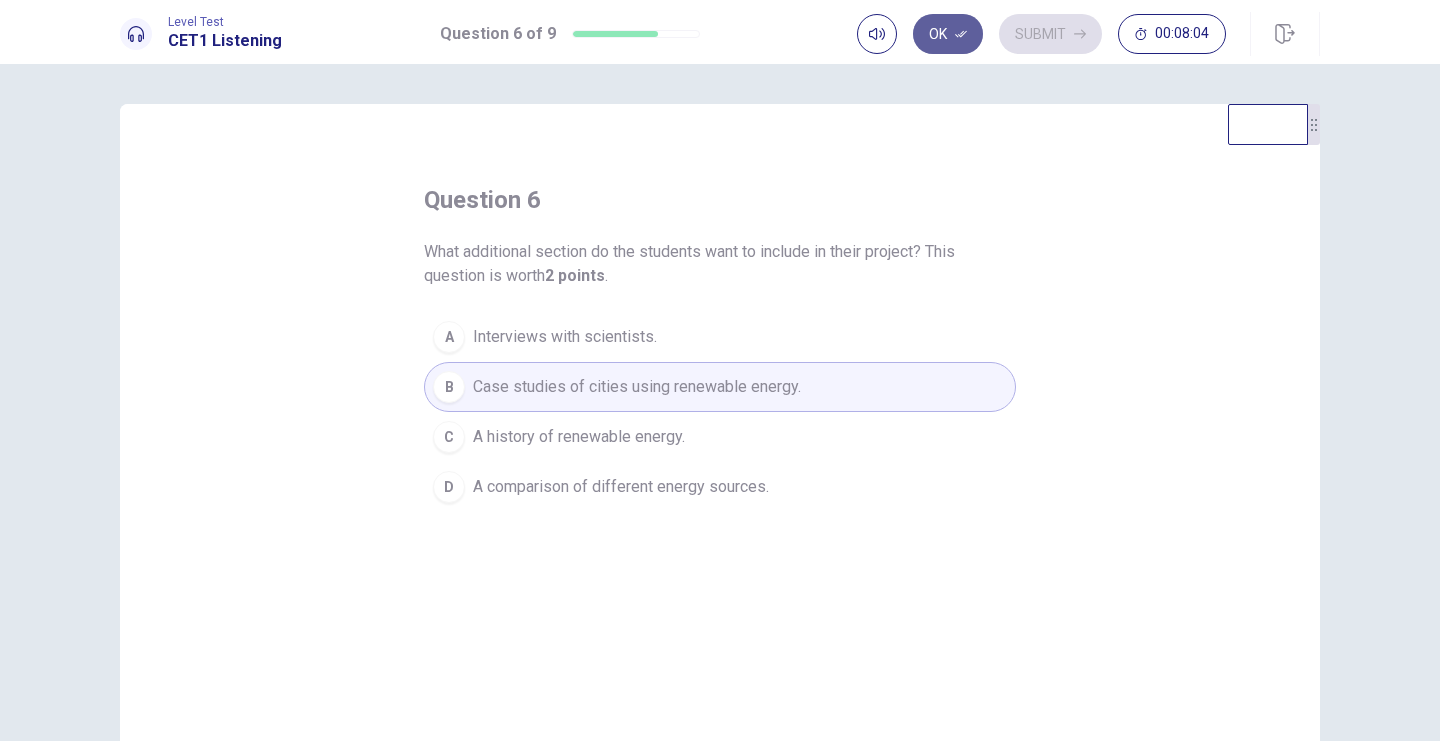 click on "Ok" at bounding box center (948, 34) 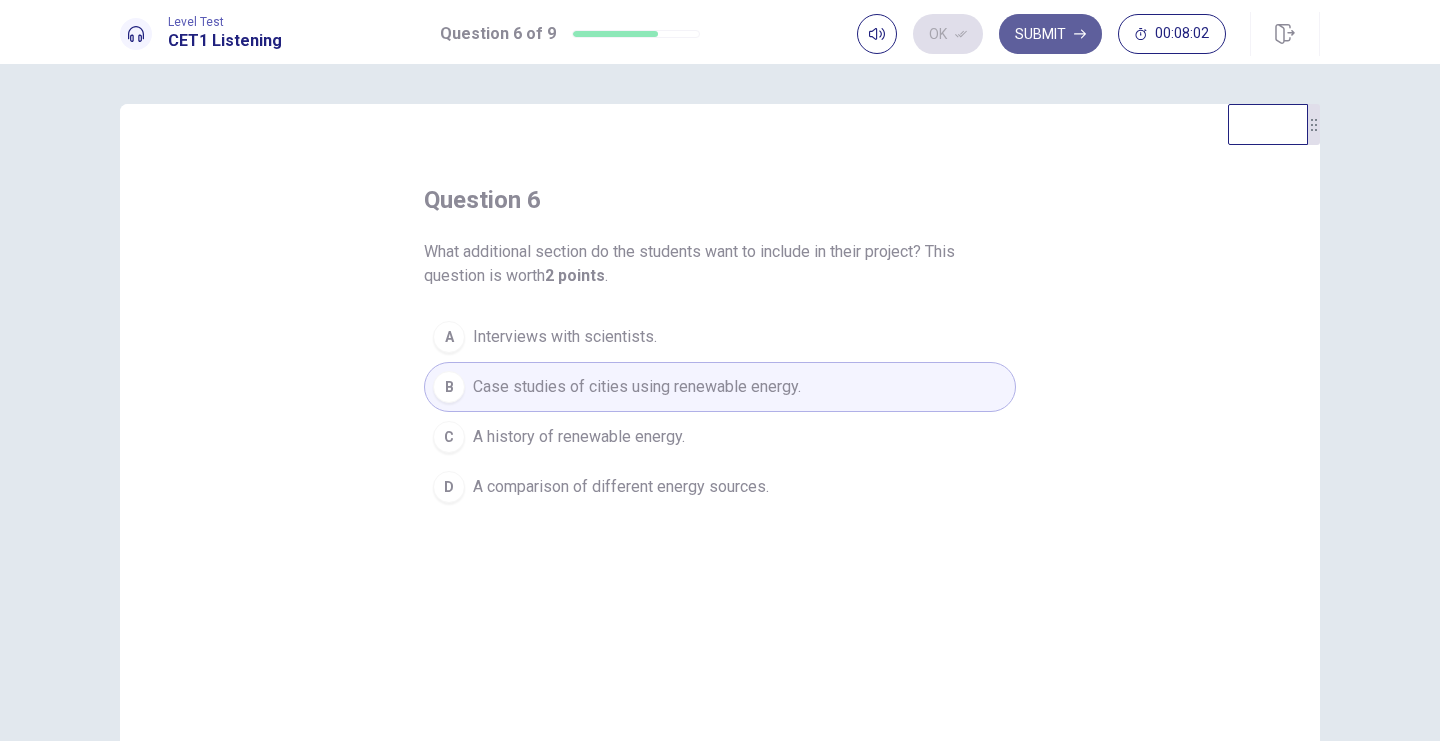 click on "Submit" at bounding box center (1050, 34) 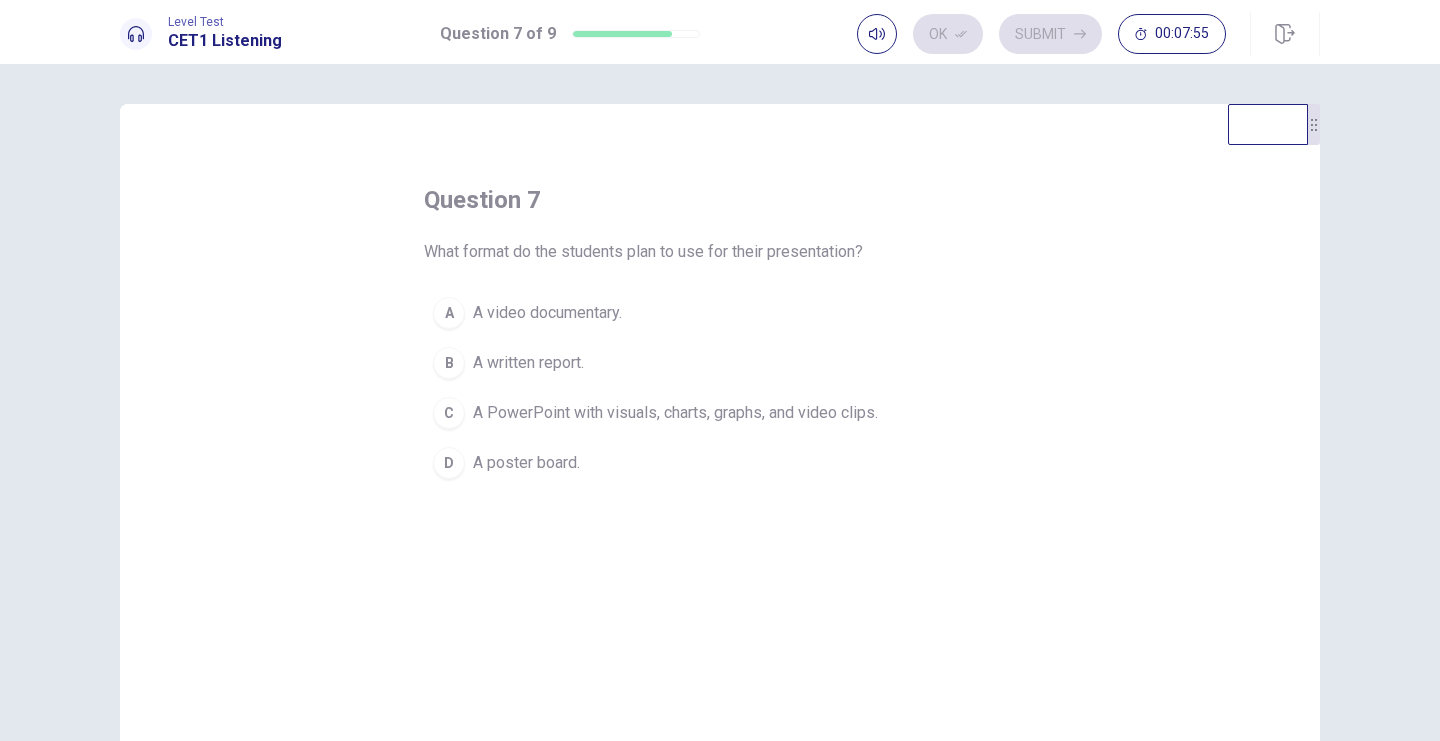 click on "A PowerPoint with visuals, charts, graphs, and video clips." at bounding box center (547, 313) 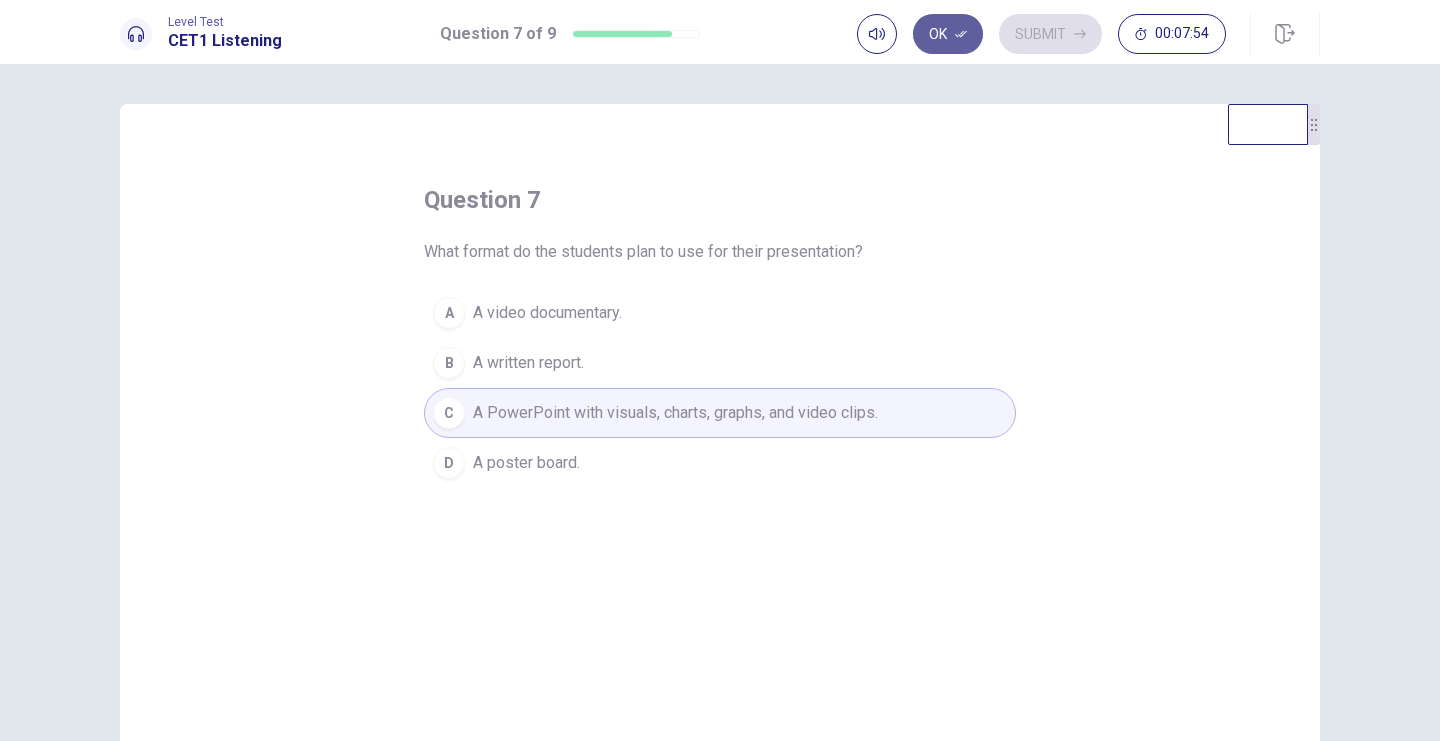 click on "Ok" at bounding box center [948, 34] 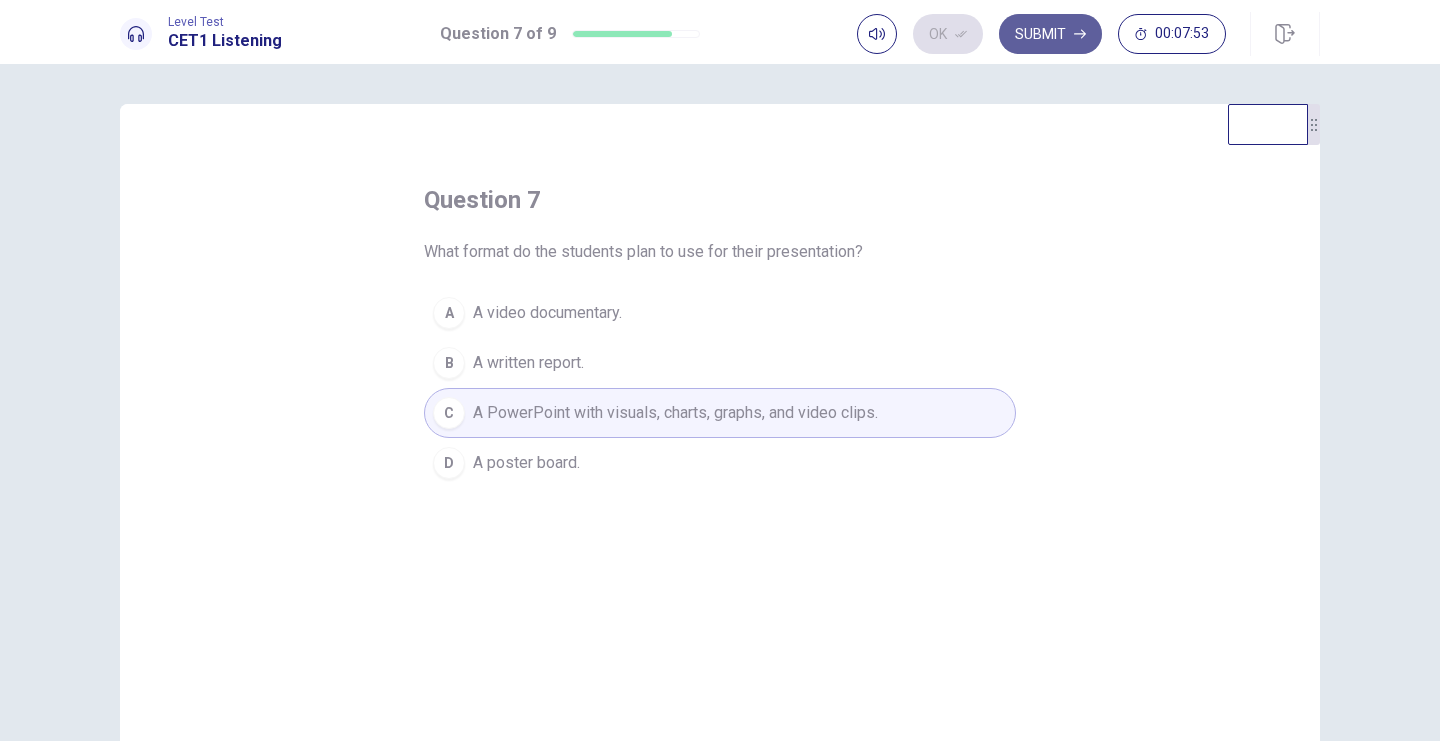 click on "Submit" at bounding box center [1050, 34] 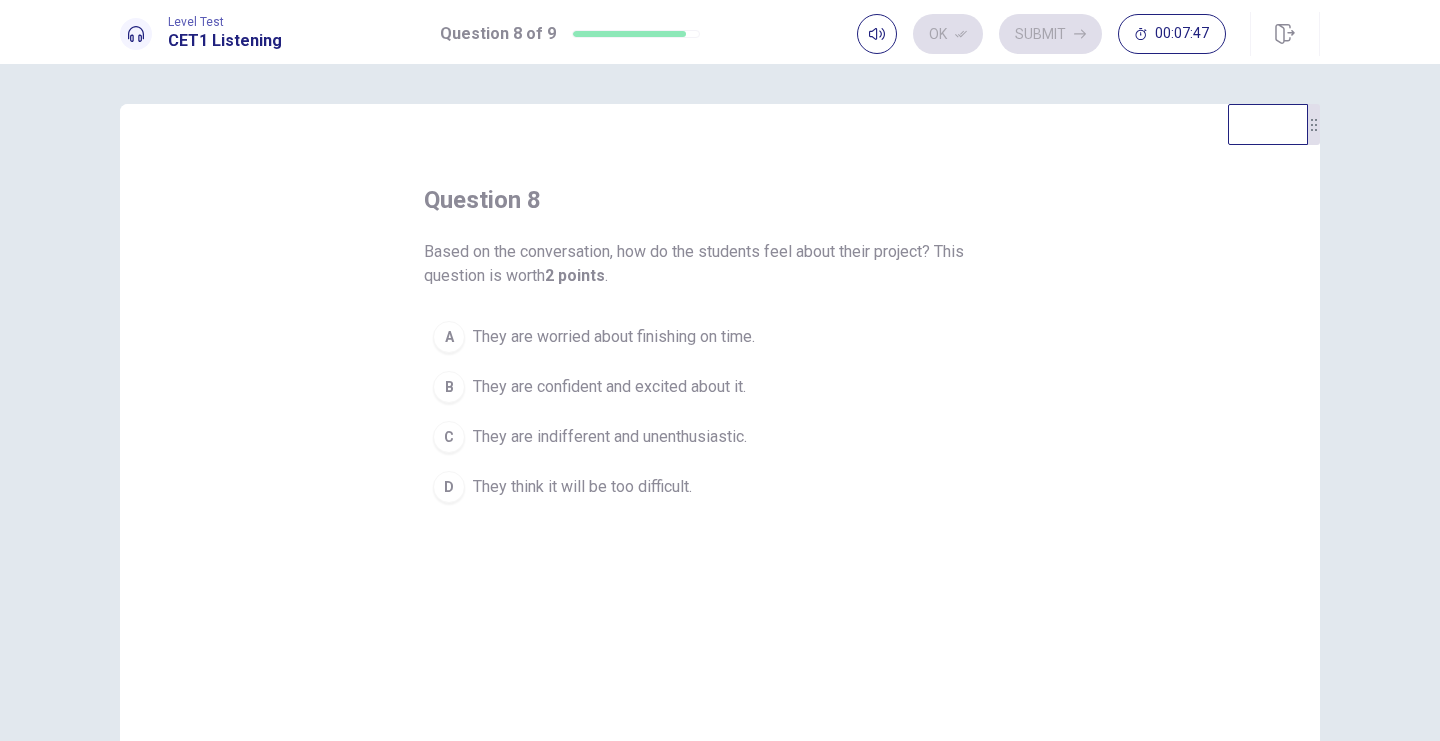 click on "They are confident and excited about it." at bounding box center (614, 337) 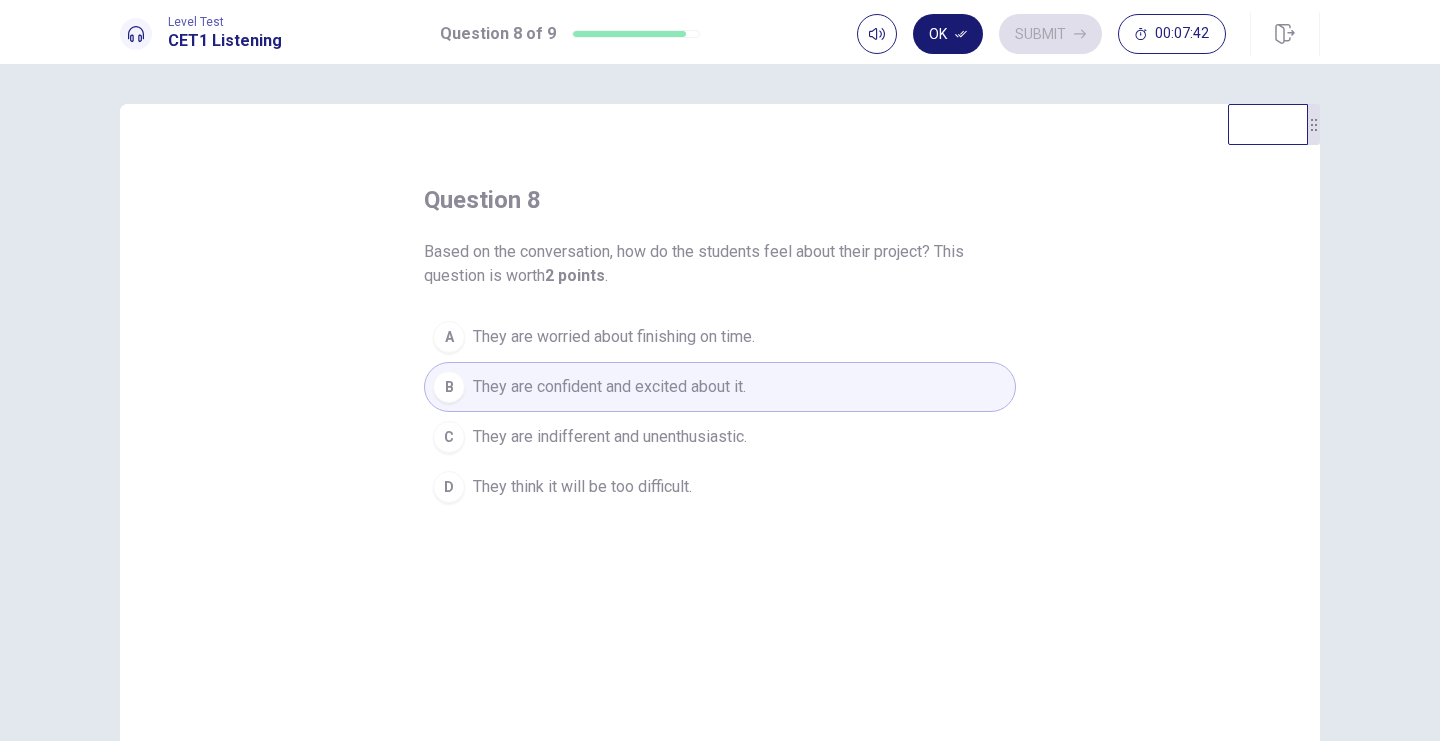 click on "Ok" at bounding box center (948, 34) 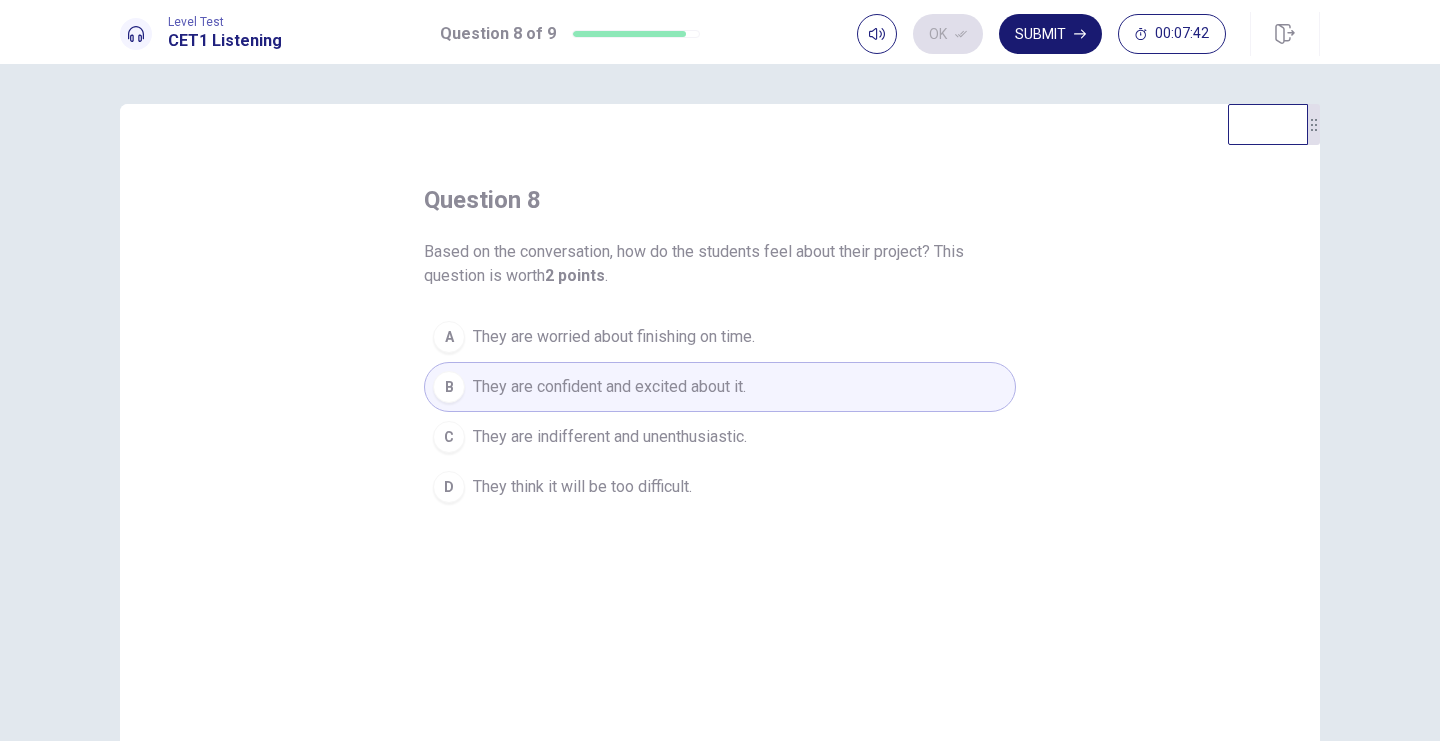 click on "Submit" at bounding box center (1050, 34) 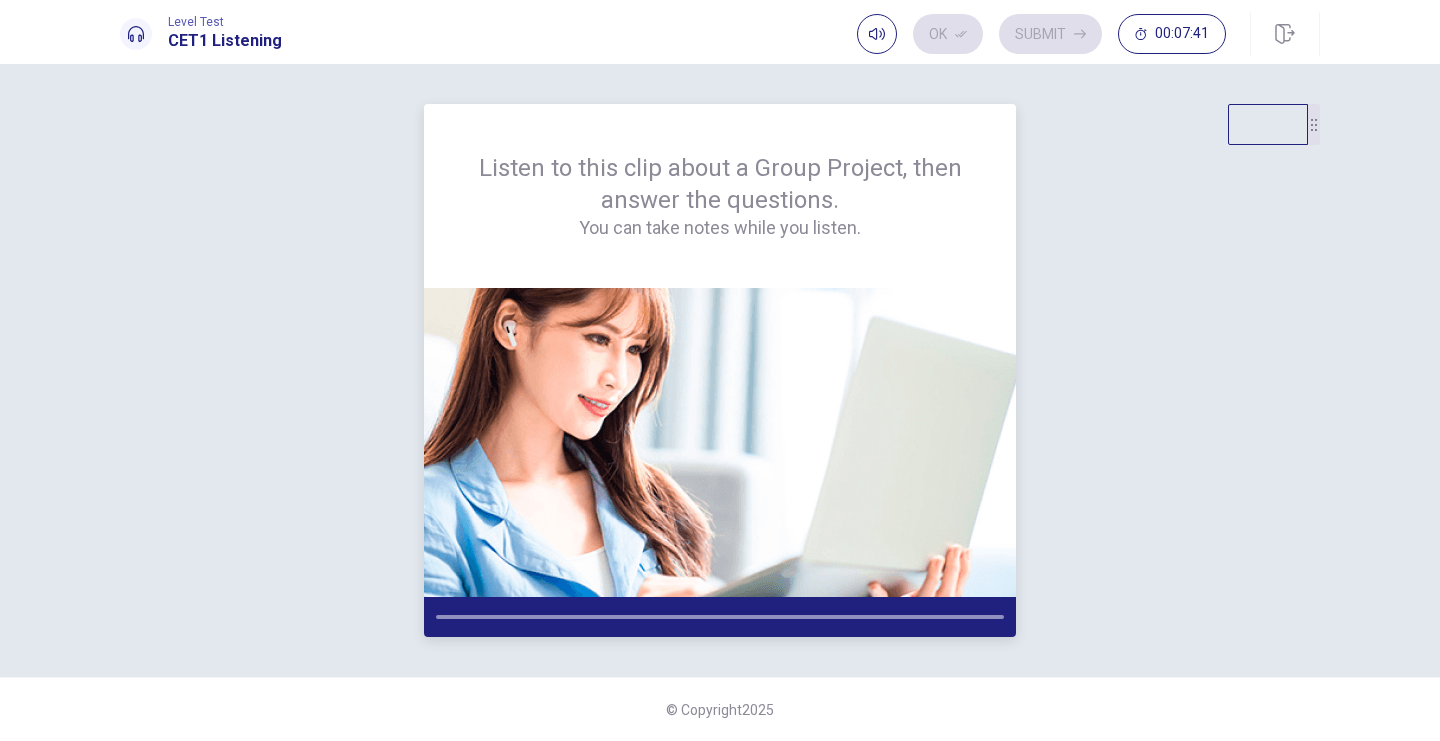 click on "You can take notes while you listen." at bounding box center [720, 228] 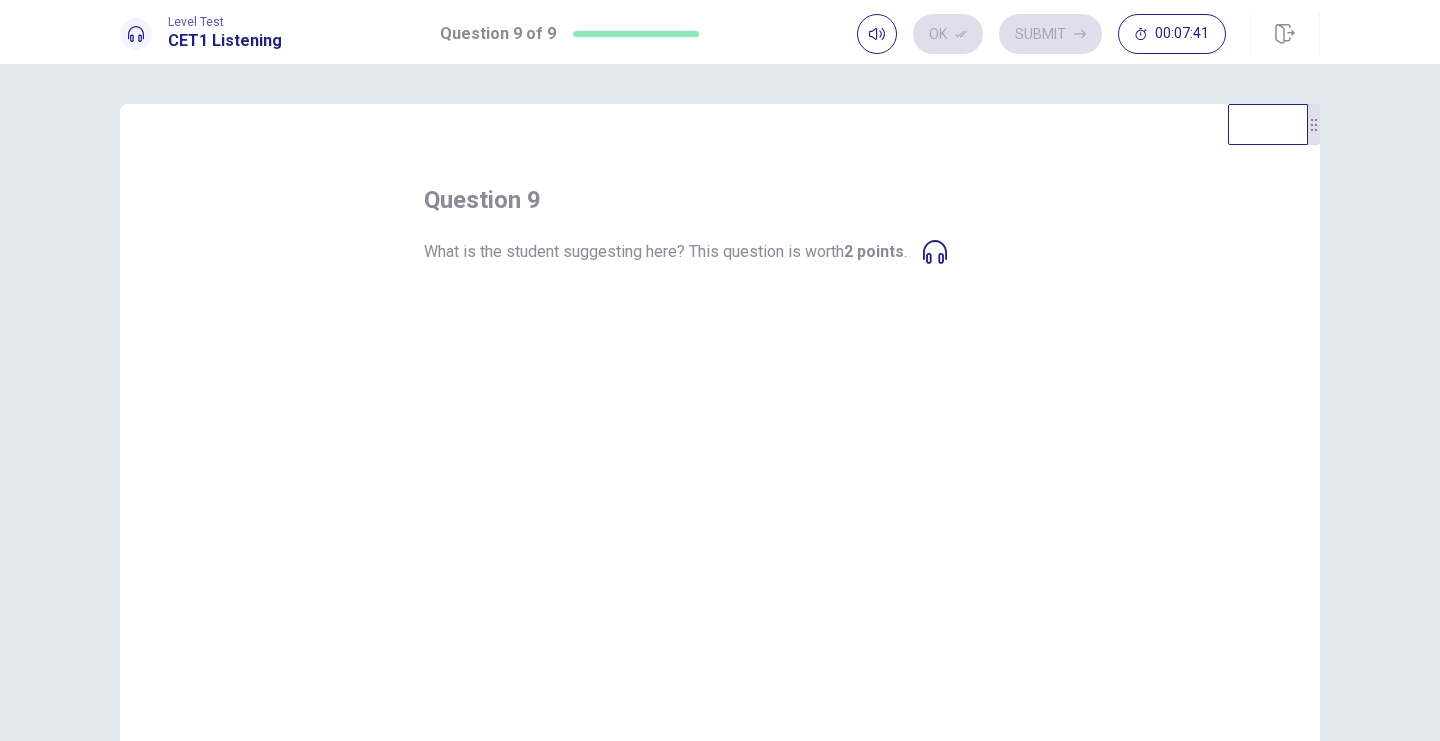 click on "question   9 What is the student suggesting here? This question is worth  2 points . A Avoid discussing any challenges. B Highlight the challenges of renewable energy systems. C Only focus on the benefits. D Present a negative view of renewable energy." at bounding box center (720, 336) 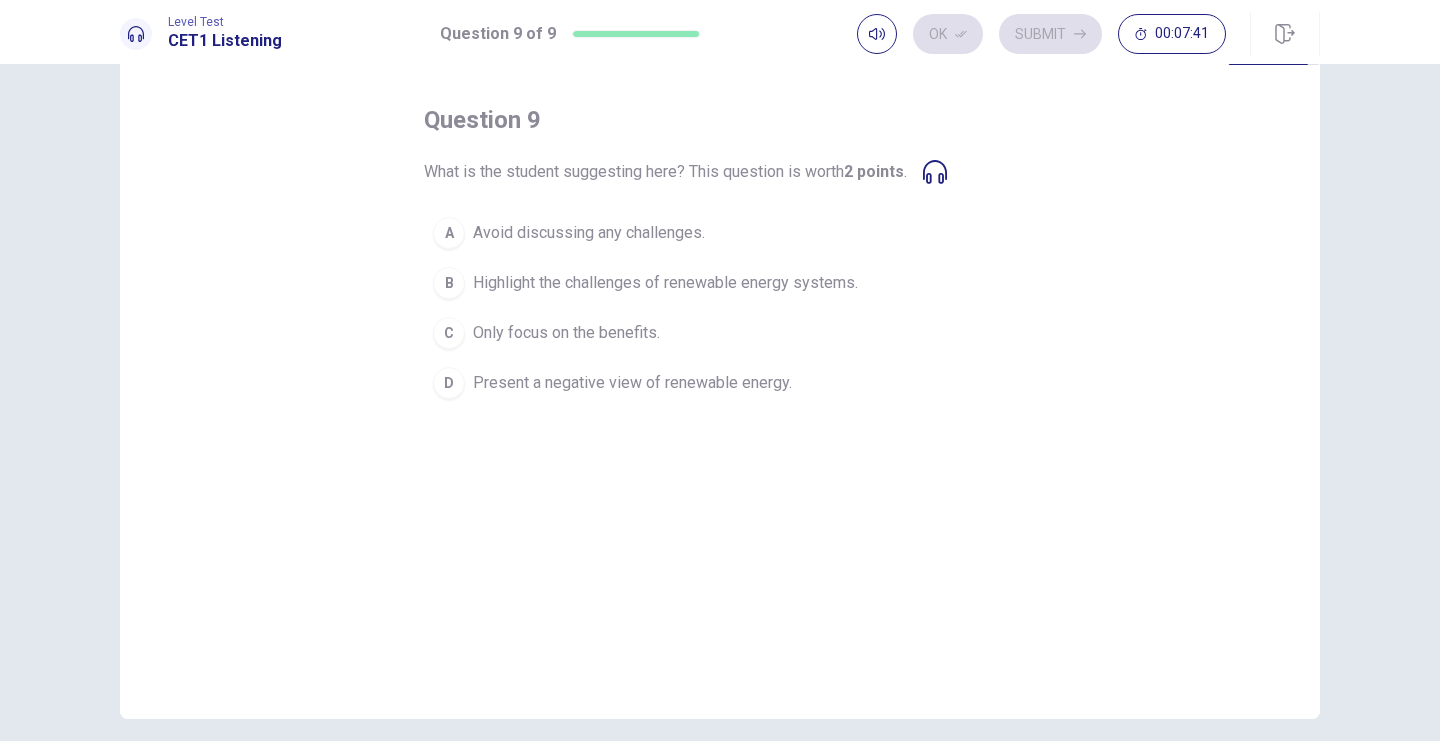 scroll, scrollTop: 40, scrollLeft: 0, axis: vertical 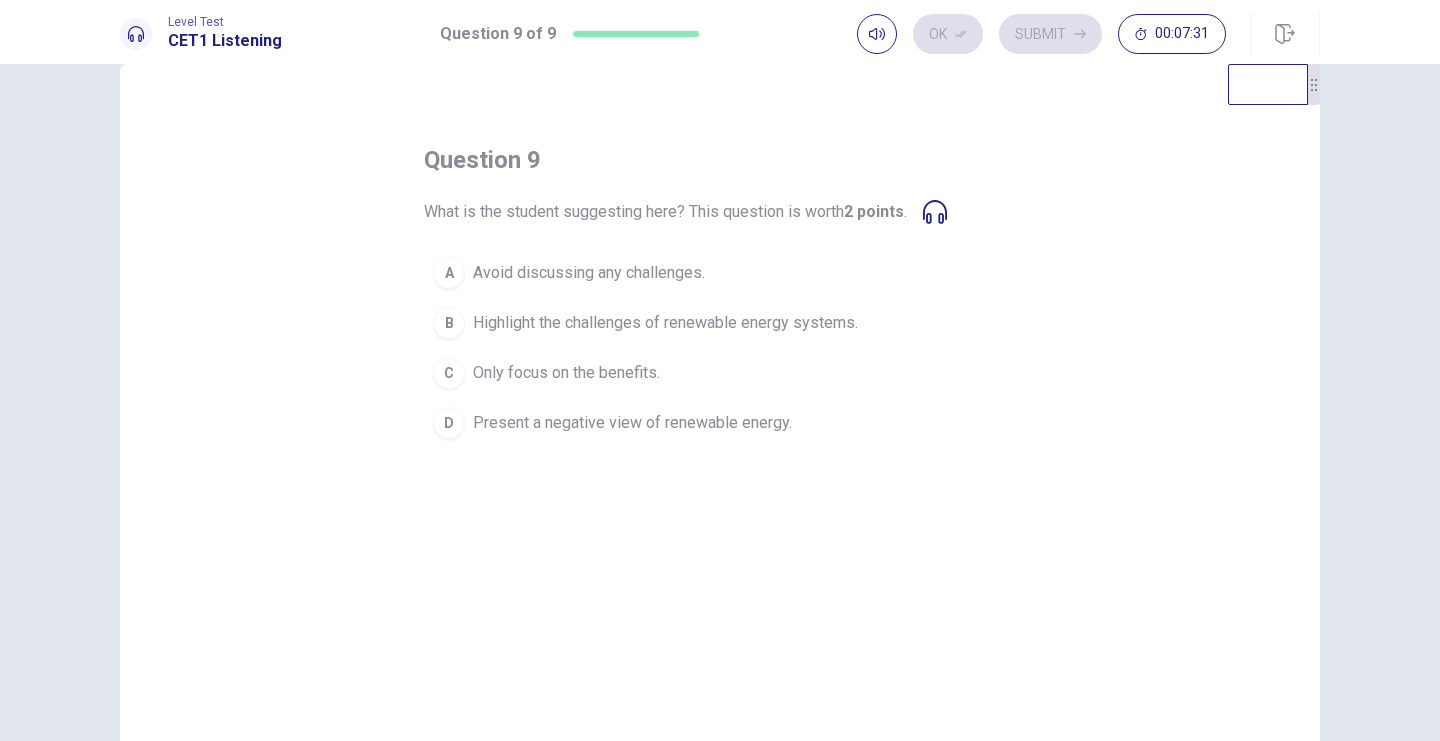 click at bounding box center [935, 212] 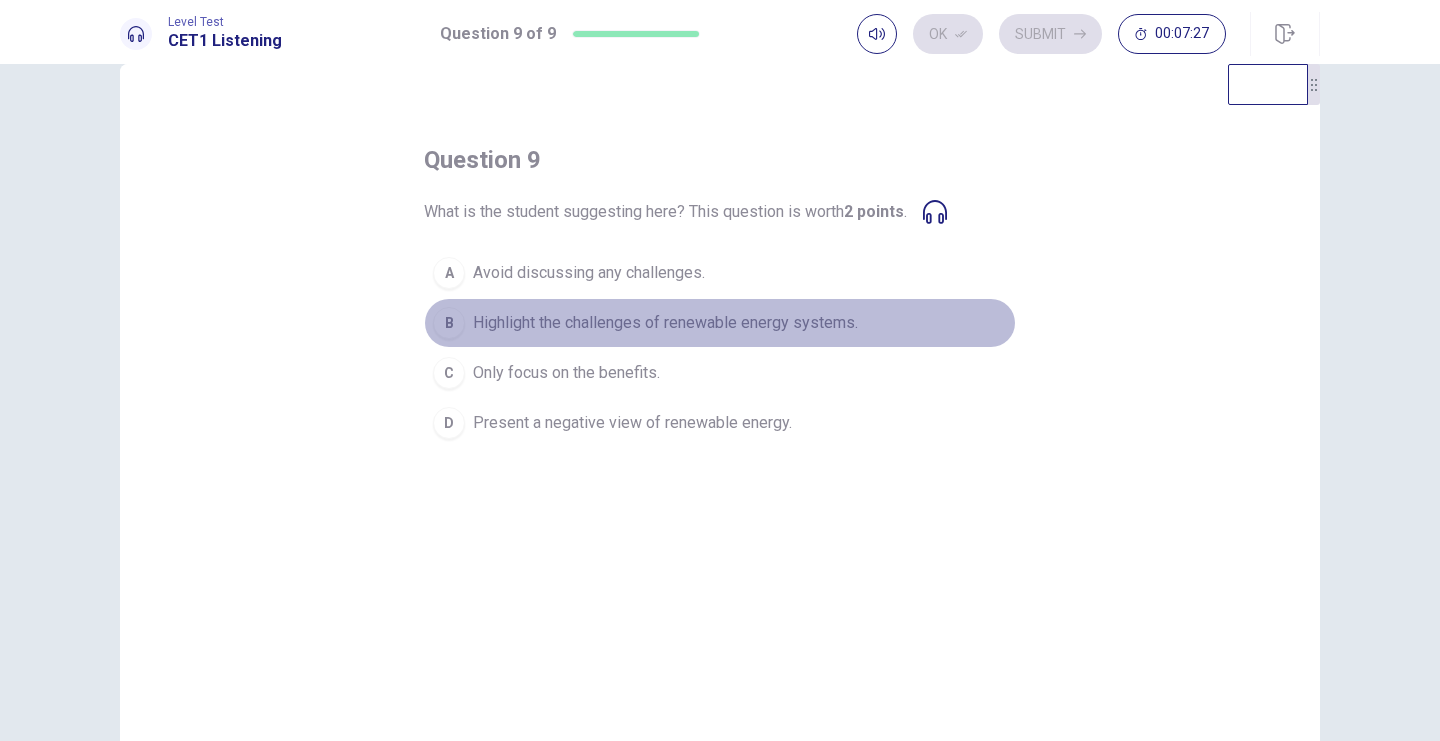 click on "Highlight the challenges of renewable energy systems." at bounding box center [589, 273] 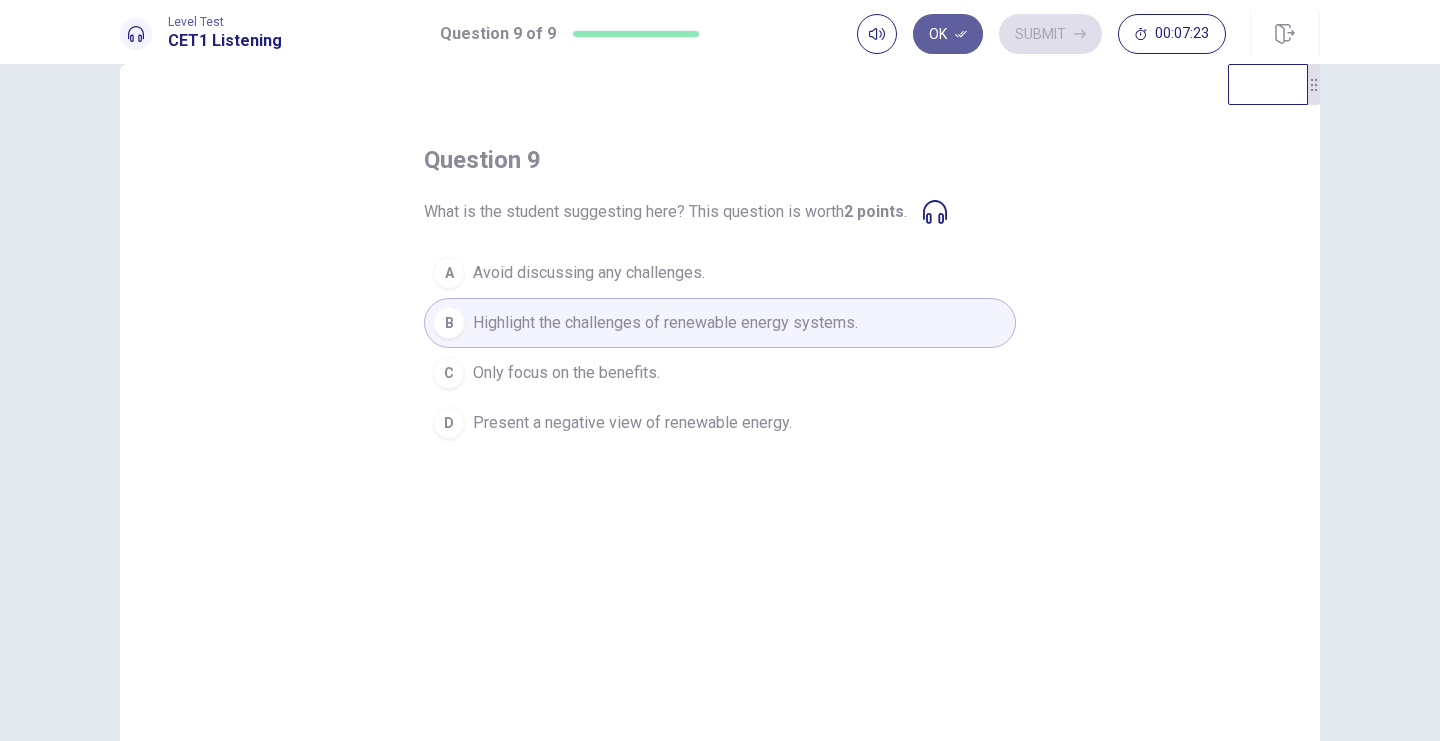 click on "Ok" at bounding box center [948, 34] 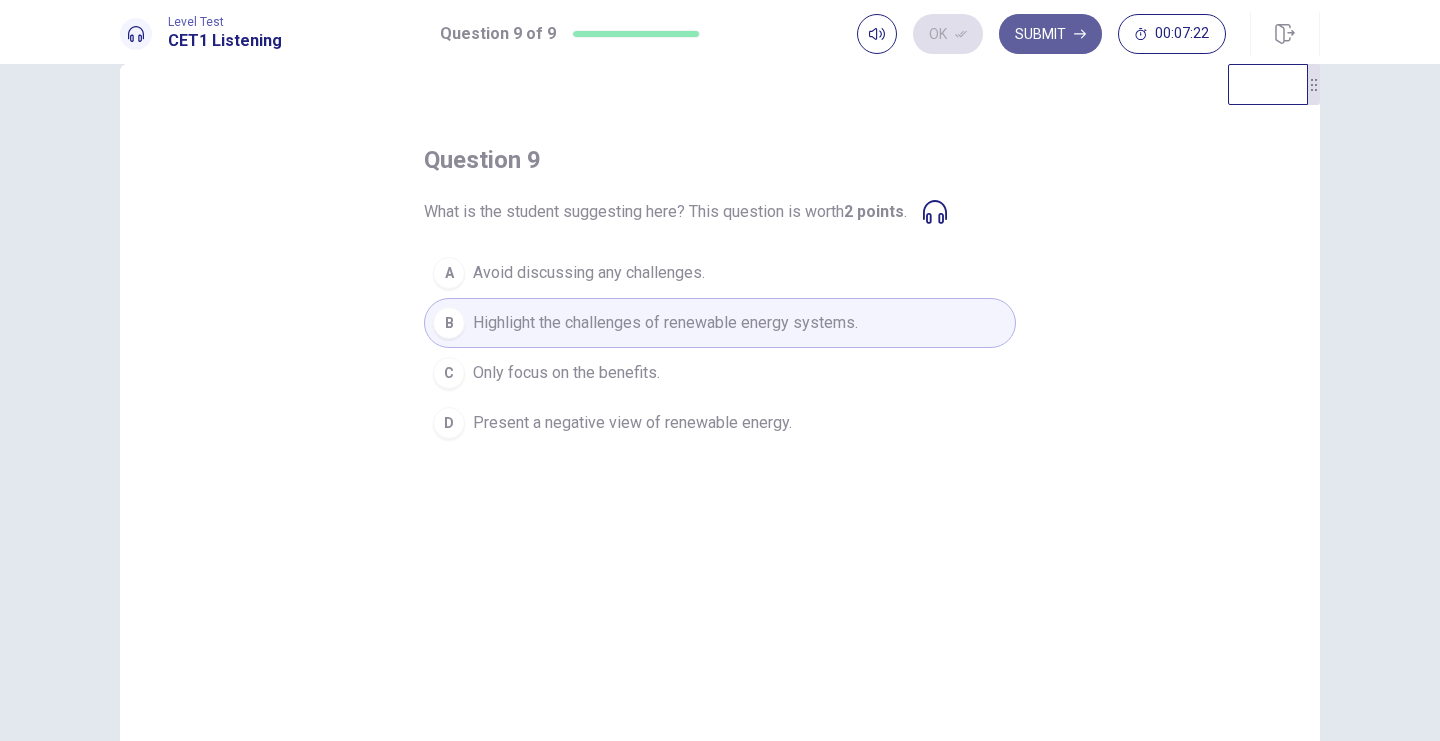 click on "Submit" at bounding box center [1050, 34] 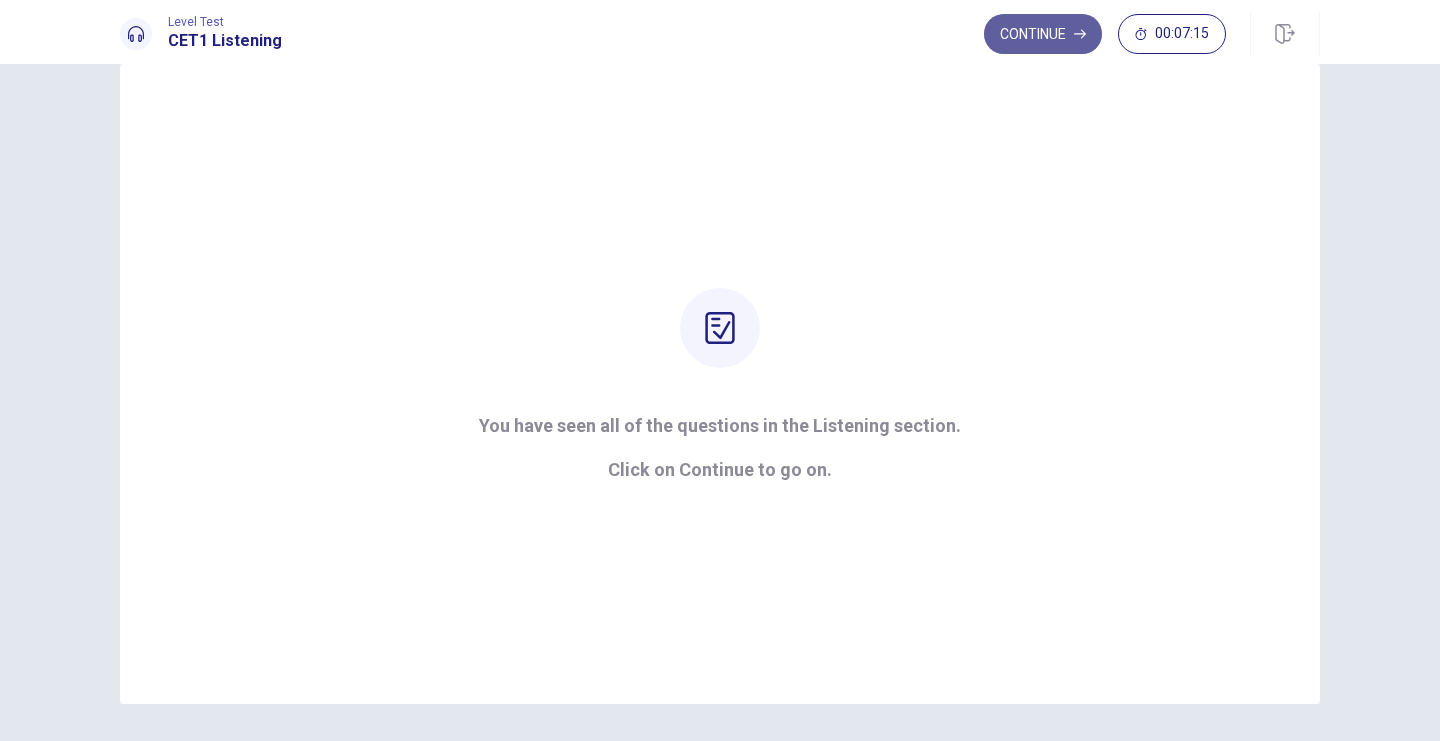 click on "Continue" at bounding box center (1043, 34) 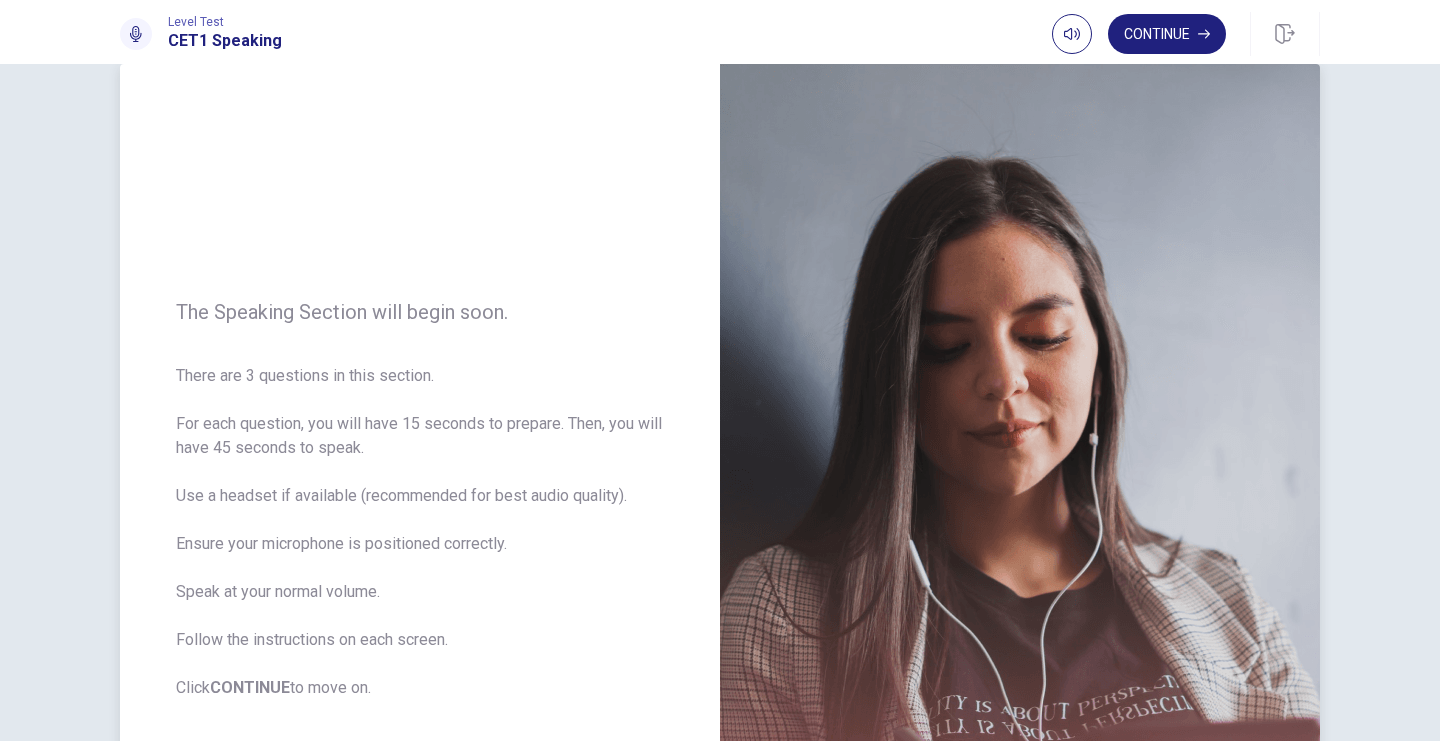 click on "The Speaking Section will begin soon. There are 3 questions in this section.
For each question, you will have 15 seconds to prepare. Then, you will have 45 seconds to speak.
Use a headset if available (recommended for best audio quality).
Ensure your microphone is positioned correctly.
Speak at your normal volume.
Follow the instructions on each screen.
Click  CONTINUE  to move on." at bounding box center (420, 500) 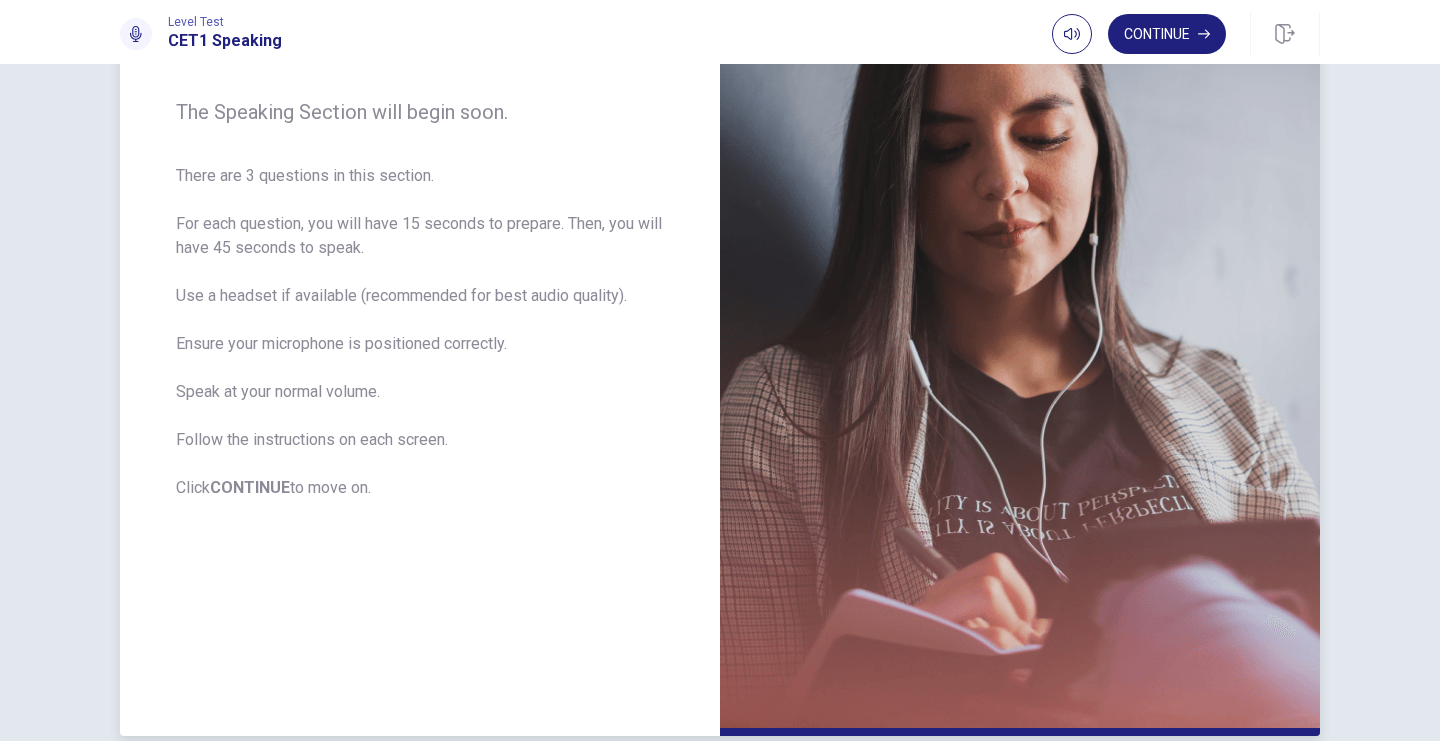 scroll, scrollTop: 200, scrollLeft: 0, axis: vertical 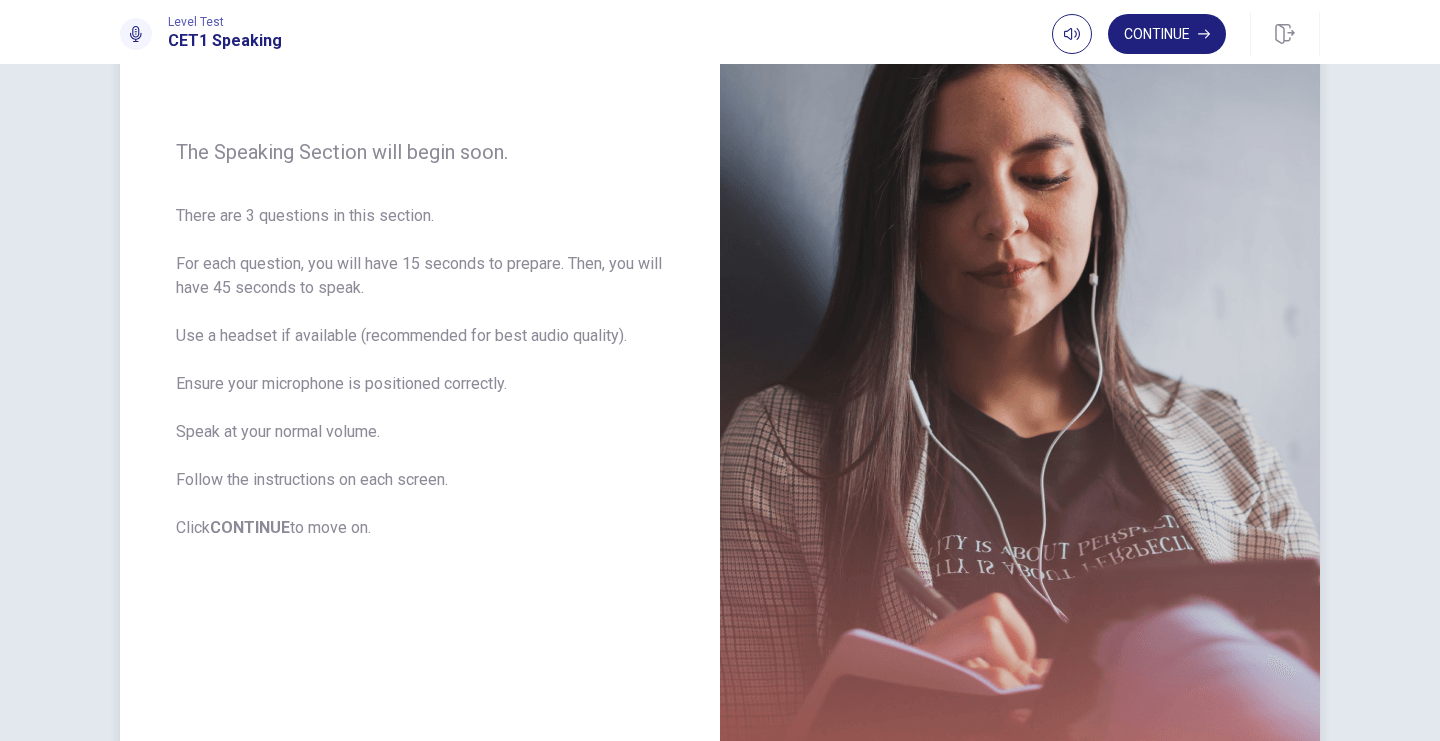 click on "There are 3 questions in this section.
For each question, you will have 15 seconds to prepare. Then, you will have 45 seconds to speak.
Use a headset if available (recommended for best audio quality).
Ensure your microphone is positioned correctly.
Speak at your normal volume.
Follow the instructions on each screen.
Click  CONTINUE  to move on." at bounding box center (420, 372) 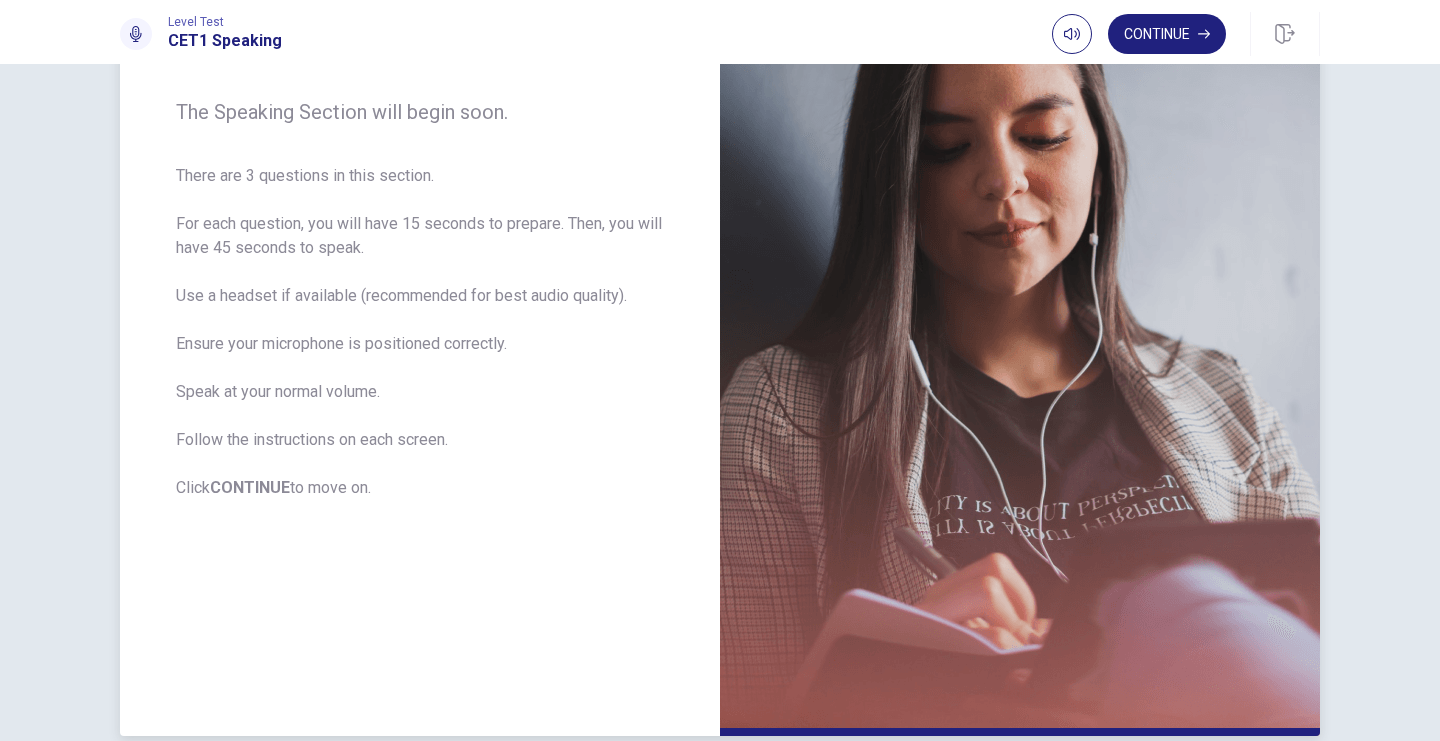 click on "There are 3 questions in this section.
For each question, you will have 15 seconds to prepare. Then, you will have 45 seconds to speak.
Use a headset if available (recommended for best audio quality).
Ensure your microphone is positioned correctly.
Speak at your normal volume.
Follow the instructions on each screen.
Click  CONTINUE  to move on." at bounding box center (420, 332) 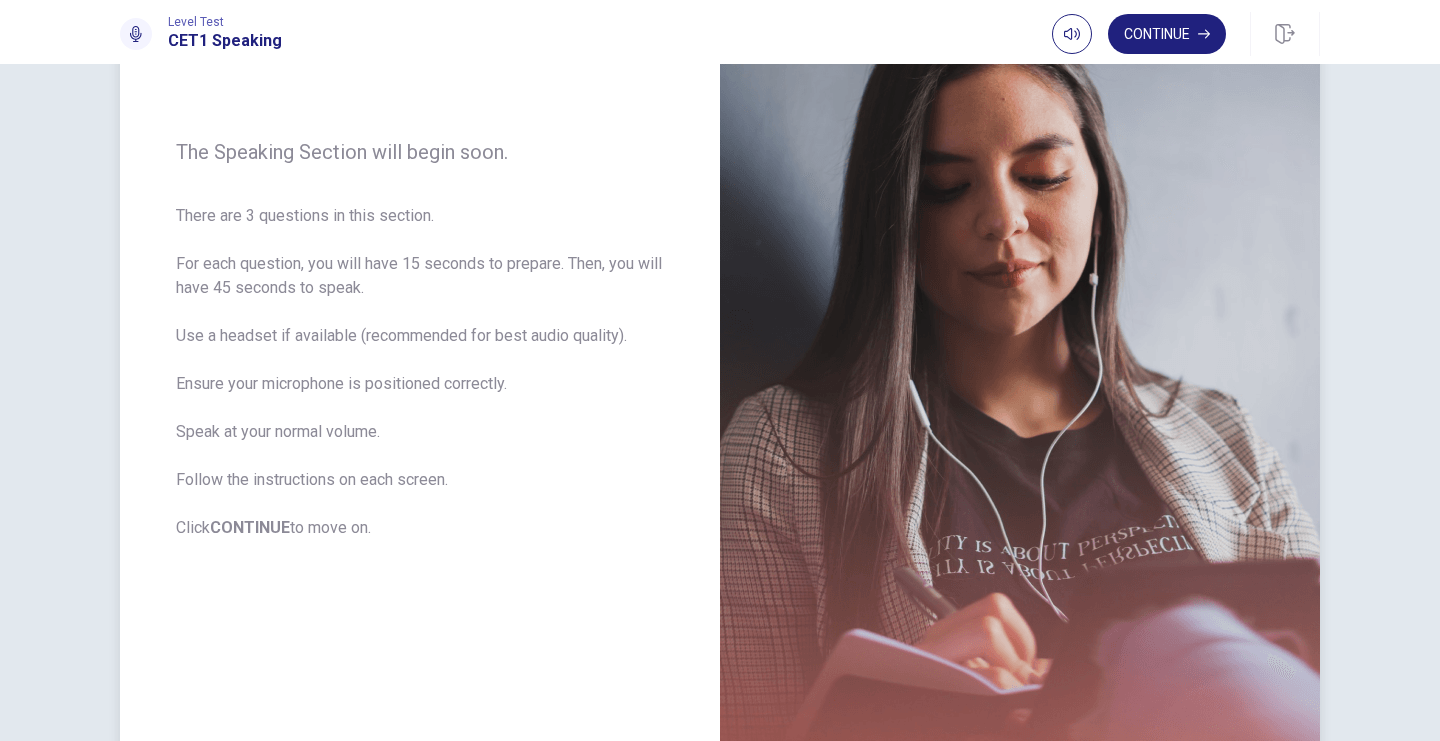 scroll, scrollTop: 160, scrollLeft: 0, axis: vertical 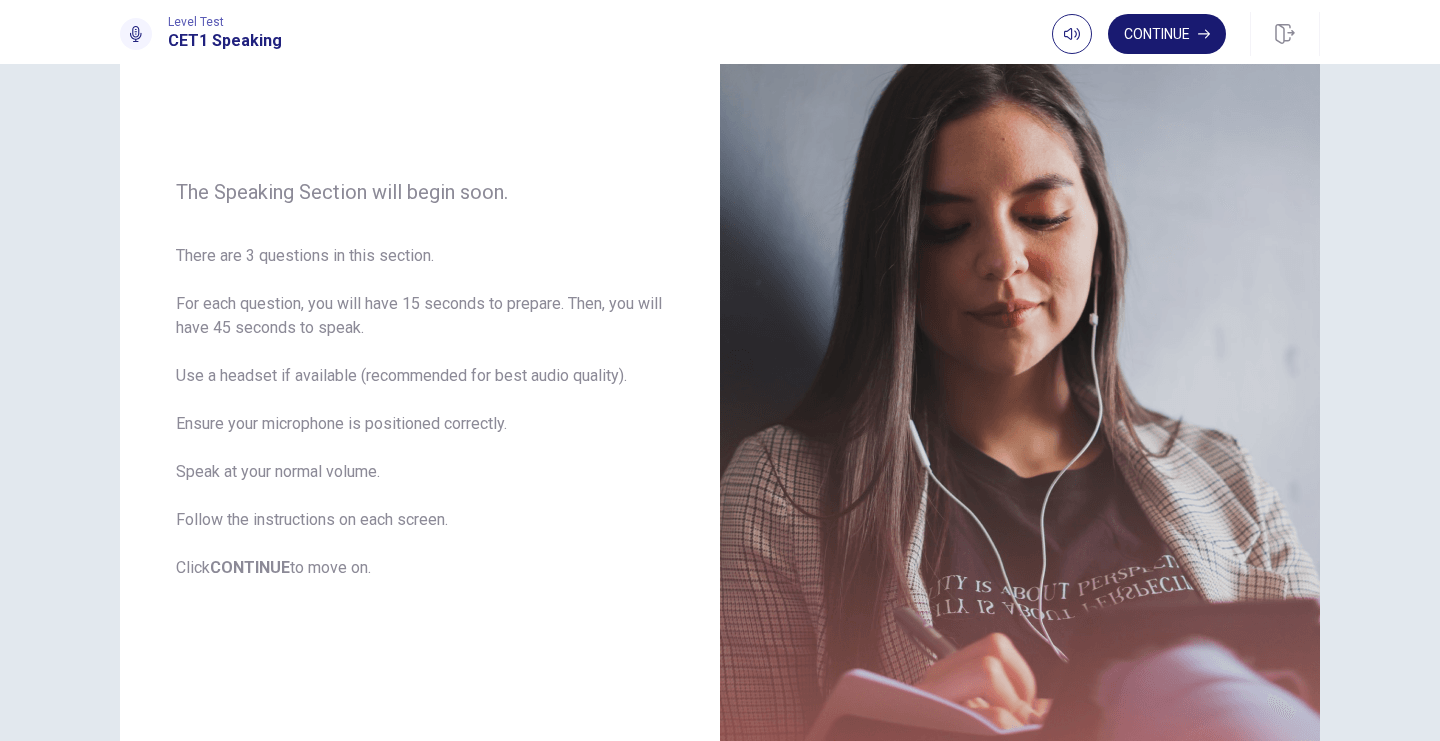 click on "Continue" at bounding box center [1167, 34] 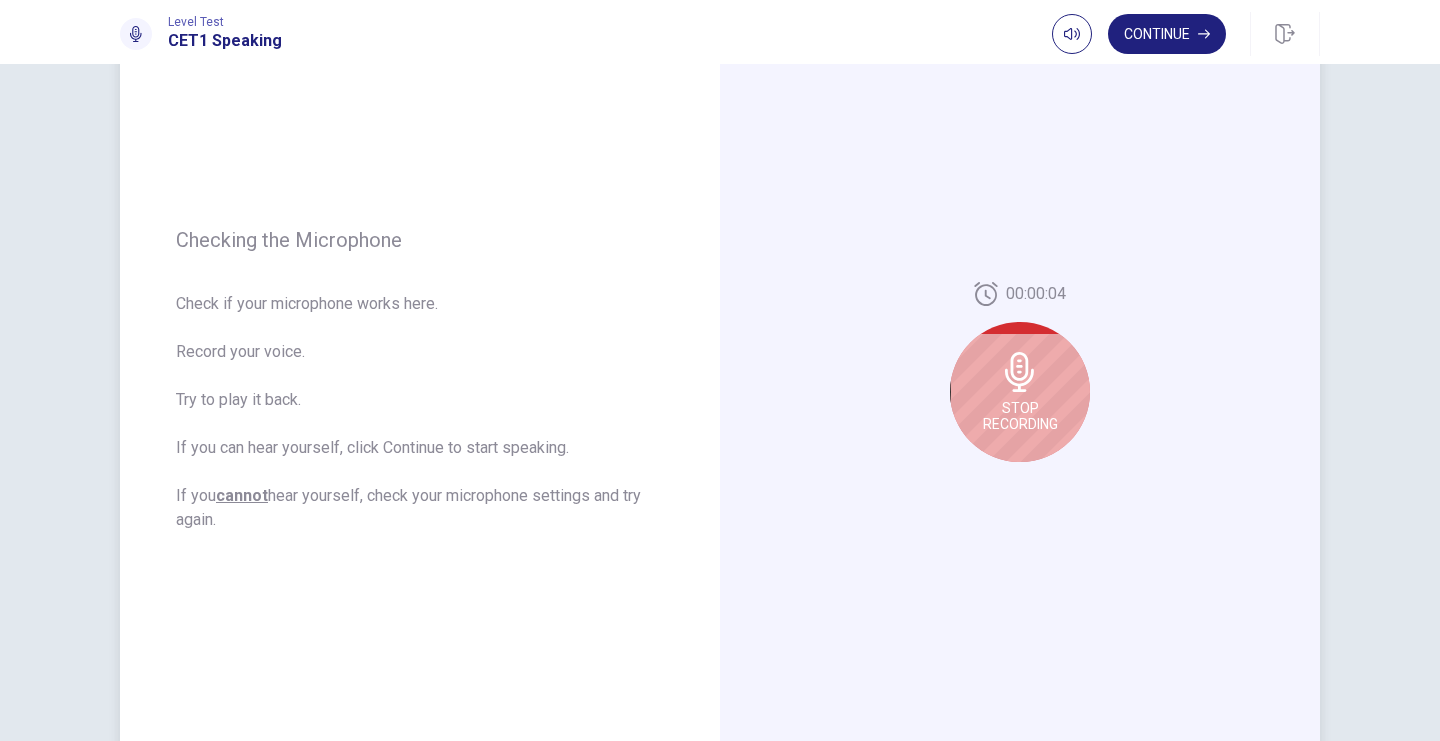 click at bounding box center [1019, 372] 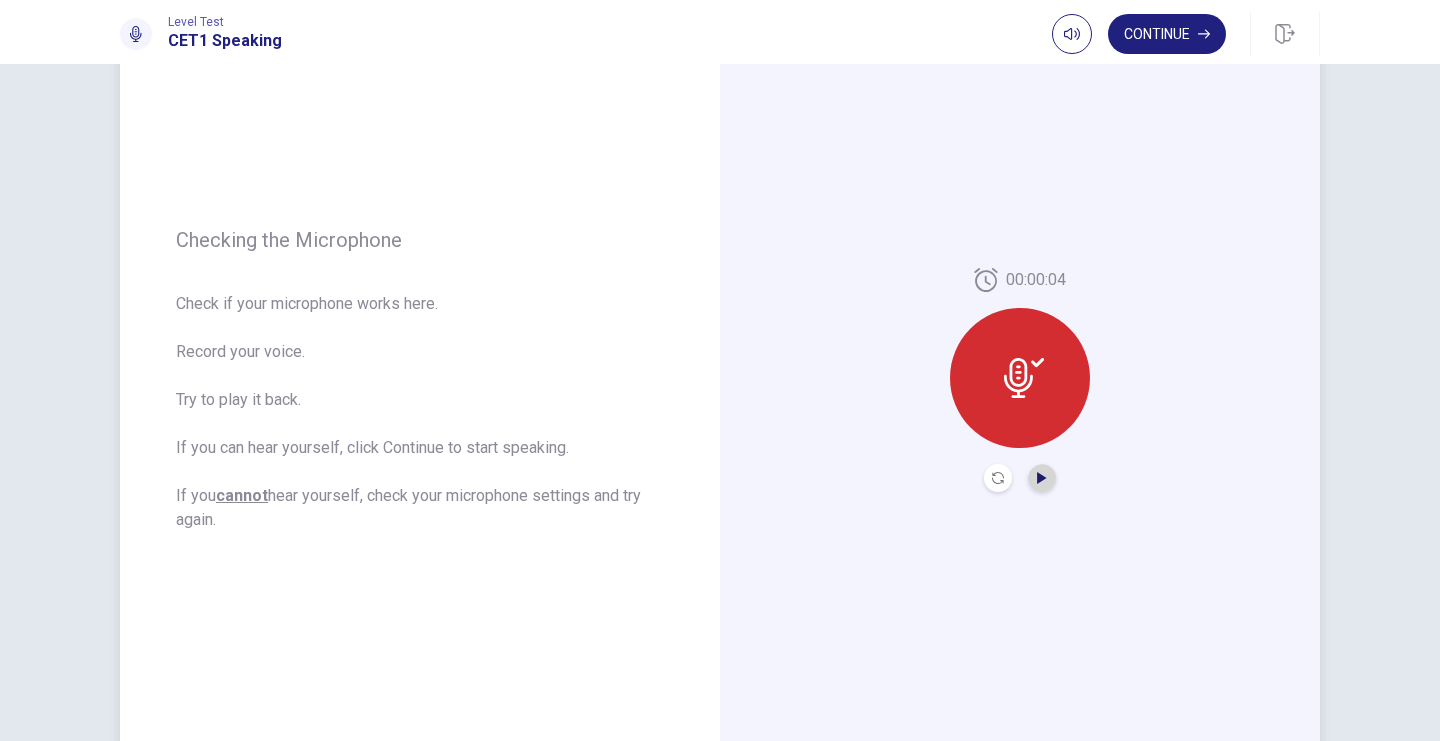click at bounding box center [1042, 478] 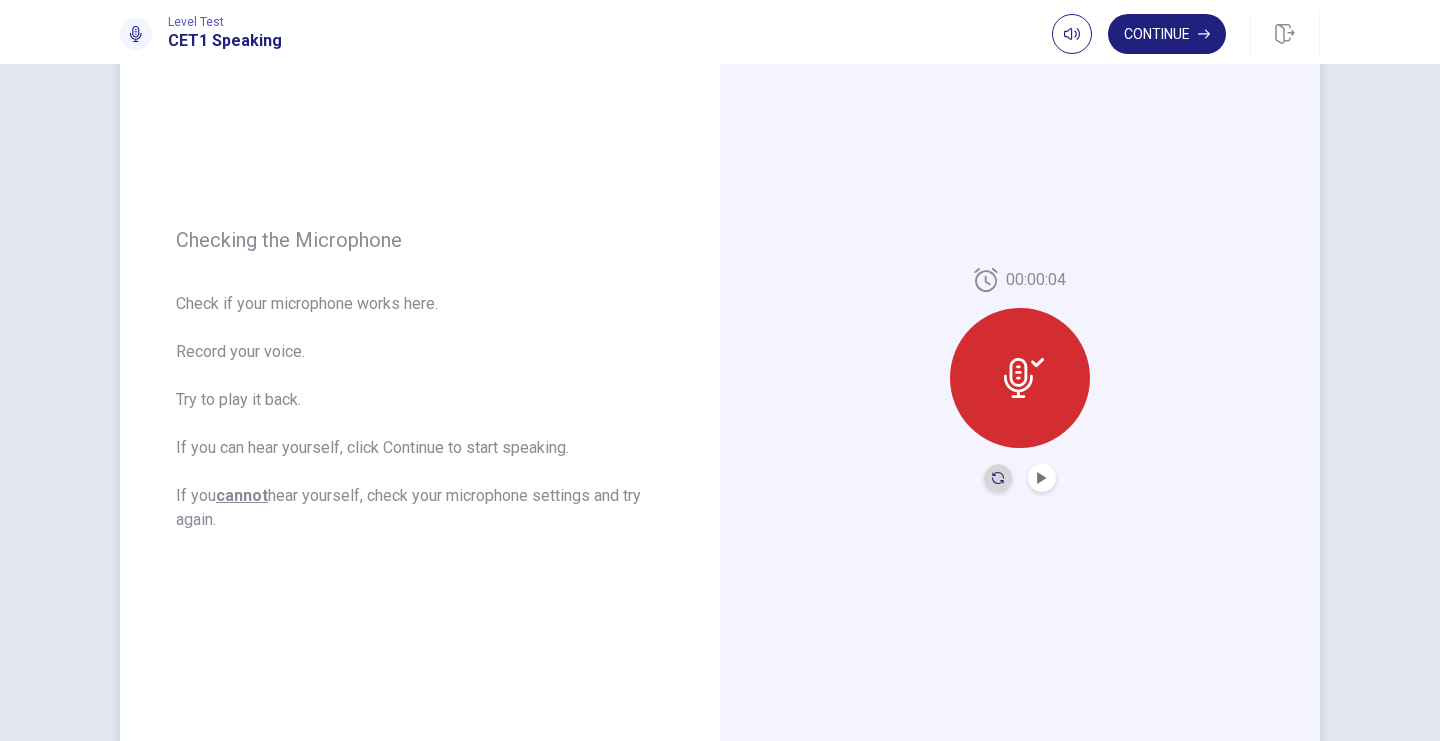 click at bounding box center (998, 478) 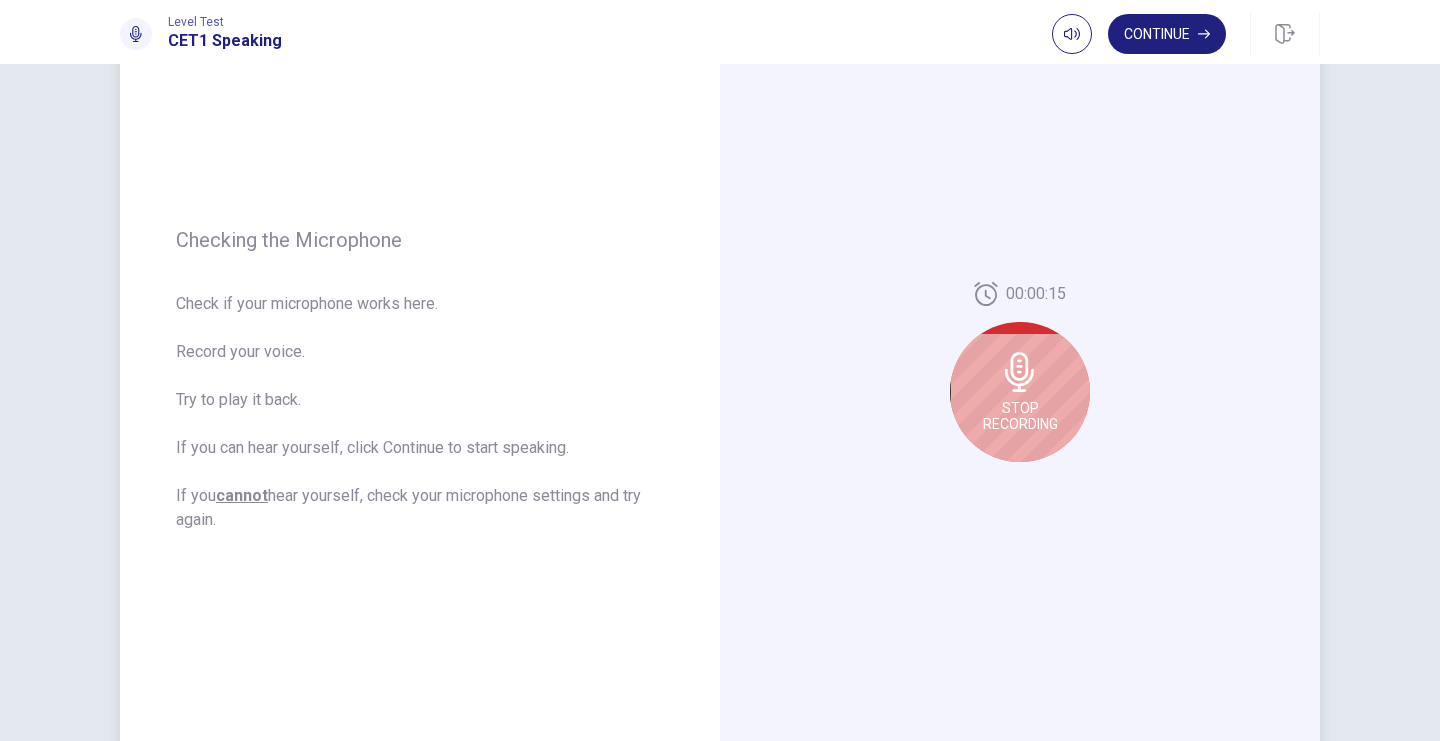 click at bounding box center [1019, 372] 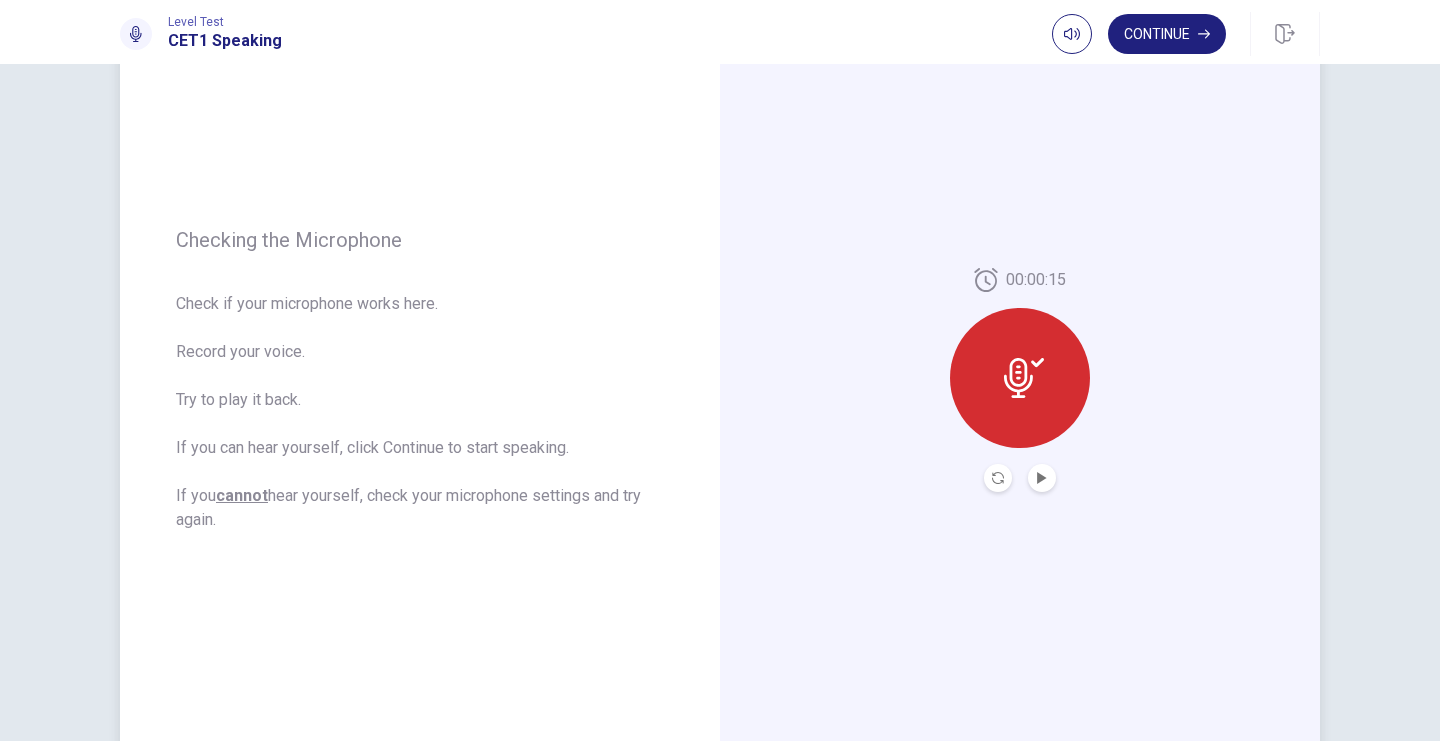click at bounding box center [1024, 378] 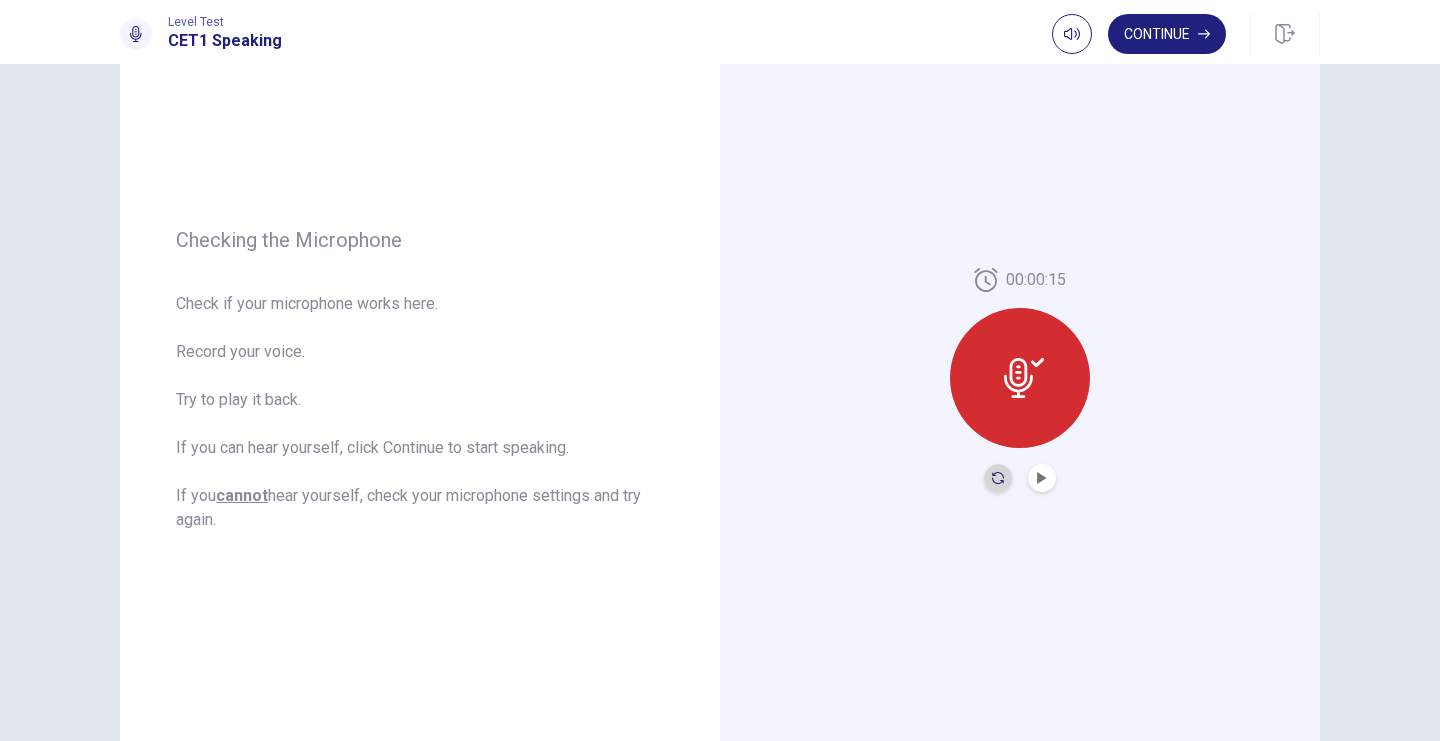 click at bounding box center (998, 478) 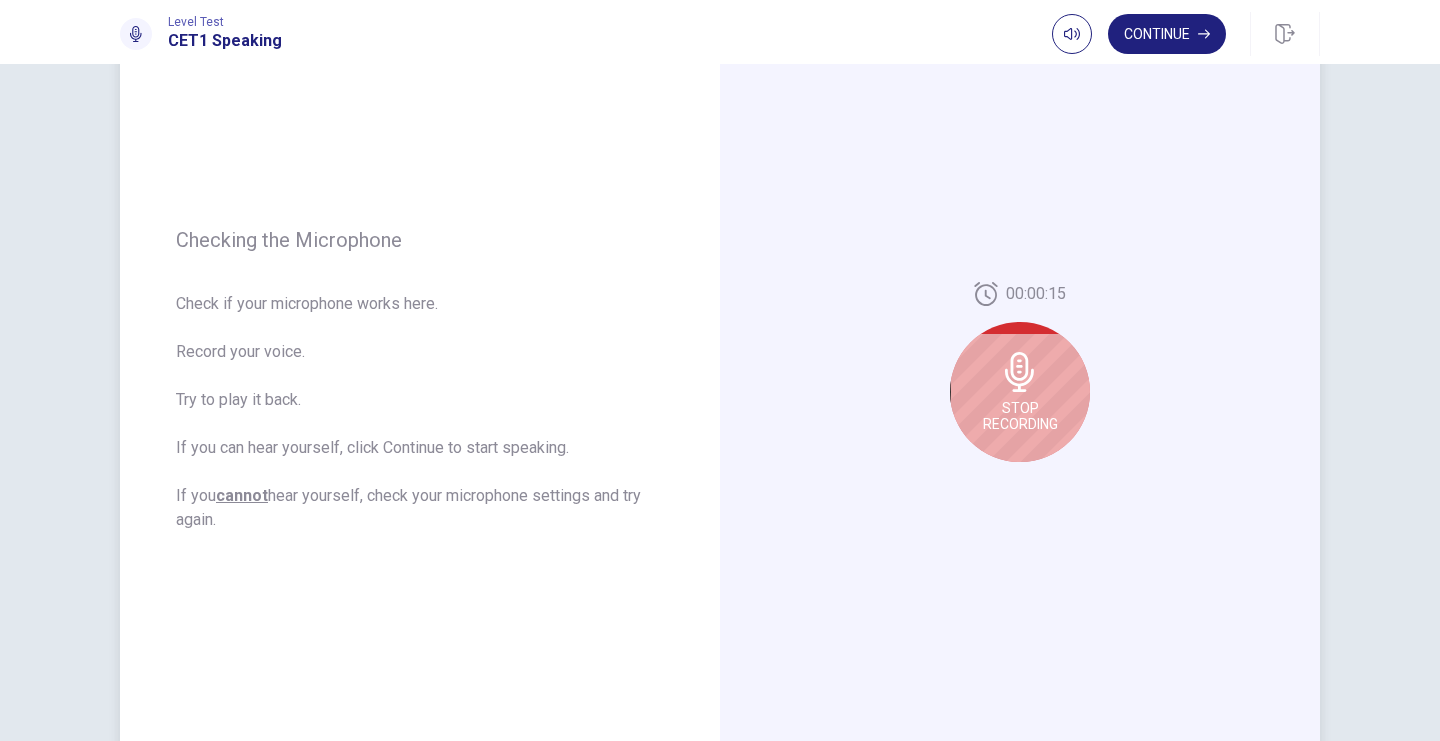 click on "Stop   Recording" at bounding box center (1020, 392) 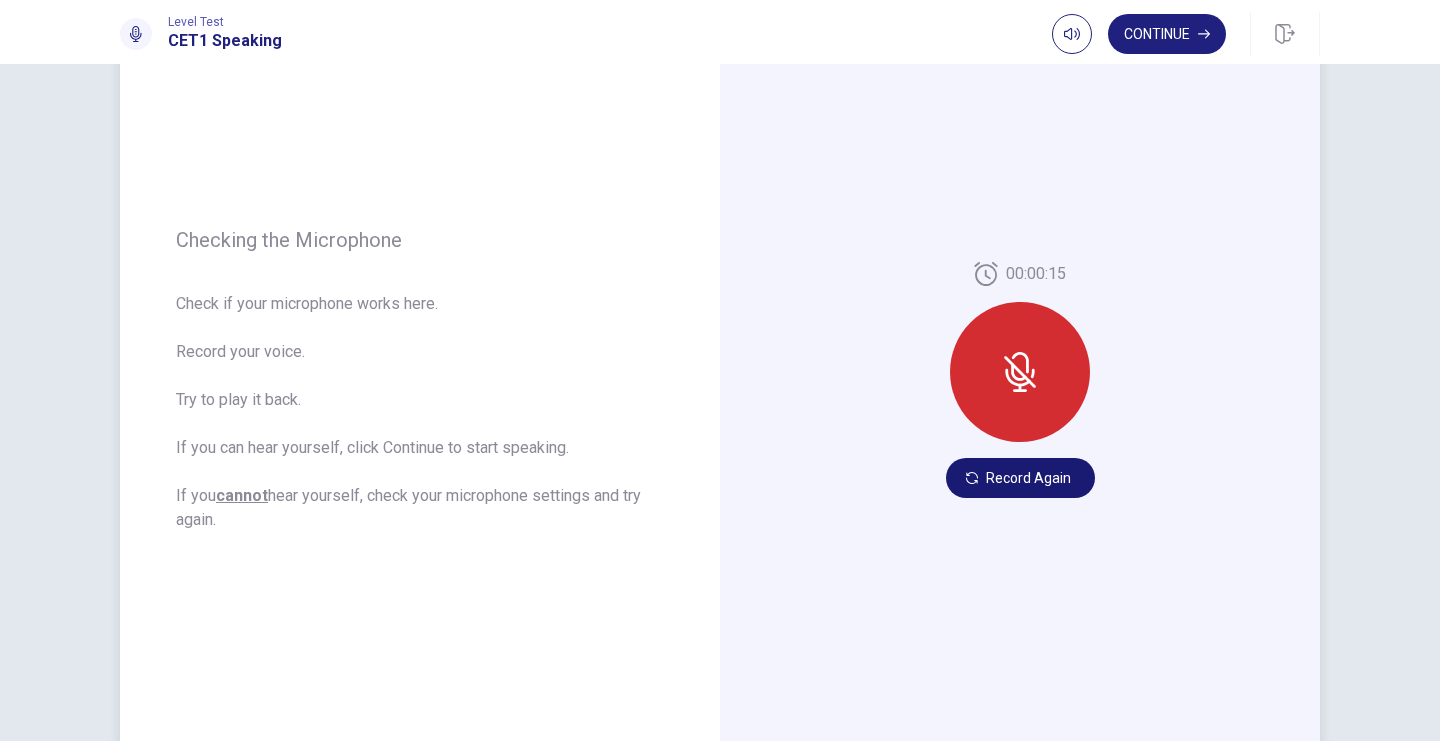 click on "Record Again" at bounding box center (1020, 478) 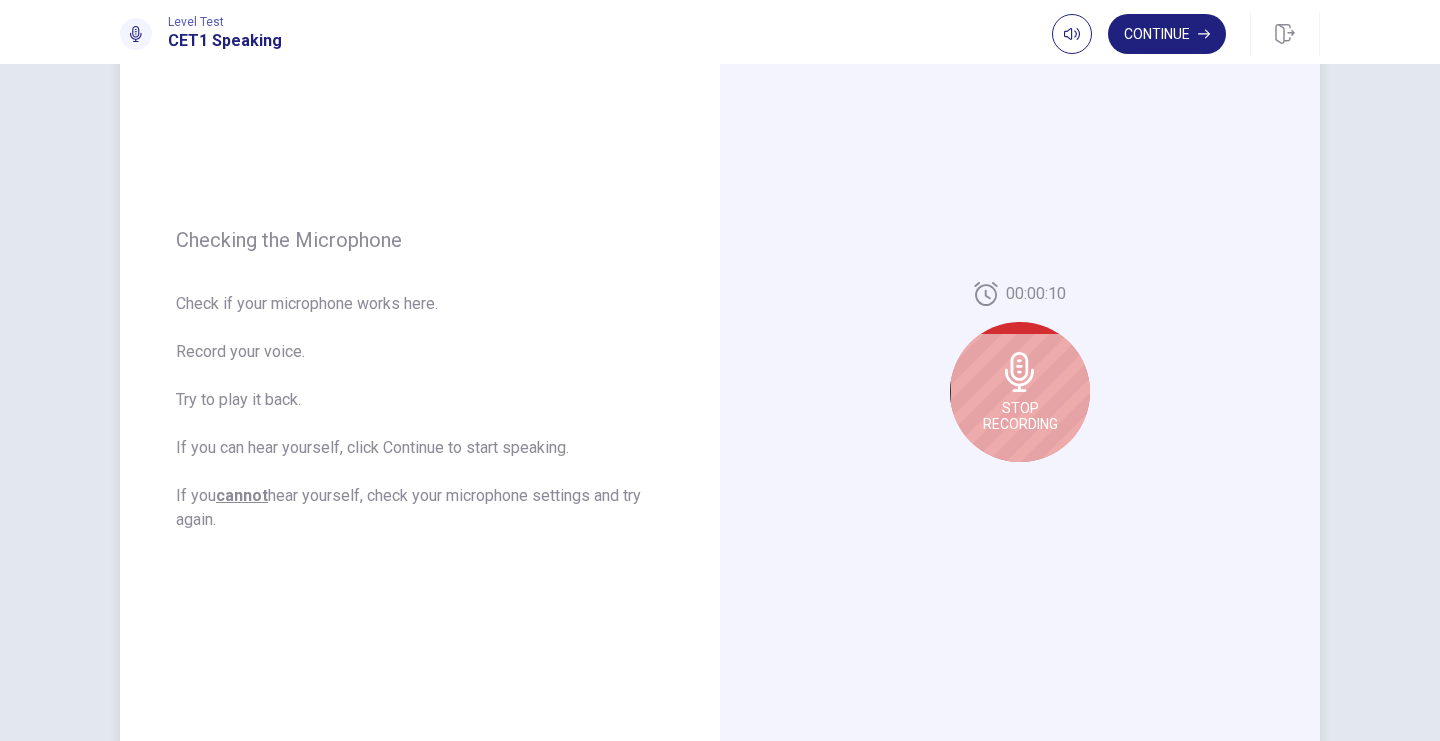 click on "Stop   Recording" at bounding box center (1020, 392) 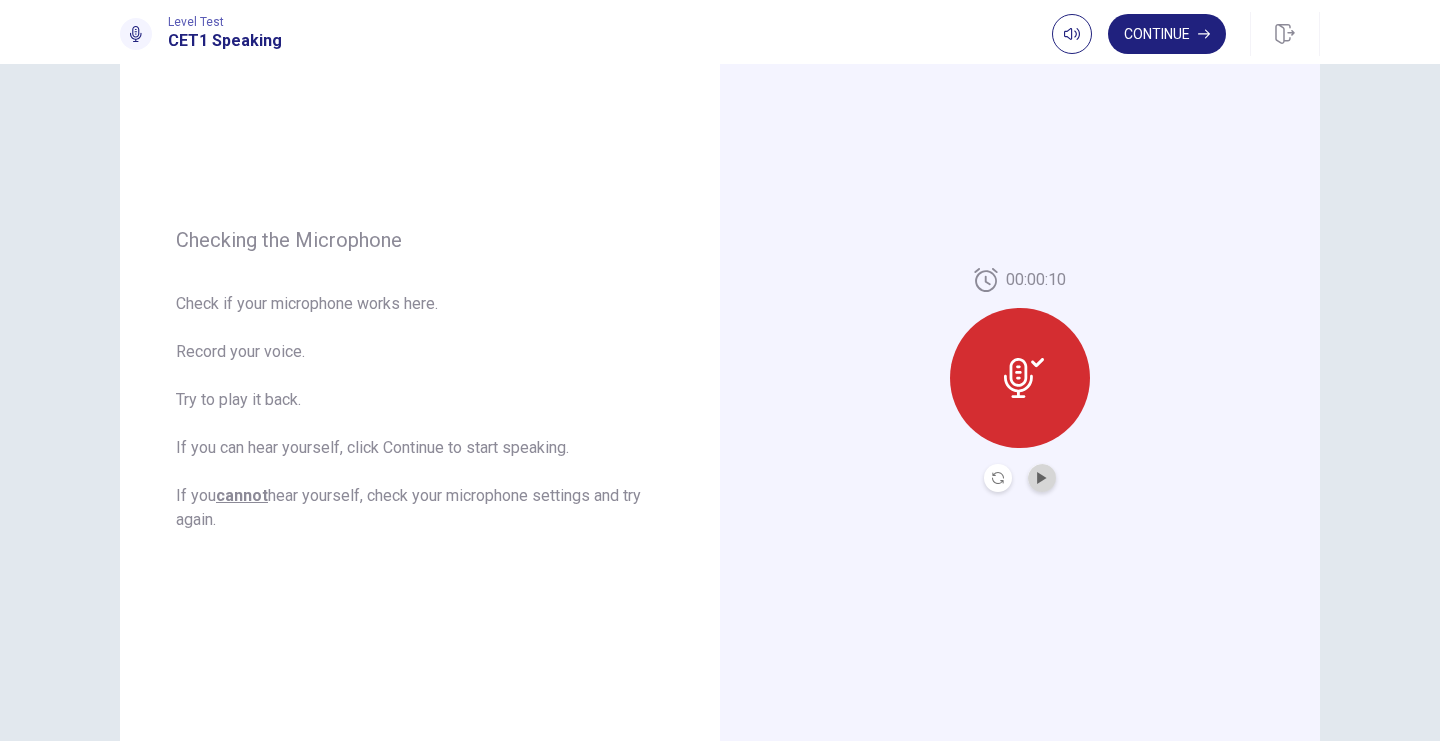 click at bounding box center [1042, 478] 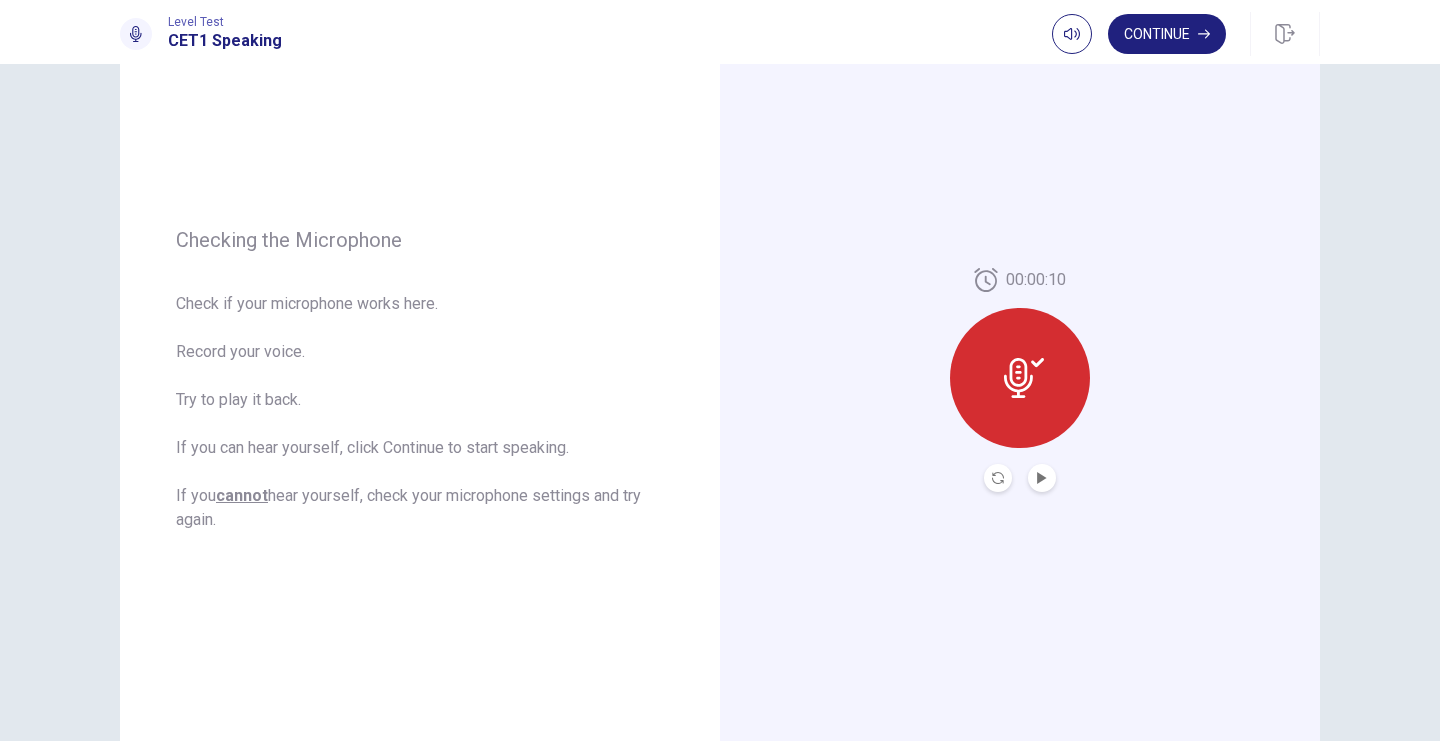 click on "00:00:10" at bounding box center (1020, 380) 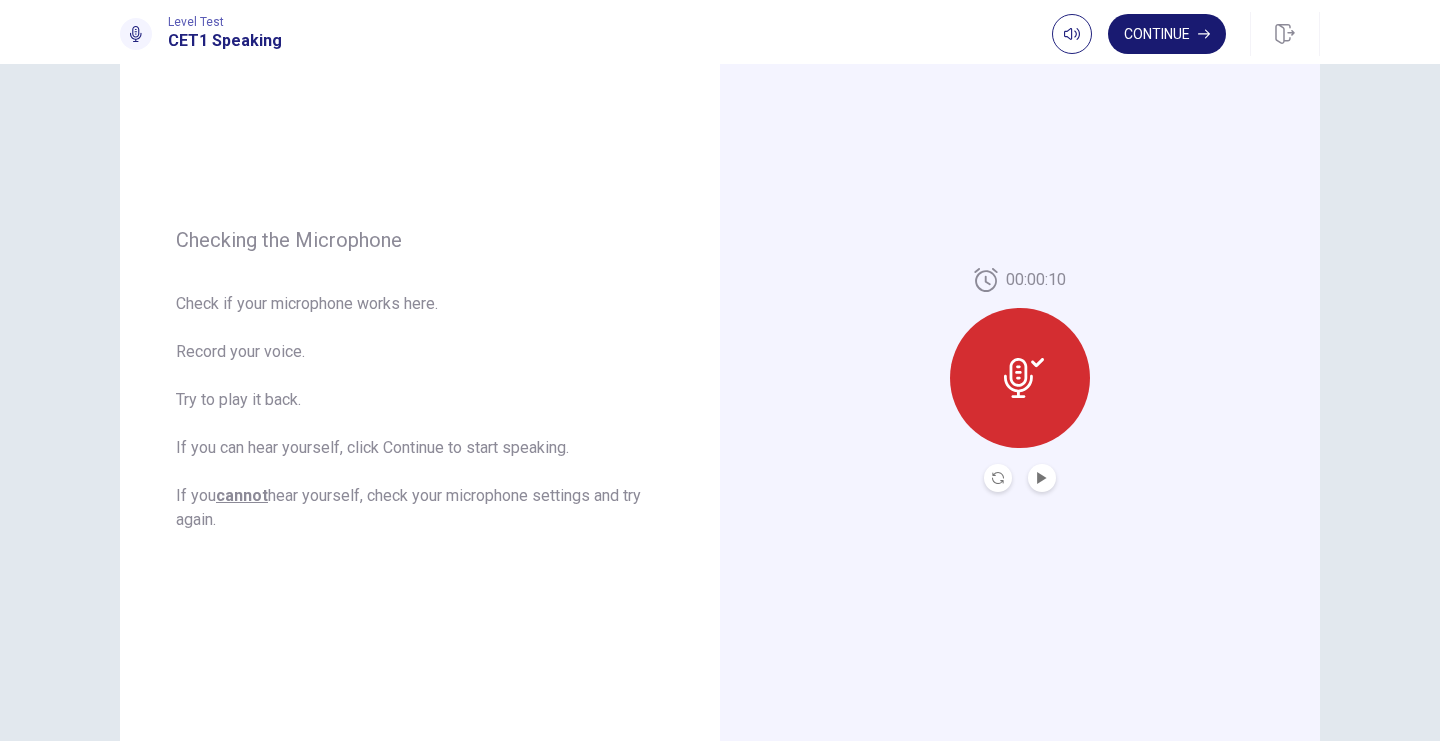 click on "Continue" at bounding box center [1167, 34] 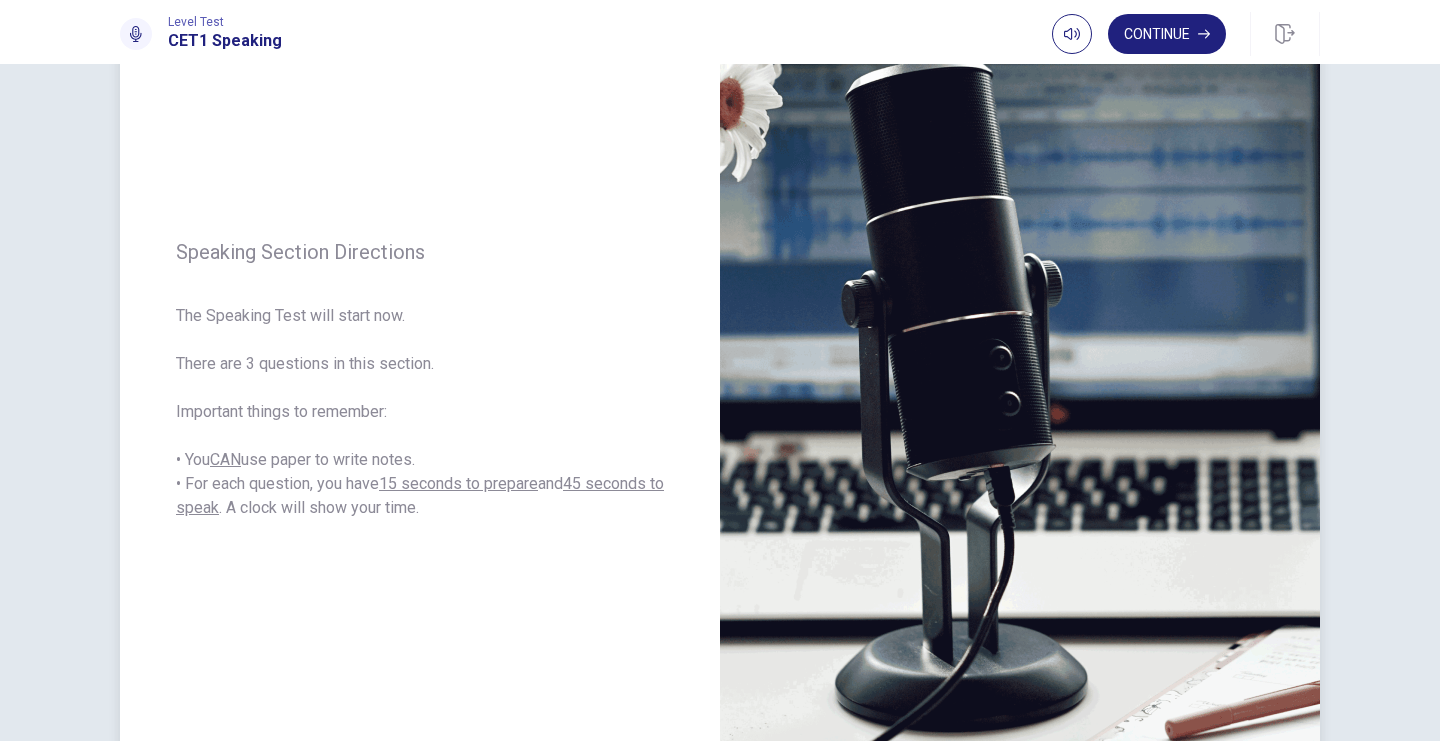 click on "Speaking Section Directions The Speaking Test will start now.
There are 3 questions in this section.
Important things to remember:
• You  CAN  use paper to write notes.
• For each question, you have  15 seconds to prepare  and  45 seconds to speak . A clock will show your time." at bounding box center (420, 380) 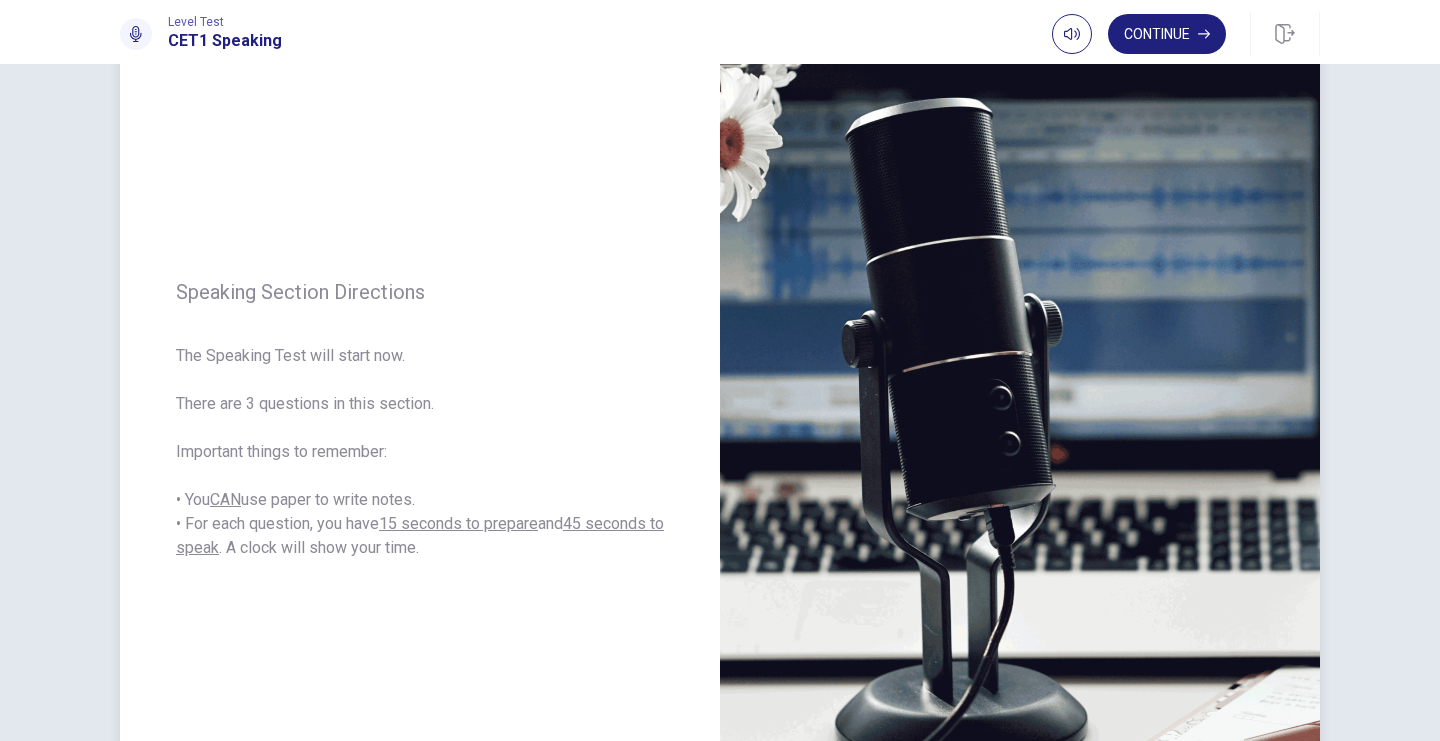 scroll, scrollTop: 80, scrollLeft: 0, axis: vertical 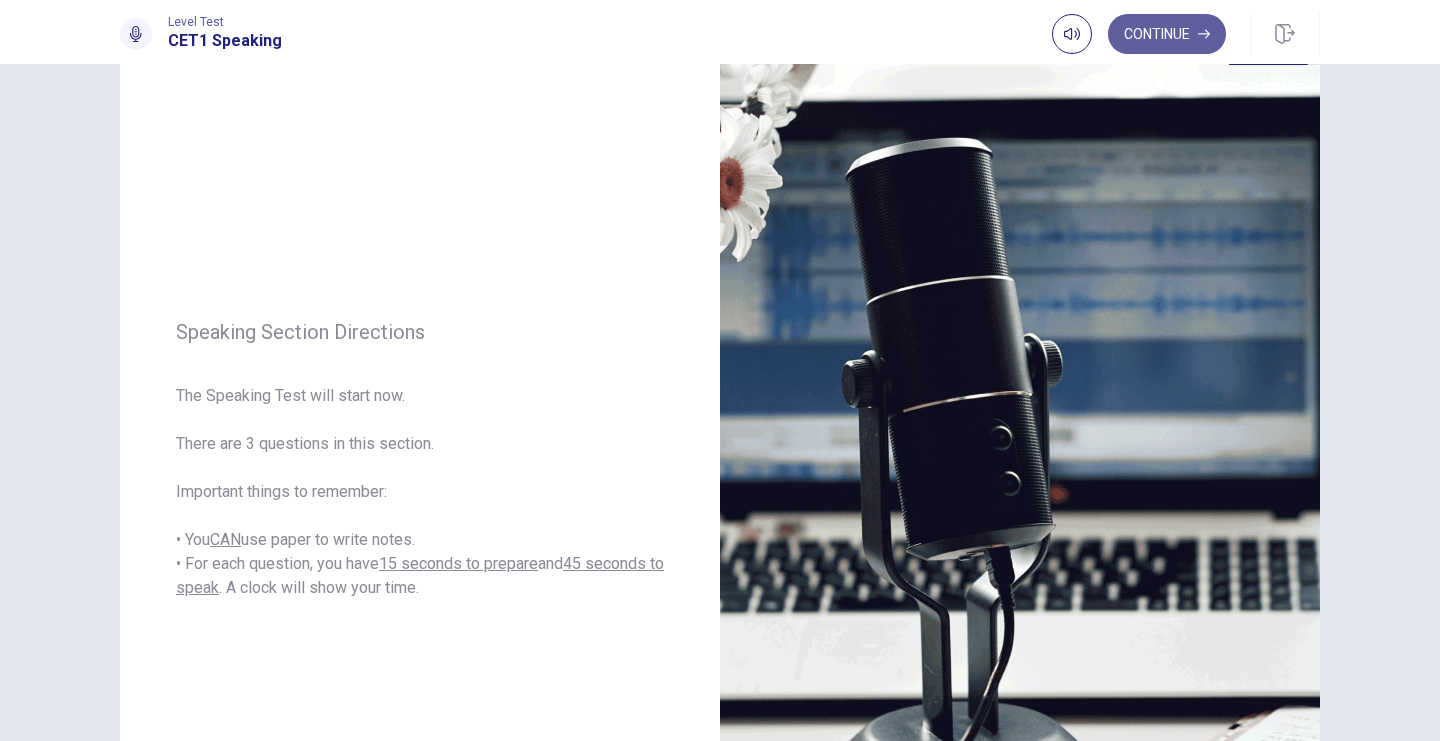 click on "Continue" at bounding box center (1167, 34) 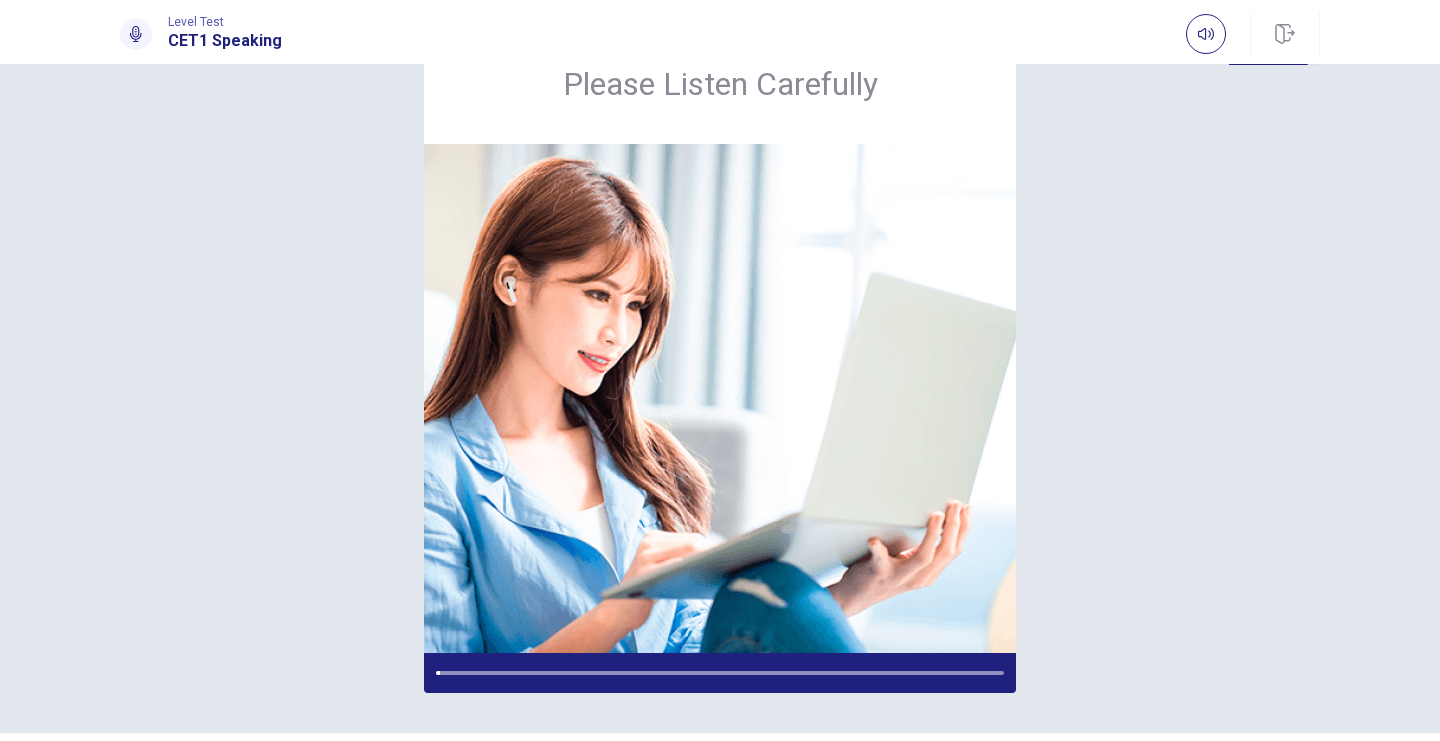 click on "Please Listen Carefully" at bounding box center (720, 358) 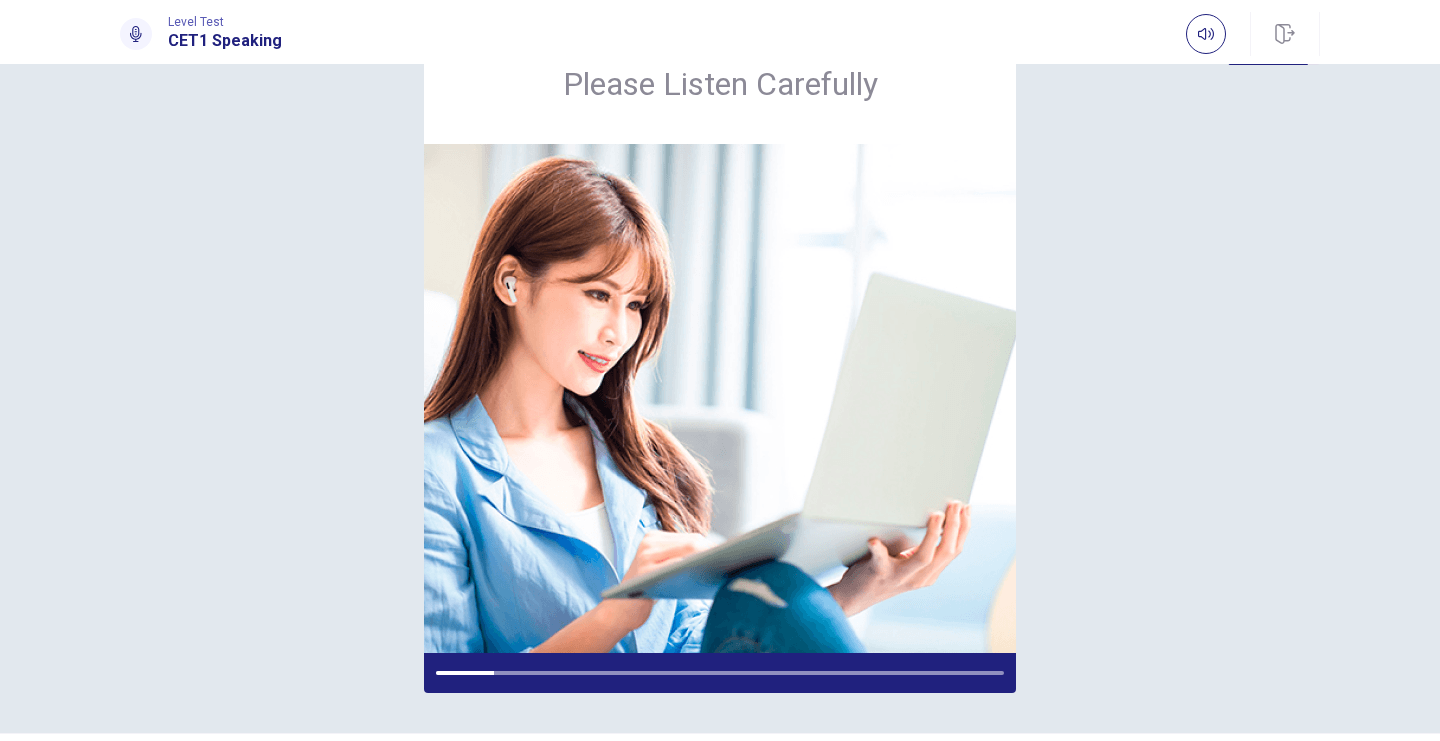scroll, scrollTop: 40, scrollLeft: 0, axis: vertical 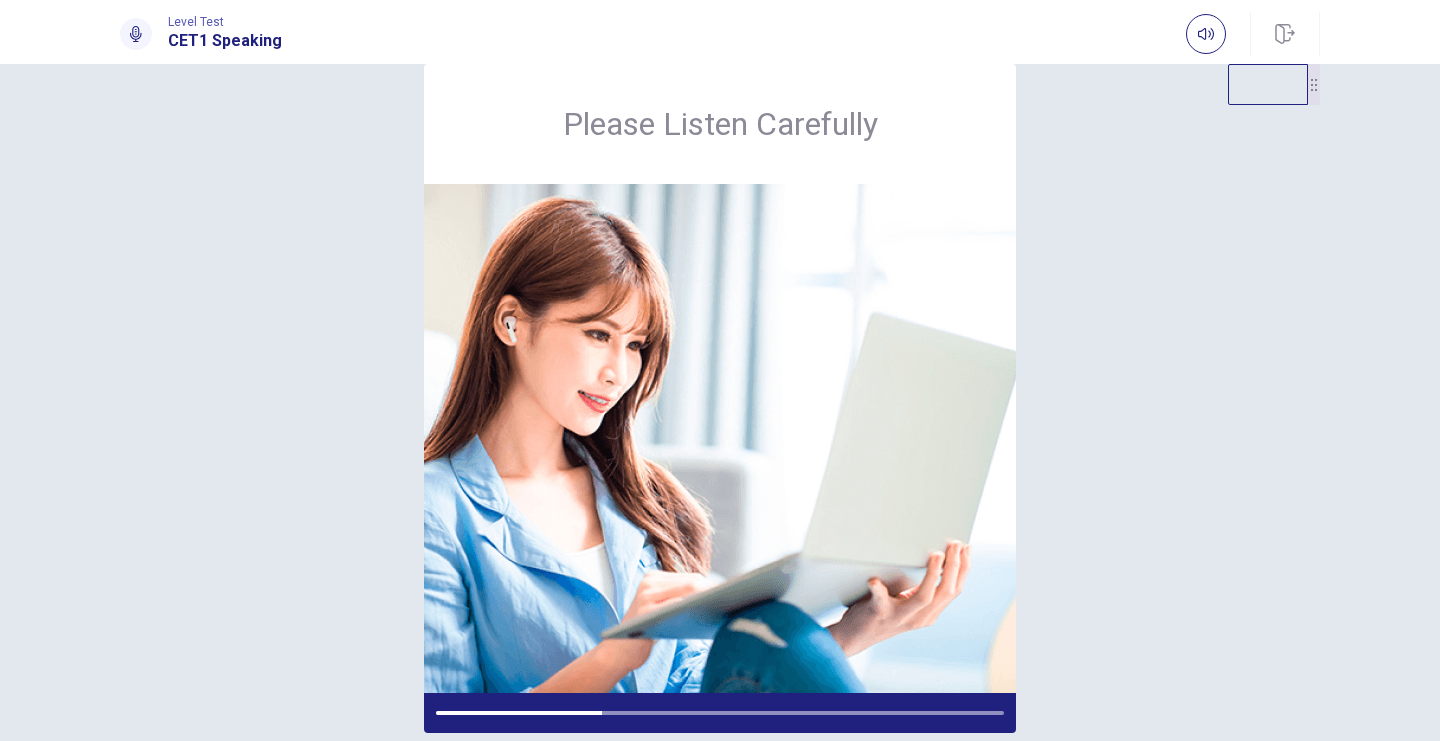 click on "Please Listen Carefully" at bounding box center (720, 398) 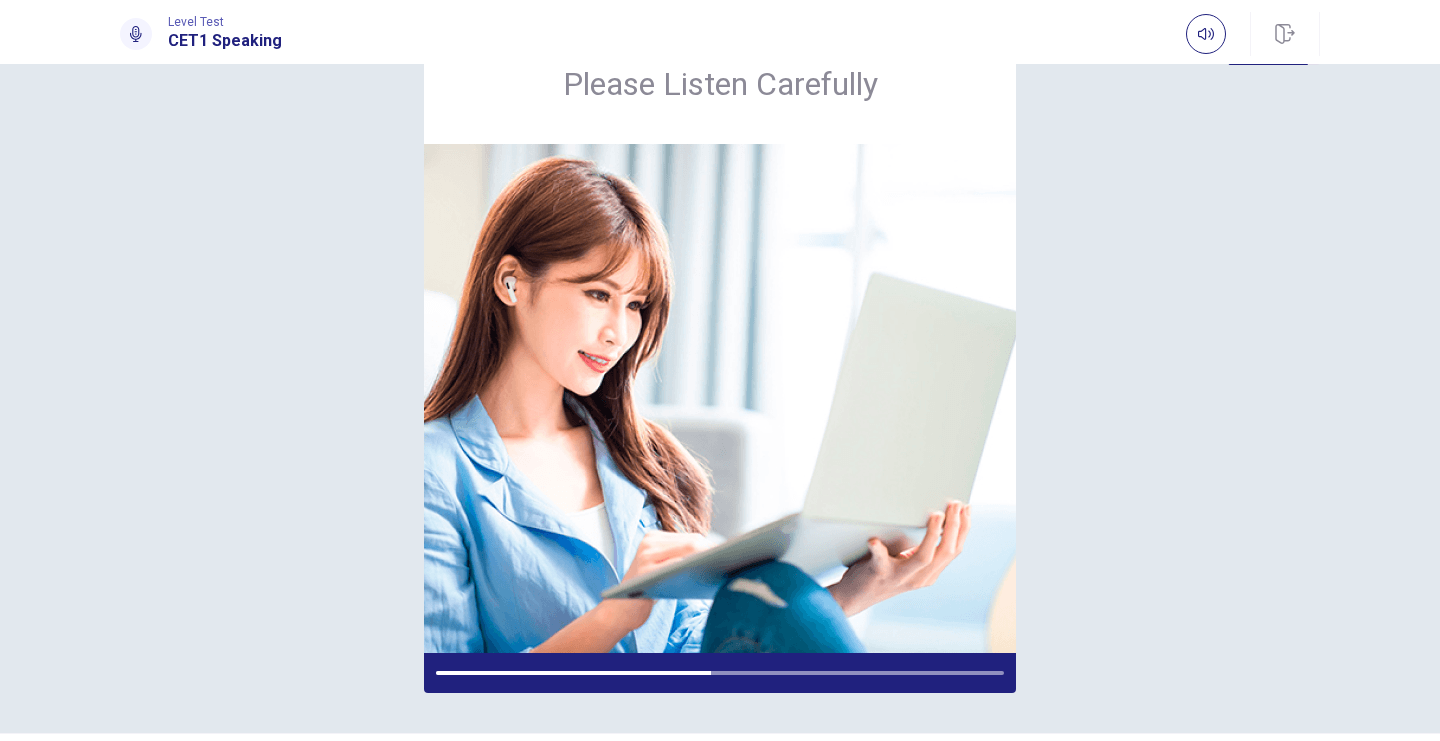 scroll, scrollTop: 40, scrollLeft: 0, axis: vertical 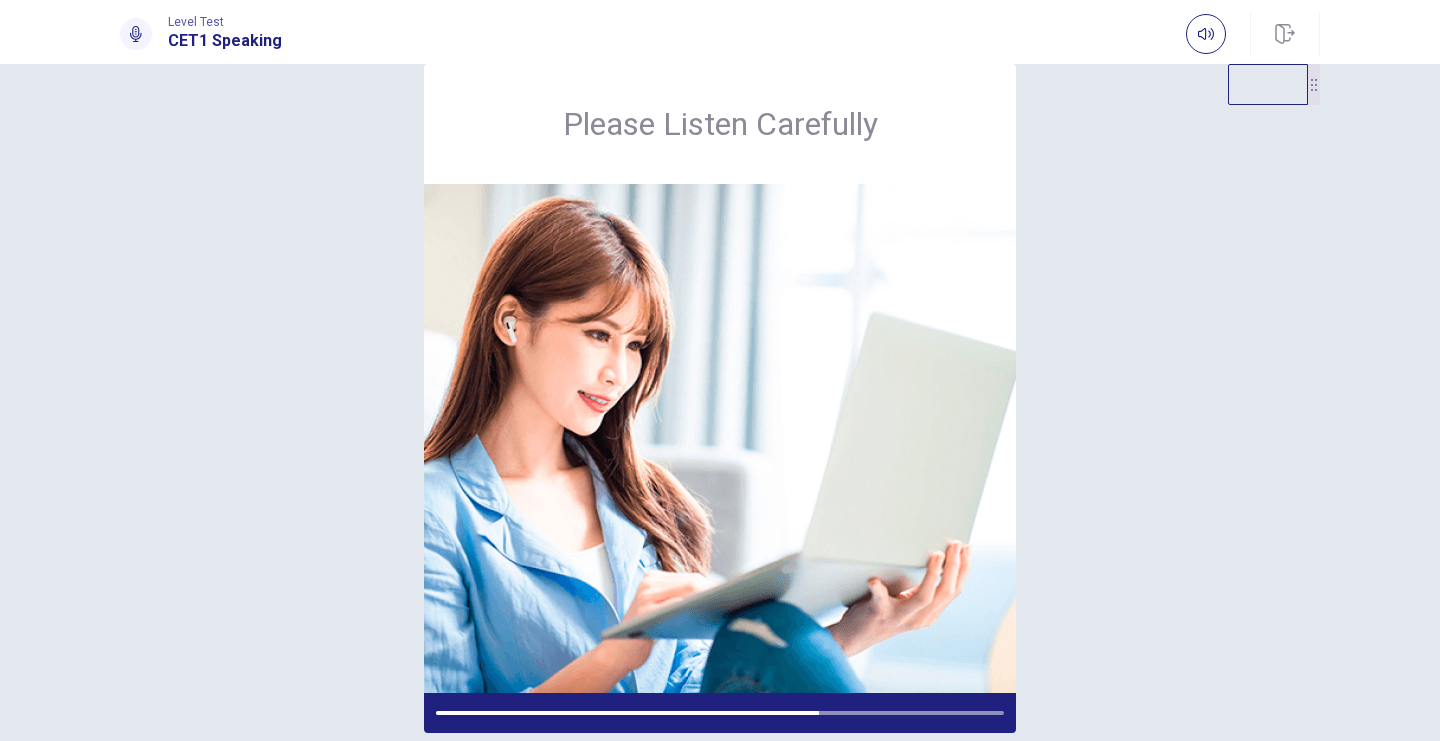 click on "Please Listen Carefully" at bounding box center (720, 398) 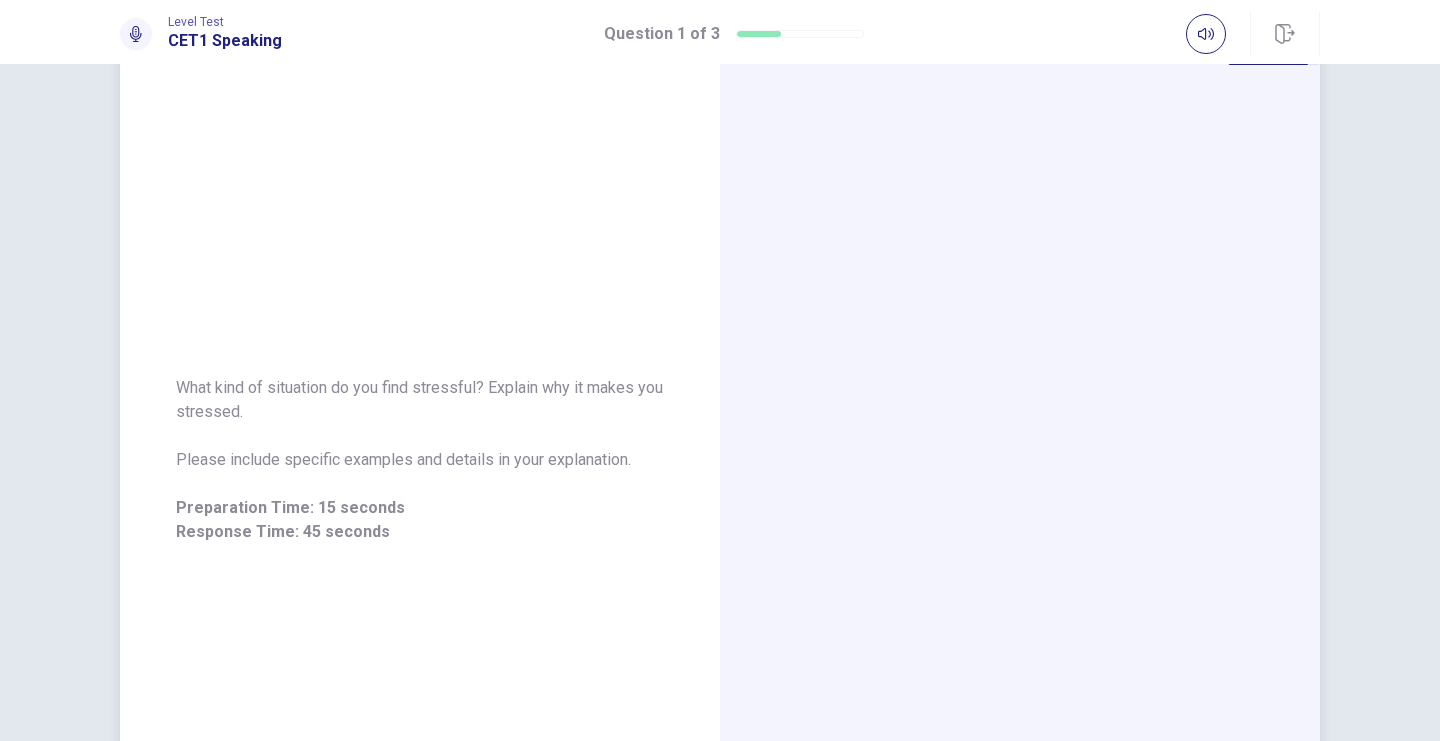 scroll, scrollTop: 40, scrollLeft: 0, axis: vertical 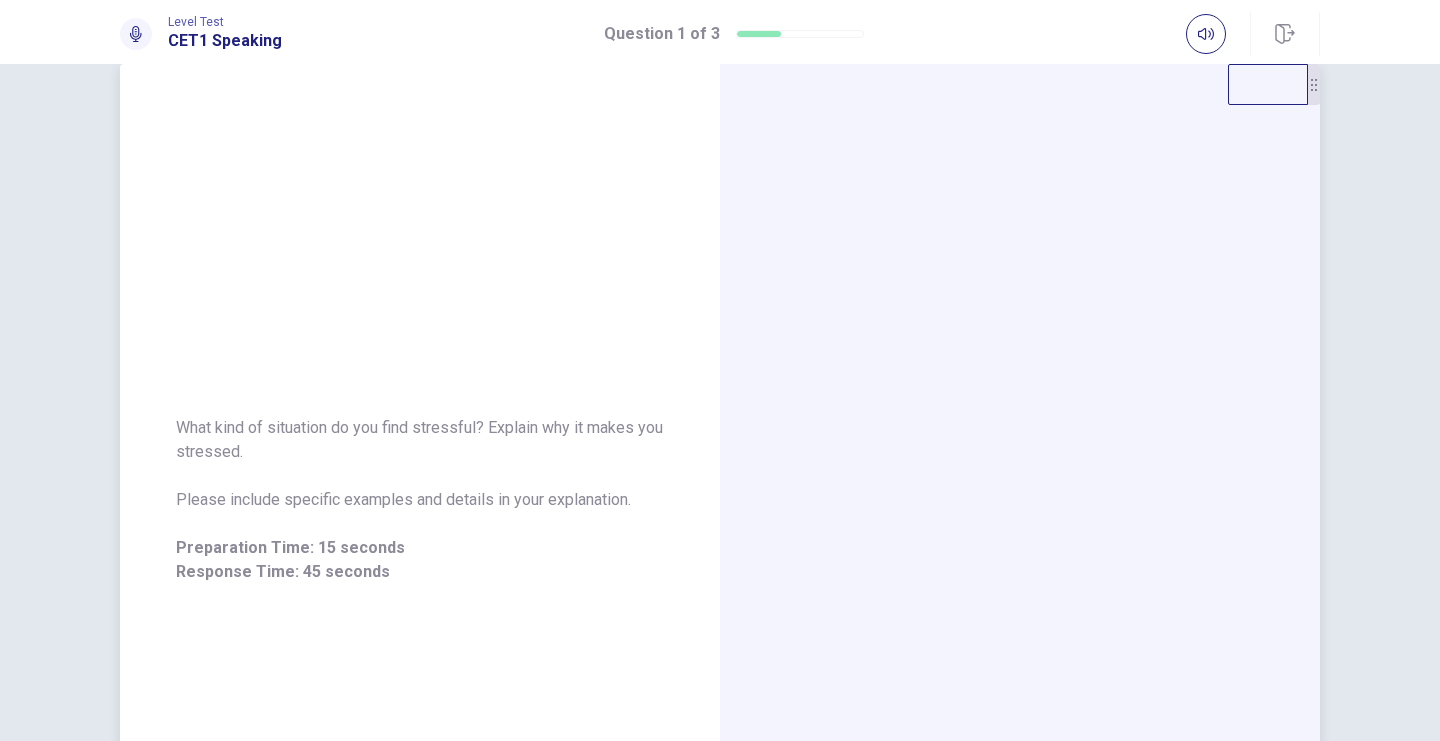 click on "What kind of situation do you find stressful? Explain why it makes you stressed. Please include specific examples and details in your explanation. Preparation Time: 15 seconds Response Time: 45 seconds" at bounding box center [420, 500] 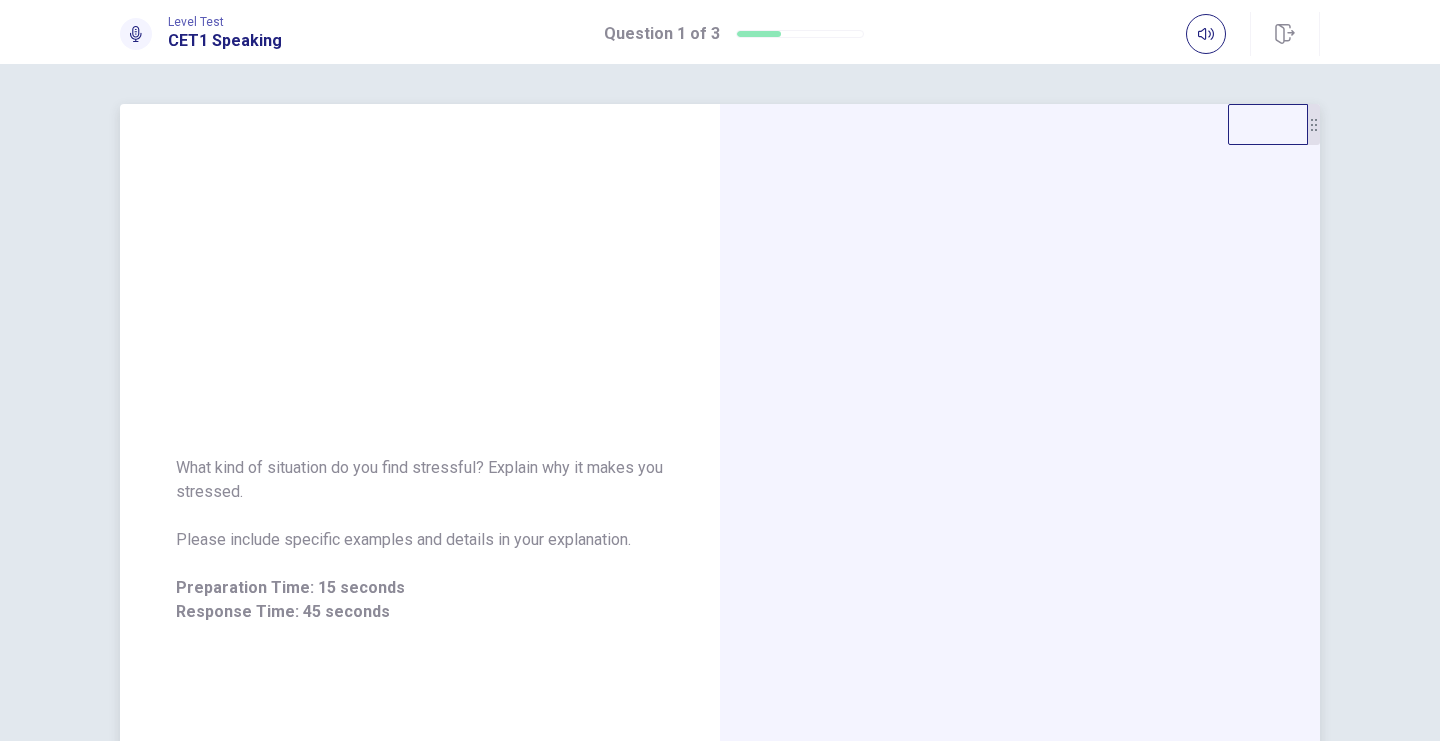 click on "What kind of situation do you find stressful? Explain why it makes you stressed. Please include specific examples and details in your explanation. Preparation Time: 15 seconds Response Time: 45 seconds" at bounding box center [420, 540] 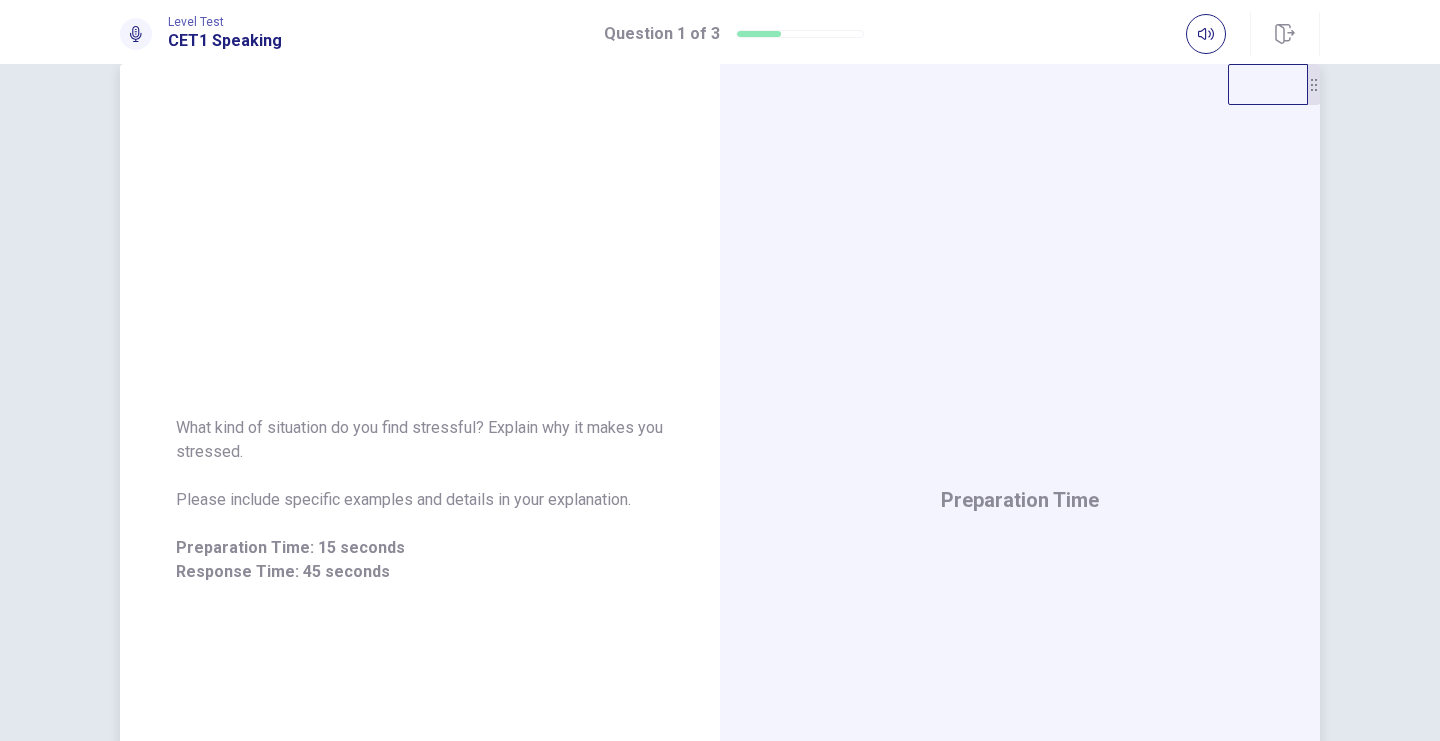 scroll, scrollTop: 80, scrollLeft: 0, axis: vertical 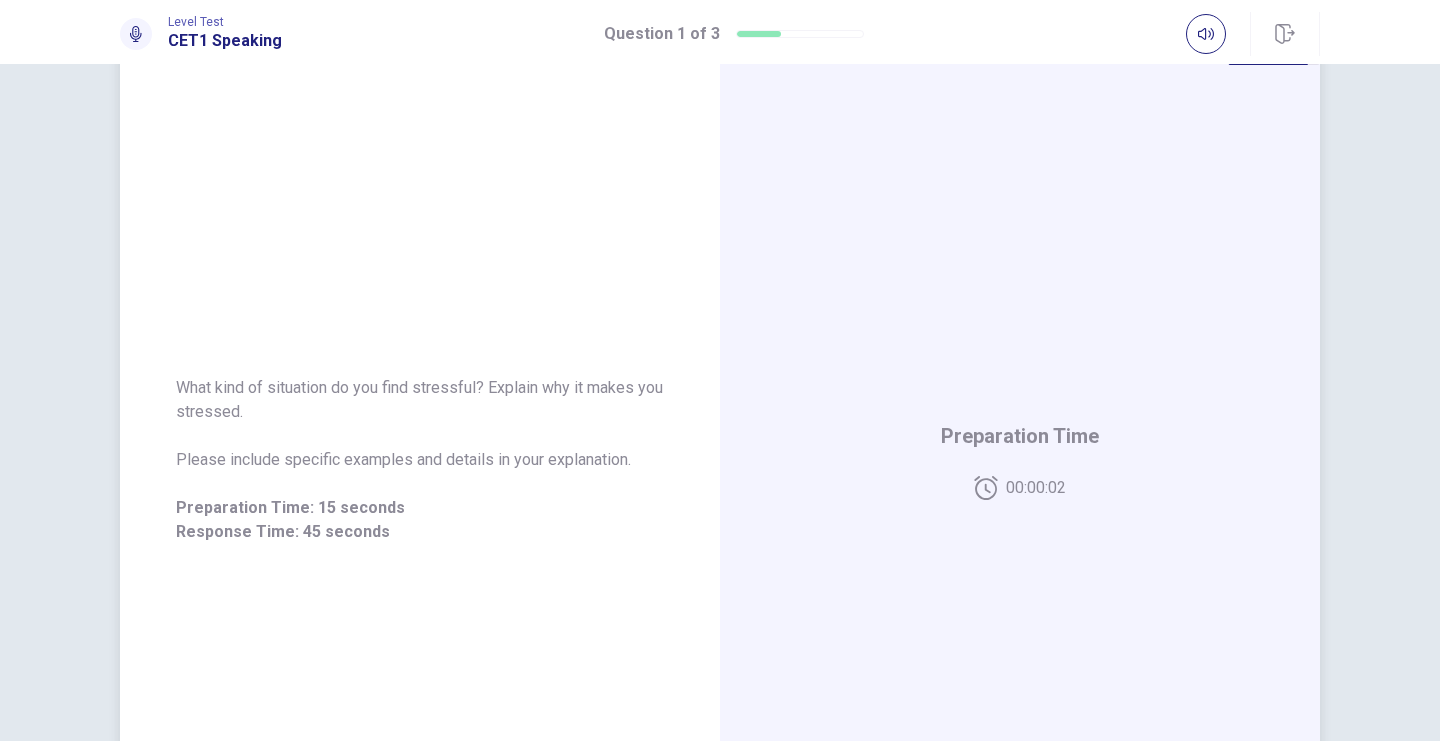 click on "What kind of situation do you find stressful? Explain why it makes you stressed. Please include specific examples and details in your explanation. Preparation Time: 15 seconds Response Time: 45 seconds" at bounding box center (420, 460) 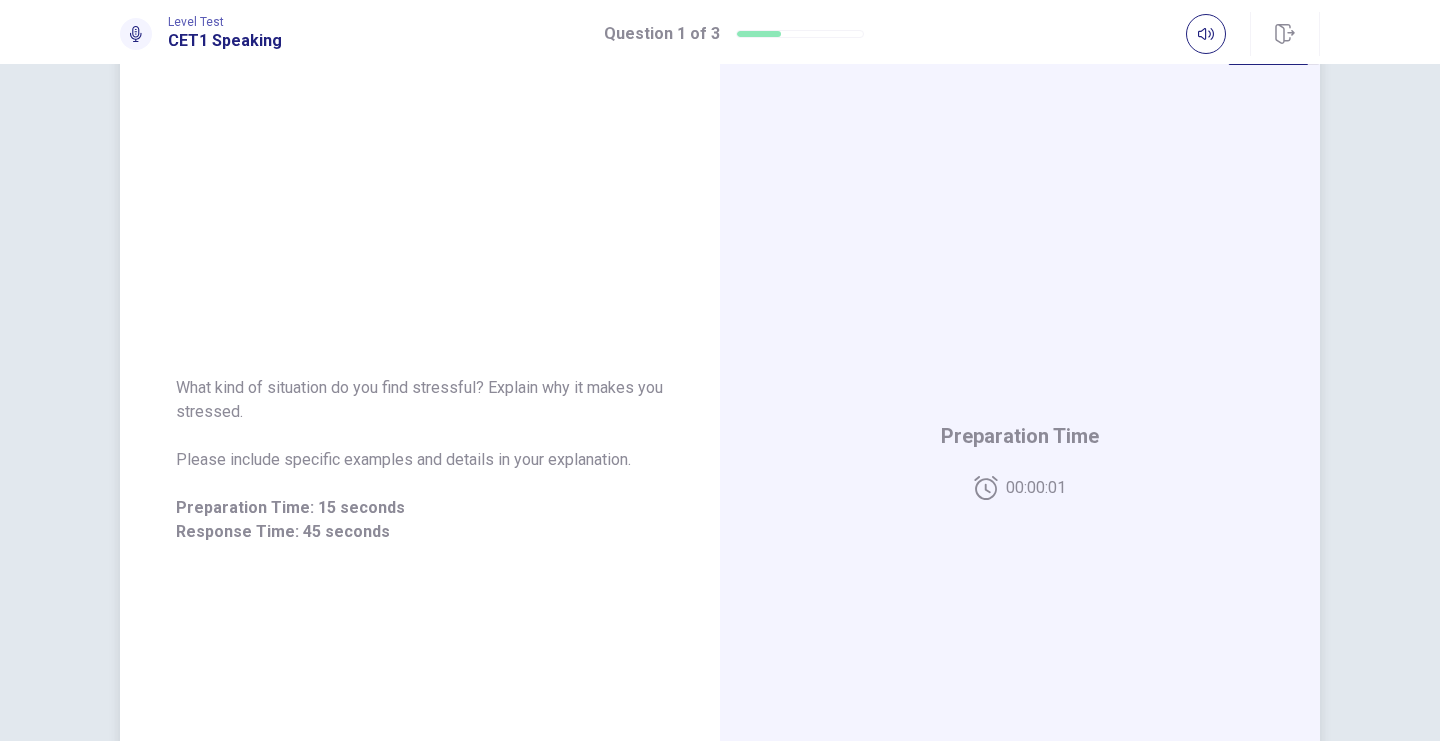click on "What kind of situation do you find stressful? Explain why it makes you stressed. Please include specific examples and details in your explanation. Preparation Time: 15 seconds Response Time: 45 seconds" at bounding box center [420, 460] 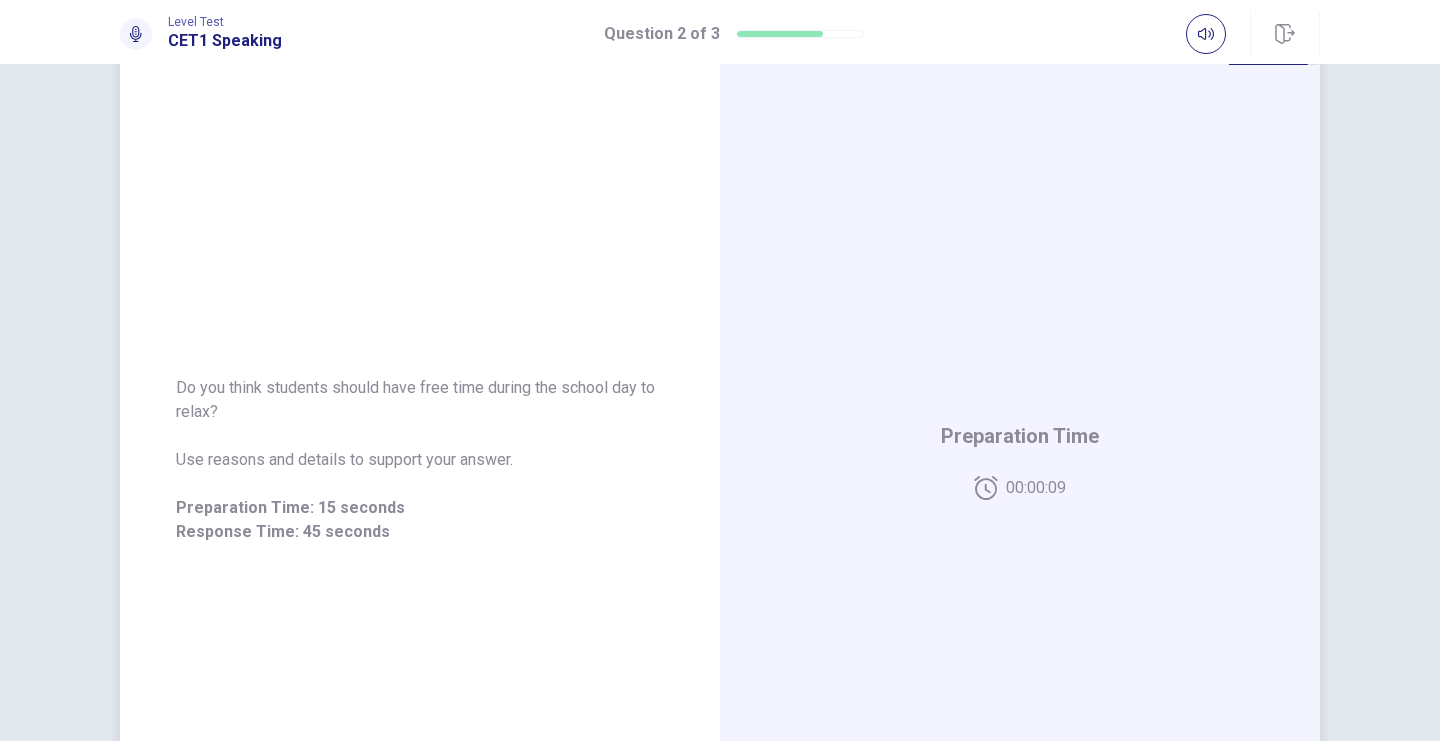 click on "Do you think students should have free time during the school day to relax? Use reasons and details to support your answer. Preparation Time: 15 seconds Response Time: 45 seconds" at bounding box center [420, 460] 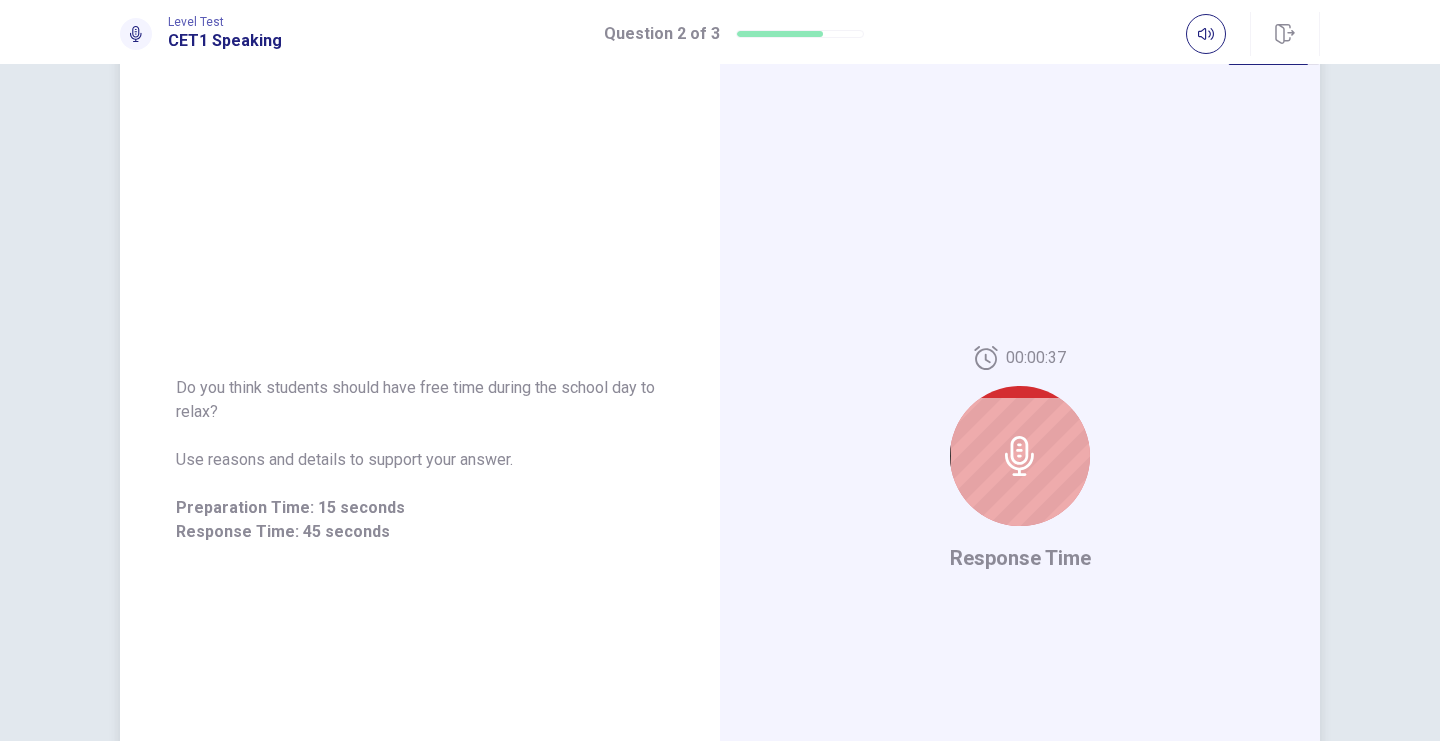 click on "Do you think students should have free time during the school day to relax? Use reasons and details to support your answer. Preparation Time: 15 seconds Response Time: 45 seconds" at bounding box center [420, 460] 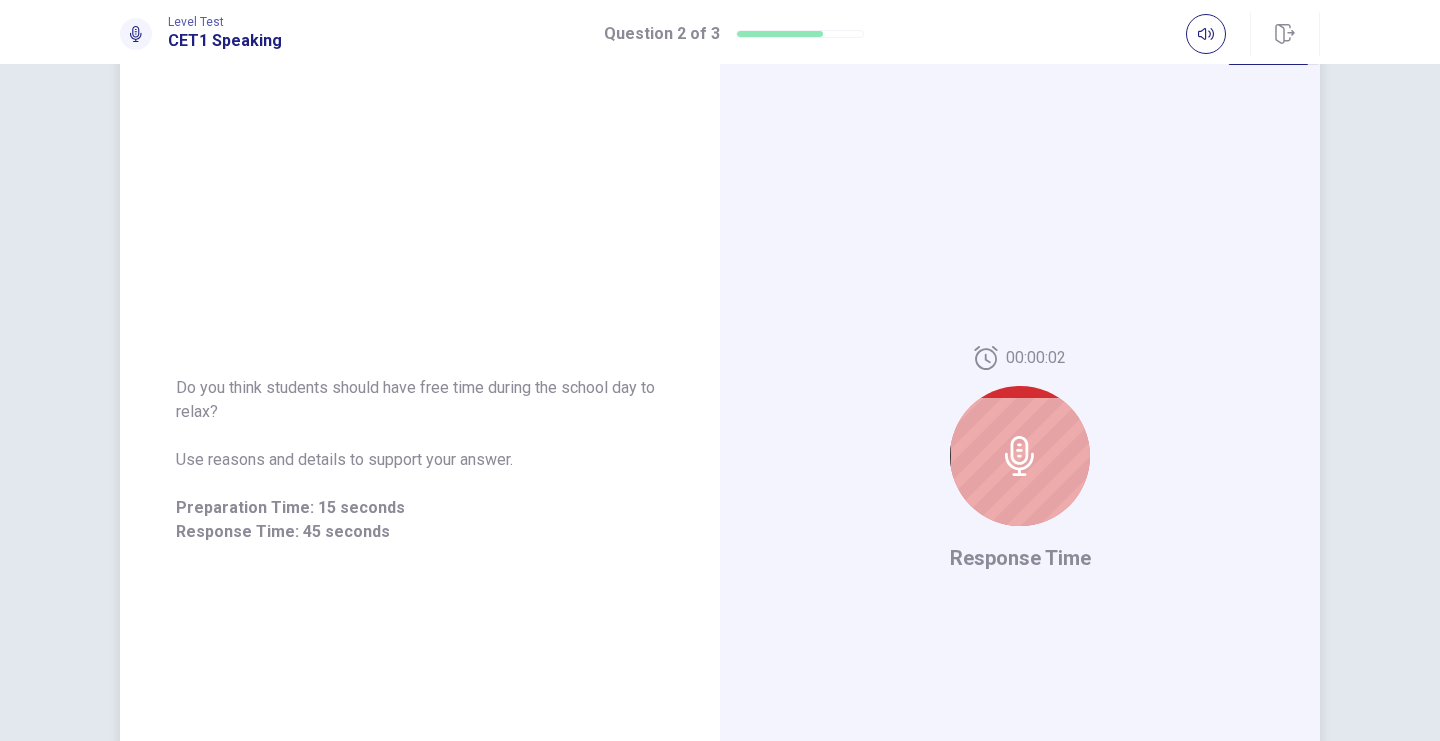 click at bounding box center [1020, 456] 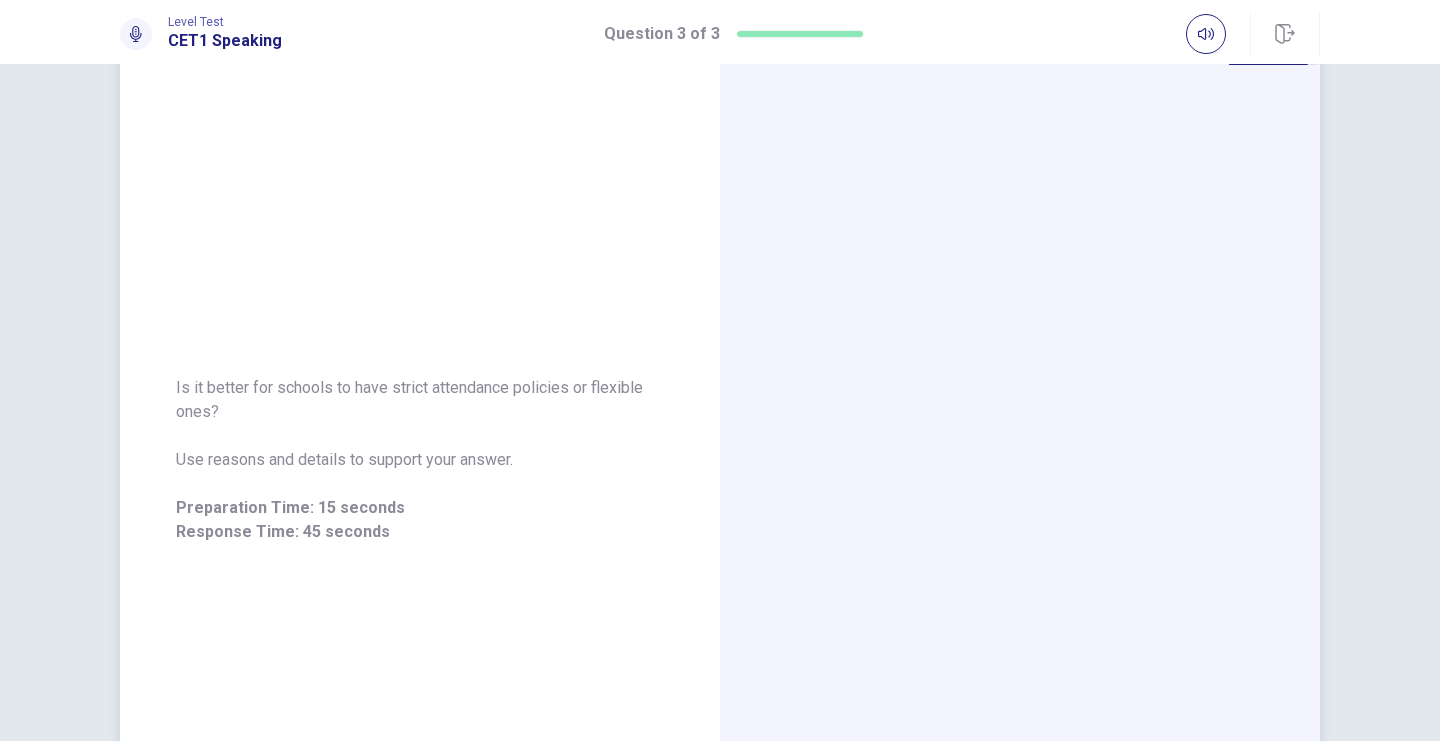 click on "Is it better for schools to have strict attendance policies or flexible ones? Use reasons and details to support your answer. Preparation Time: 15 seconds Response Time: 45 seconds" at bounding box center (420, 460) 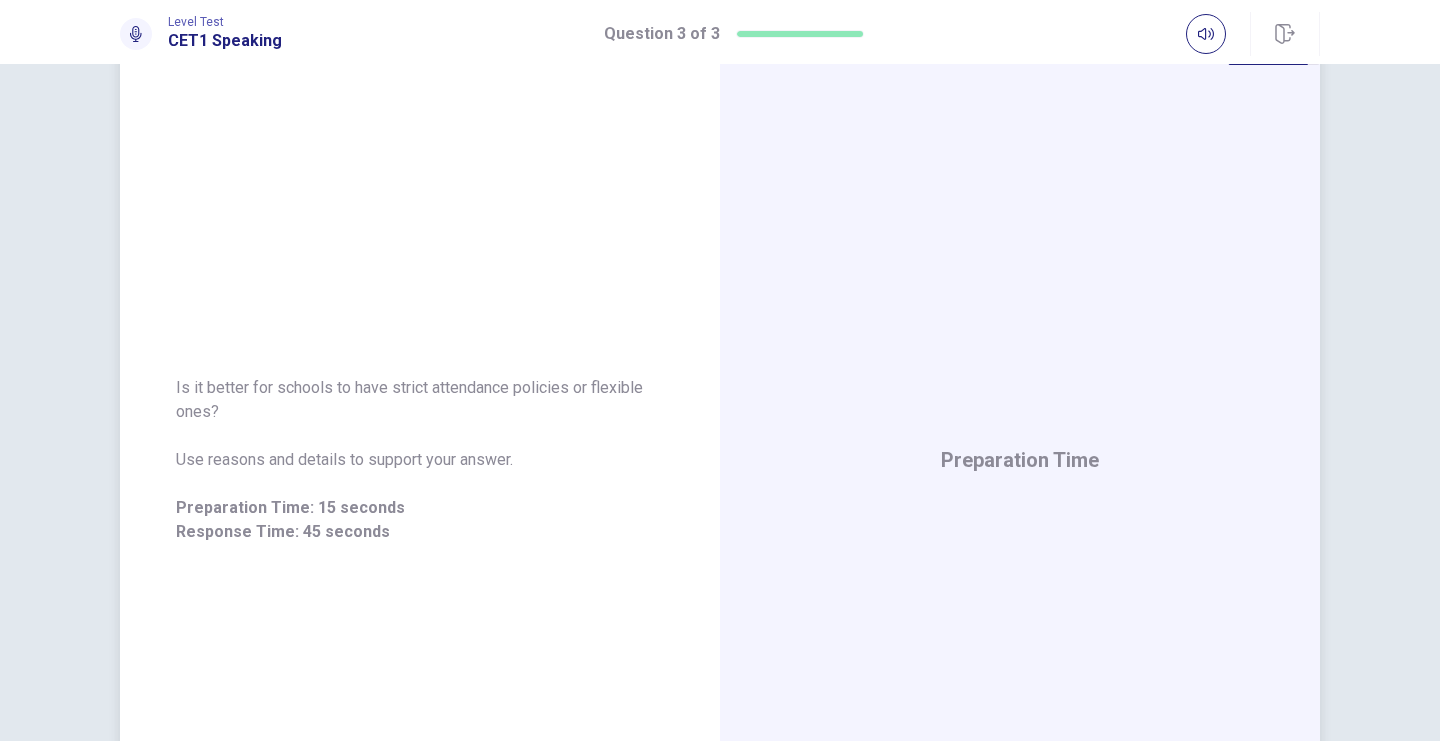 click on "Is it better for schools to have strict attendance policies or flexible ones? Use reasons and details to support your answer. Preparation Time: 15 seconds Response Time: 45 seconds" at bounding box center [420, 460] 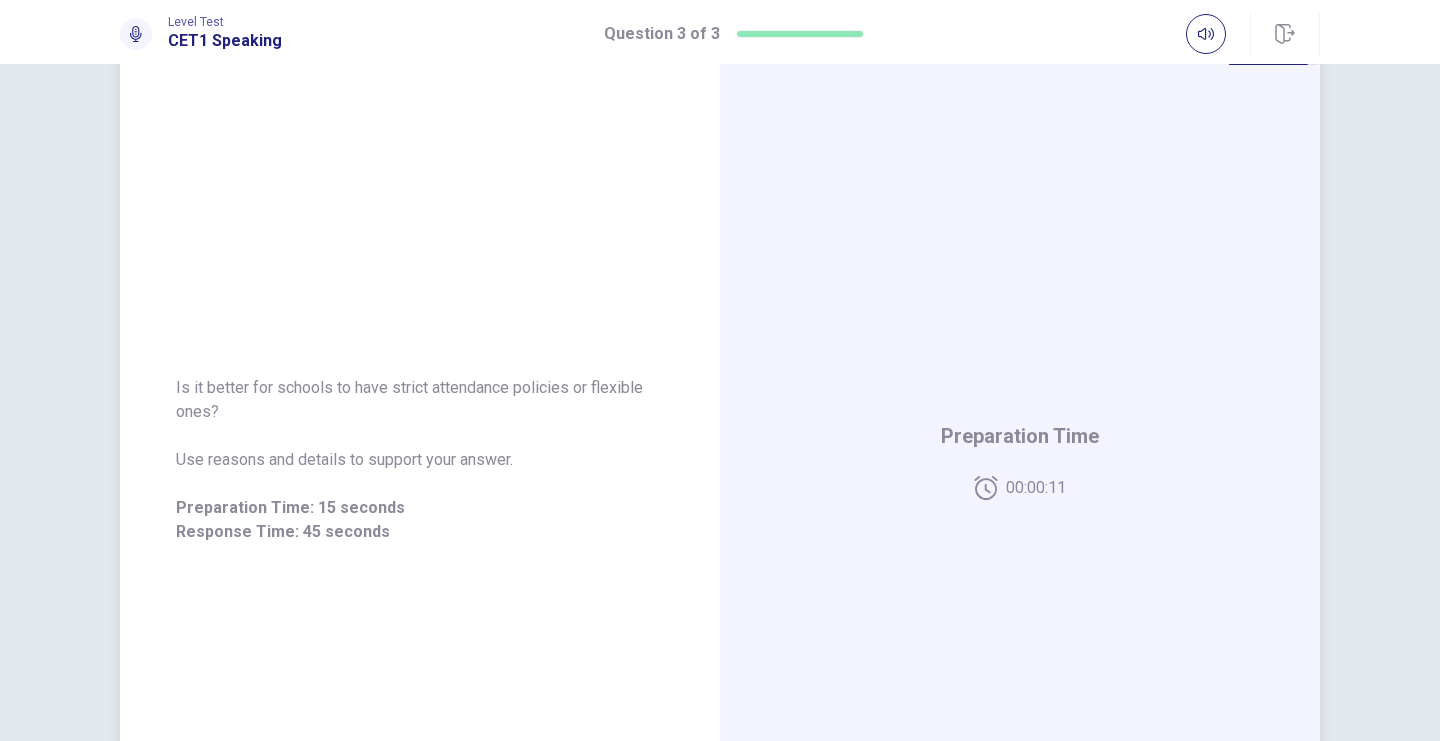 click on "Is it better for schools to have strict attendance policies or flexible ones? Use reasons and details to support your answer. Preparation Time: 15 seconds Response Time: 45 seconds" at bounding box center (420, 460) 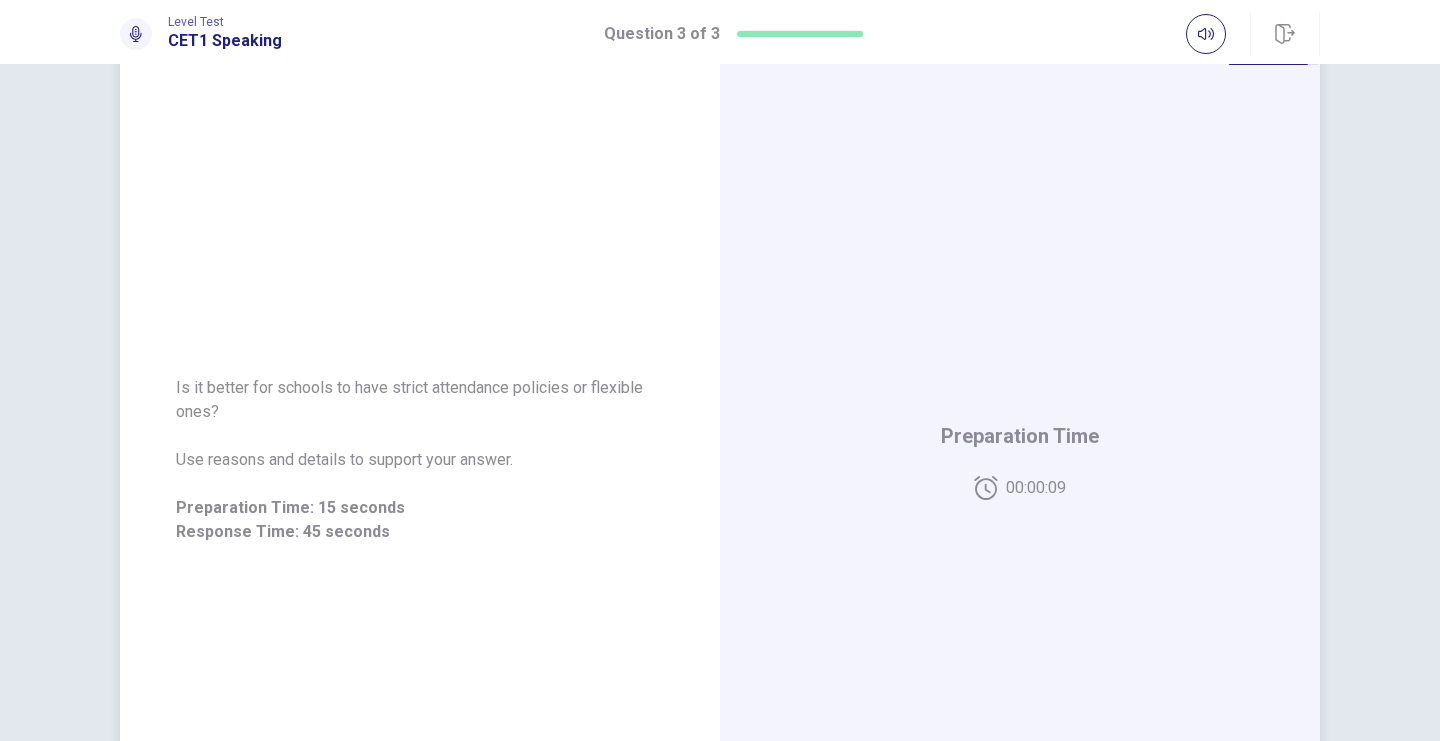 click on "Is it better for schools to have strict attendance policies or flexible ones? Use reasons and details to support your answer. Preparation Time: 15 seconds Response Time: 45 seconds" at bounding box center [420, 460] 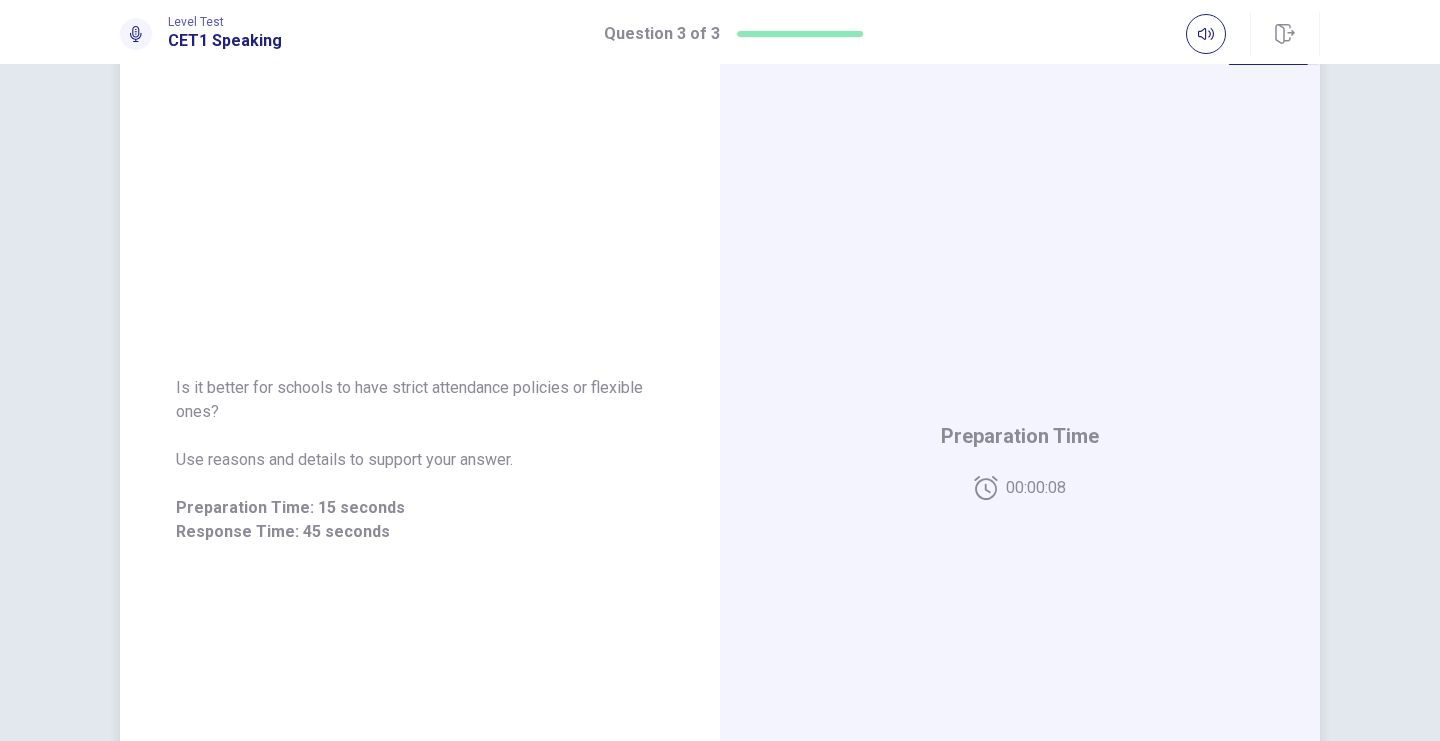 click on "Is it better for schools to have strict attendance policies or flexible ones? Use reasons and details to support your answer. Preparation Time: 15 seconds Response Time: 45 seconds" at bounding box center (420, 460) 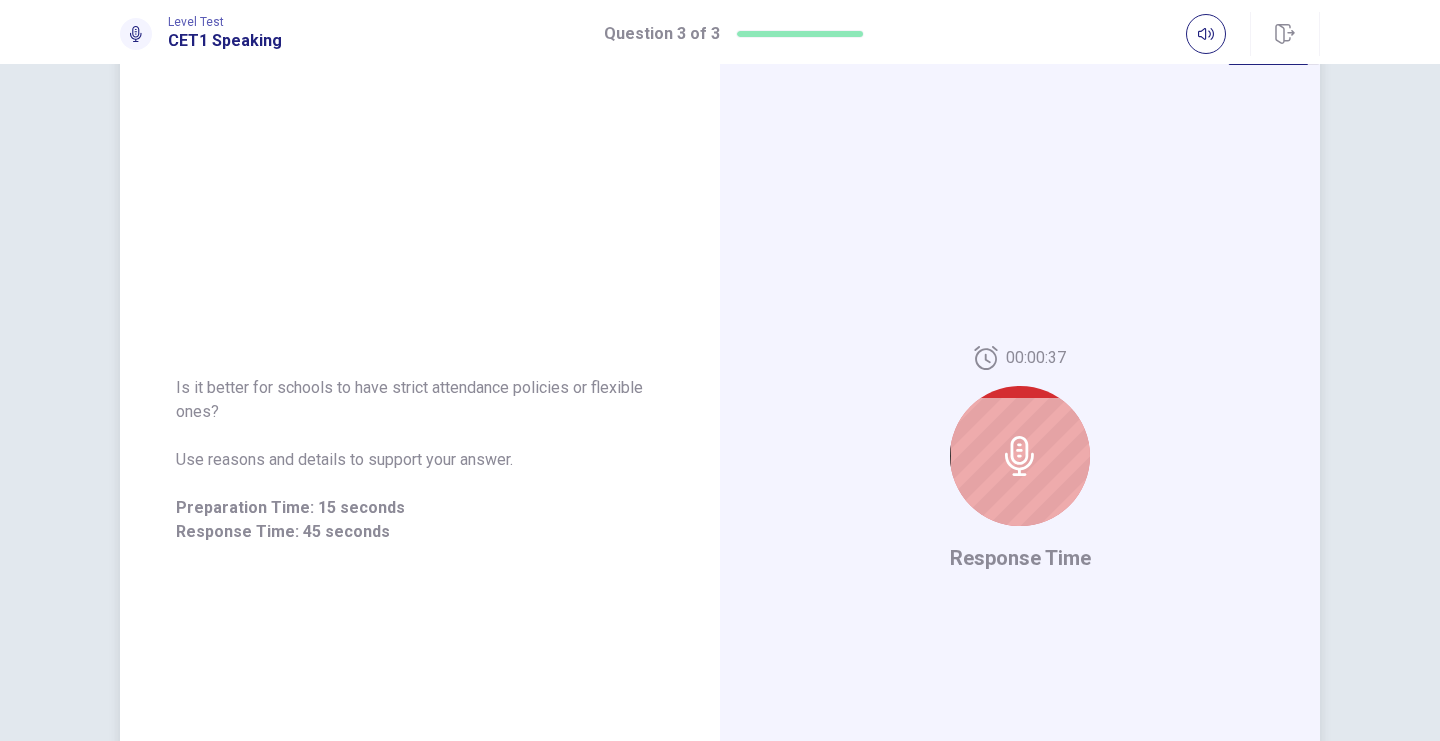 click on "Is it better for schools to have strict attendance policies or flexible ones? Use reasons and details to support your answer. Preparation Time: 15 seconds Response Time: 45 seconds" at bounding box center [420, 460] 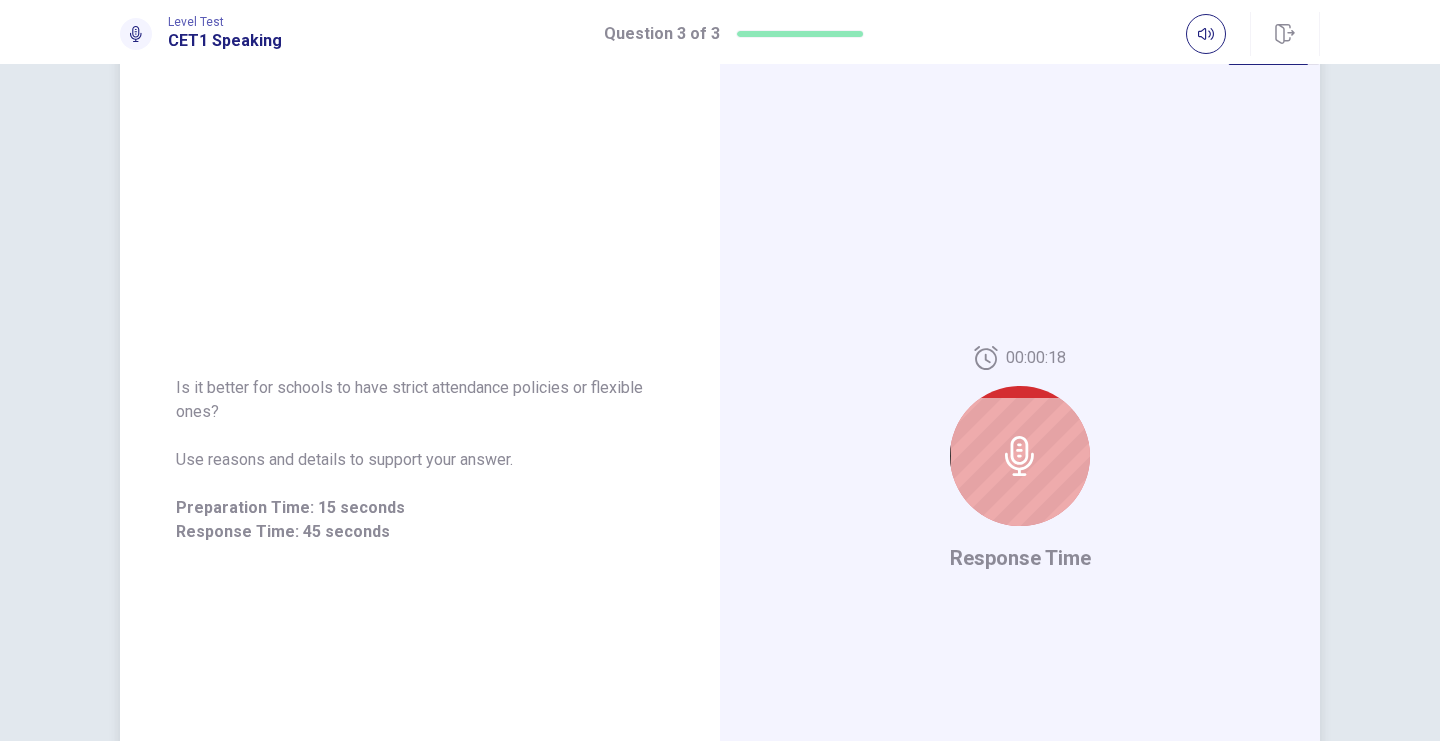 click on "Is it better for schools to have strict attendance policies or flexible ones? Use reasons and details to support your answer. Preparation Time: 15 seconds Response Time: 45 seconds" at bounding box center (420, 460) 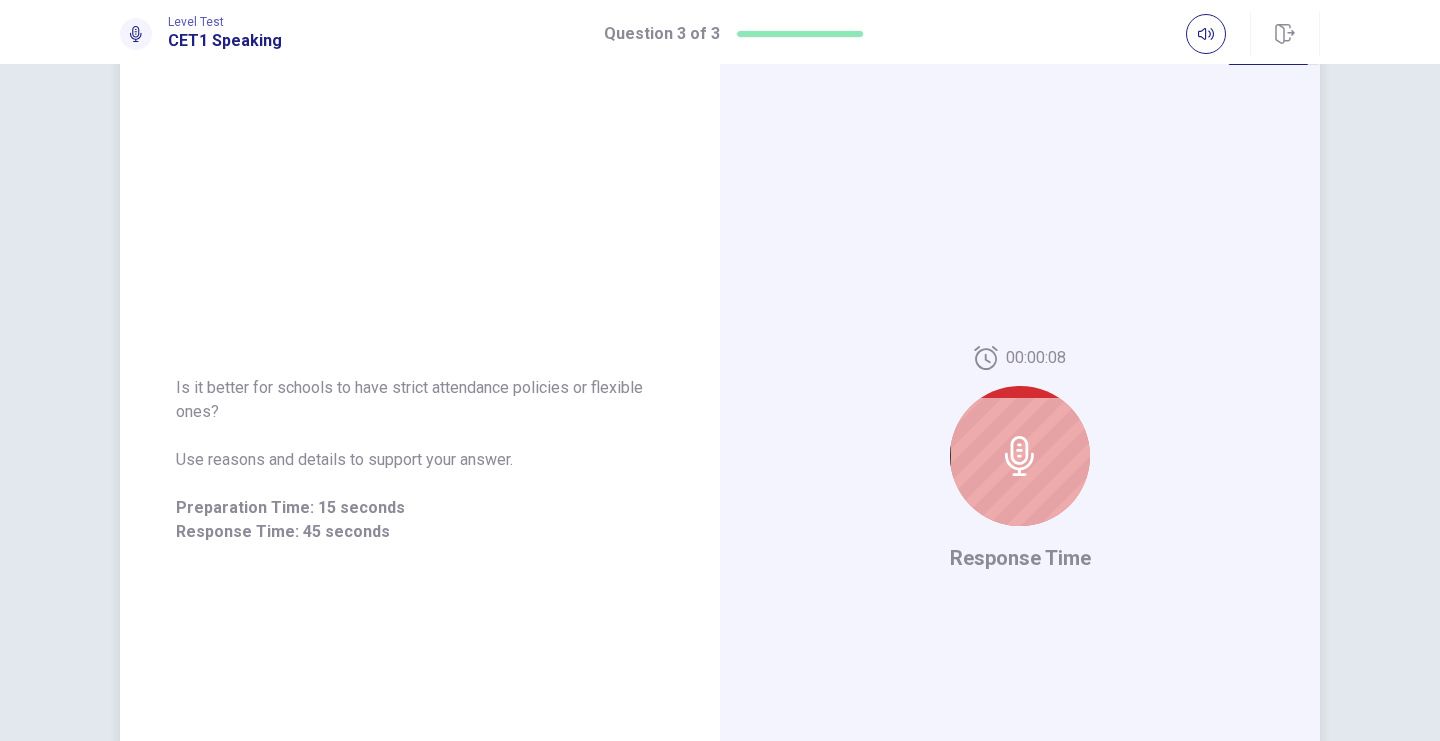 click on "Is it better for schools to have strict attendance policies or flexible ones? Use reasons and details to support your answer. Preparation Time: 15 seconds Response Time: 45 seconds" at bounding box center [420, 460] 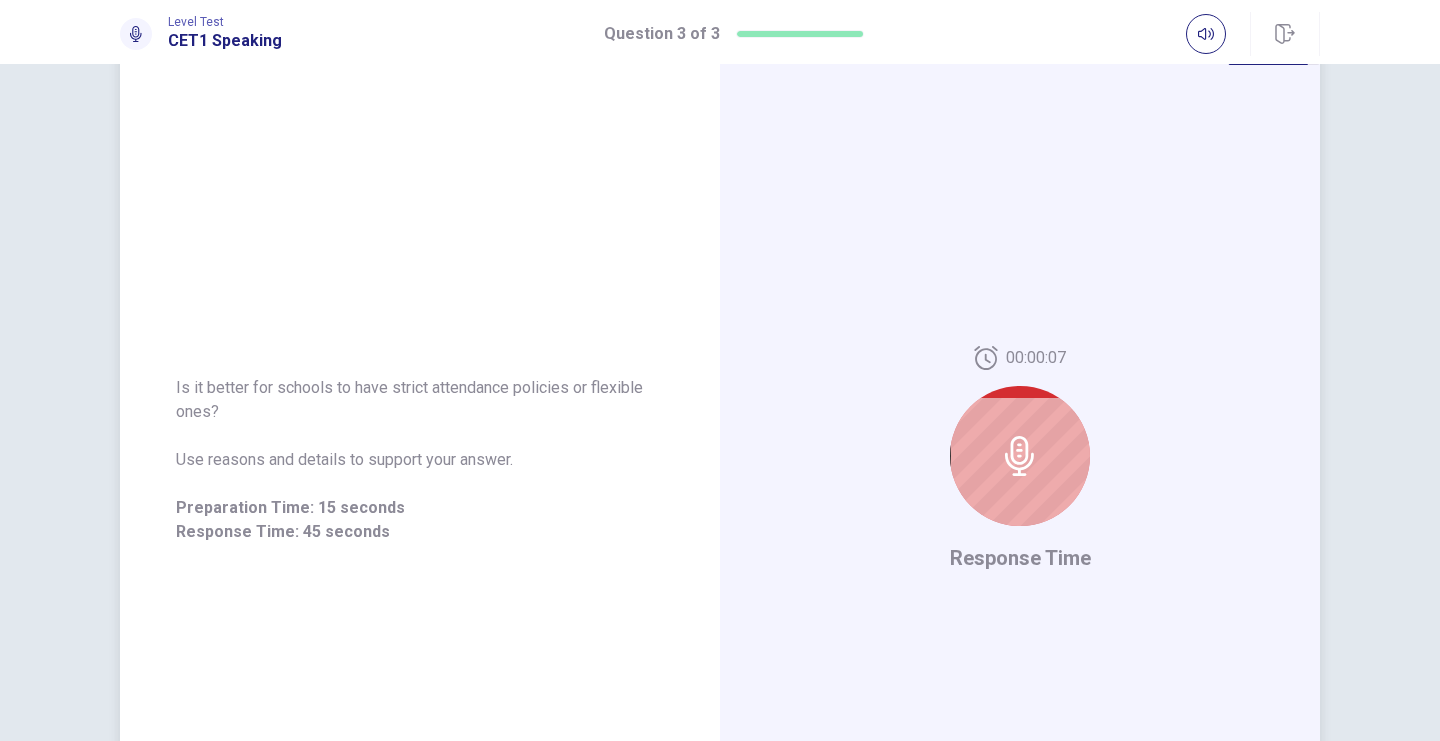 click on "Is it better for schools to have strict attendance policies or flexible ones? Use reasons and details to support your answer. Preparation Time: 15 seconds Response Time: 45 seconds" at bounding box center (420, 460) 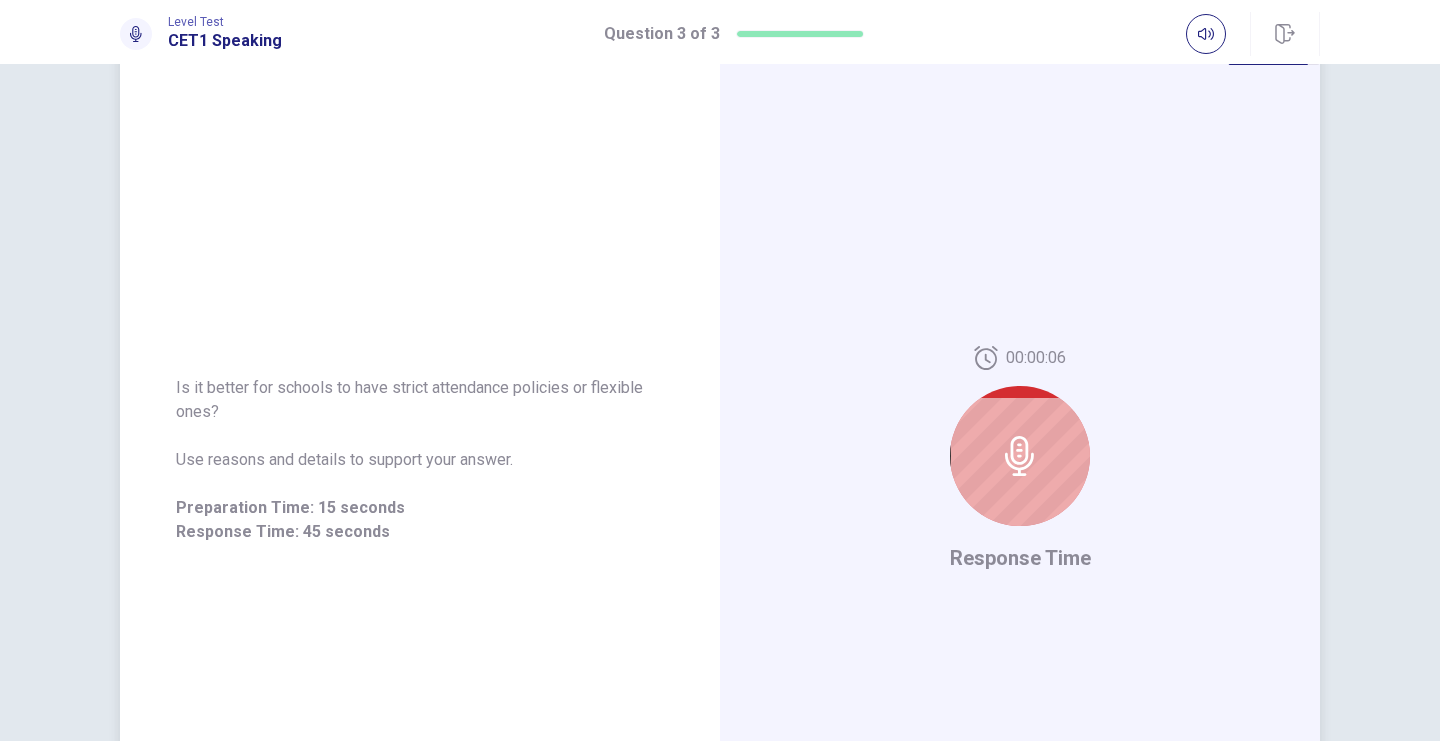 click on "Is it better for schools to have strict attendance policies or flexible ones? Use reasons and details to support your answer. Preparation Time: 15 seconds Response Time: 45 seconds" at bounding box center (420, 460) 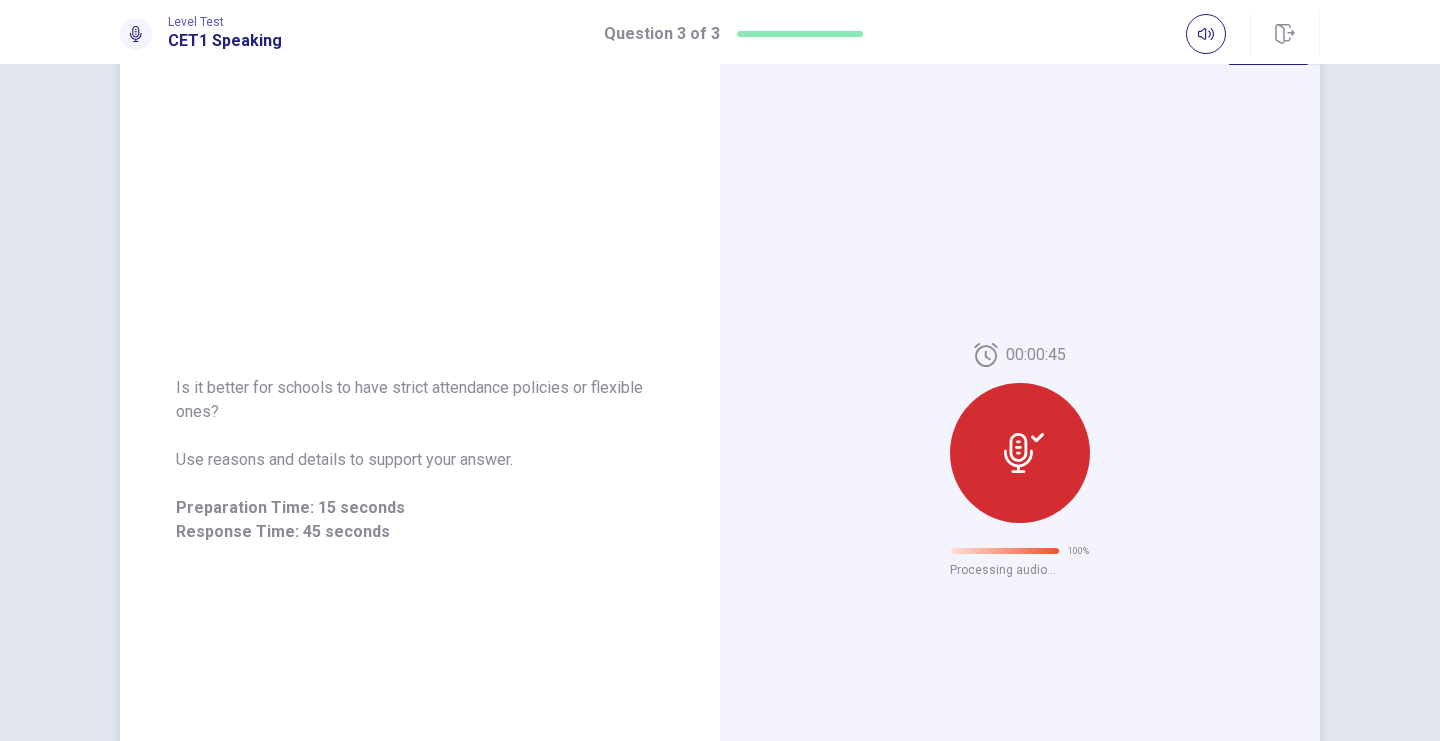 scroll, scrollTop: 0, scrollLeft: 0, axis: both 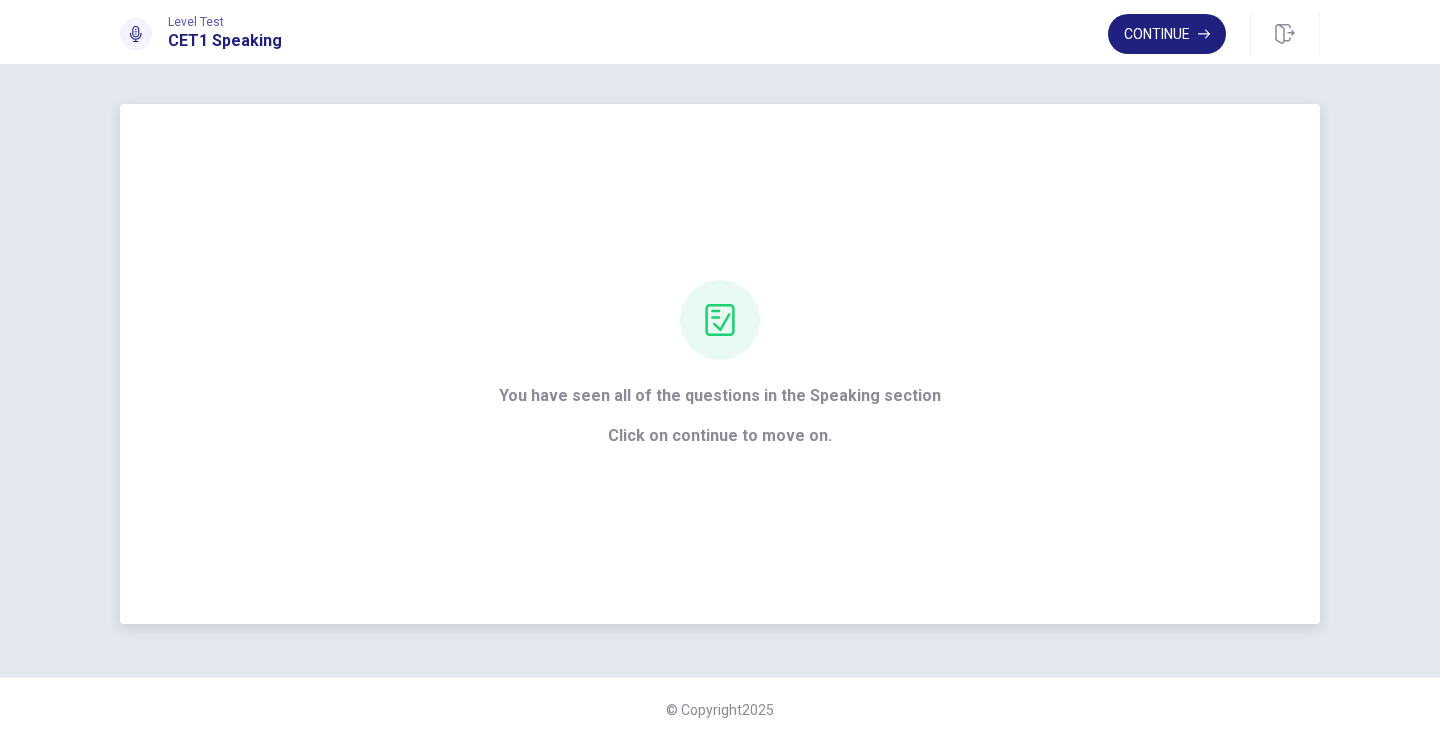 click on "You have seen all of the questions in the Speaking section" at bounding box center (720, 396) 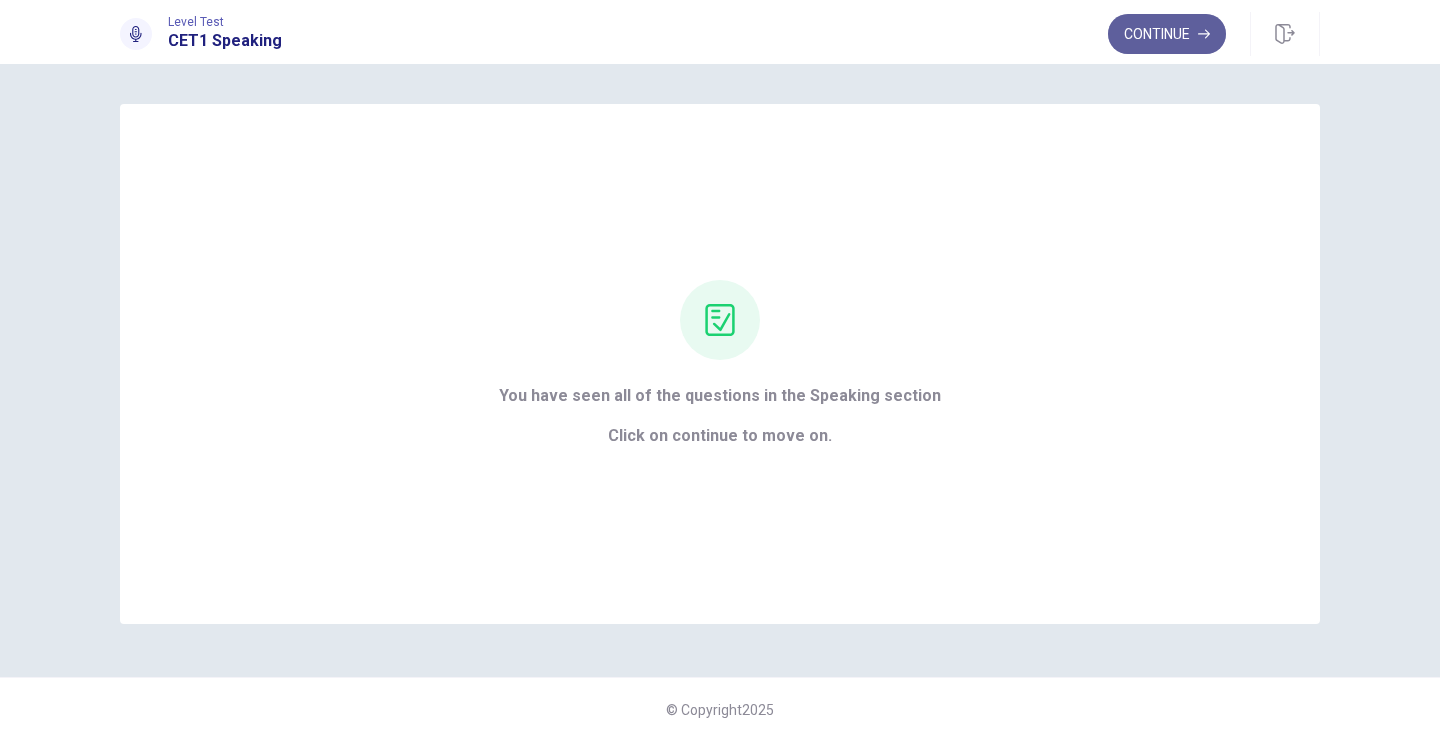 click on "Continue" at bounding box center (1167, 34) 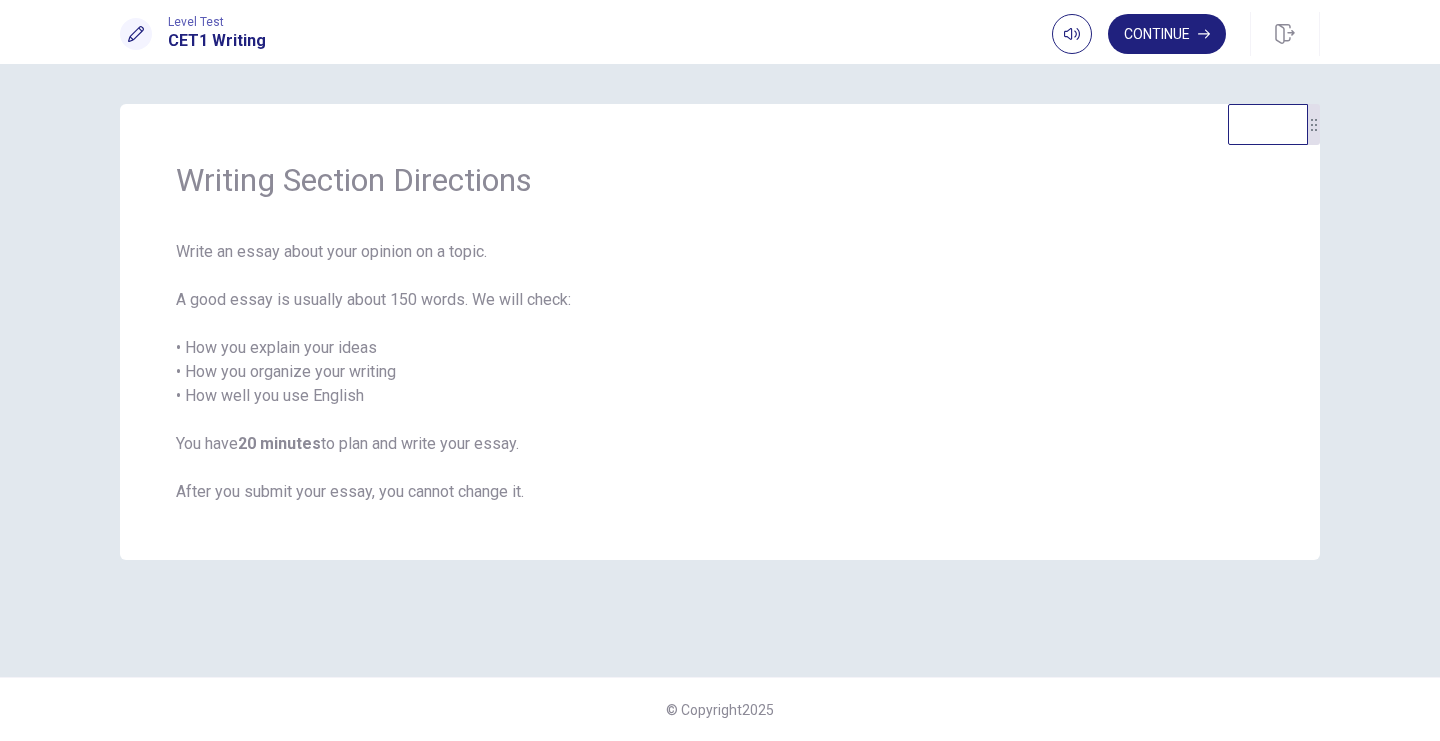 click on "Writing Section Directions" at bounding box center (720, 180) 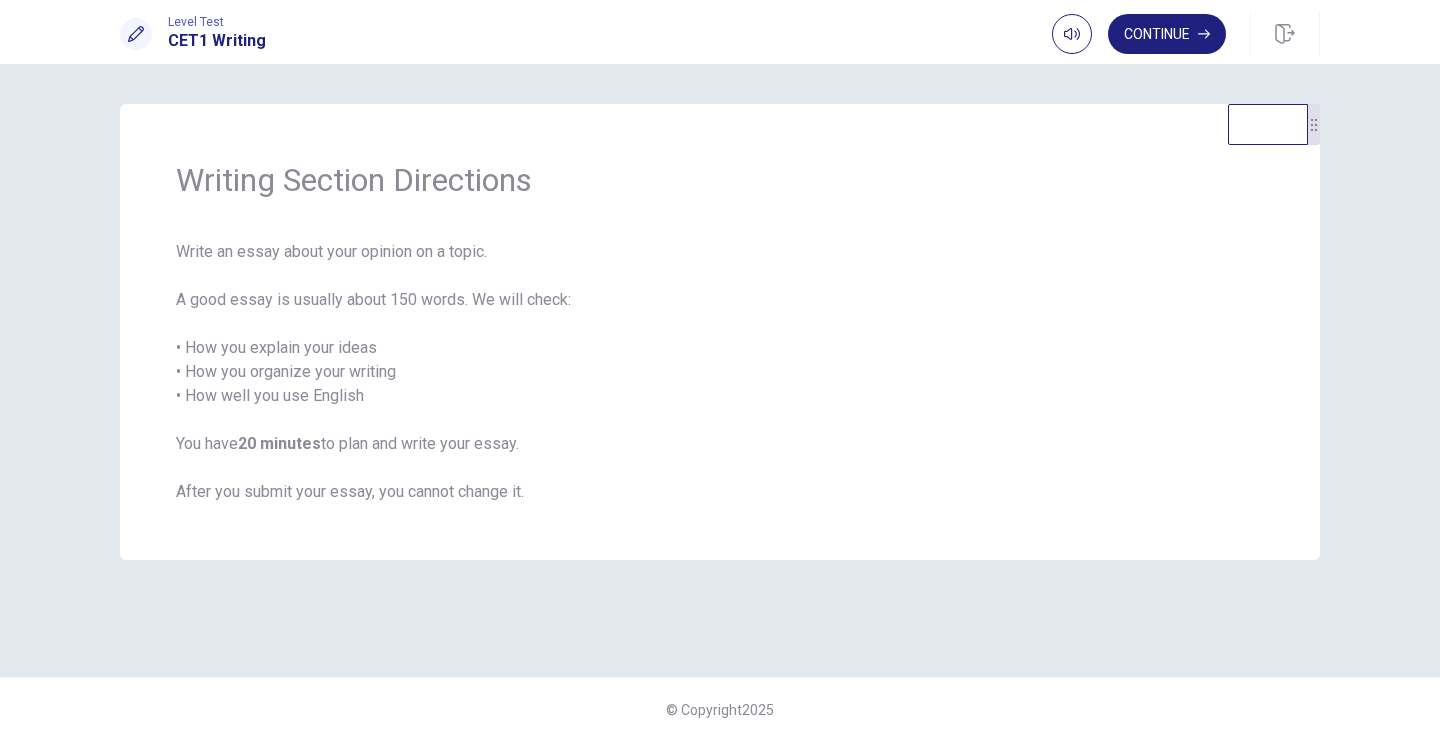 click on "Write an essay about your opinion on a topic.
A good essay is usually about 150 words. We will check:
• How you explain your ideas
• How you organize your writing
• How well you use English
You have  20 minutes  to plan and write your essay.
After you submit your essay, you cannot change it." at bounding box center (720, 372) 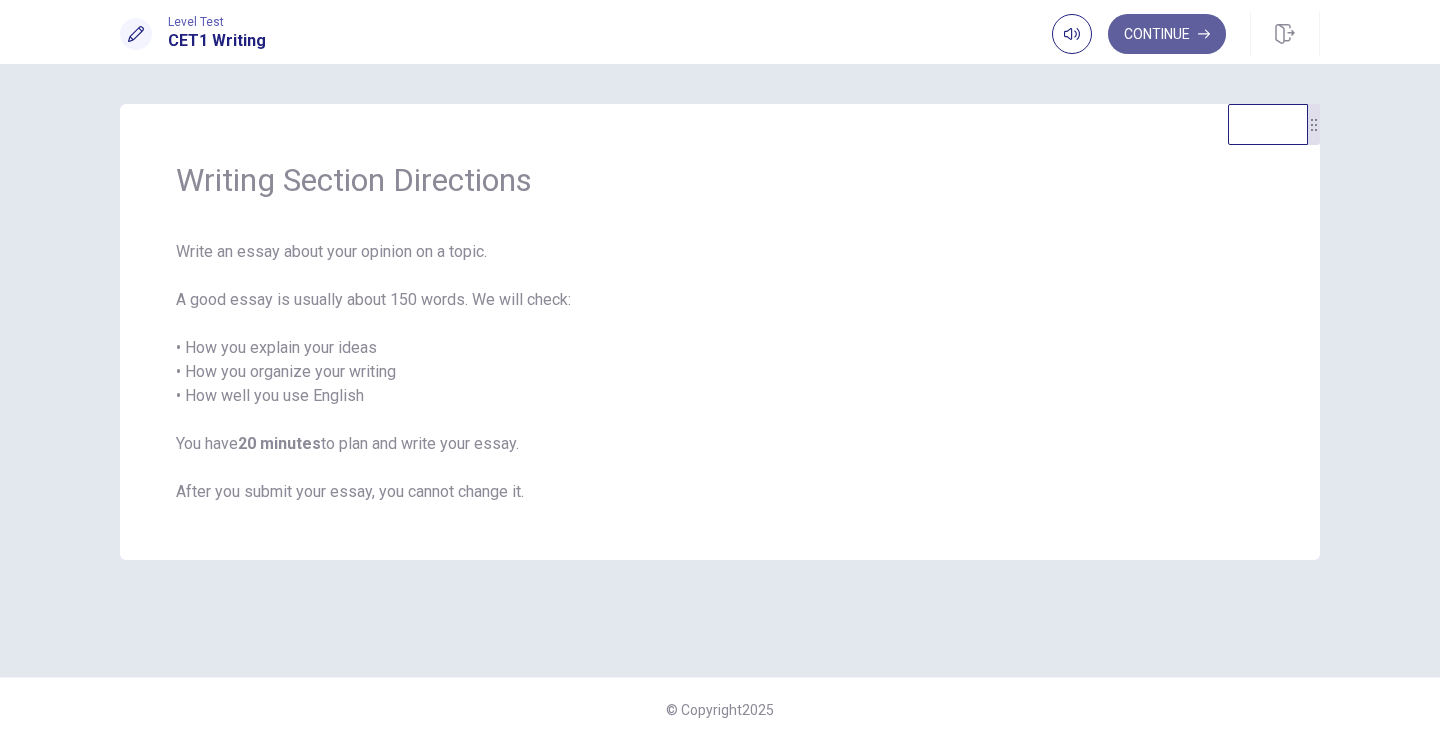 click on "Continue" at bounding box center (1167, 34) 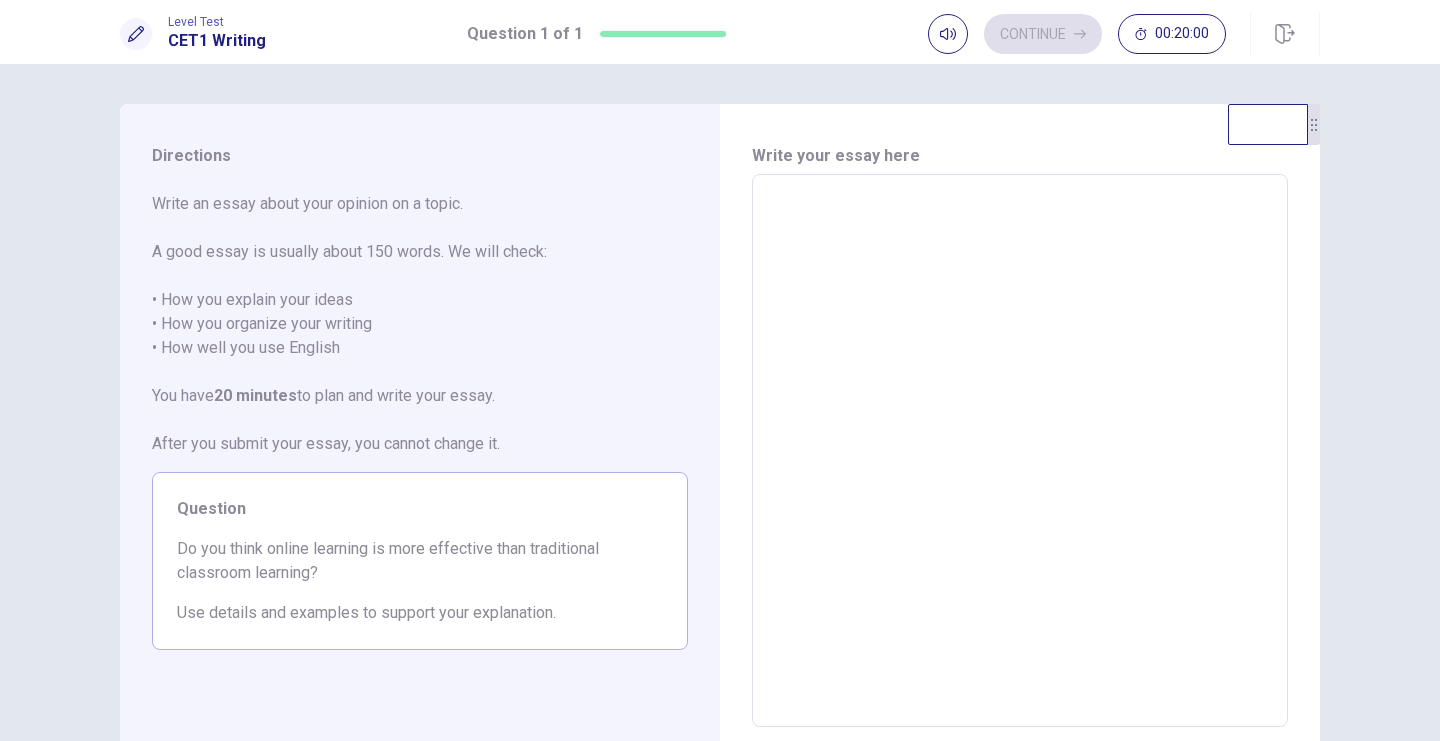 click on "Directions Write an essay about your opinion on a topic.
A good essay is usually about 150 words. We will check:
• How you explain your ideas
• How you organize your writing
• How well you use English
You have  20 minutes  to plan and write your essay.
After you submit your essay, you cannot change it. Question Do you think online learning is more effective than traditional classroom learning? Use details and examples to support your explanation." at bounding box center [420, 451] 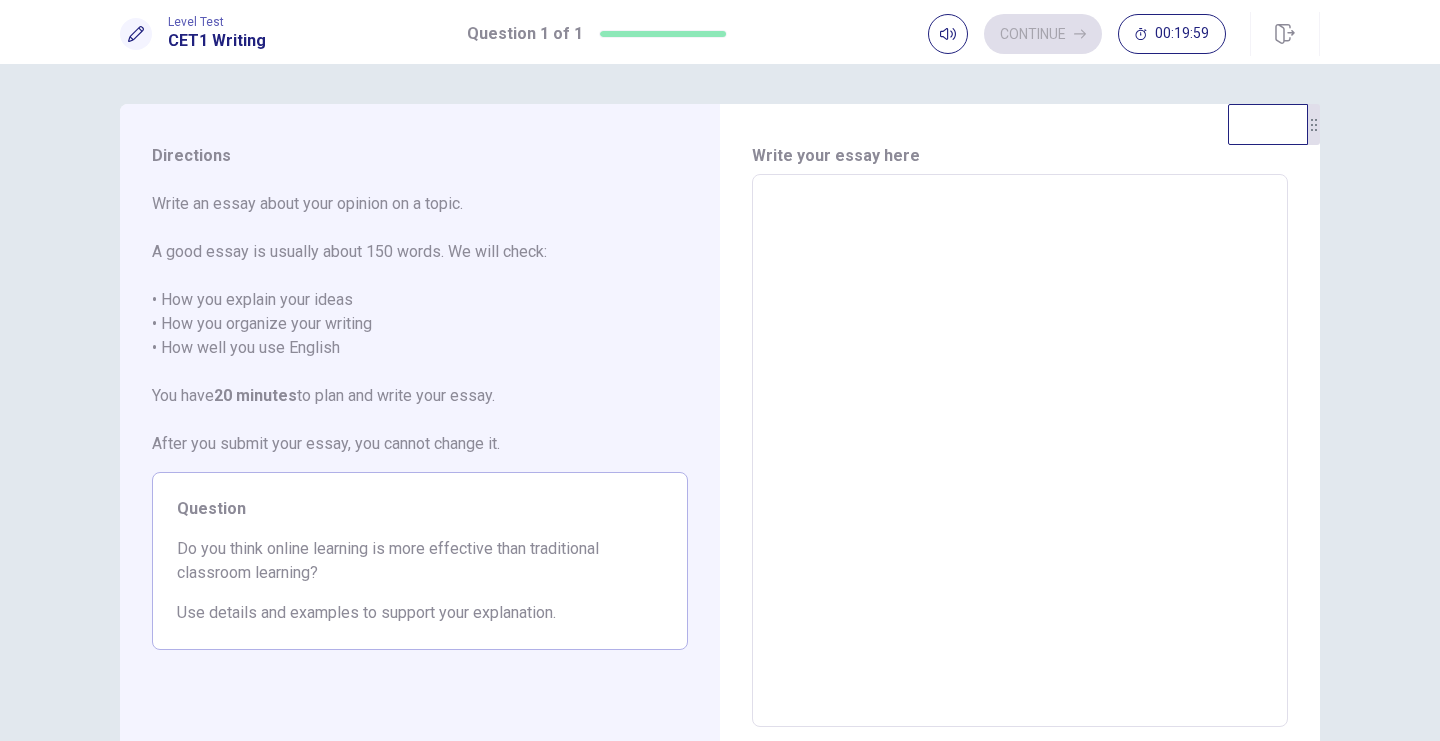 click on "Write an essay about your opinion on a topic.
A good essay is usually about 150 words. We will check:
• How you explain your ideas
• How you organize your writing
• How well you use English
You have  20 minutes  to plan and write your essay.
After you submit your essay, you cannot change it." at bounding box center [420, 324] 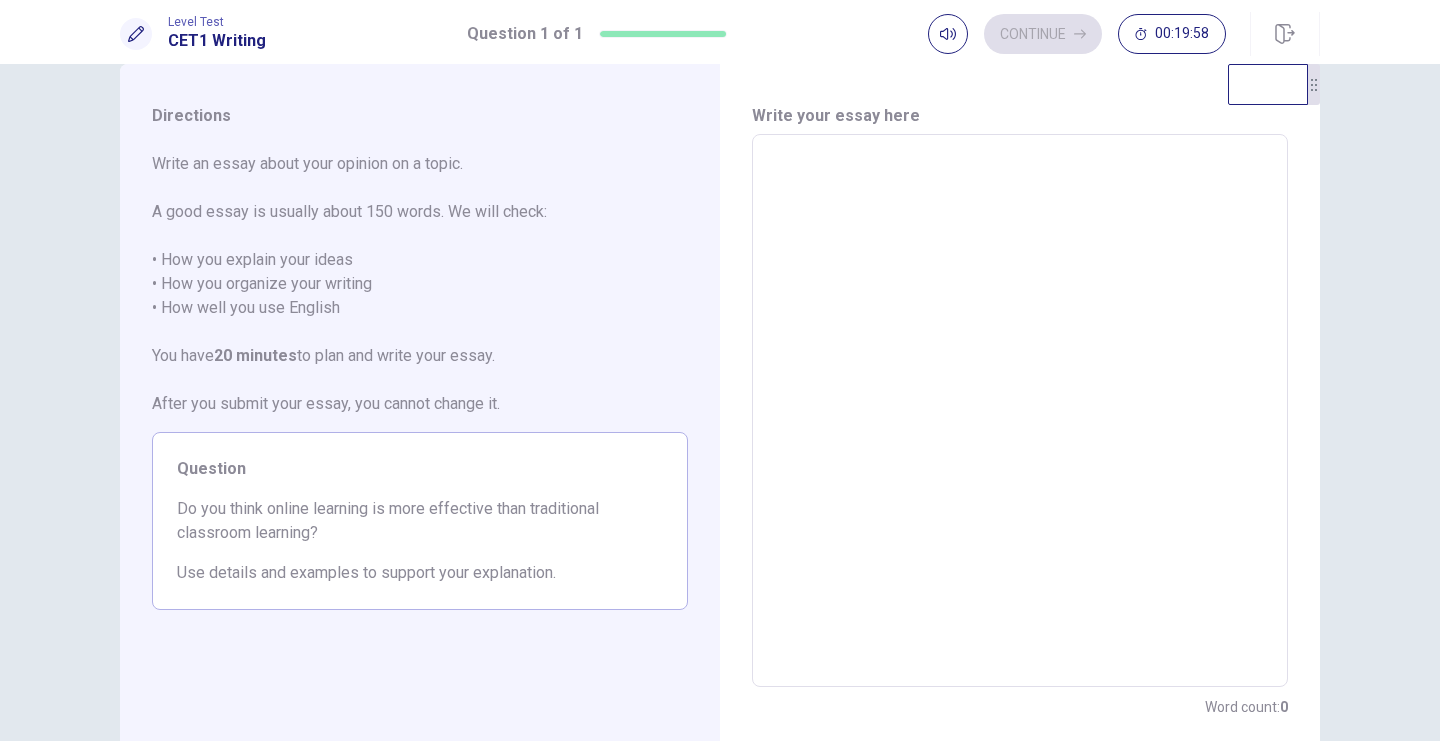 scroll, scrollTop: 0, scrollLeft: 0, axis: both 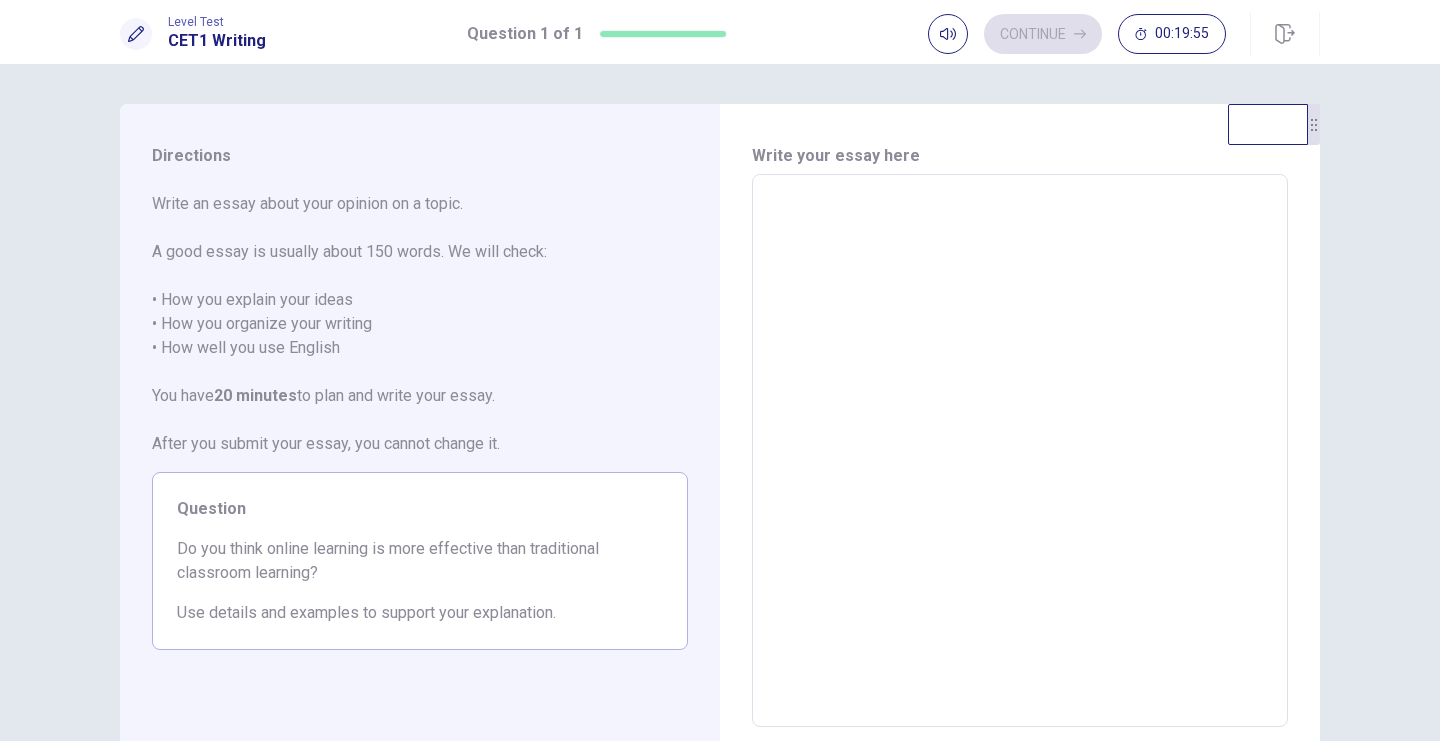 click on "Write an essay about your opinion on a topic.
A good essay is usually about 150 words. We will check:
• How you explain your ideas
• How you organize your writing
• How well you use English
You have  20 minutes  to plan and write your essay.
After you submit your essay, you cannot change it." at bounding box center (420, 324) 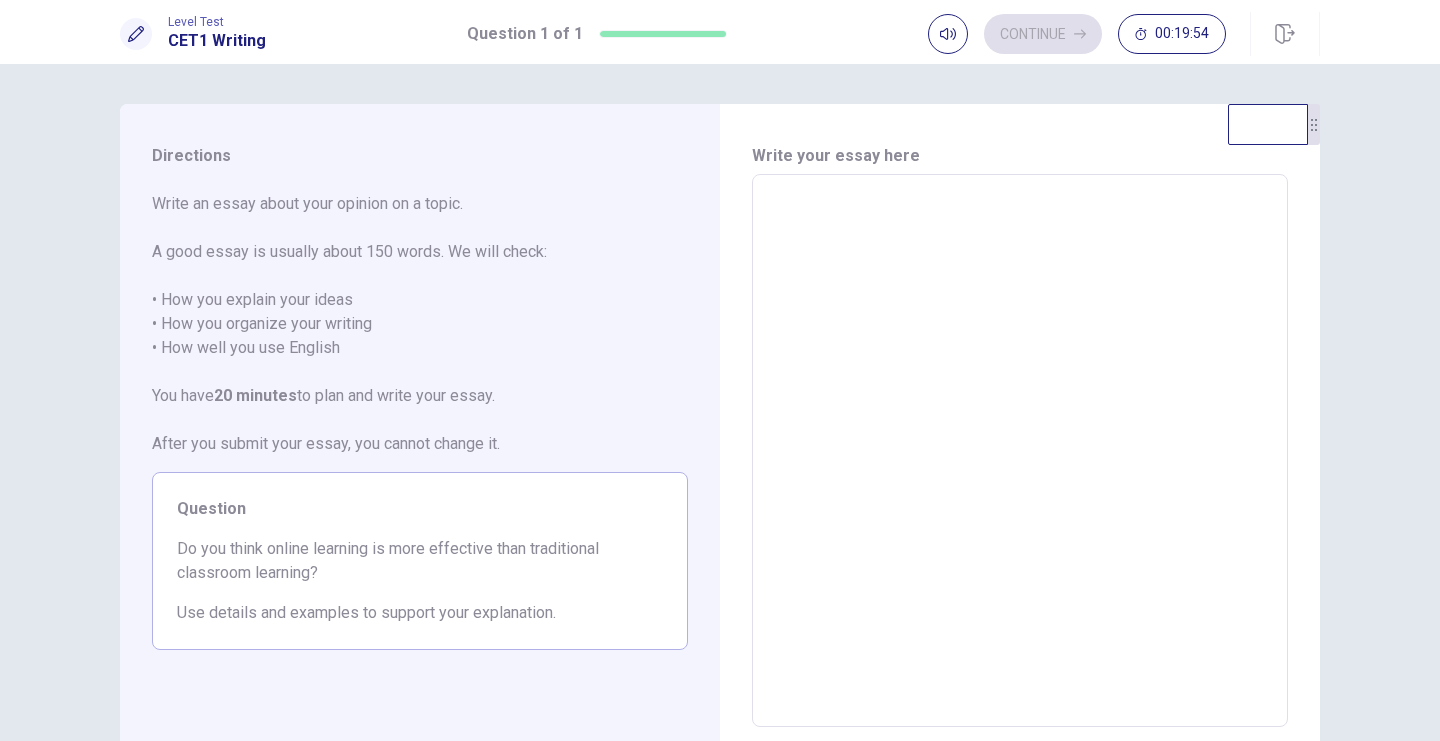 scroll, scrollTop: 40, scrollLeft: 0, axis: vertical 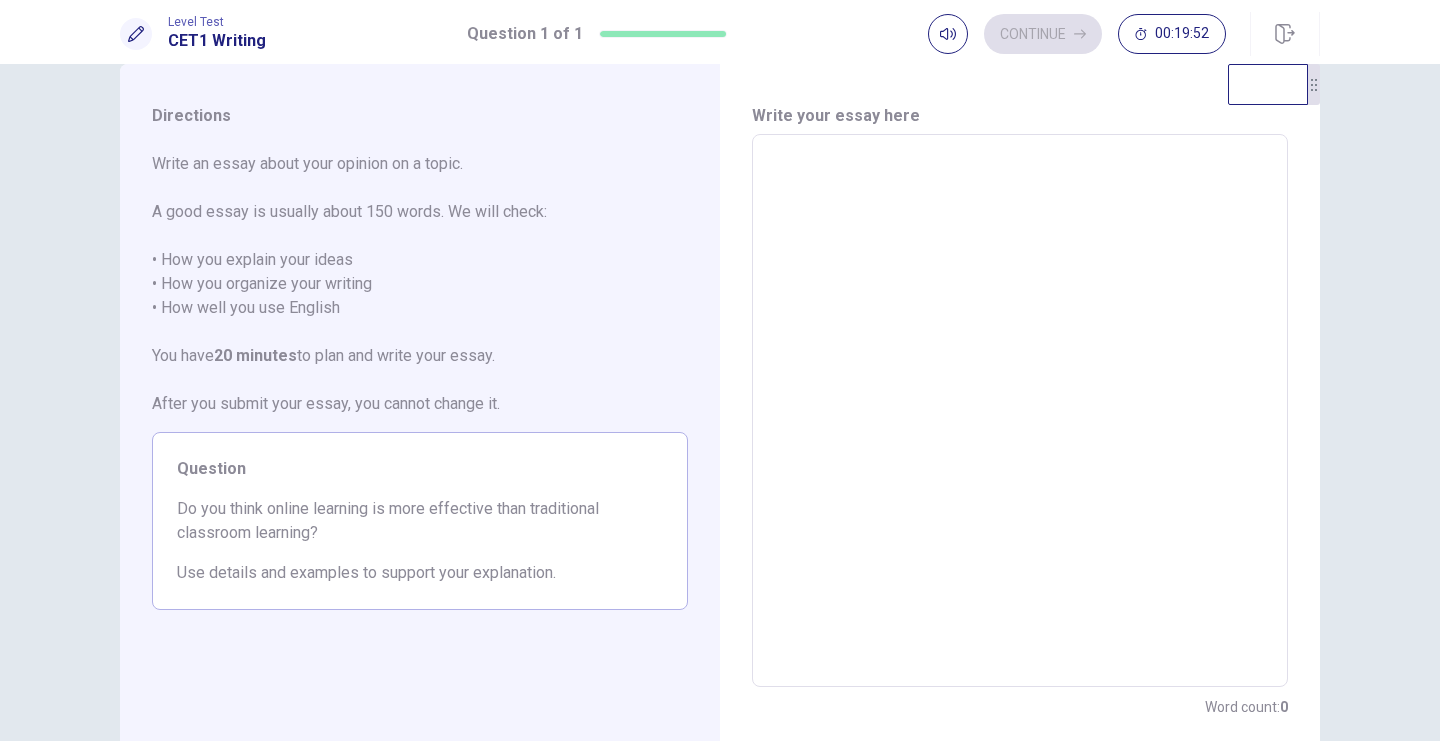 click on "Do you think online learning is more effective than traditional classroom learning?" at bounding box center [420, 521] 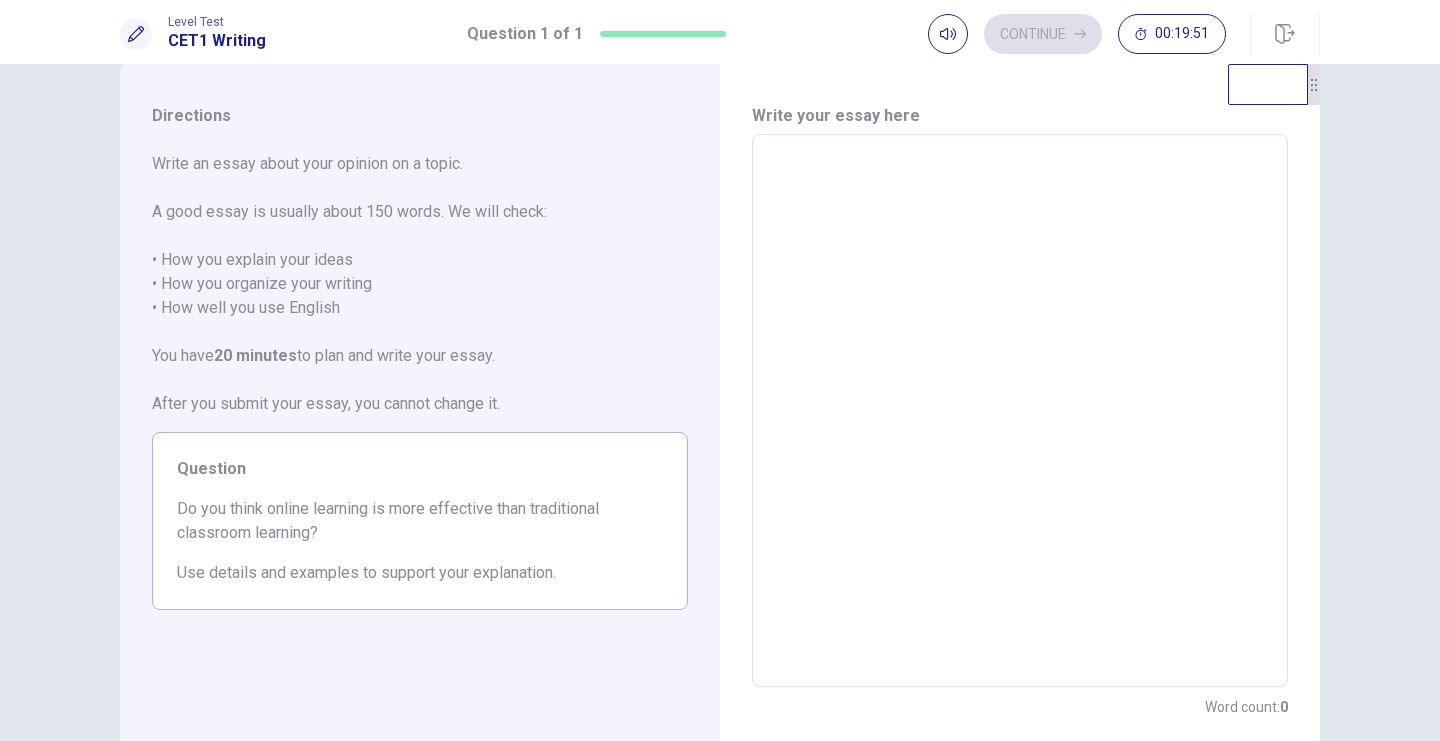 click on "Do you think online learning is more effective than traditional classroom learning?" at bounding box center (420, 521) 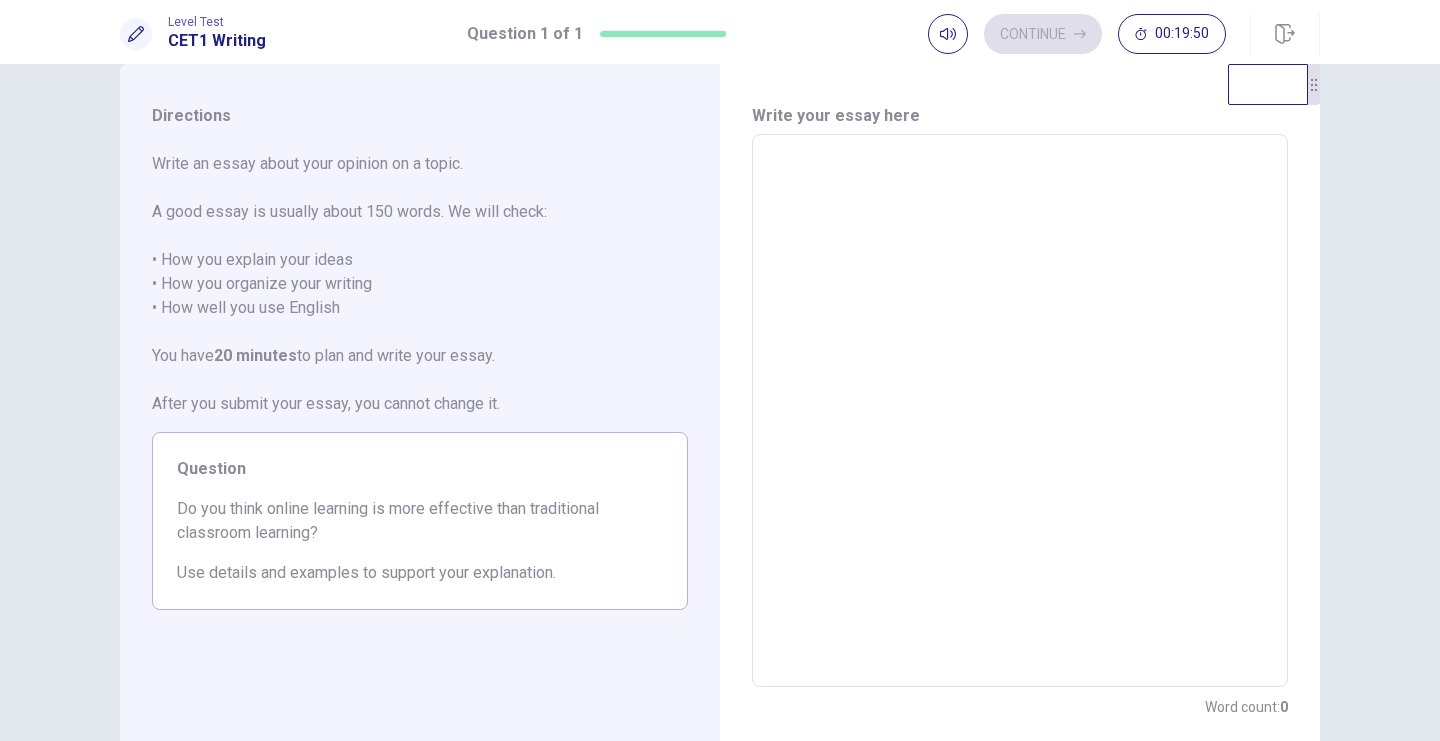 click on "Do you think online learning is more effective than traditional classroom learning?" at bounding box center (420, 521) 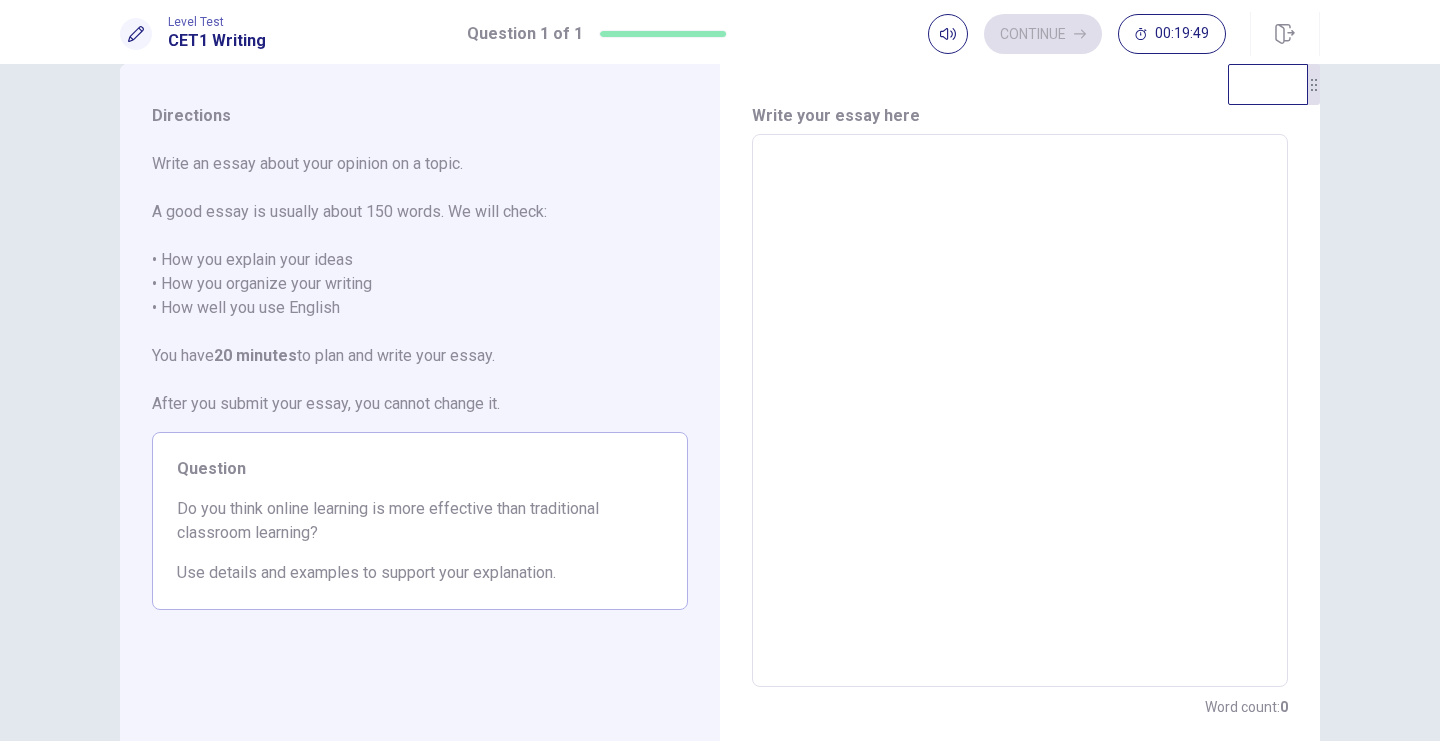 click at bounding box center [1020, 411] 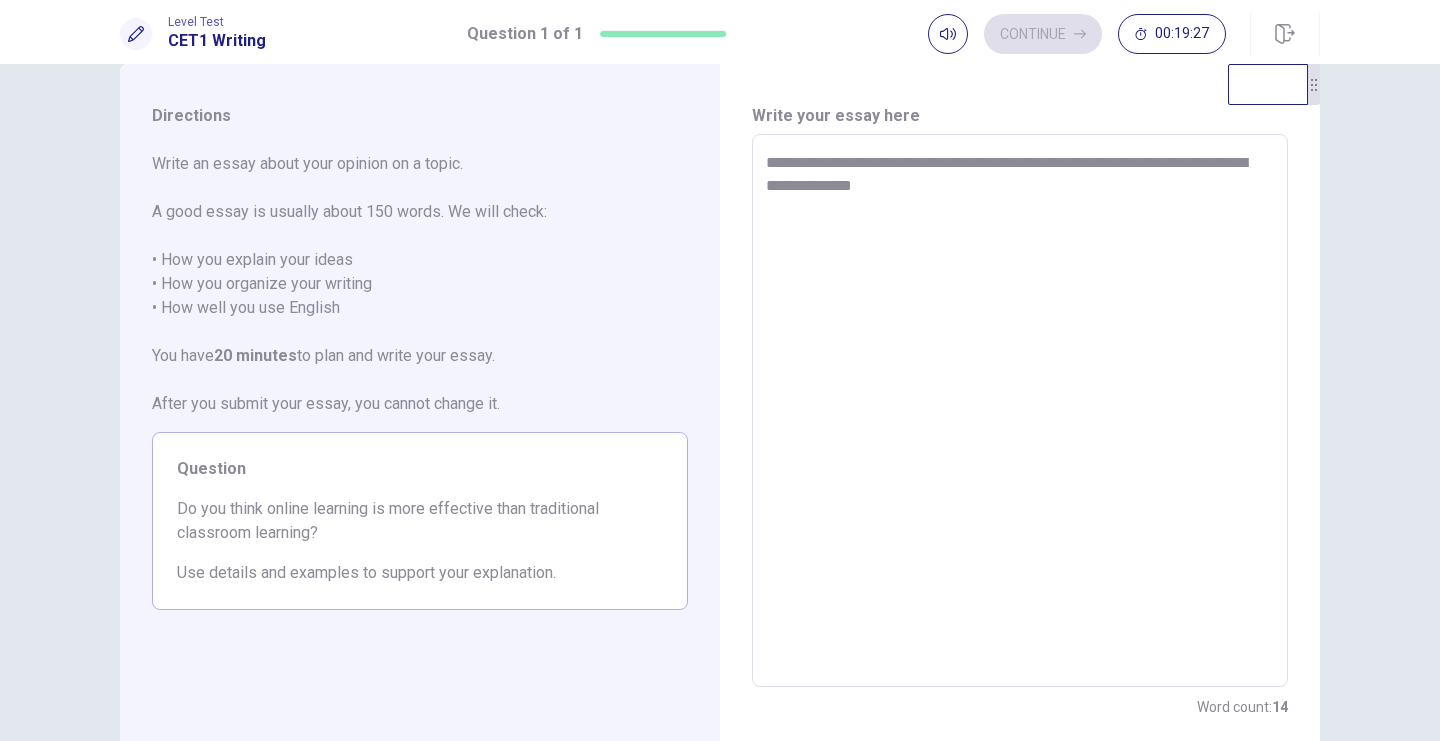 click on "**********" at bounding box center (1020, 411) 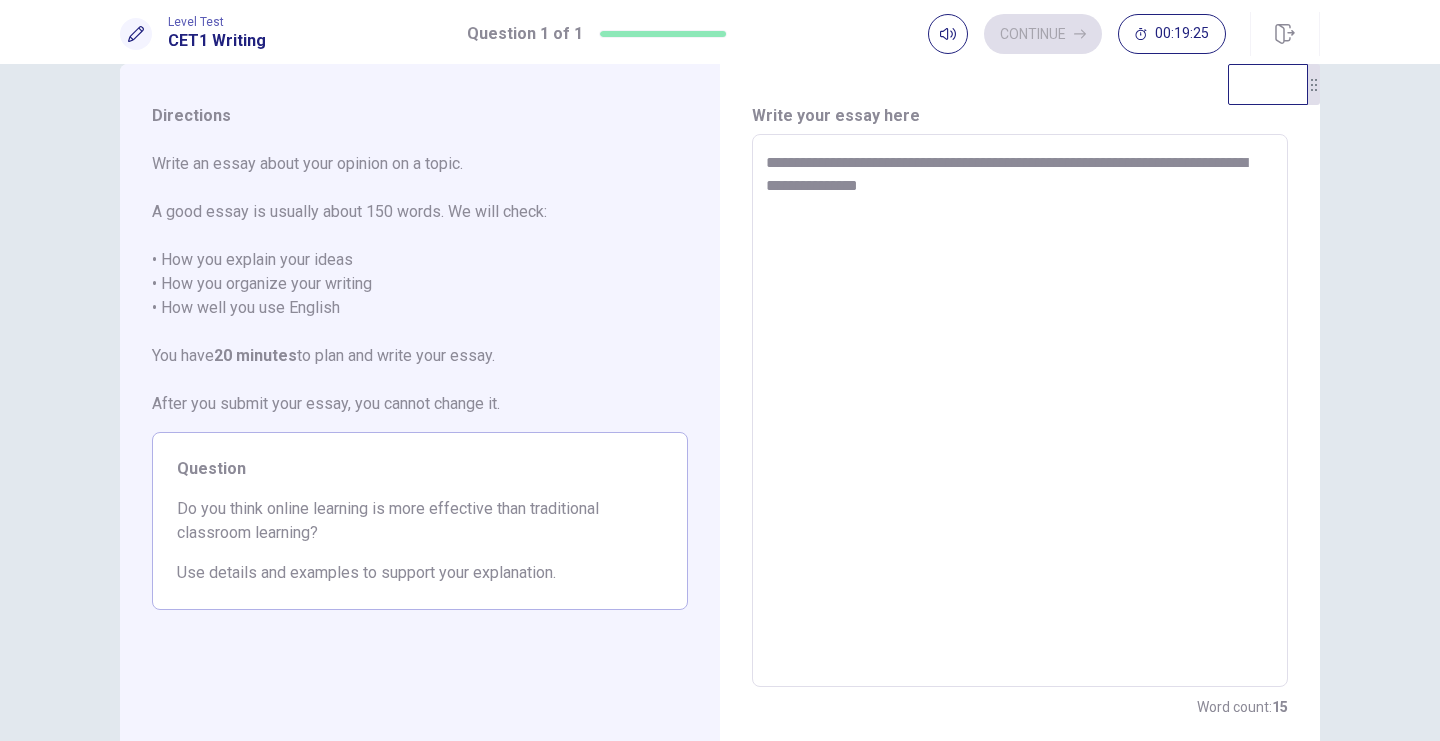 click on "**********" at bounding box center (1020, 411) 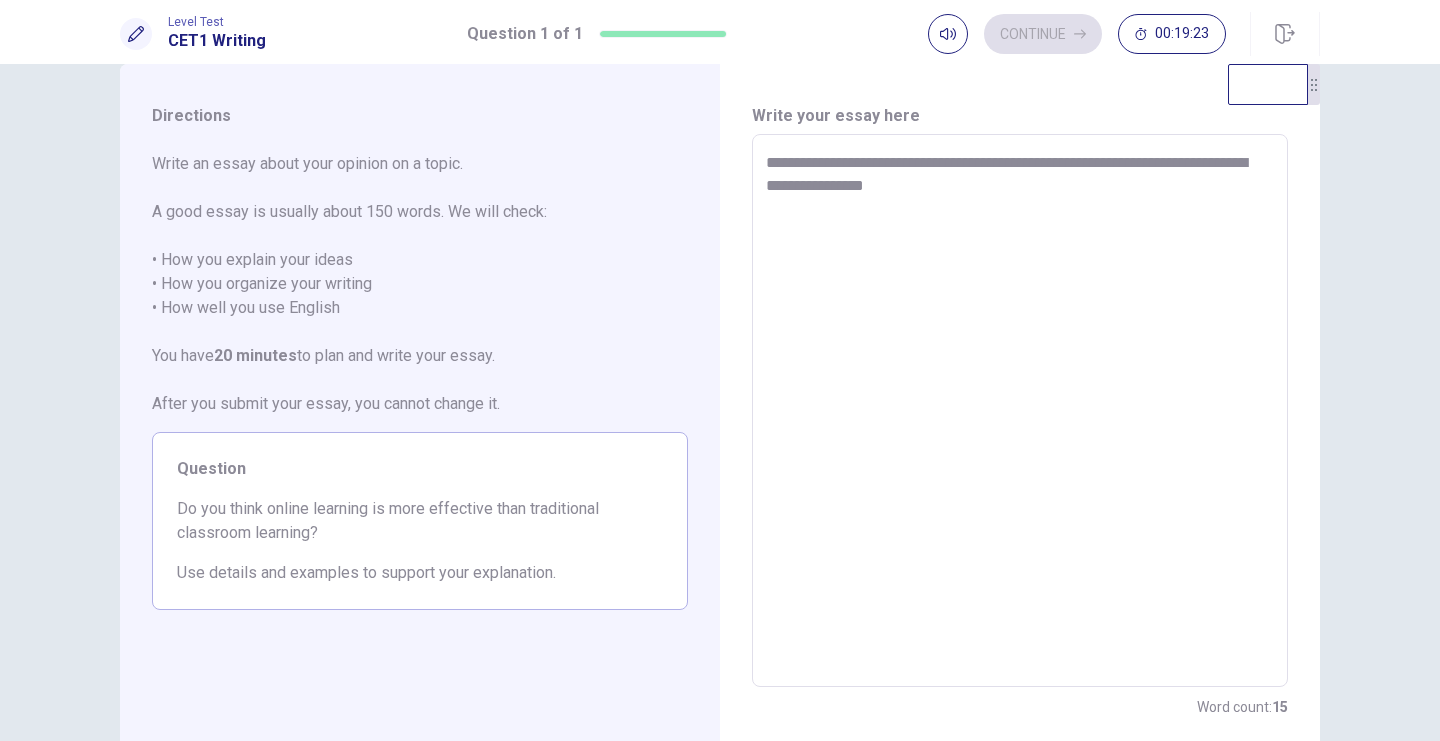 click on "**********" at bounding box center [1020, 411] 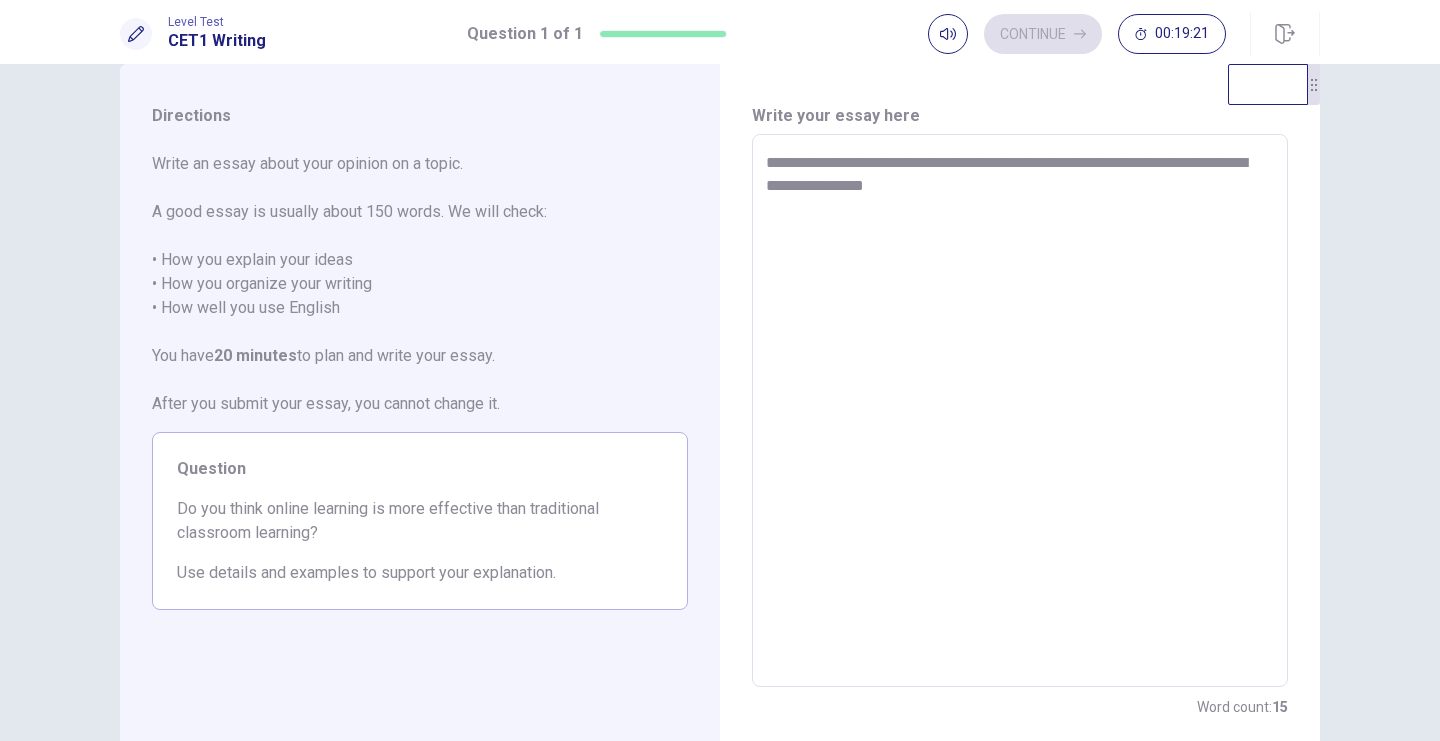 click on "**********" at bounding box center [1020, 411] 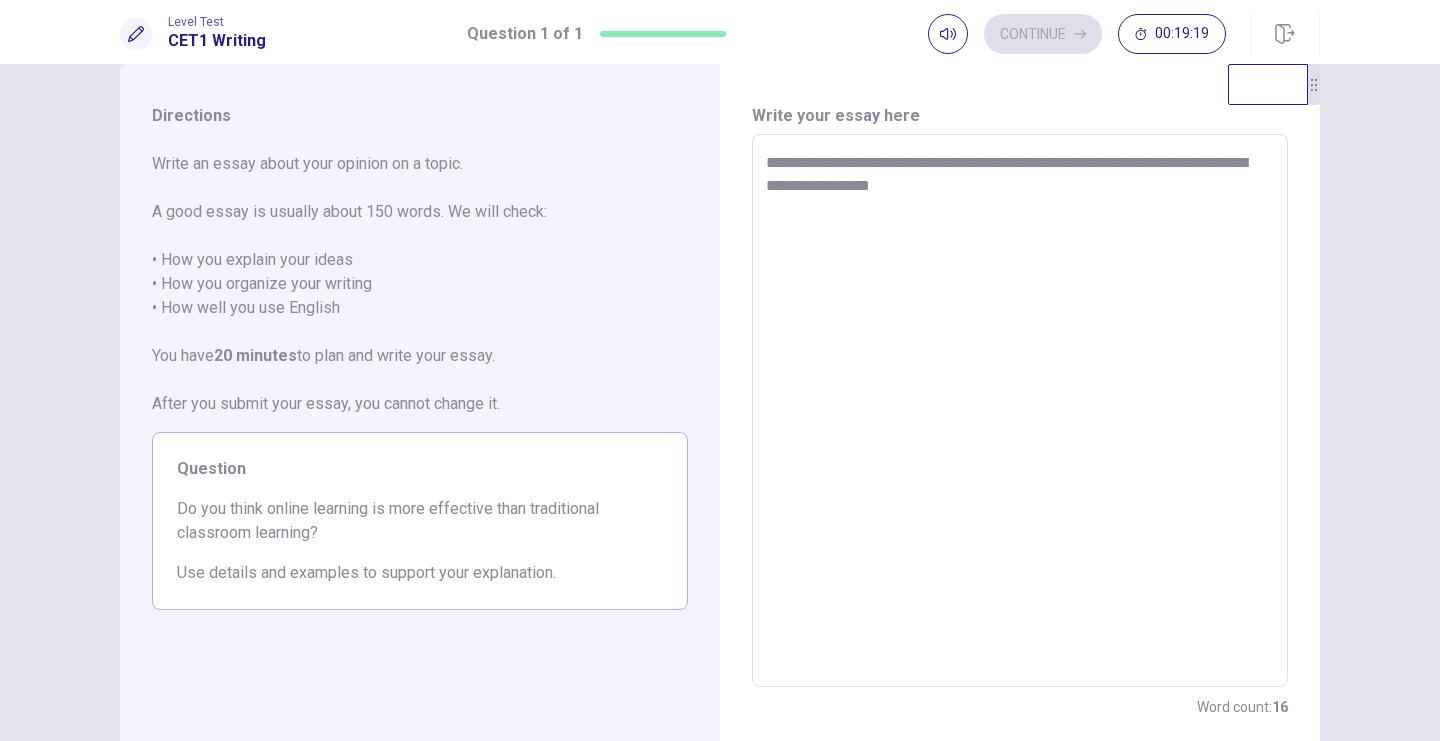click on "**********" at bounding box center (1020, 411) 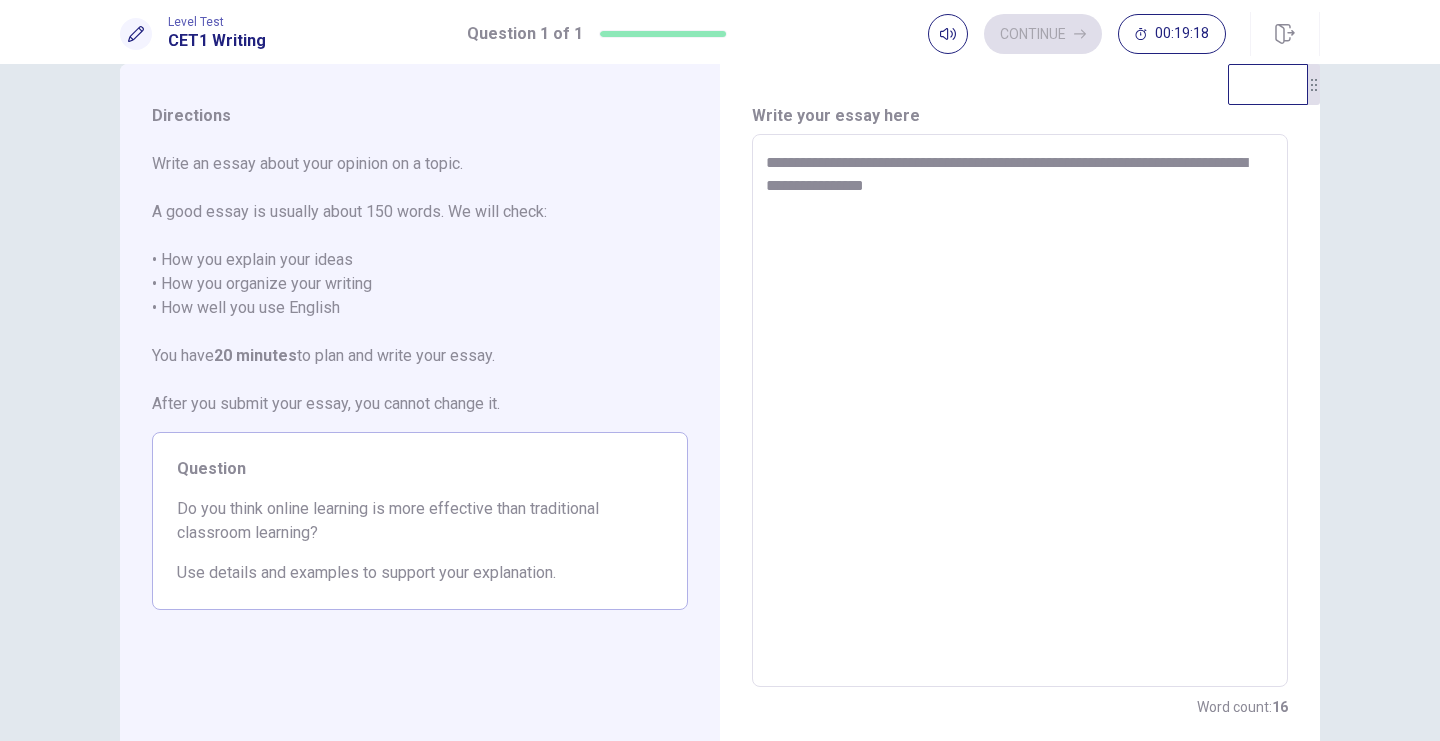click on "**********" at bounding box center [1020, 411] 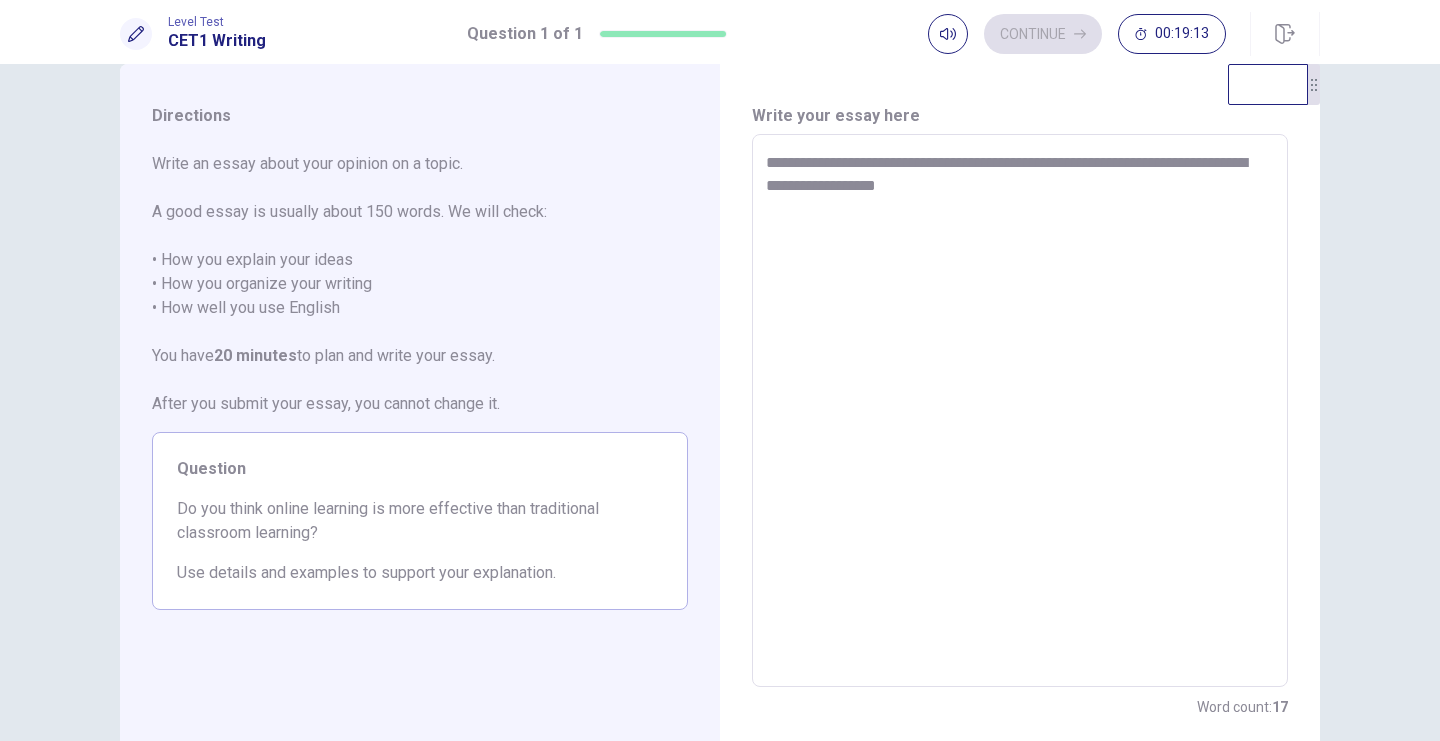 click on "**********" at bounding box center (1020, 411) 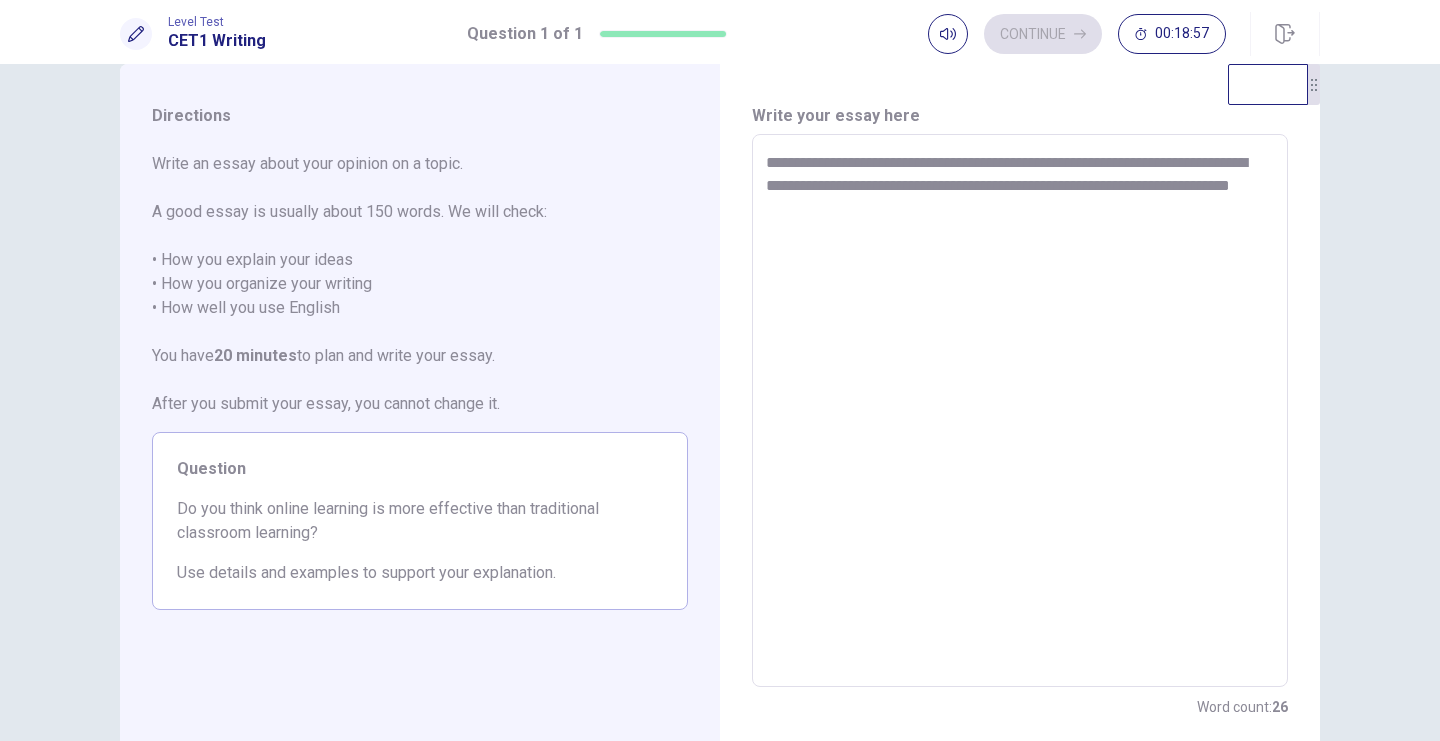click on "**********" at bounding box center [1020, 411] 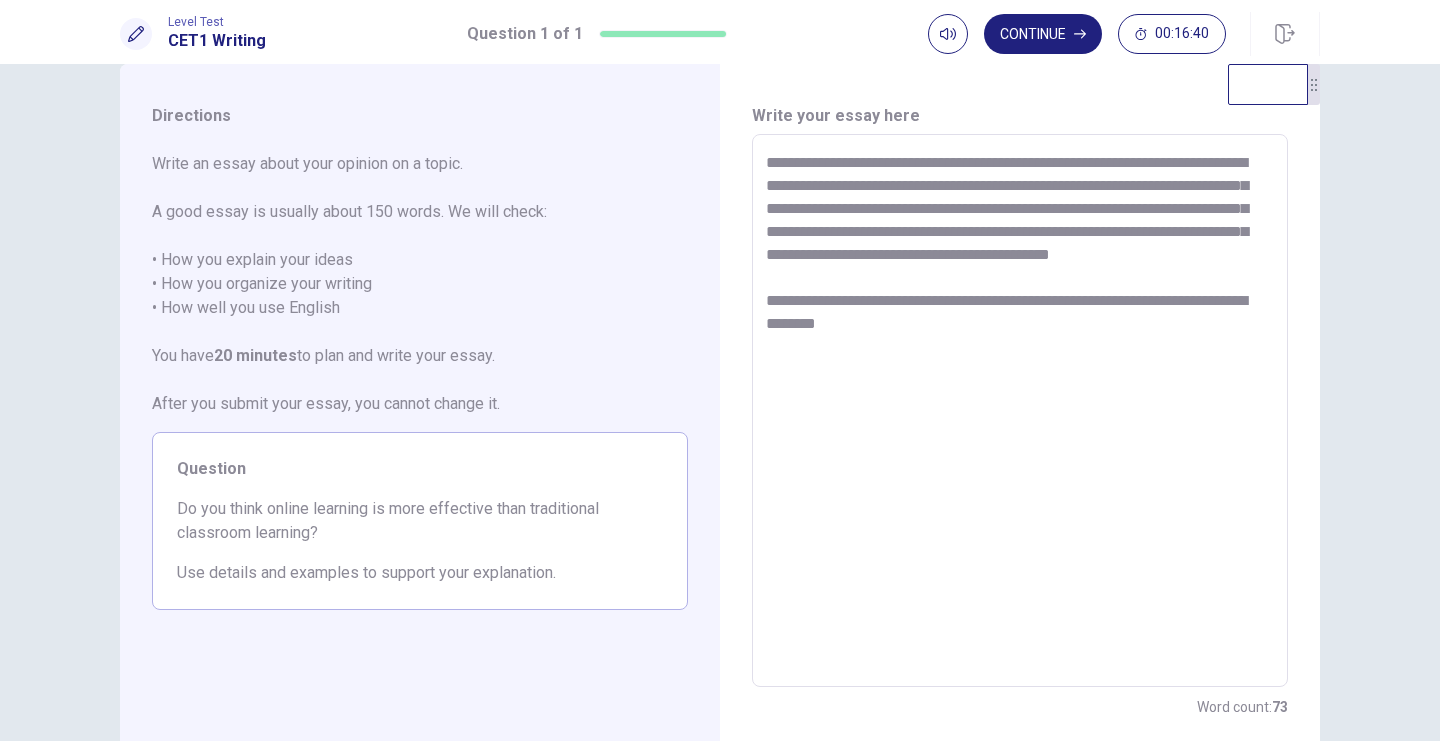 click on "**********" at bounding box center (1020, 411) 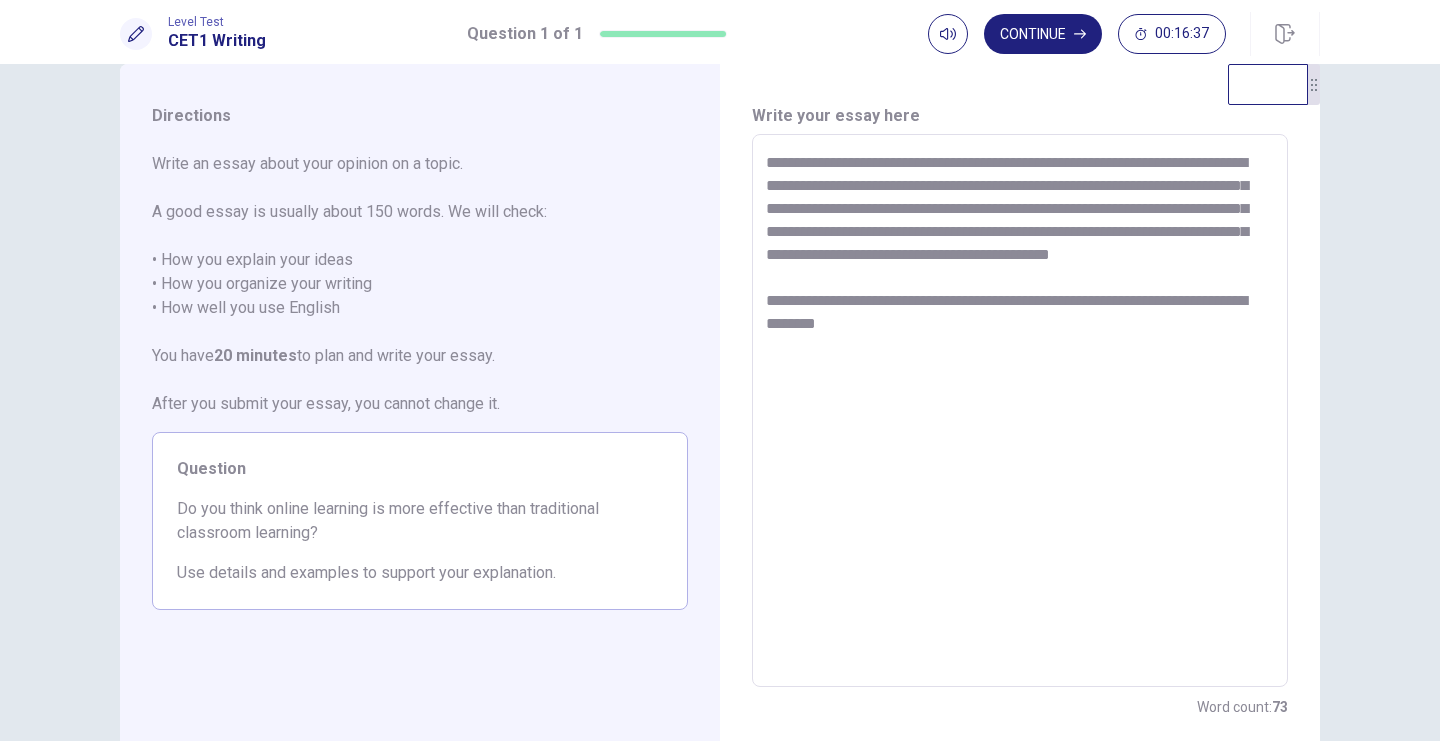 click on "**********" at bounding box center [1020, 411] 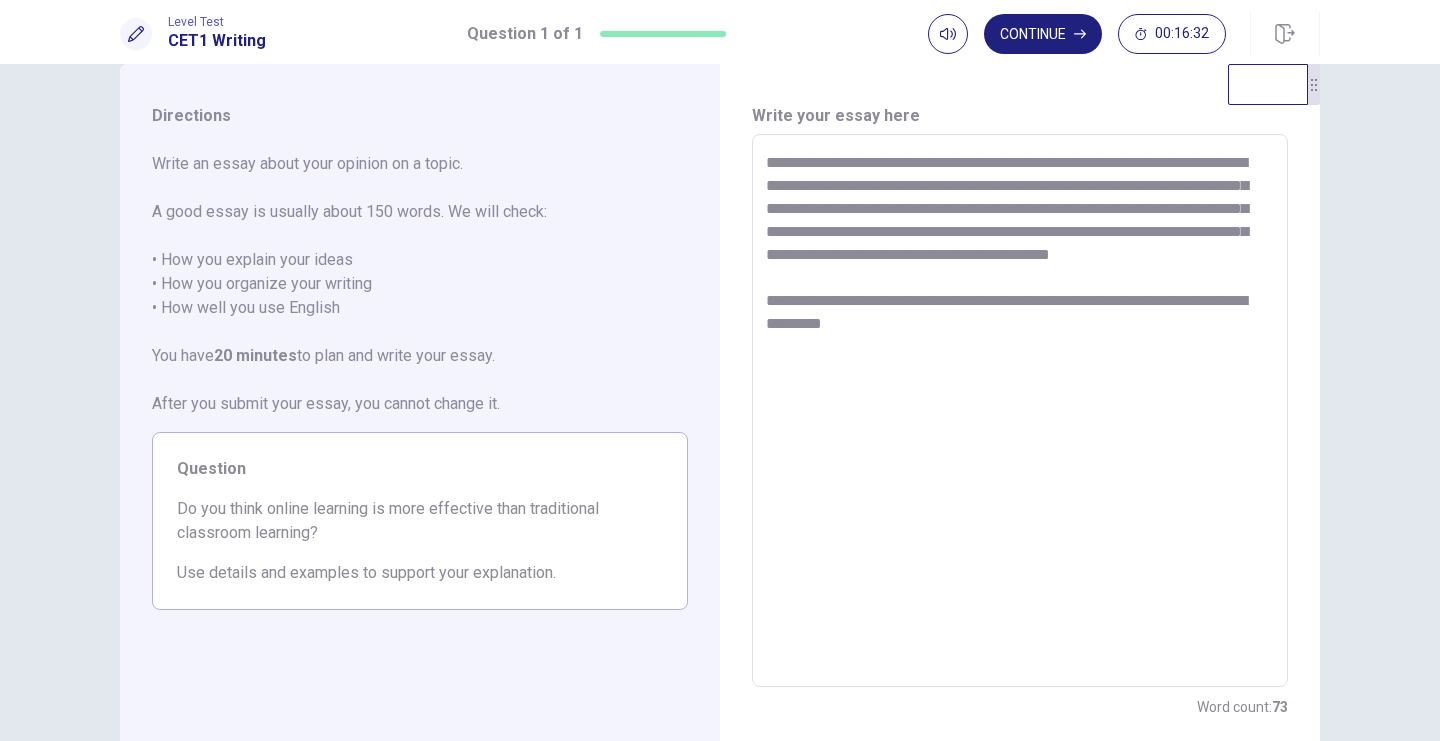 click on "**********" at bounding box center [1020, 411] 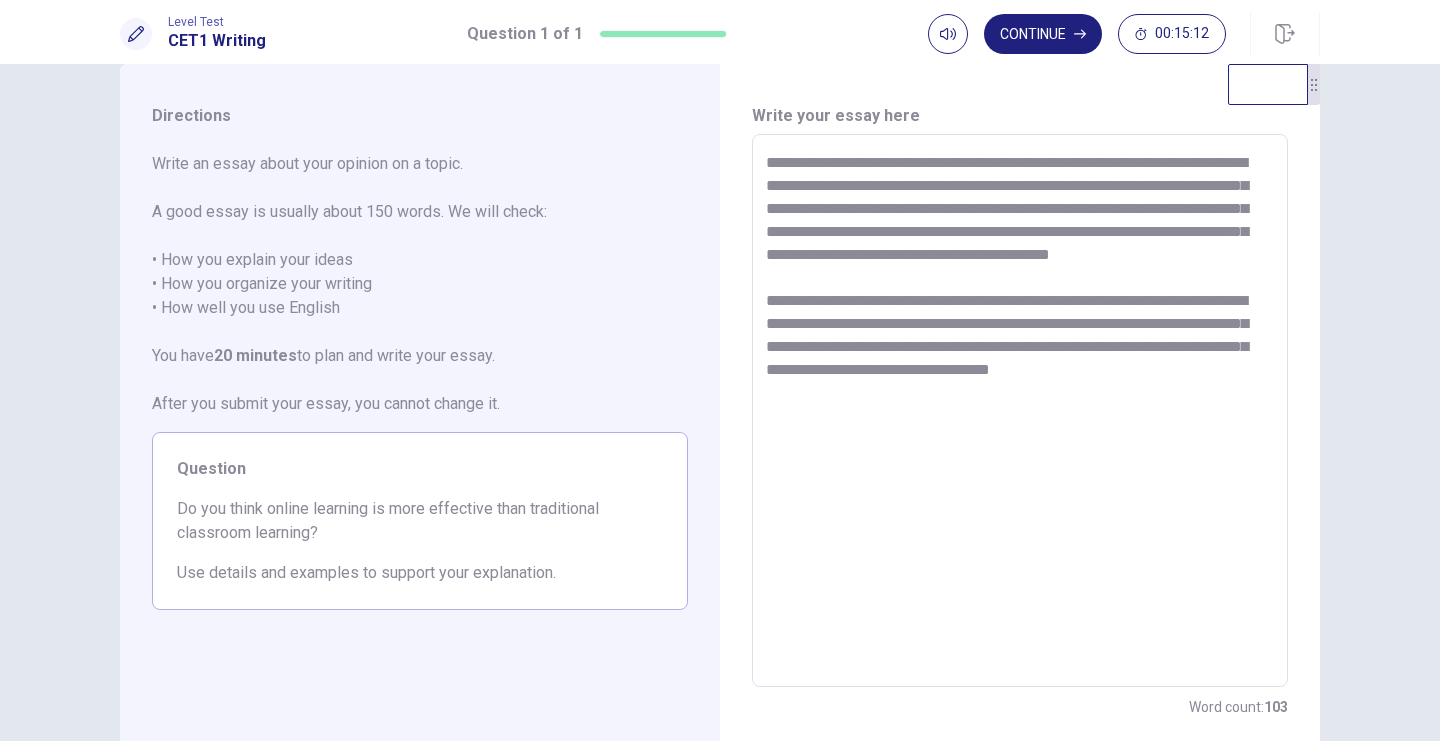 click on "**********" at bounding box center [1020, 411] 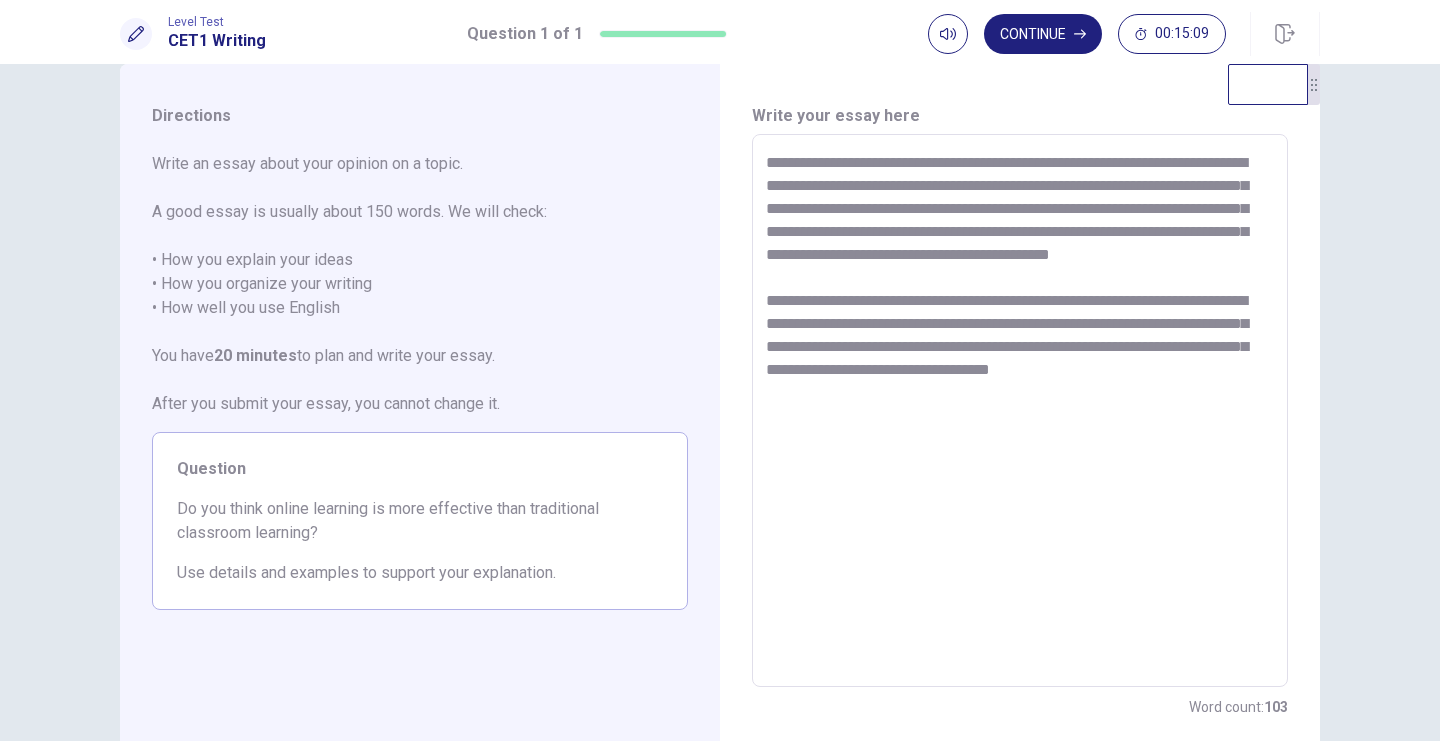 click on "**********" at bounding box center [1020, 411] 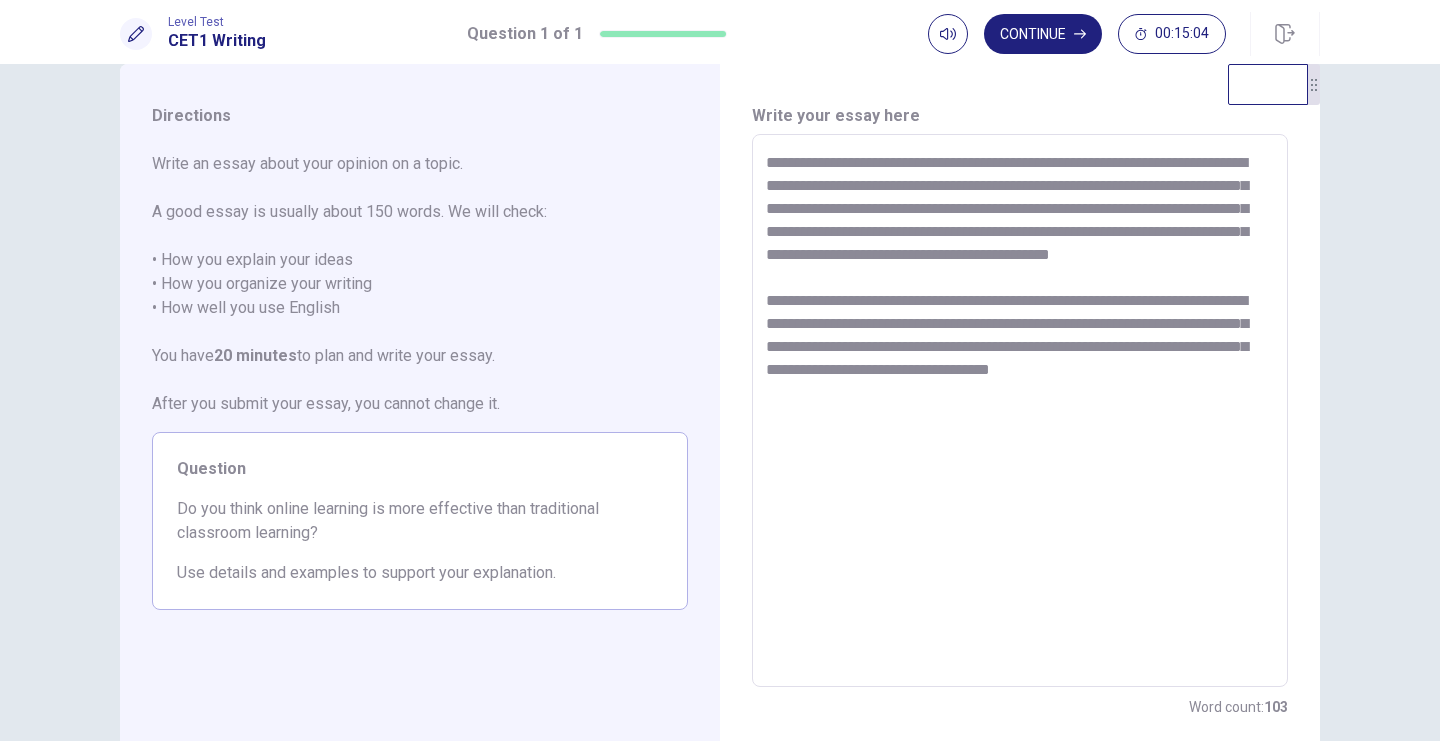 click on "**********" at bounding box center (1020, 411) 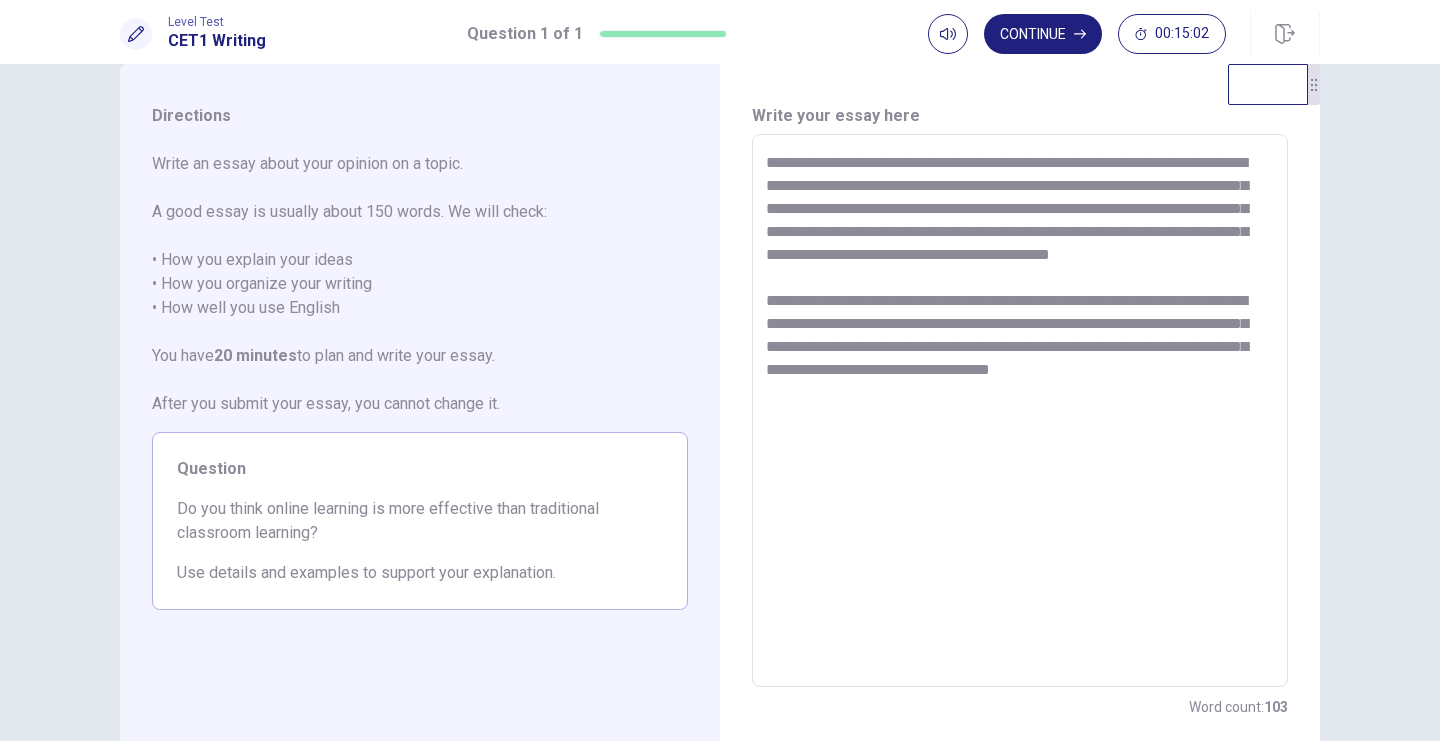 click on "**********" at bounding box center [1020, 411] 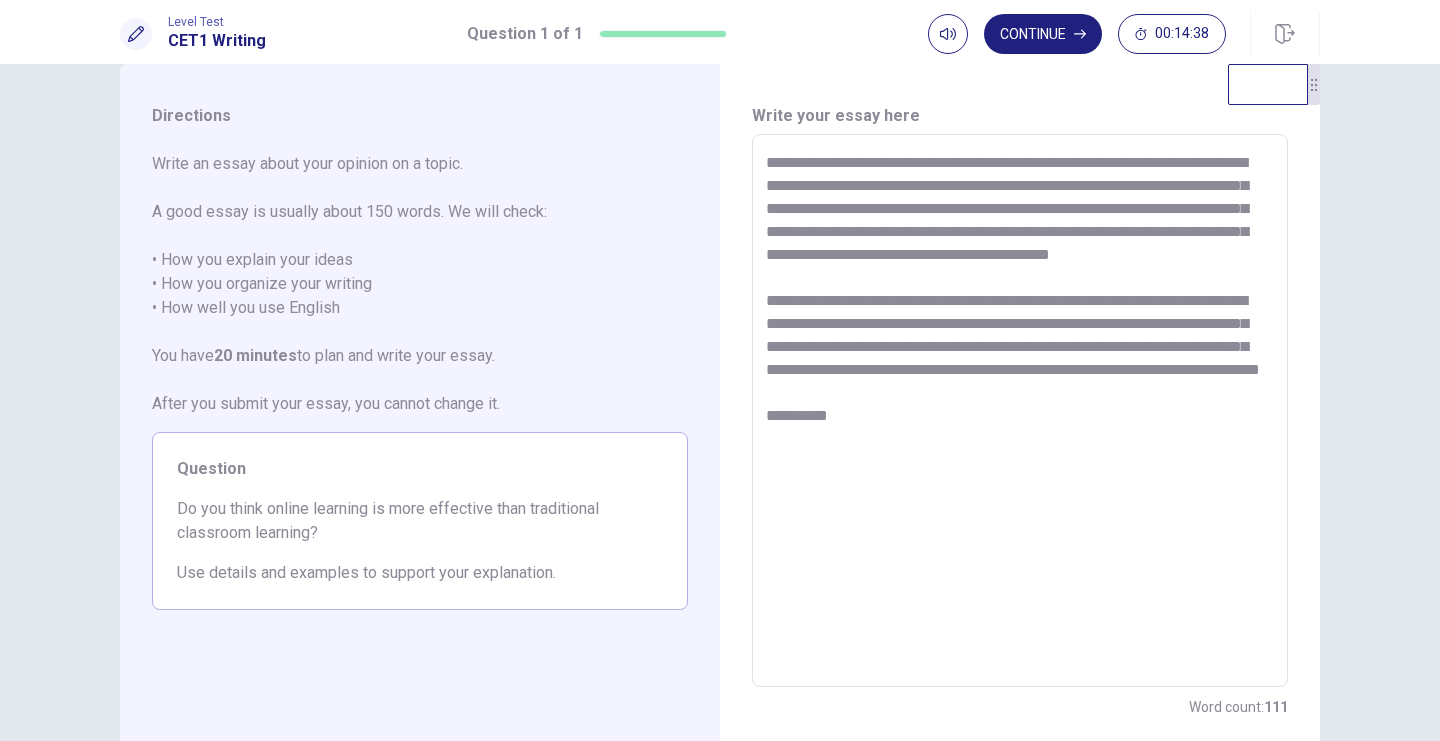 click on "**********" at bounding box center [1020, 411] 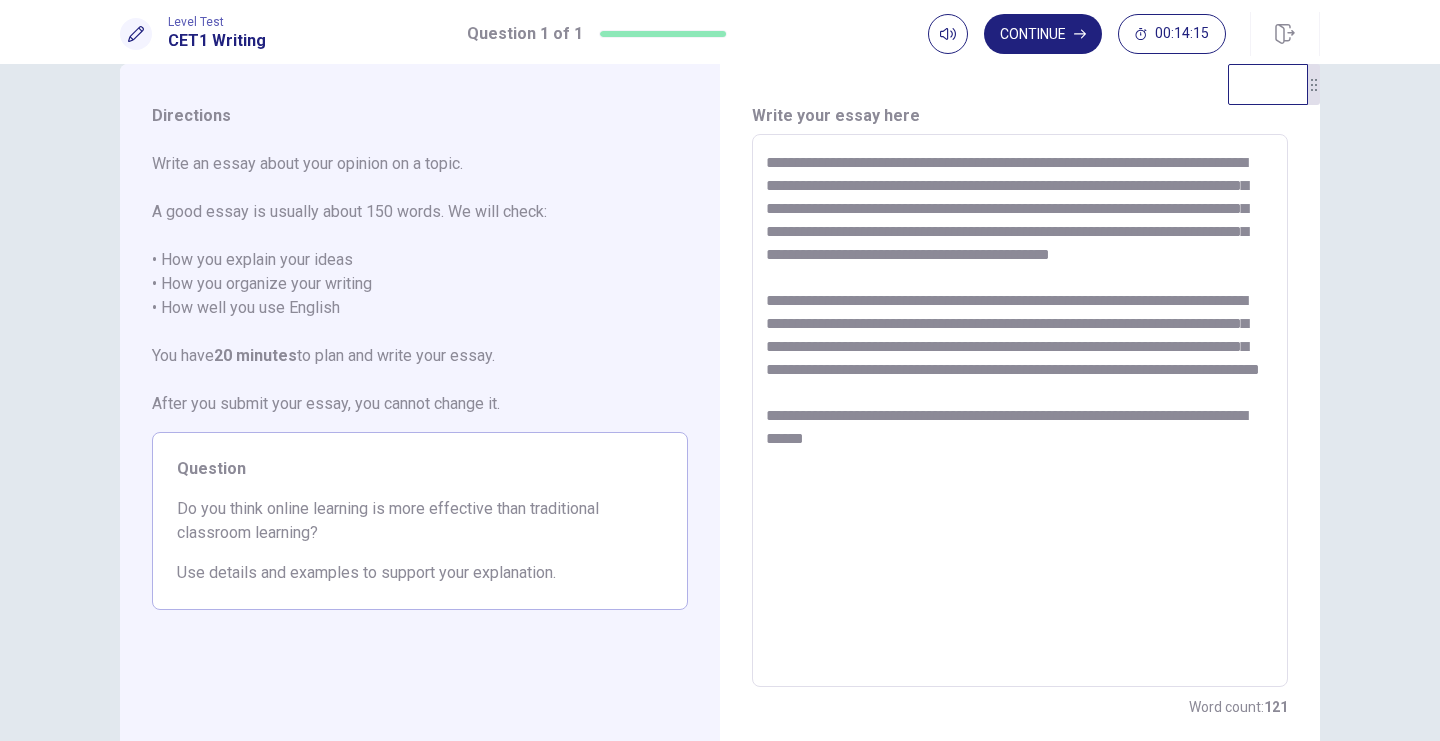 click on "**********" at bounding box center [1020, 411] 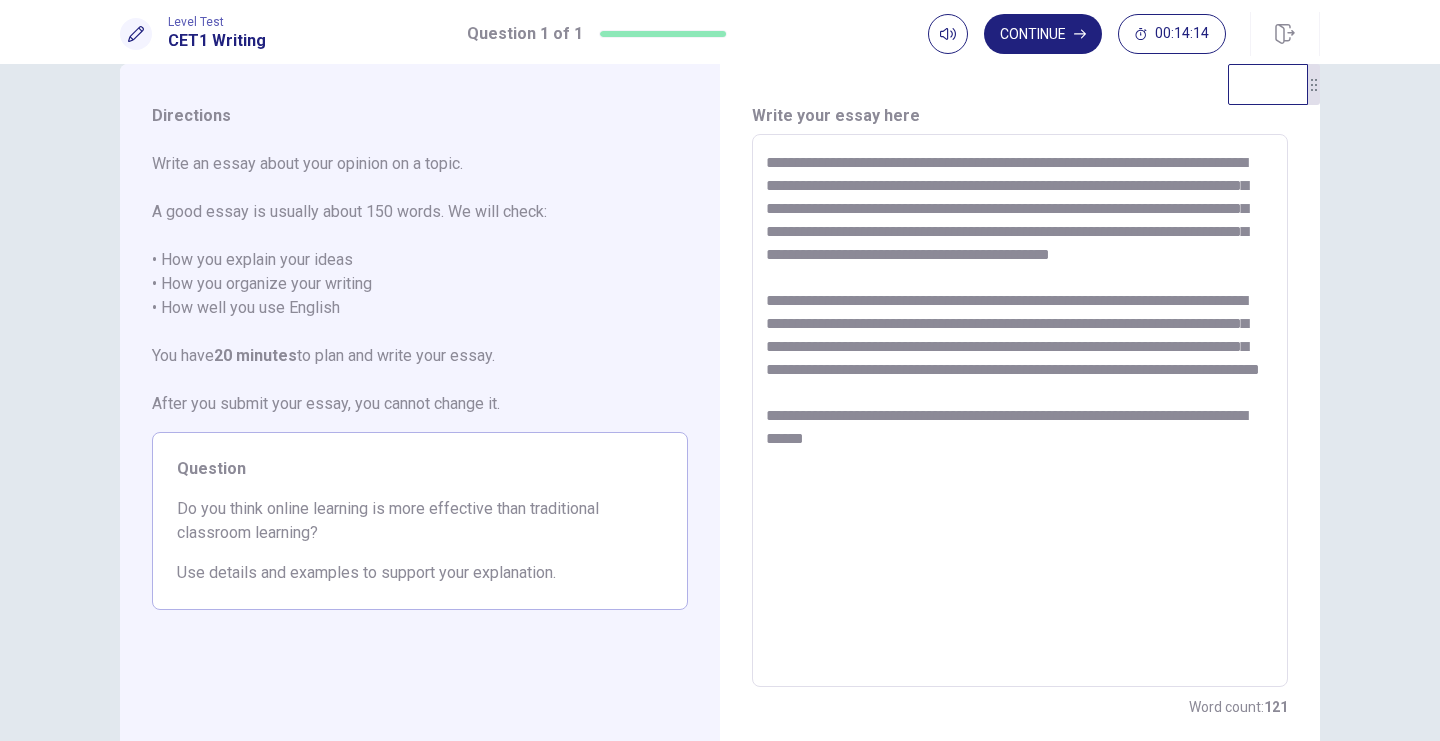 click on "**********" at bounding box center (1020, 411) 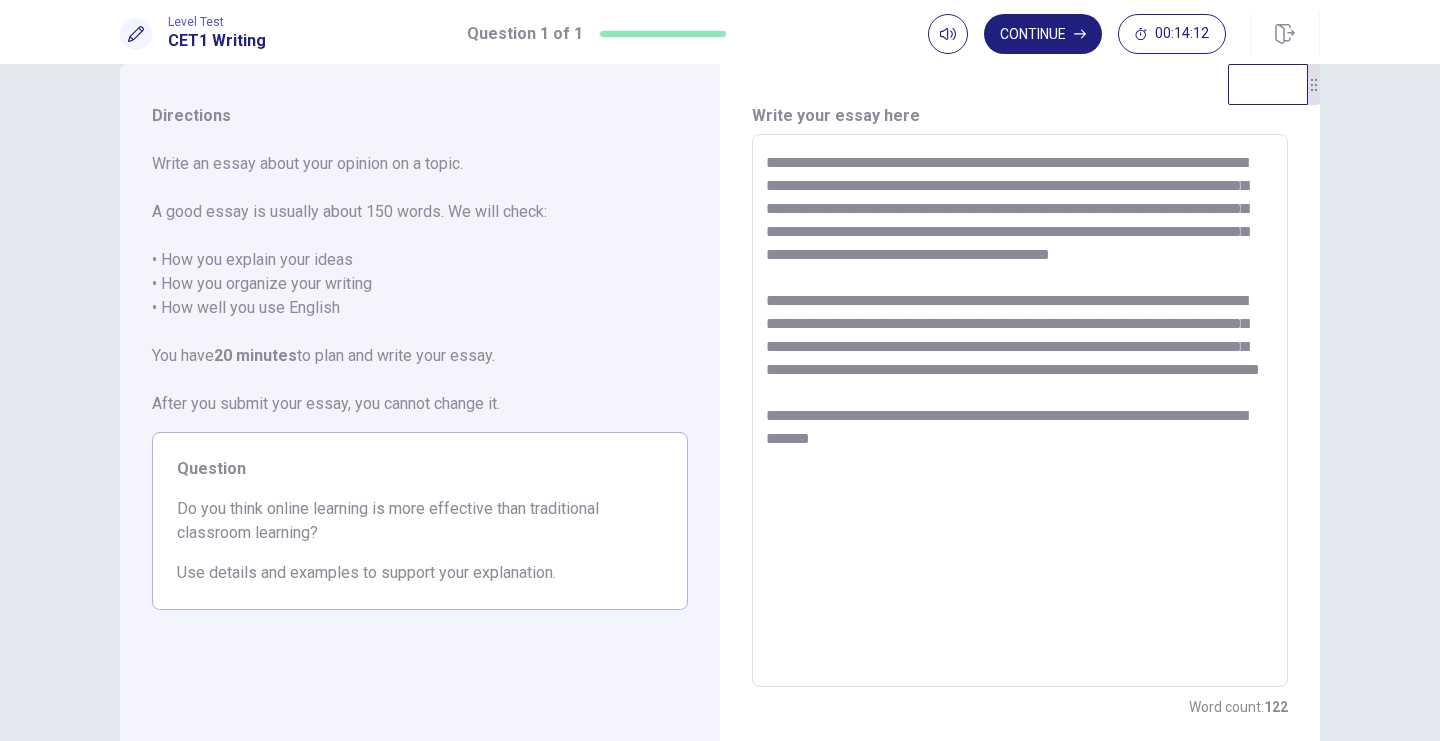 click on "**********" at bounding box center (1020, 411) 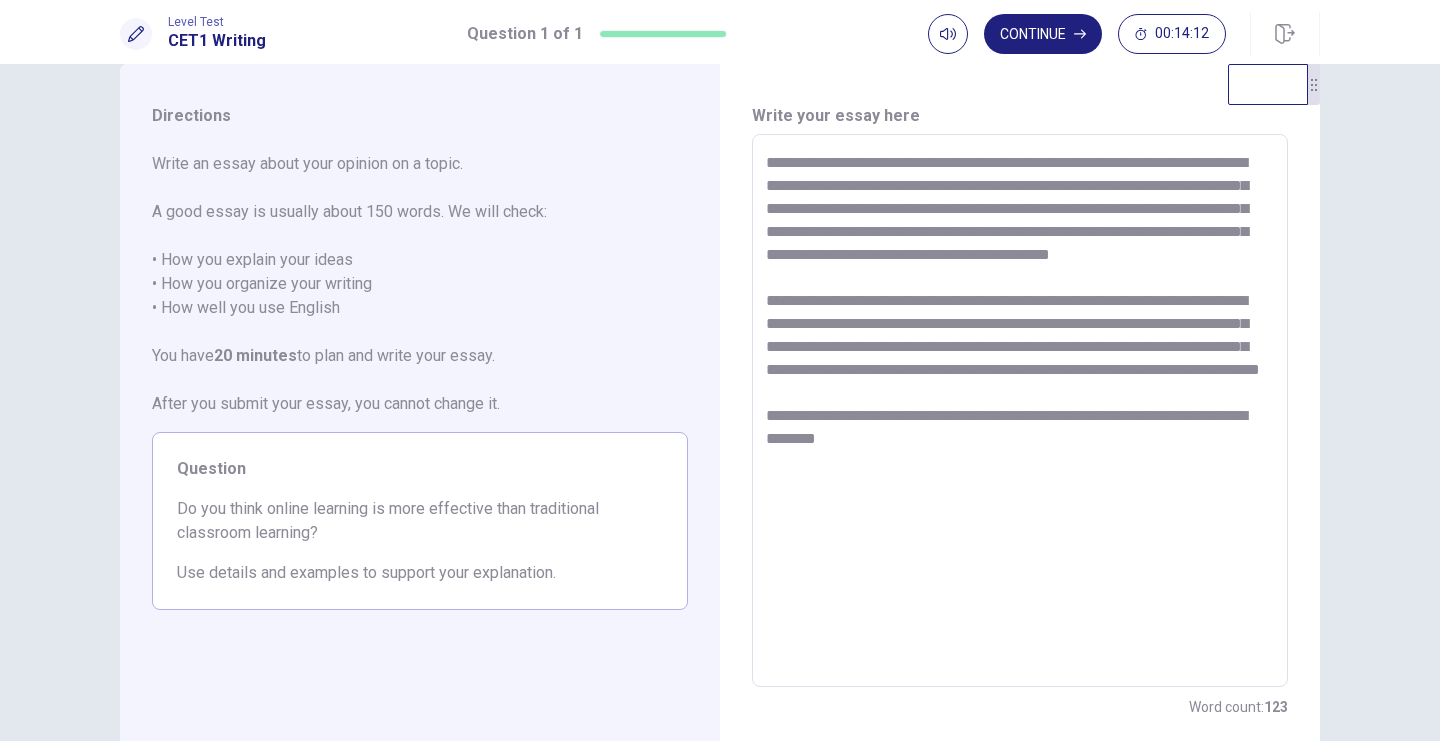 click on "**********" at bounding box center [1020, 411] 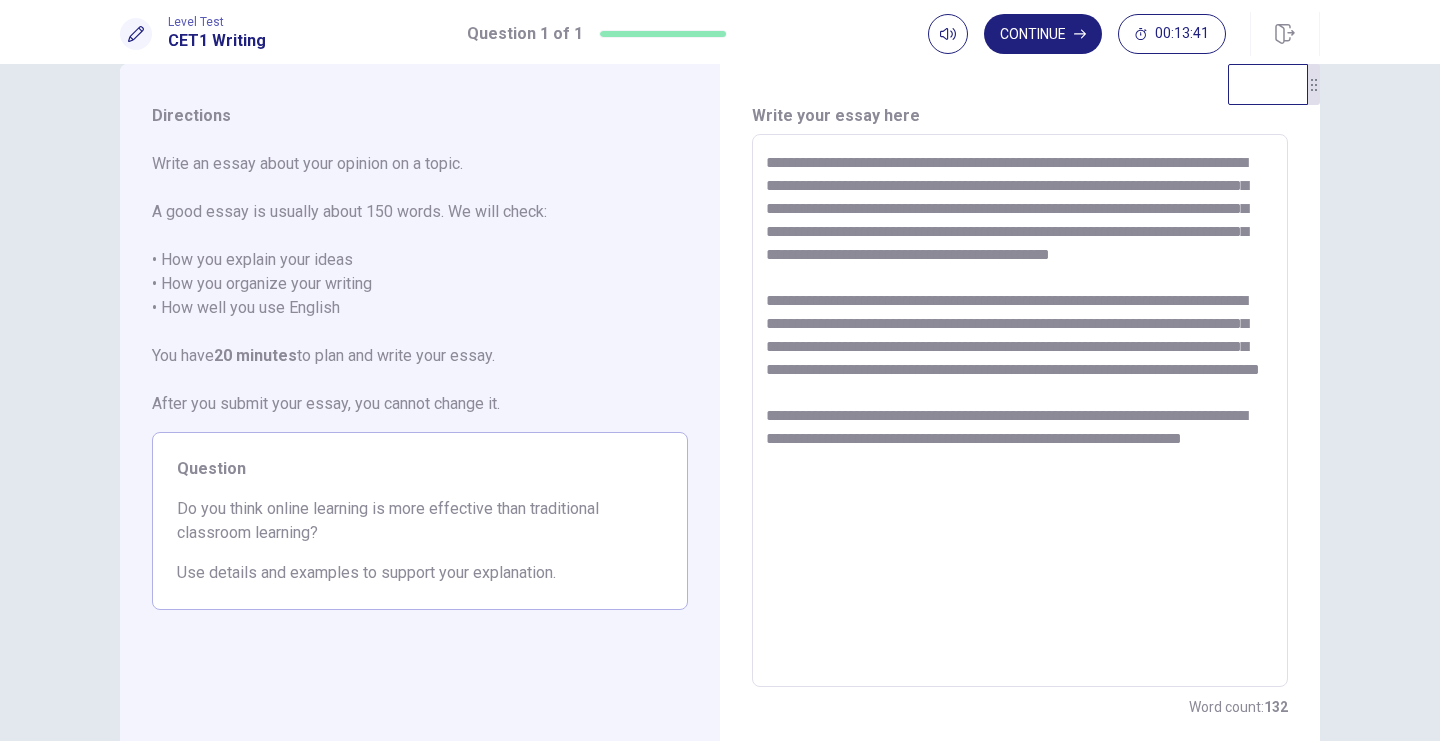 click on "**********" at bounding box center [1020, 411] 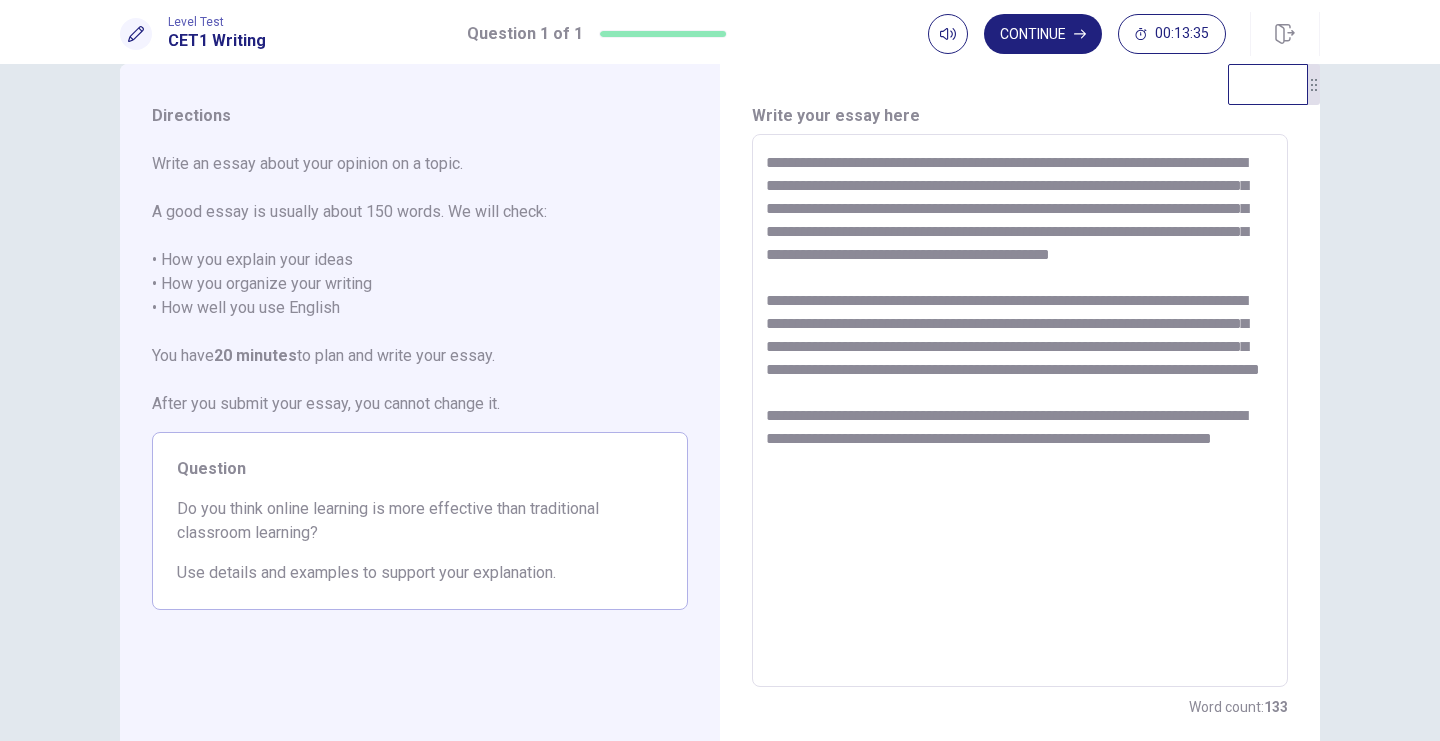 click on "**********" at bounding box center (1020, 411) 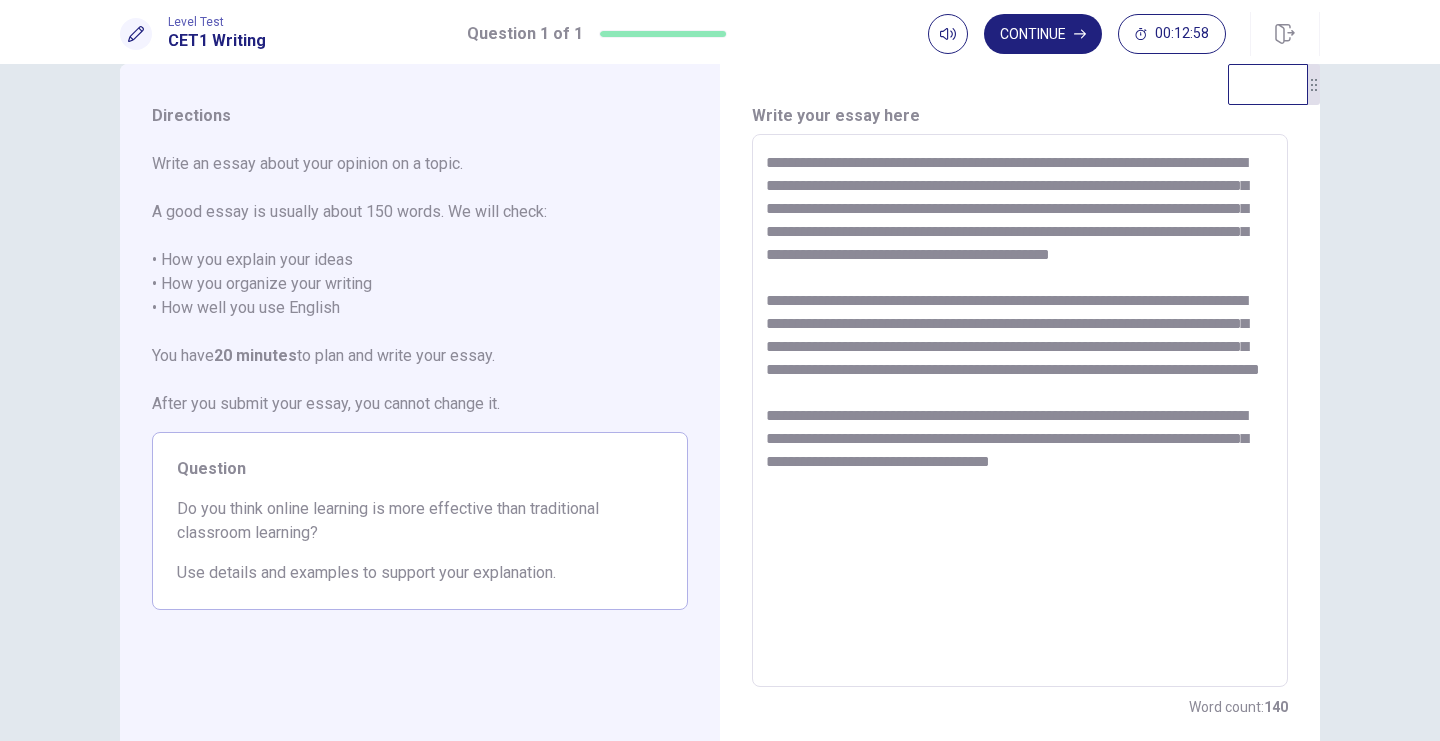 click on "**********" at bounding box center [1020, 411] 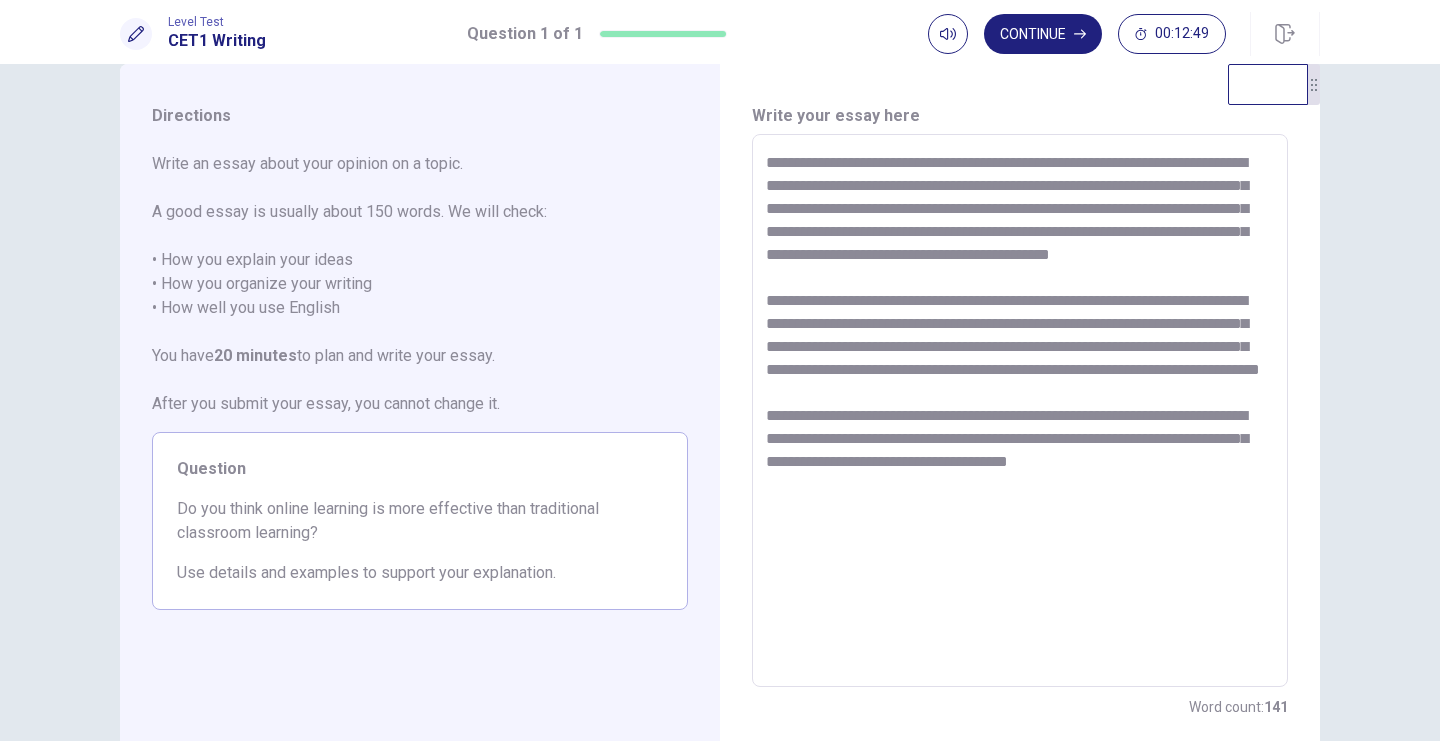 click on "**********" at bounding box center [1020, 411] 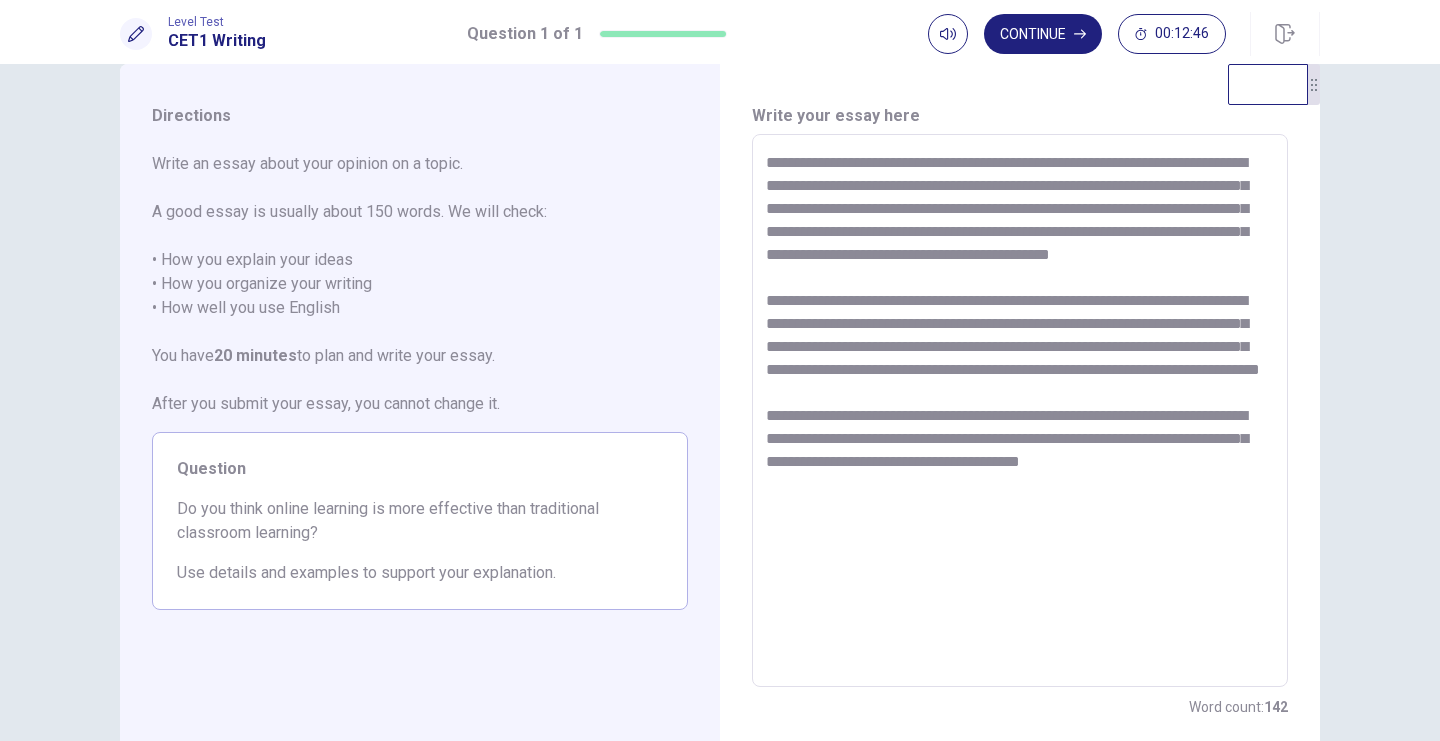 click on "**********" at bounding box center (1020, 411) 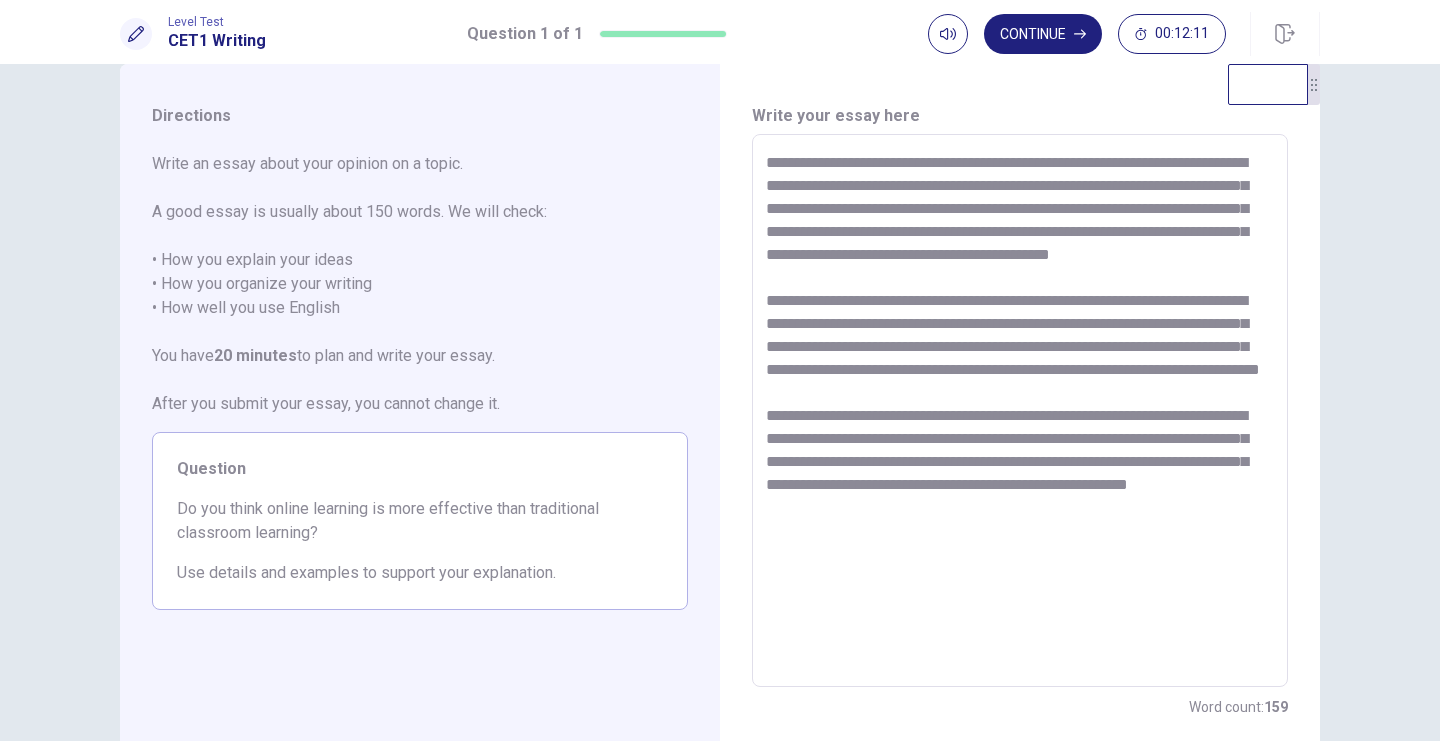 click on "**********" at bounding box center [1020, 411] 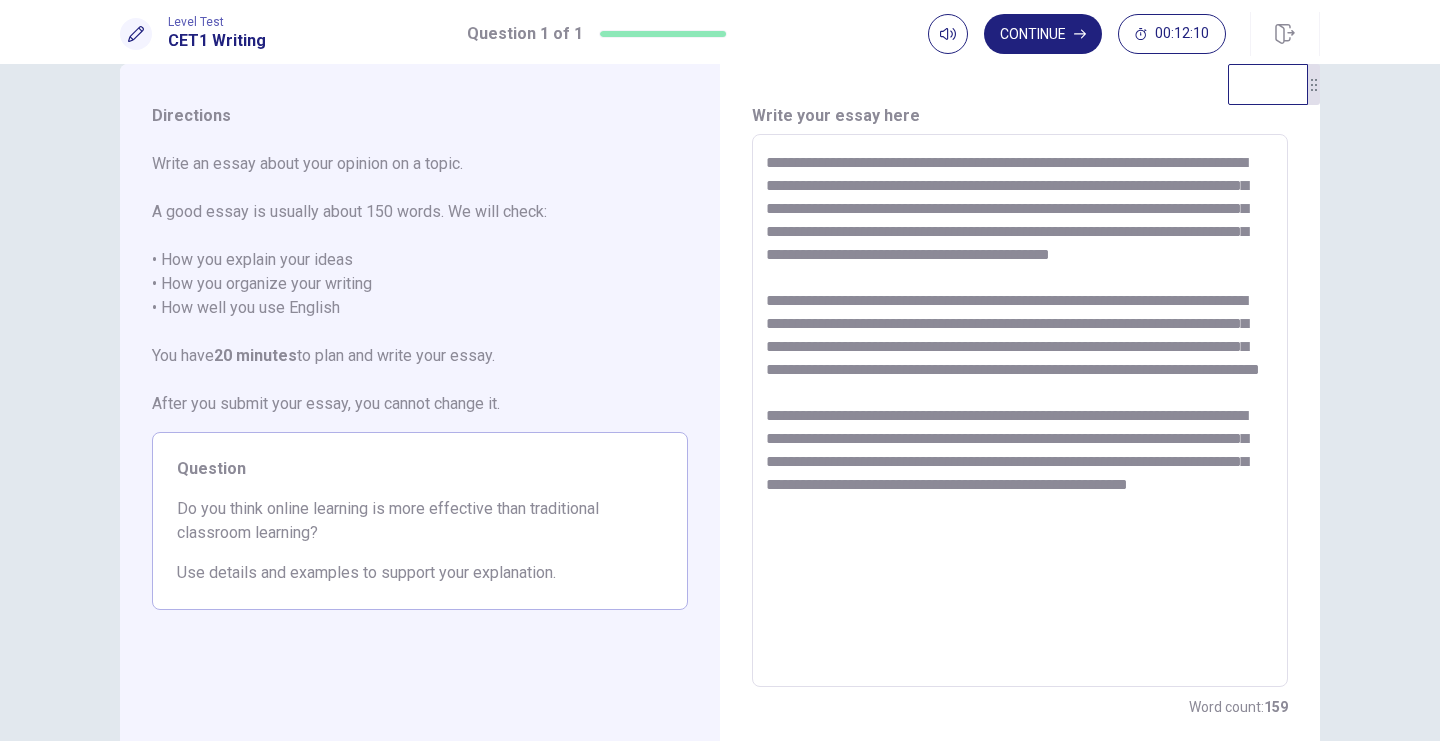 click on "**********" at bounding box center [1020, 411] 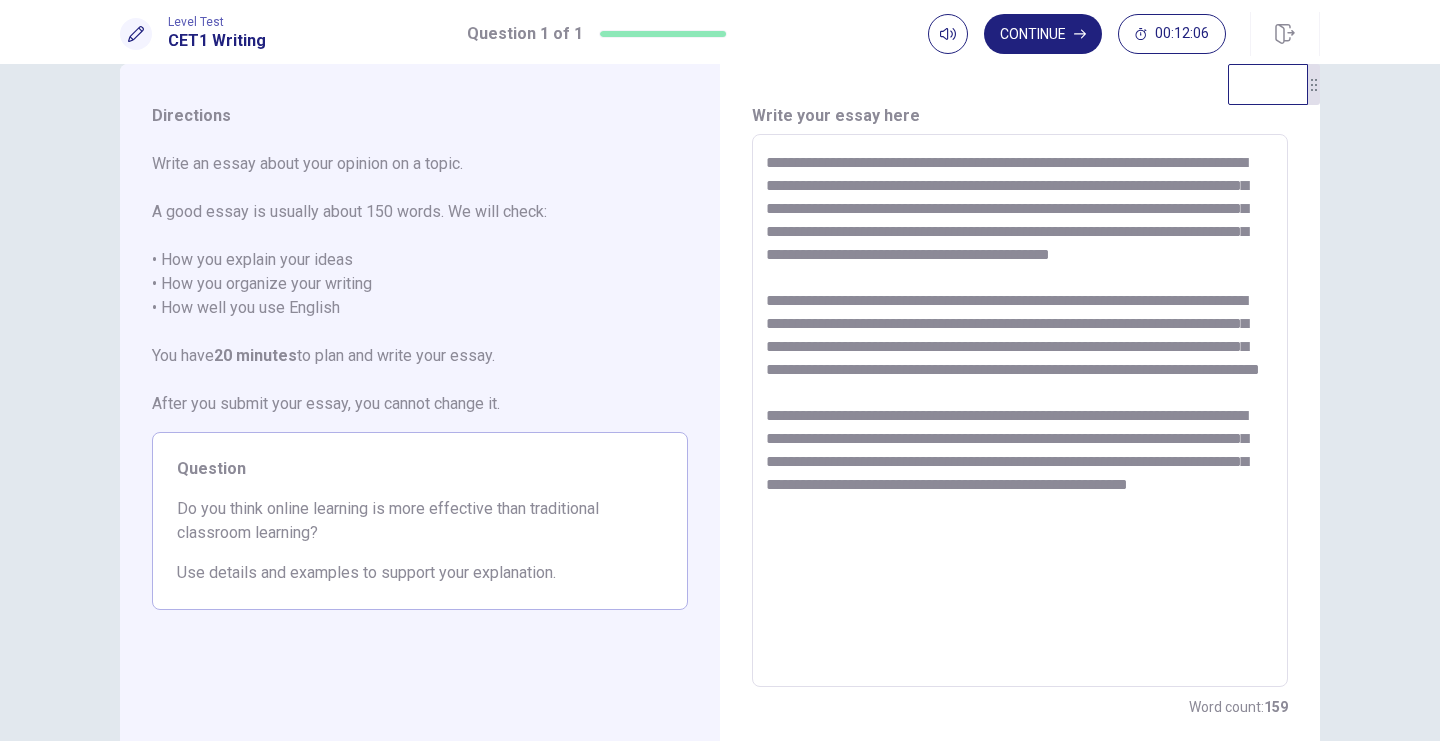 click on "**********" at bounding box center [1020, 411] 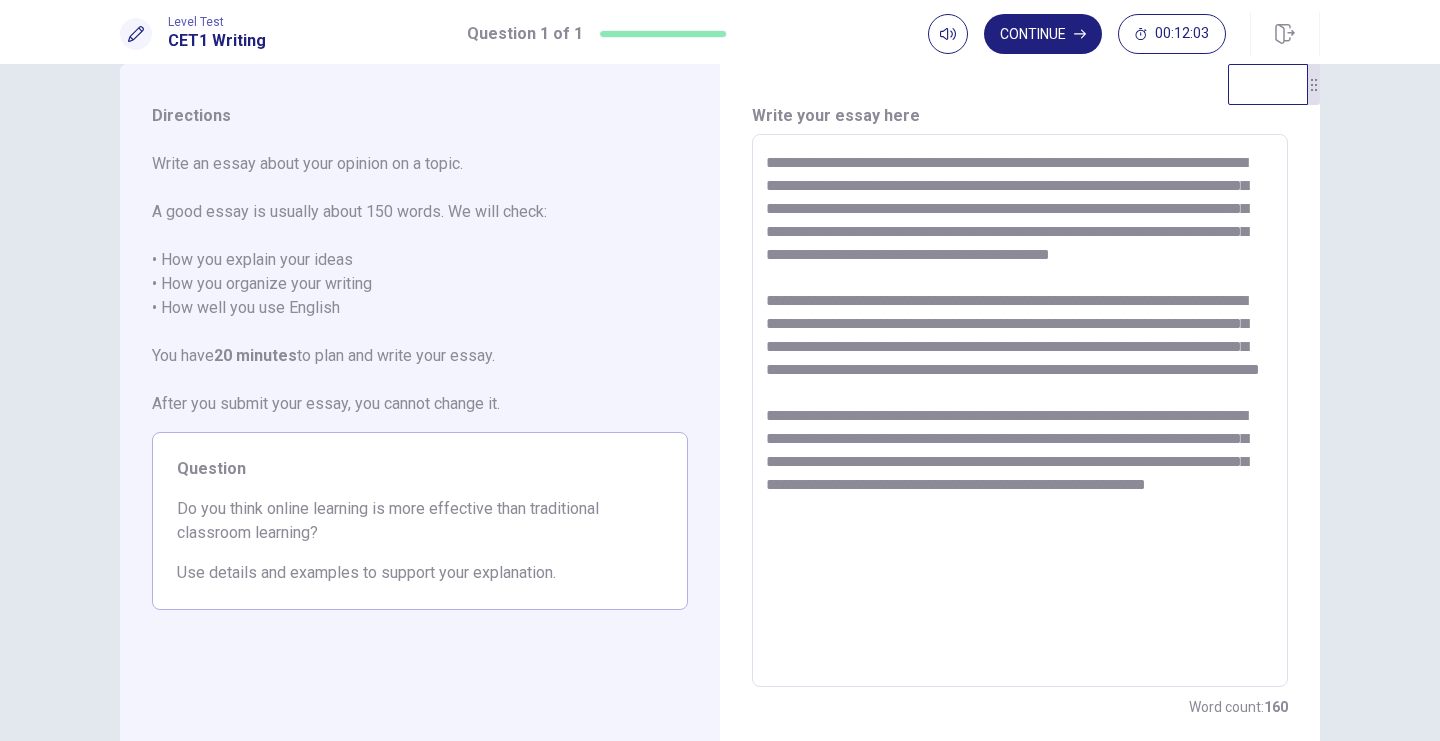 click on "**********" at bounding box center [1020, 411] 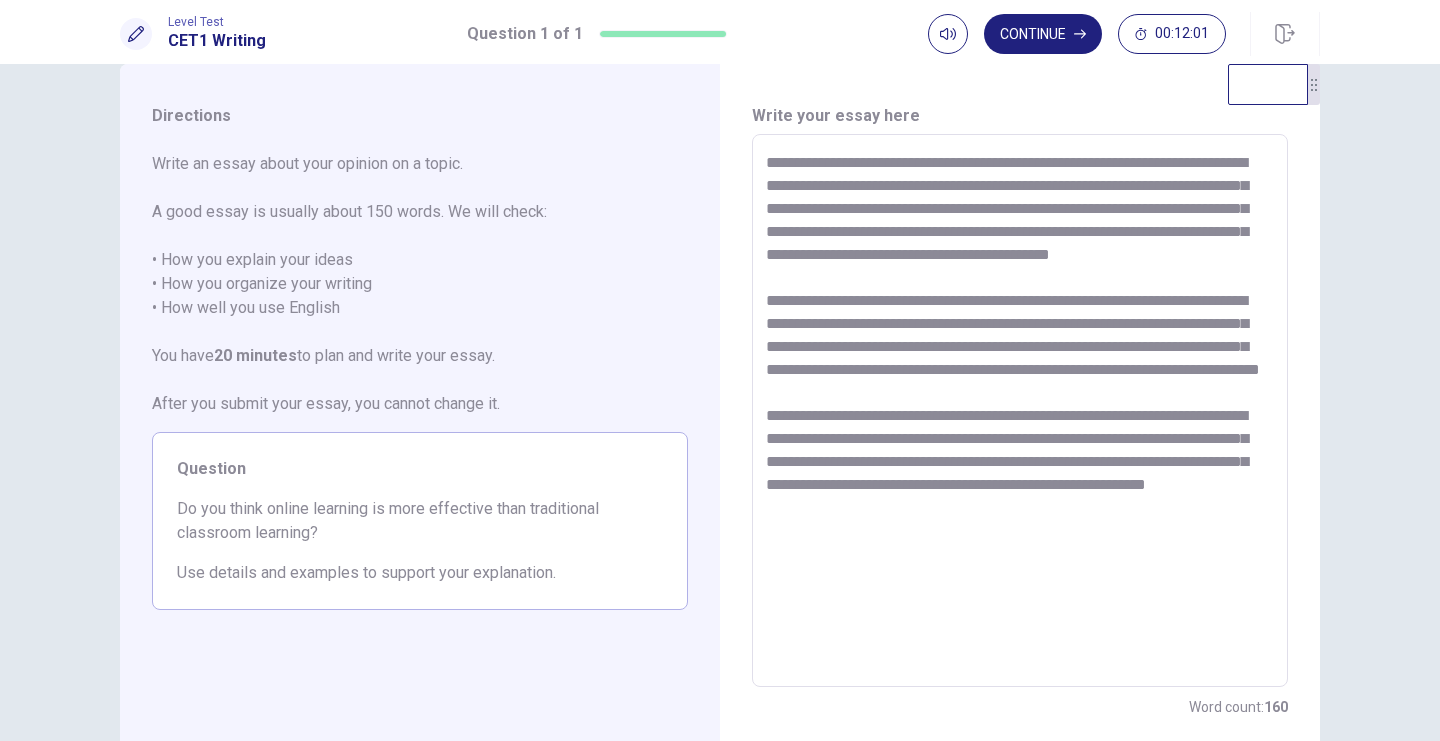 click on "**********" at bounding box center (1020, 411) 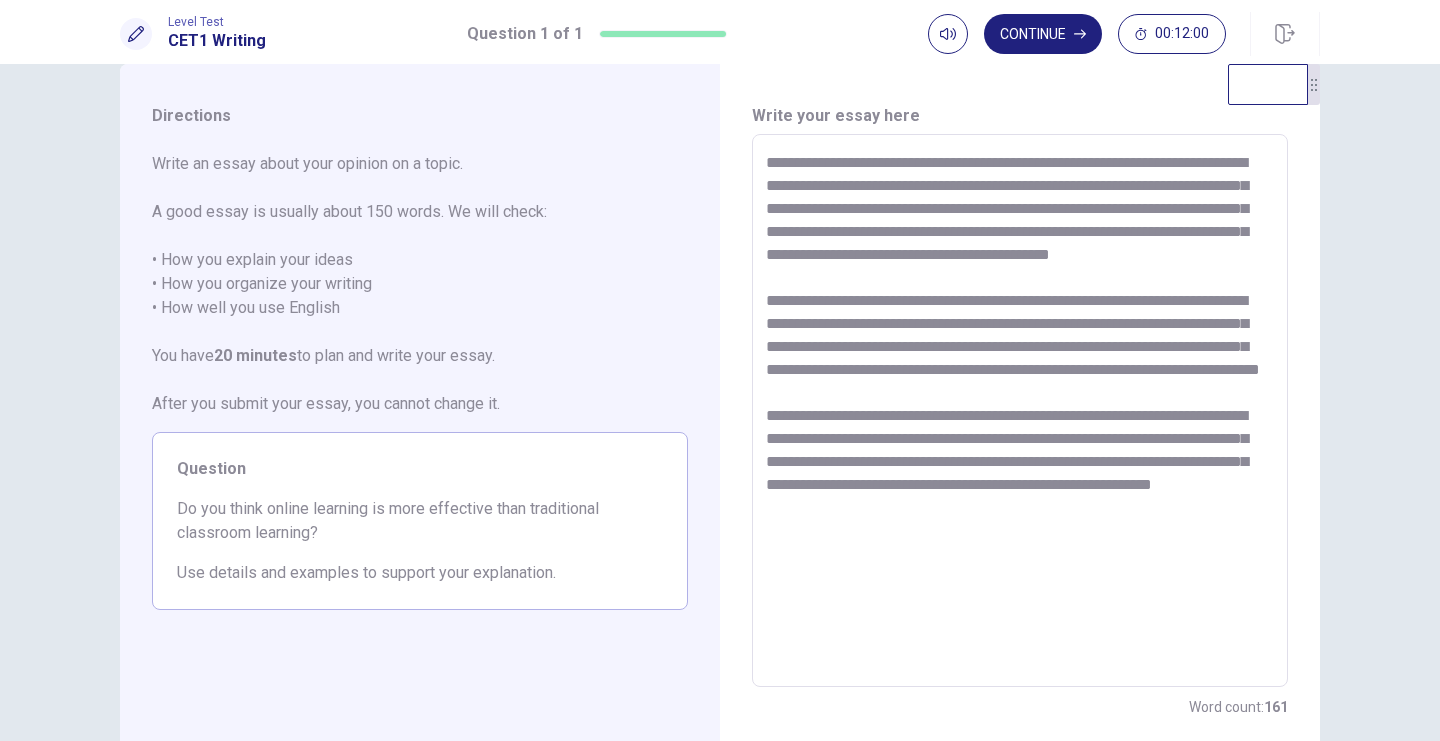 click on "**********" at bounding box center (1020, 411) 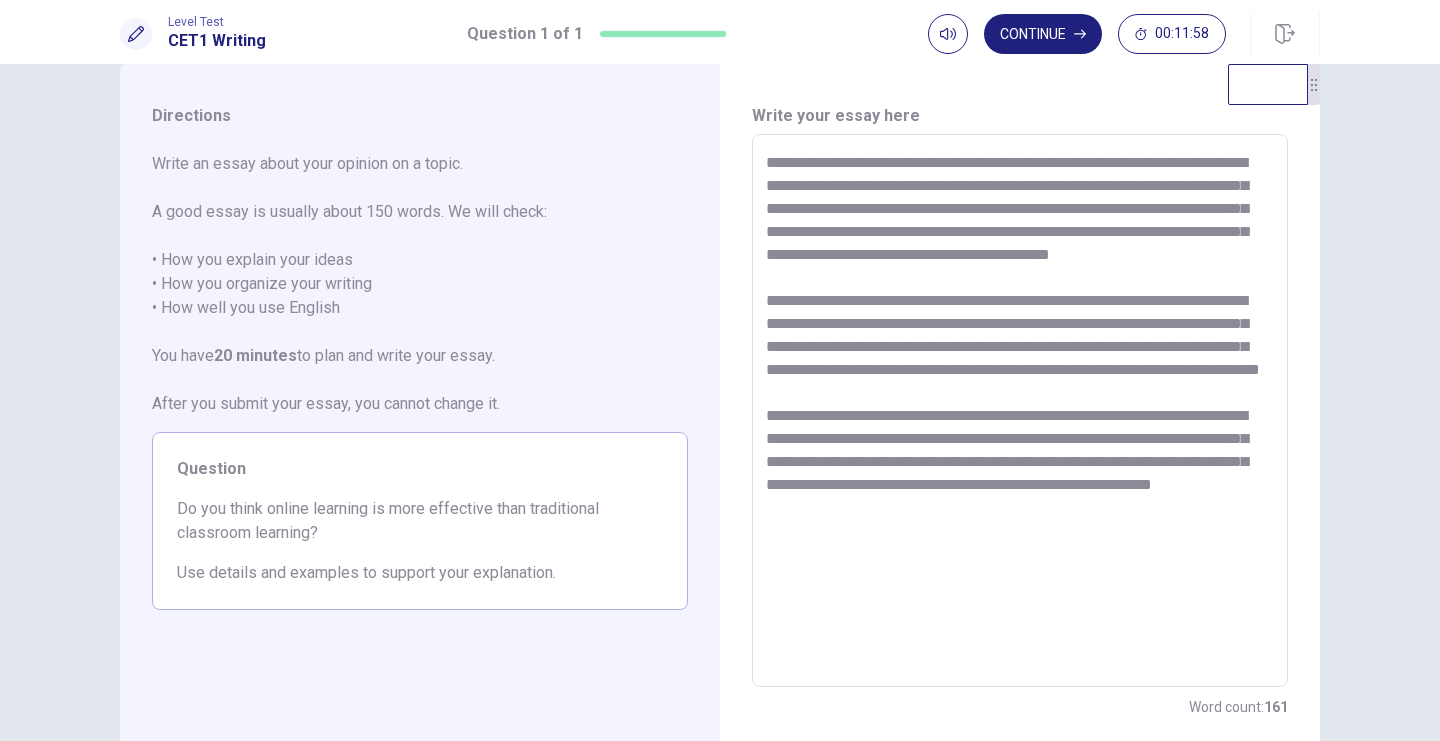 click on "**********" at bounding box center (1020, 411) 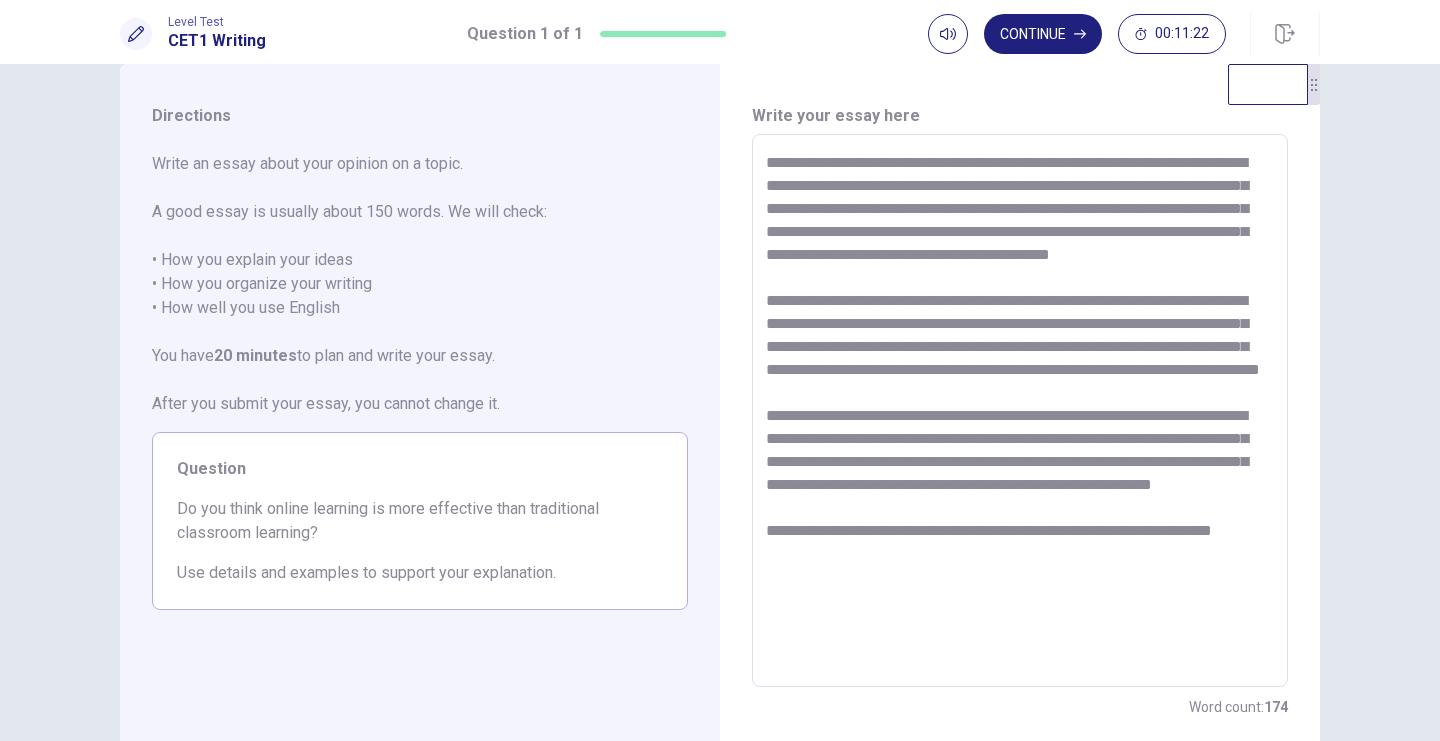 click at bounding box center (1020, 411) 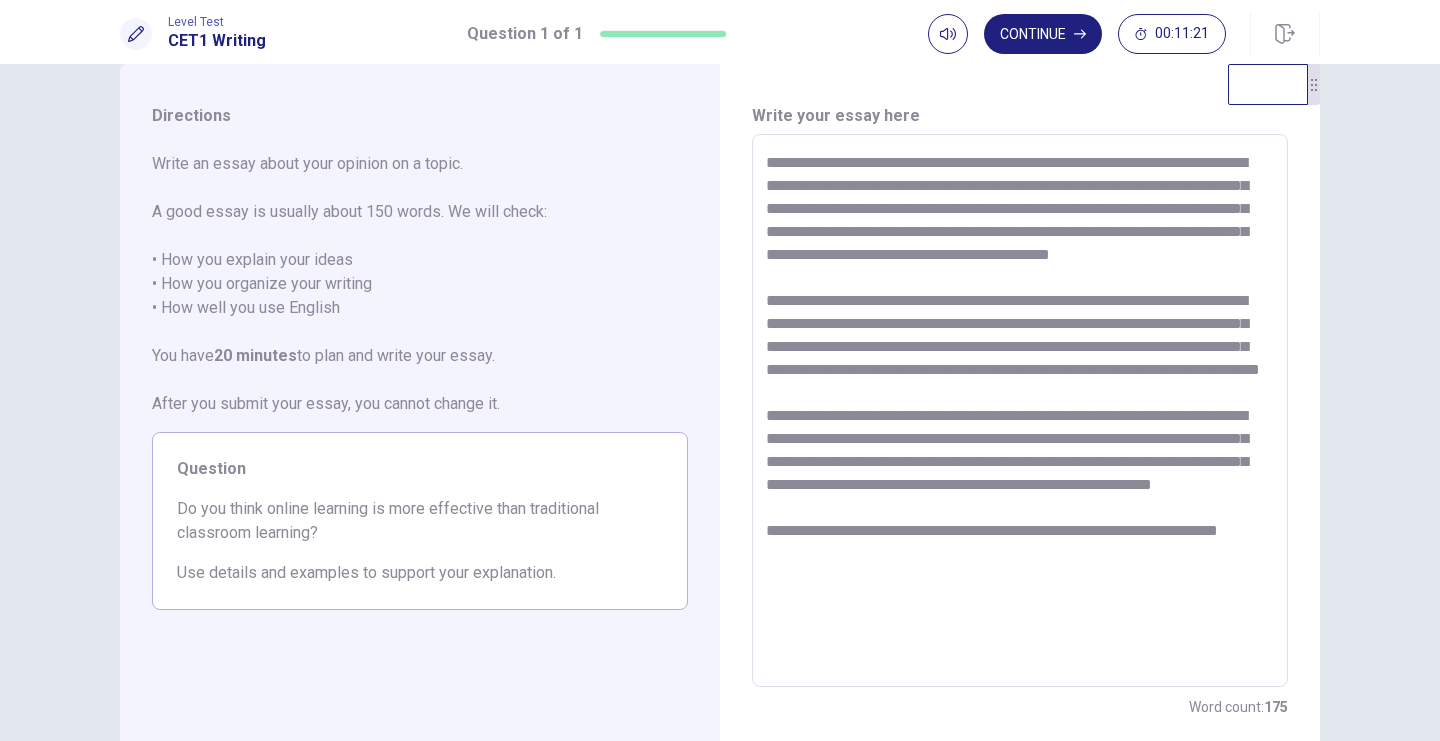 click at bounding box center [1020, 411] 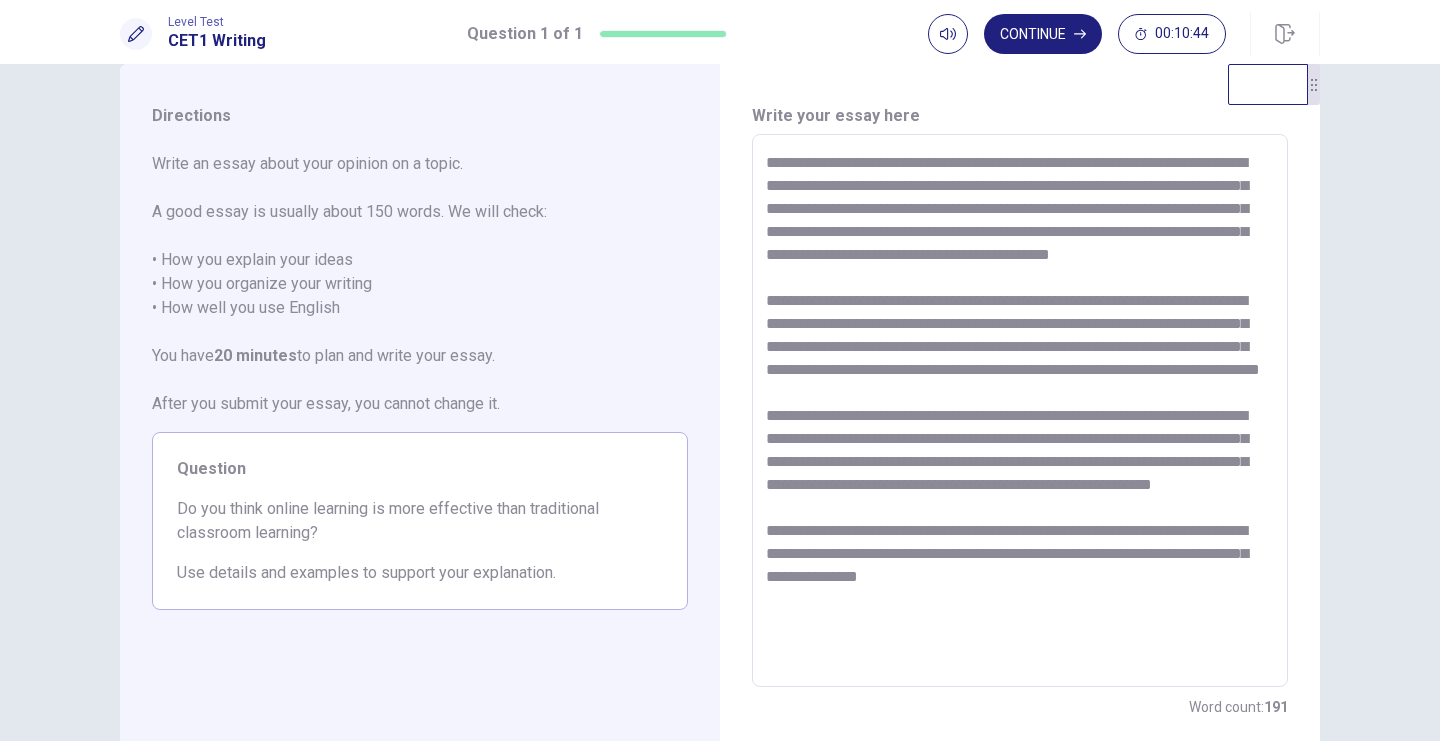 type on "**********" 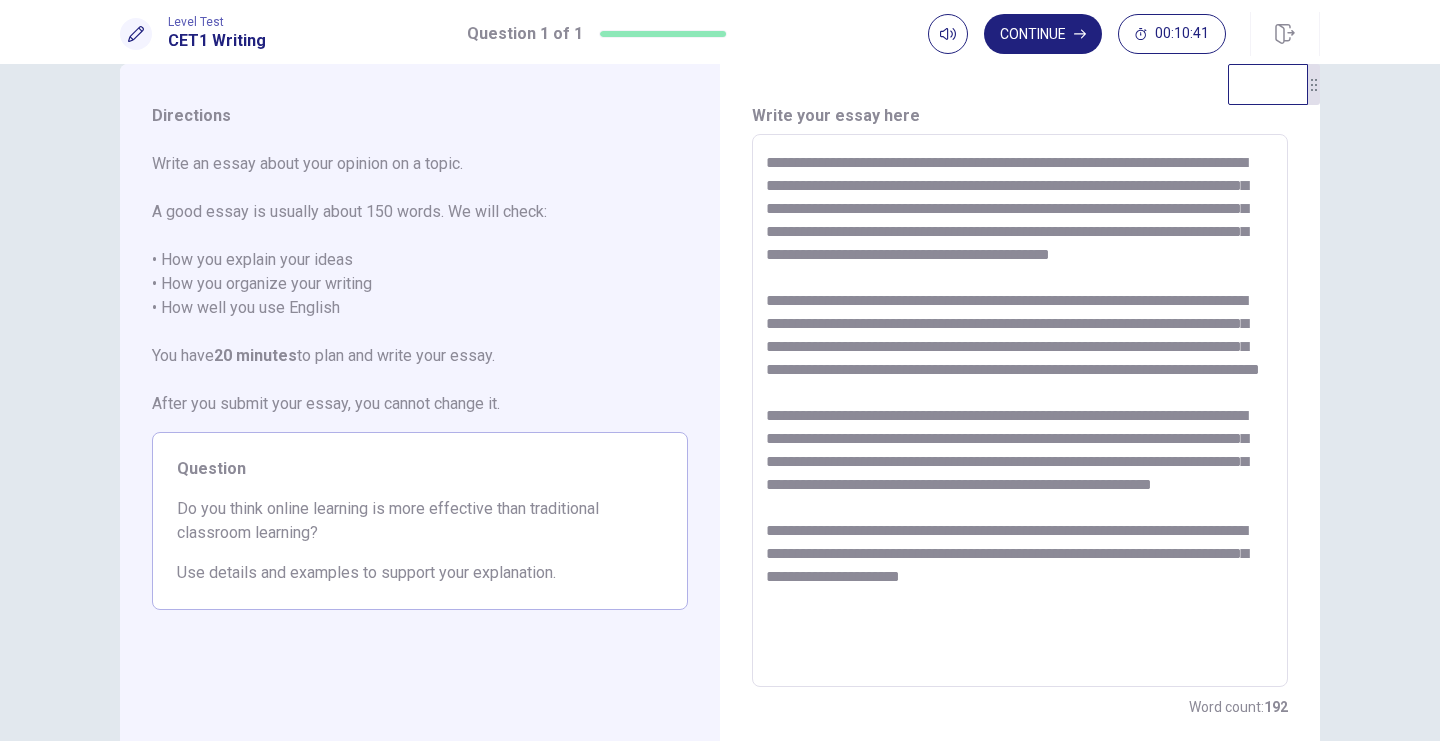 click at bounding box center (1020, 411) 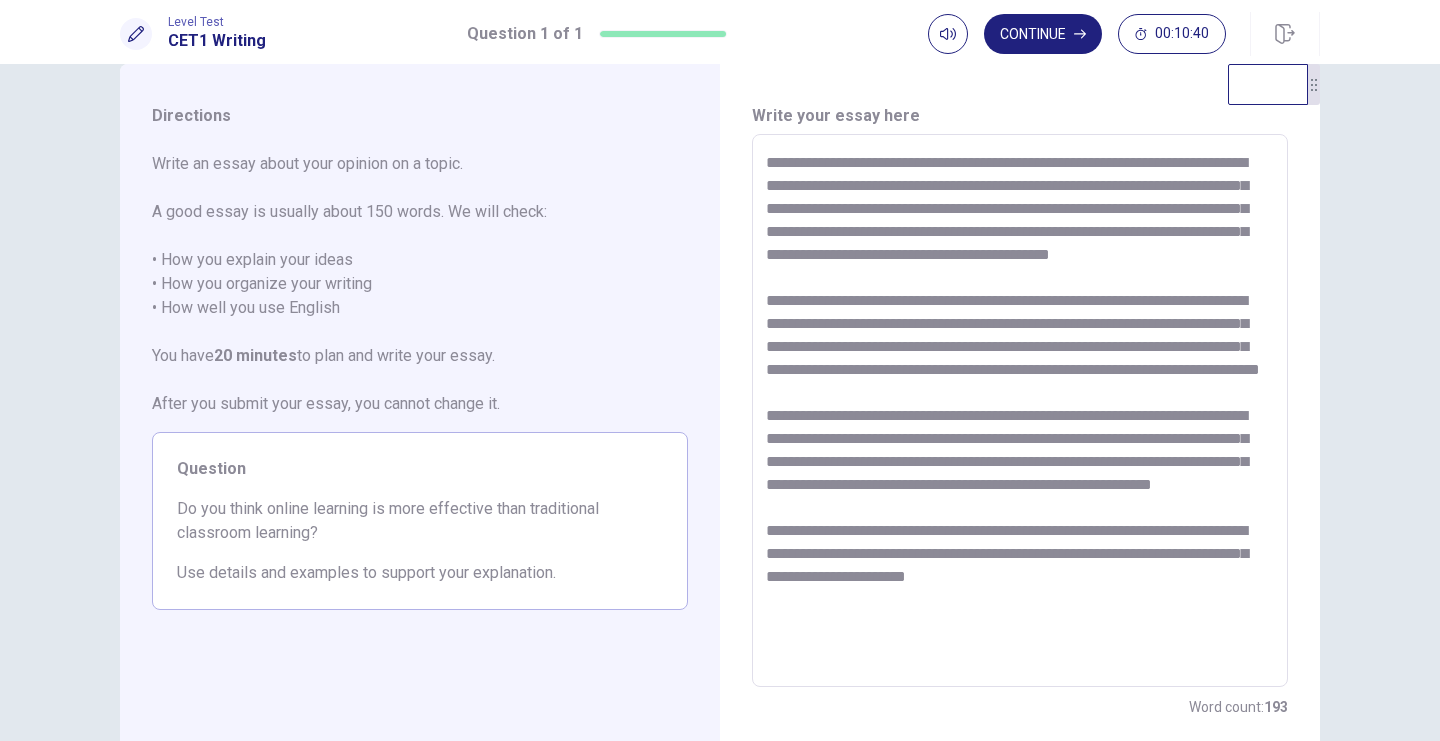 click at bounding box center (1020, 411) 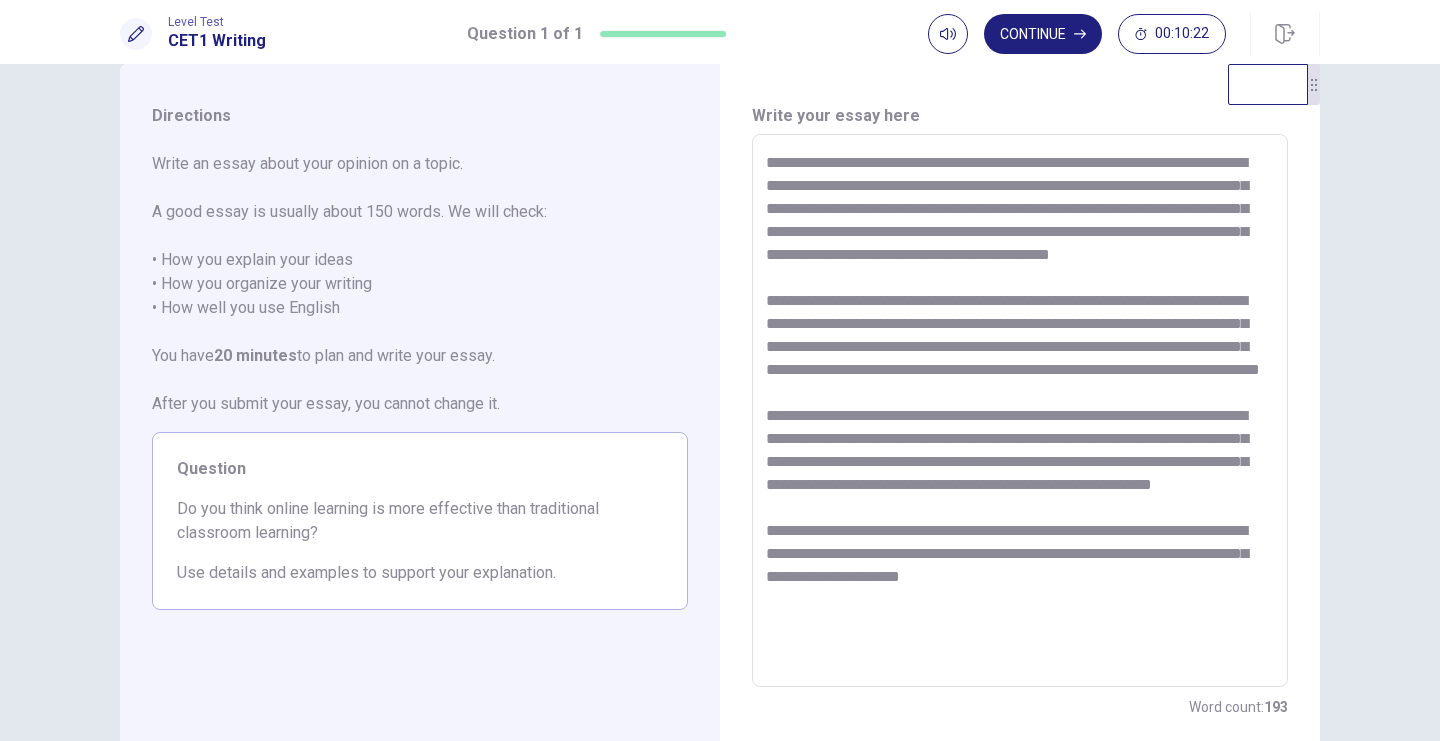 click at bounding box center (1020, 411) 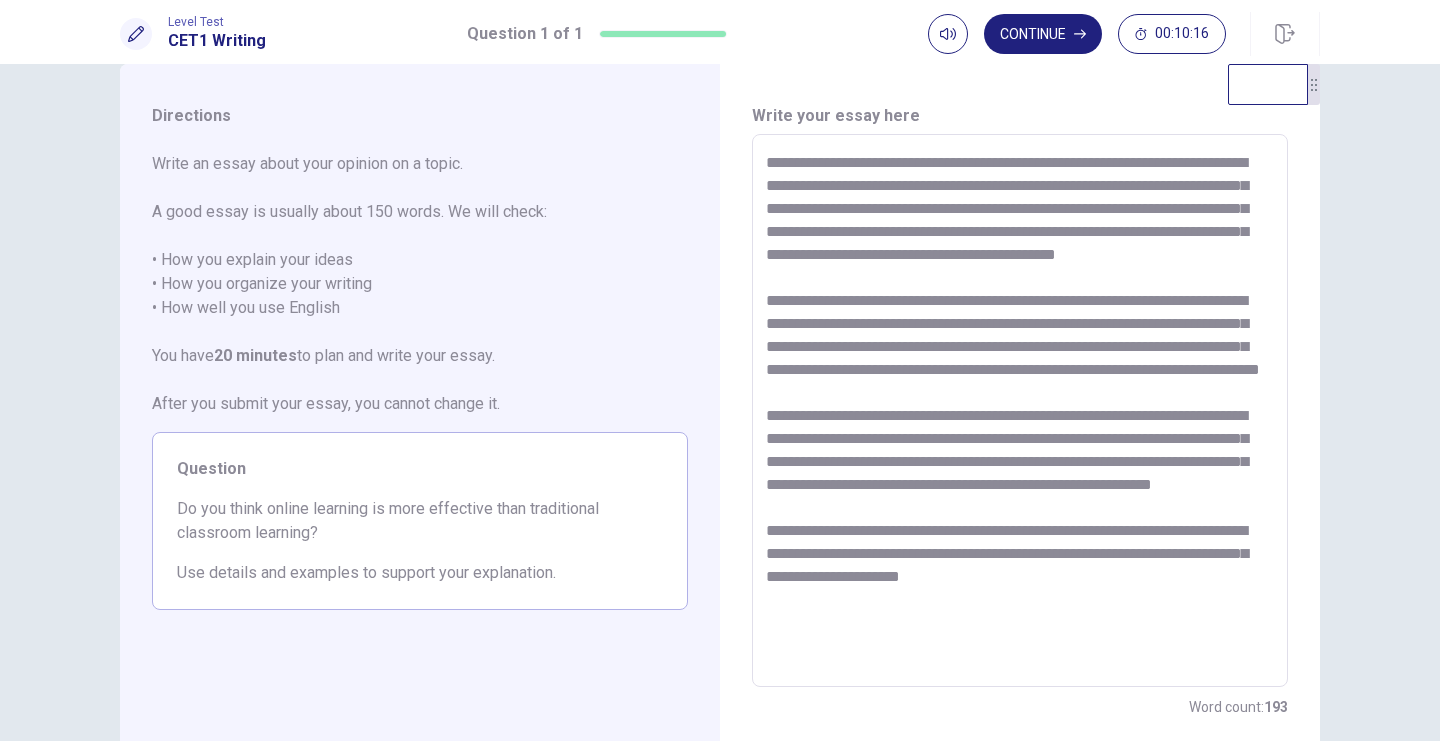 click at bounding box center (1020, 411) 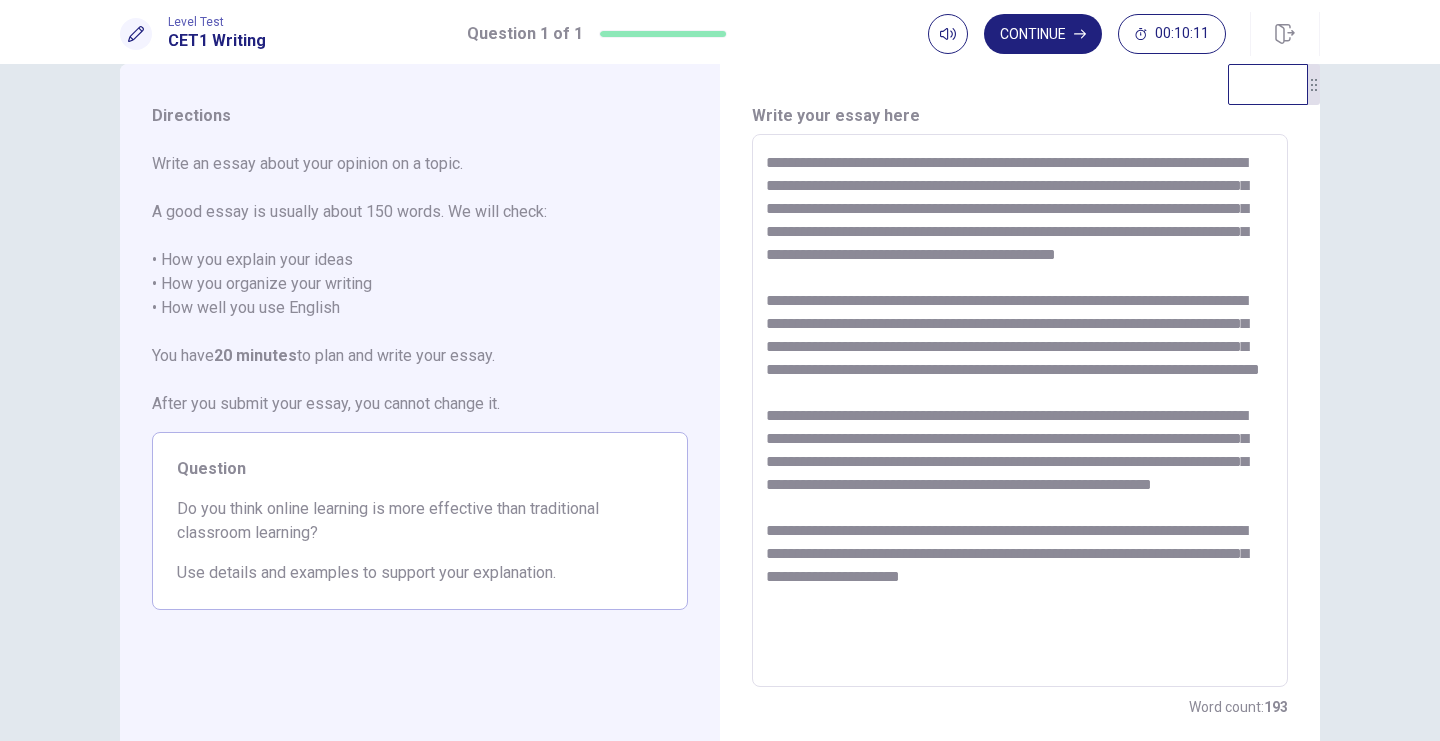 click at bounding box center [1020, 411] 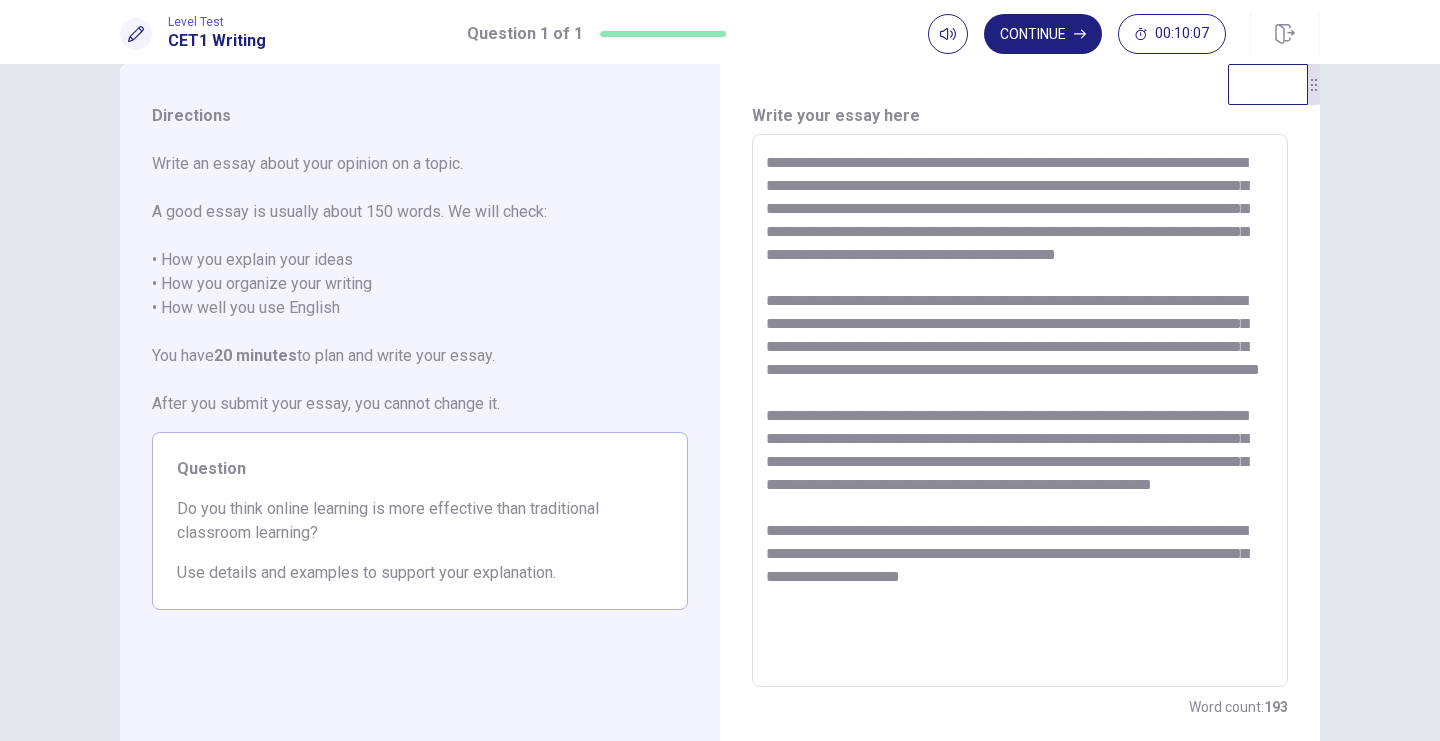 click at bounding box center (1020, 411) 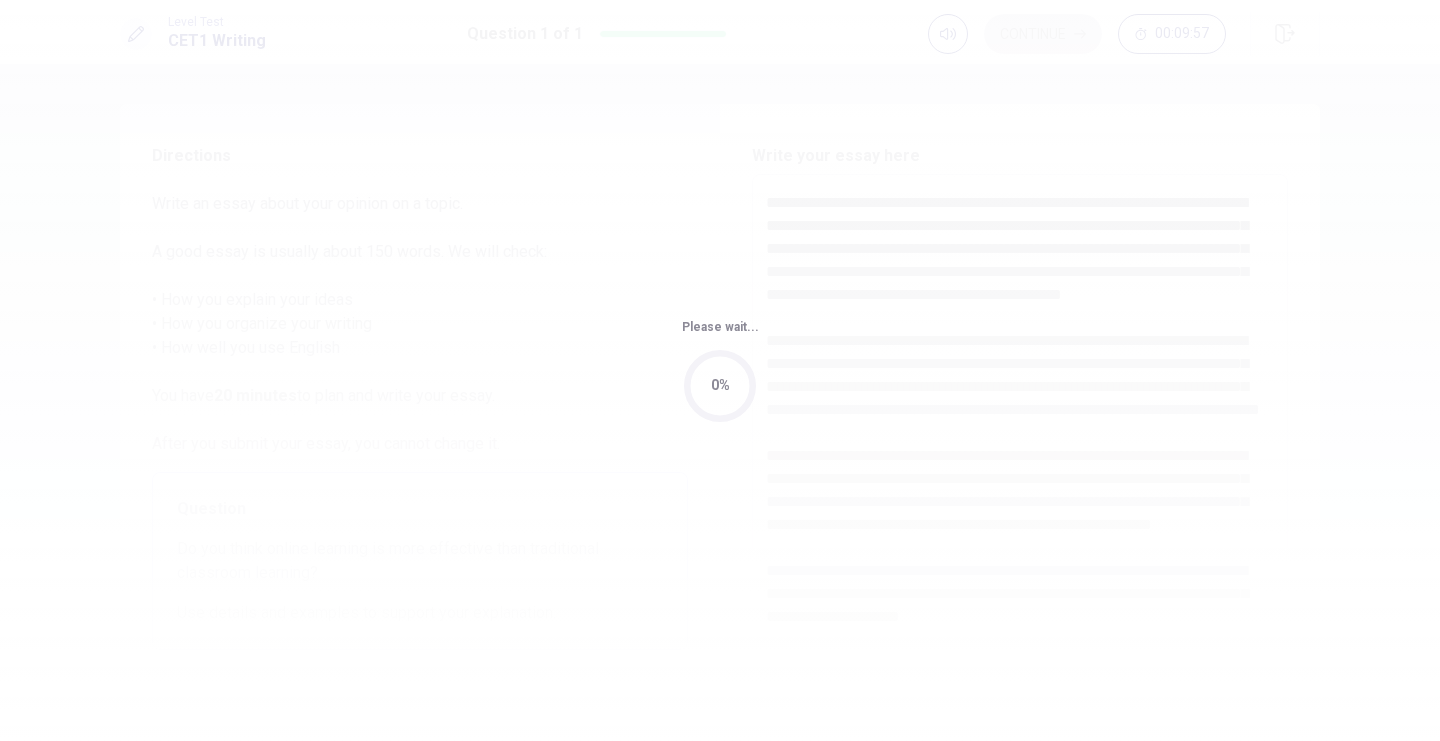 scroll, scrollTop: 0, scrollLeft: 0, axis: both 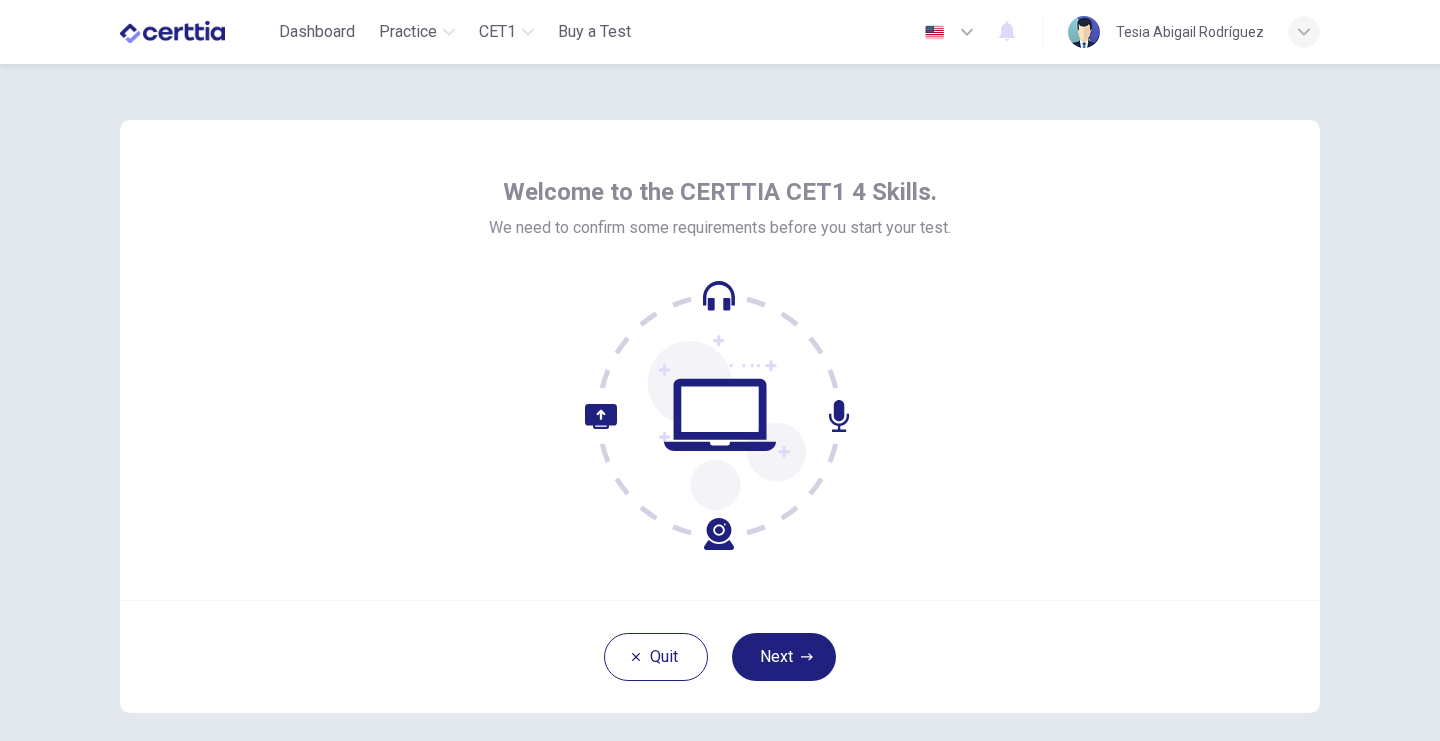 click on "Welcome to the CERTTIA CET1 4 Skills. We need to confirm some requirements before you start your test." at bounding box center (720, 360) 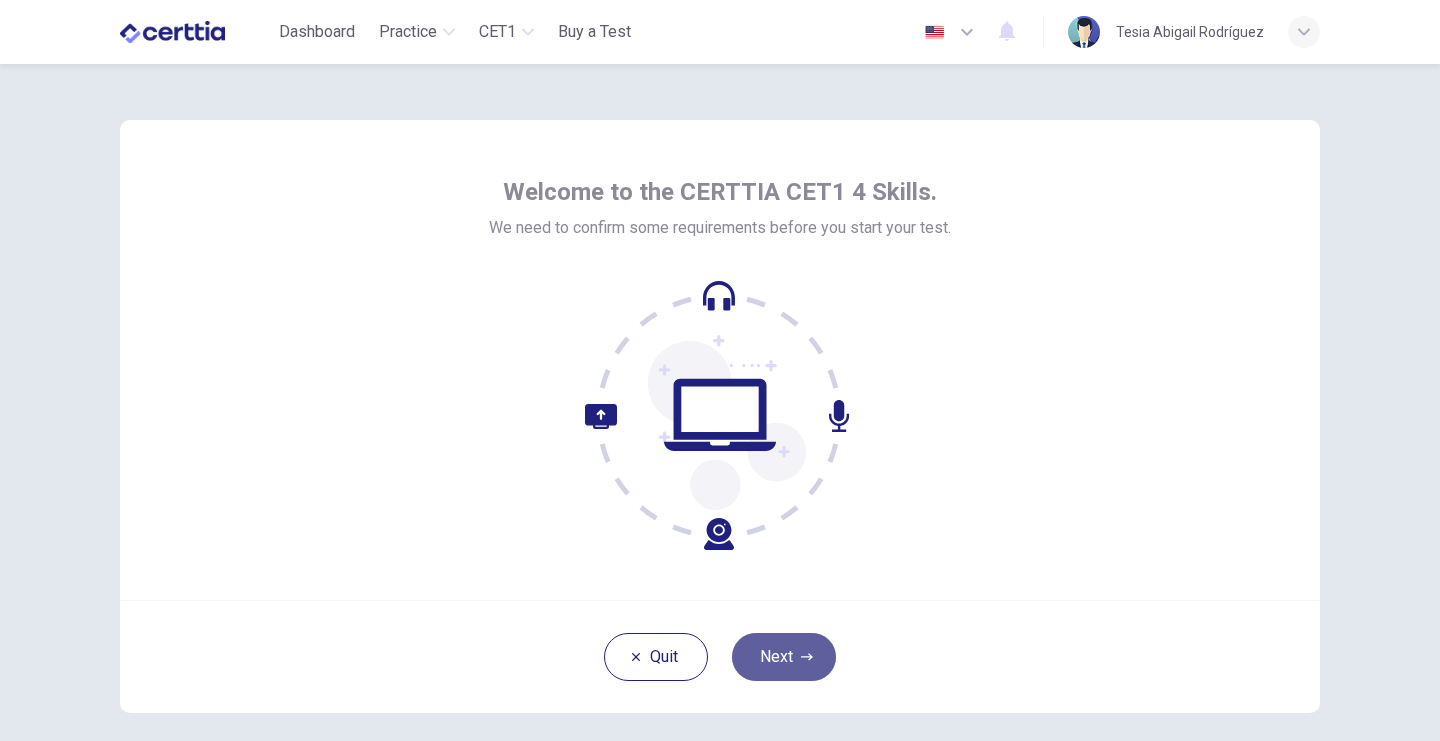 click on "Next" at bounding box center (784, 657) 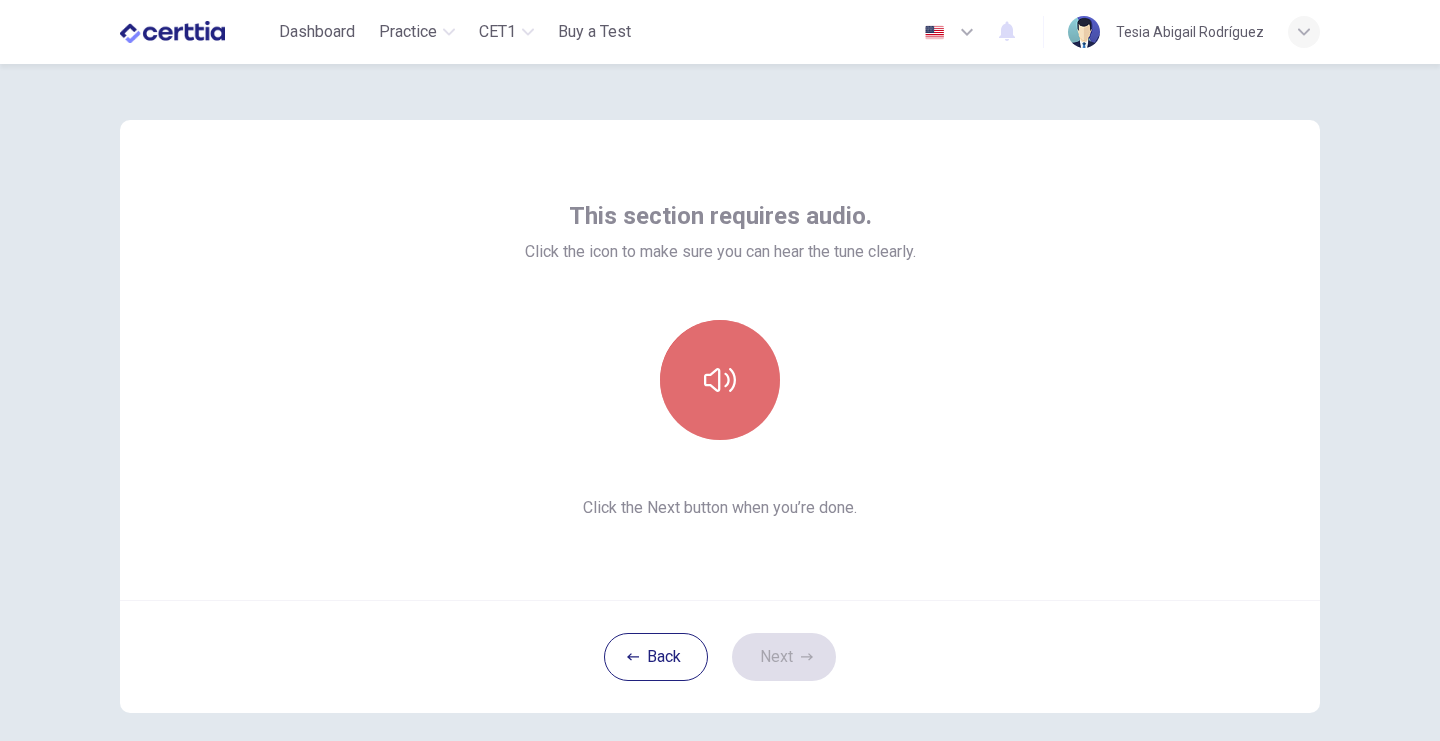 click at bounding box center (720, 380) 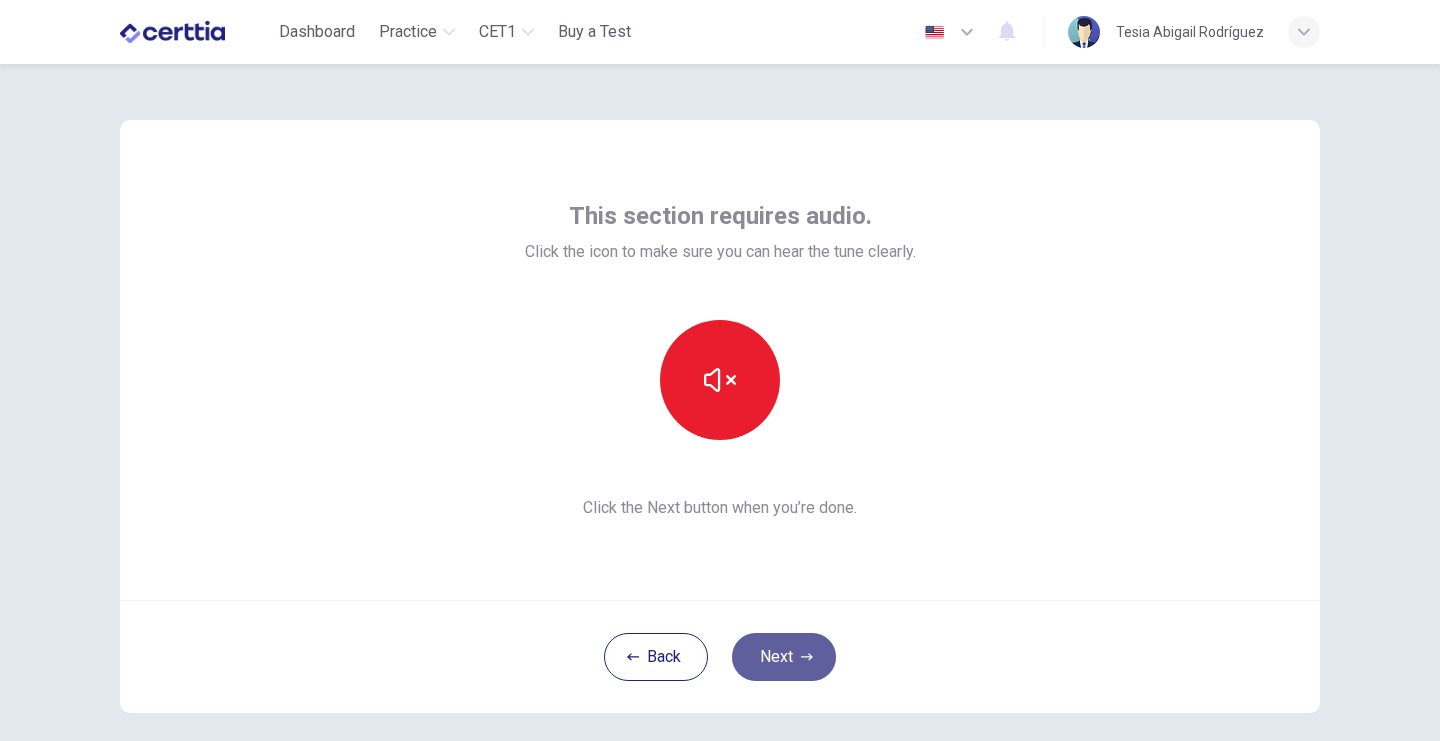 click on "Next" at bounding box center (784, 657) 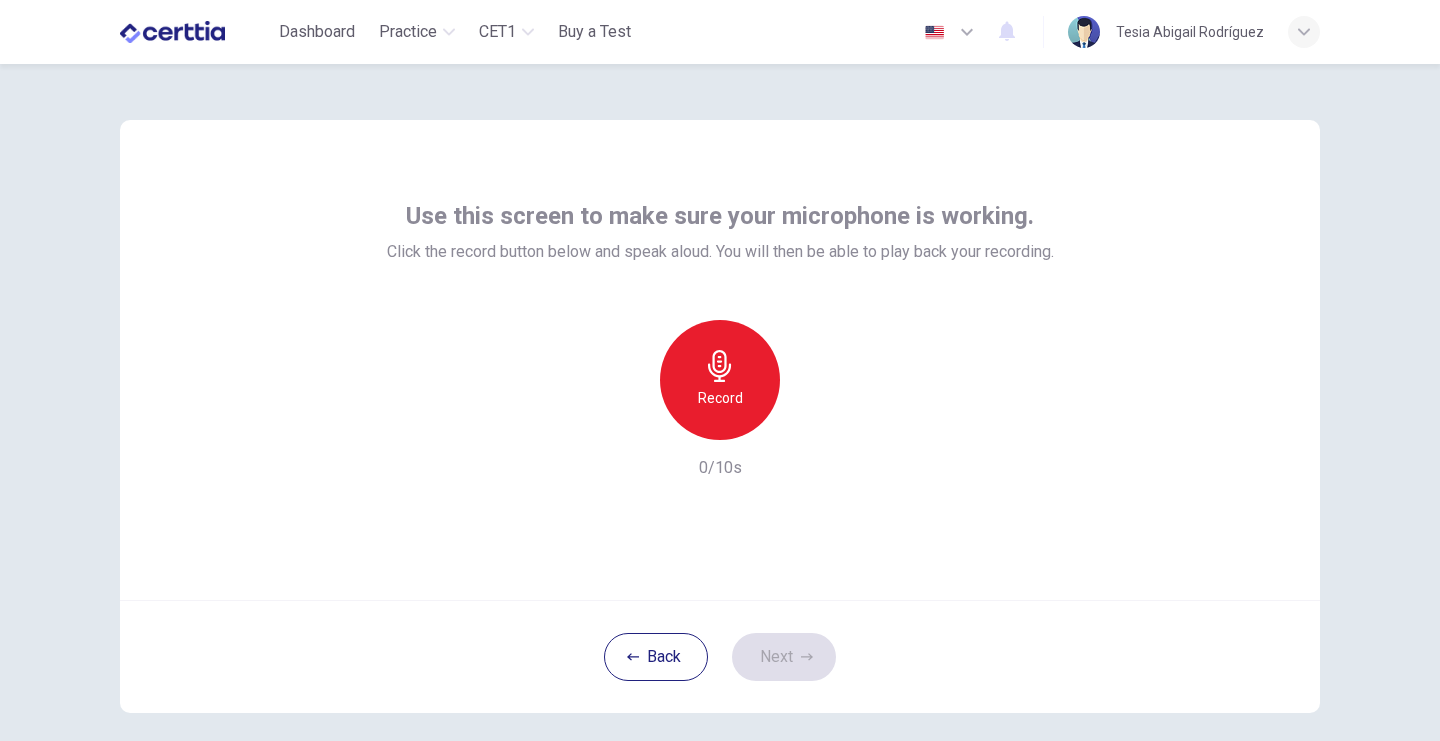 click on "Use this screen to make sure your microphone is working. Click the record button below and speak aloud. You will then be able to play back your recording. Record 0/10s" at bounding box center (720, 360) 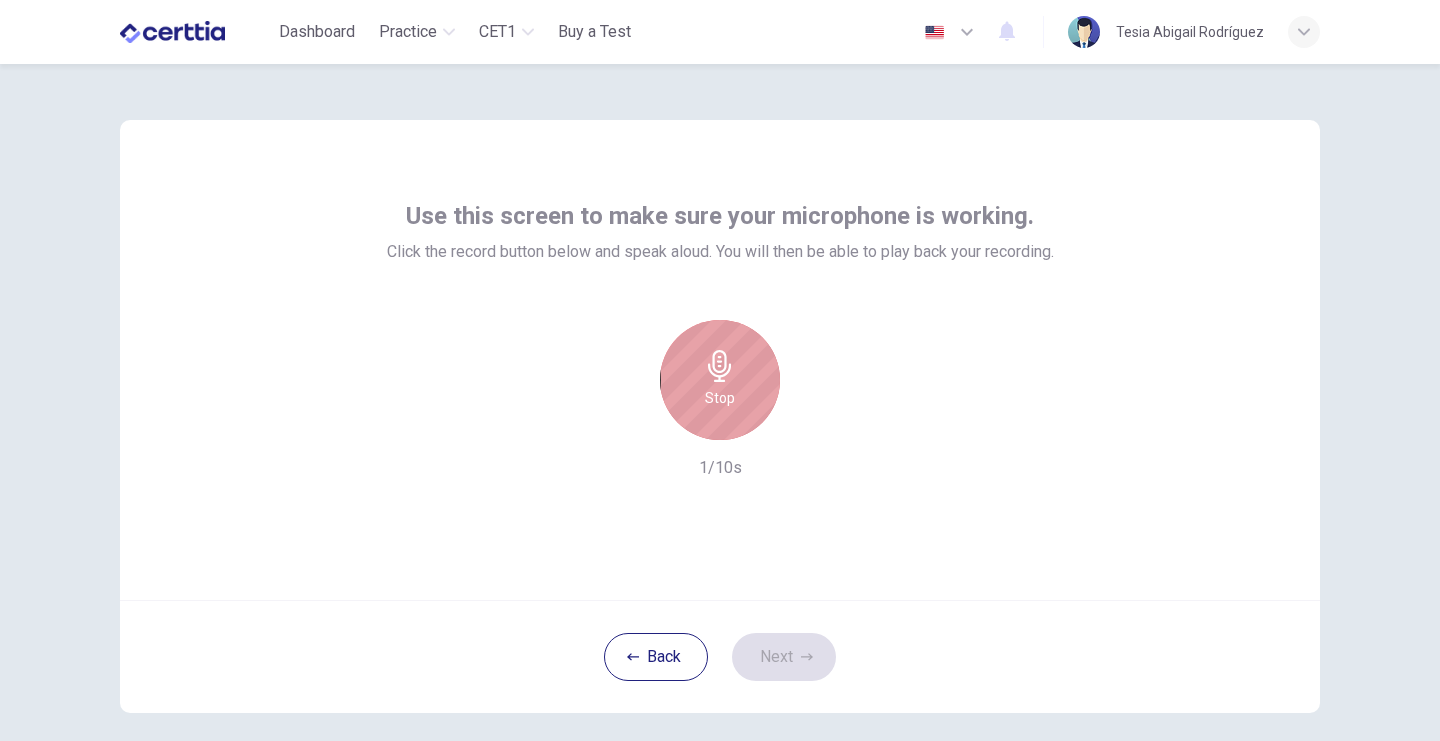 click on "Stop" at bounding box center [720, 380] 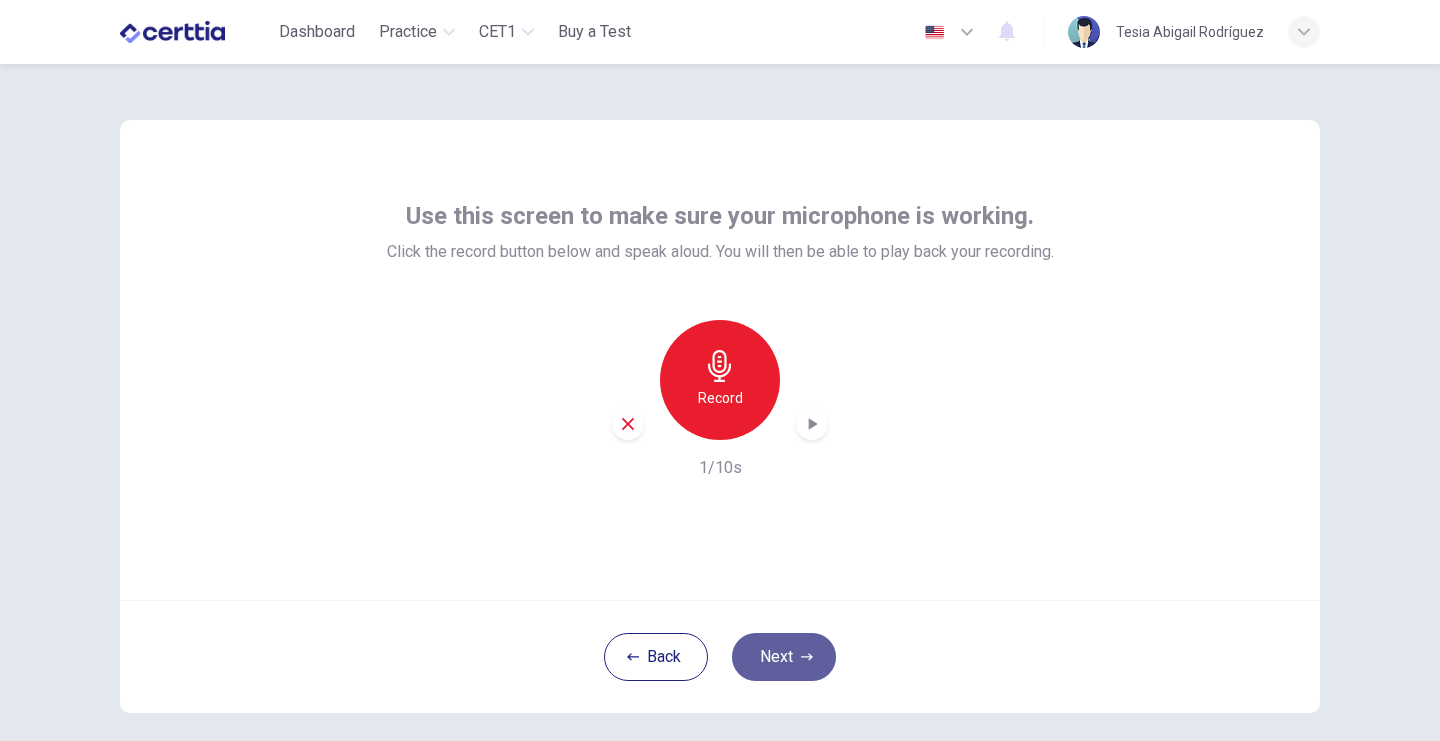 click on "Next" at bounding box center [784, 657] 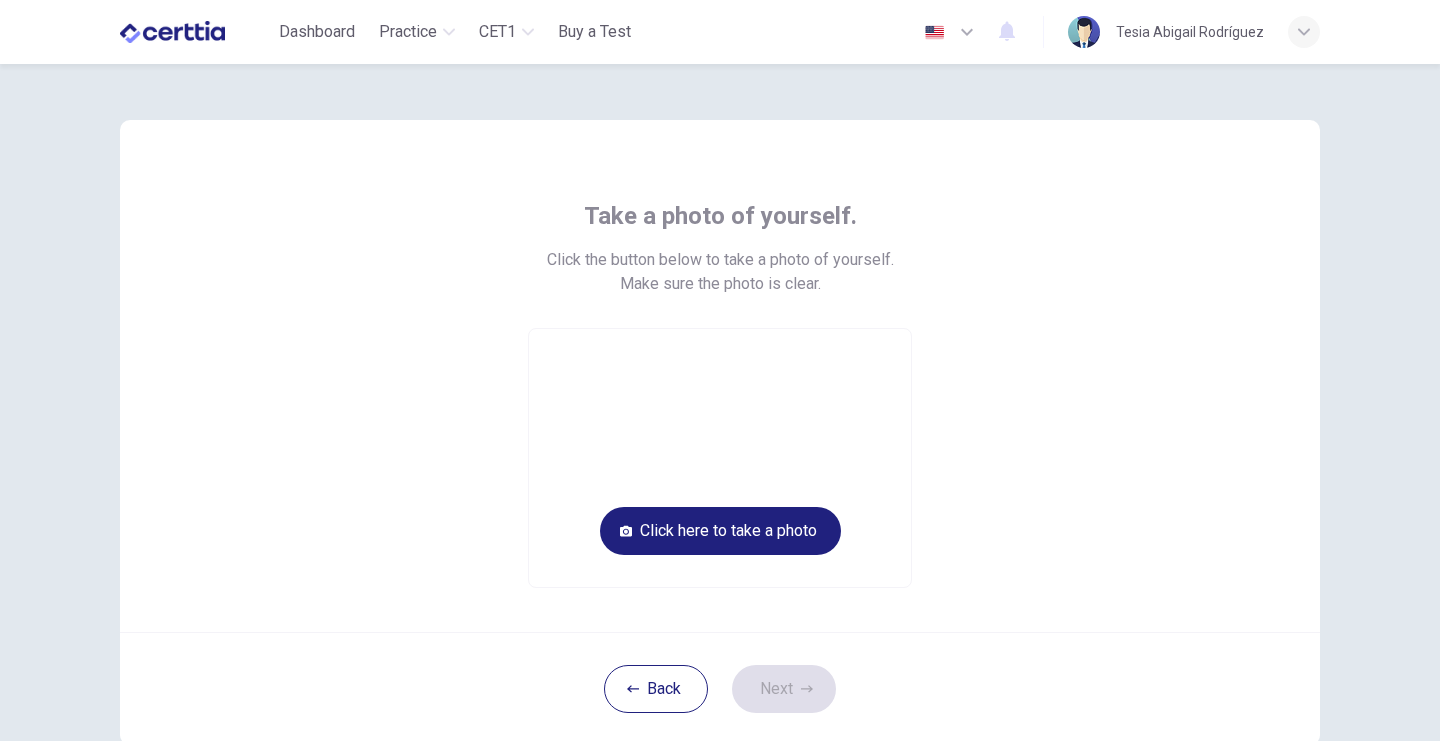 click on "Take a photo of yourself. Click the button below to take a photo of yourself. Make sure the photo is clear. Click here to take a photo" at bounding box center [720, 394] 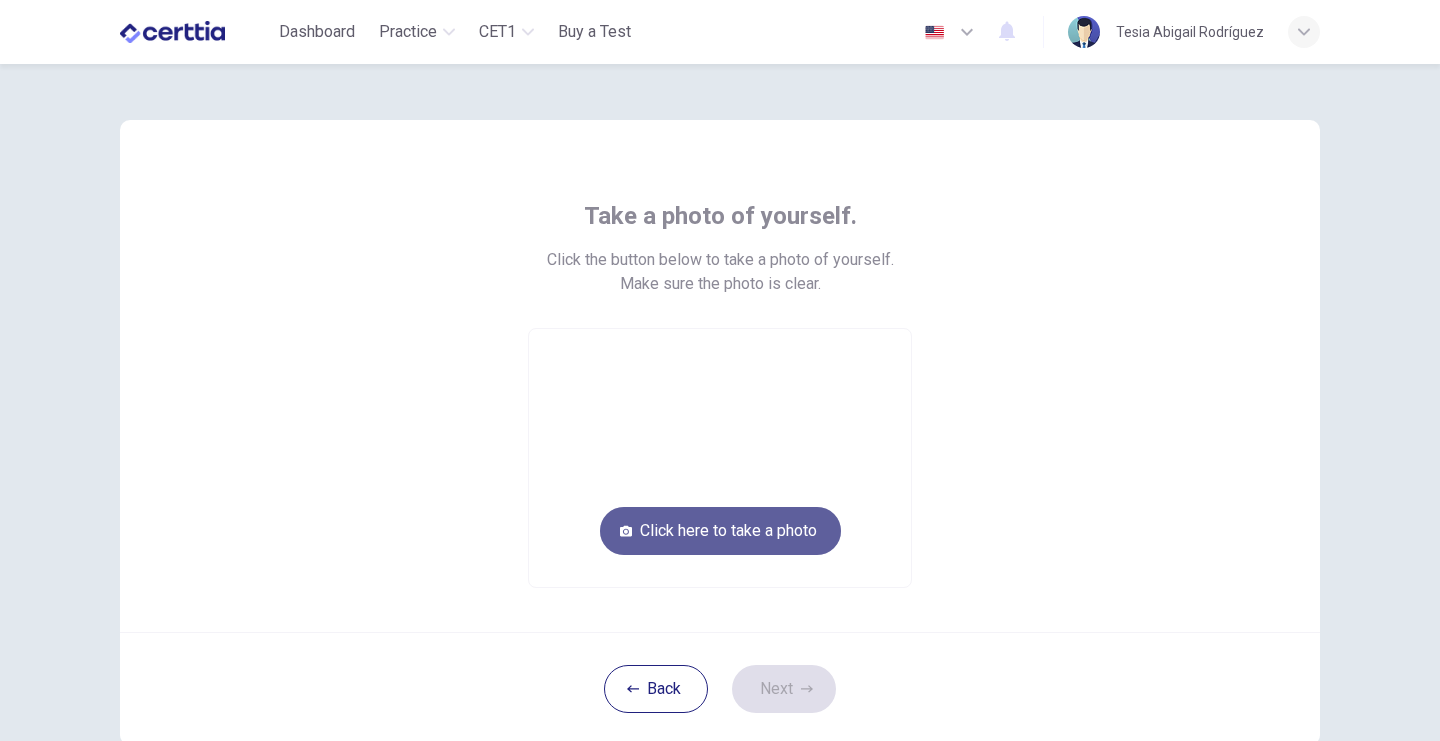 click on "Click here to take a photo" at bounding box center (720, 531) 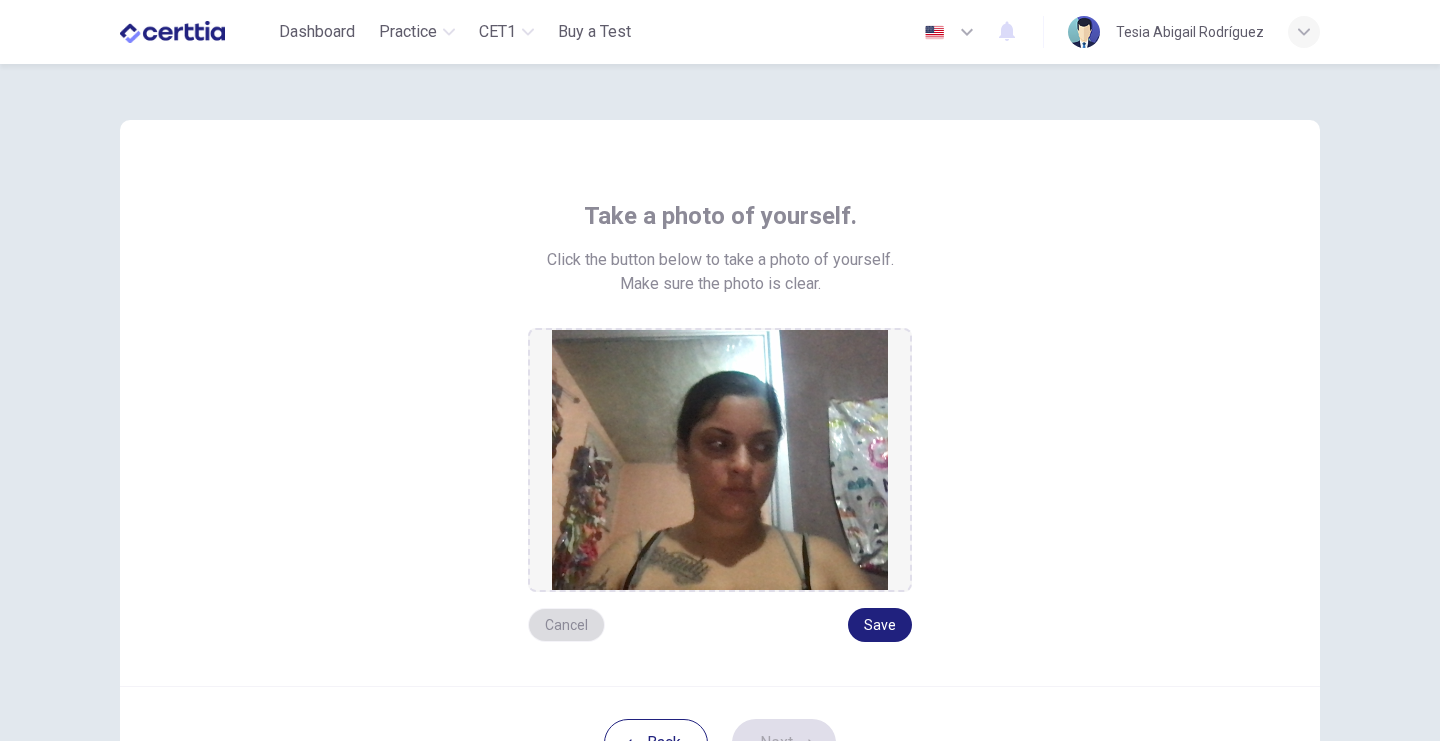 click on "Cancel" at bounding box center (566, 625) 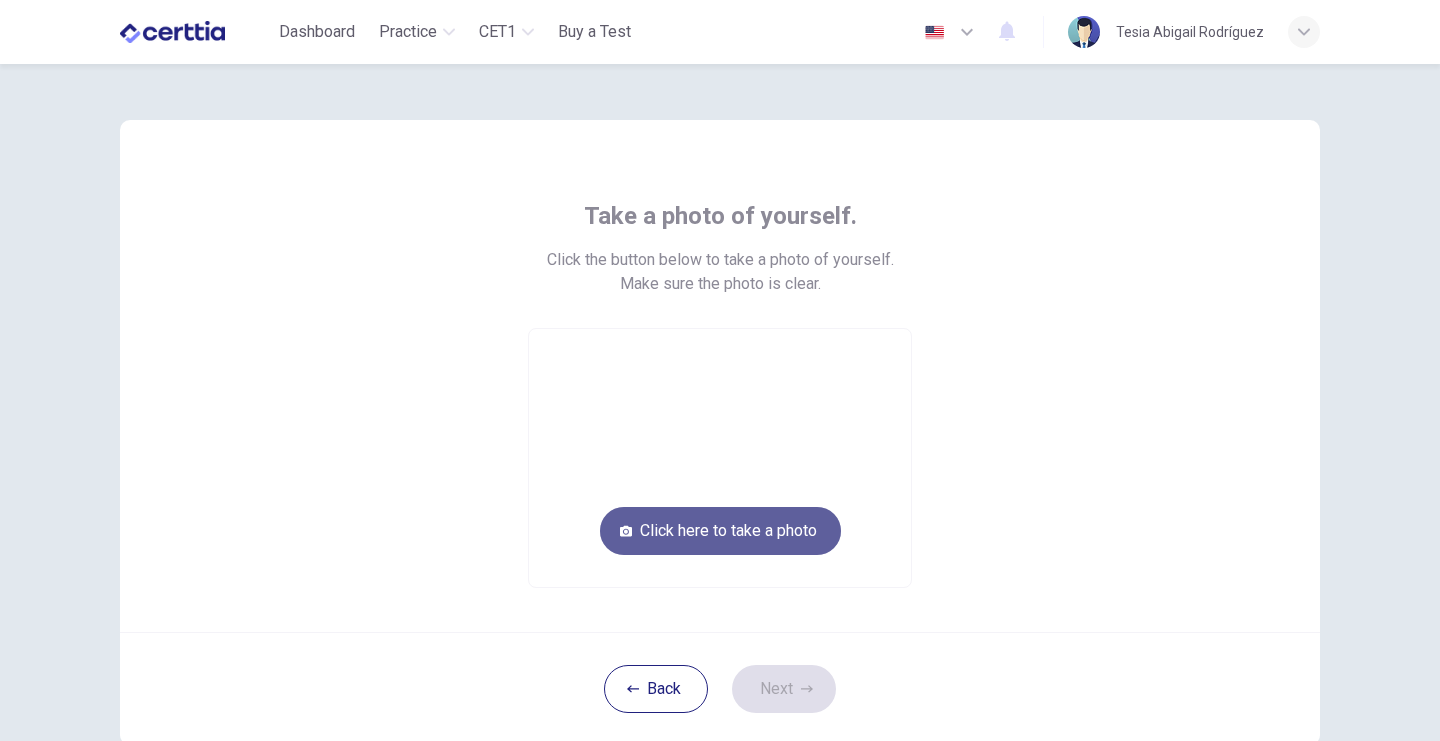 click on "Click here to take a photo" at bounding box center [720, 531] 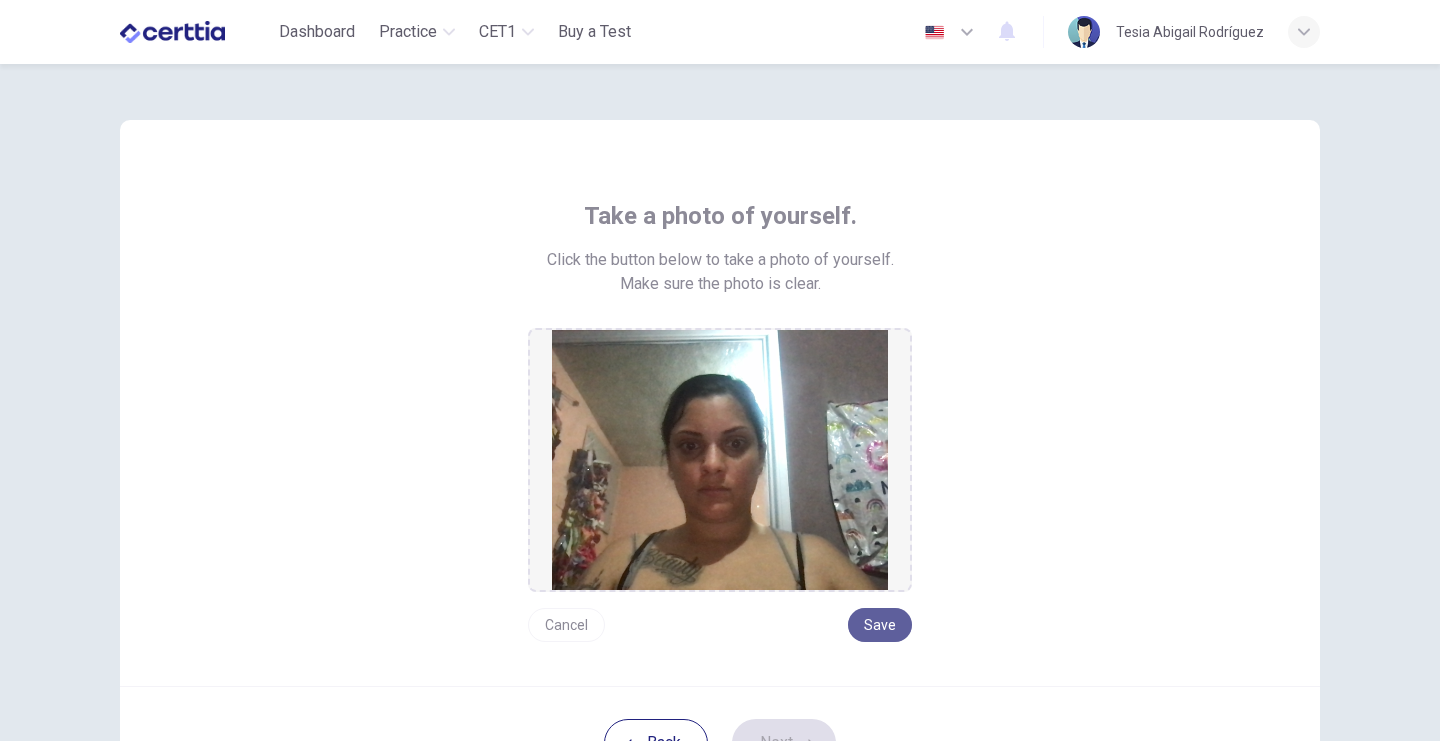 click on "Save" at bounding box center (880, 625) 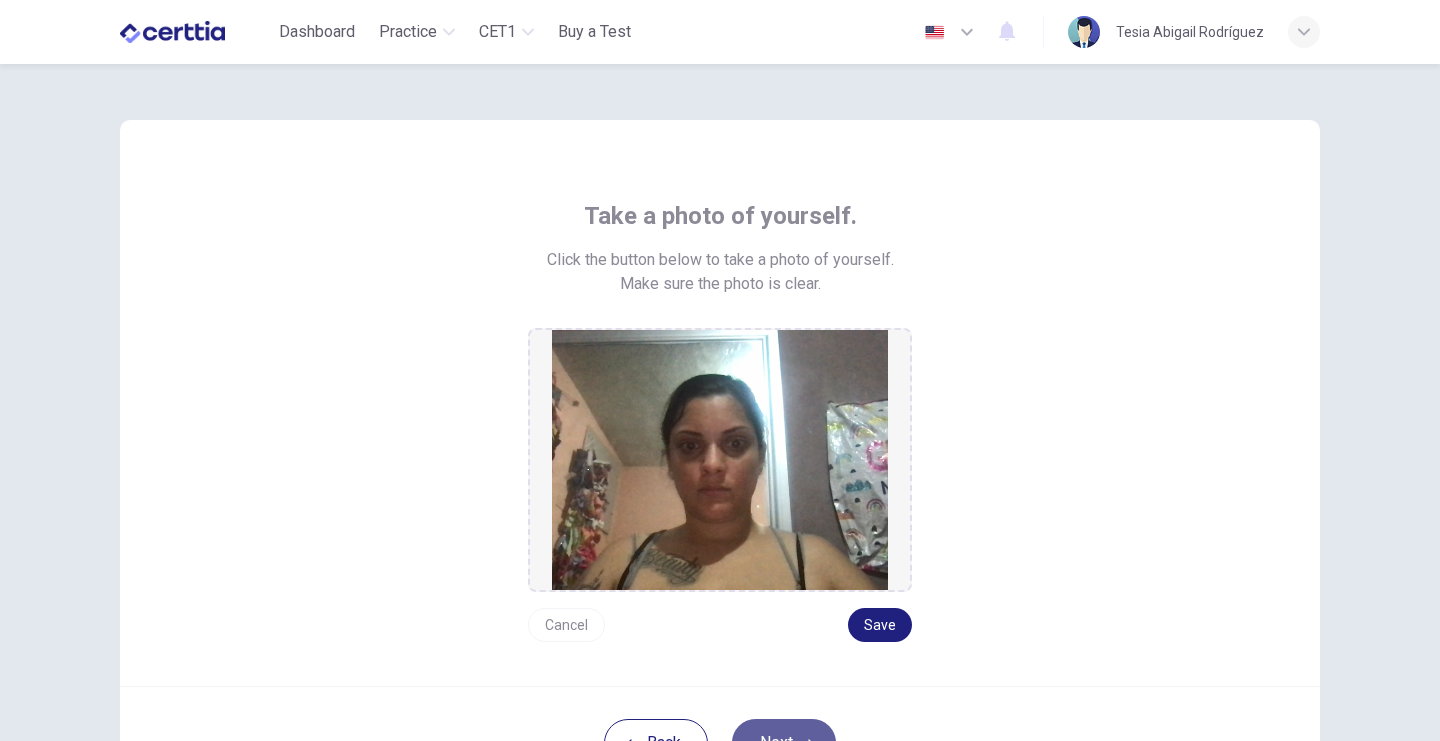 click on "Next" at bounding box center [784, 743] 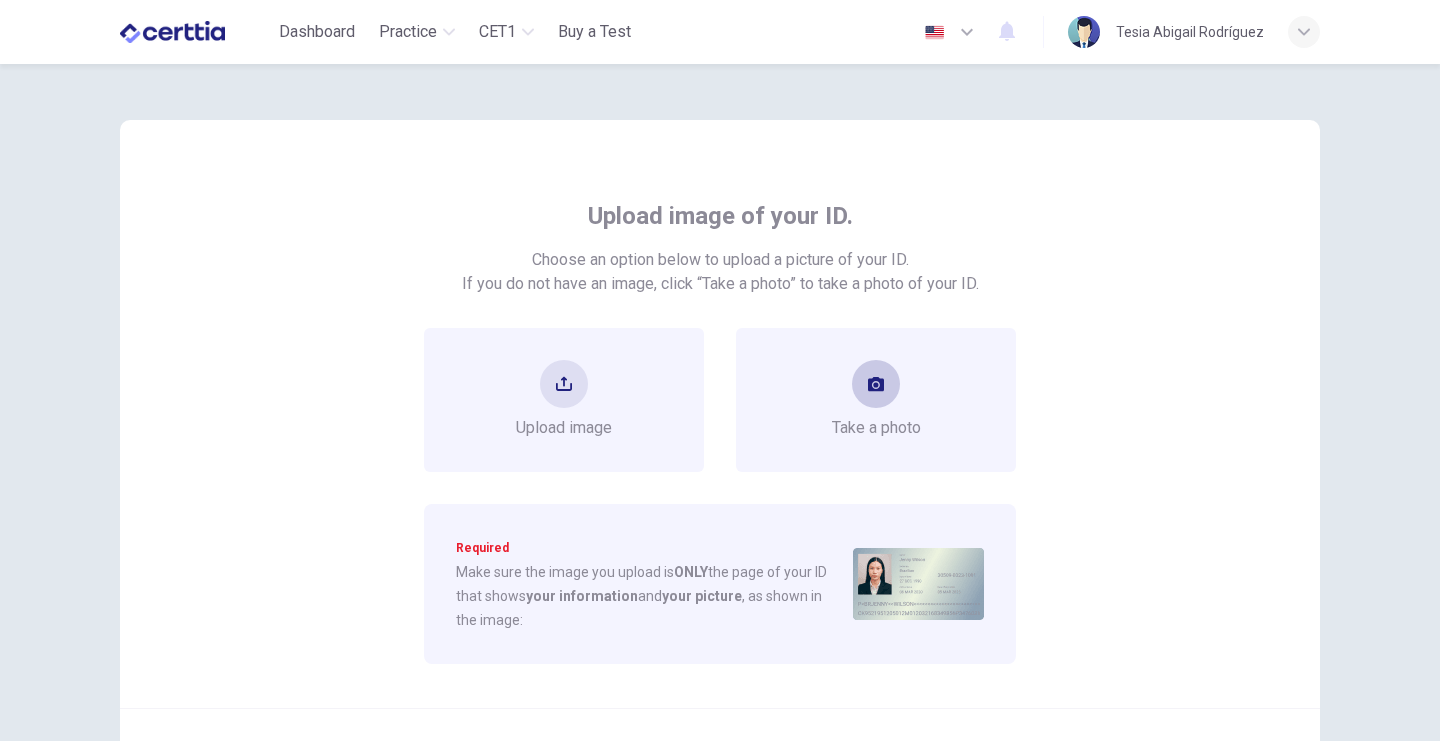 click at bounding box center (876, 384) 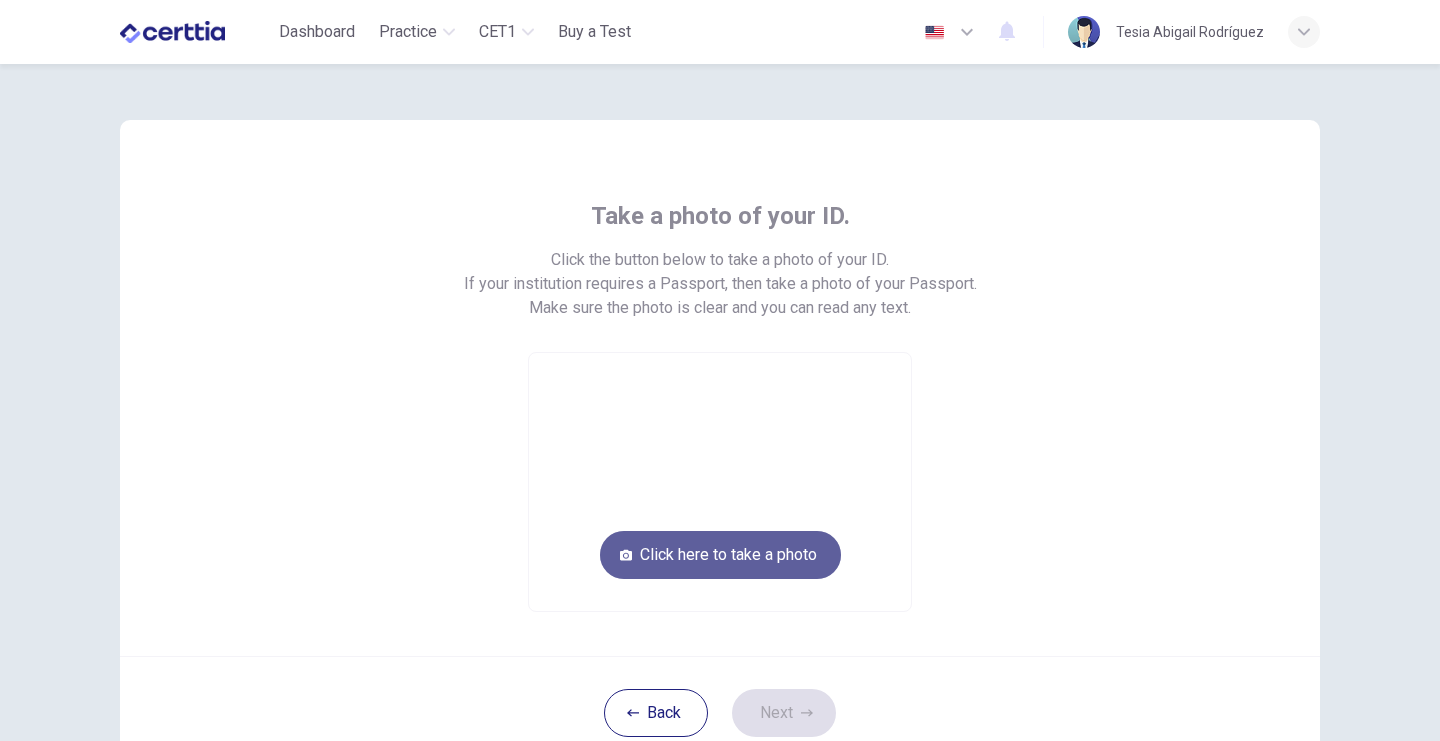 click on "Click here to take a photo" at bounding box center [720, 555] 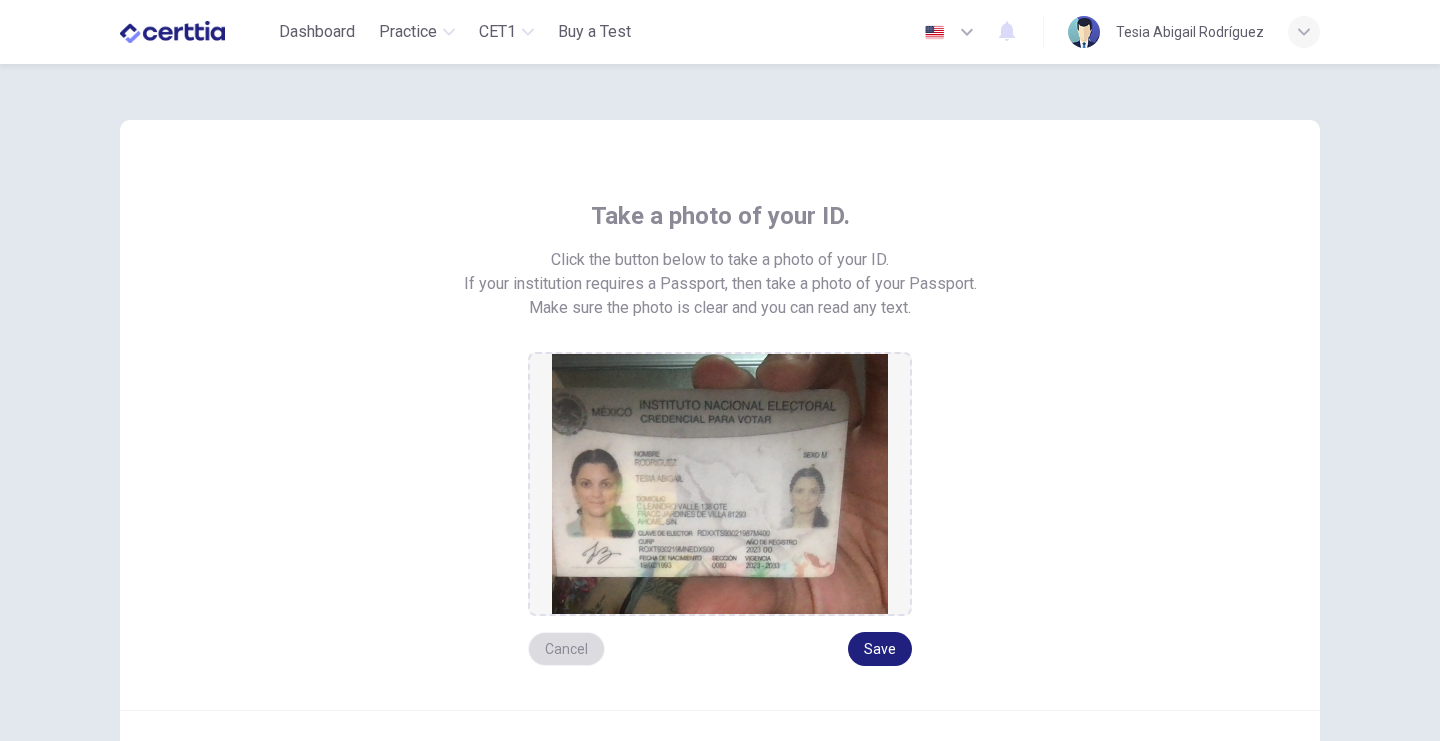click on "Cancel" at bounding box center [566, 649] 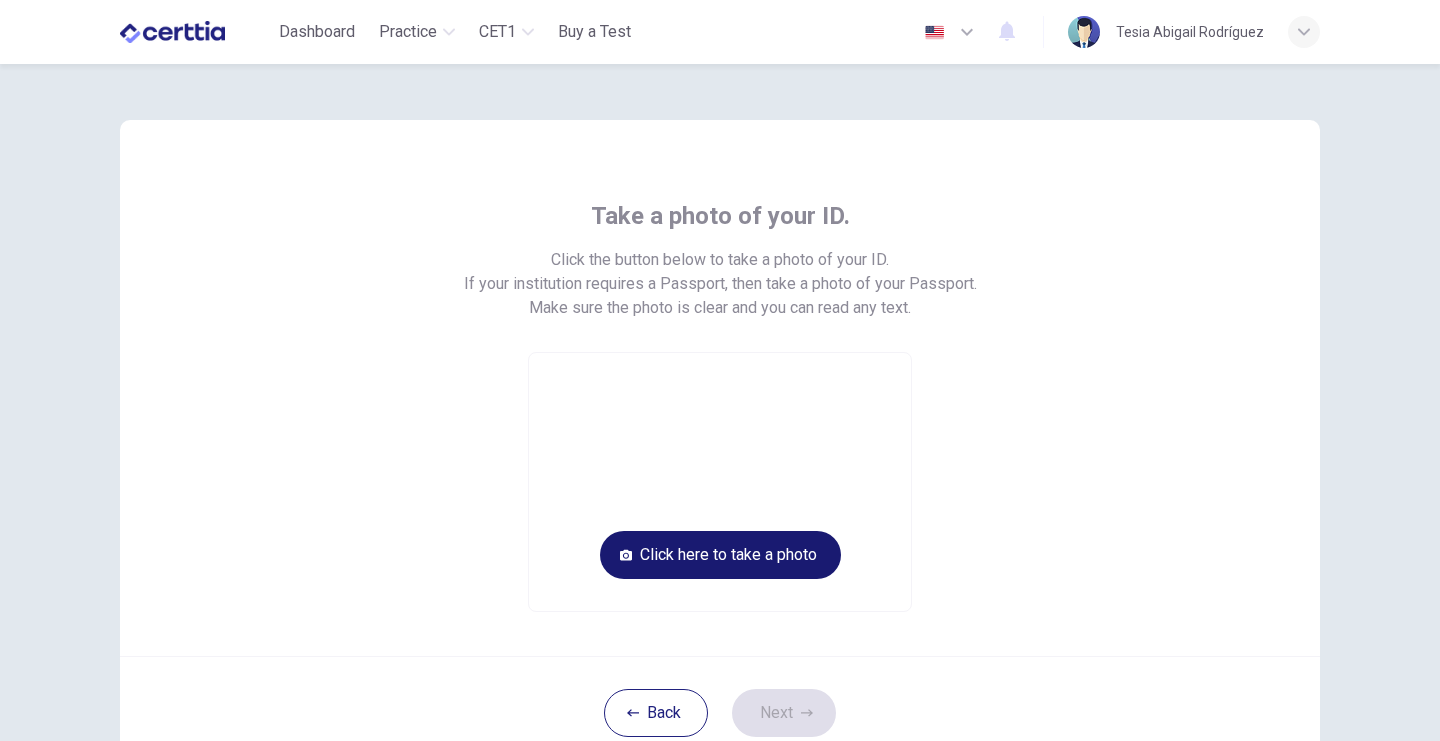 click on "Click here to take a photo" at bounding box center (720, 555) 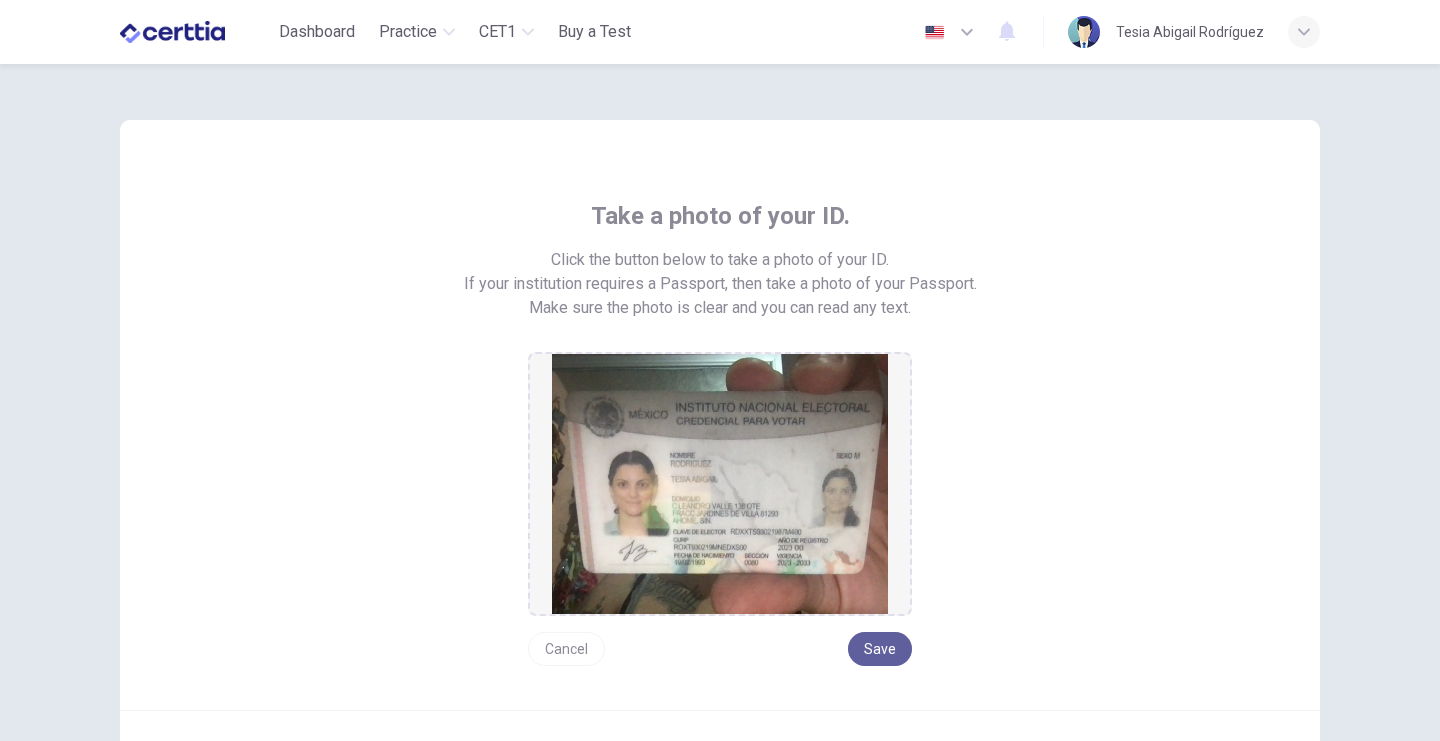 click on "Save" at bounding box center (880, 649) 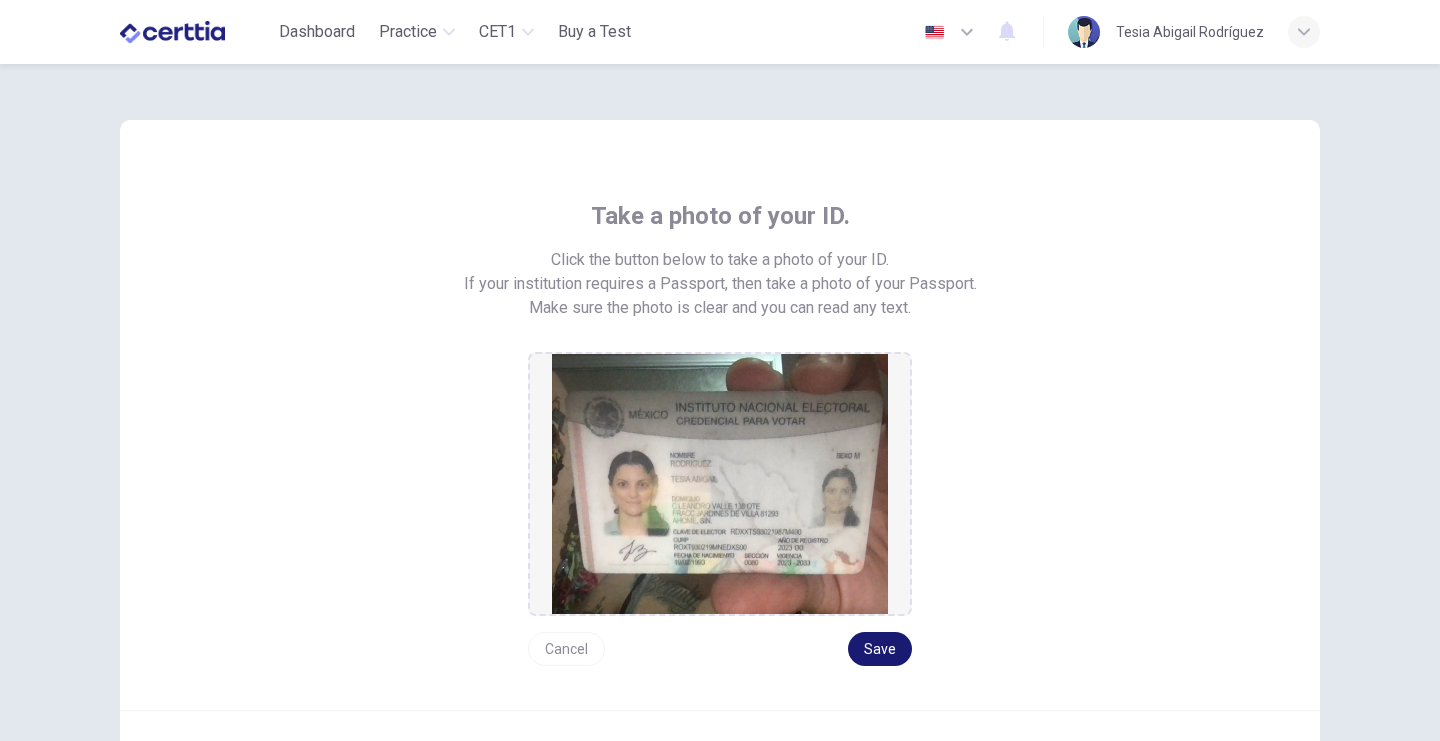 click on "Save" at bounding box center (880, 649) 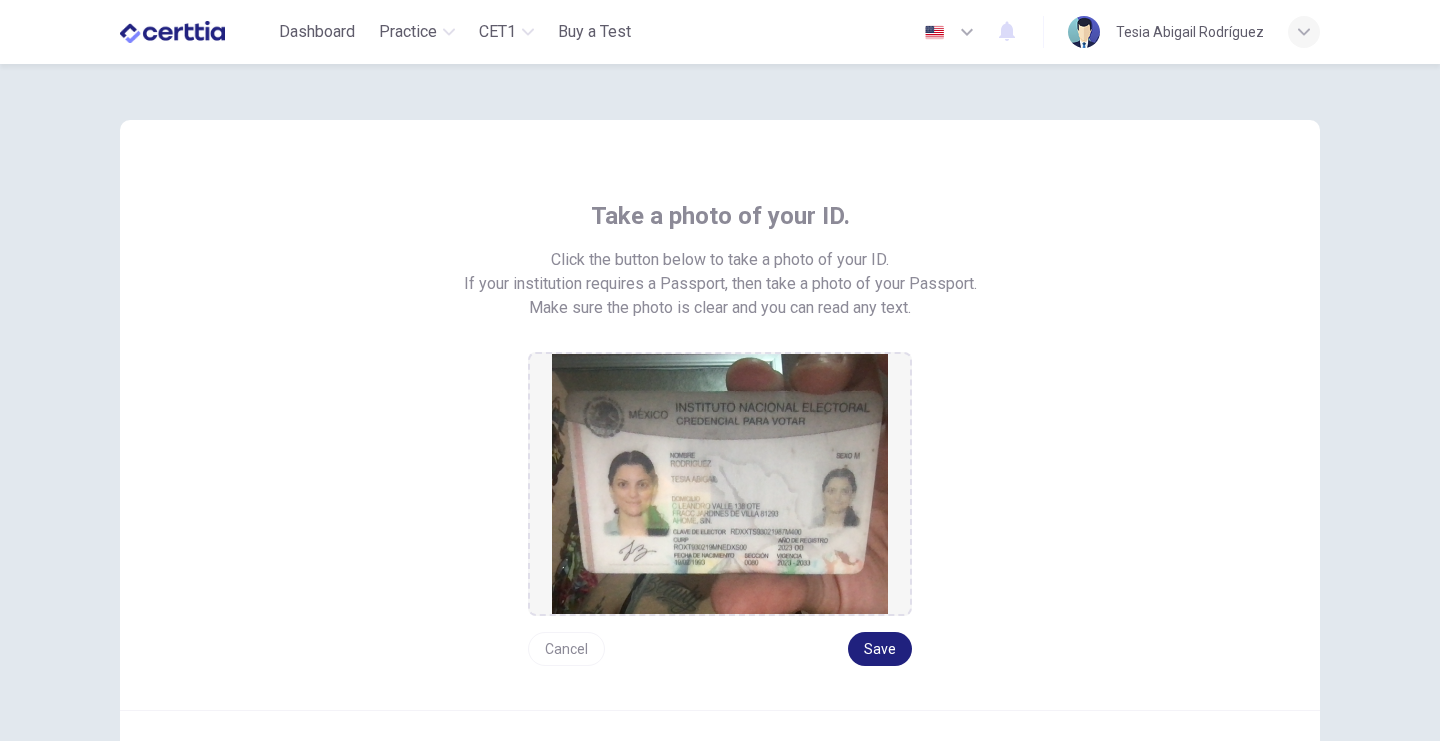 click on "Take a photo of your ID. Click the button below to take a photo of your ID.   If your institution requires a Passport, then take a photo of your Passport. Make sure the photo is clear and you can read any text. Cancel Save" at bounding box center (720, 415) 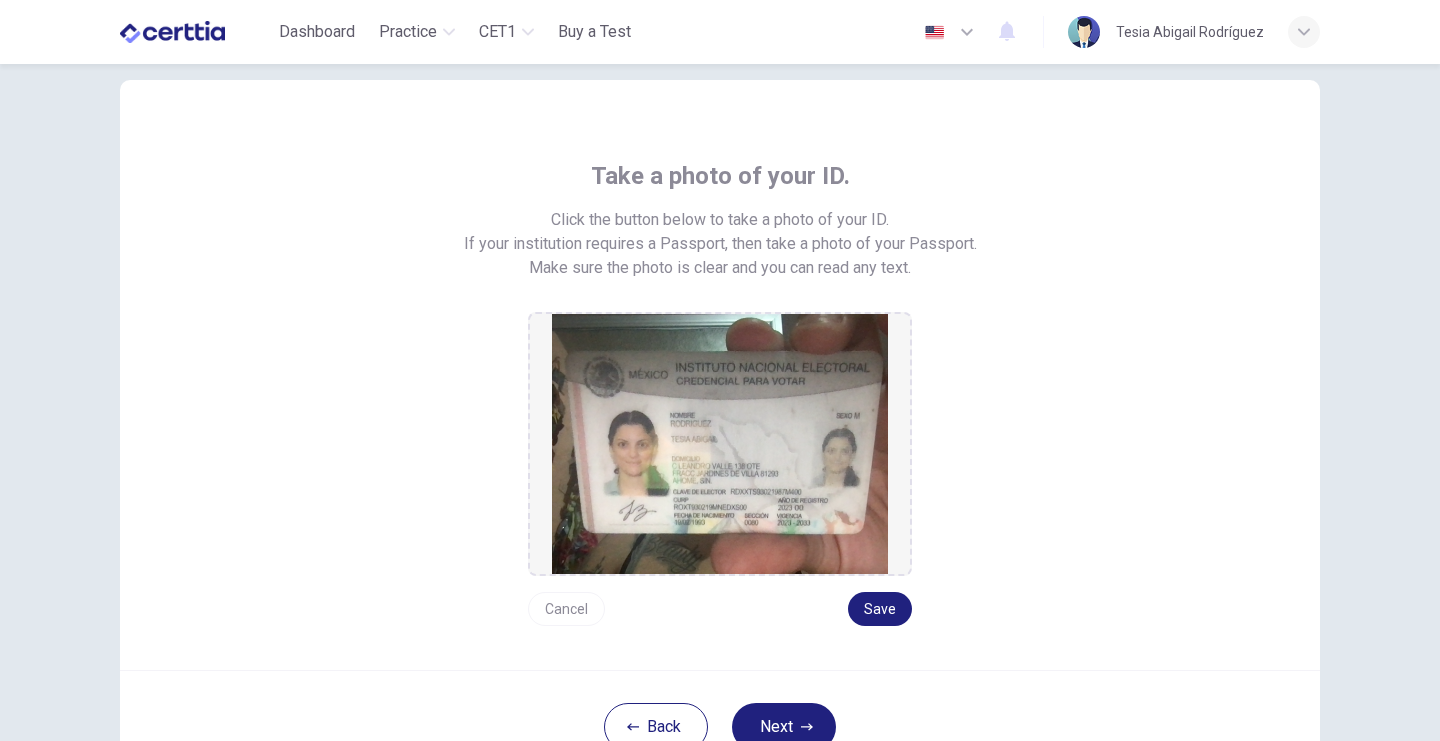 scroll, scrollTop: 80, scrollLeft: 0, axis: vertical 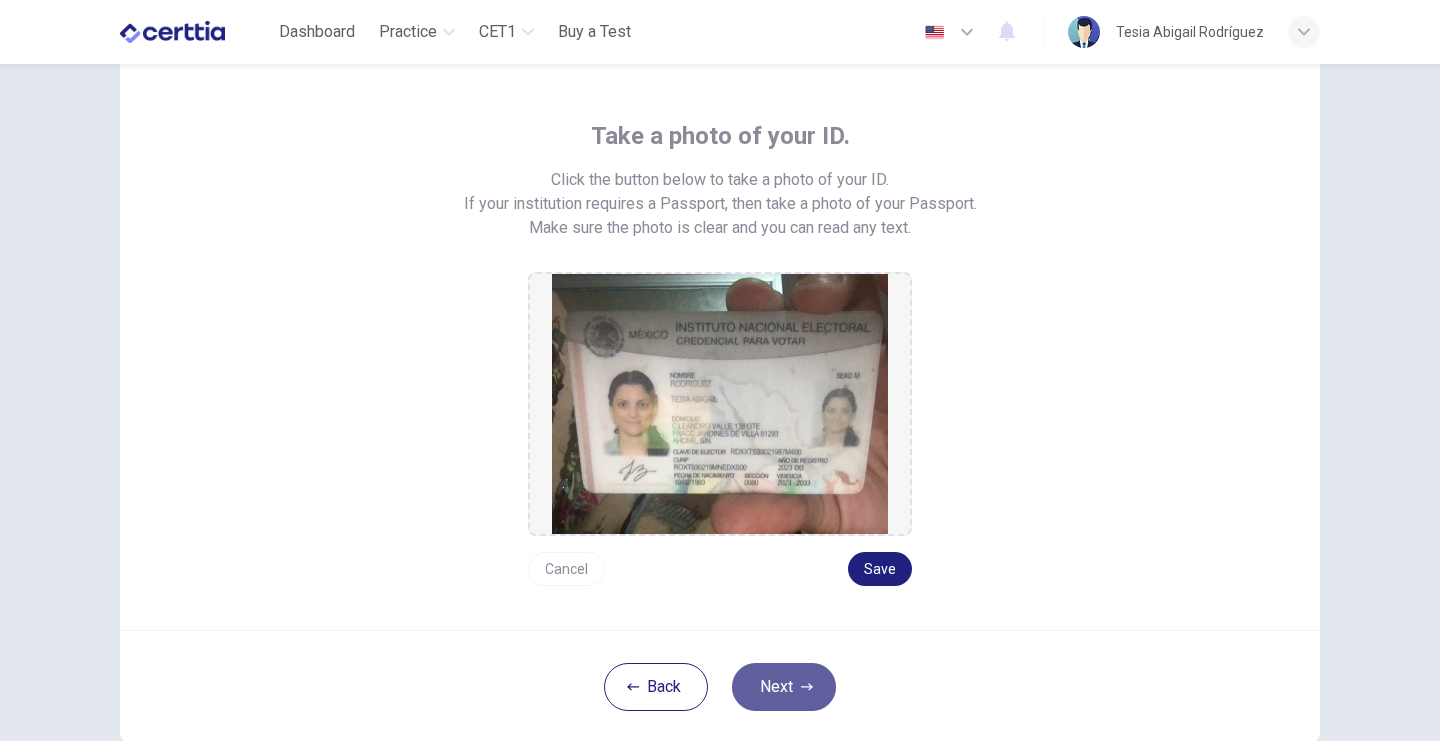 click on "Next" at bounding box center [784, 687] 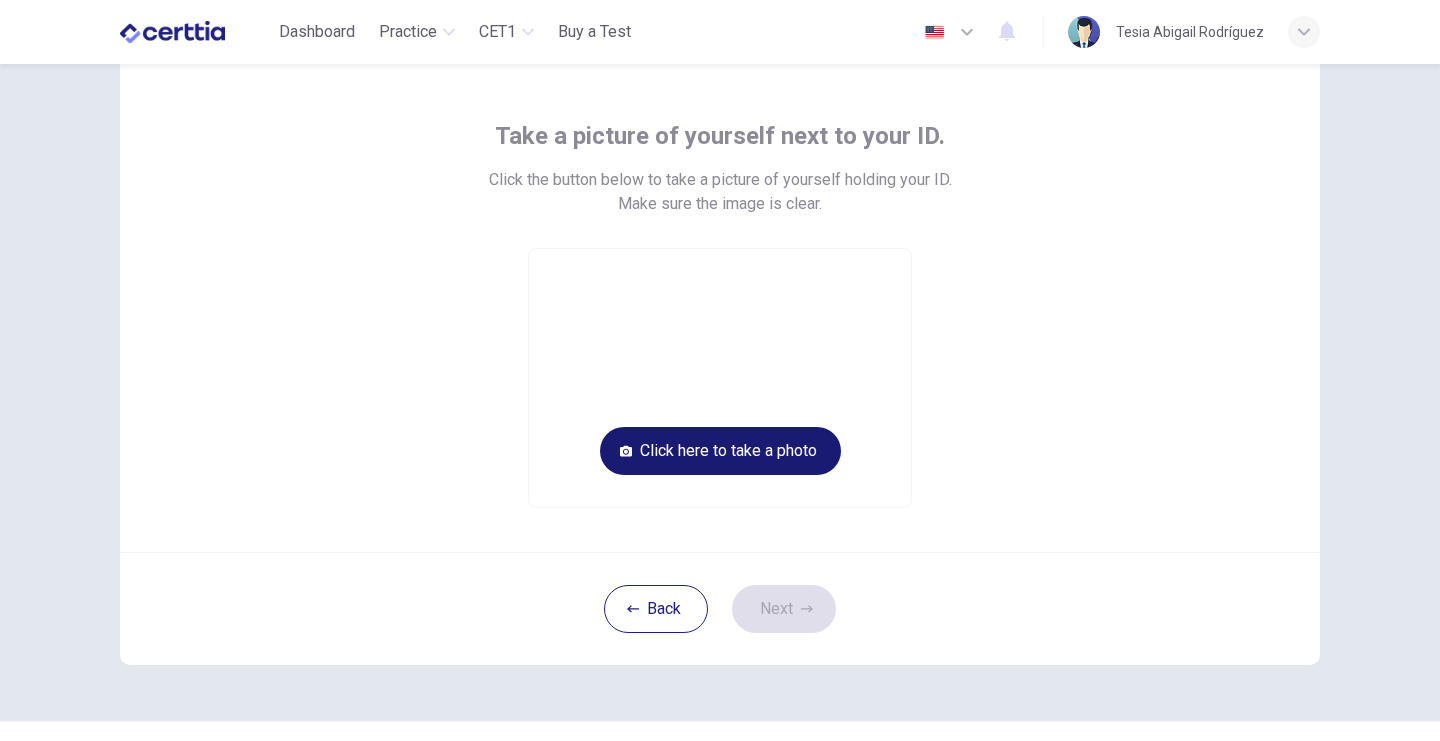 click on "Click here to take a photo" at bounding box center (720, 451) 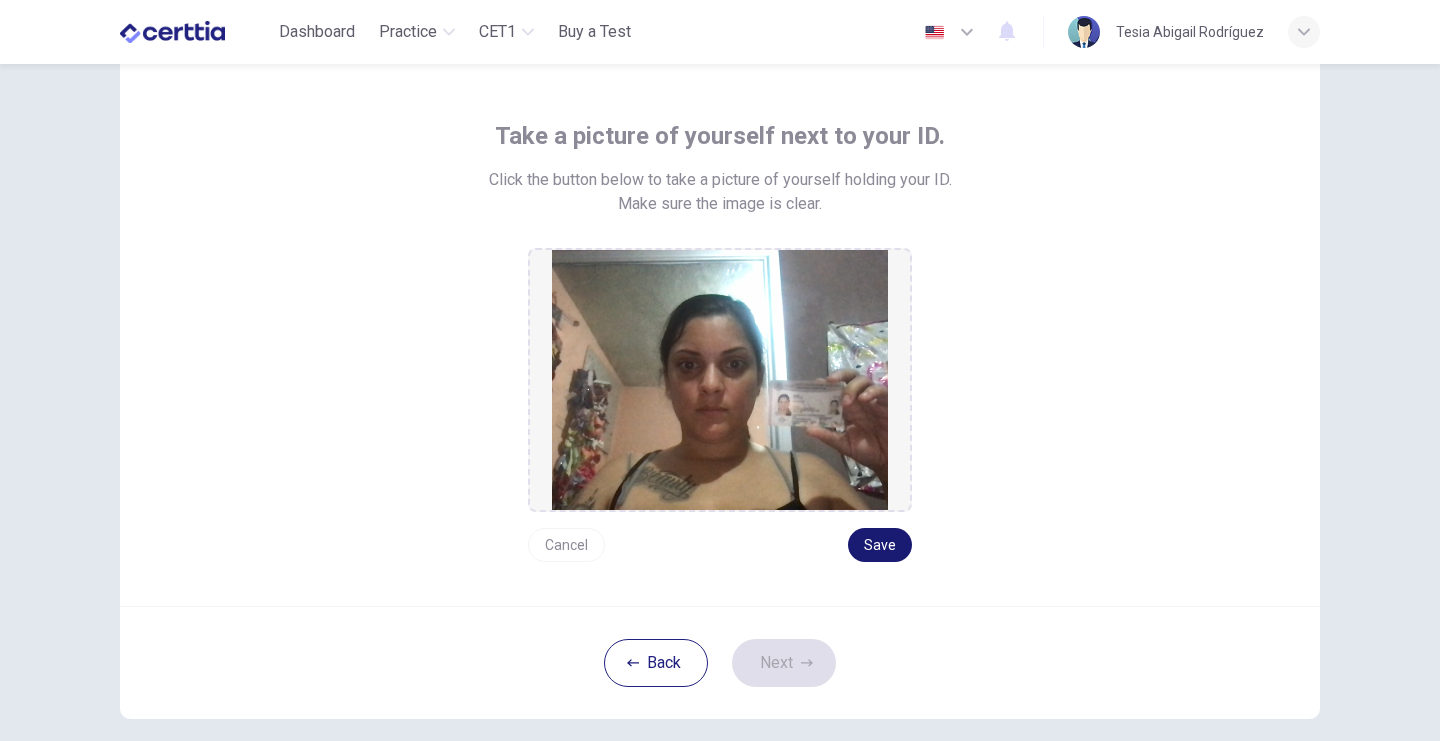 click on "Save" at bounding box center [880, 545] 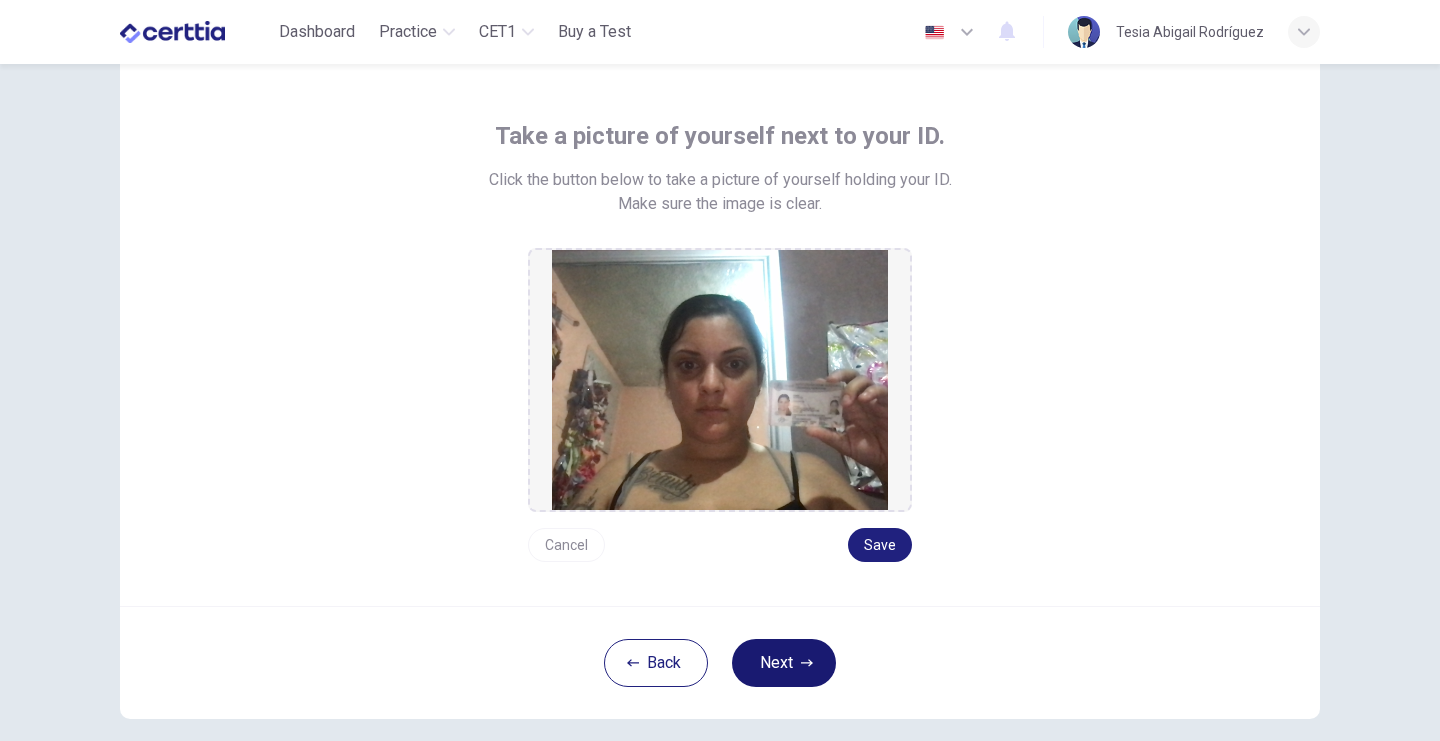 click on "Next" at bounding box center (784, 663) 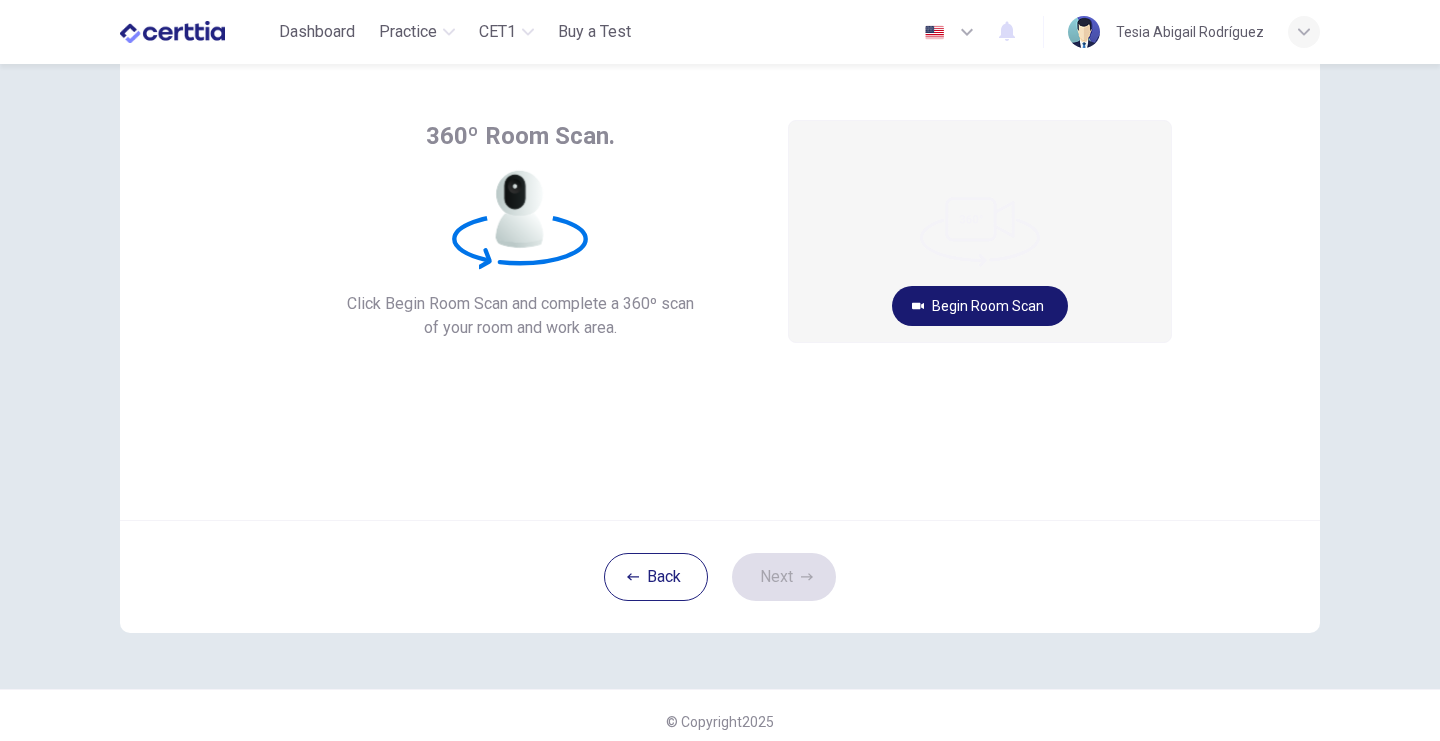 click on "Begin Room Scan" at bounding box center [980, 306] 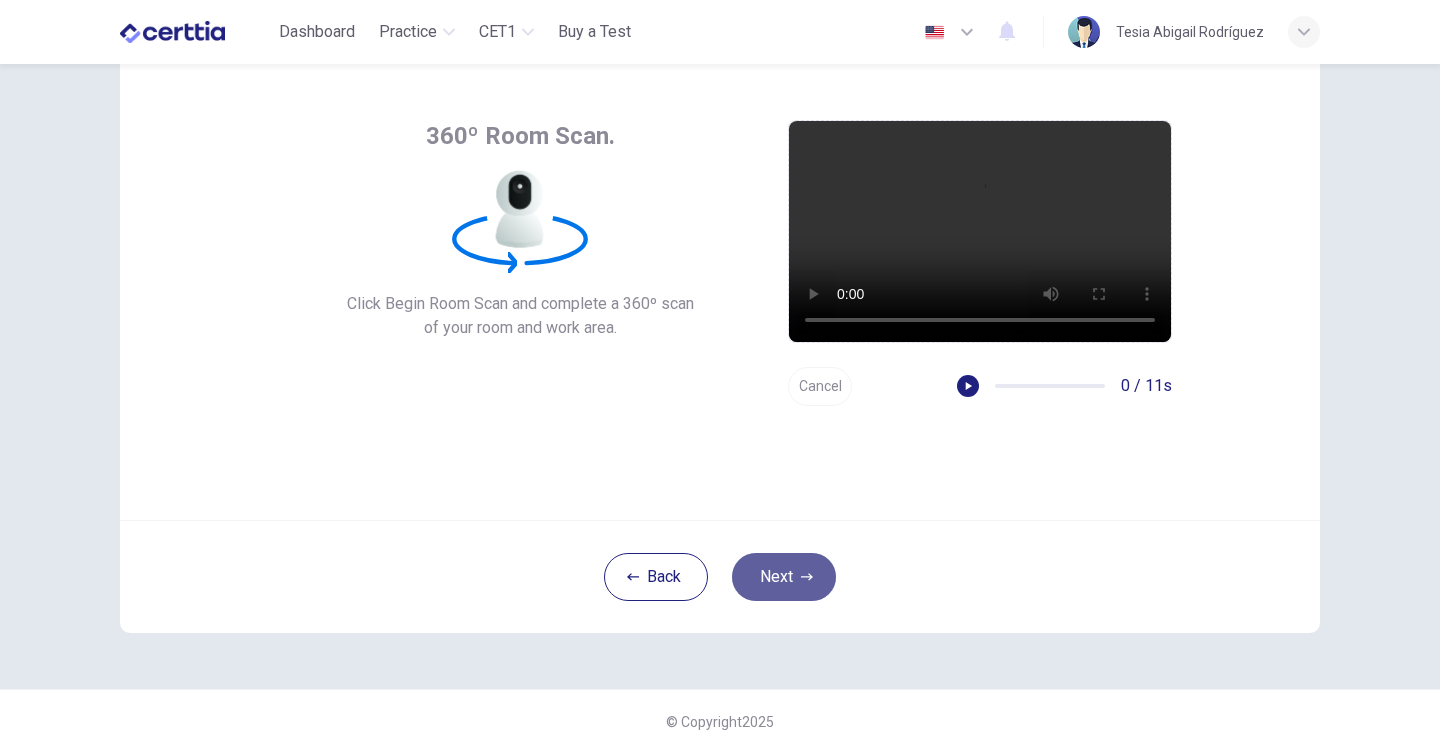 click on "Next" at bounding box center [784, 577] 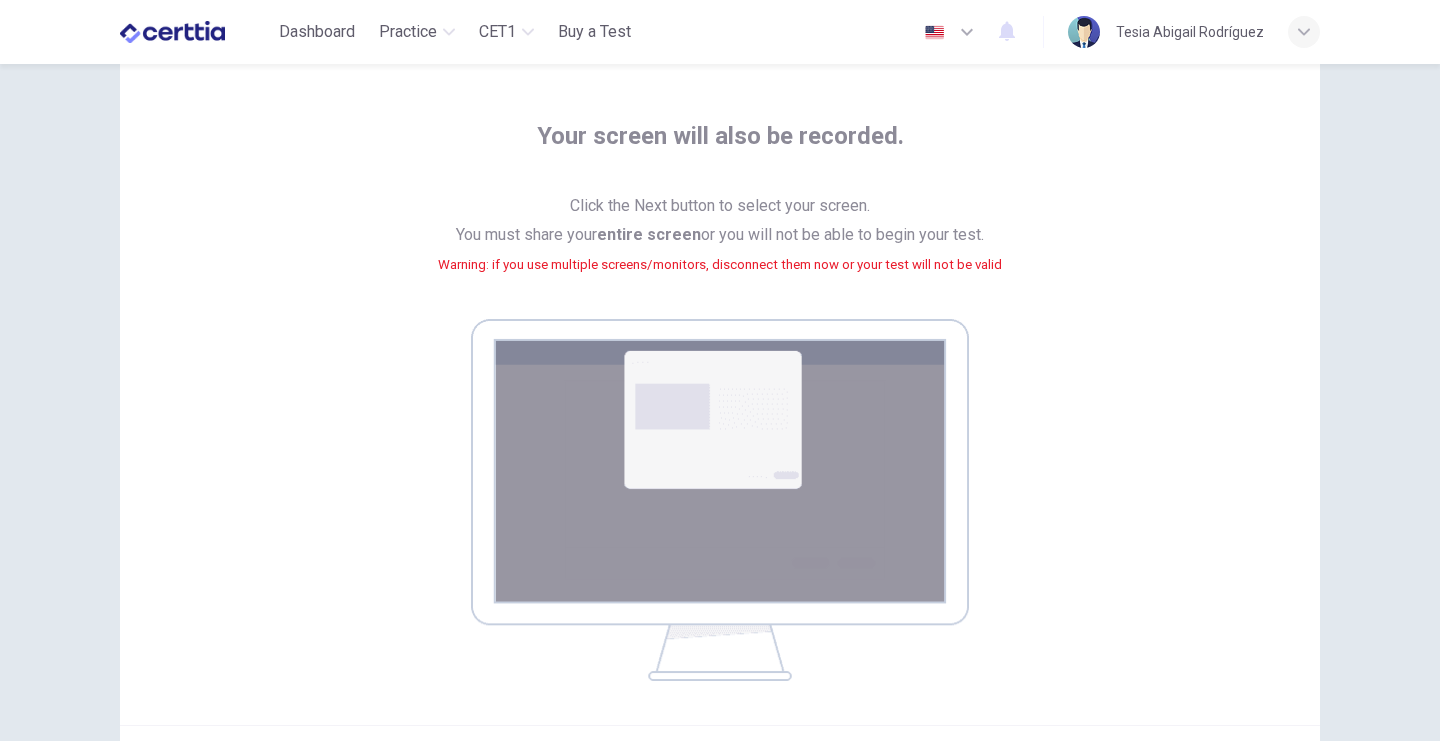 click at bounding box center [720, 500] 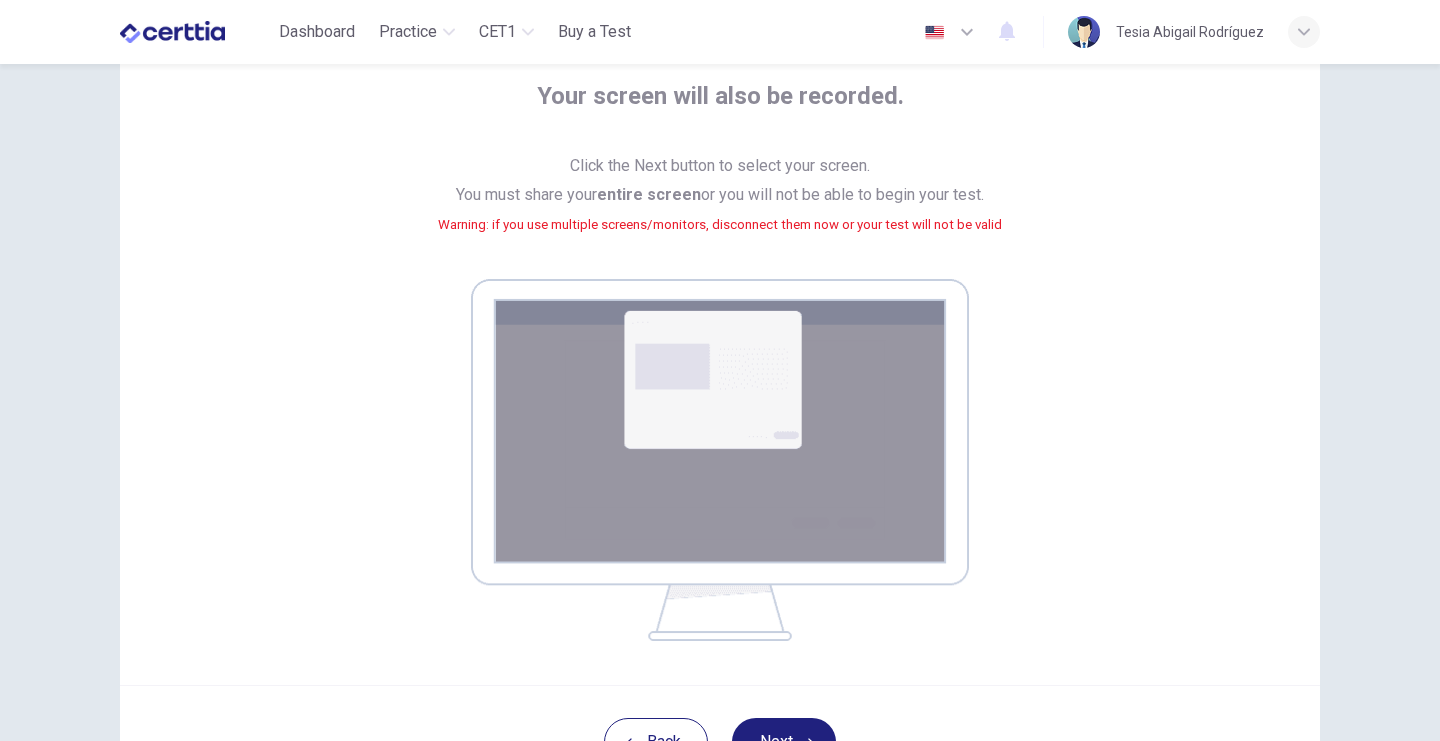 scroll, scrollTop: 160, scrollLeft: 0, axis: vertical 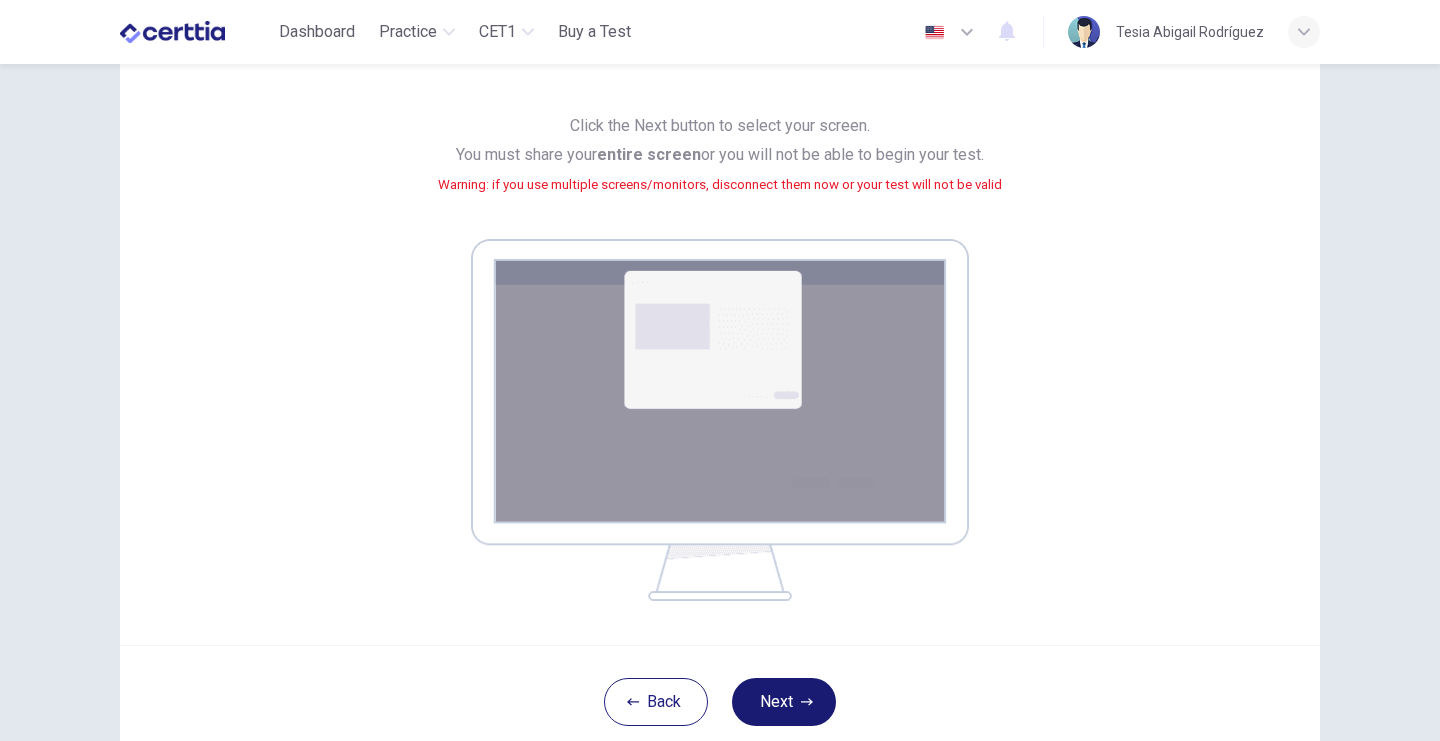 click on "Next" at bounding box center [784, 702] 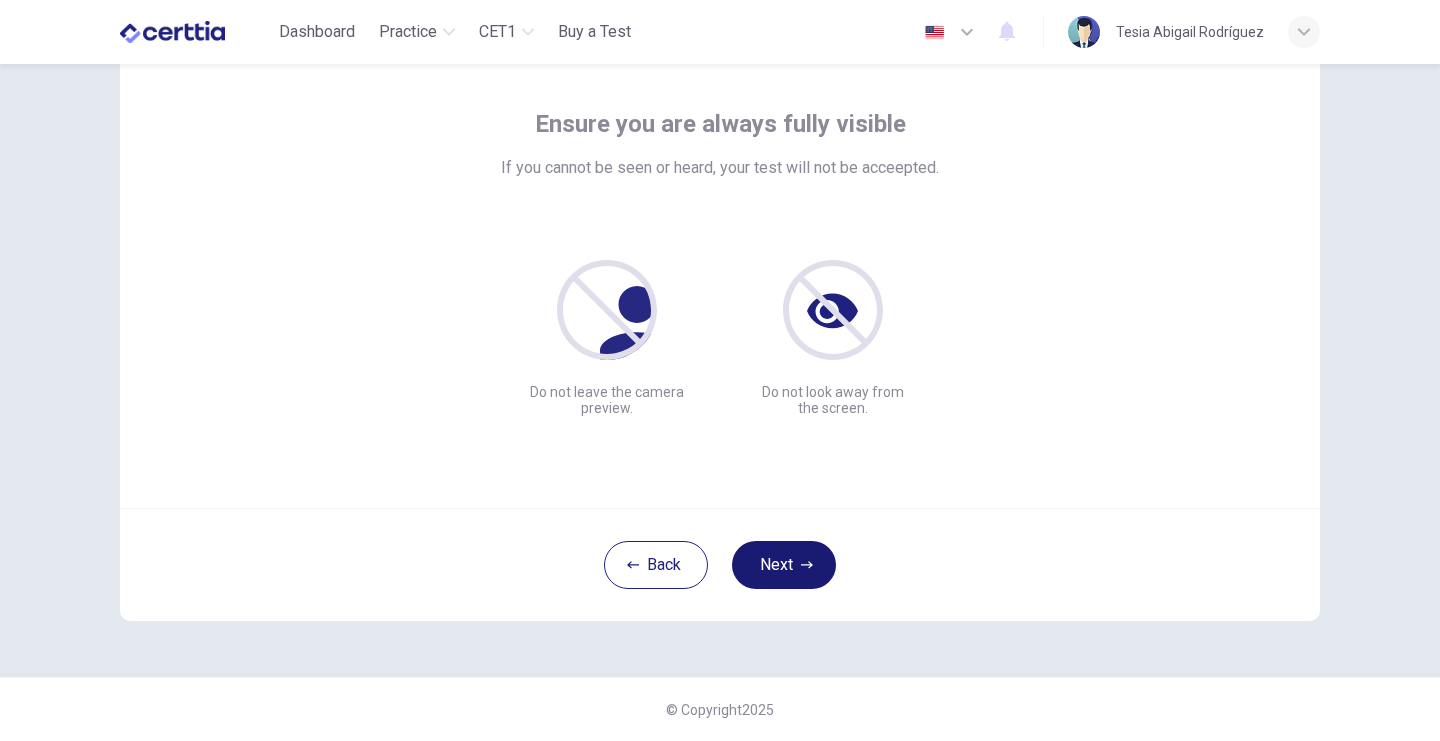 scroll, scrollTop: 92, scrollLeft: 0, axis: vertical 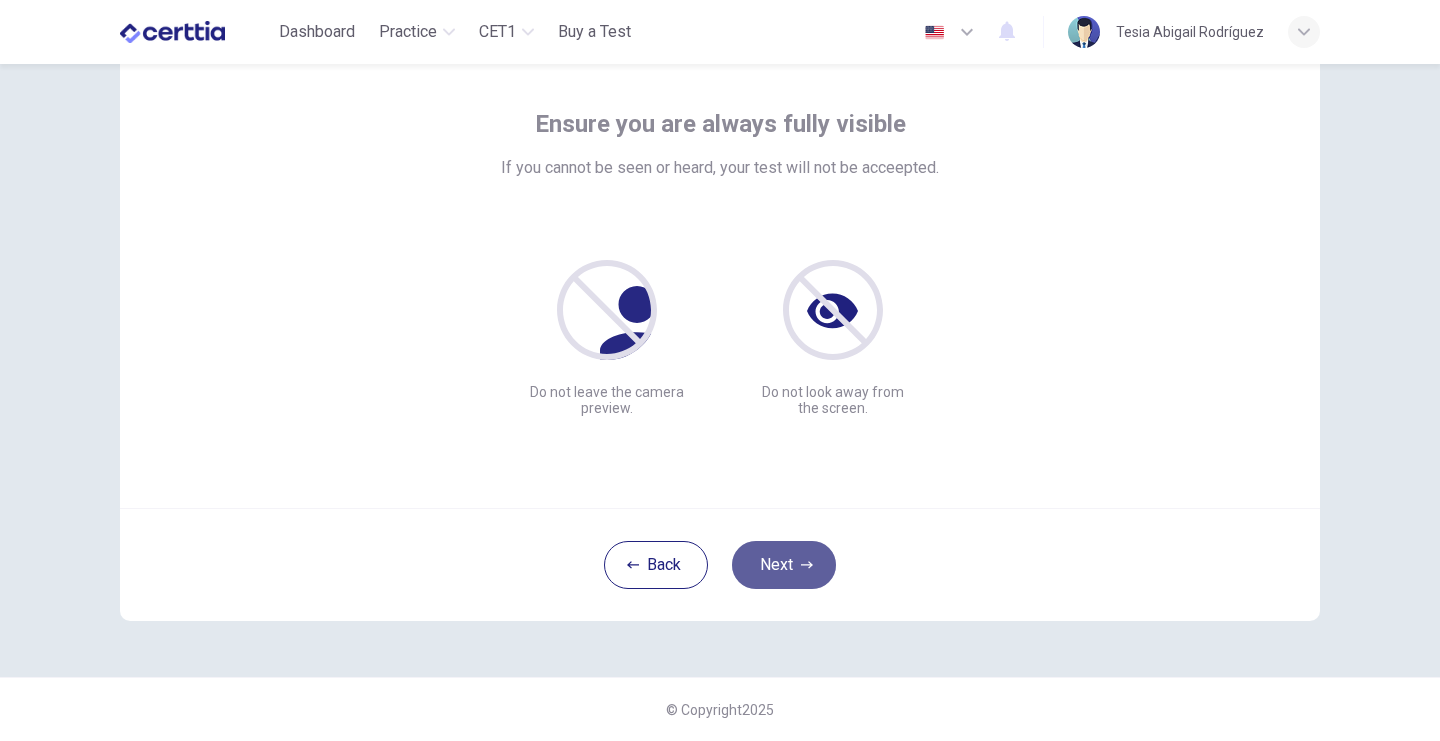 click at bounding box center (807, 565) 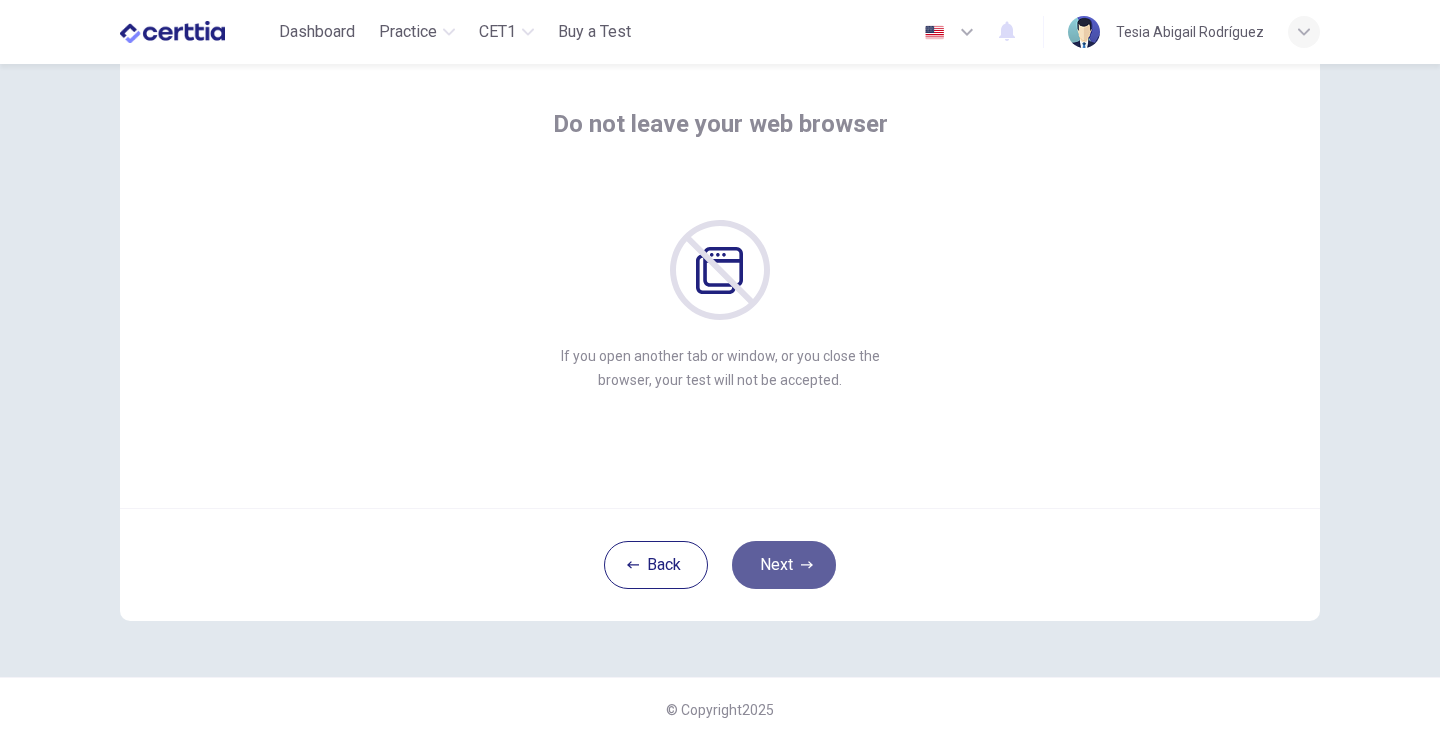 click at bounding box center [807, 565] 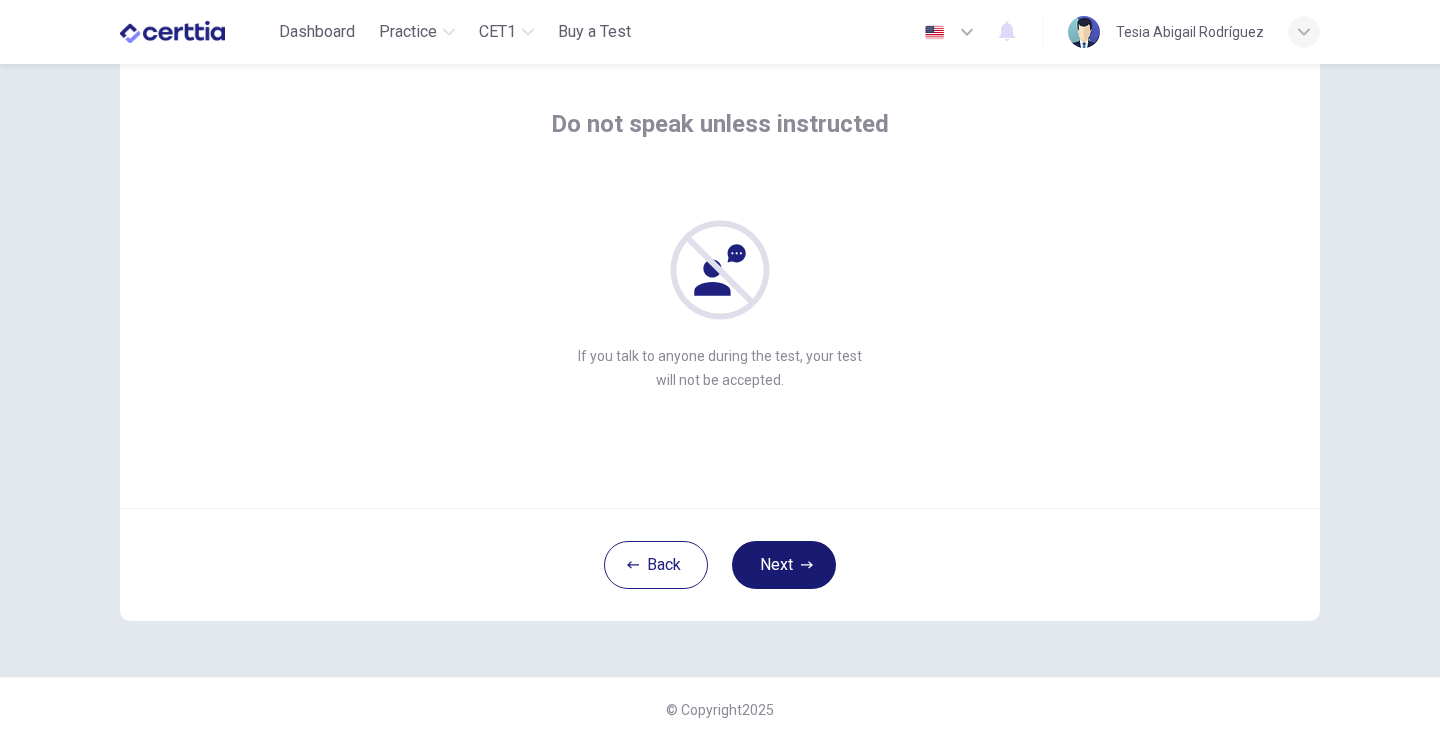 click at bounding box center (807, 565) 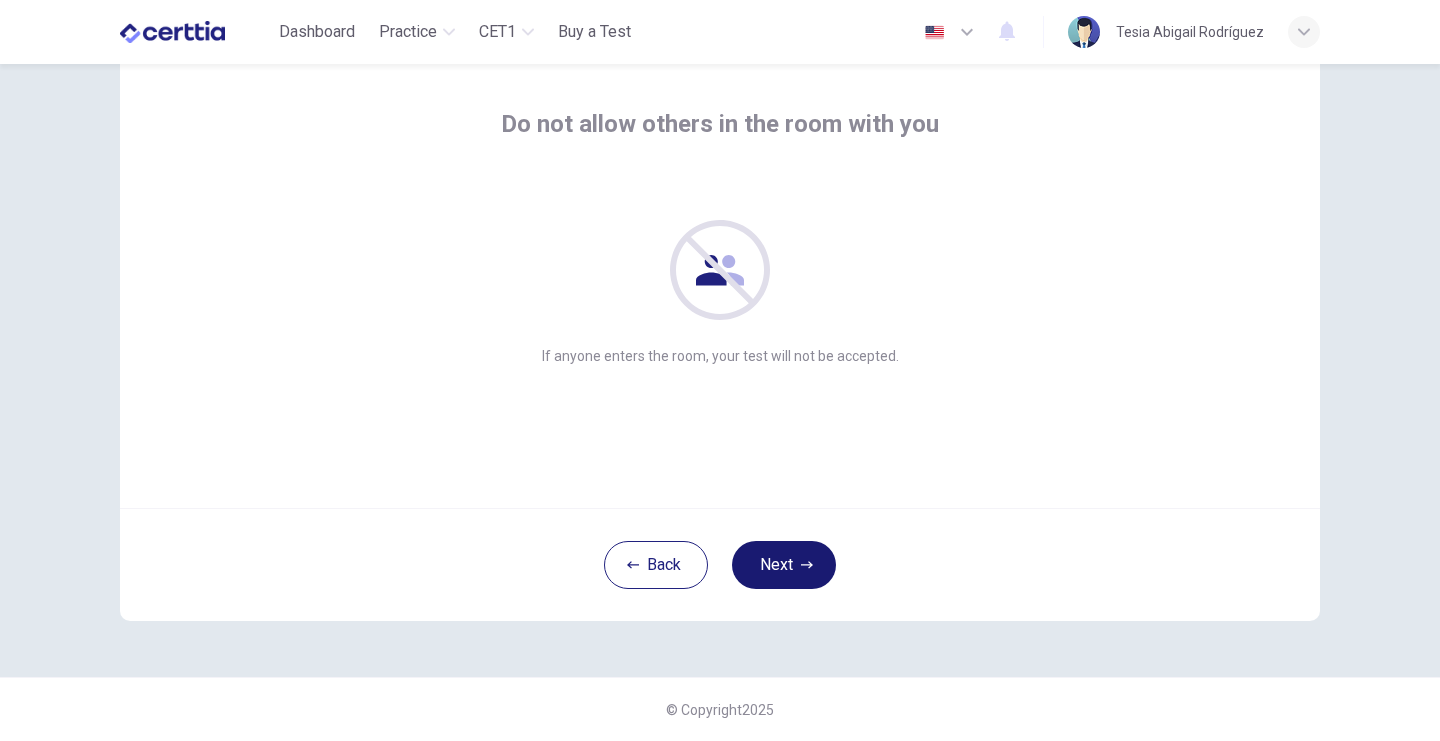 click at bounding box center [807, 565] 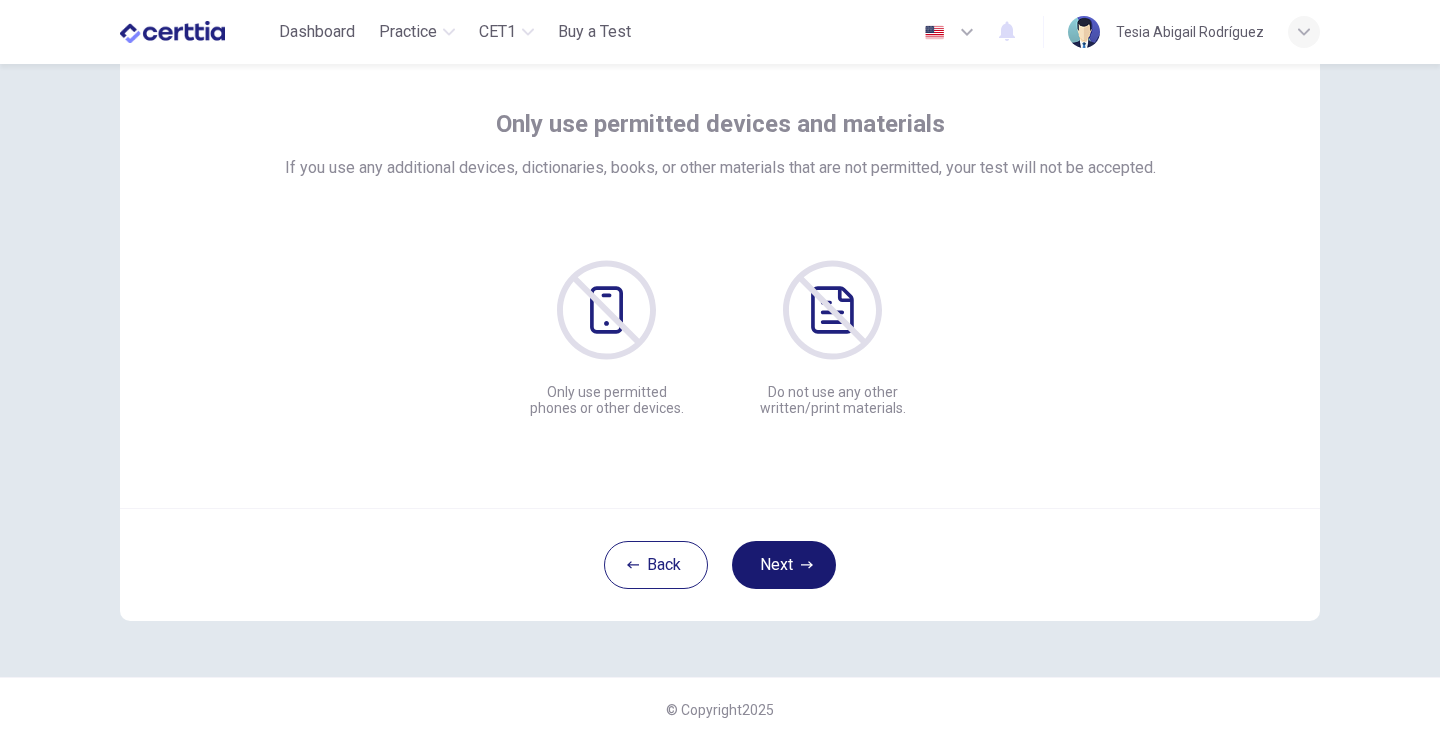 click at bounding box center [807, 565] 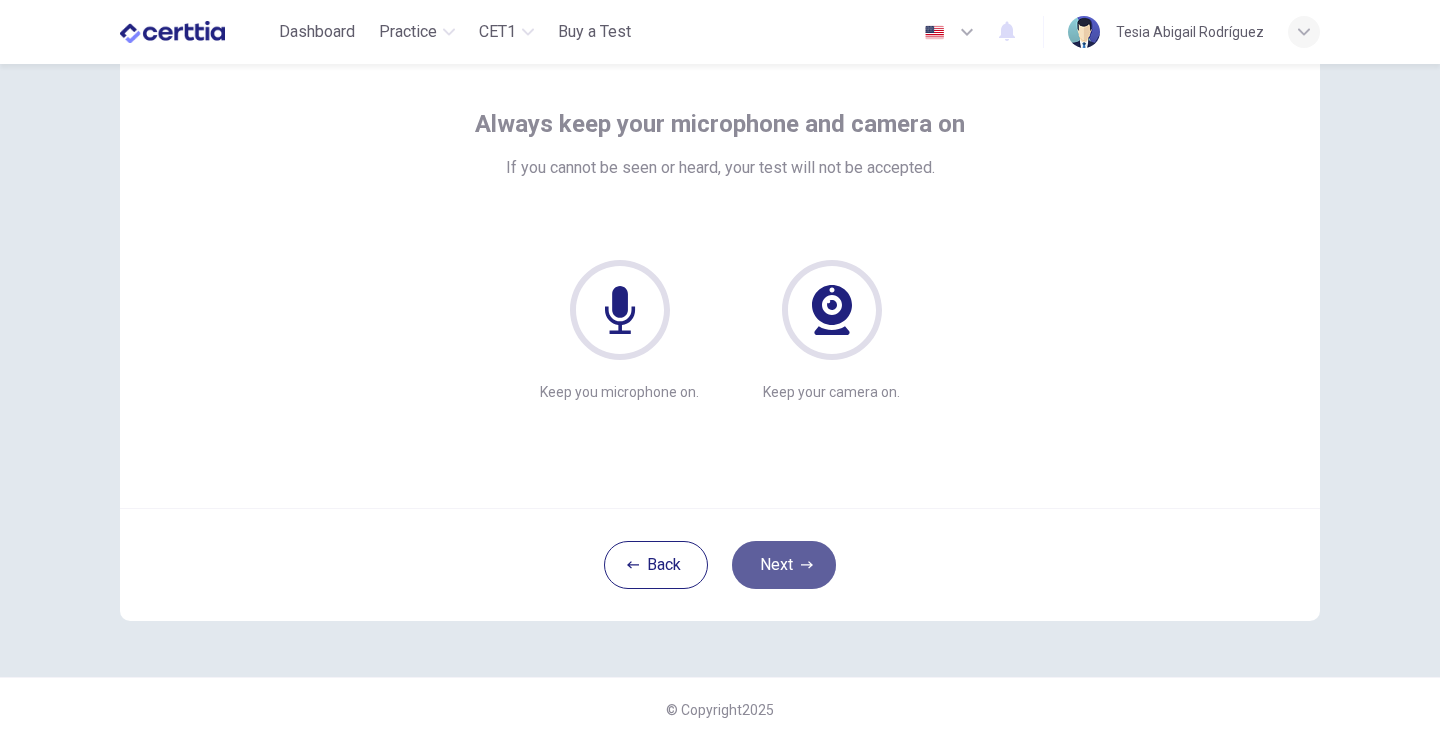 click at bounding box center (807, 565) 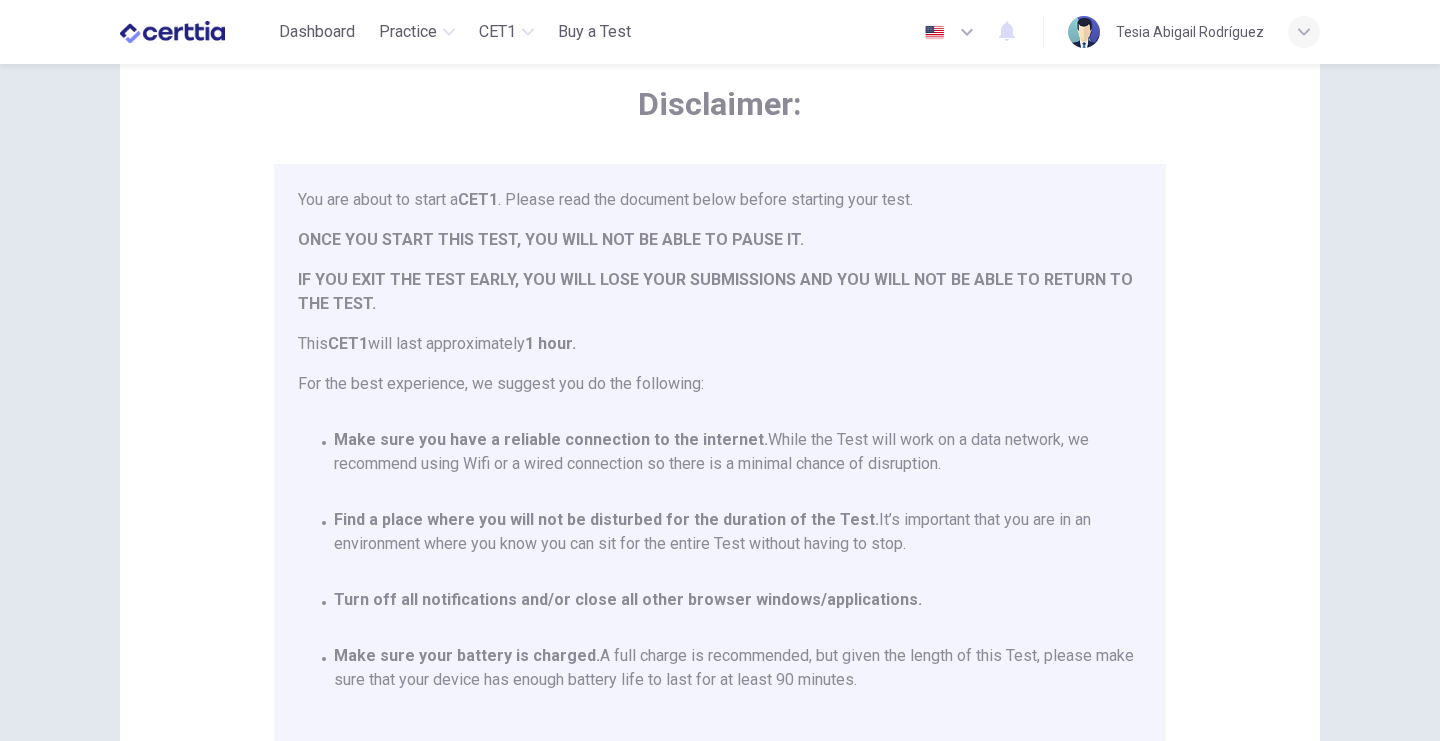 click on "You are about to start a  CET1 . Please read the document below before starting your test. ONCE YOU START THIS TEST, YOU WILL NOT BE ABLE TO PAUSE IT. IF YOU EXIT THE TEST EARLY, YOU WILL LOSE YOUR SUBMISSIONS AND YOU WILL NOT BE ABLE TO RETURN TO THE TEST. This  CET1  will last approximately  1 hour. For the best experience, we suggest you do the following: Make sure you have a reliable connection to the internet.  While the Test will work on a data network, we recommend using Wifi or a wired connection so there is a minimal chance of disruption. Find a place where you will not be disturbed for the duration of the Test.  It’s important that you are in an environment where you know you can sit for the entire Test without having to stop. Turn off all notifications and/or close all other browser windows/applications. Make sure your battery is charged.  A full charge is recommended, but given the length of this Test, please make sure that your device has enough battery life to last for at least  90 minutes." at bounding box center (724, 453) 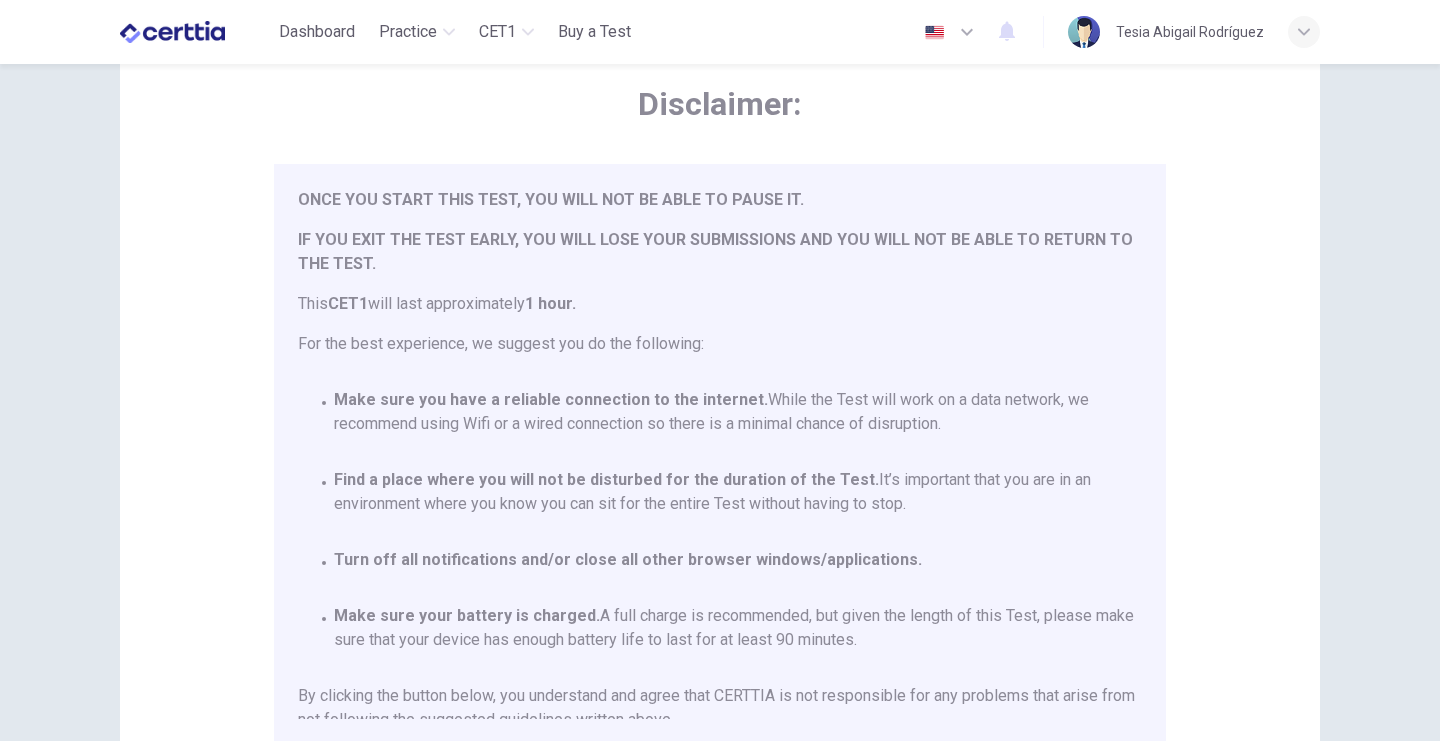 scroll, scrollTop: 117, scrollLeft: 0, axis: vertical 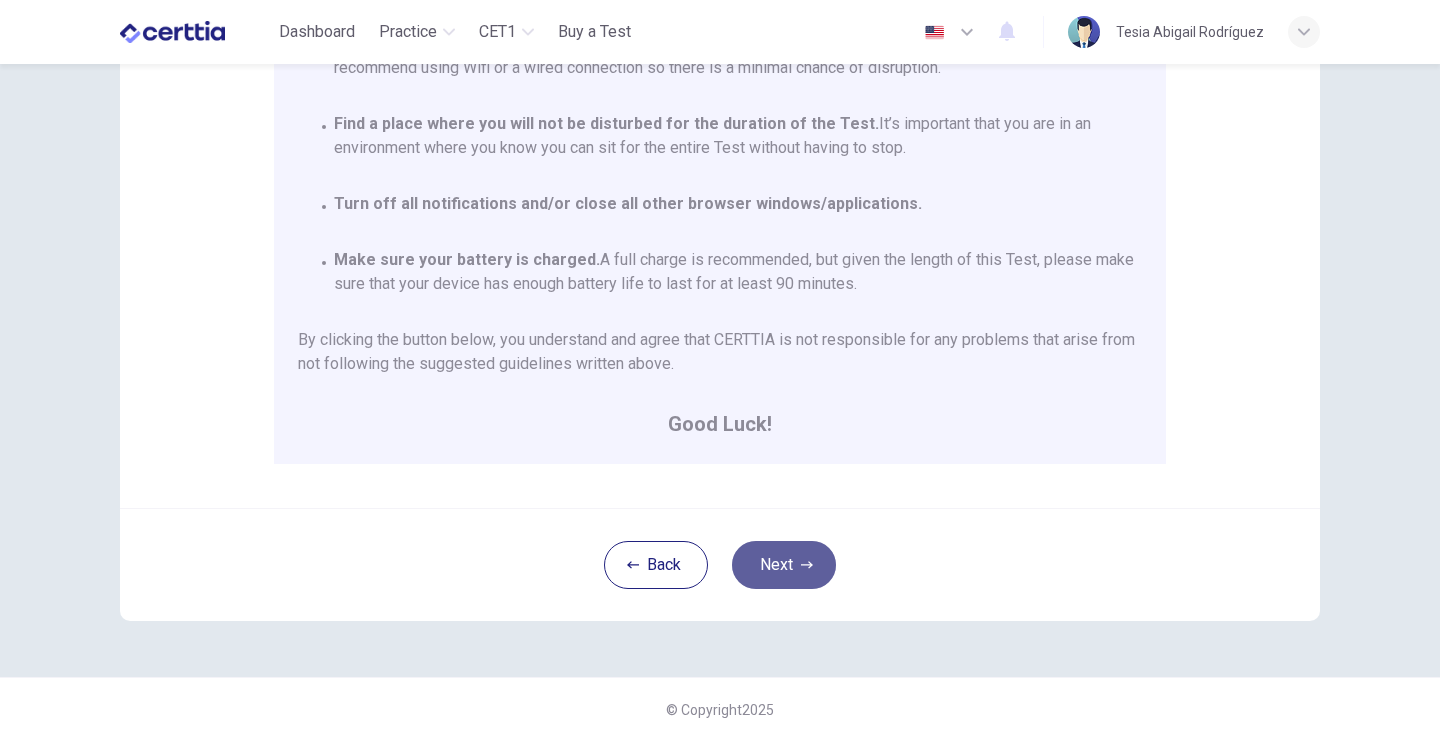 click on "Next" at bounding box center [784, 565] 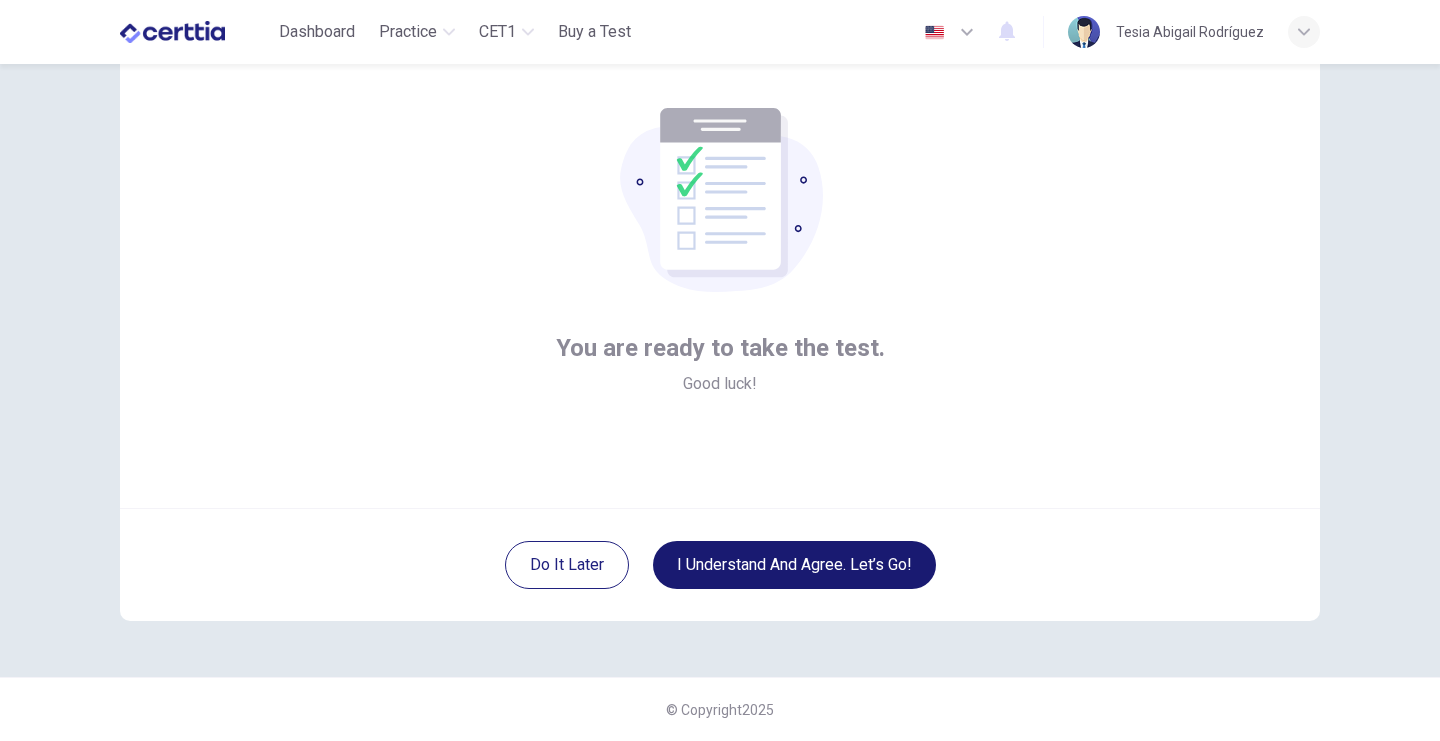 click on "I understand and agree. Let’s go!" at bounding box center [794, 565] 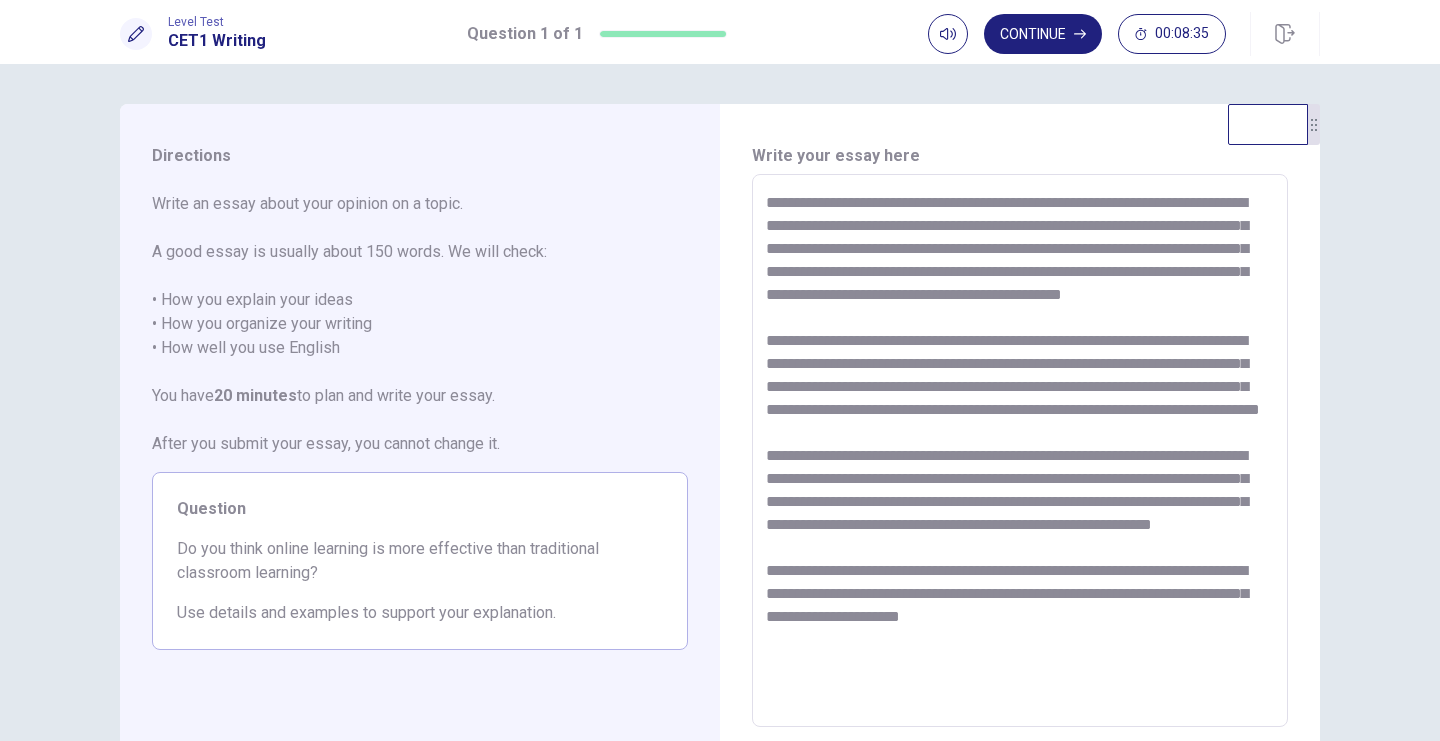 click at bounding box center (1020, 451) 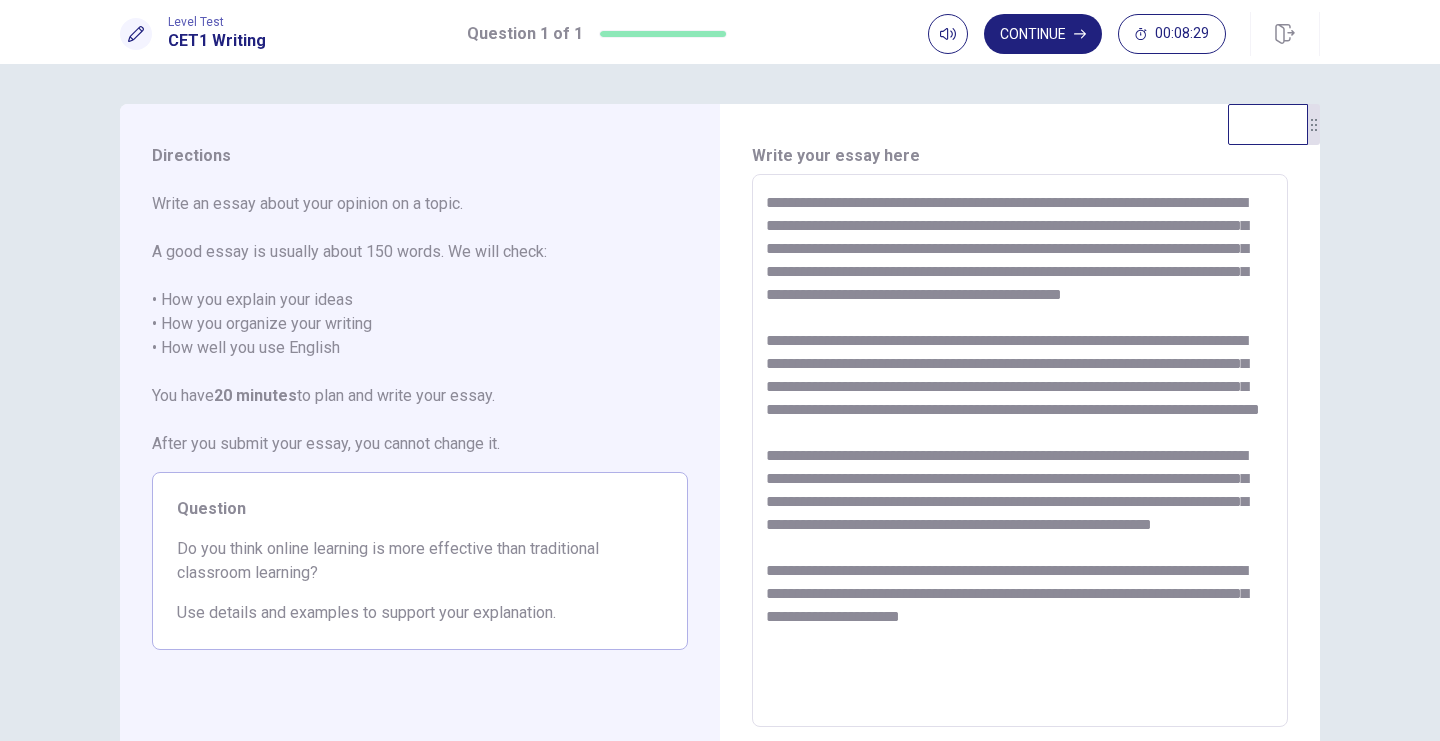 click at bounding box center (1020, 451) 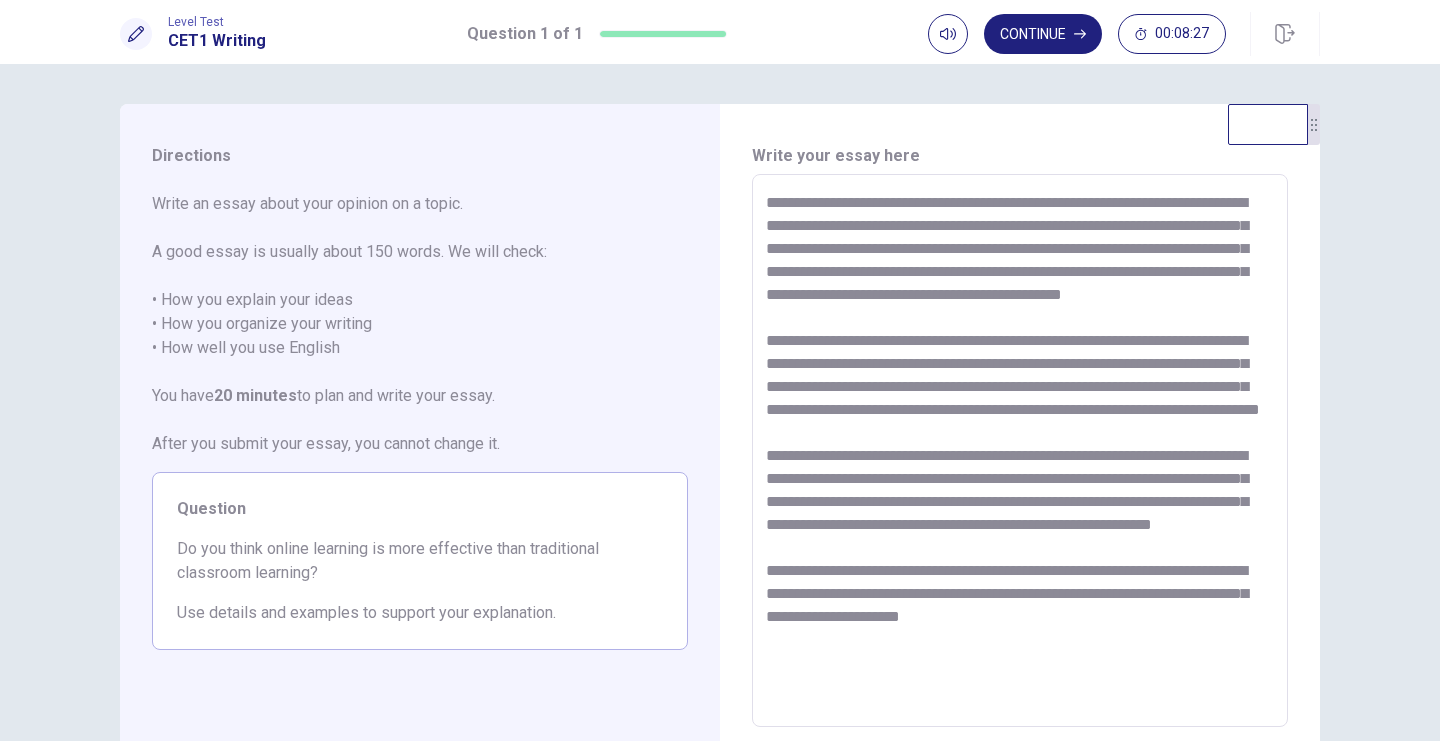 click at bounding box center (1020, 451) 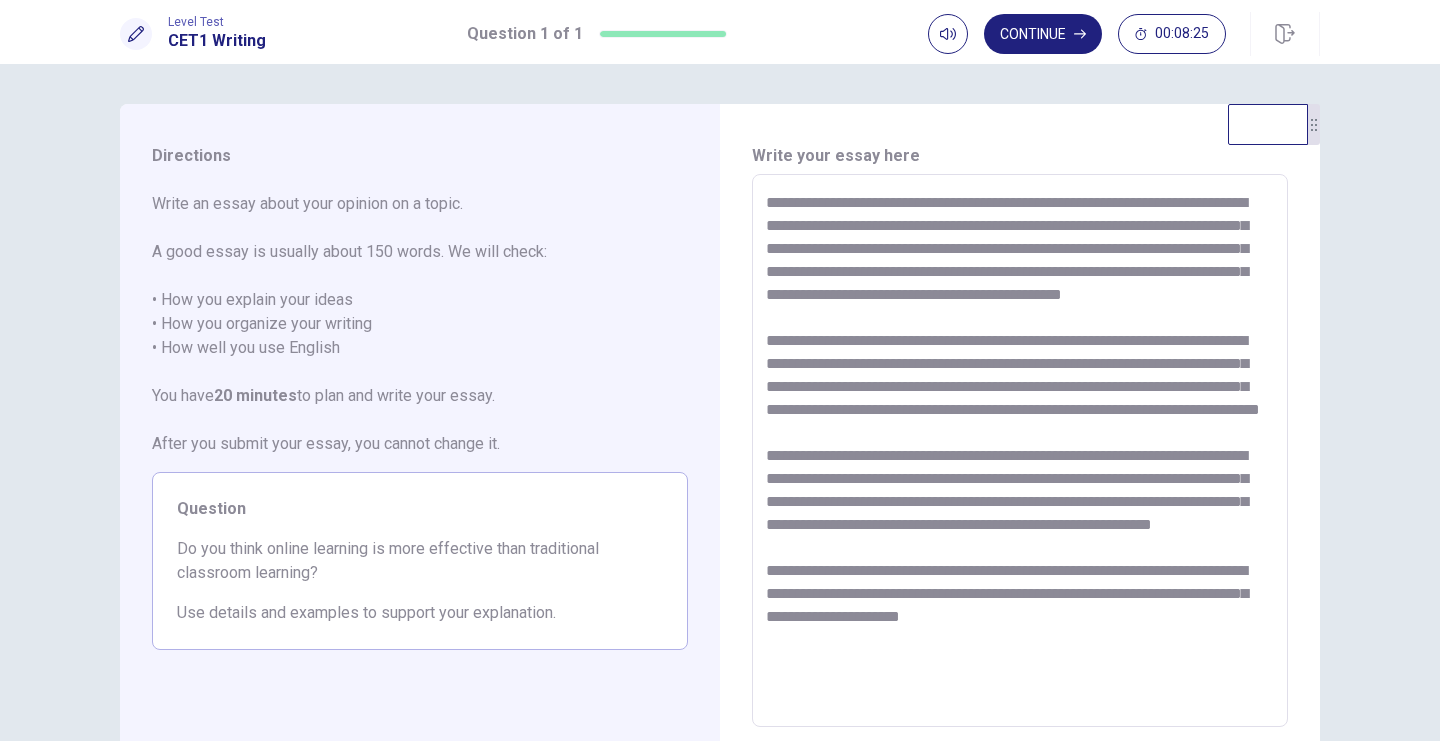 click at bounding box center [1020, 451] 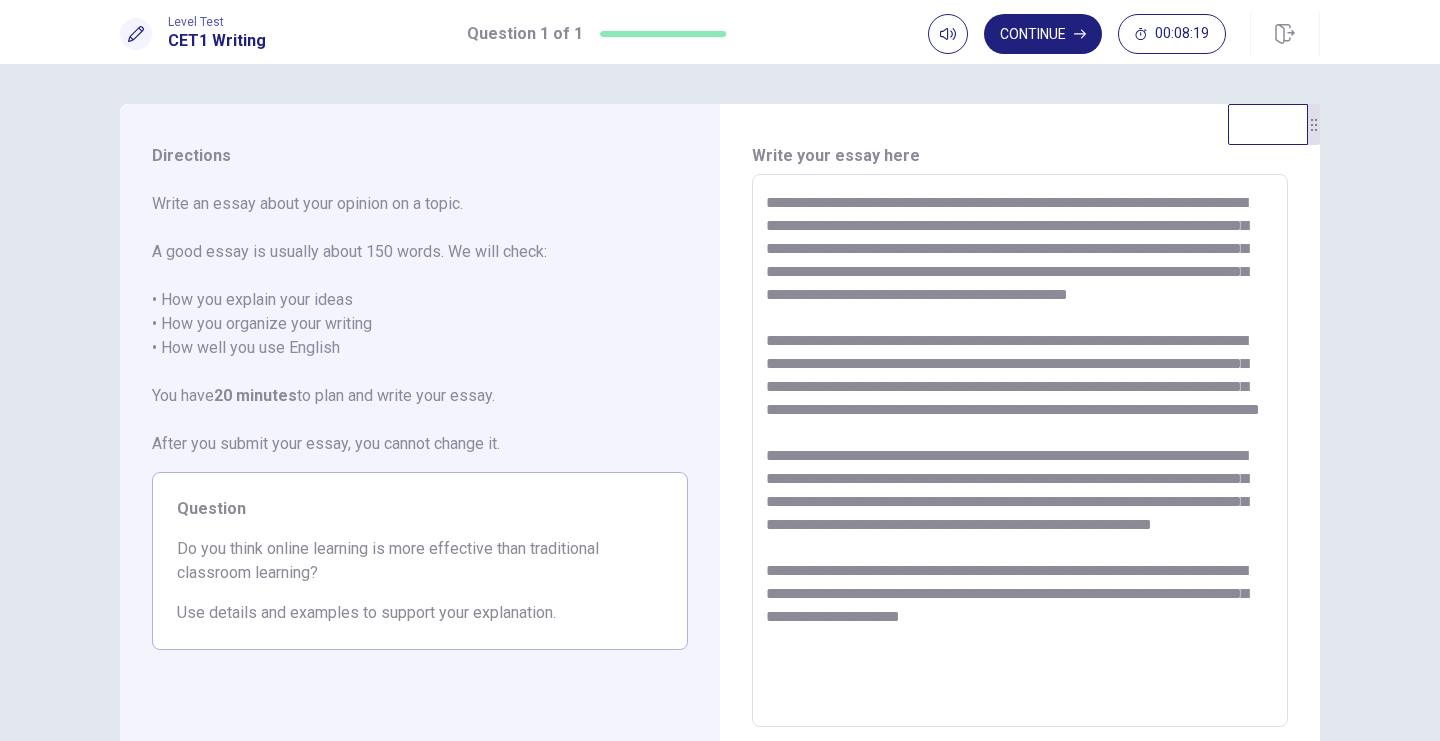 click at bounding box center [1020, 451] 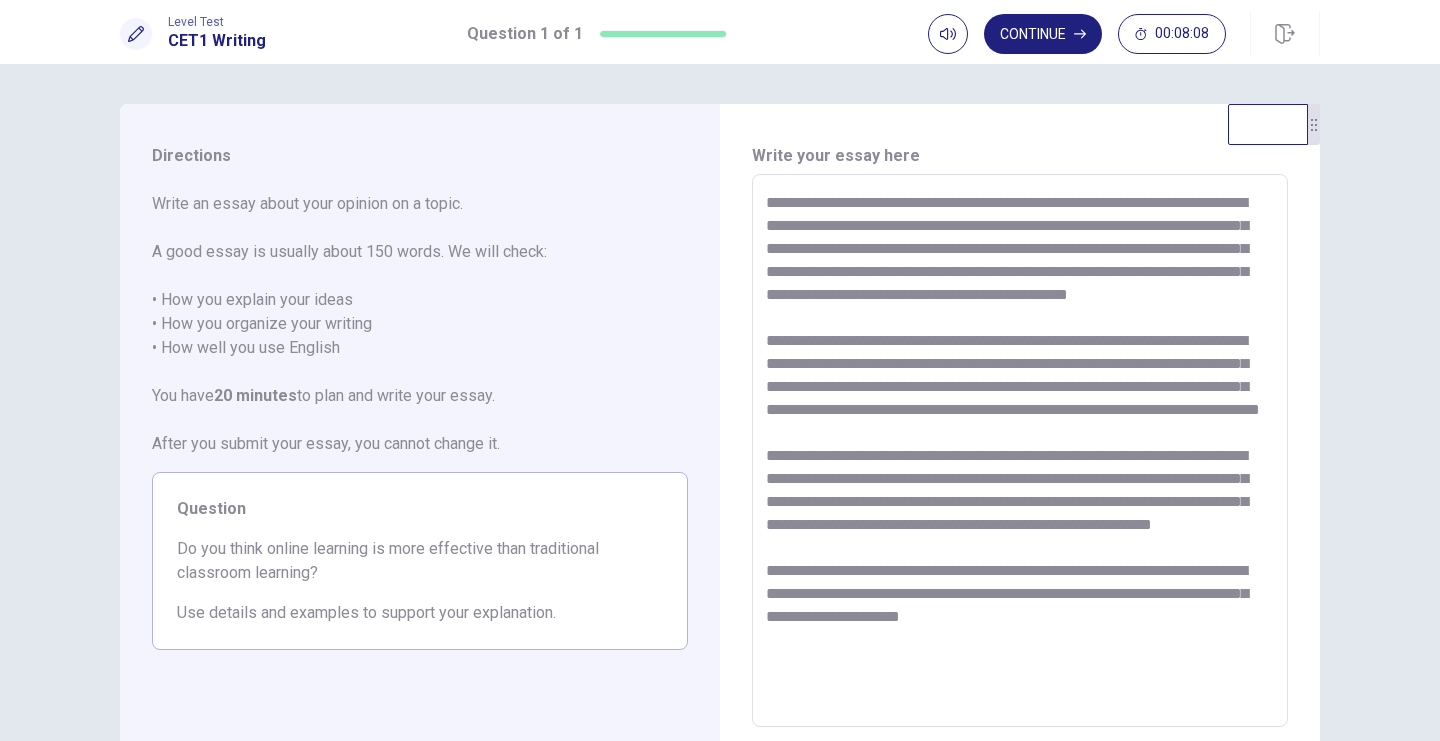 click at bounding box center (1020, 451) 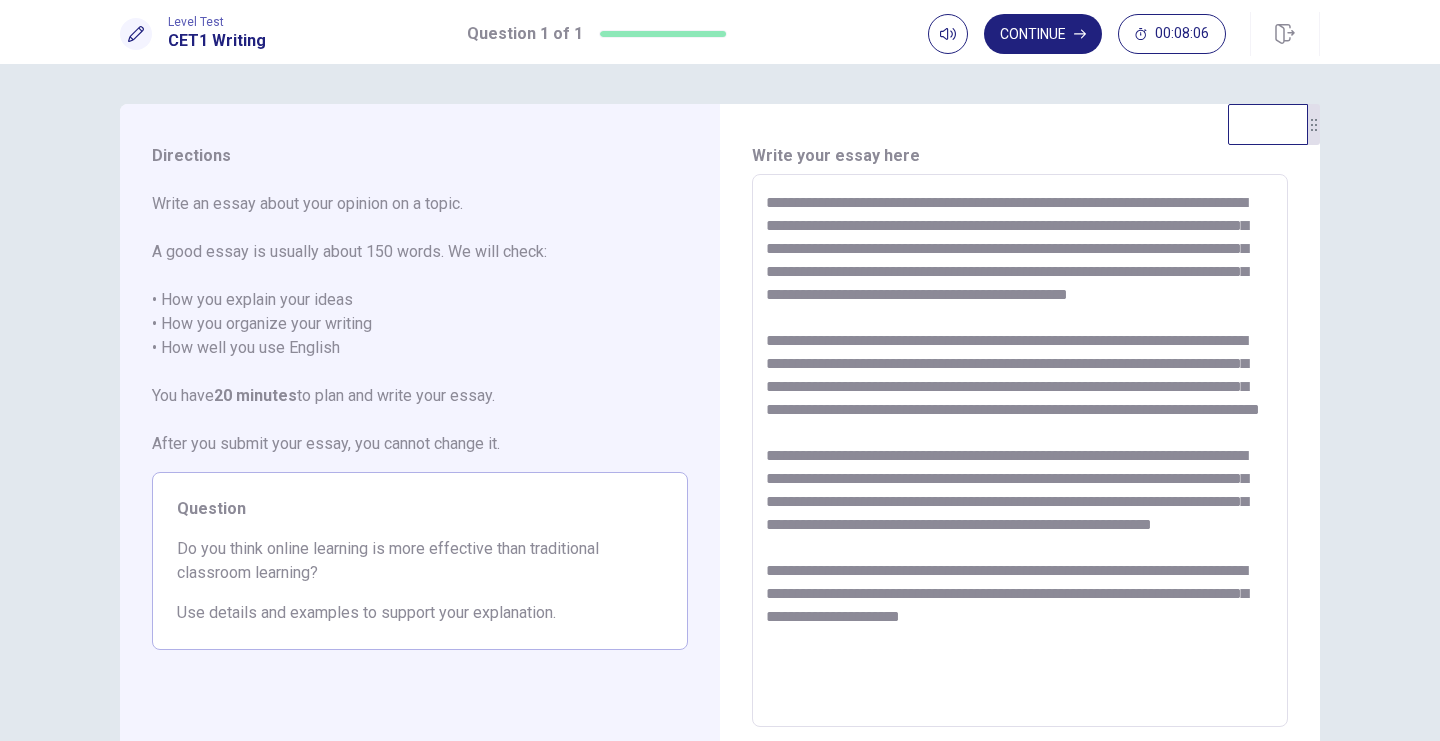 click at bounding box center [1020, 451] 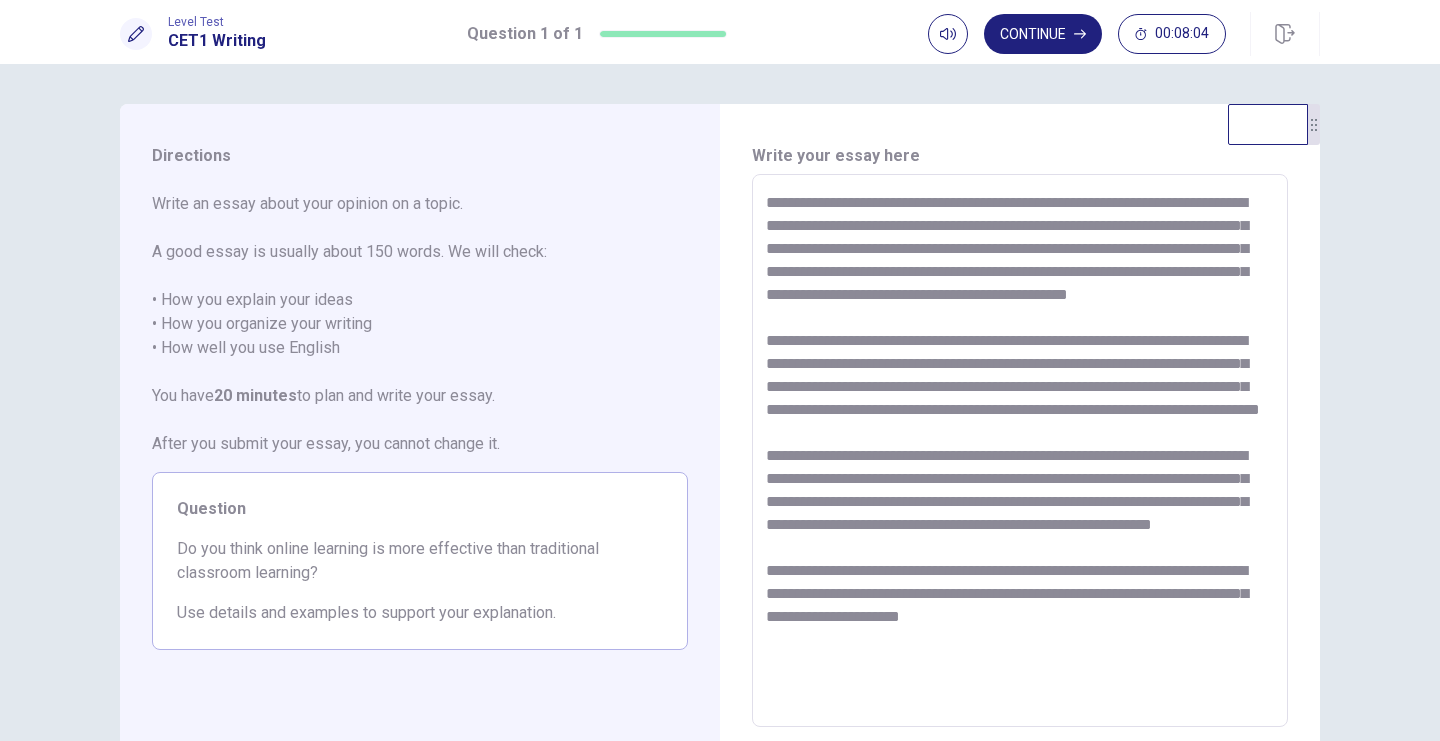 click at bounding box center (1020, 451) 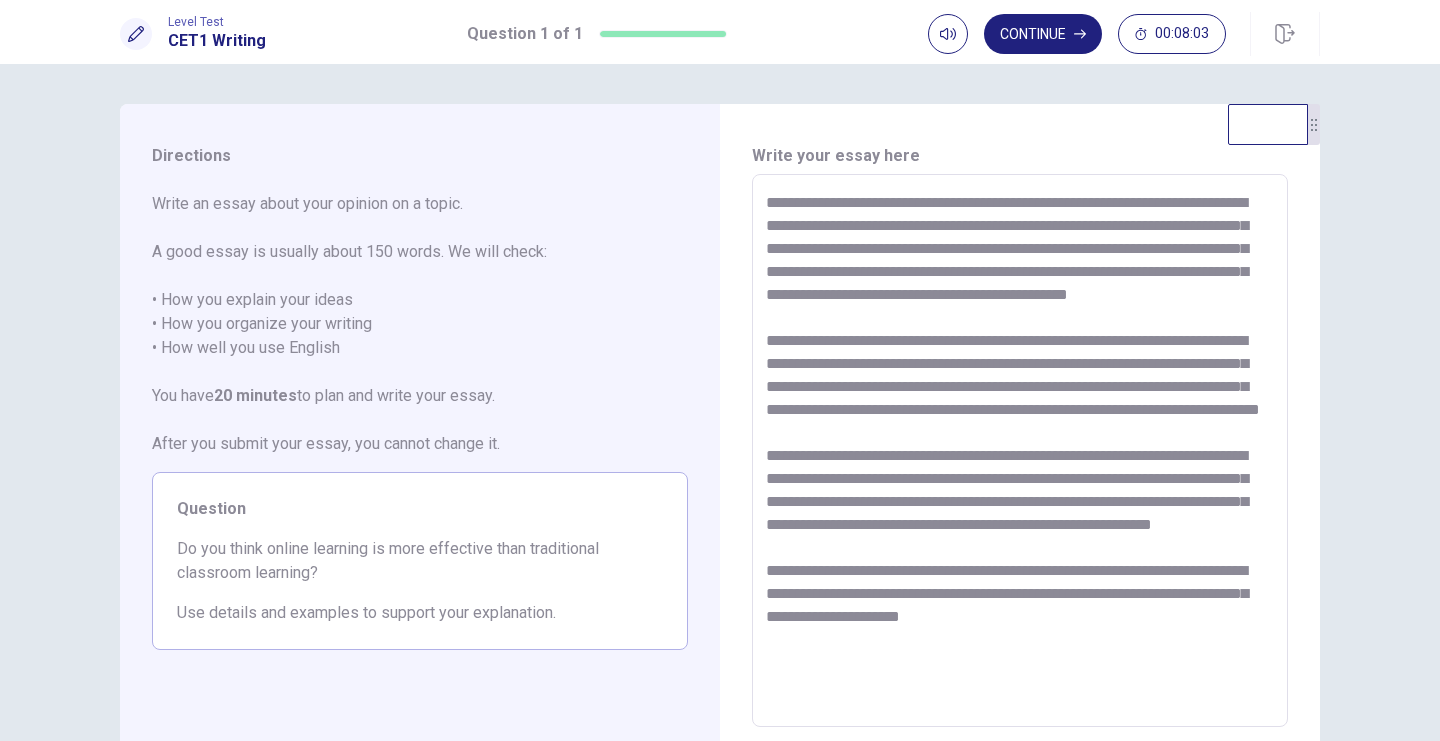 click at bounding box center (1020, 451) 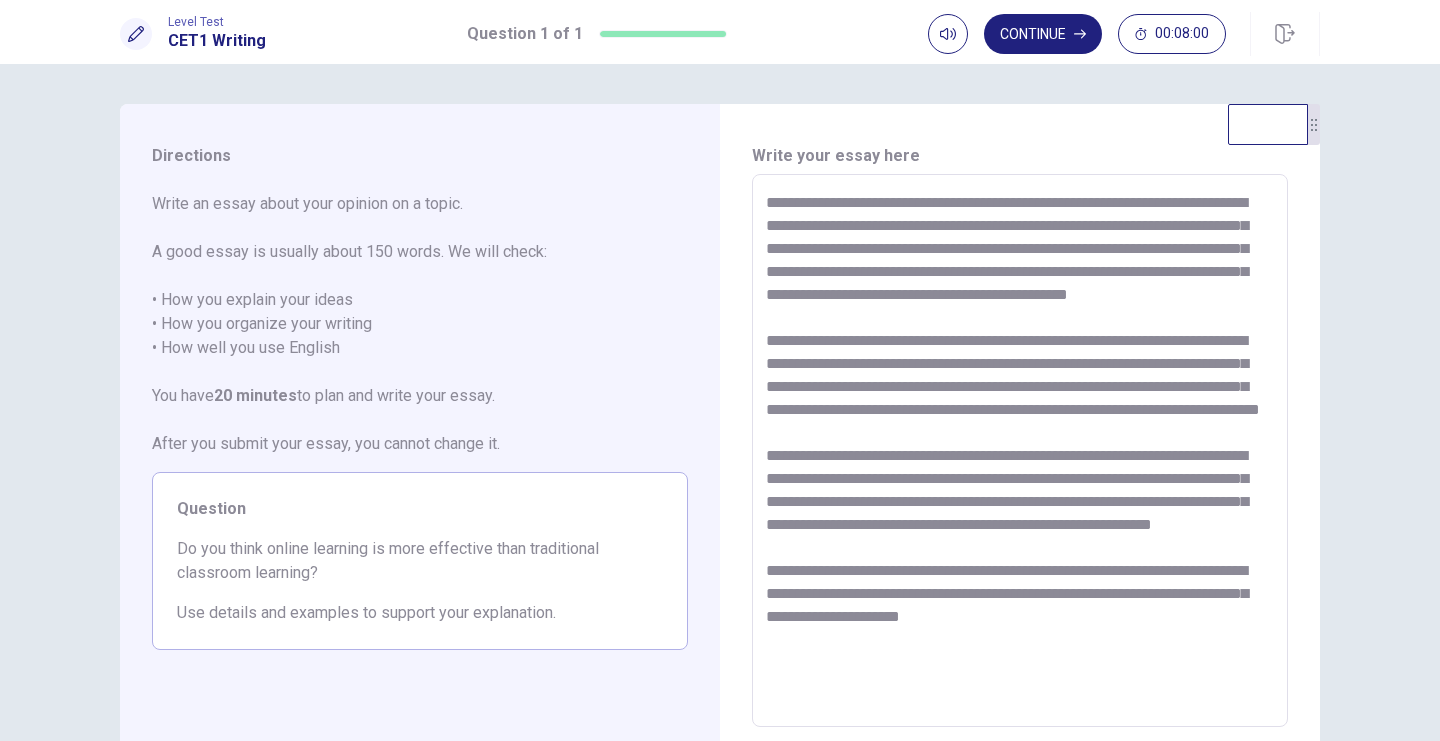 click at bounding box center (1020, 451) 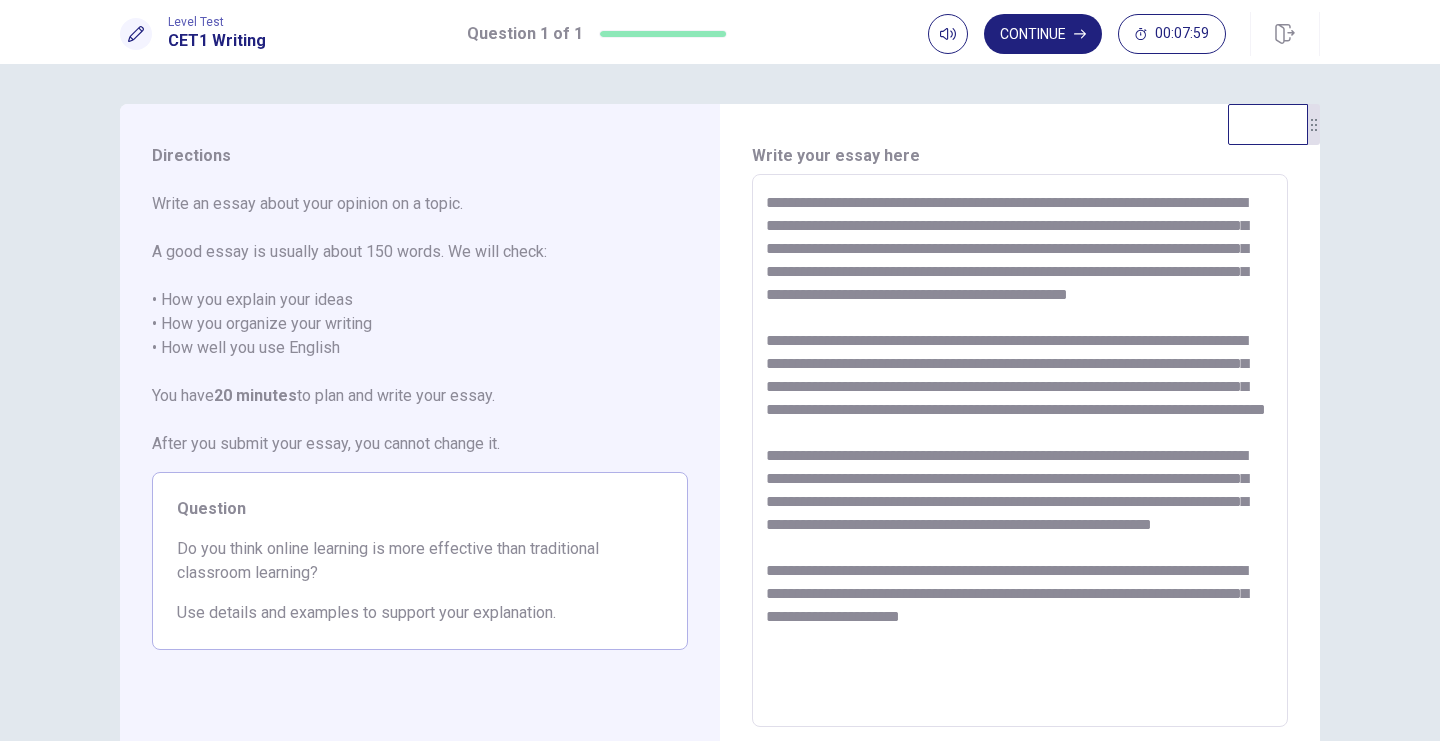 click at bounding box center (1020, 451) 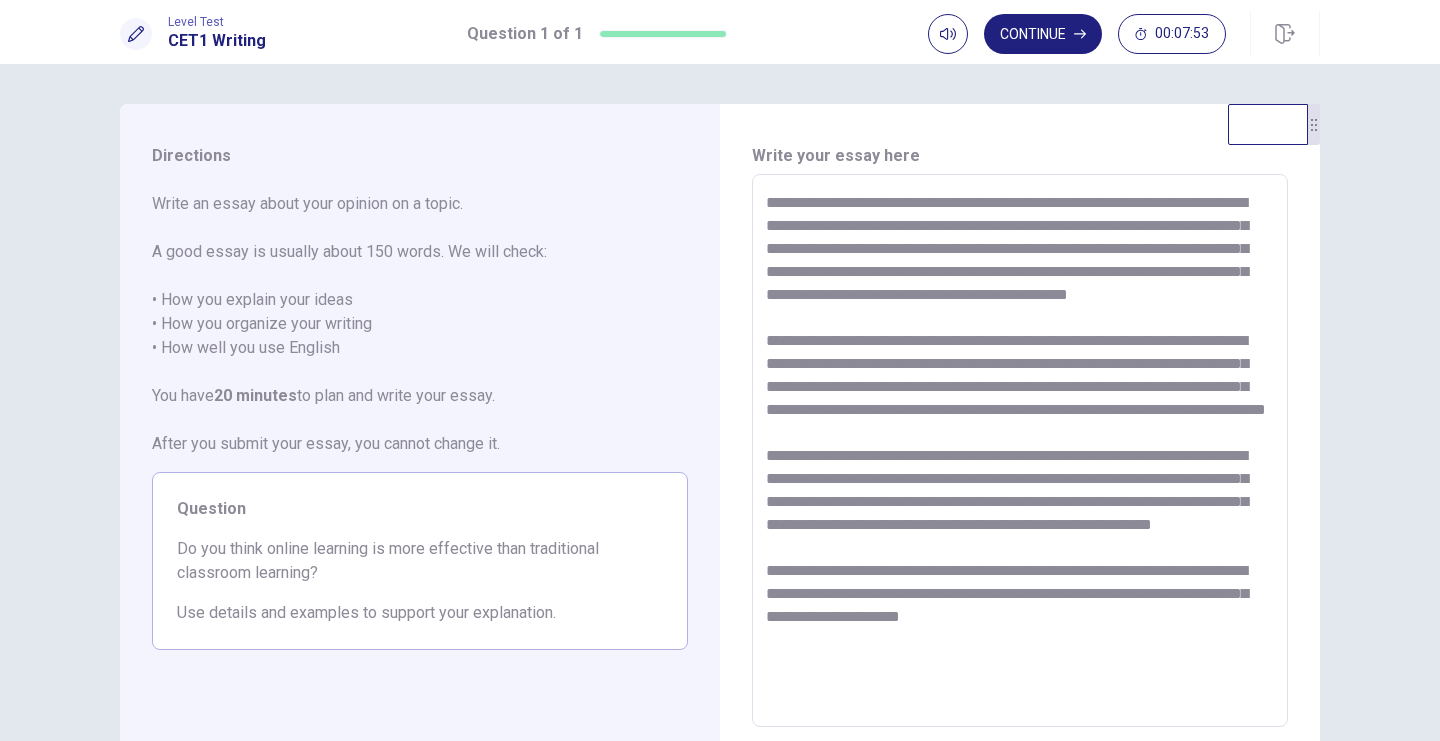 click at bounding box center [1020, 451] 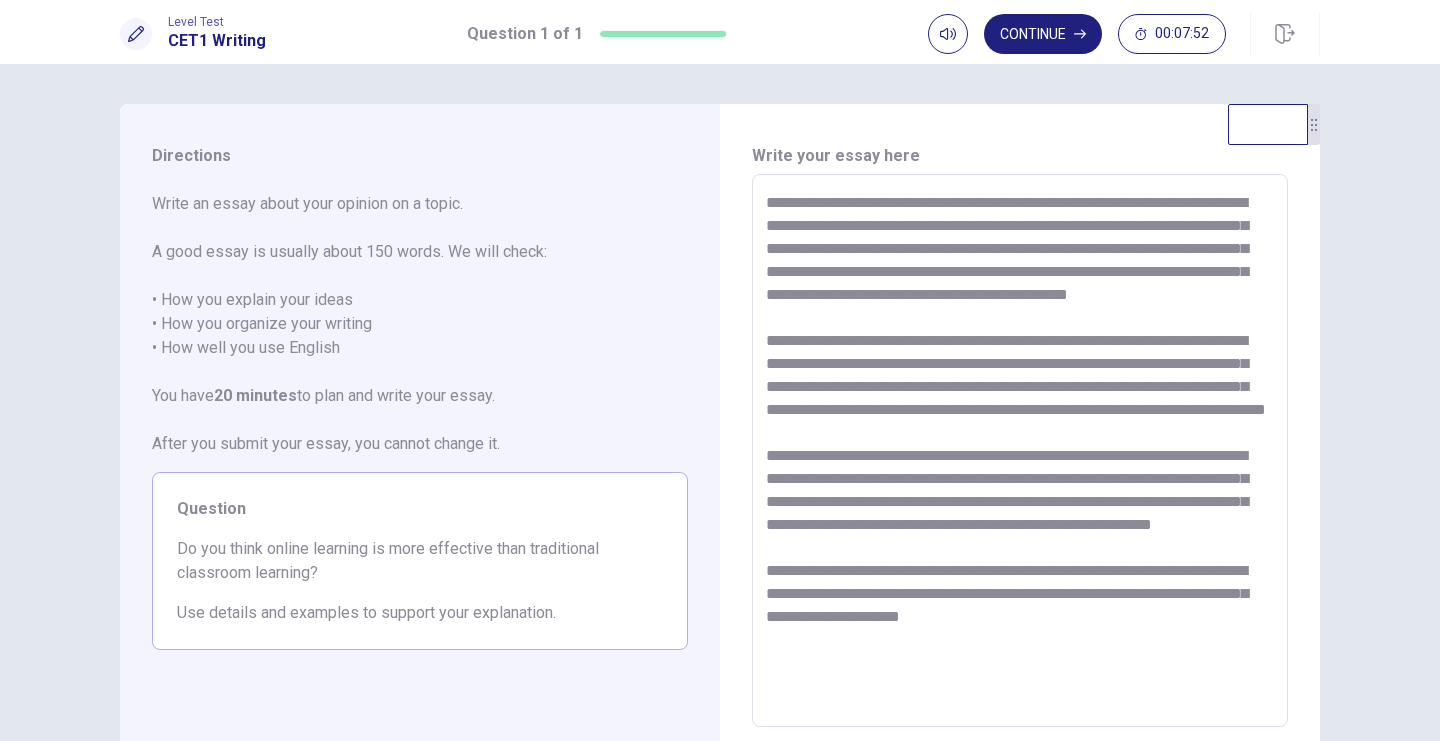 click at bounding box center [1020, 451] 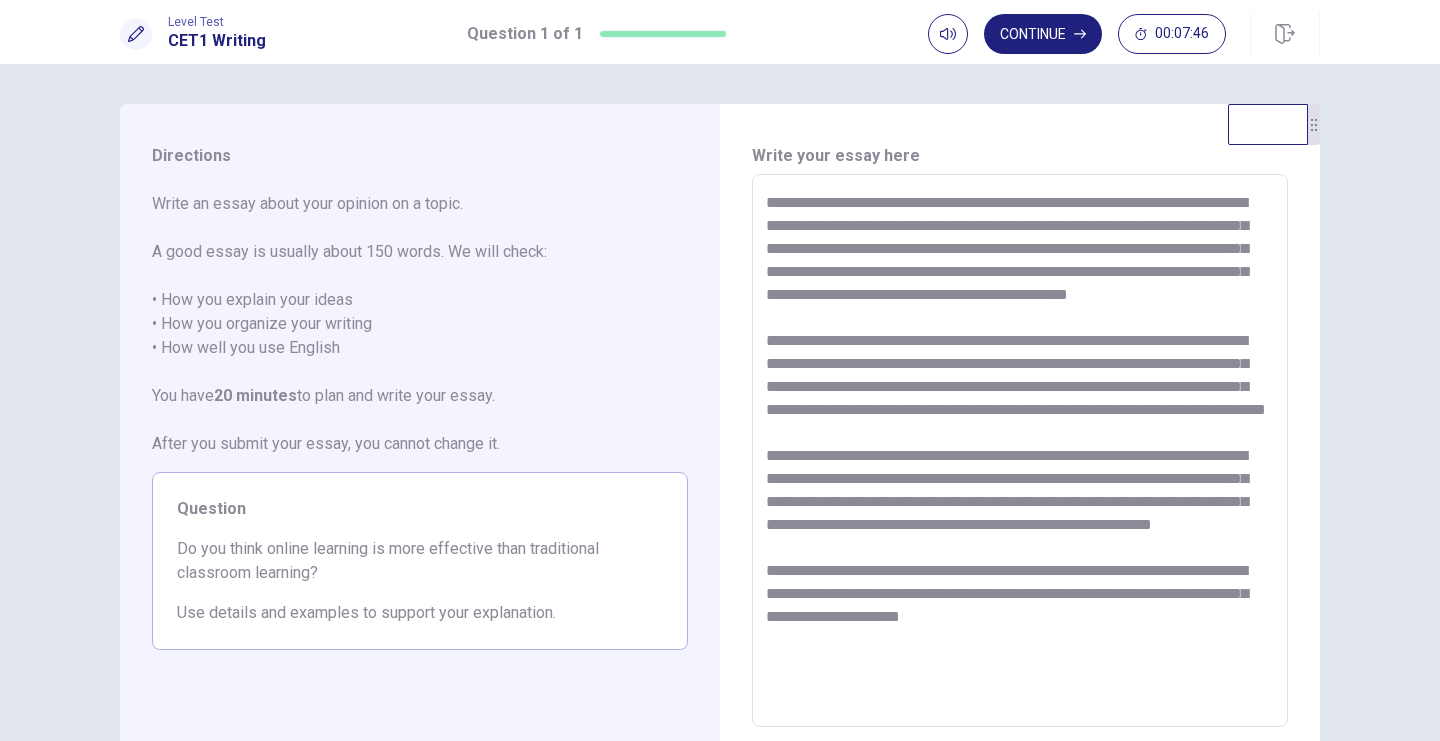 click at bounding box center (1020, 451) 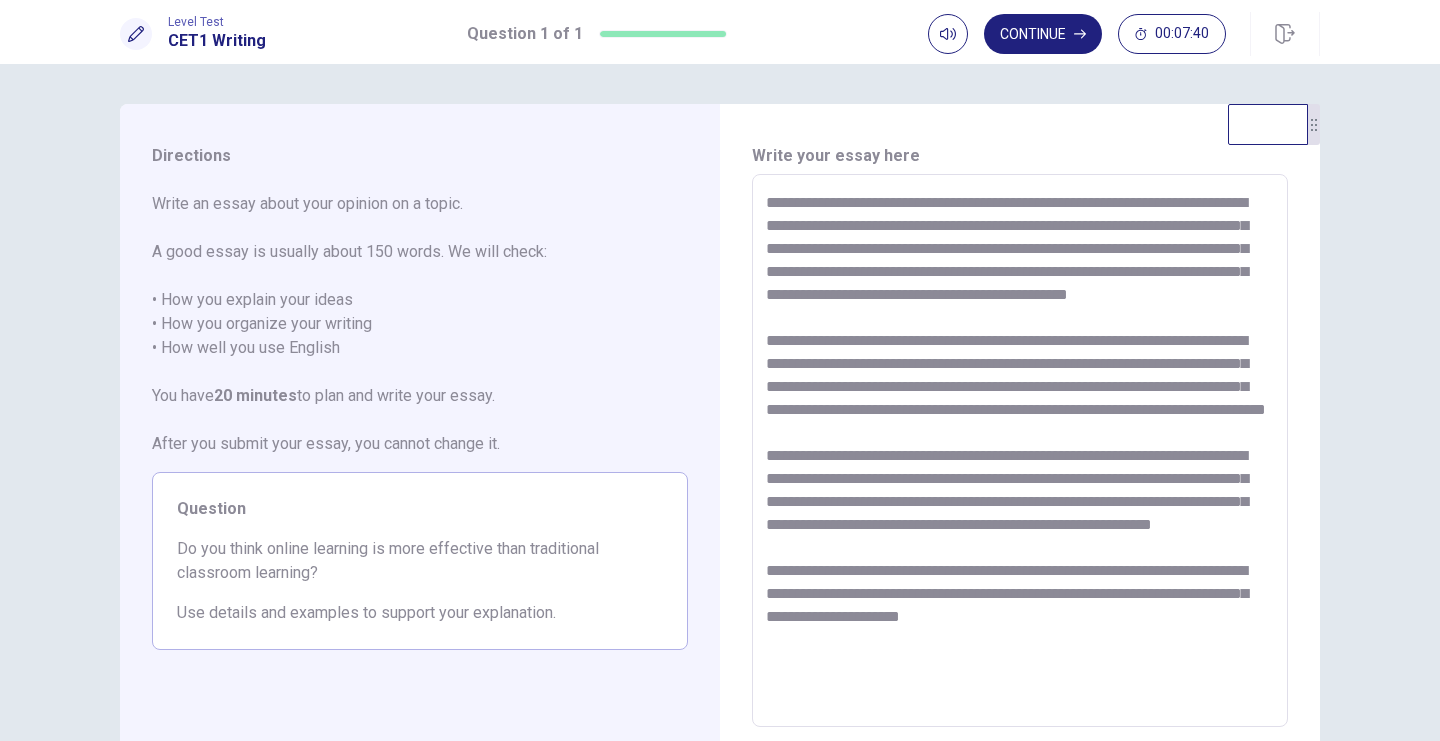 click at bounding box center [1020, 451] 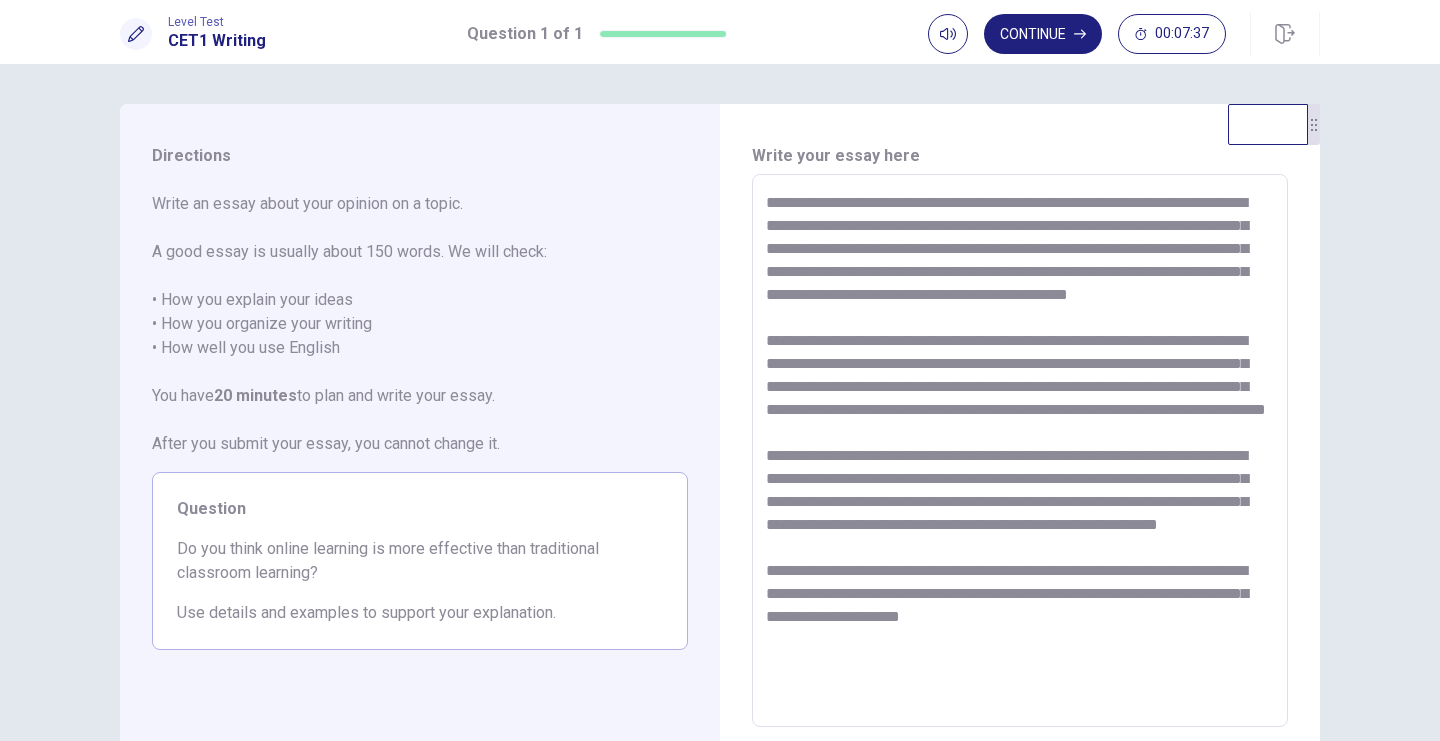 click at bounding box center (1020, 451) 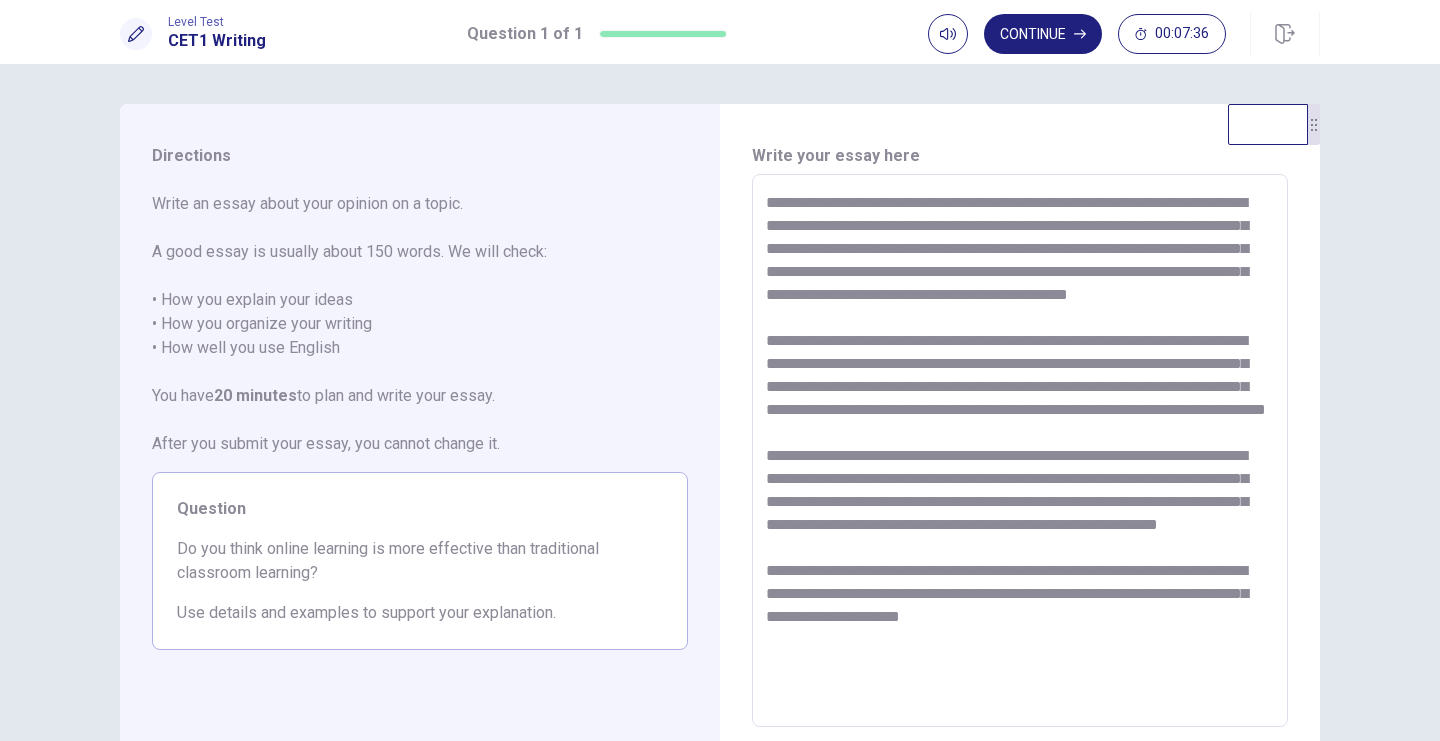 click at bounding box center [1020, 451] 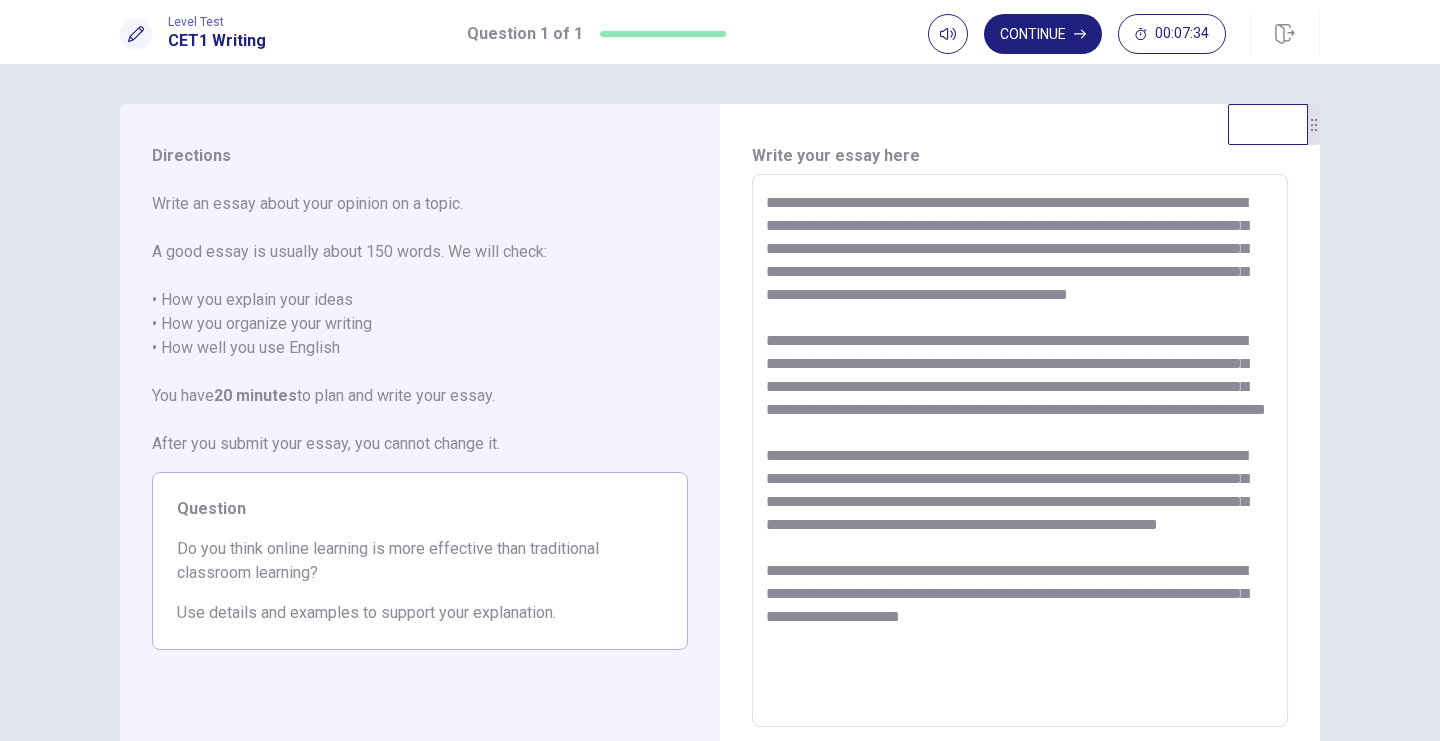click at bounding box center (1020, 451) 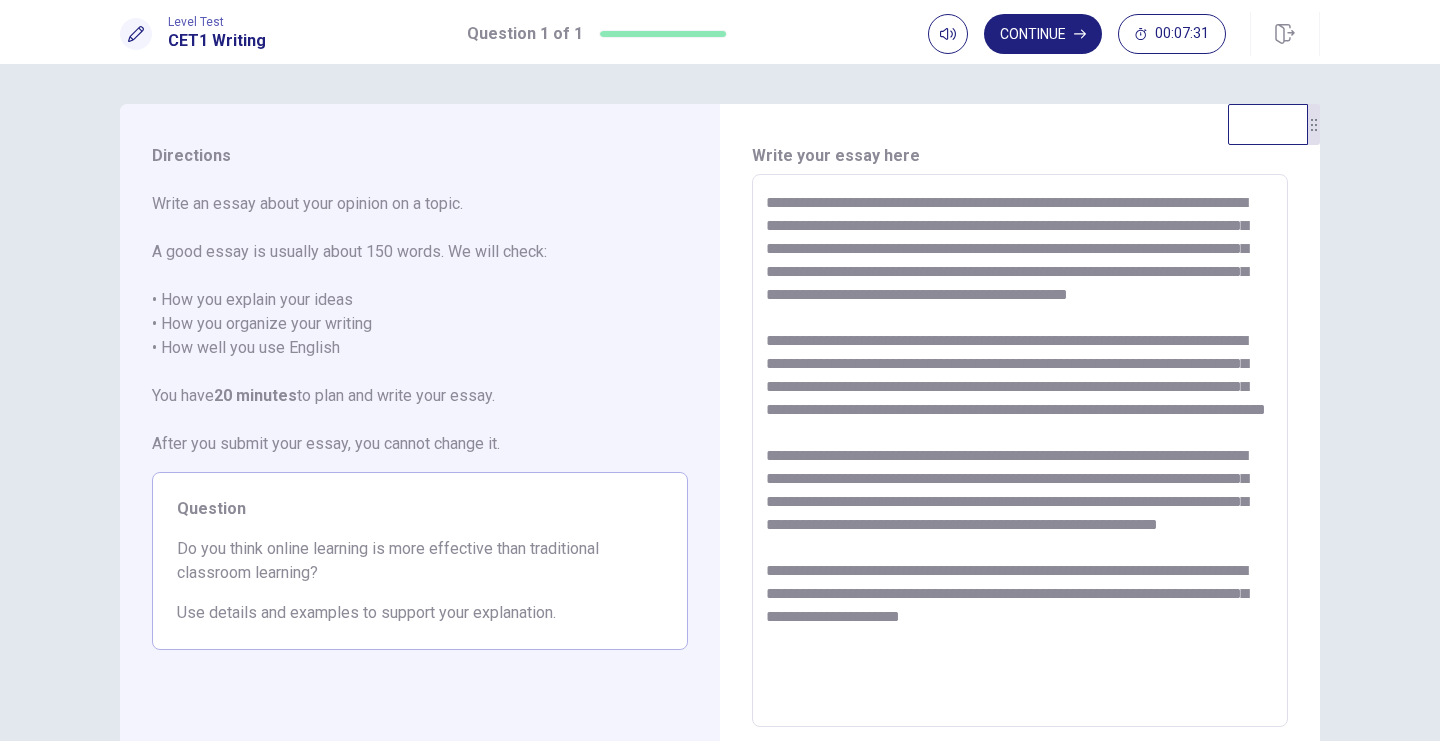 click at bounding box center [1020, 451] 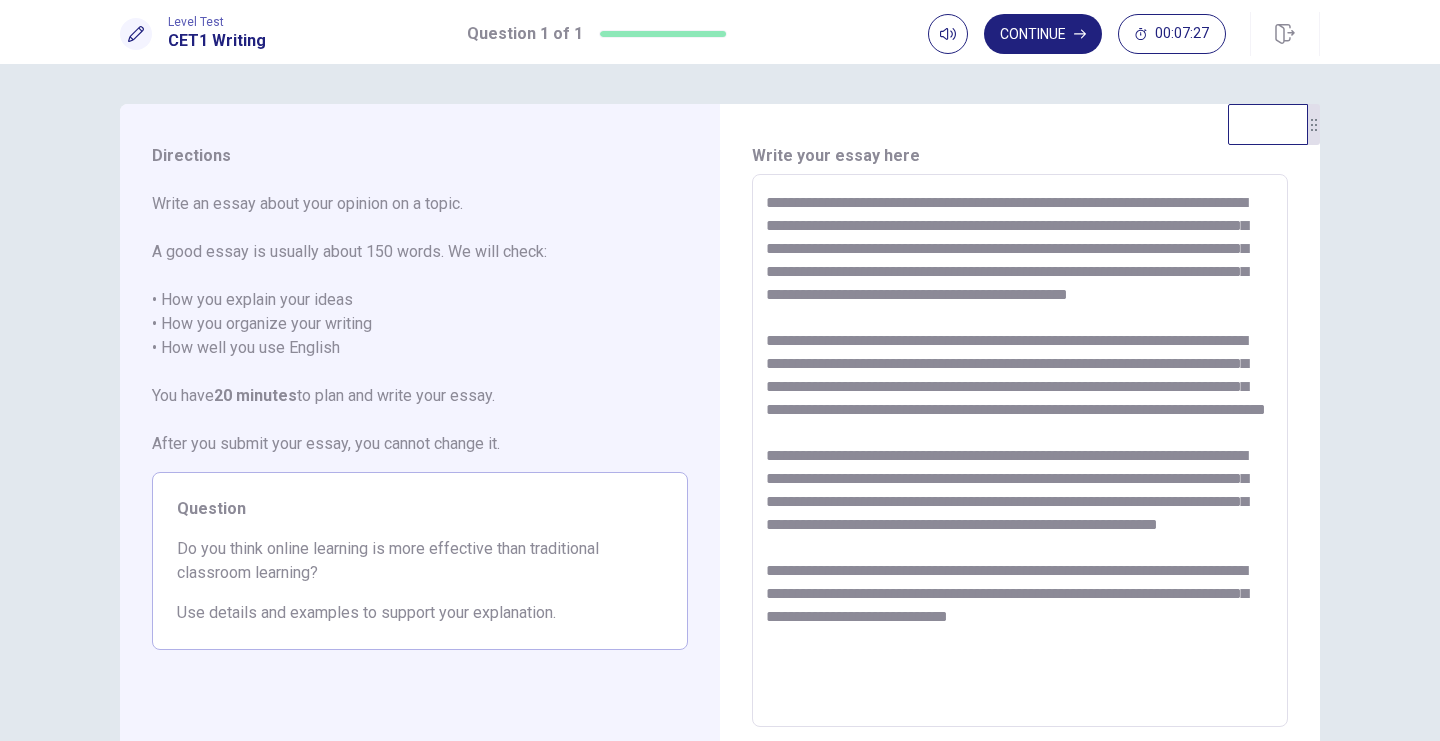 click at bounding box center [1020, 451] 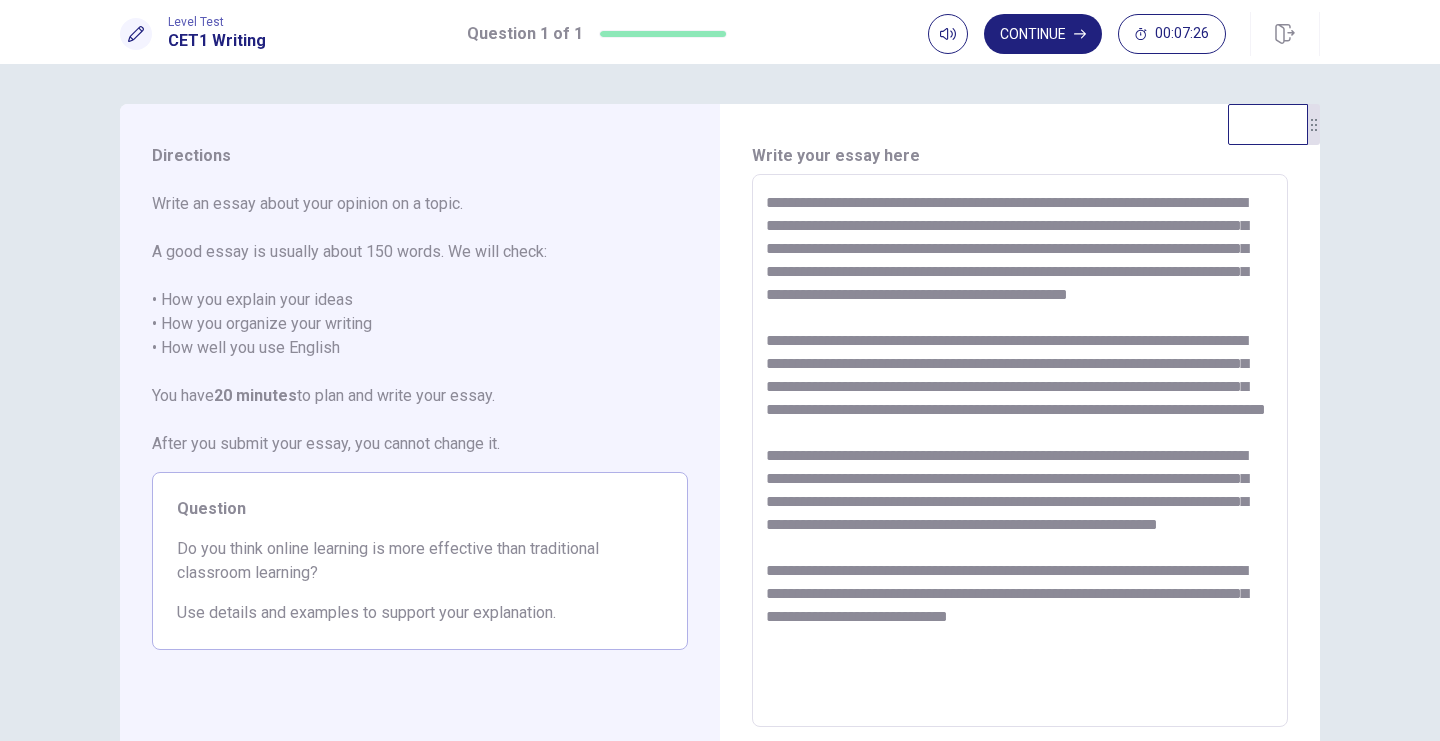 click at bounding box center [1020, 451] 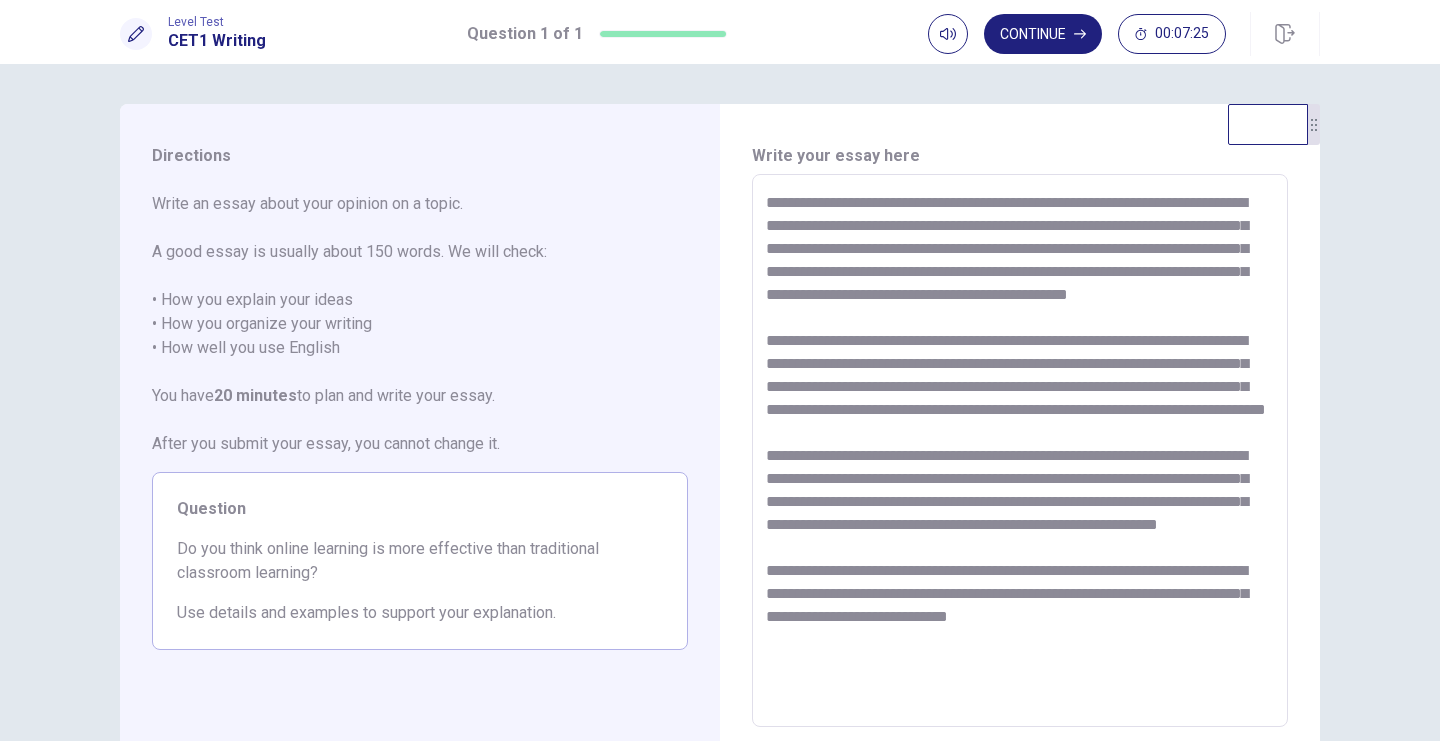 click at bounding box center (1020, 451) 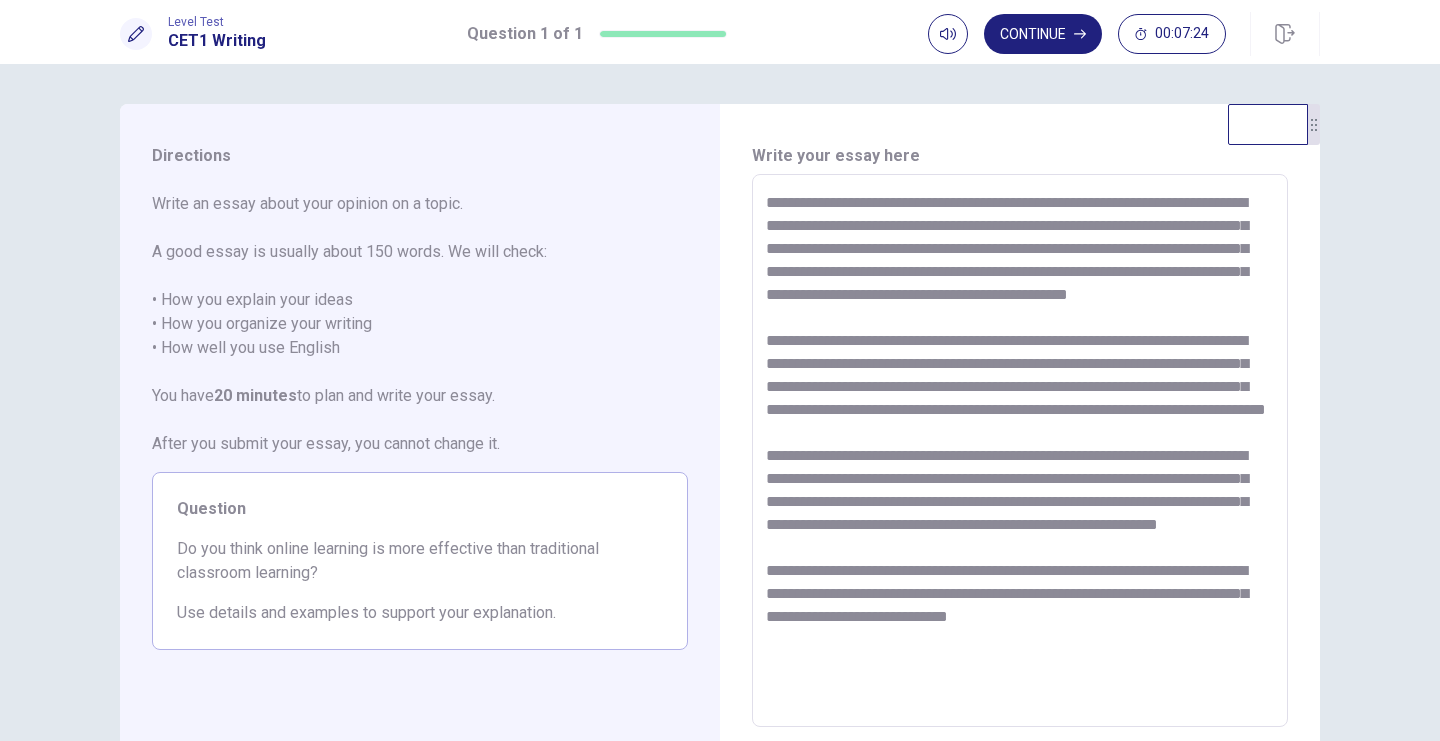 click at bounding box center (1020, 451) 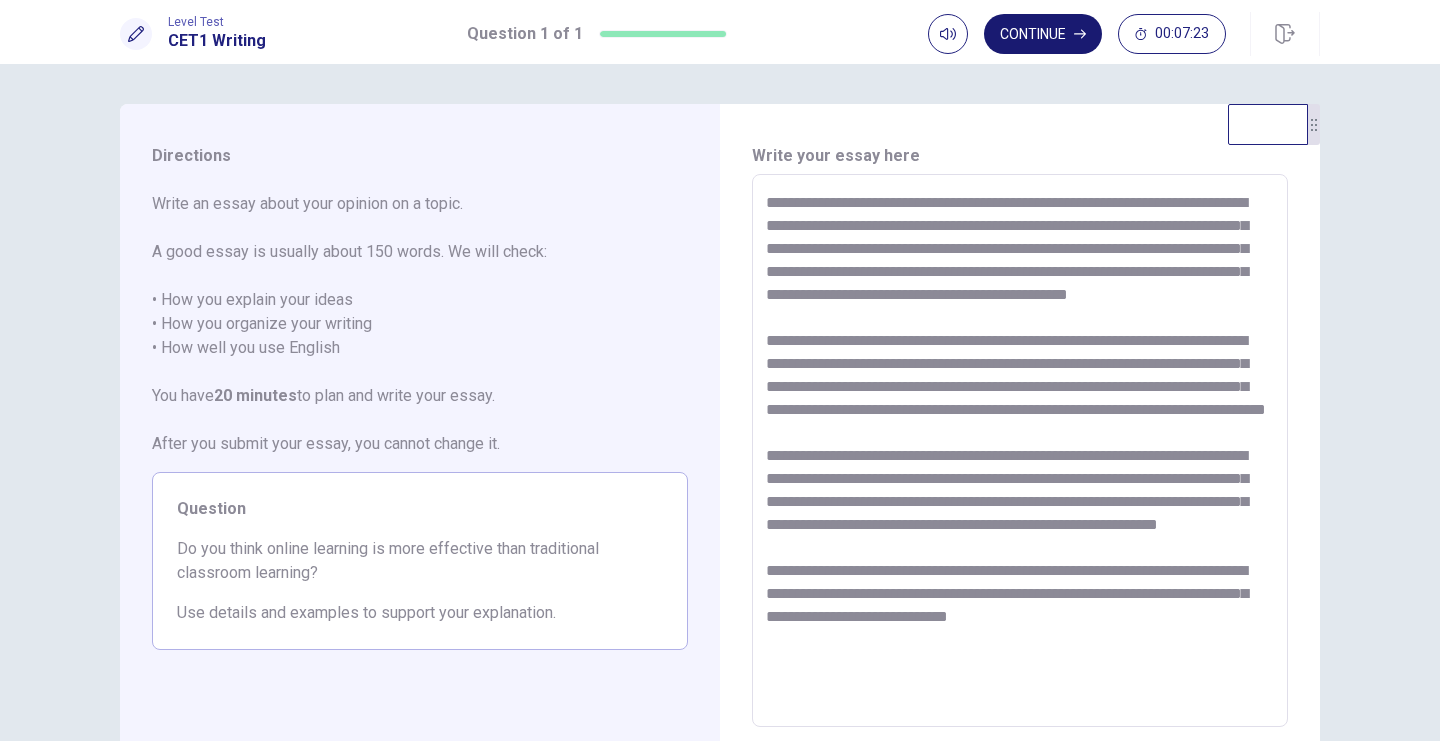 type on "**********" 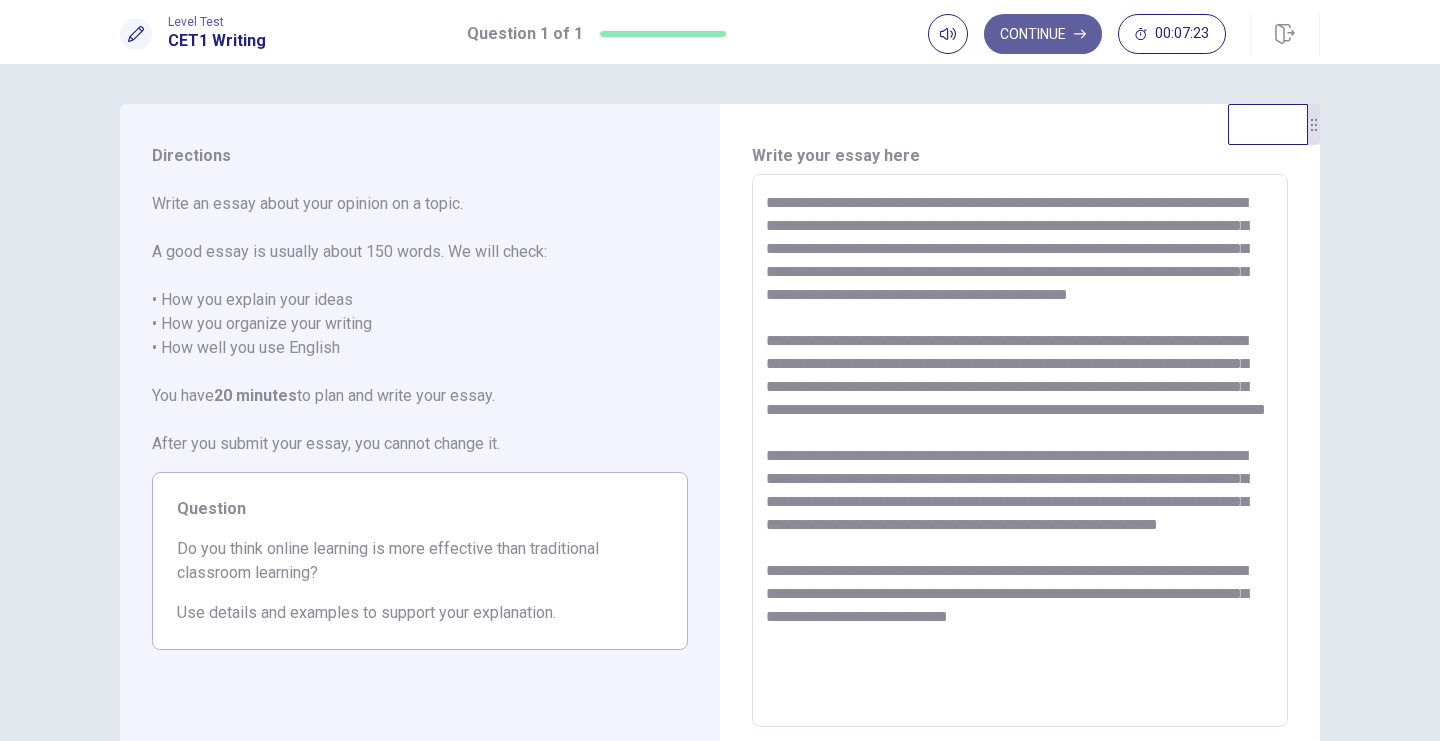 click on "Continue" at bounding box center [1043, 34] 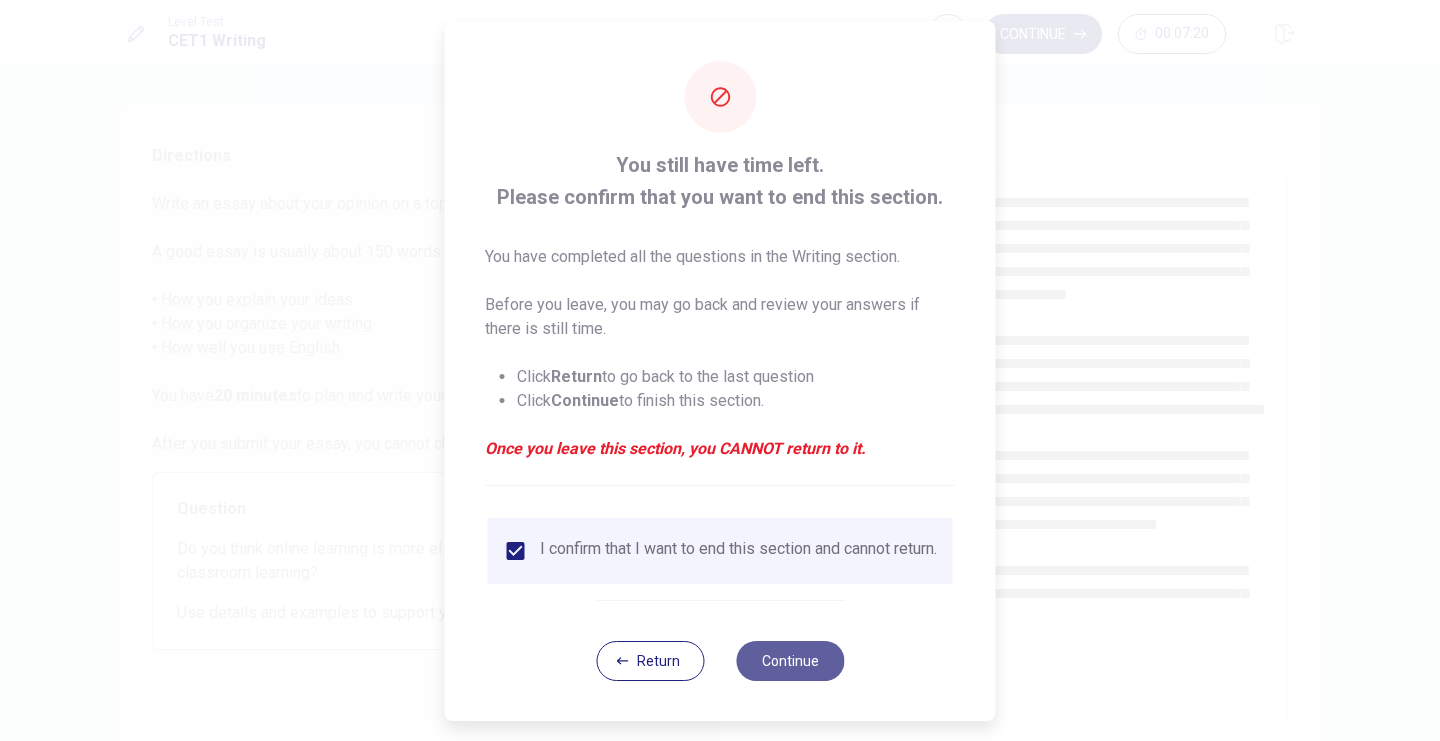 click on "Continue" at bounding box center (790, 661) 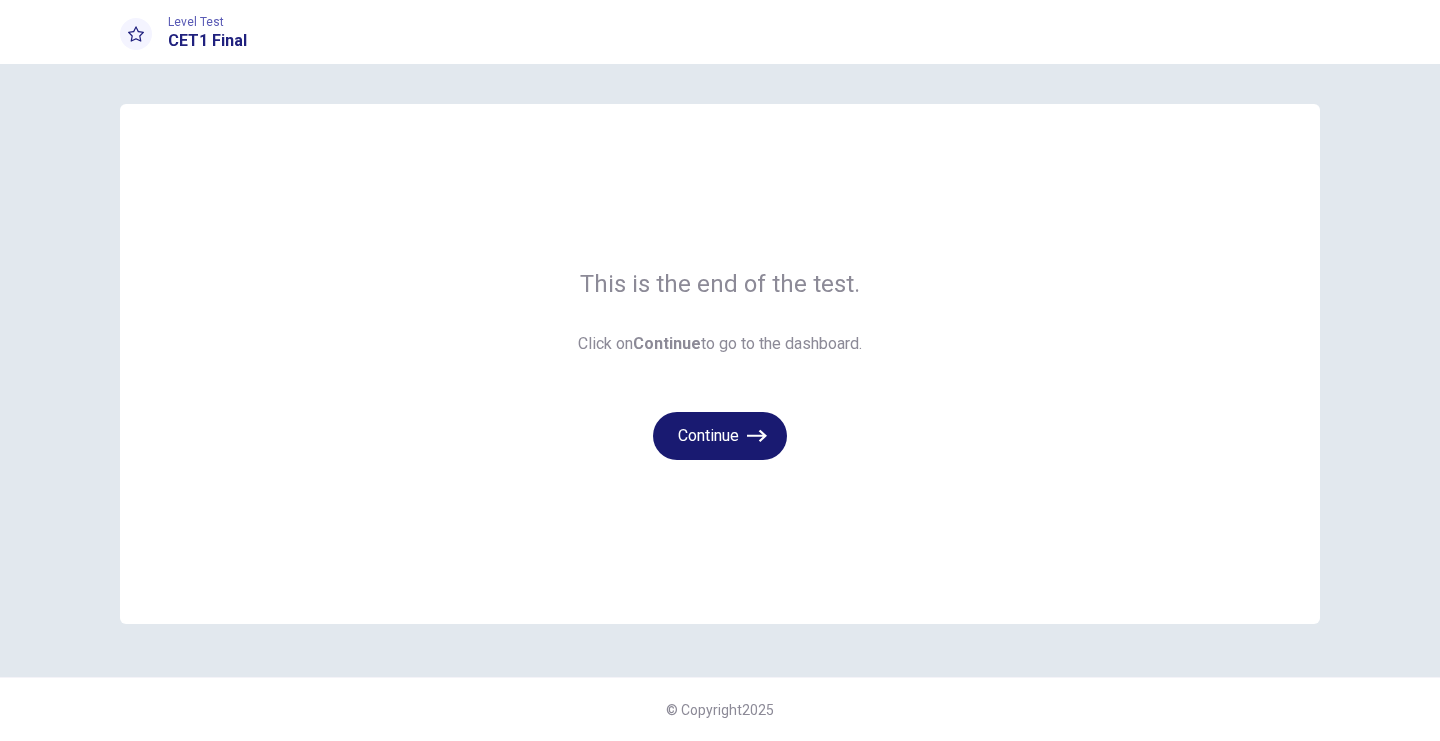 click on "Continue" at bounding box center (720, 436) 